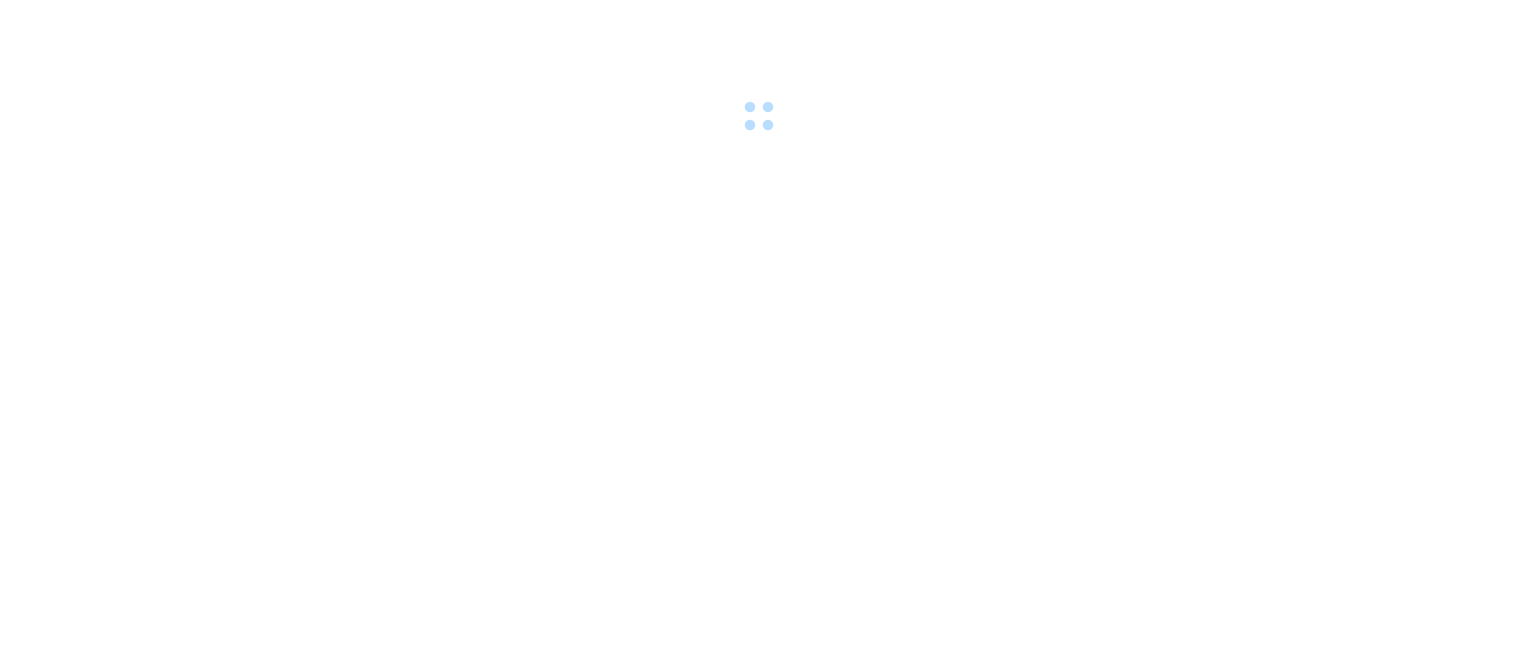 scroll, scrollTop: 0, scrollLeft: 0, axis: both 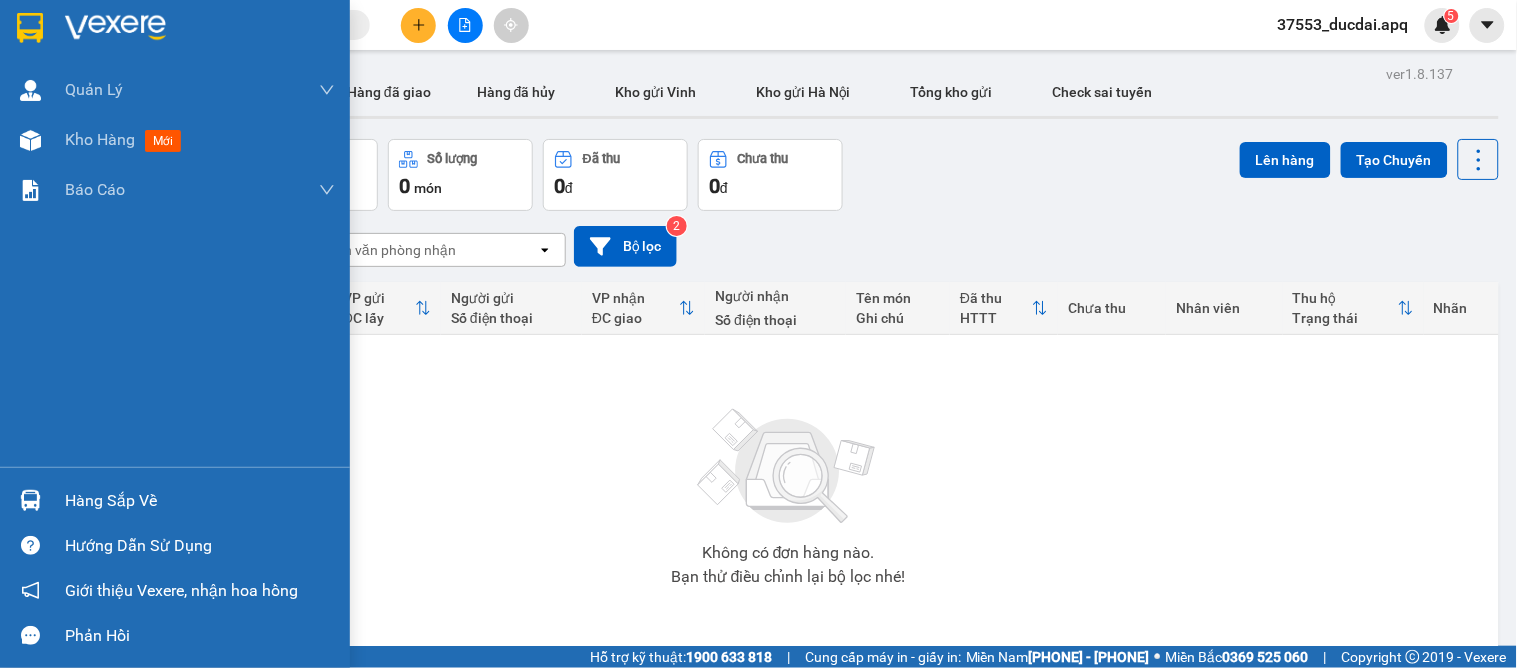 click at bounding box center (30, 500) 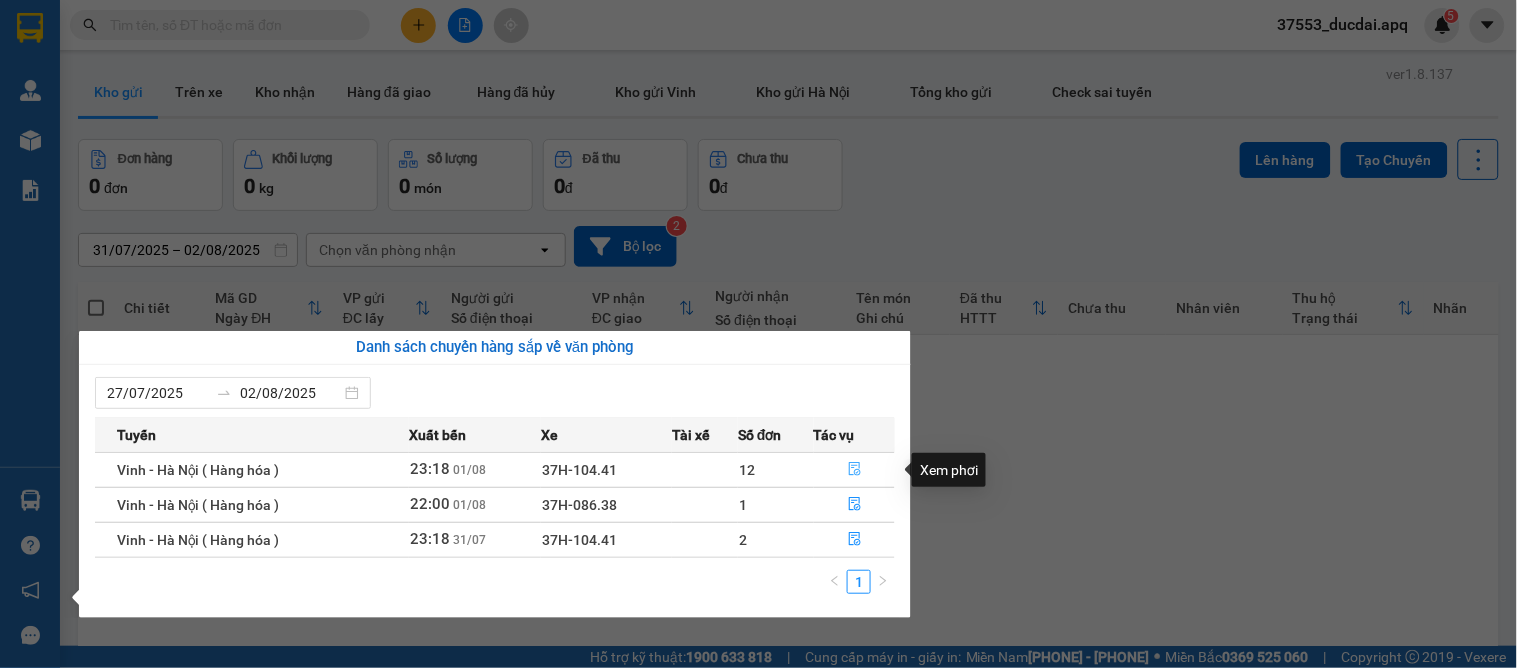 click at bounding box center [854, 470] 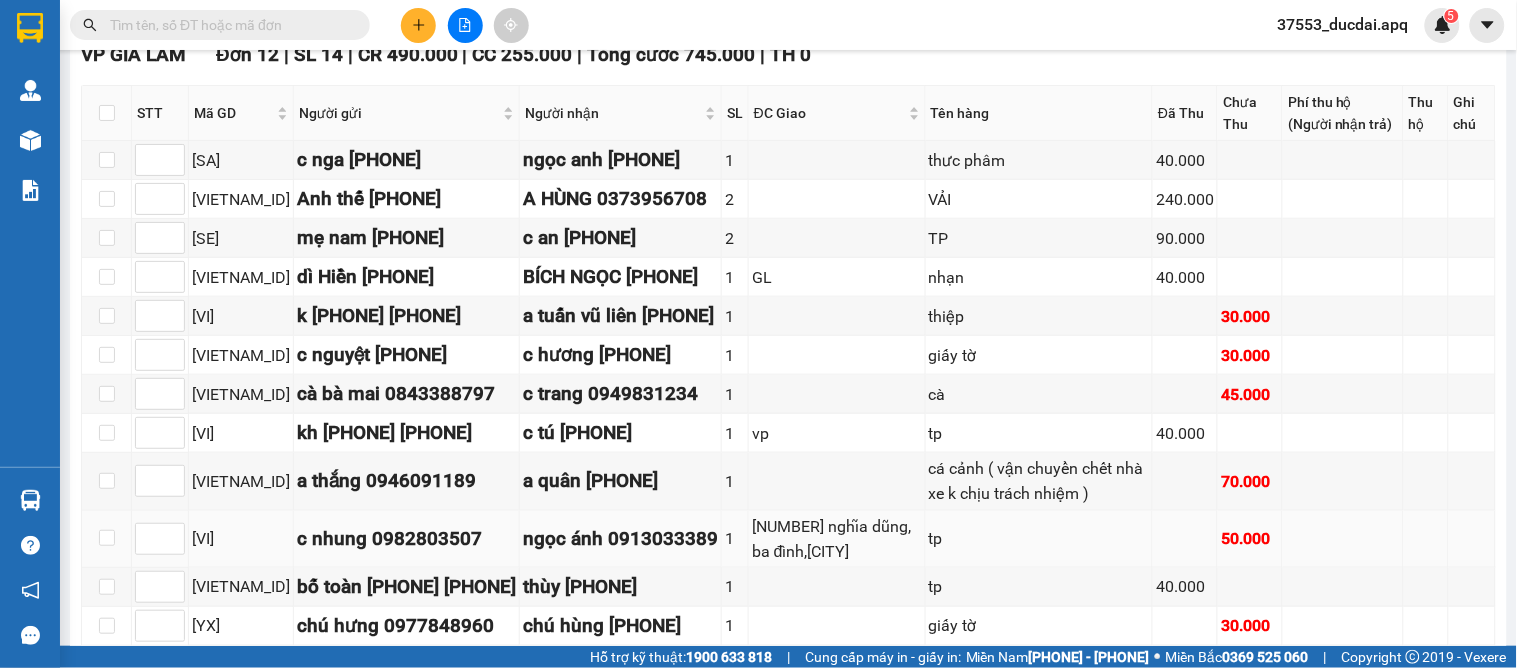 scroll, scrollTop: 507, scrollLeft: 0, axis: vertical 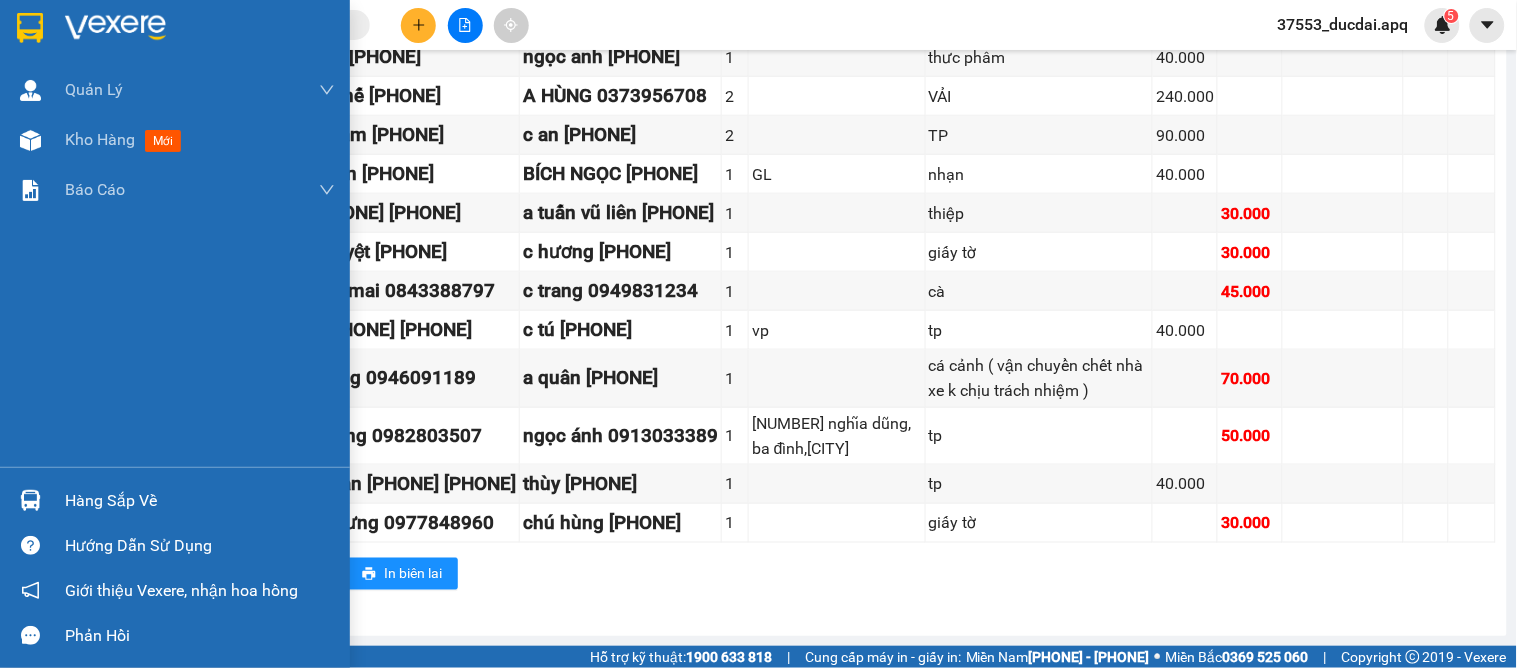 click on "Hàng sắp về" at bounding box center [200, 501] 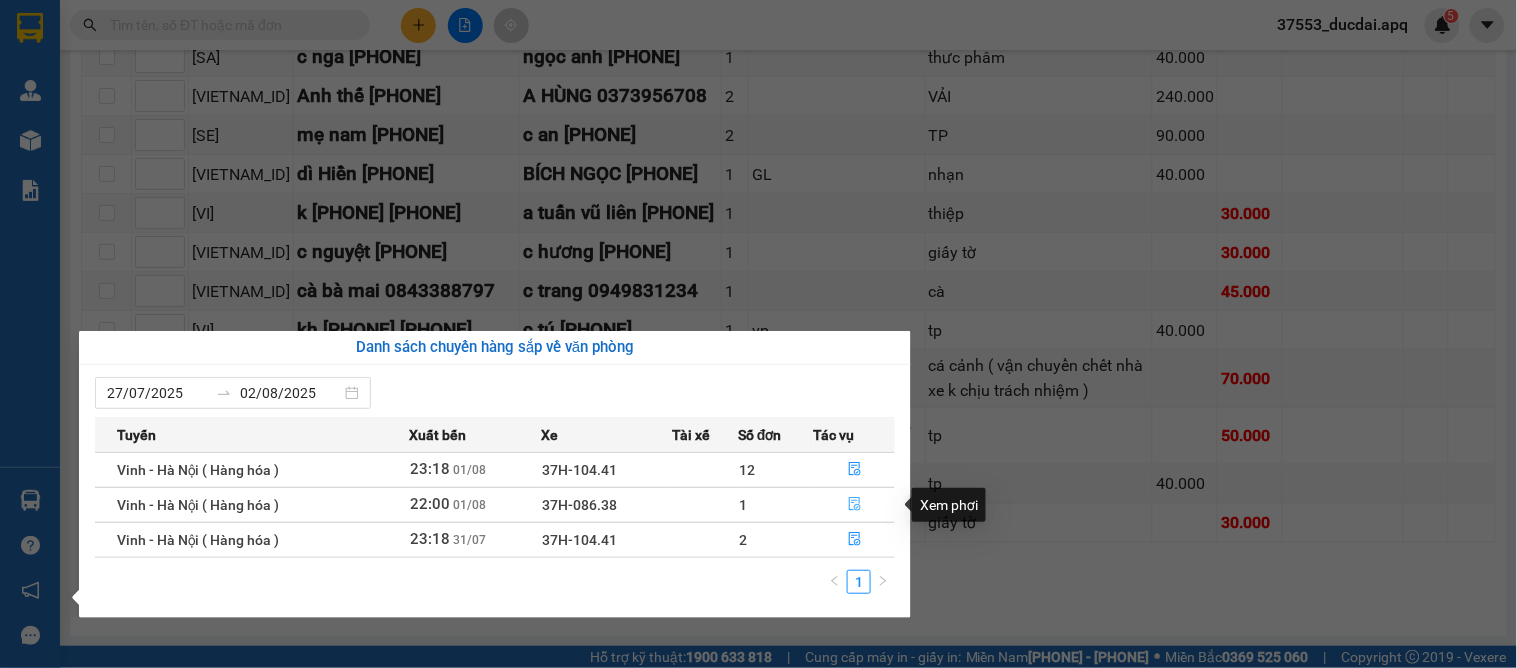 click at bounding box center [854, 505] 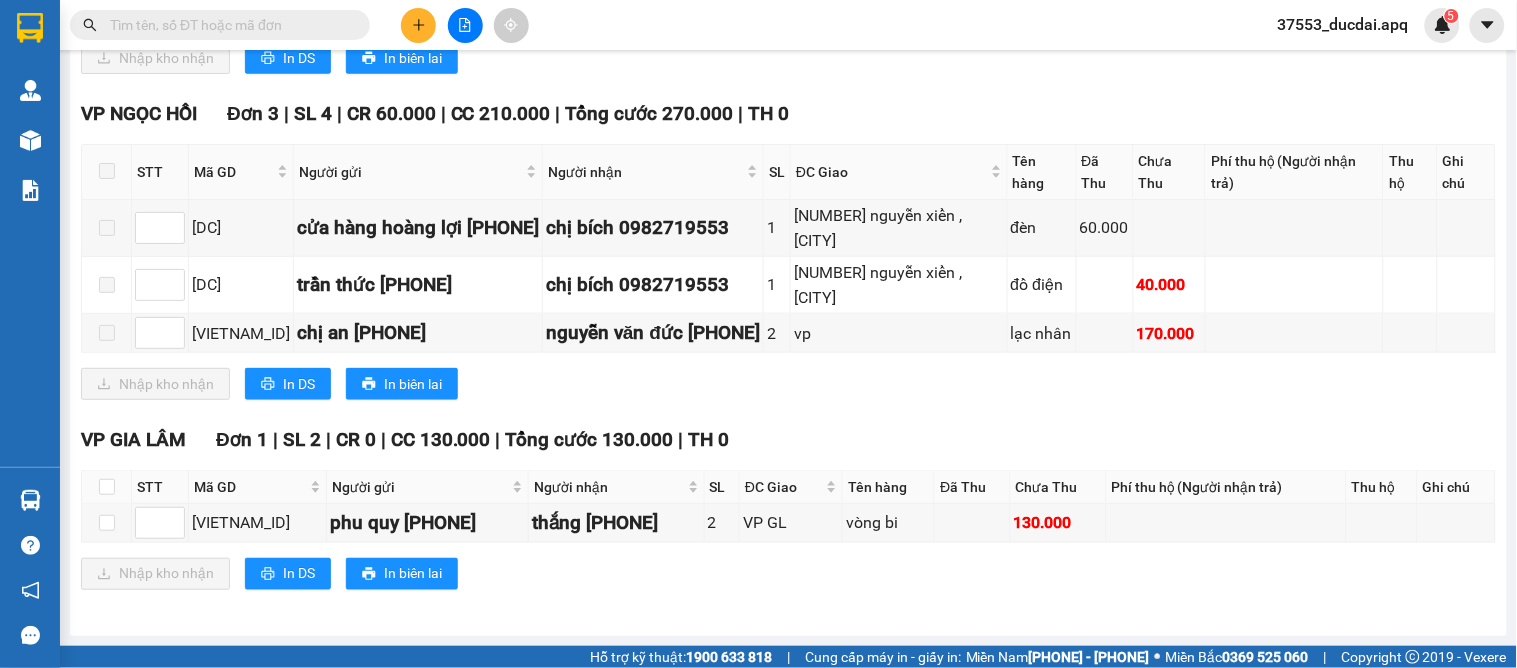 scroll, scrollTop: 2792, scrollLeft: 0, axis: vertical 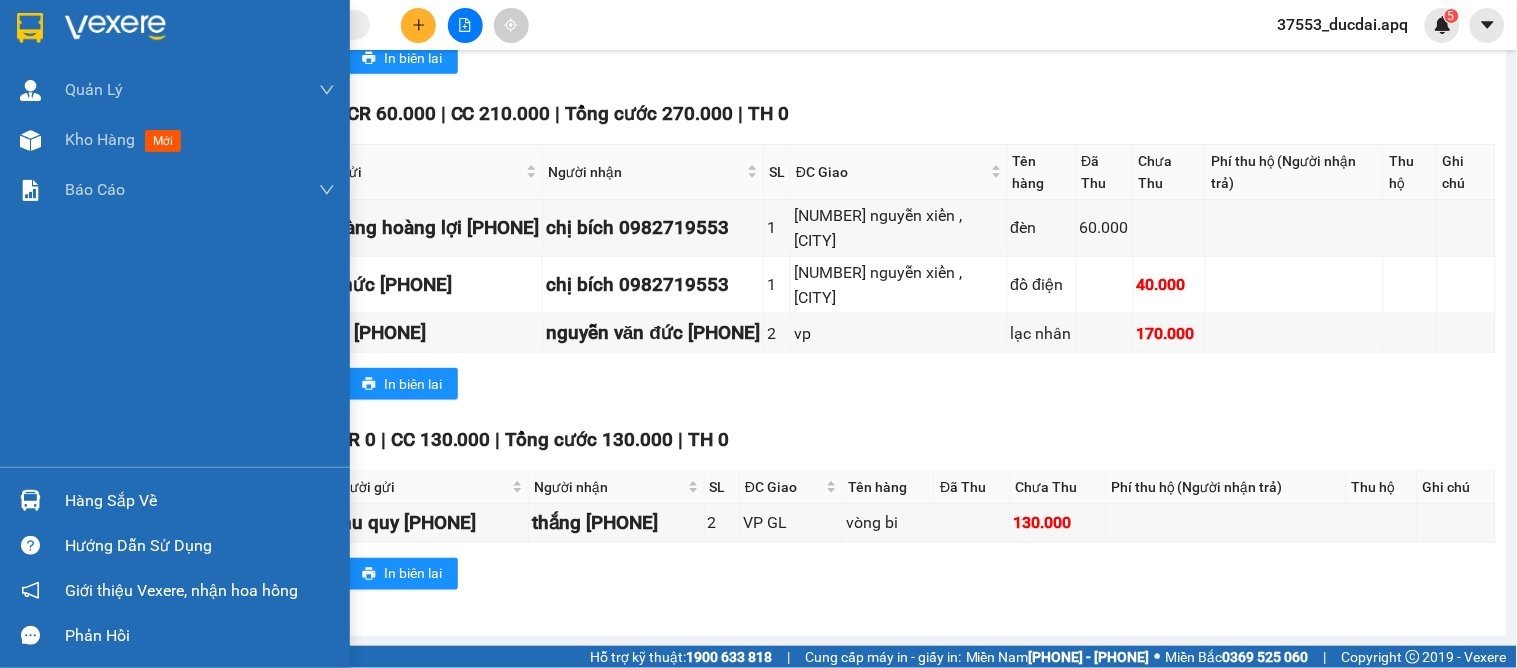 click on "Hàng sắp về" at bounding box center (200, 501) 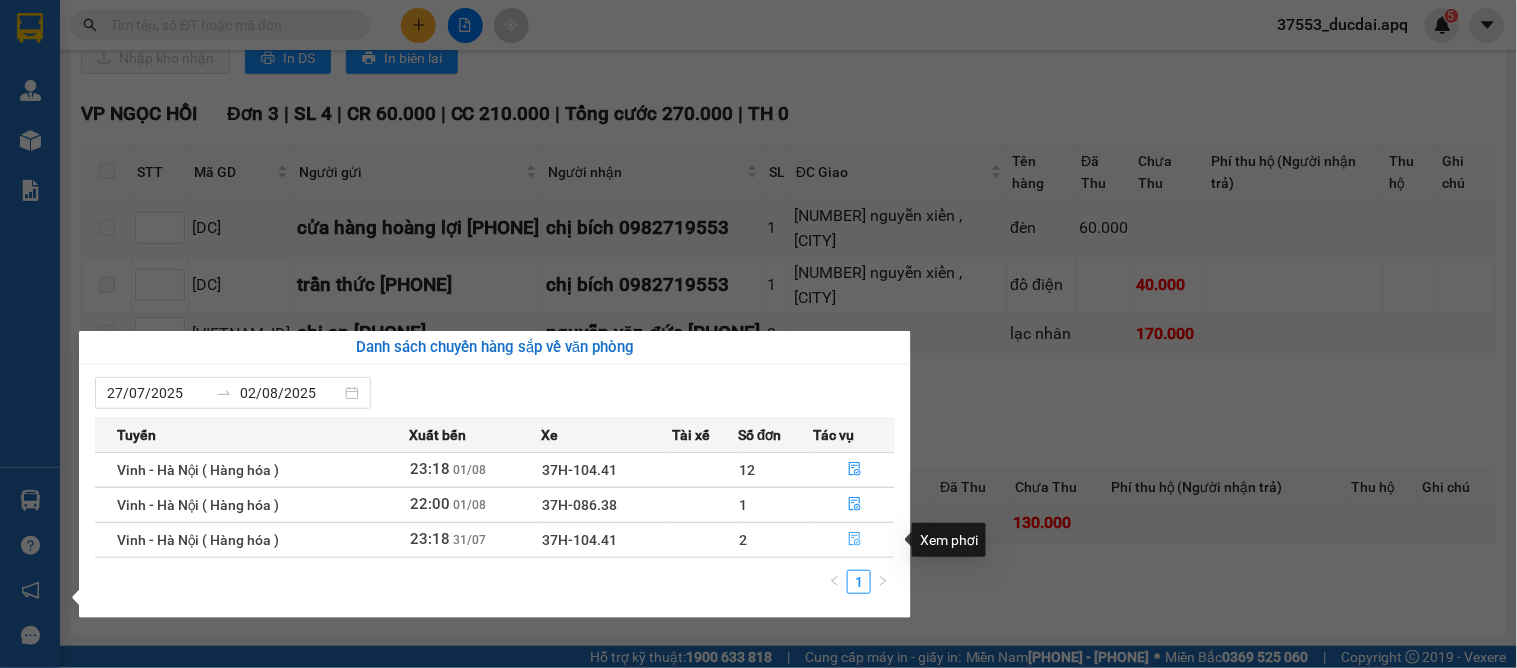 click at bounding box center (854, 540) 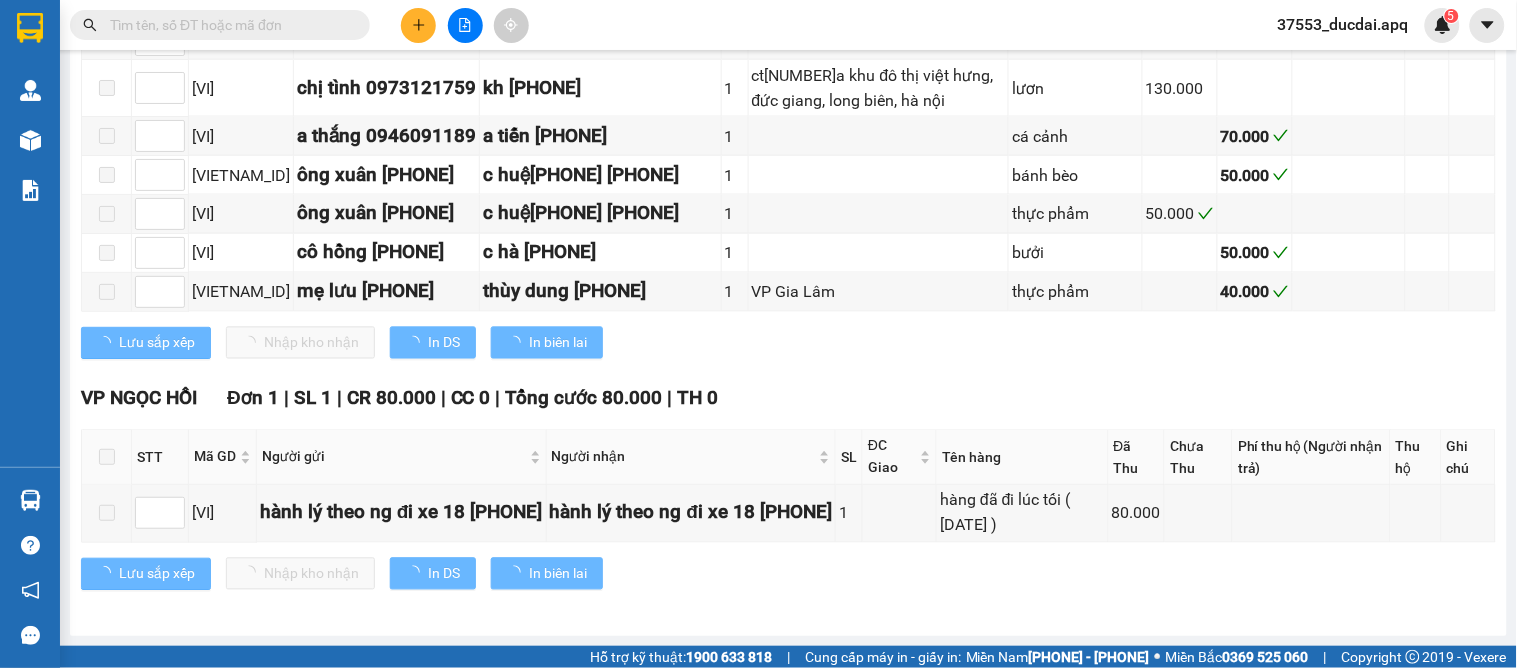 scroll, scrollTop: 885, scrollLeft: 0, axis: vertical 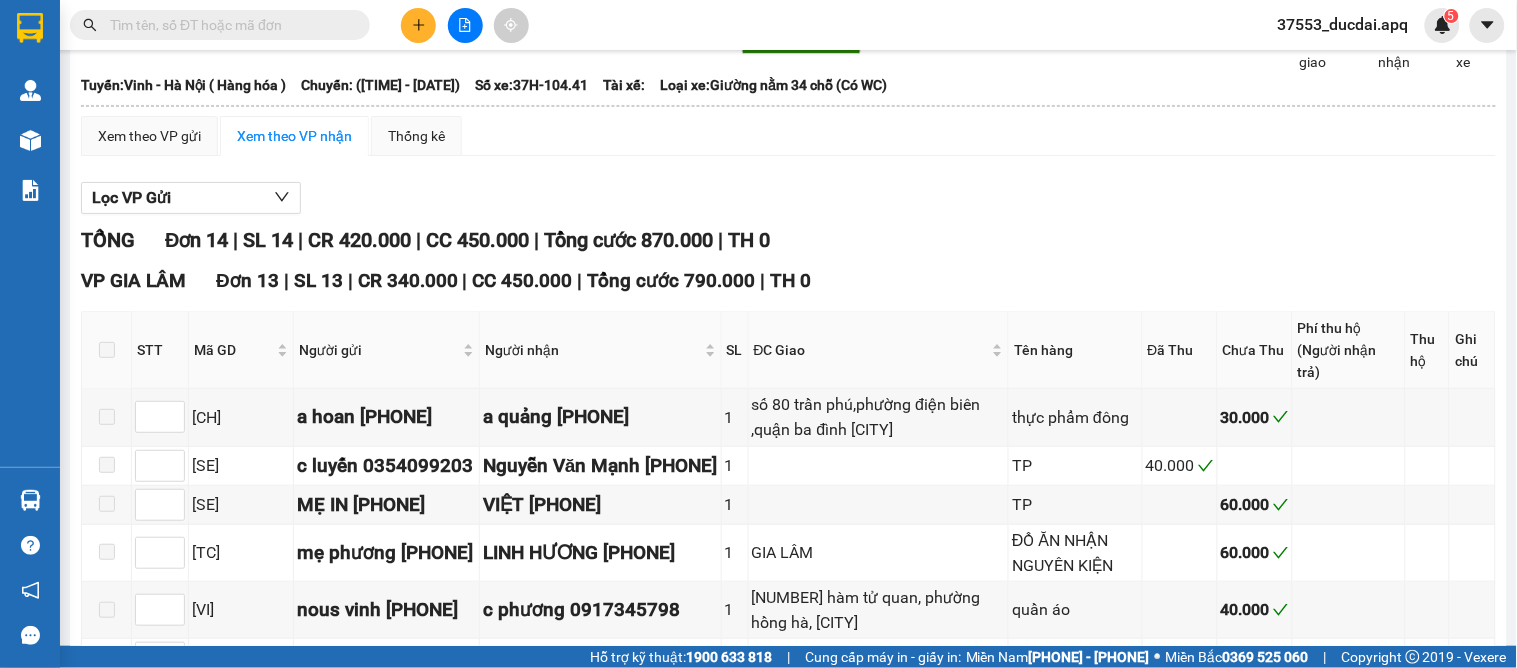 drag, startPoint x: 107, startPoint y: 252, endPoint x: 115, endPoint y: 266, distance: 16.124516 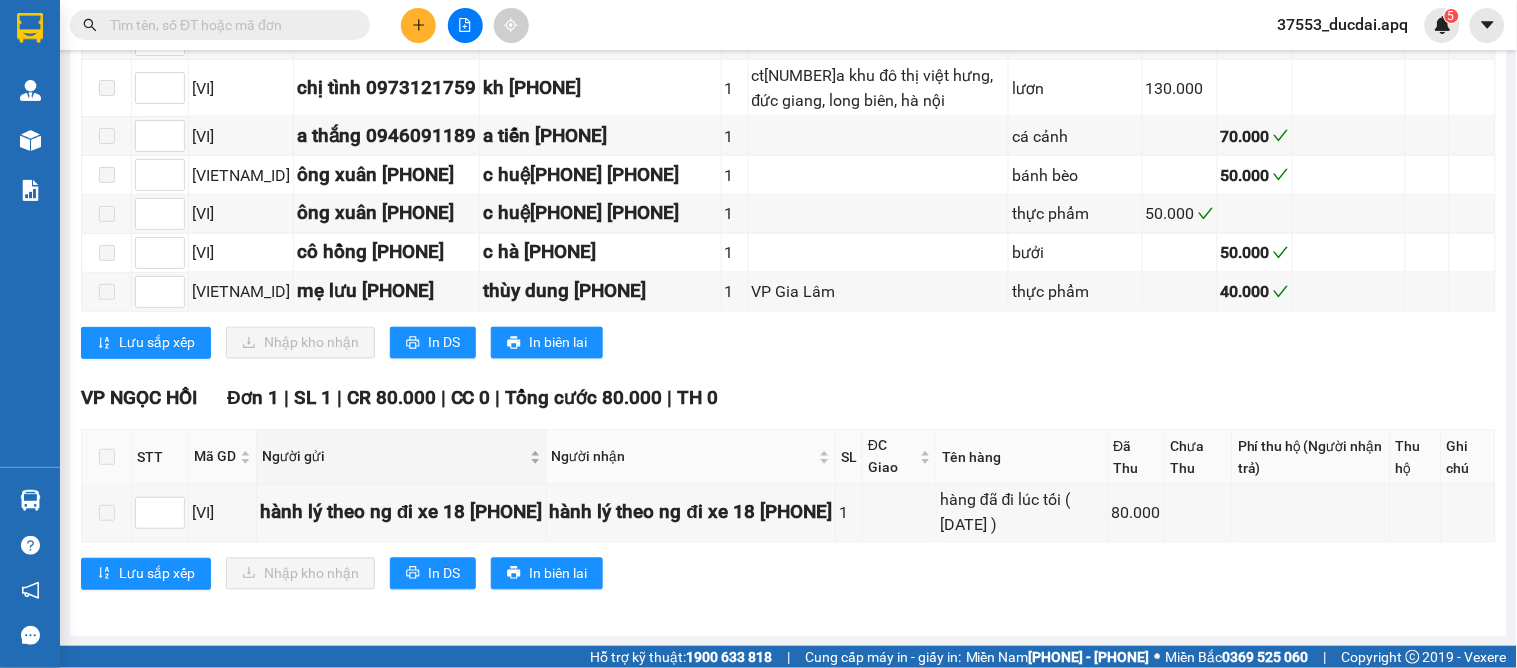 scroll, scrollTop: 774, scrollLeft: 0, axis: vertical 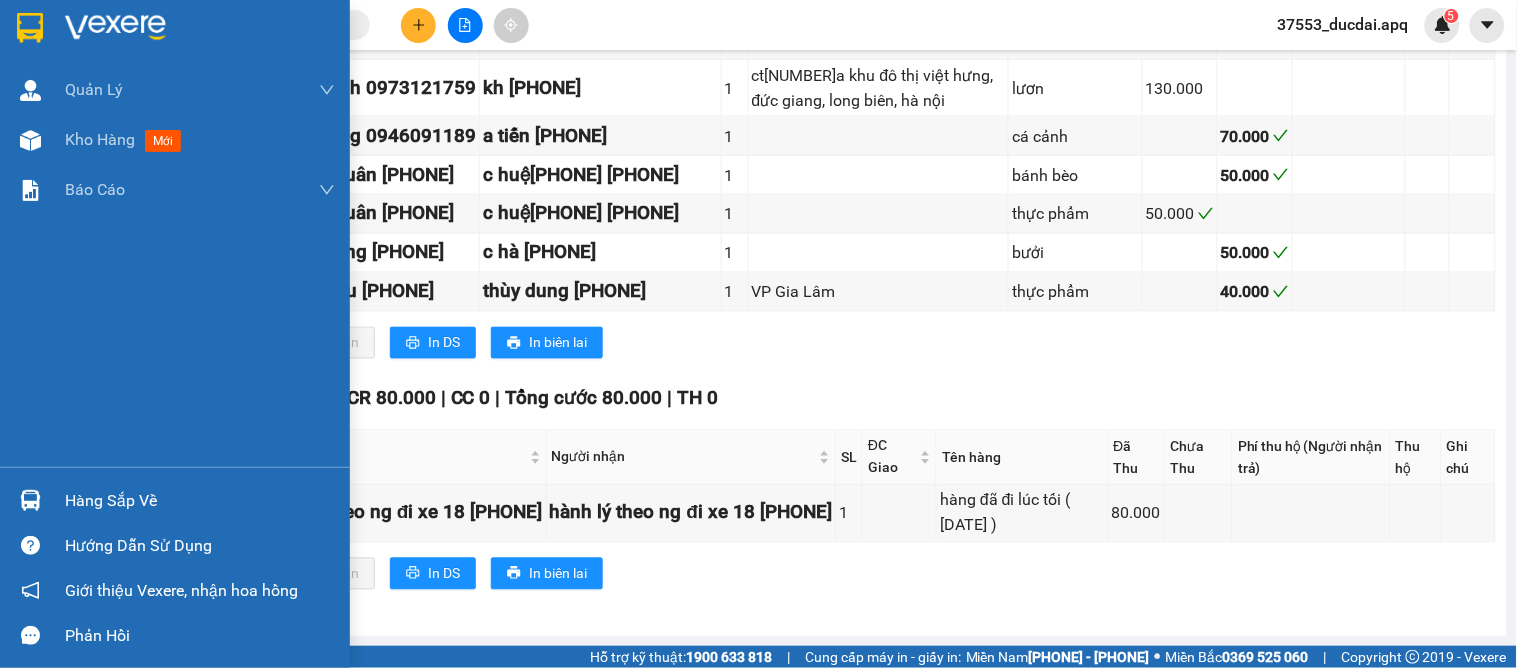 click on "Hàng sắp về" at bounding box center [200, 501] 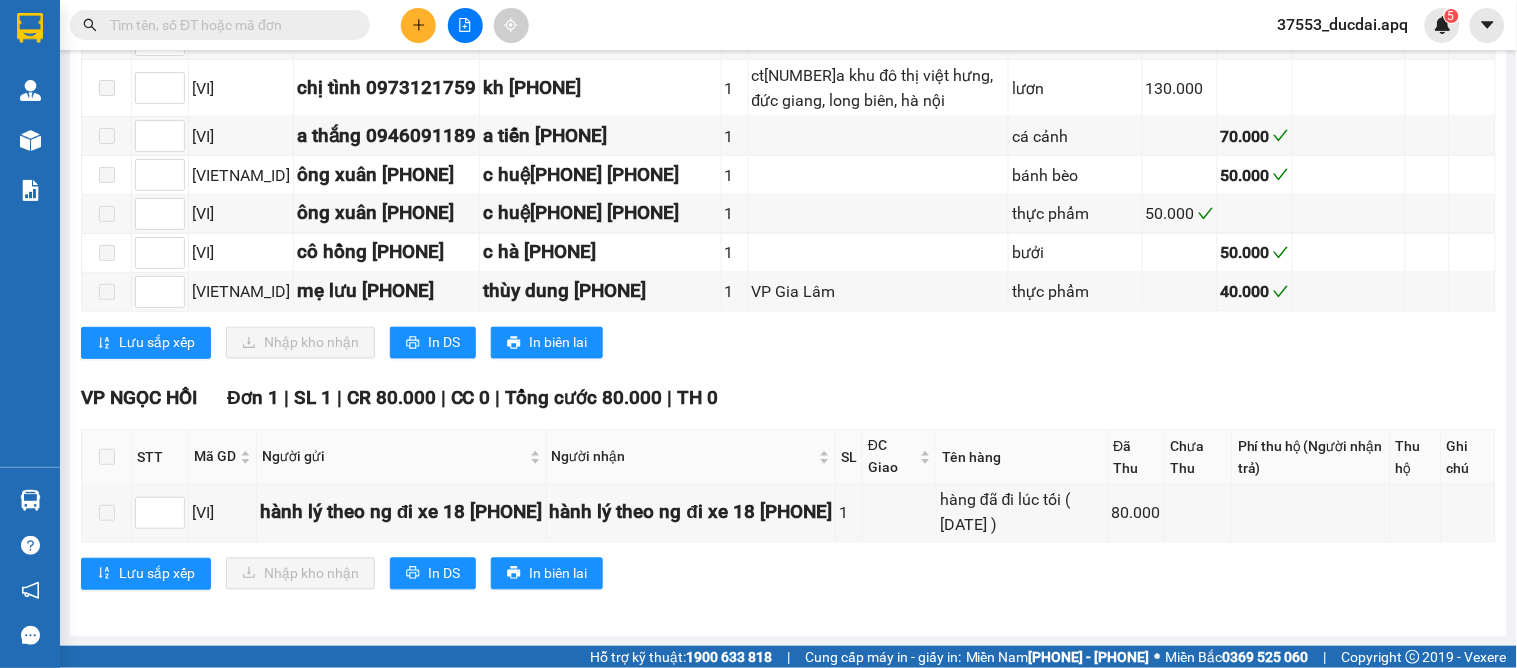 click on "Kết quả tìm kiếm ( 0 )  Bộ lọc  No Data 37553_ducdai.apq 5     Quản Lý Quản lý thu hộ Quản lý giao nhận mới Quản lý kiểm kho     Kho hàng mới     Báo cáo 1. Báo cáo nộp tiền từng văn phòng 12. Thống kê đơn đối tác 2. Báo cáo doanh thu các văn phòng ( không có công nợ - tính theo ngày lên hàng) 3. Thống kê hàng về từng văn phòng 5. Báo cáo COD đi hàng ngày 6. Doanh số theo xe, tài xế chi tiết Hàng sắp về Hướng dẫn sử dụng Giới thiệu Vexere, nhận hoa hồng Phản hồi Phần mềm hỗ trợ bạn tốt chứ? Vinh - Hà Nội ( Hàng hóa ) 31/07/2025 23:18   (TC)   - 37H-104.41  Làm mới In phơi In đơn chọn Thống kê Lọc  Đã Thu Lọc  Chưa Thu Xuất Excel Đã giao Kho nhận Trên xe An Phú Quý   1900 54 5555   K7 - TT Hưng Nguyên PHƠI HÀNG 06:19 - 02/08/2025 Tuyến:  Vinh - Hà Nội ( Hàng hóa ) Chuyến:   (23:18 - 31/07/2025) Số xe:  37H-104.41 Loại xe:  Tuyến:" at bounding box center [758, 334] 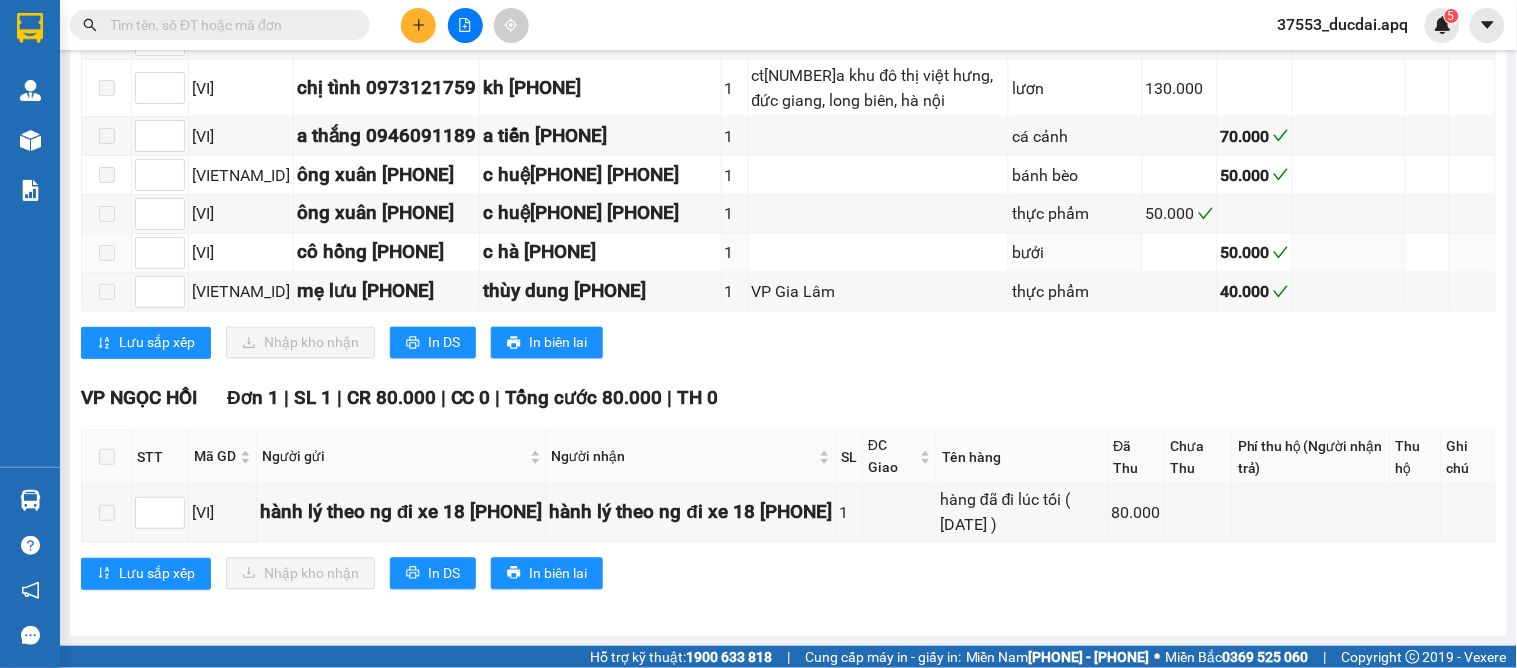 scroll, scrollTop: 663, scrollLeft: 0, axis: vertical 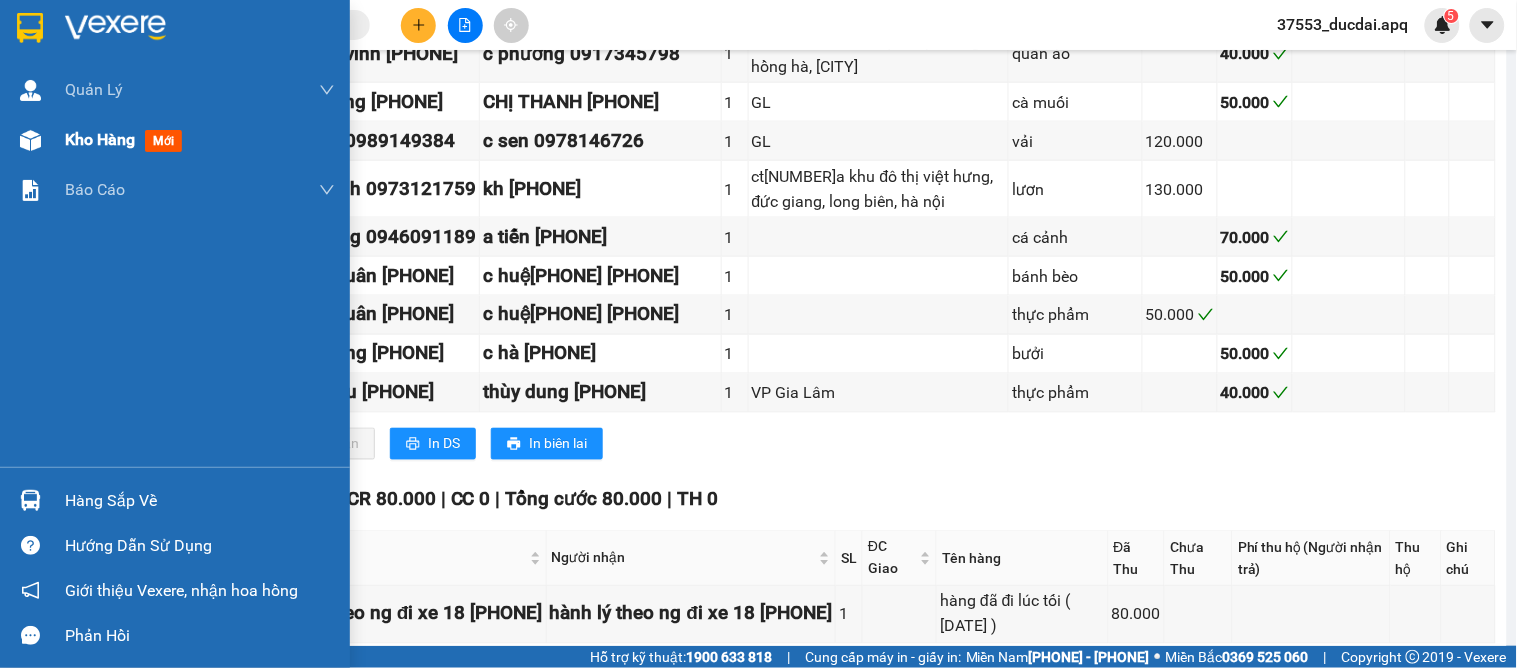 click on "Kho hàng mới" at bounding box center (175, 140) 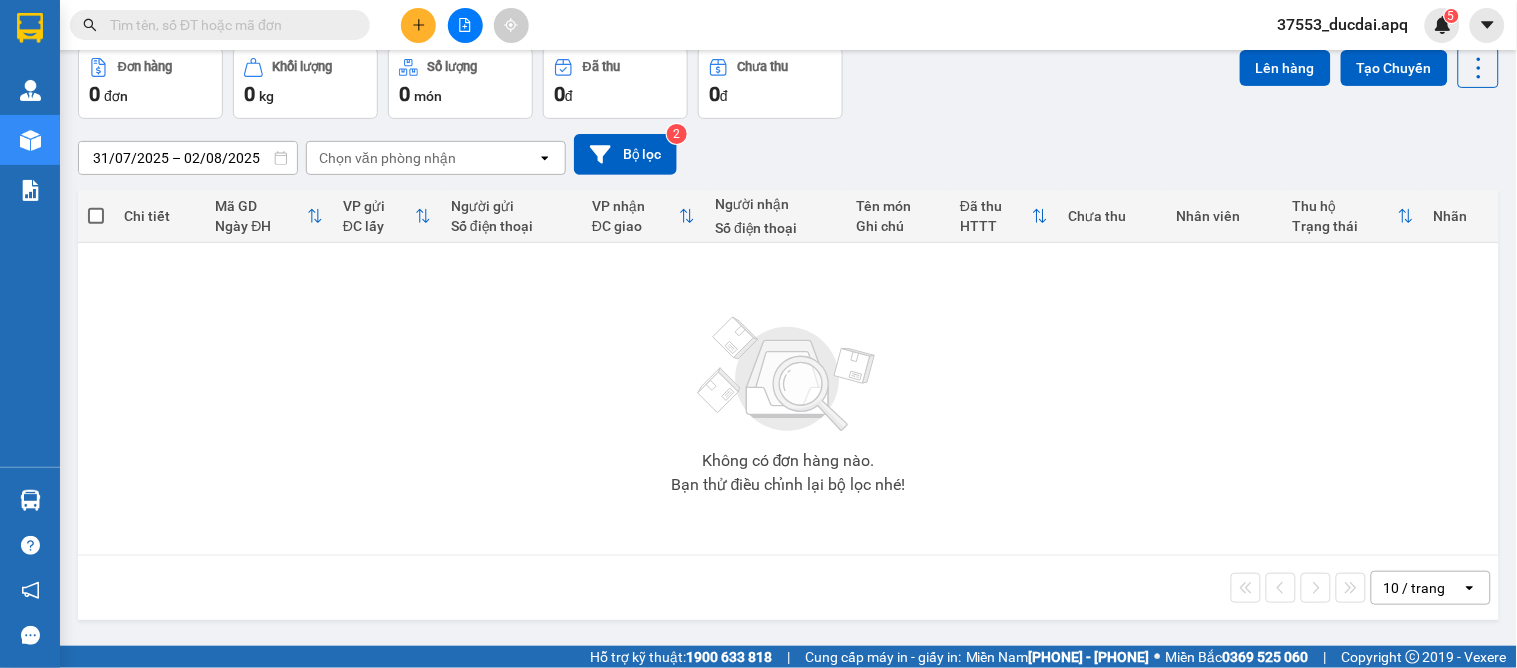 scroll, scrollTop: 0, scrollLeft: 0, axis: both 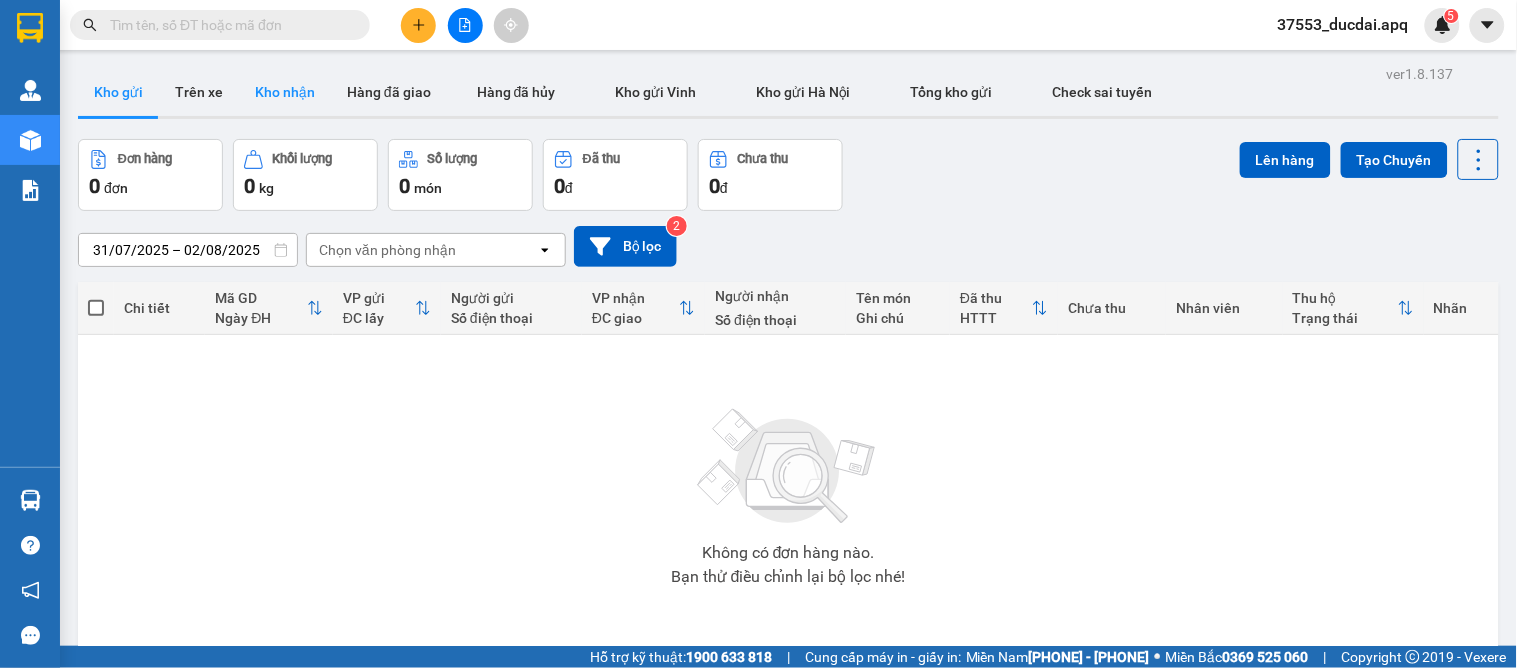 click on "Kho nhận" at bounding box center [285, 92] 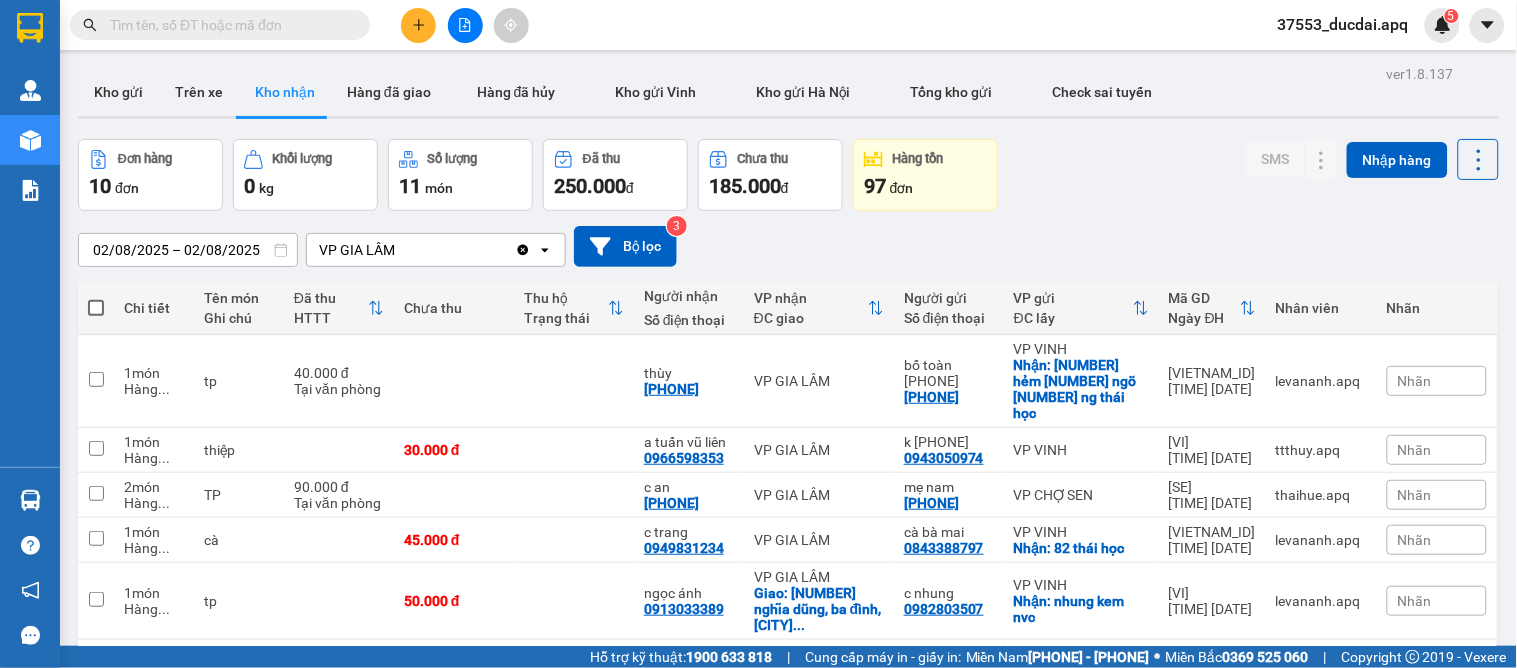 scroll, scrollTop: 310, scrollLeft: 0, axis: vertical 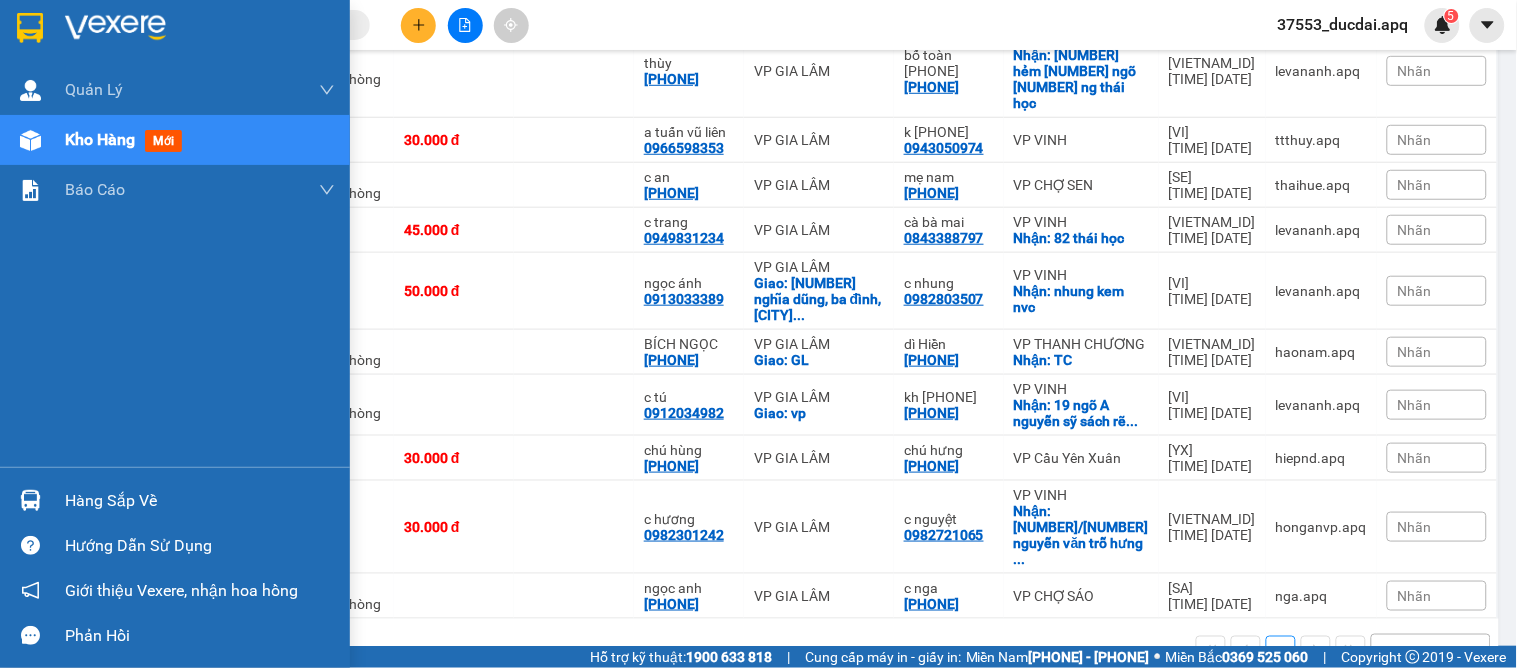 click at bounding box center [30, 500] 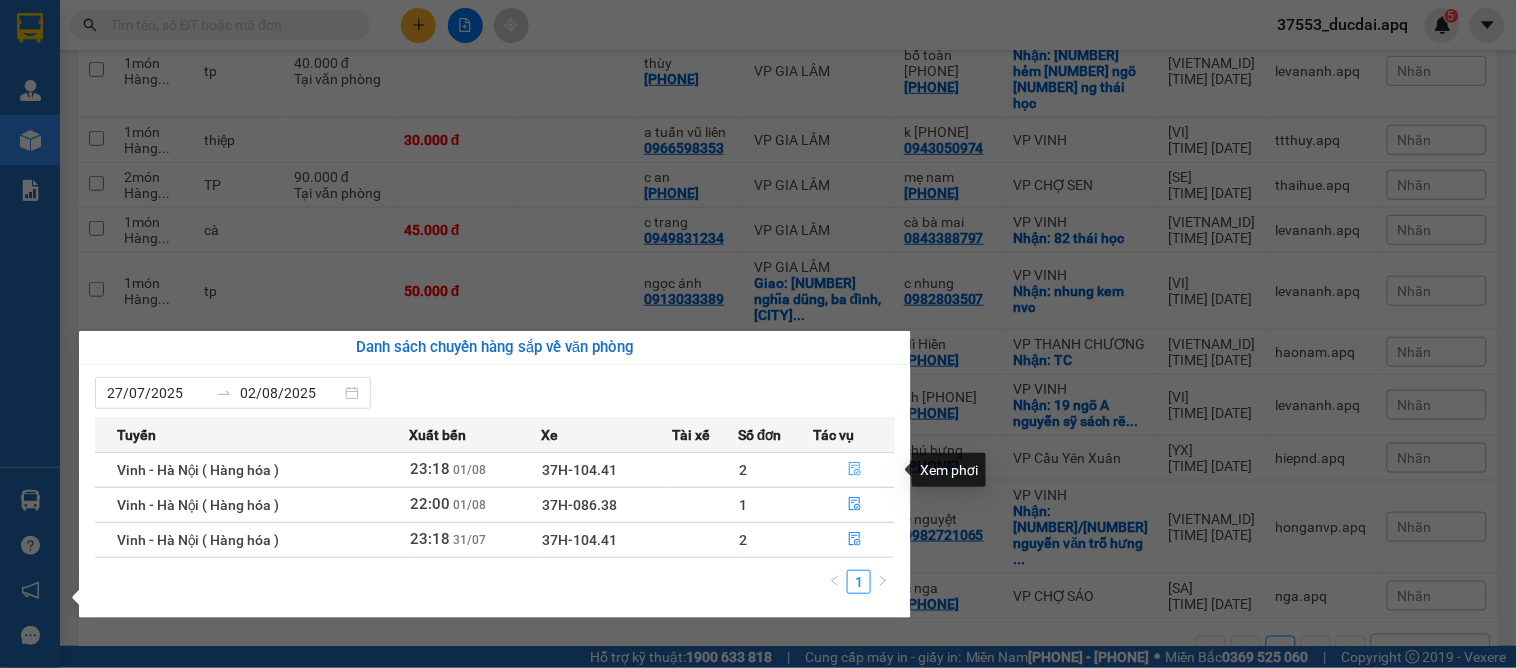 click 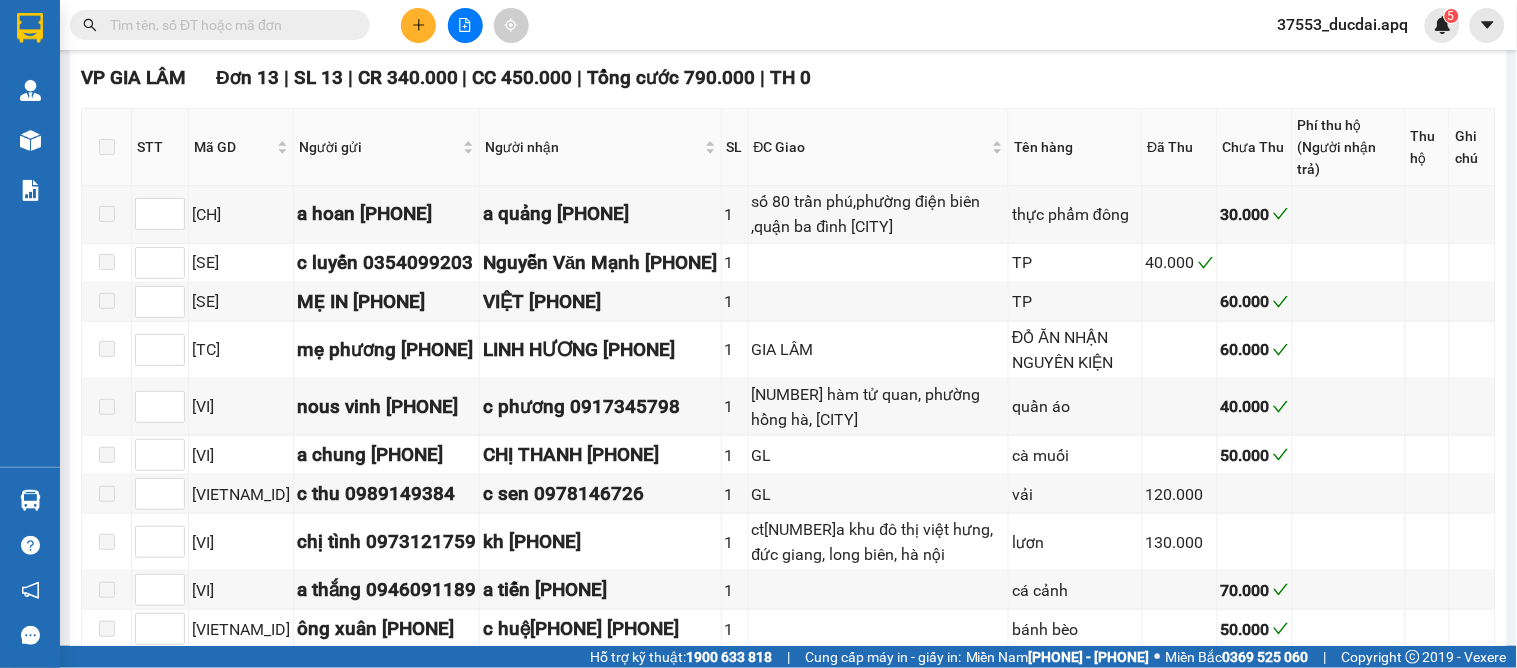 scroll, scrollTop: 0, scrollLeft: 0, axis: both 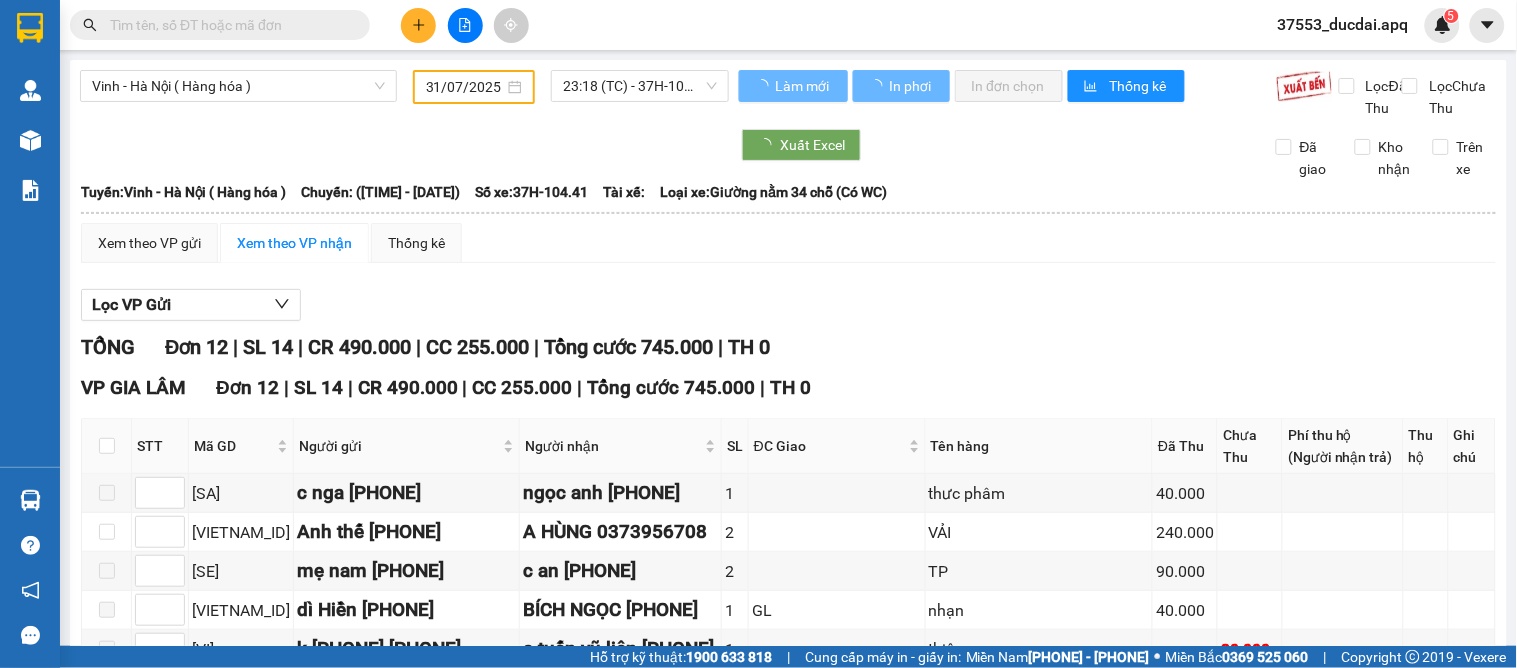 type on "01/08/2025" 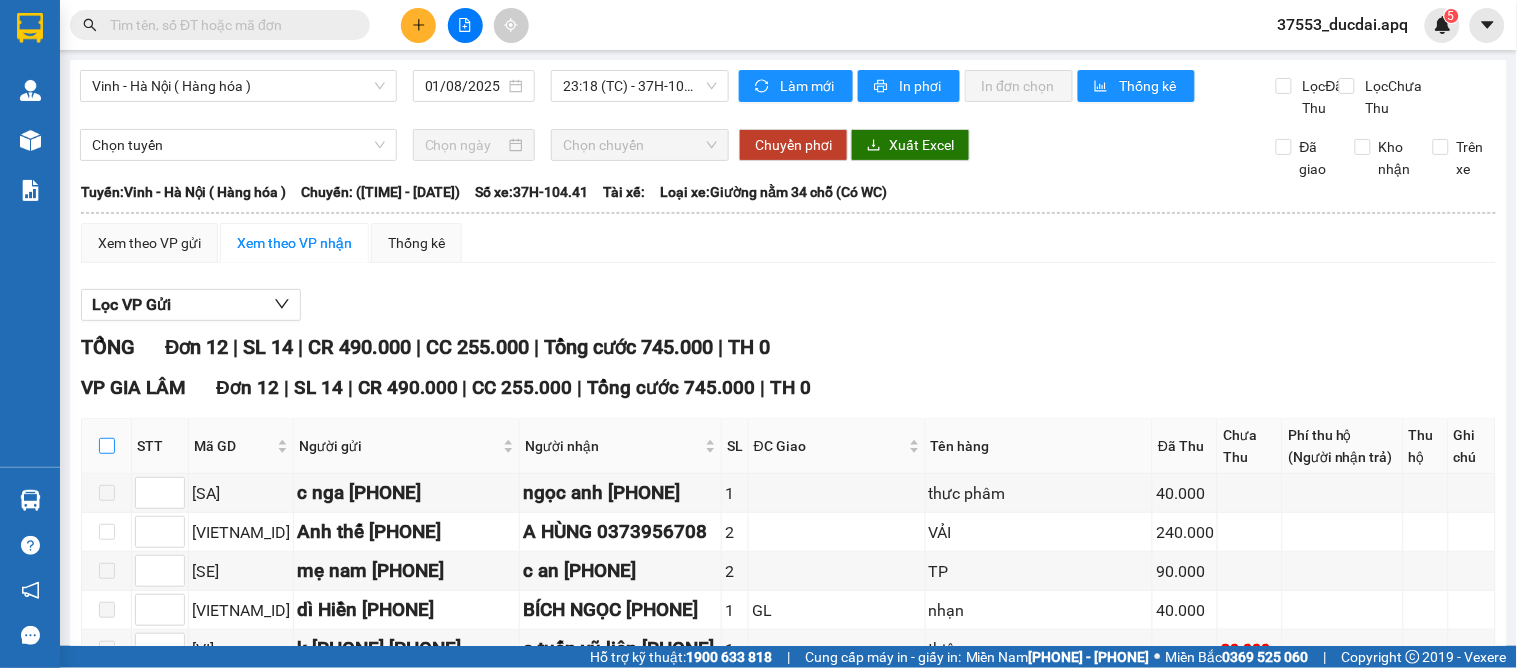 click at bounding box center [107, 446] 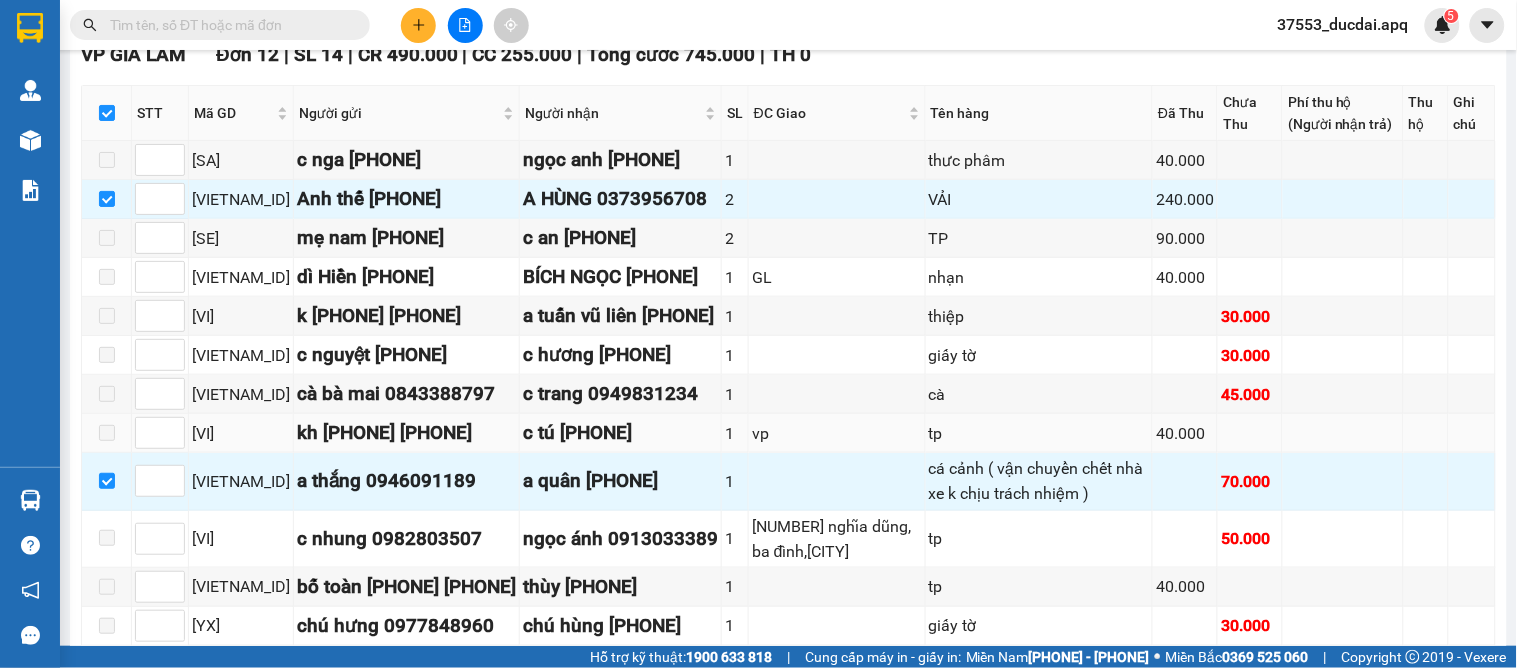 scroll, scrollTop: 444, scrollLeft: 0, axis: vertical 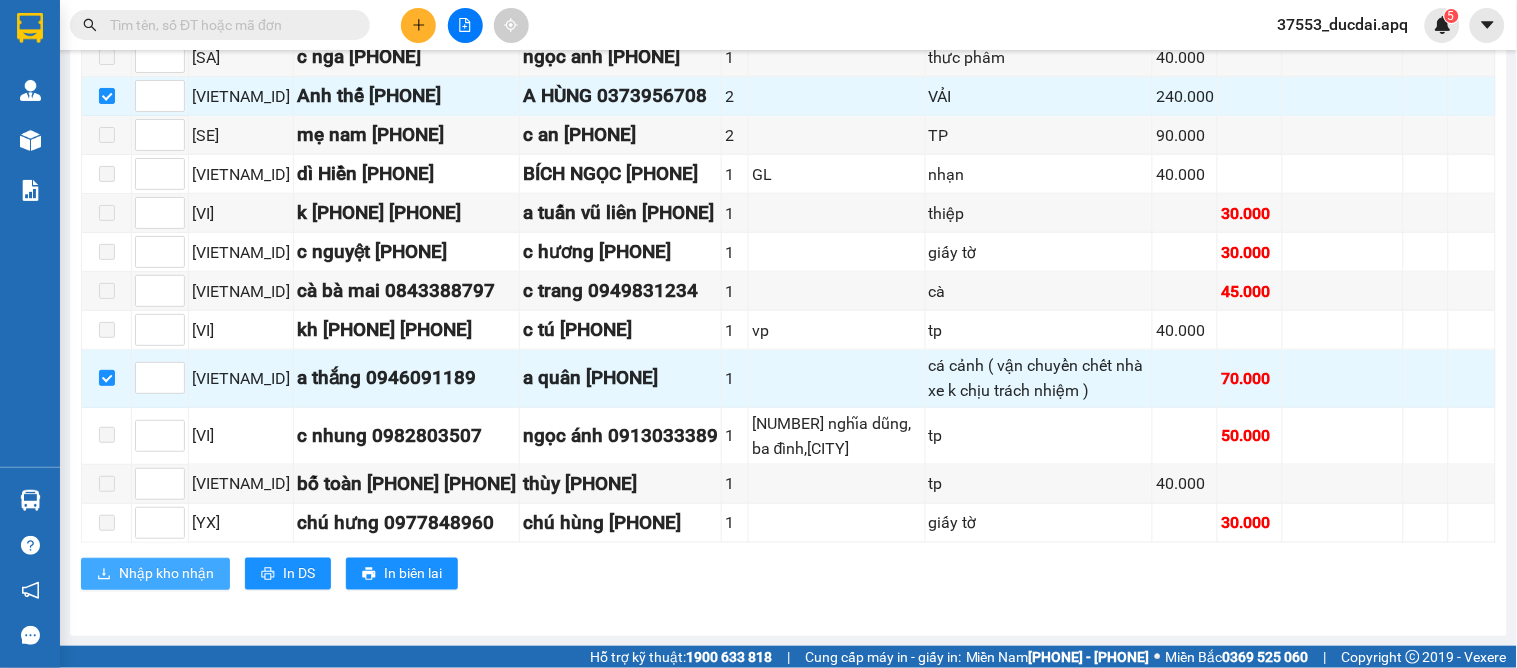 click on "Nhập kho nhận" at bounding box center [166, 574] 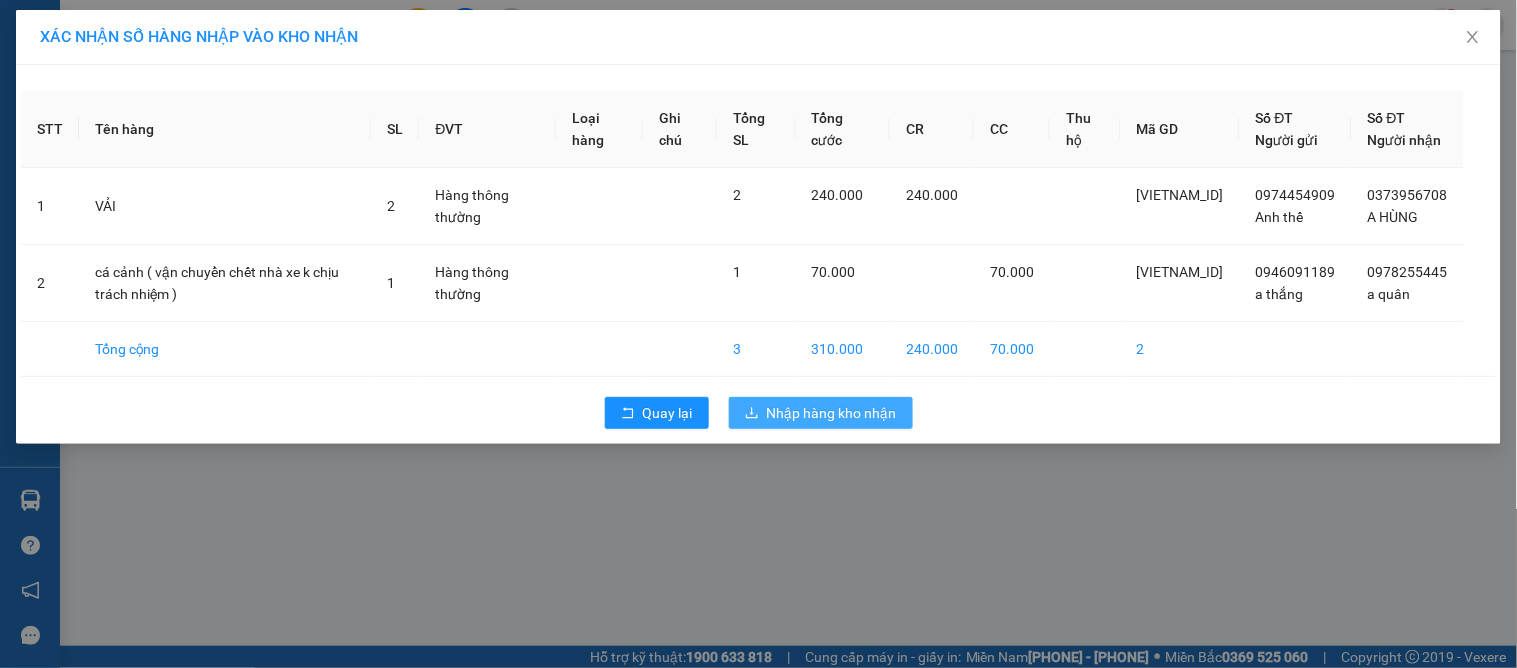 click on "Nhập hàng kho nhận" at bounding box center [832, 413] 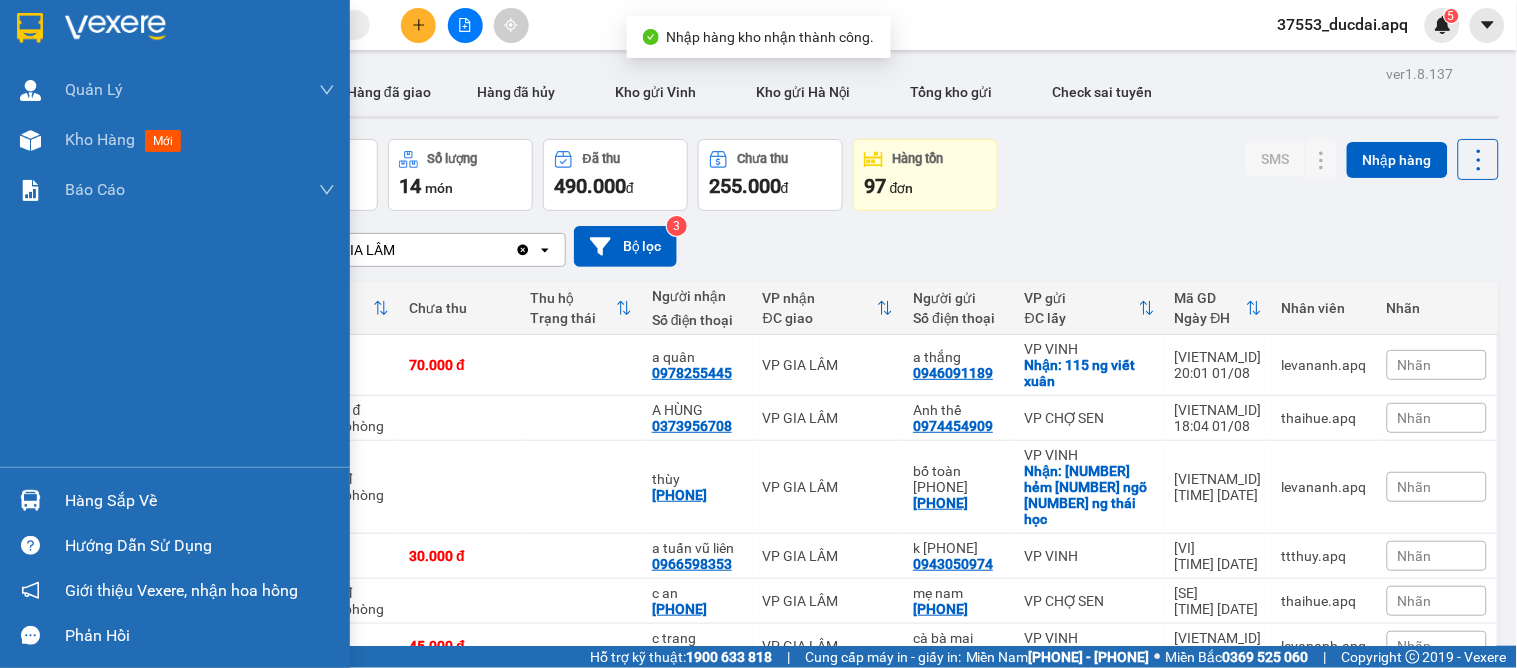 click on "Hàng sắp về" at bounding box center (175, 500) 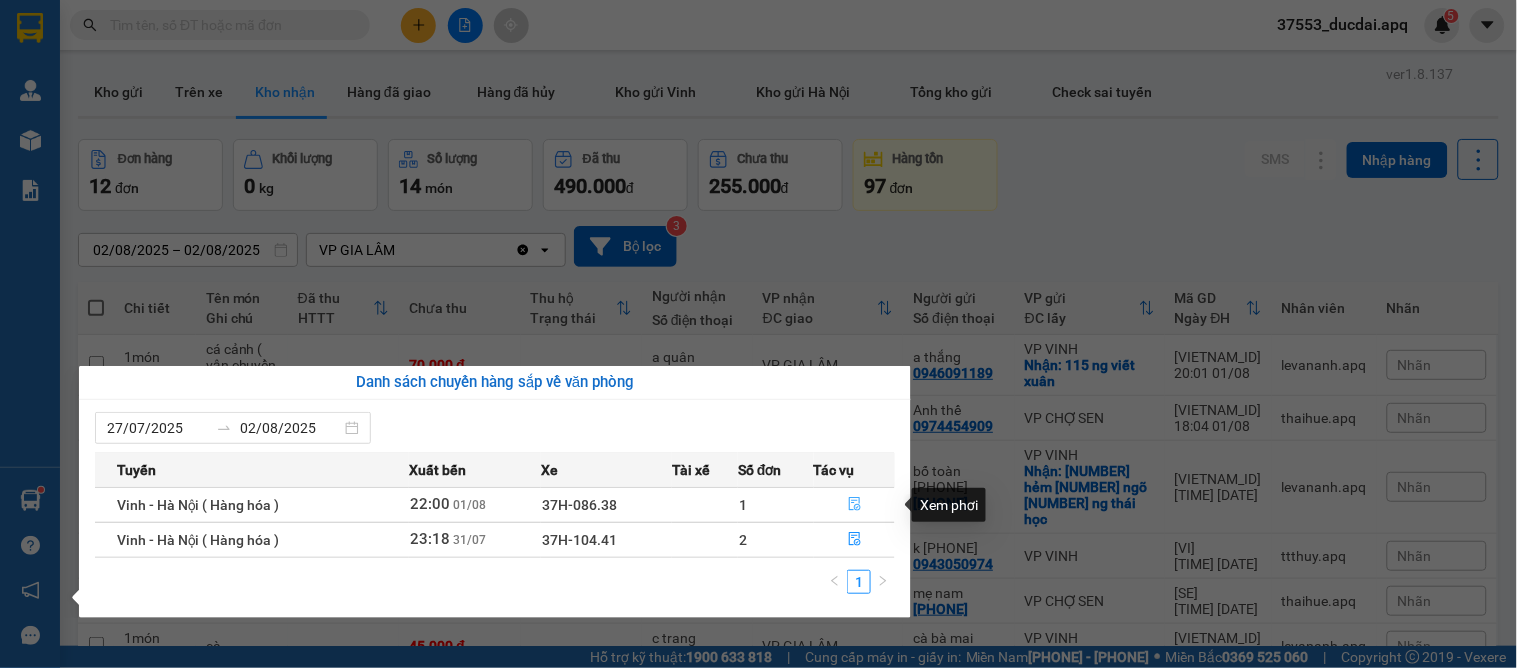 click at bounding box center [854, 505] 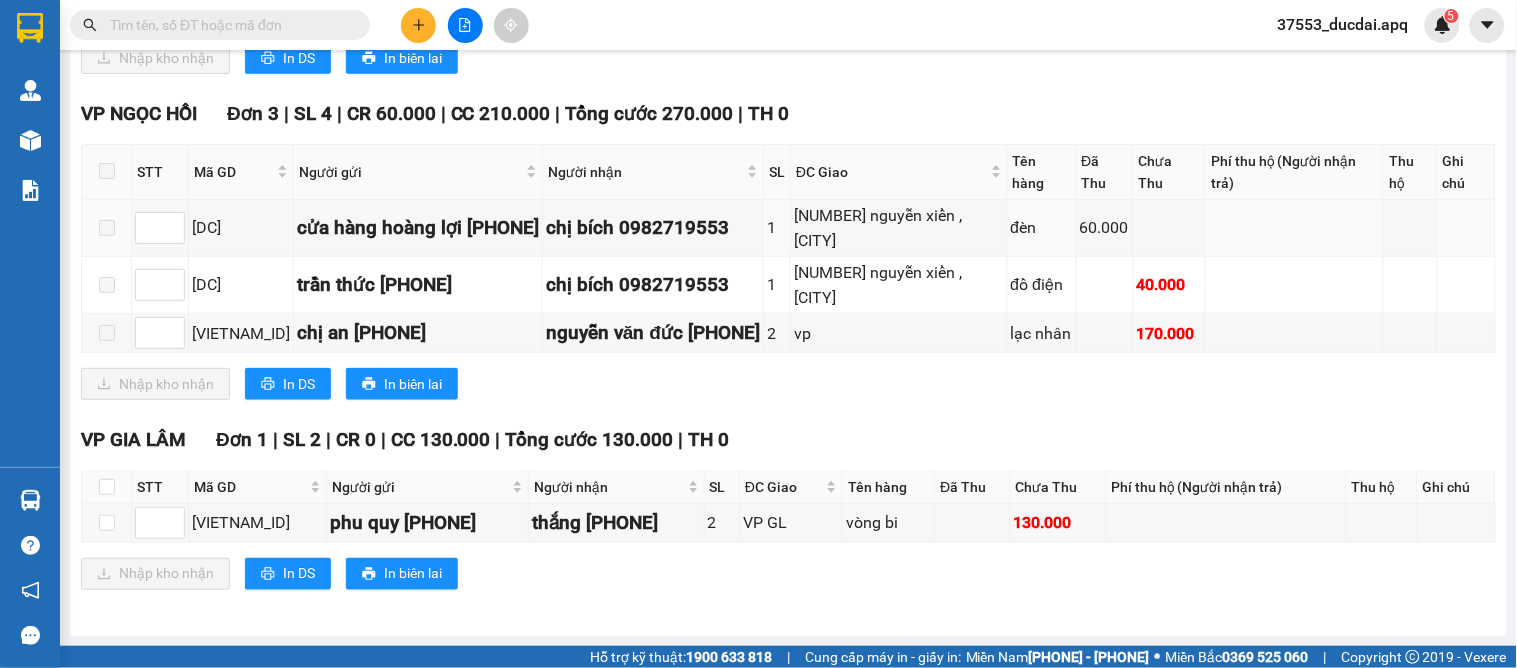 scroll, scrollTop: 2792, scrollLeft: 0, axis: vertical 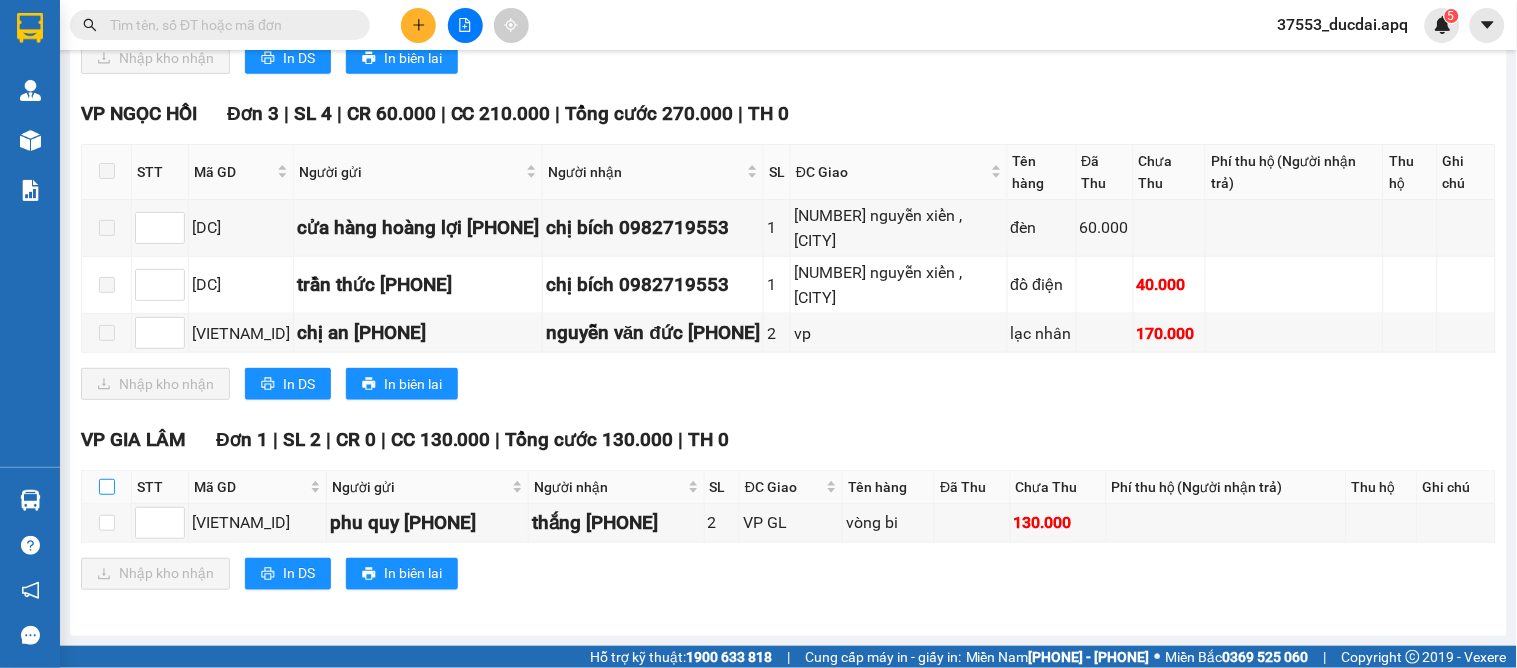 click at bounding box center [107, 487] 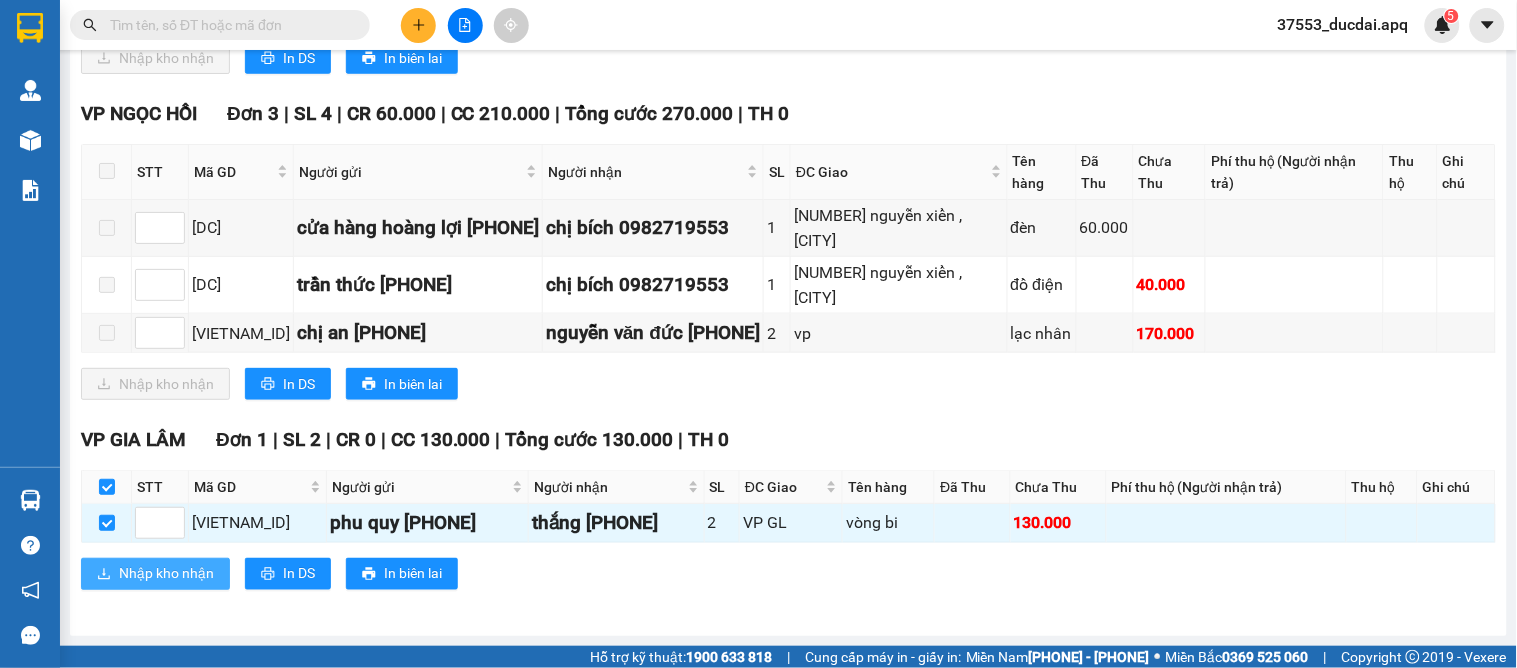 click on "Nhập kho nhận" at bounding box center (155, 574) 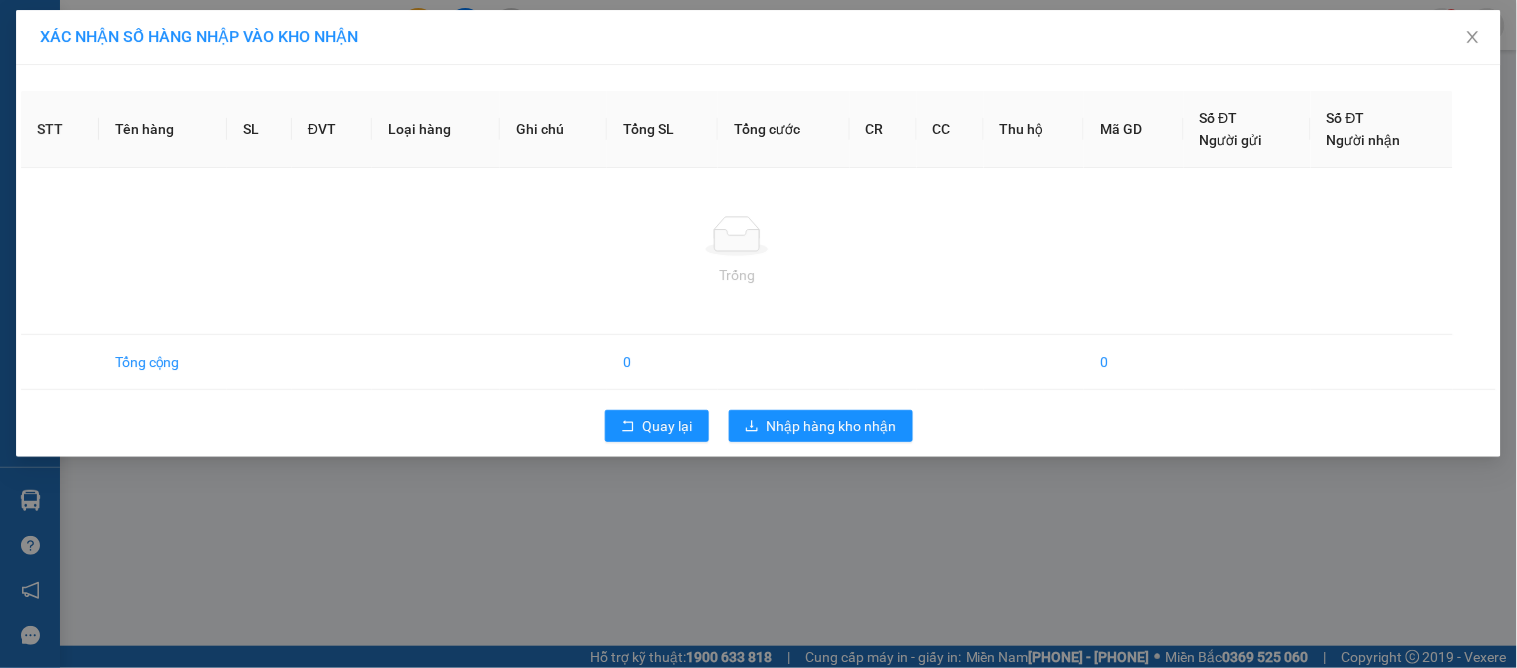 scroll, scrollTop: 0, scrollLeft: 0, axis: both 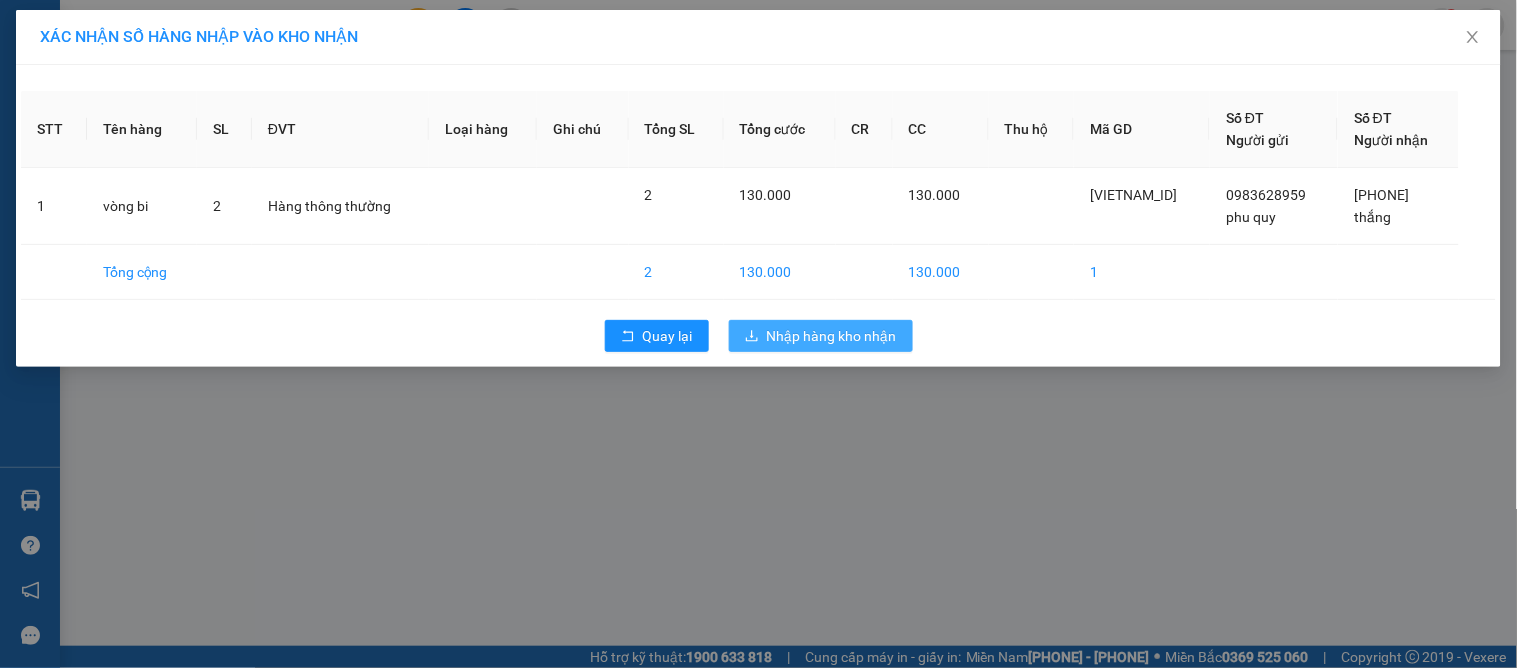 click on "Nhập hàng kho nhận" at bounding box center [821, 336] 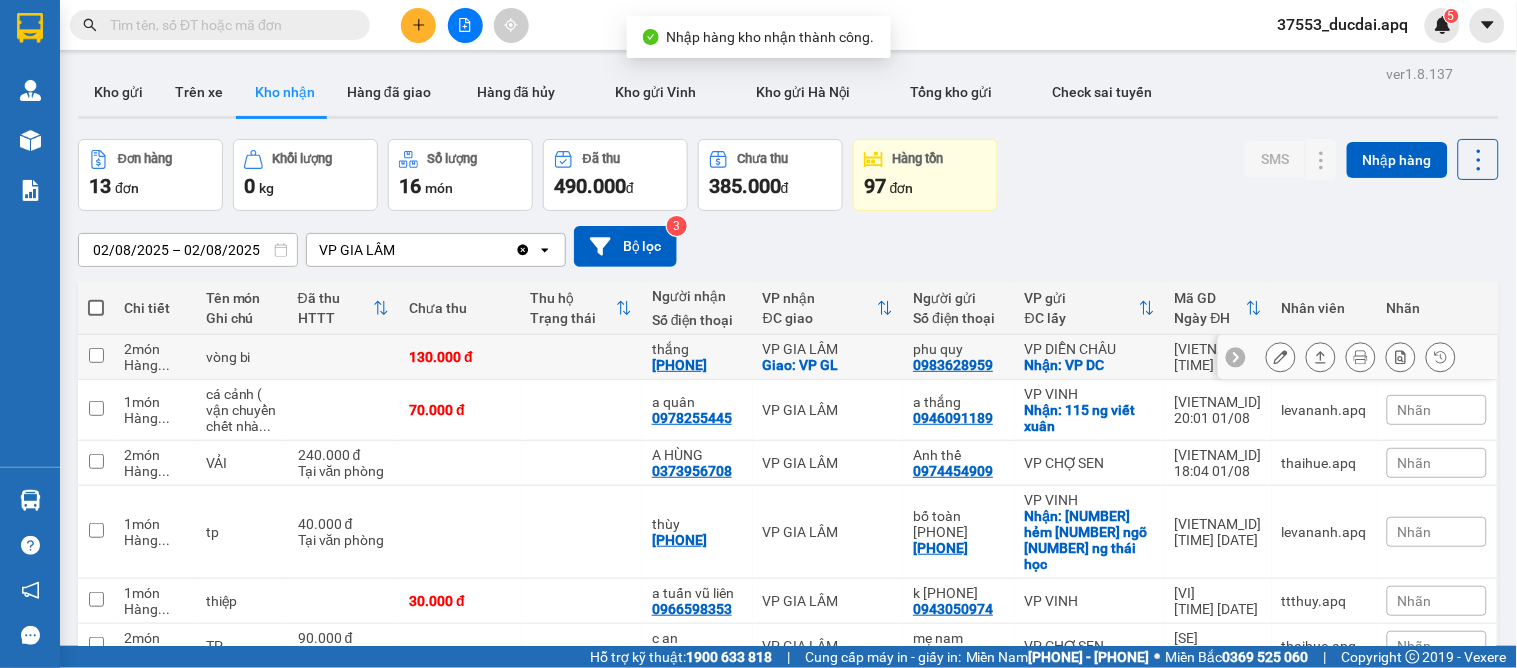 scroll, scrollTop: 310, scrollLeft: 0, axis: vertical 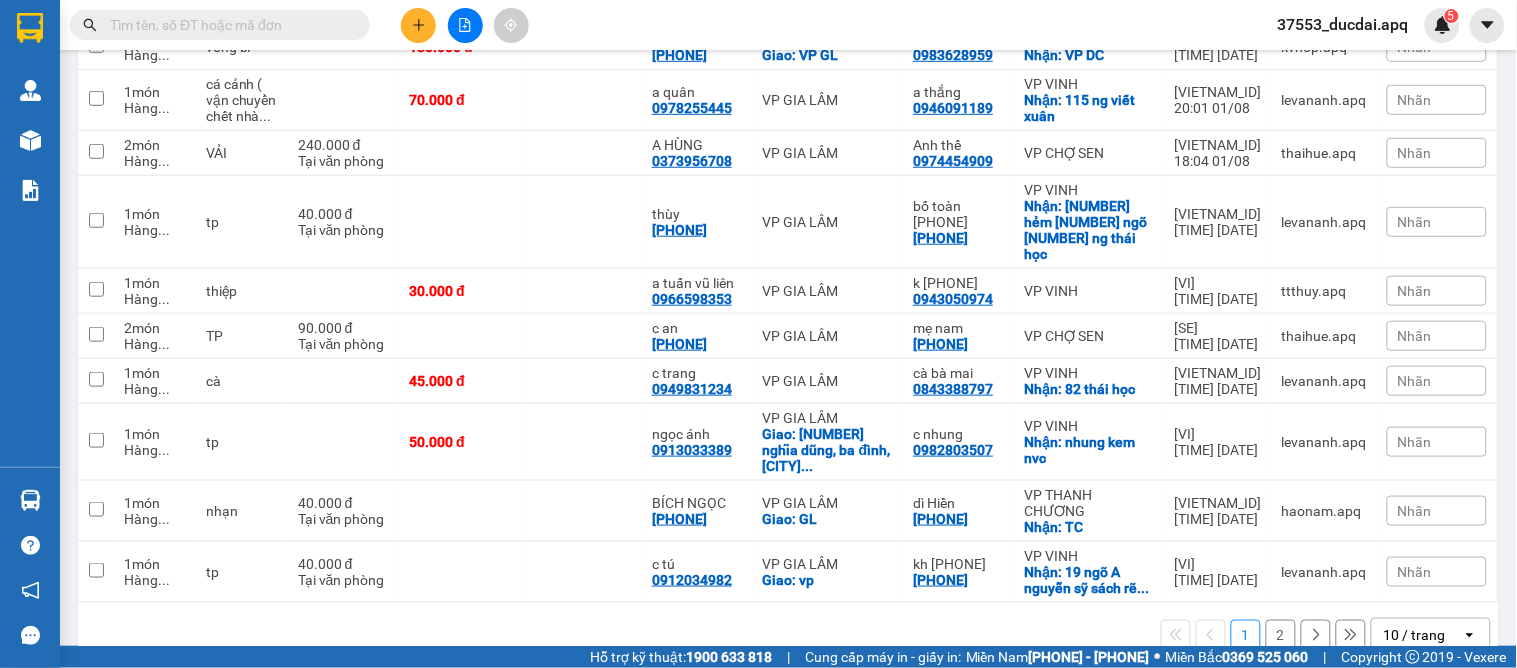 click on "10 / trang" at bounding box center (1415, 635) 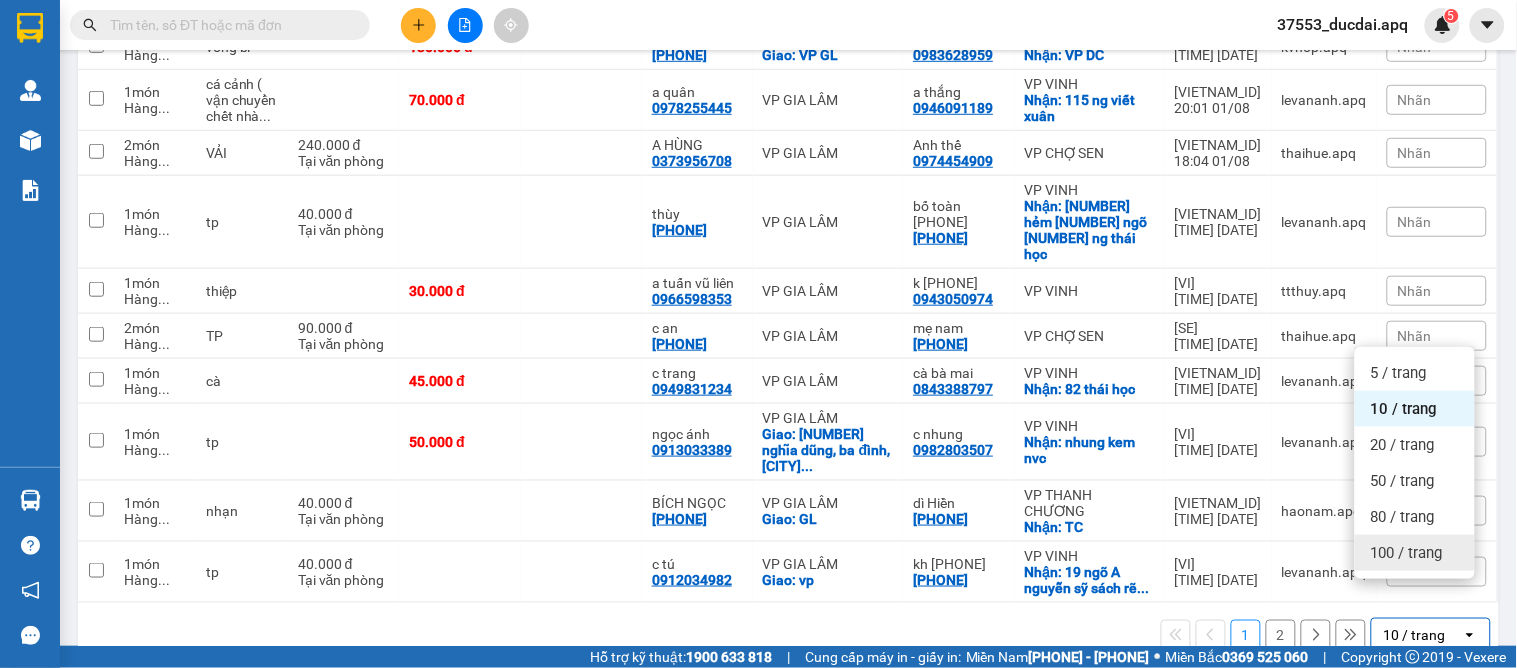 click on "100 / trang" at bounding box center (1407, 553) 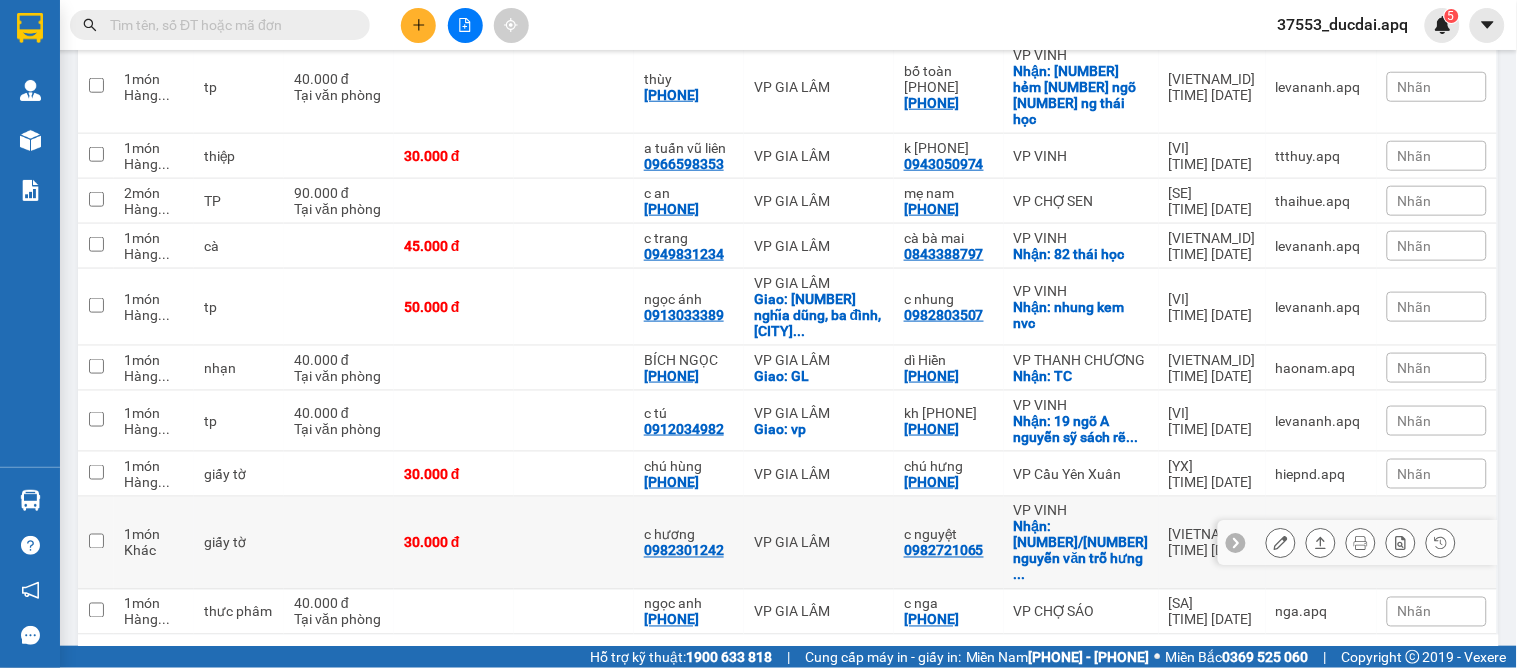 scroll, scrollTop: 238, scrollLeft: 0, axis: vertical 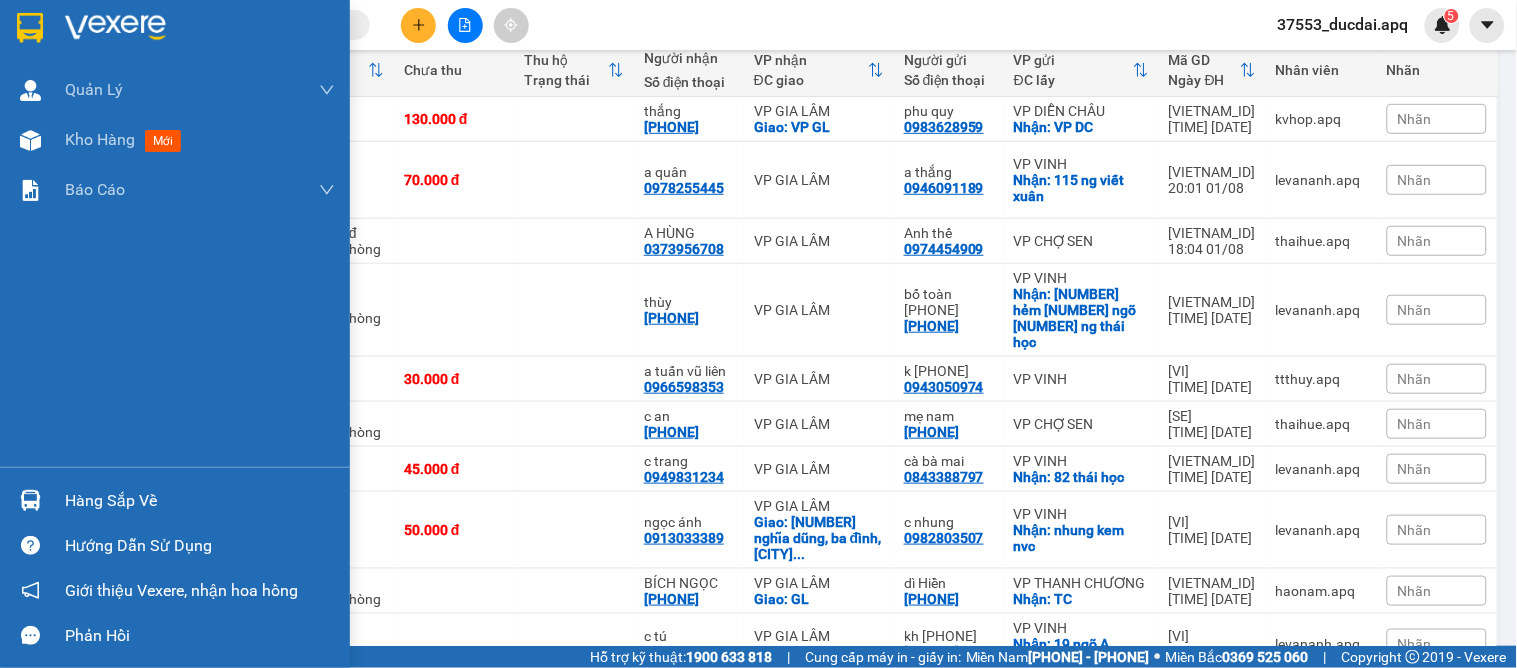 click on "Hàng sắp về" at bounding box center [175, 500] 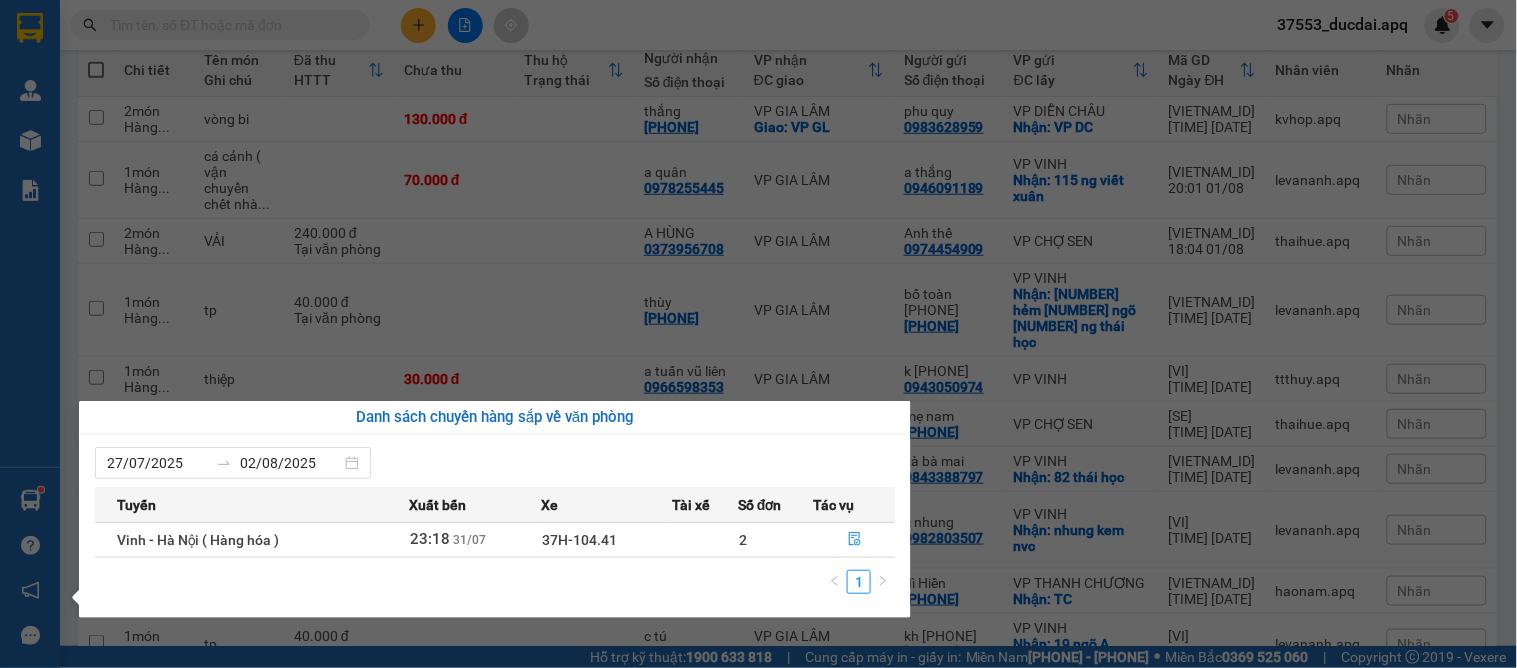 click on "Kết quả tìm kiếm ( 0 )  Bộ lọc  No Data 37553_ducdai.apq 5     Quản Lý Quản lý thu hộ Quản lý giao nhận mới Quản lý kiểm kho     Kho hàng mới     Báo cáo 1. Báo cáo nộp tiền từng văn phòng 12. Thống kê đơn đối tác 2. Báo cáo doanh thu các văn phòng ( không có công nợ - tính theo ngày lên hàng) 3. Thống kê hàng về từng văn phòng 5. Báo cáo COD đi hàng ngày 6. Doanh số theo xe, tài xế chi tiết Hàng sắp về Hướng dẫn sử dụng Giới thiệu Vexere, nhận hoa hồng Phản hồi Phần mềm hỗ trợ bạn tốt chứ? ver  1.8.137 Kho gửi Trên xe Kho nhận Hàng đã giao Hàng đã hủy Kho gửi Vinh Kho gửi Hà Nội Tổng kho gửi Check sai tuyến Đơn hàng 13 đơn Khối lượng 0 kg Số lượng 16 món Đã thu 490.000  đ Chưa thu 385.000  đ Hàng tồn 97 đơn SMS Nhập hàng 02/08/2025 – 02/08/2025 Selected date range is from 02/08/2025 to 02/08/2025. VP GIA LÂM Clear value 3" at bounding box center (758, 334) 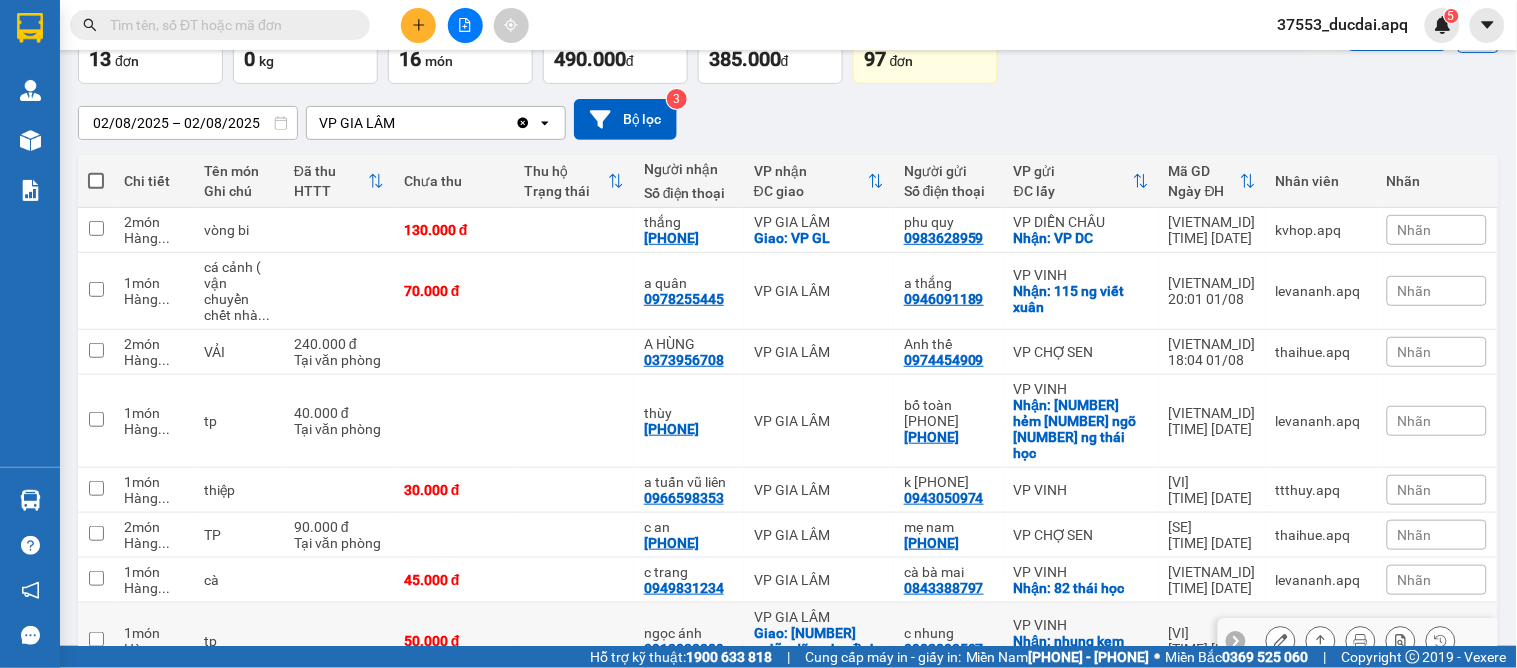 scroll, scrollTop: 0, scrollLeft: 0, axis: both 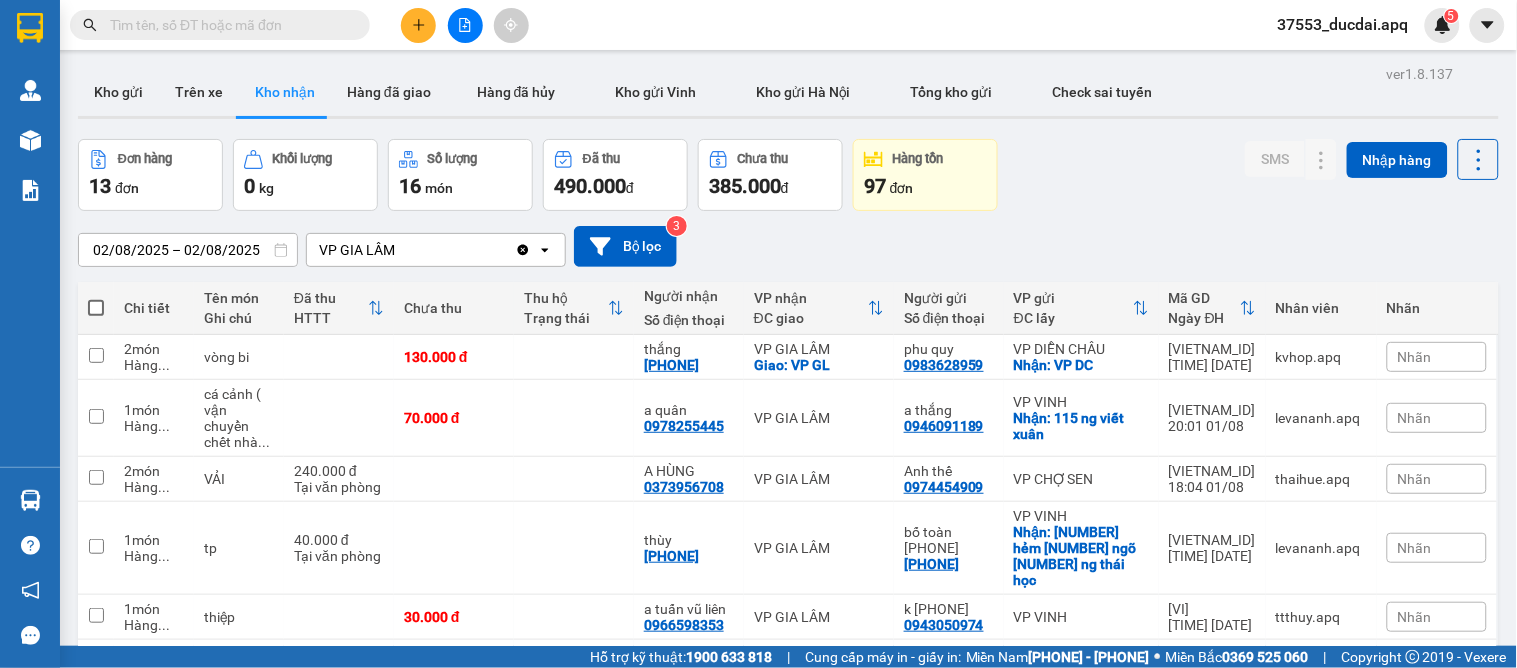 click on "02/08/2025 – 02/08/2025" at bounding box center (188, 250) 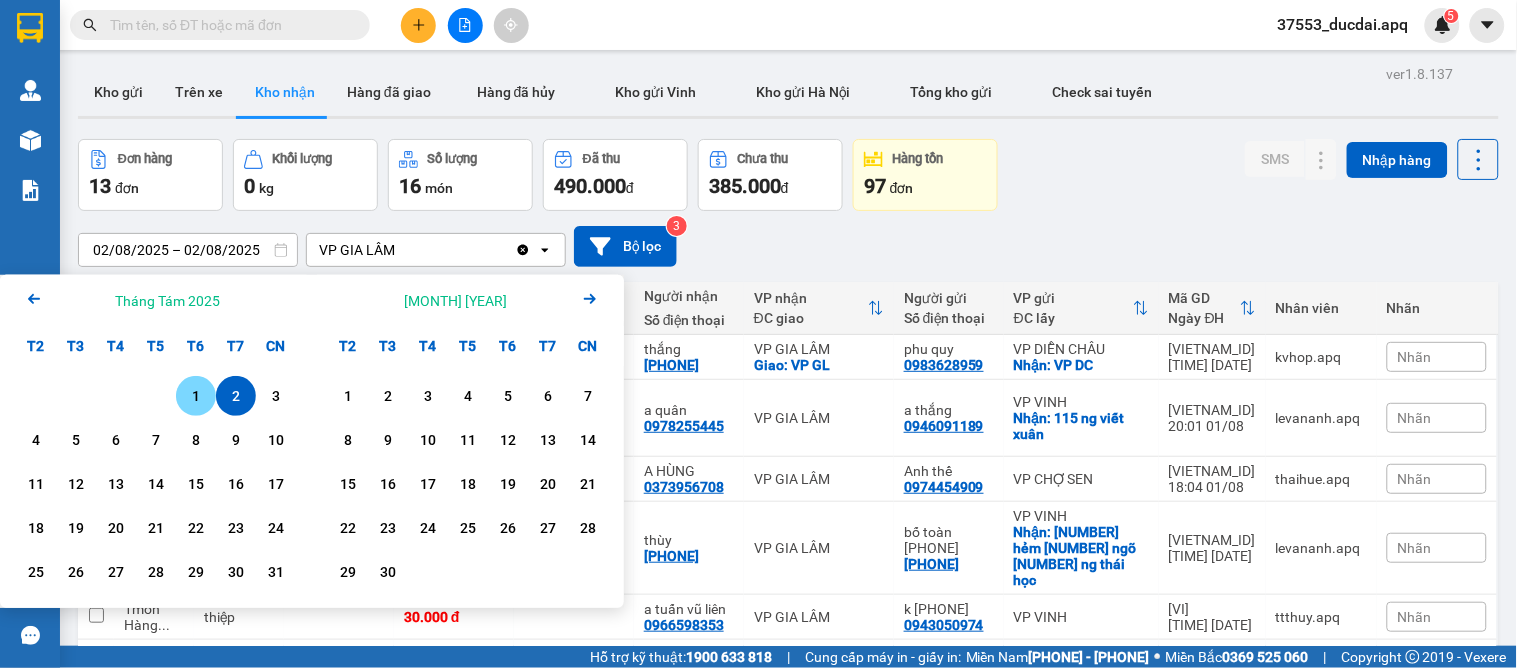 click on "1" at bounding box center [196, 396] 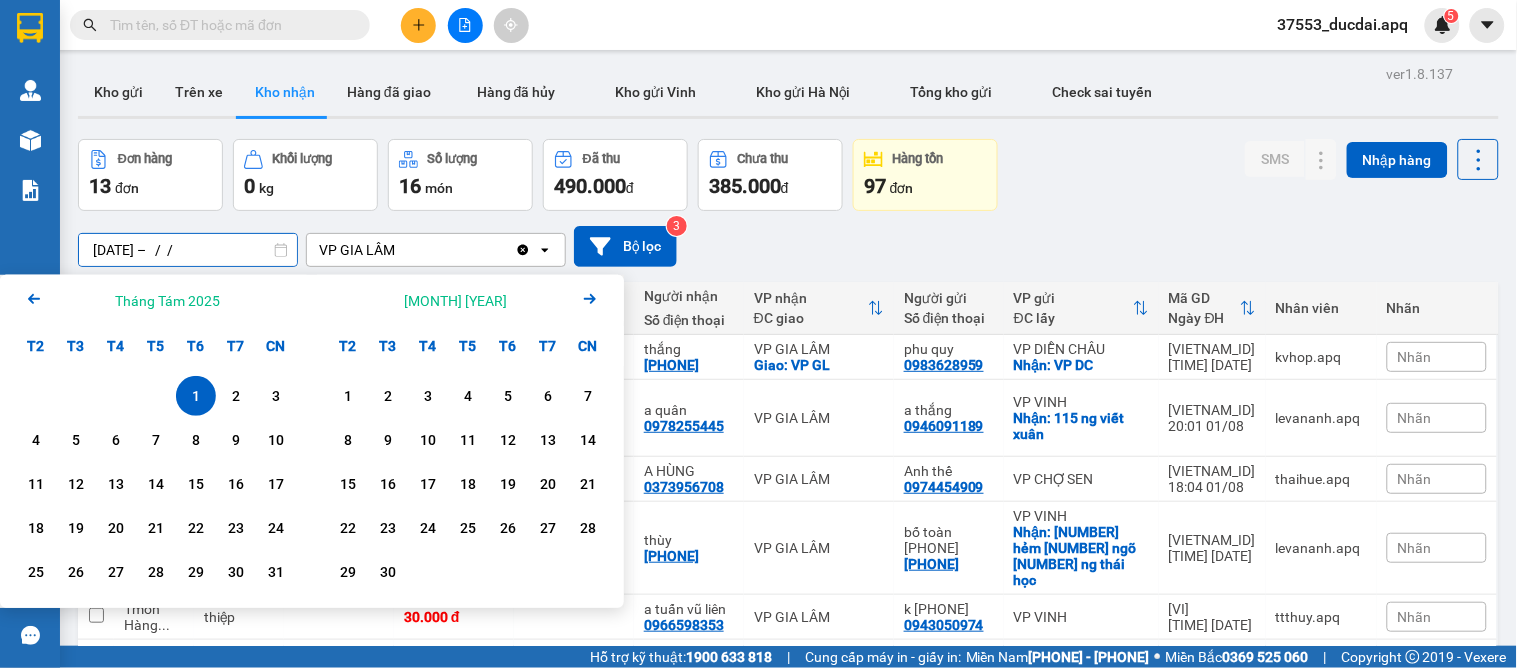 click on "01/08/2025 –   /  /" at bounding box center (188, 250) 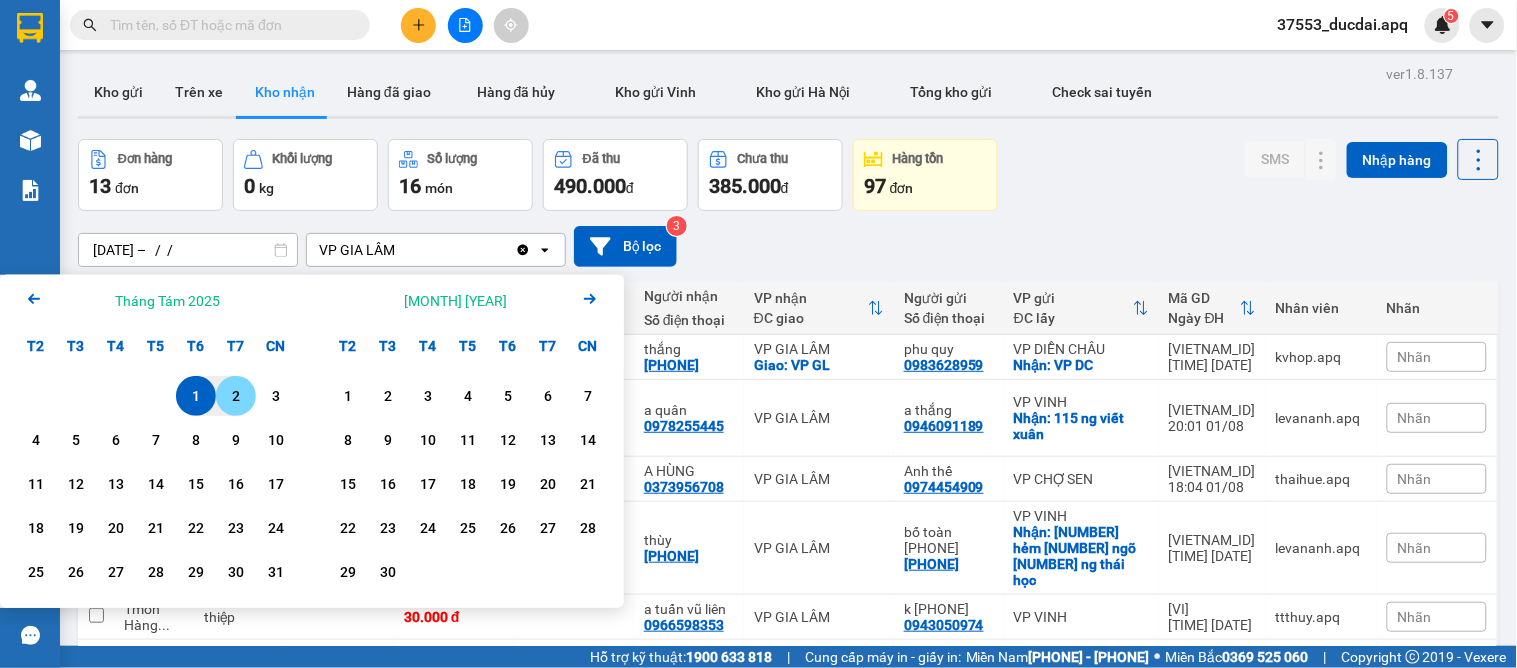 click on "2" at bounding box center (236, 396) 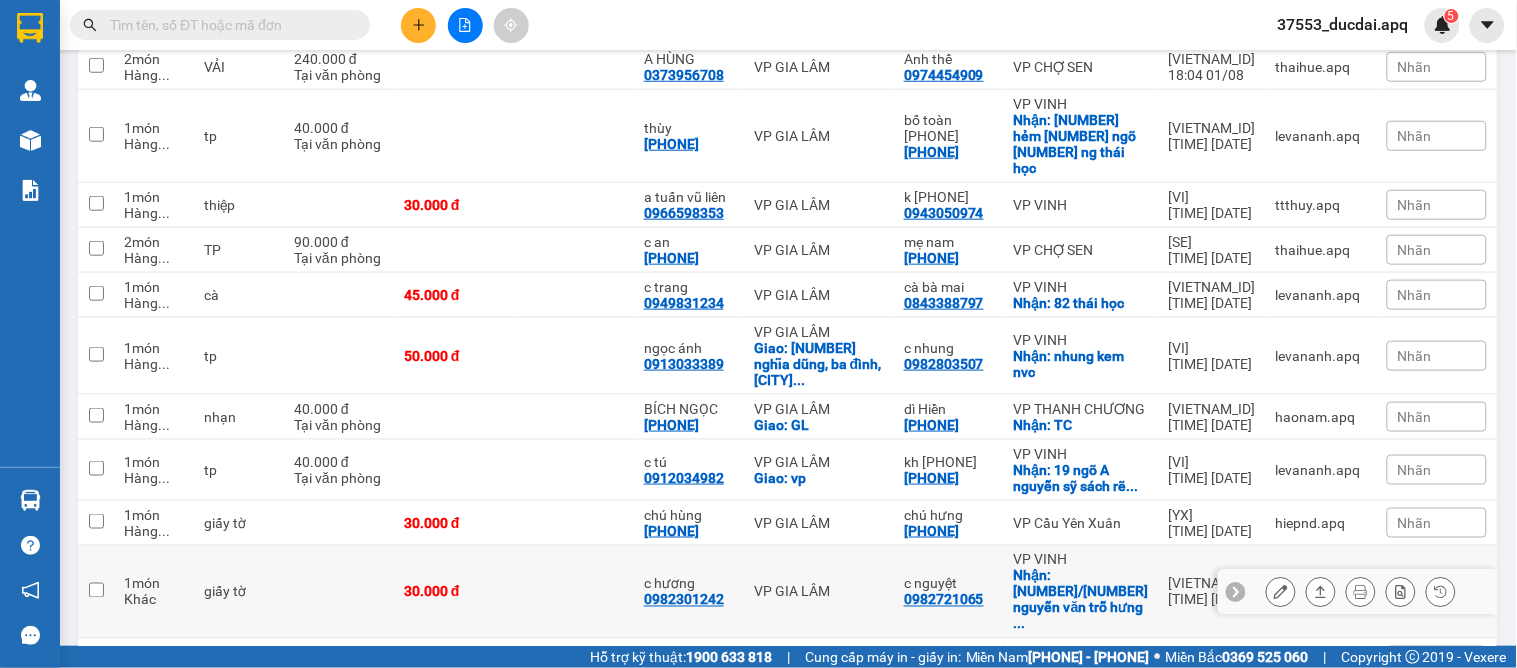 scroll, scrollTop: 634, scrollLeft: 0, axis: vertical 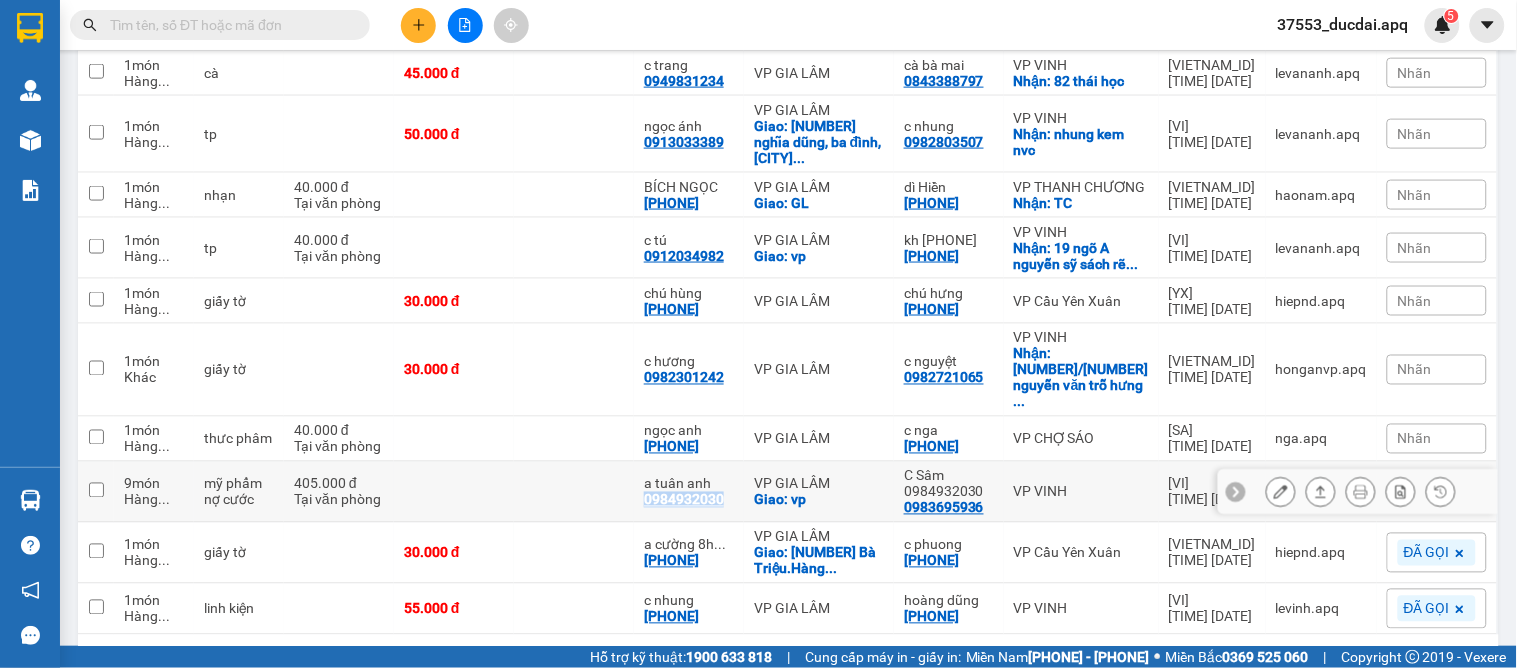drag, startPoint x: 728, startPoint y: 424, endPoint x: 643, endPoint y: 422, distance: 85.02353 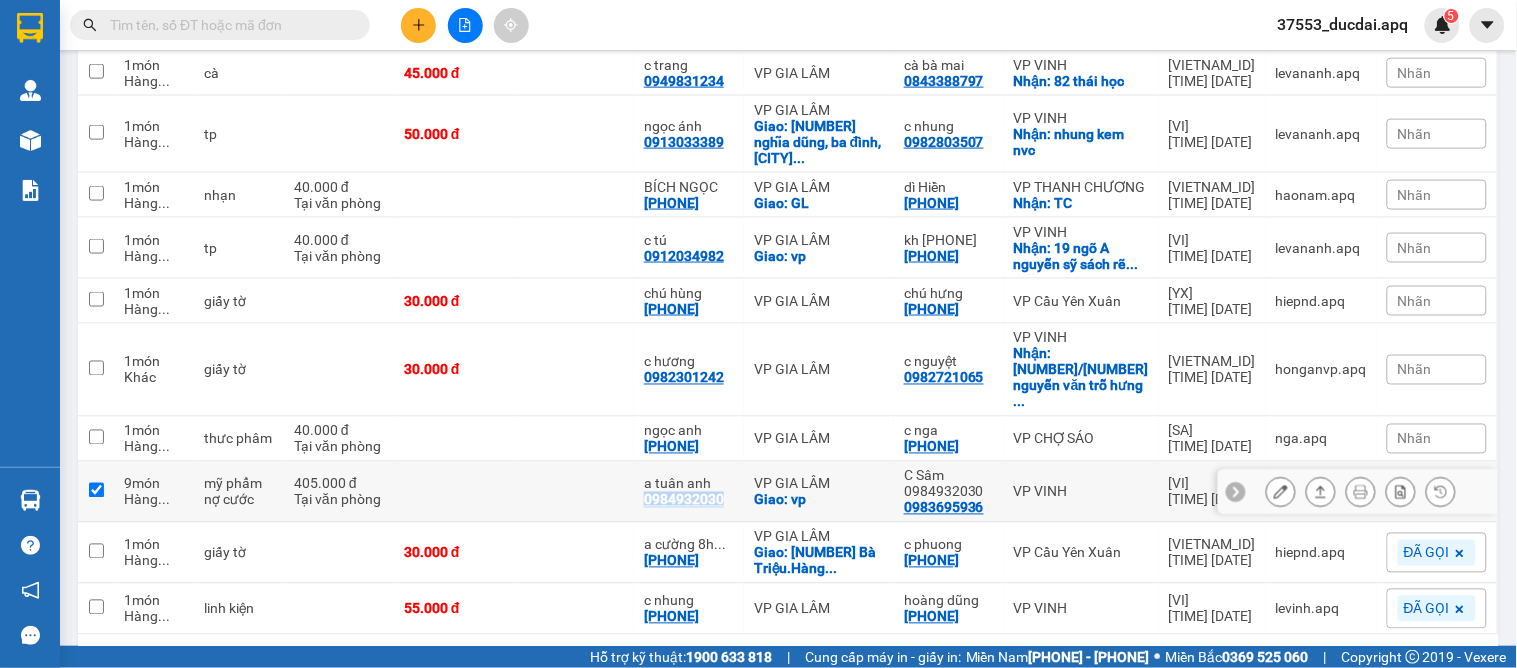 checkbox on "true" 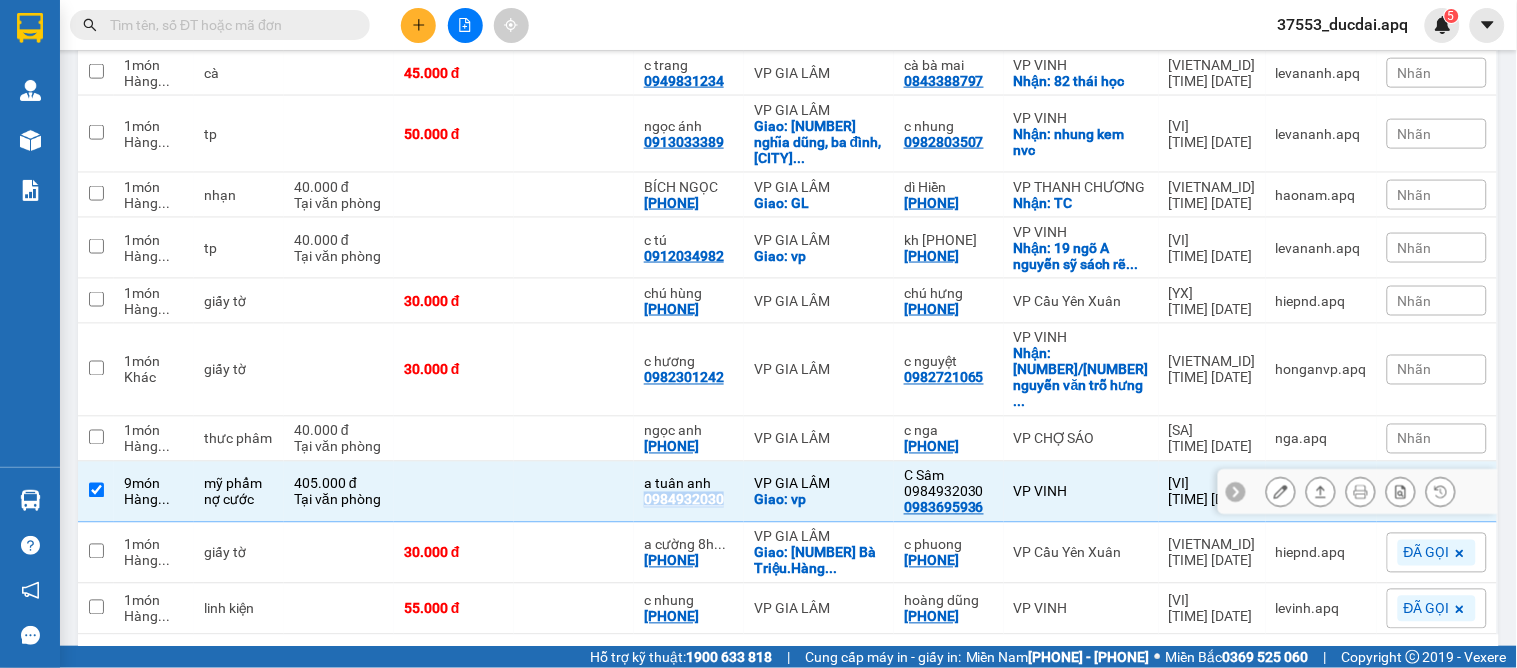 copy on "0984932030" 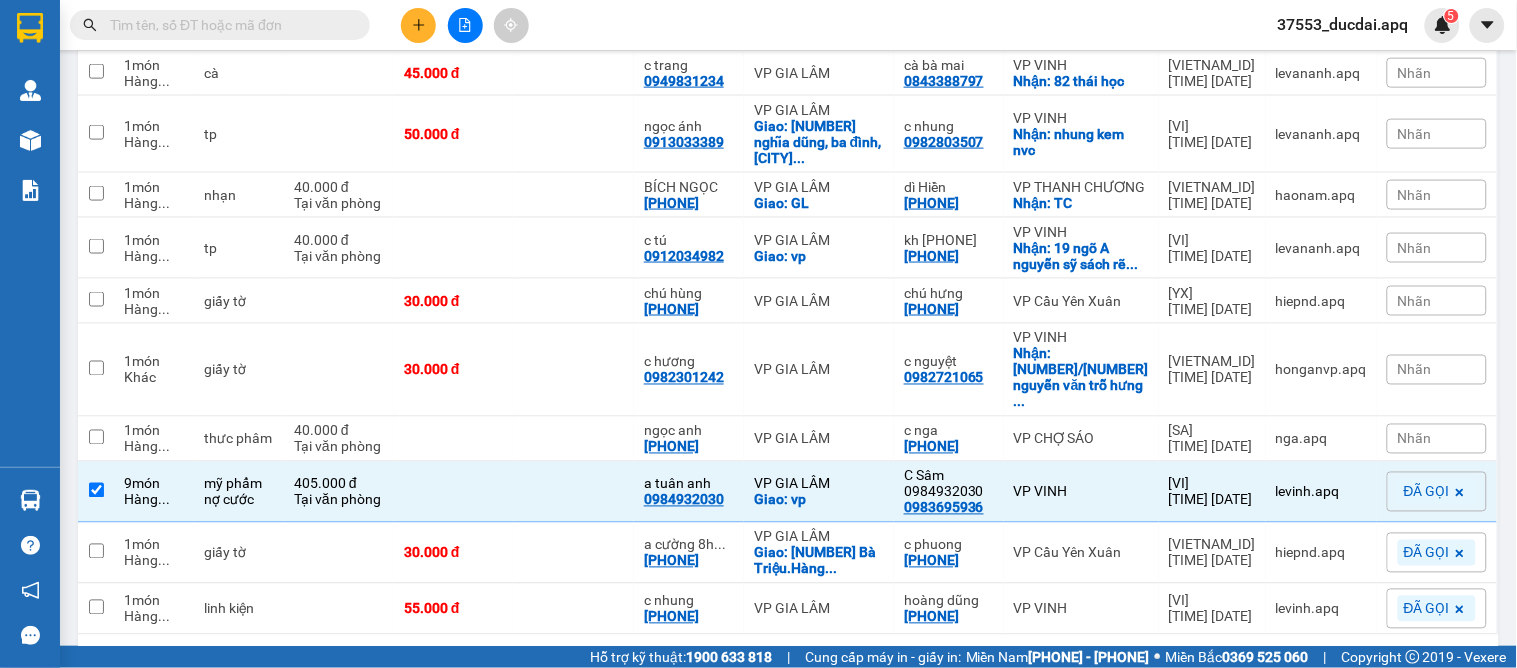 paste on "0984932030" 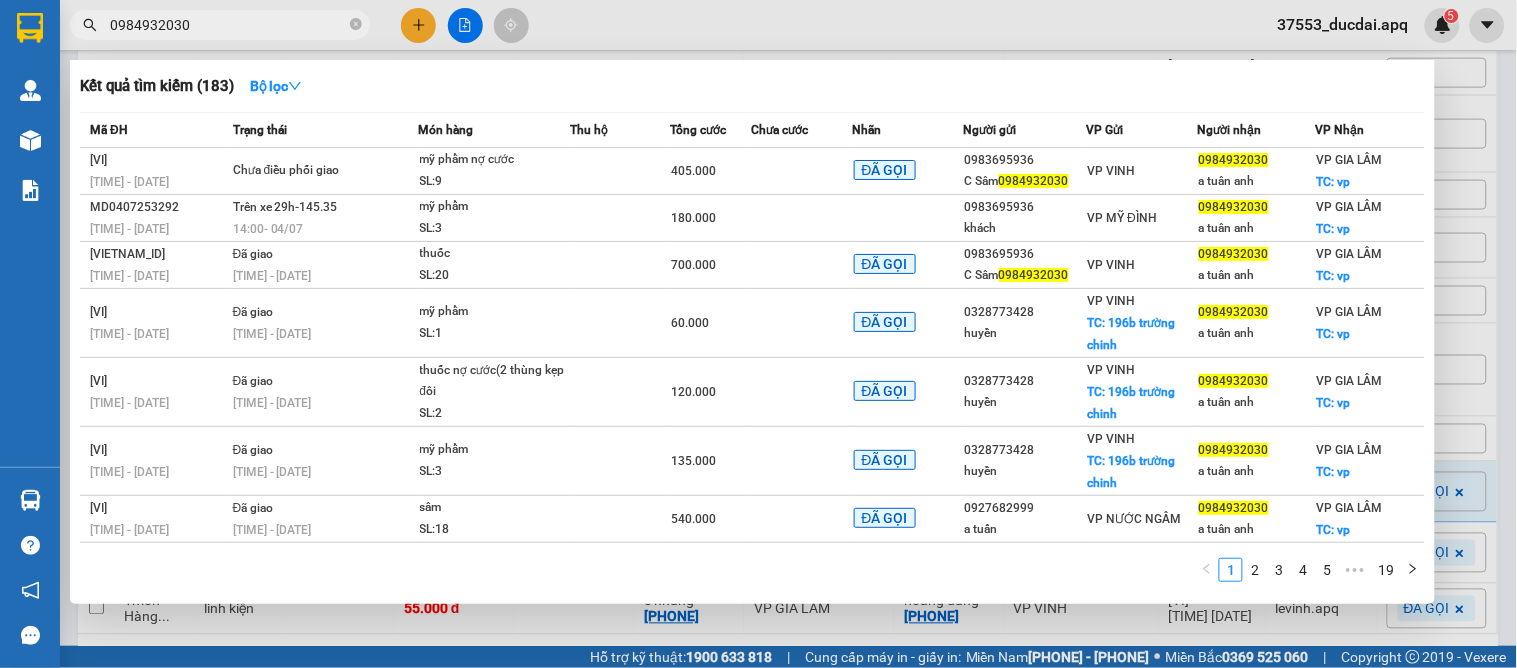 type on "0984932030" 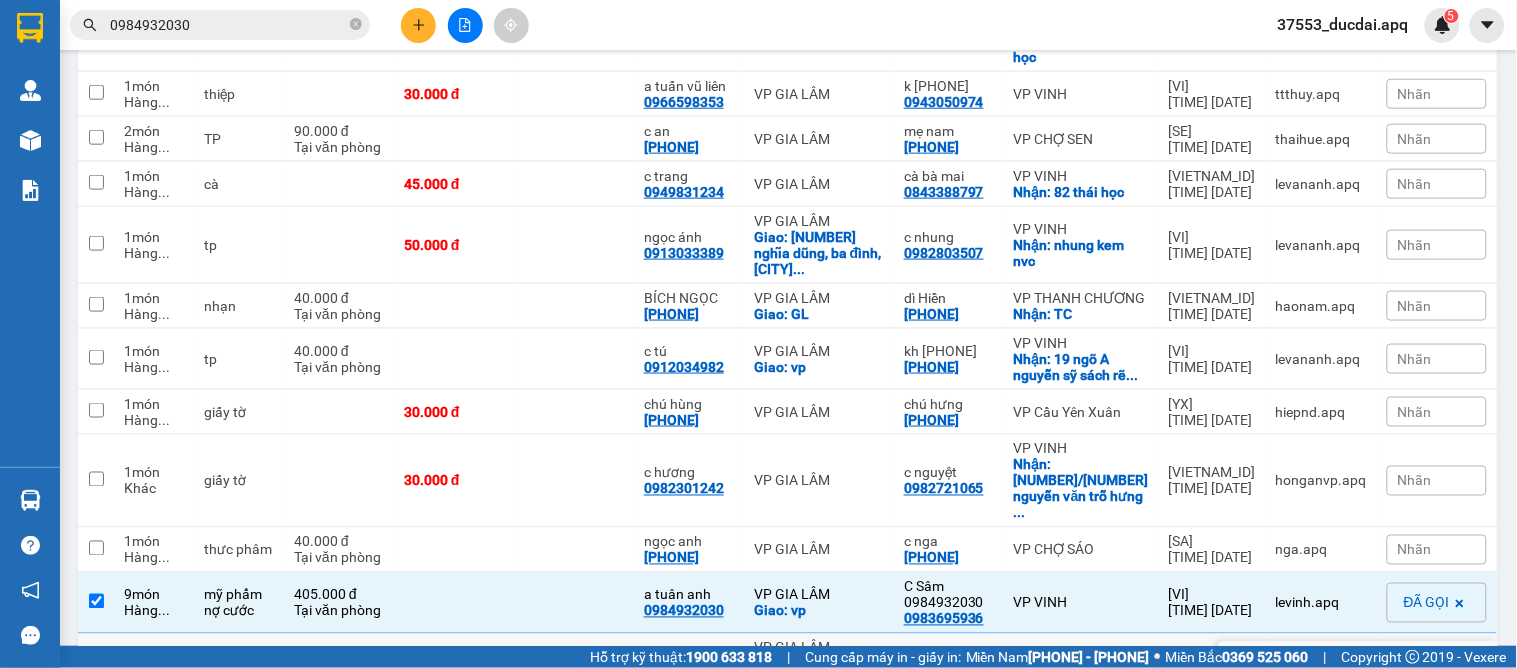 scroll, scrollTop: 634, scrollLeft: 0, axis: vertical 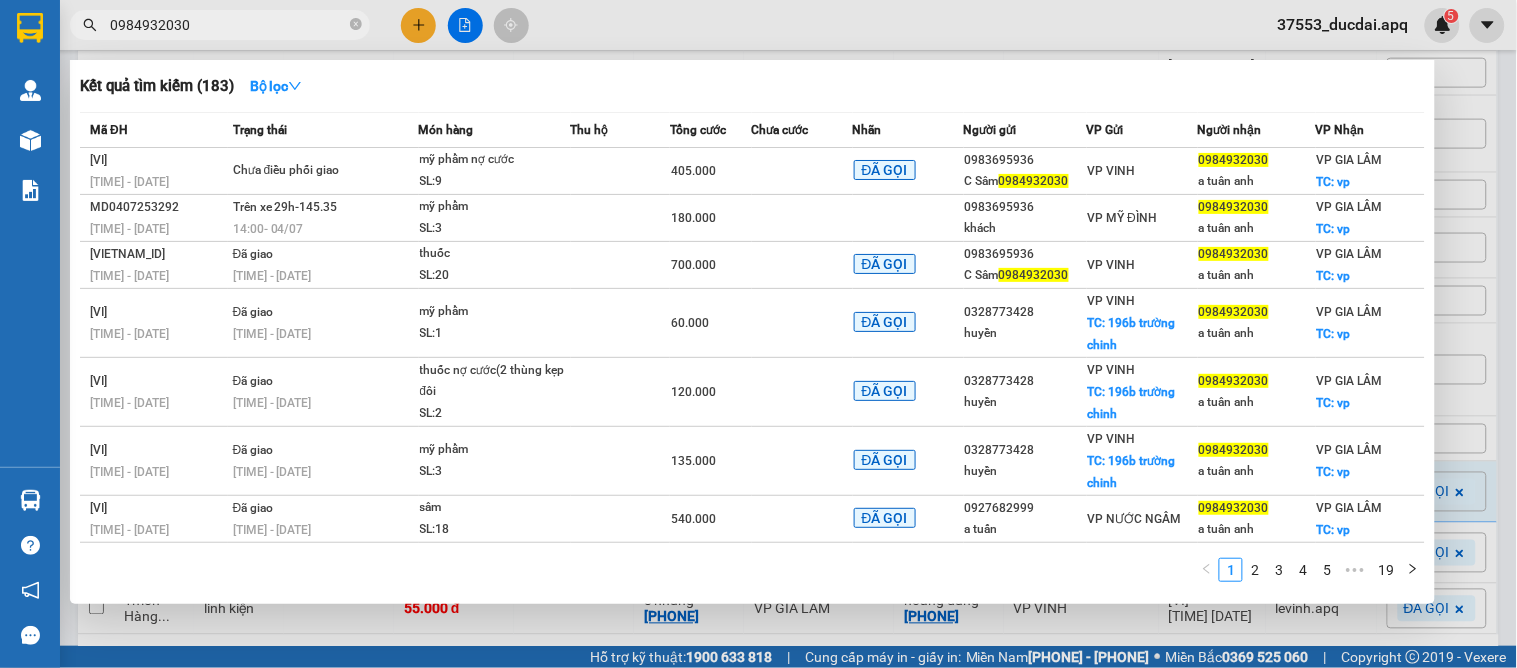 click on "0984932030" at bounding box center (228, 25) 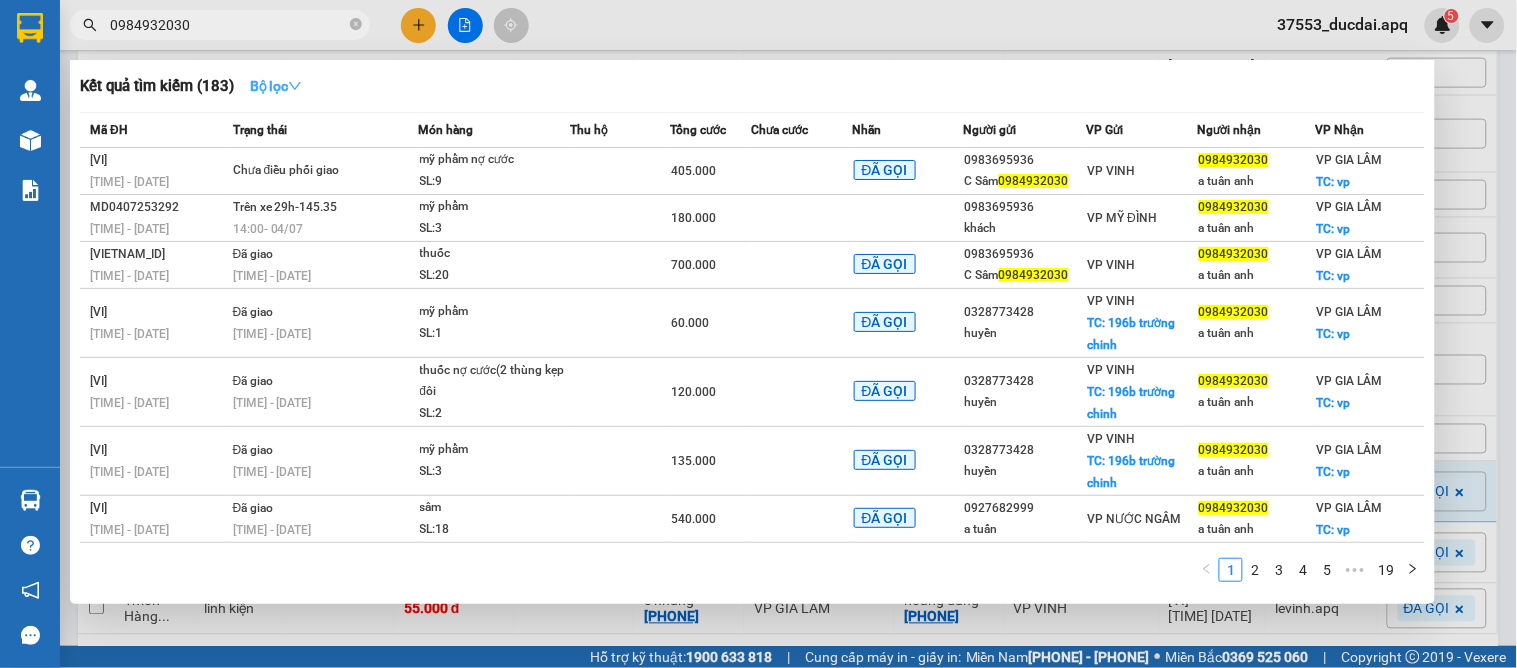 click on "Bộ lọc" at bounding box center (276, 86) 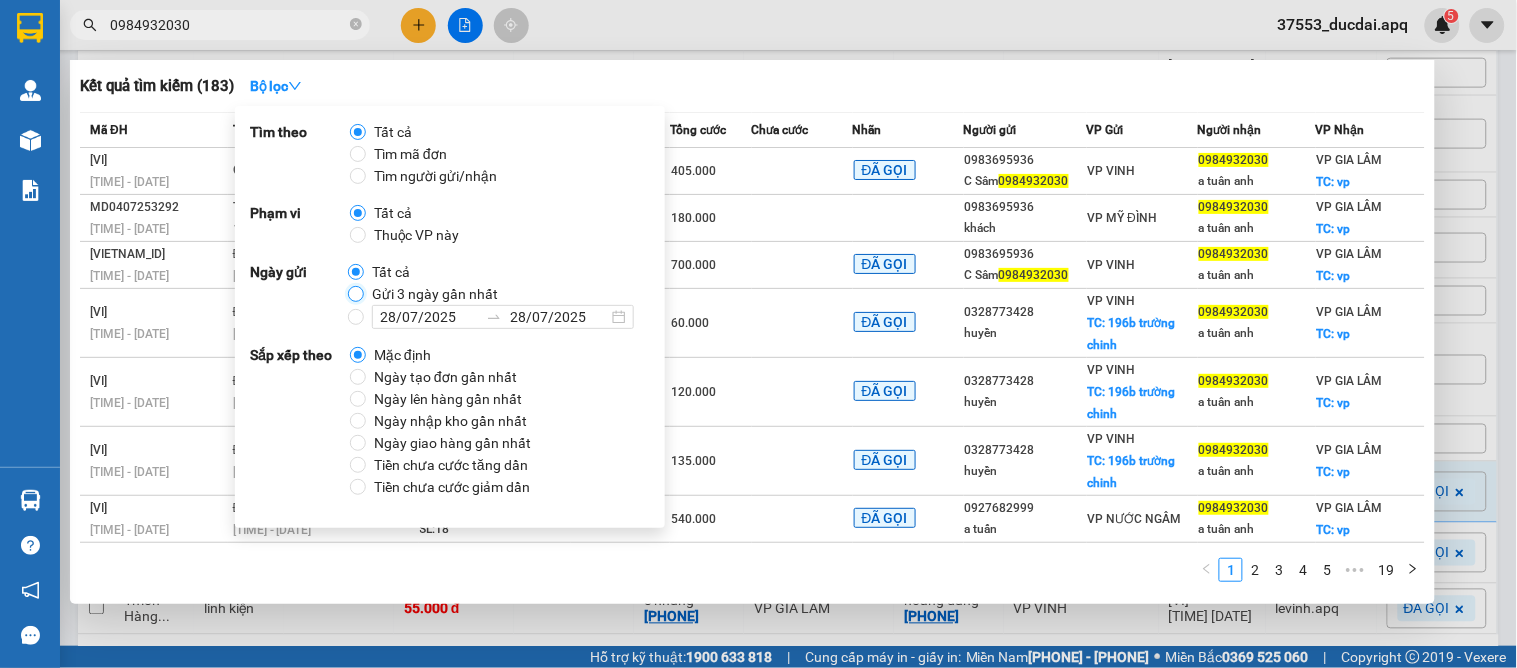 click on "Gửi 3 ngày gần nhất" at bounding box center (356, 294) 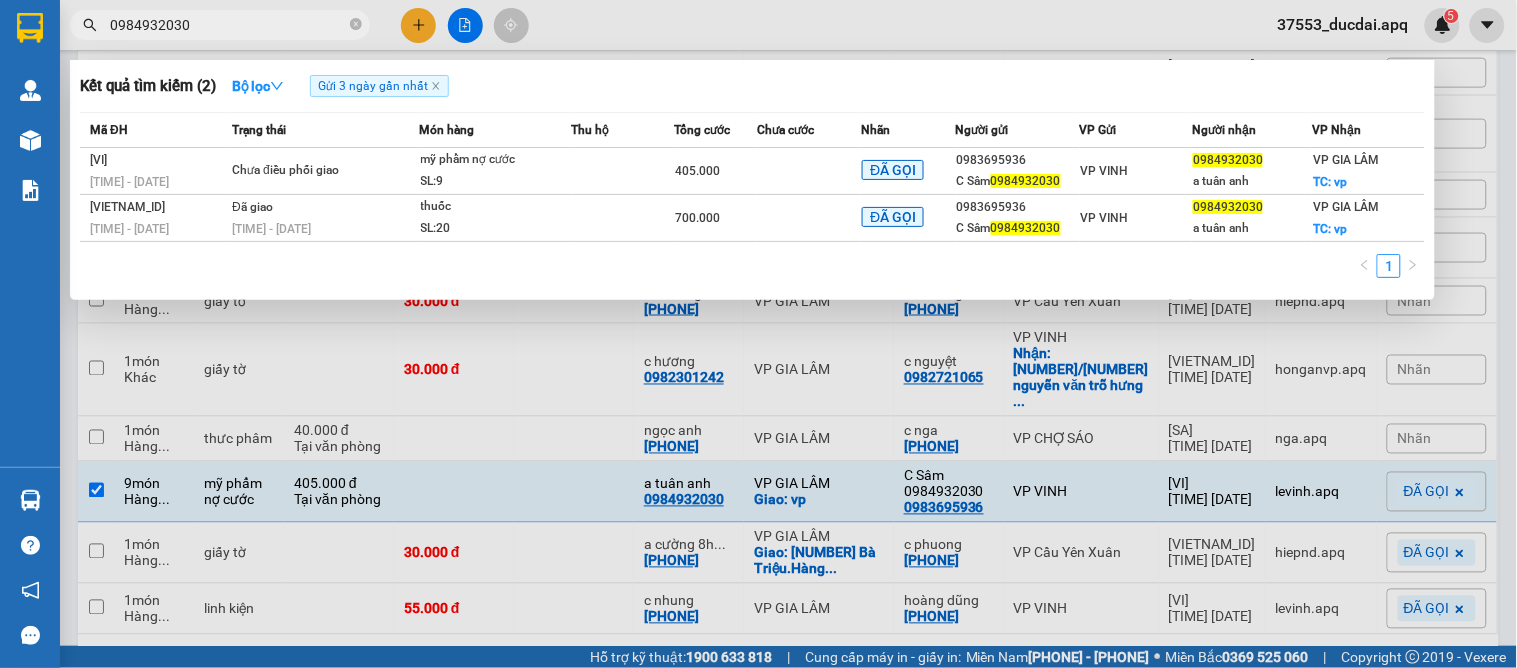 click at bounding box center (758, 334) 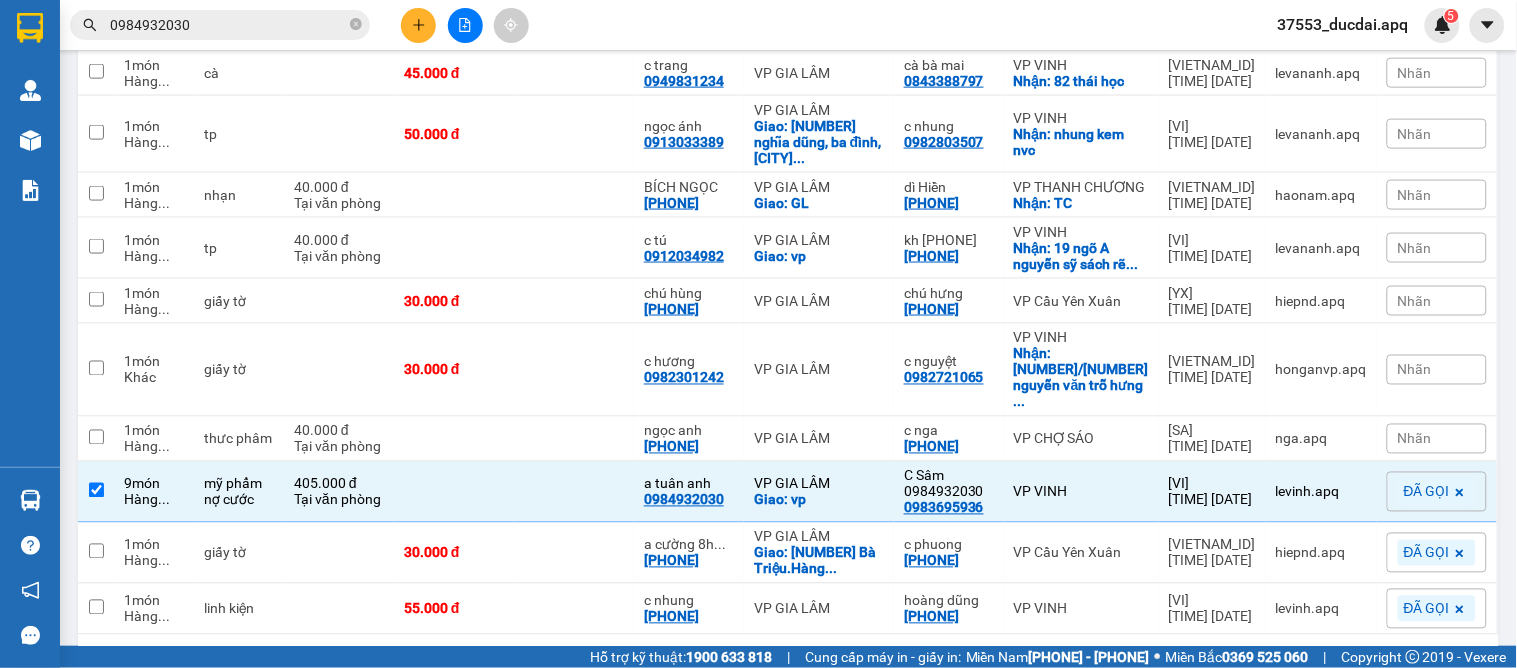 click on "0984932030" at bounding box center [228, 25] 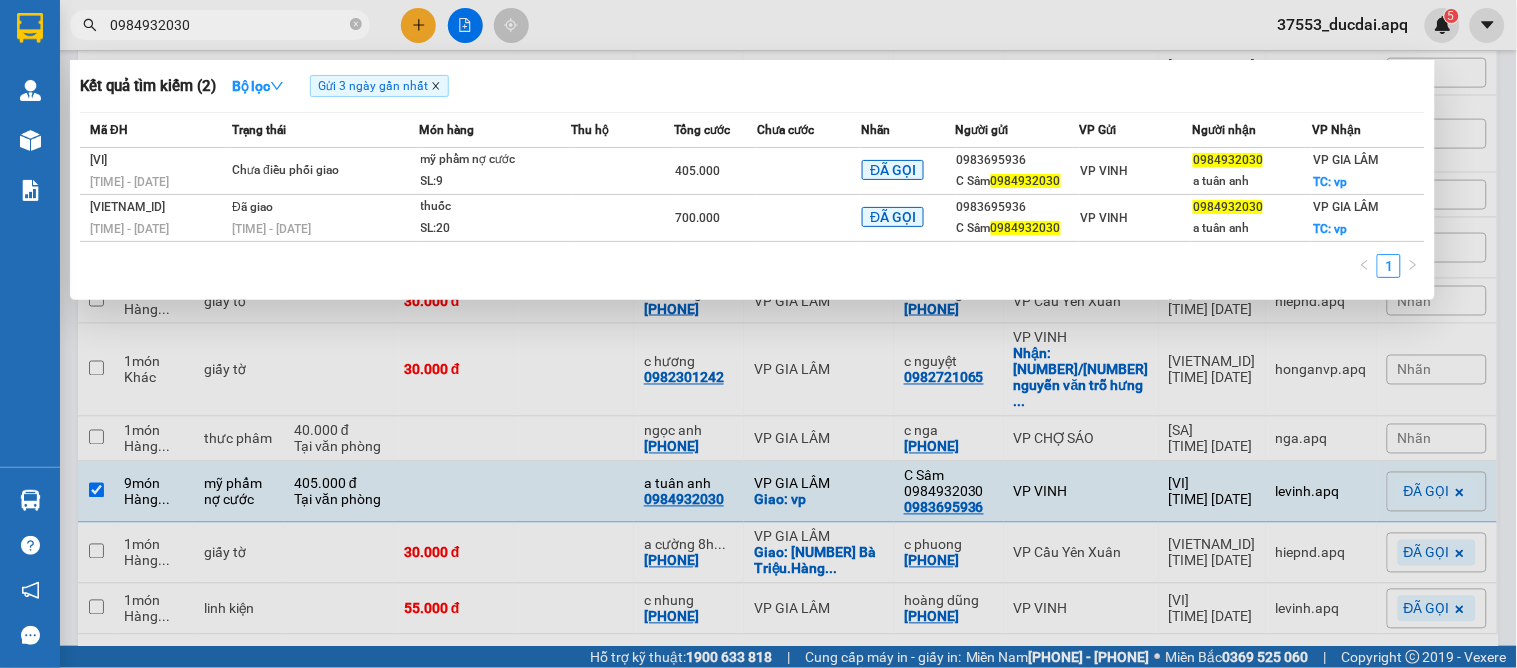 click 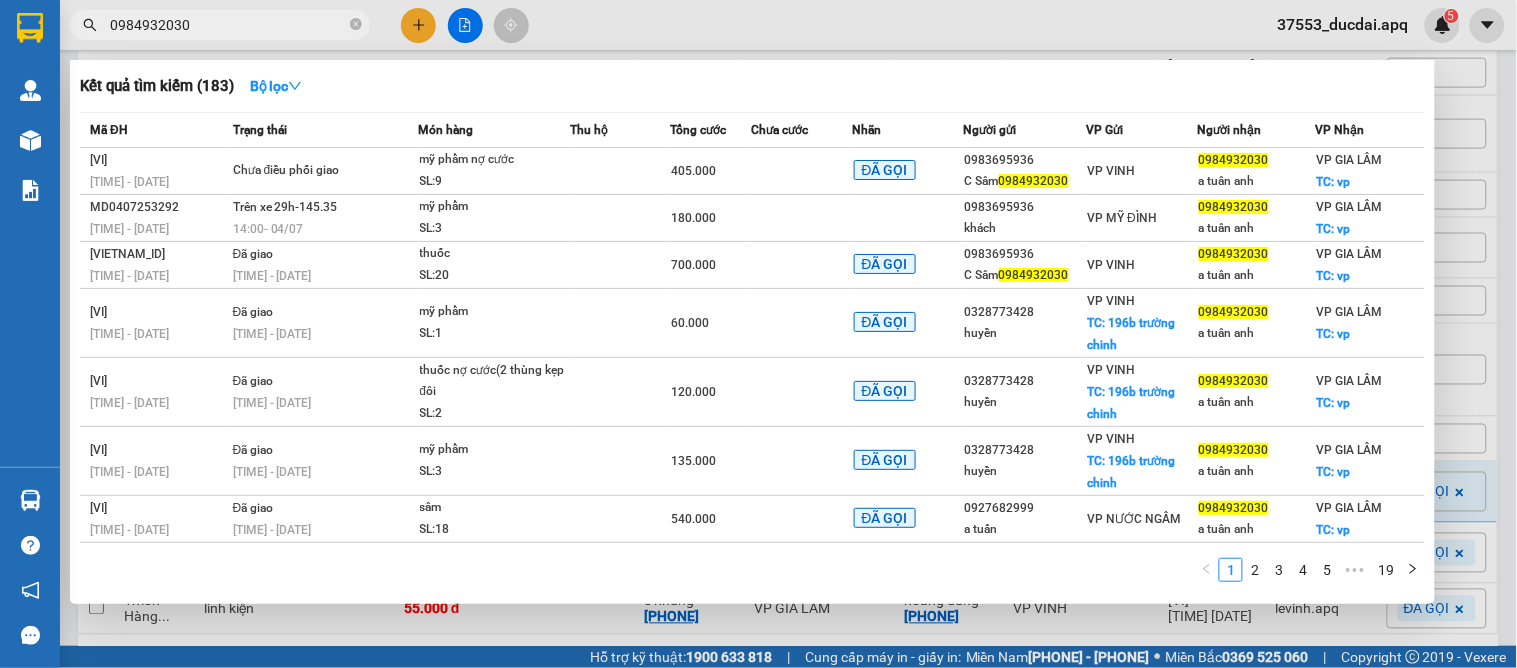 click at bounding box center [758, 334] 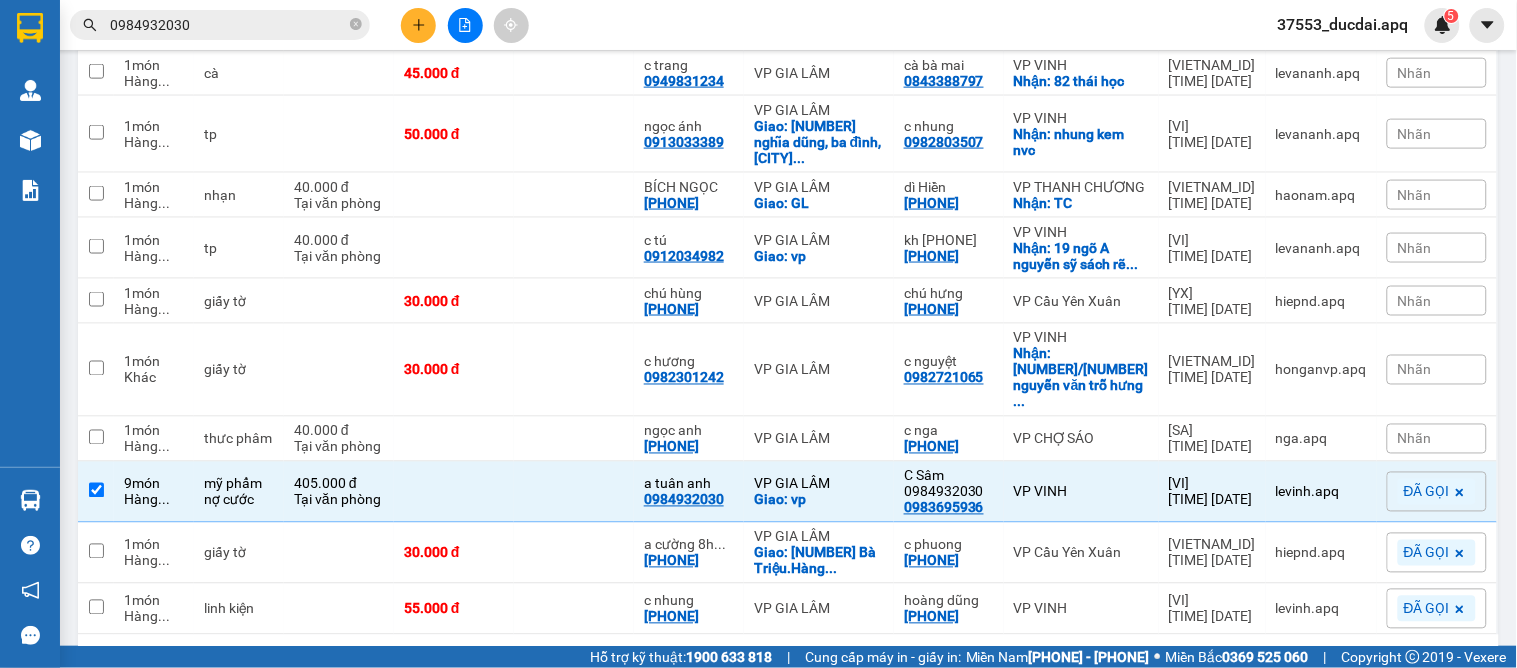 click on "1 100 / trang open" at bounding box center [788, 667] 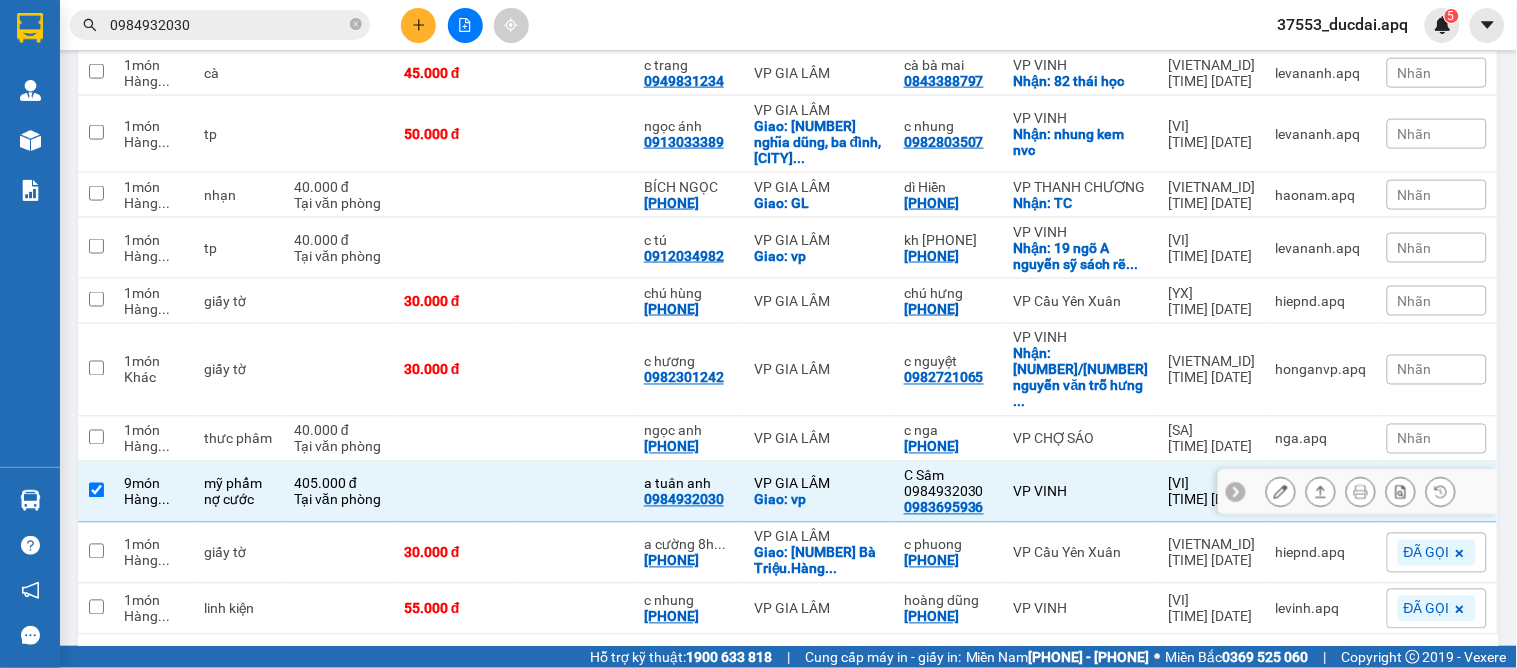 click at bounding box center (96, 490) 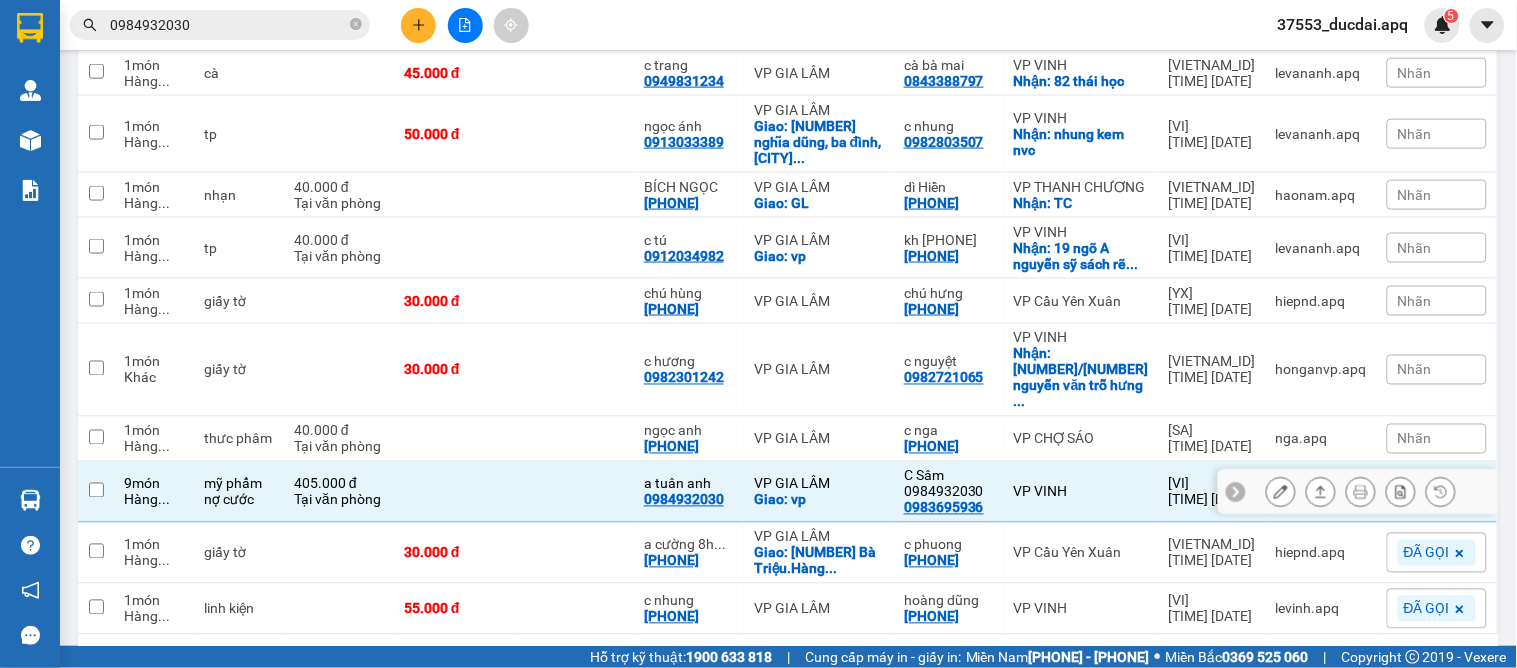checkbox on "false" 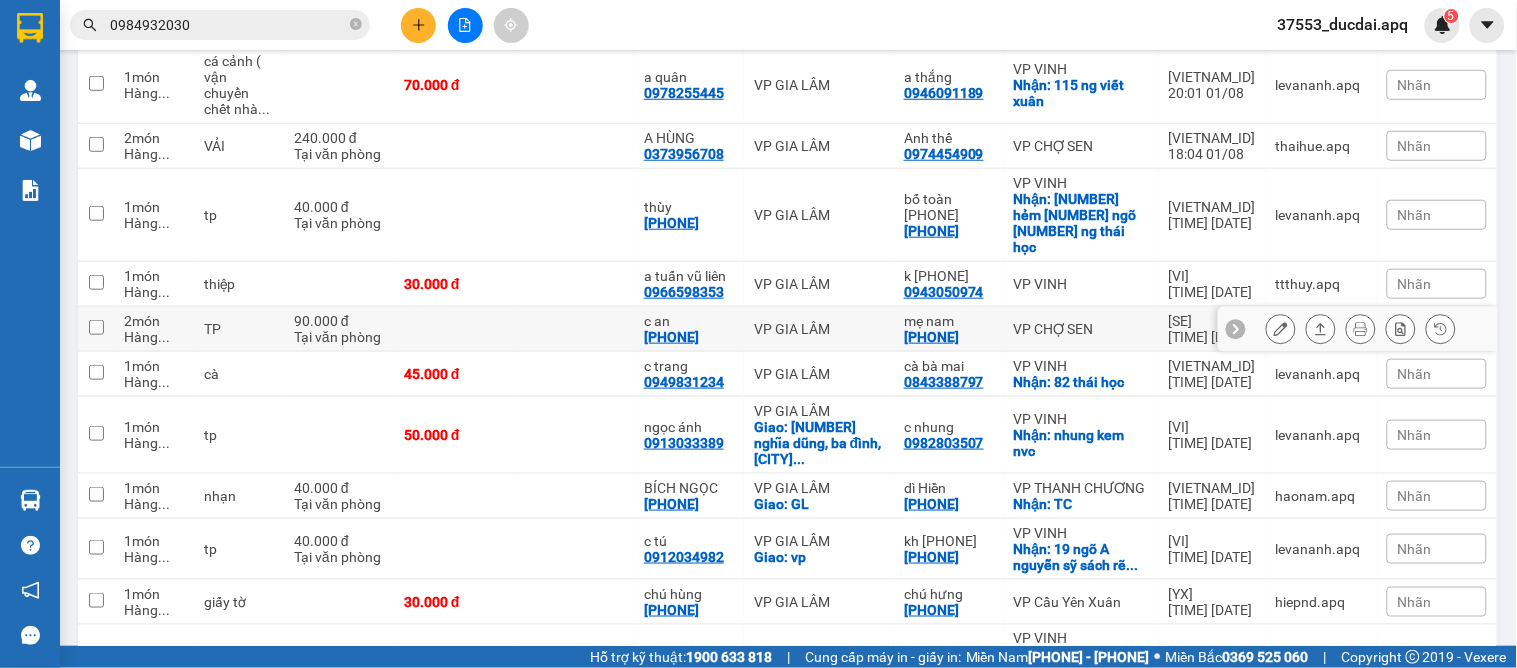 scroll, scrollTop: 634, scrollLeft: 0, axis: vertical 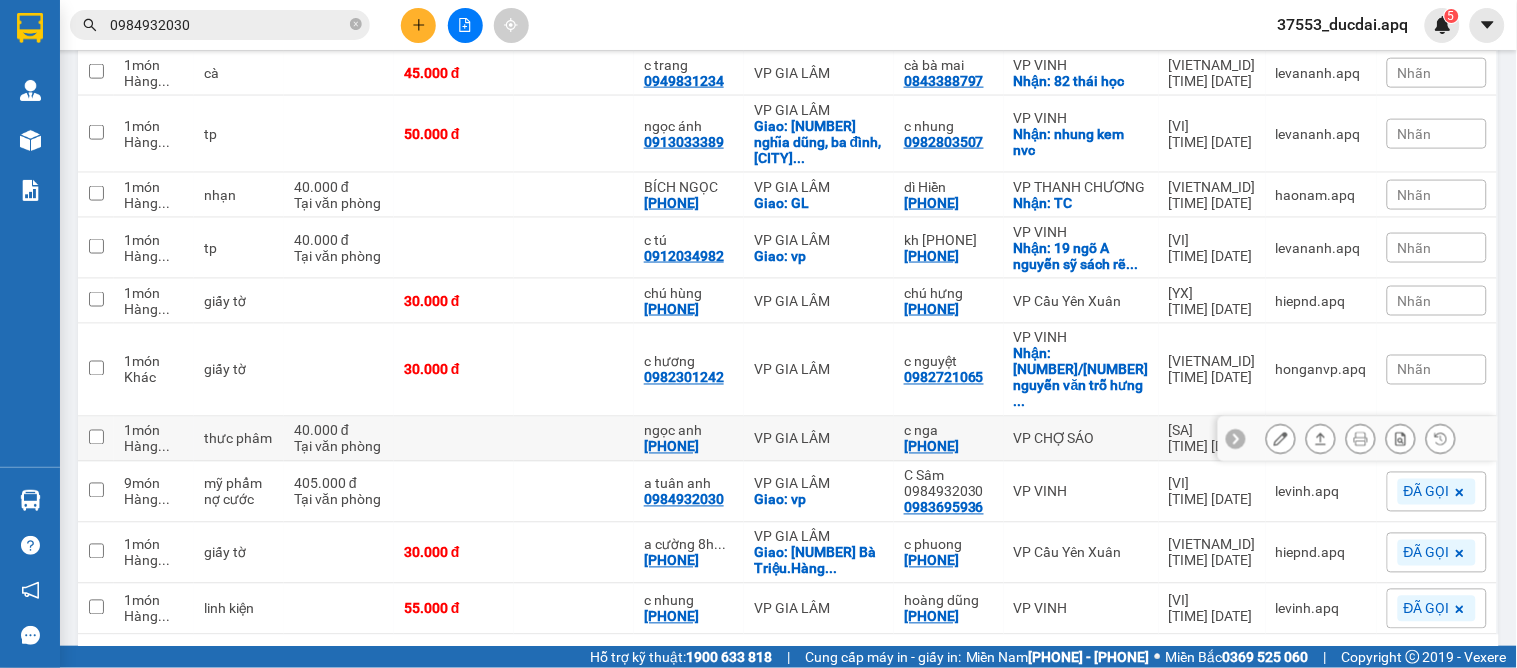 click 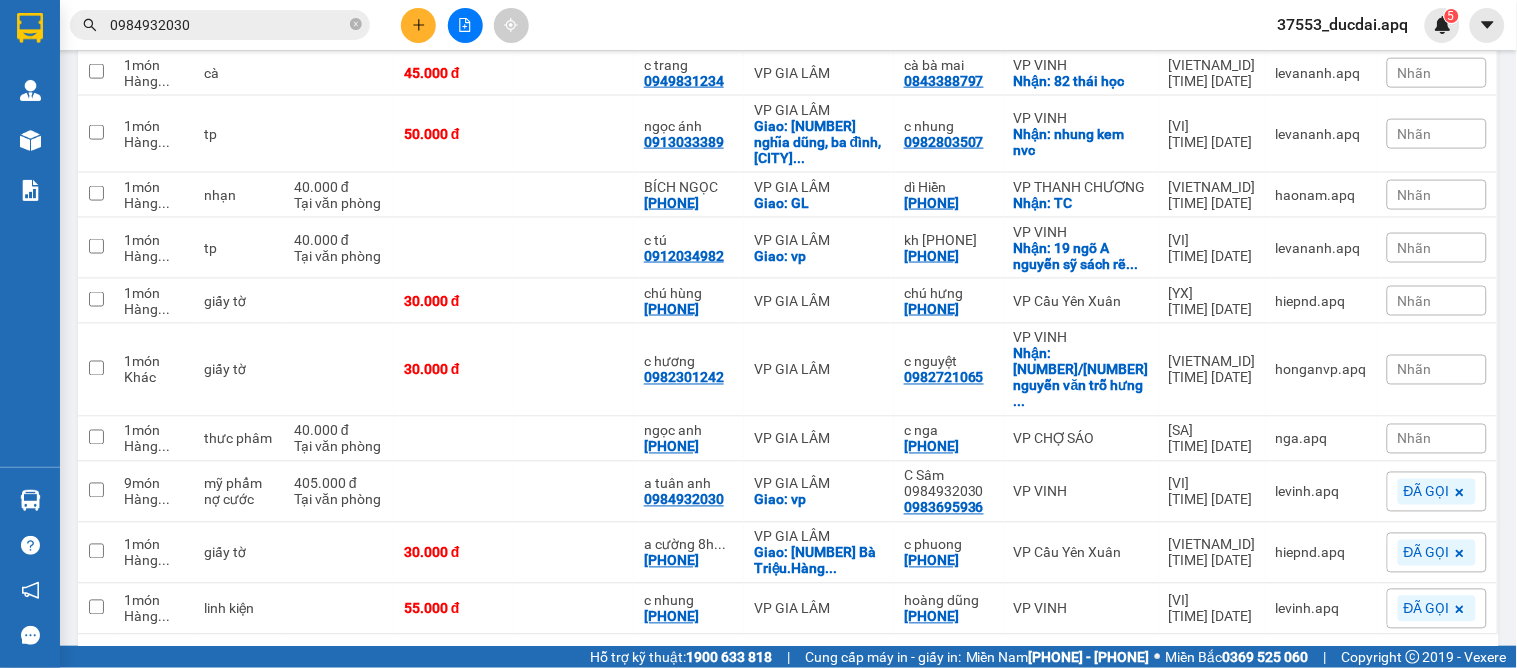 click on "Nhãn" at bounding box center [1415, 439] 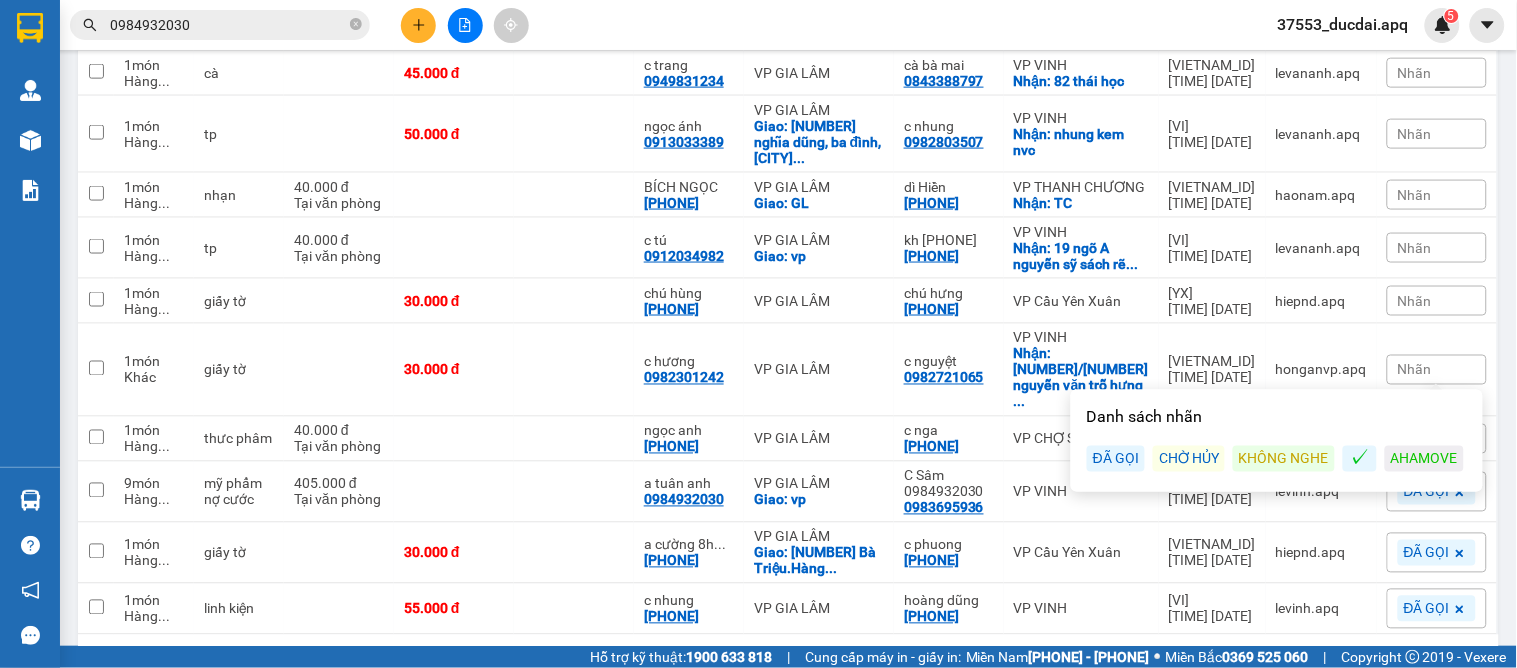 click on "ĐÃ GỌI" at bounding box center (1116, 459) 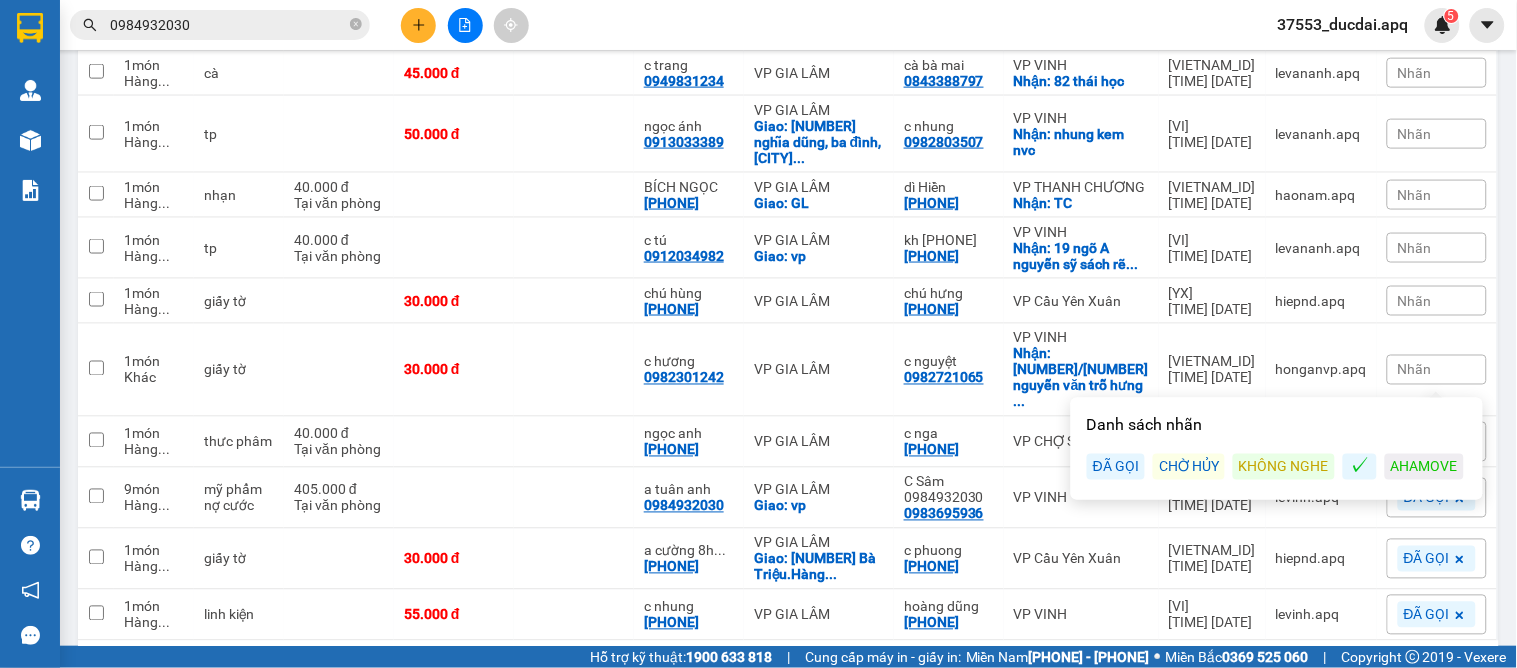 scroll, scrollTop: 78, scrollLeft: 0, axis: vertical 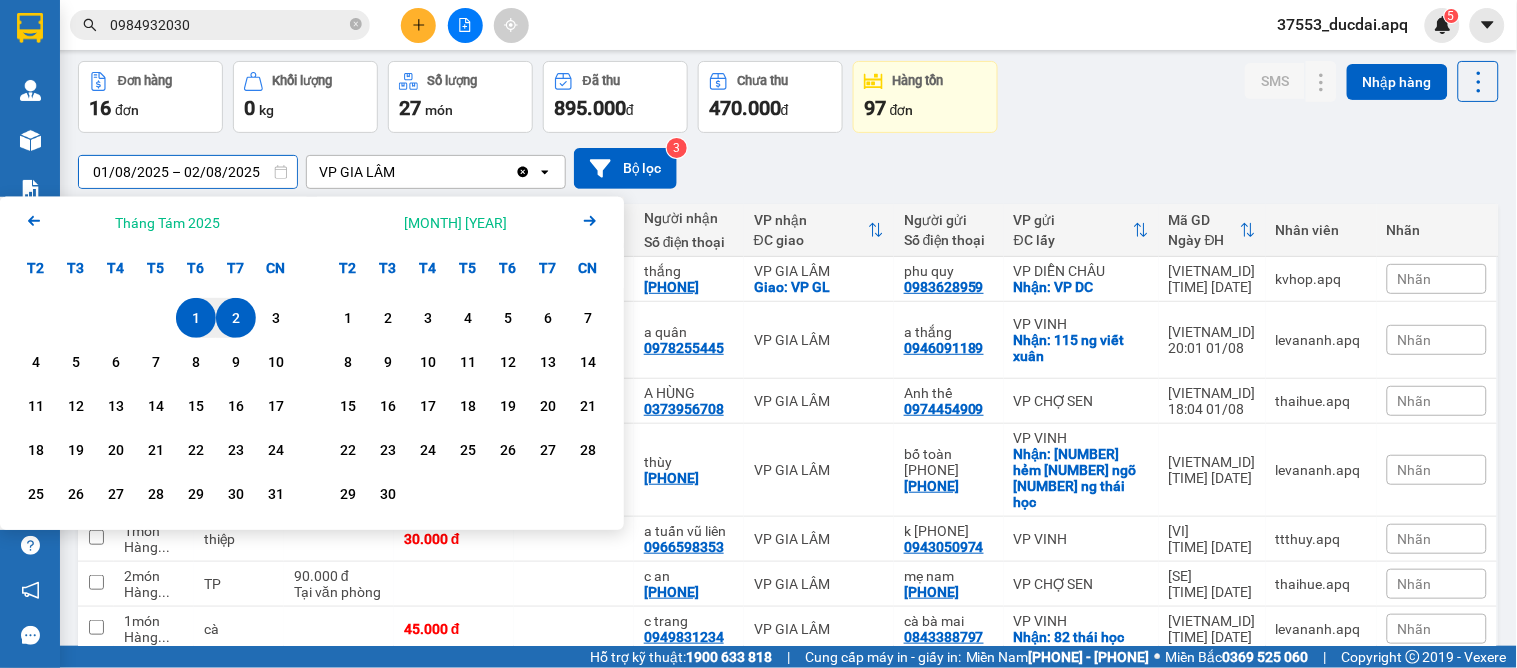 click on "01/08/2025 – 02/08/2025" at bounding box center (188, 172) 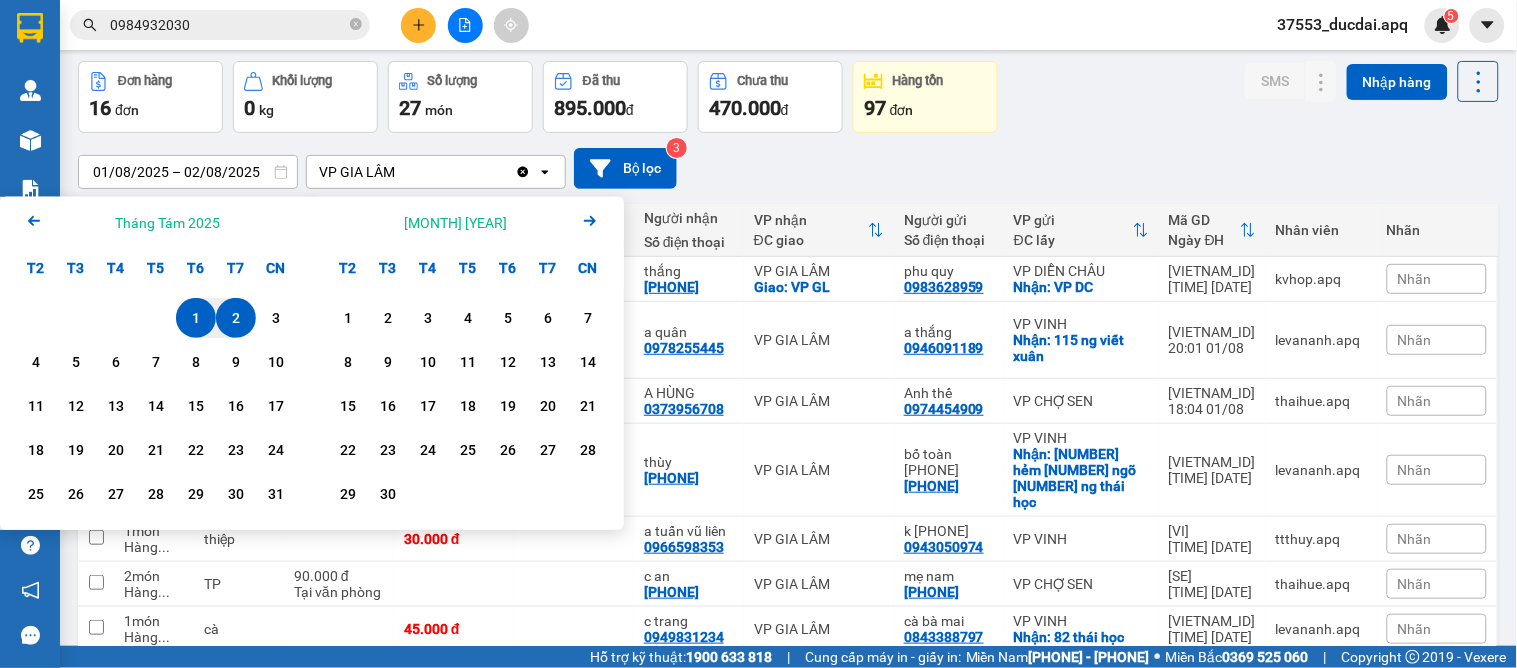 click on "2" at bounding box center [236, 318] 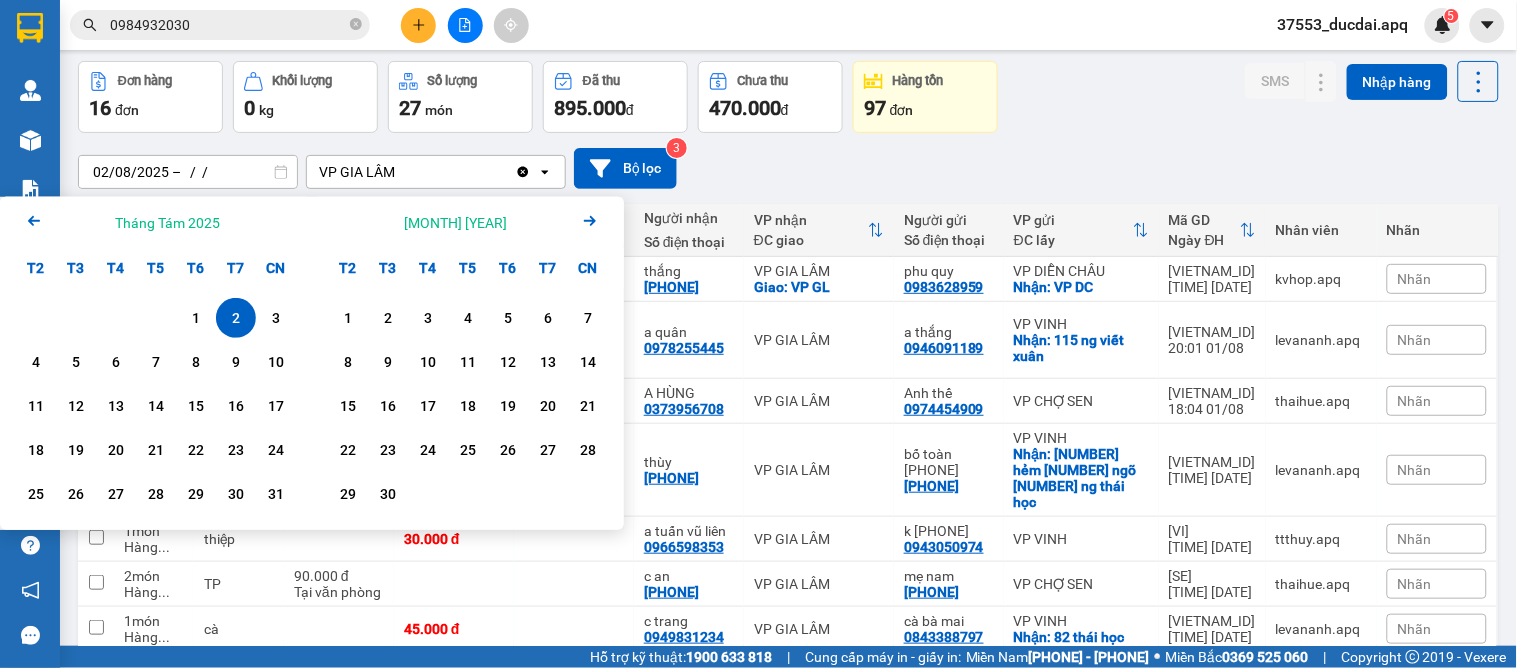 click on "2" at bounding box center (236, 318) 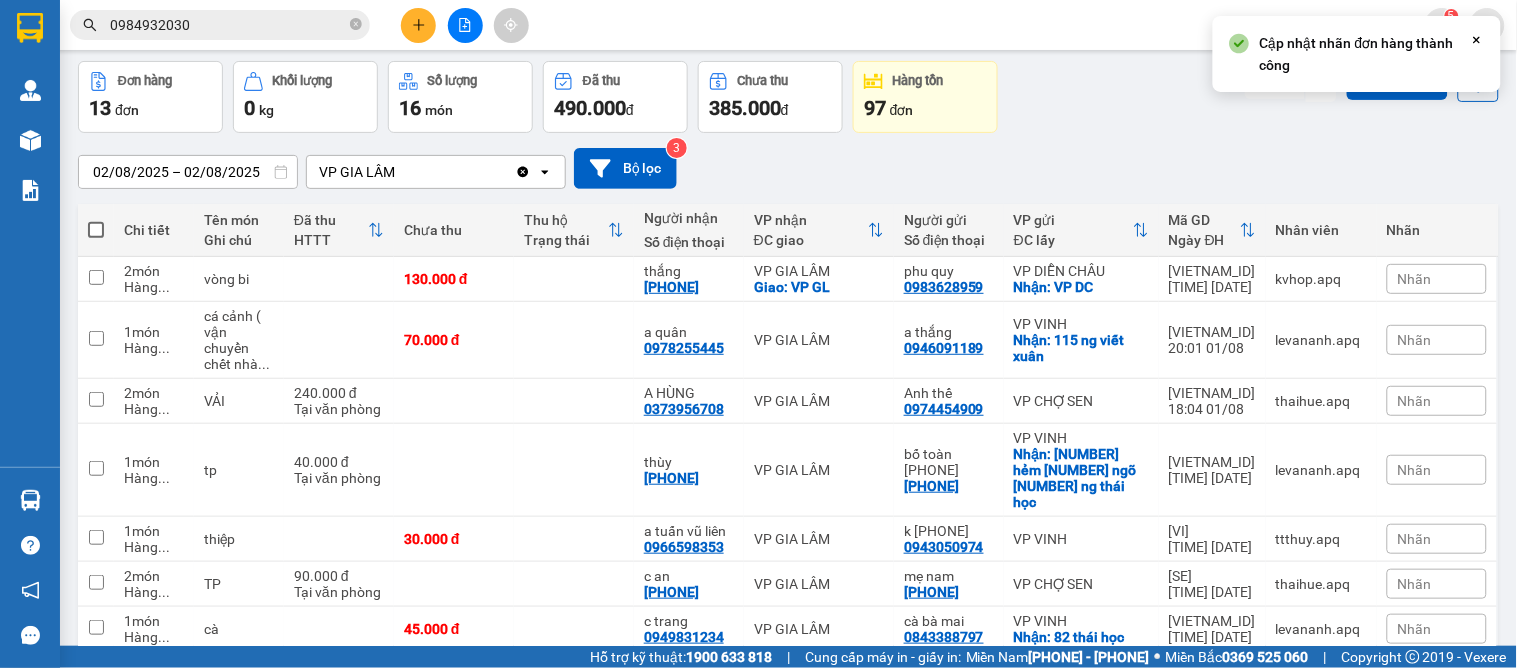 scroll, scrollTop: 467, scrollLeft: 0, axis: vertical 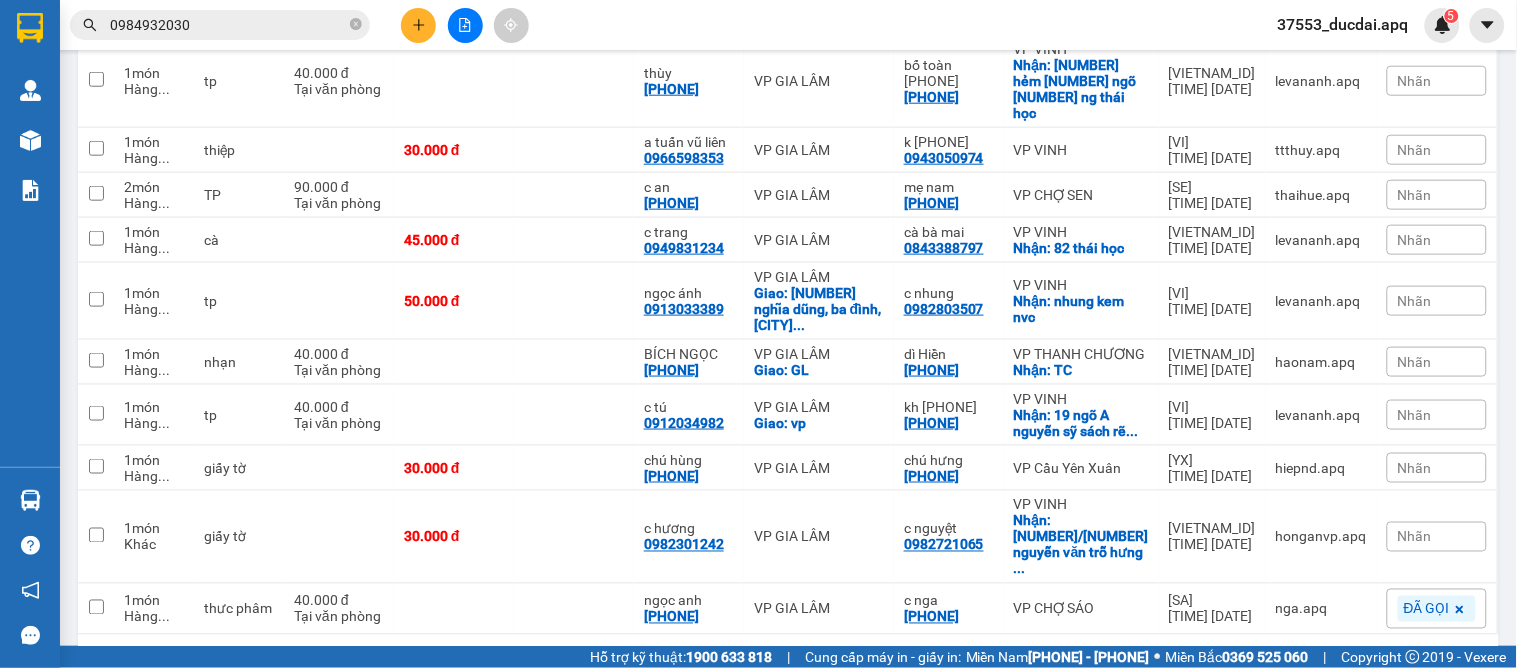 click on "1 100 / trang open" at bounding box center [788, 667] 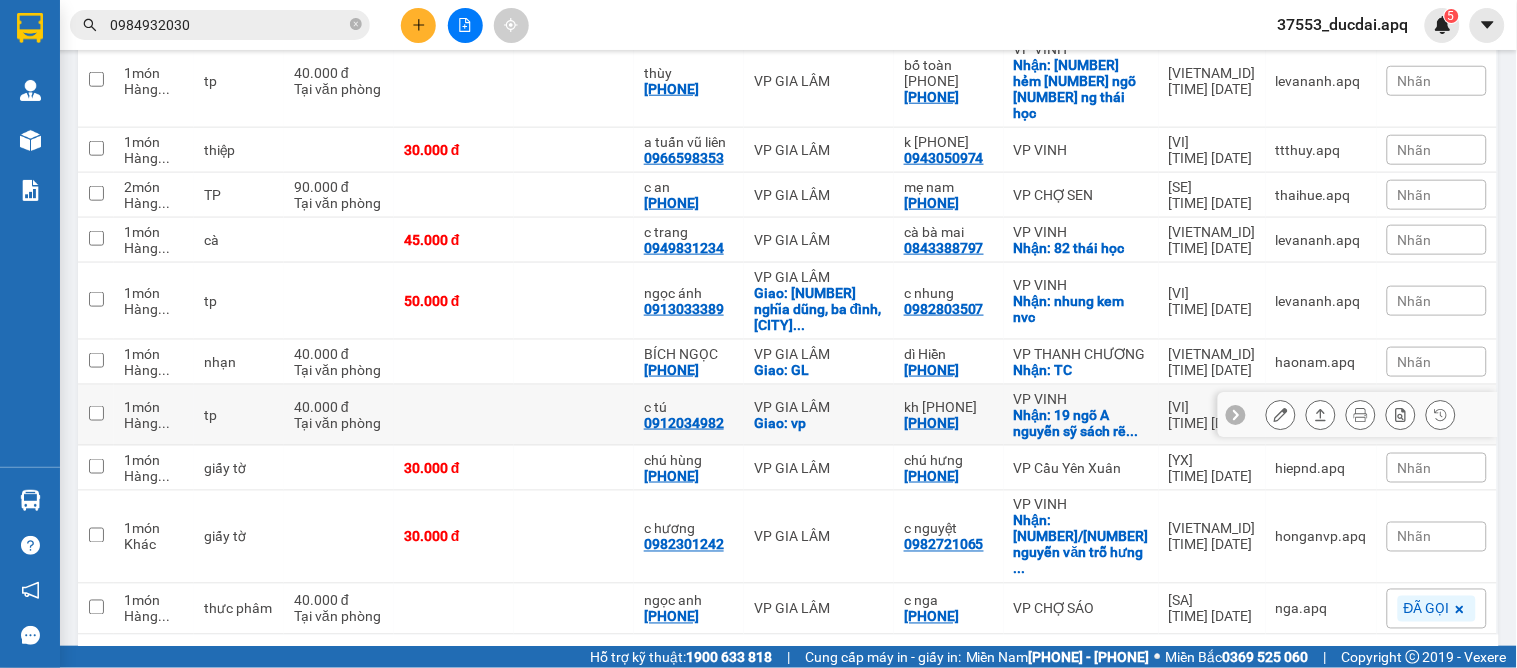 click 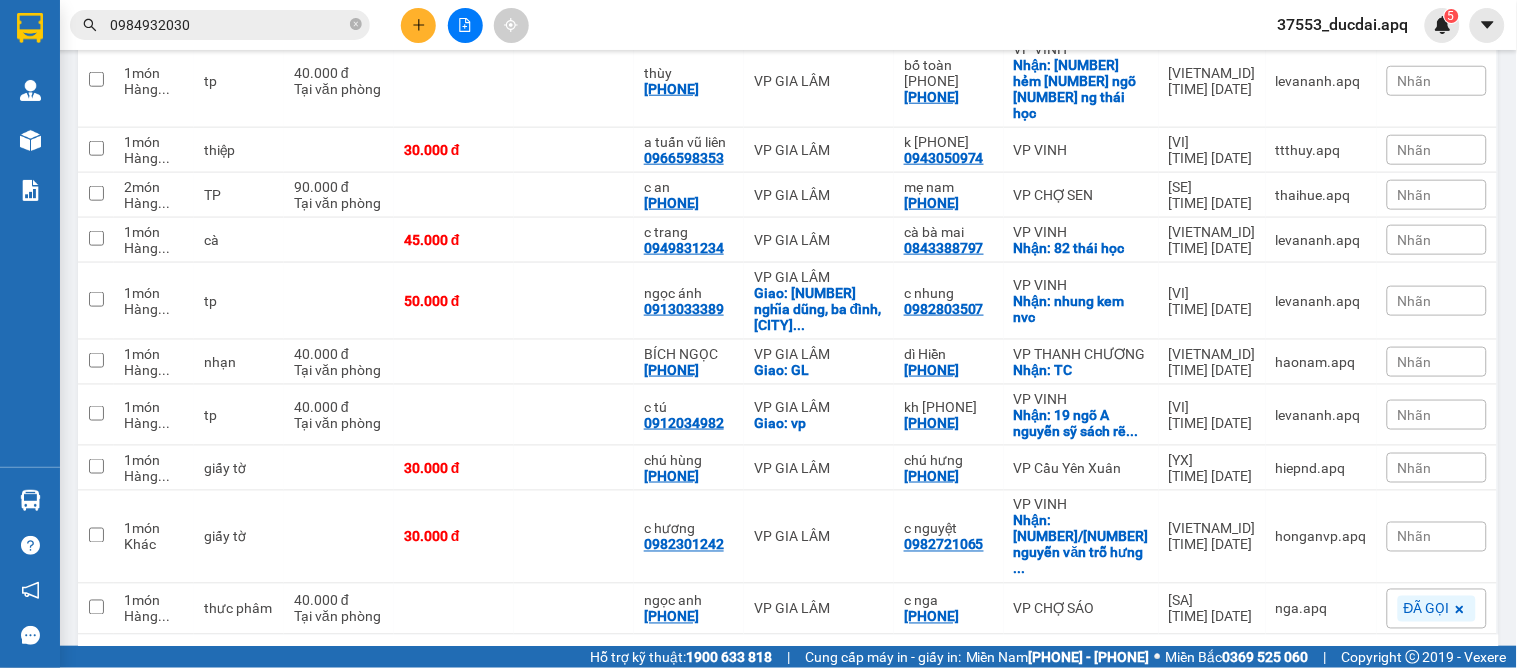 click on "Nhãn" at bounding box center (1415, 415) 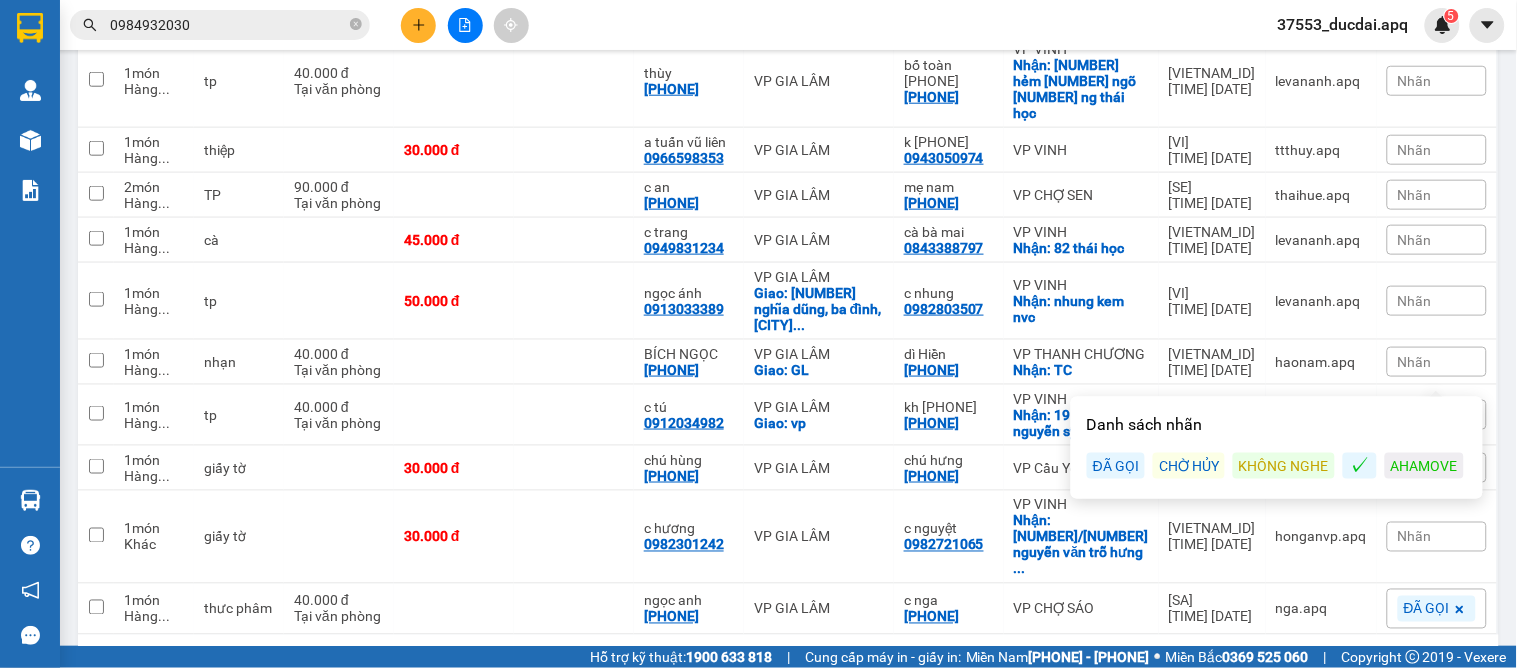 click on "KHÔNG NGHE" at bounding box center [1284, 466] 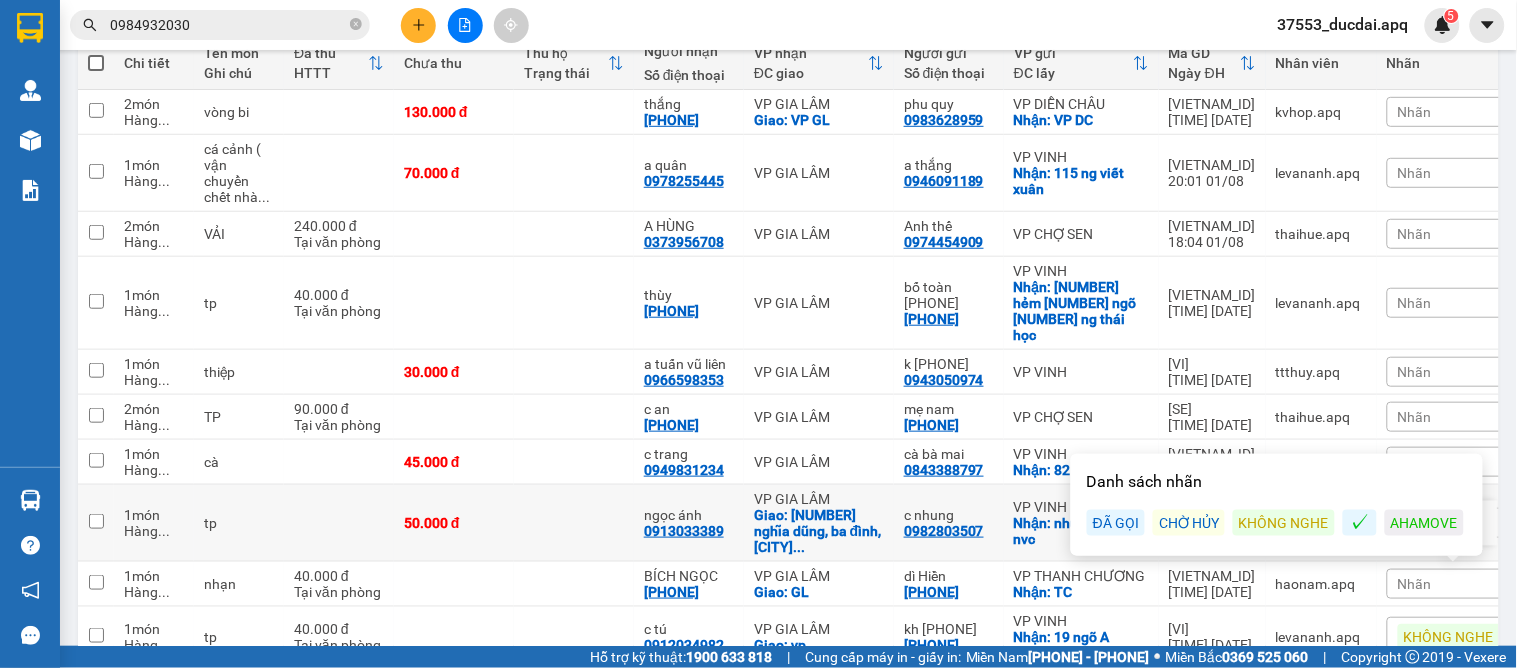 scroll, scrollTop: 23, scrollLeft: 0, axis: vertical 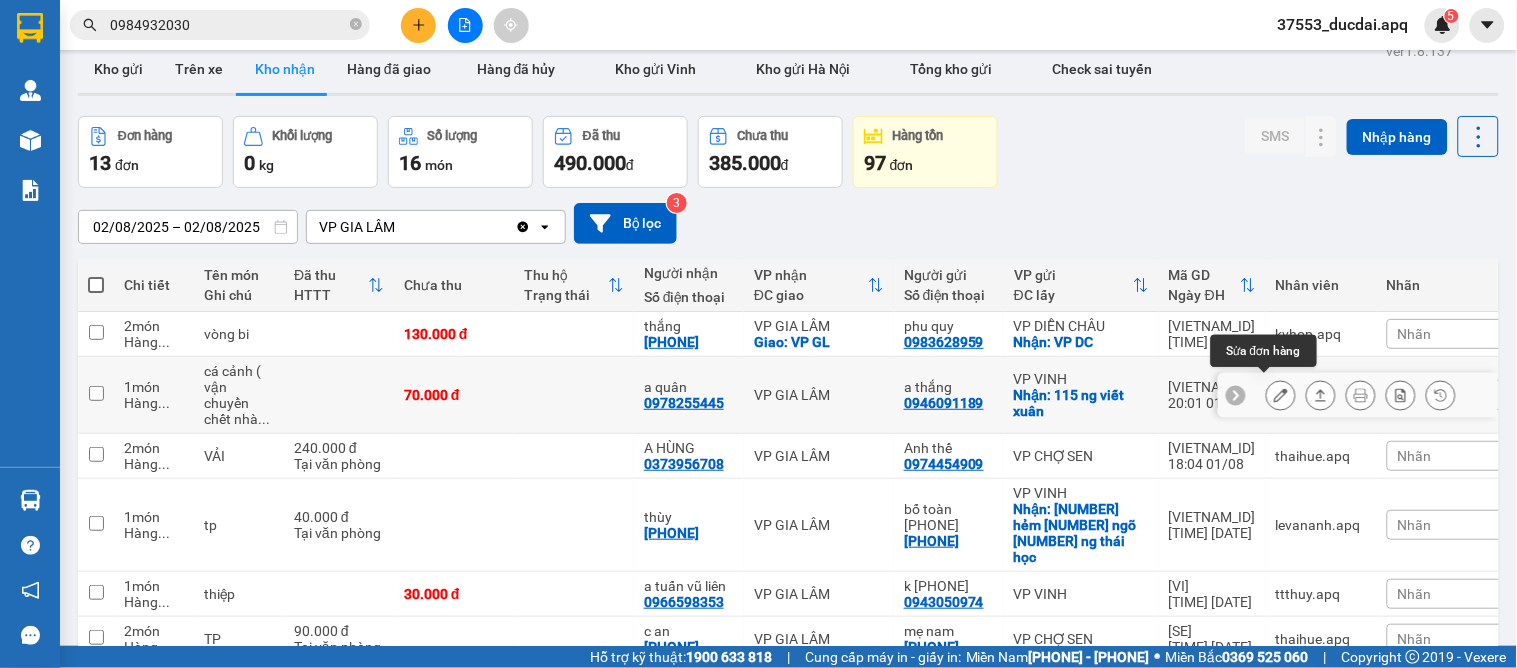 click 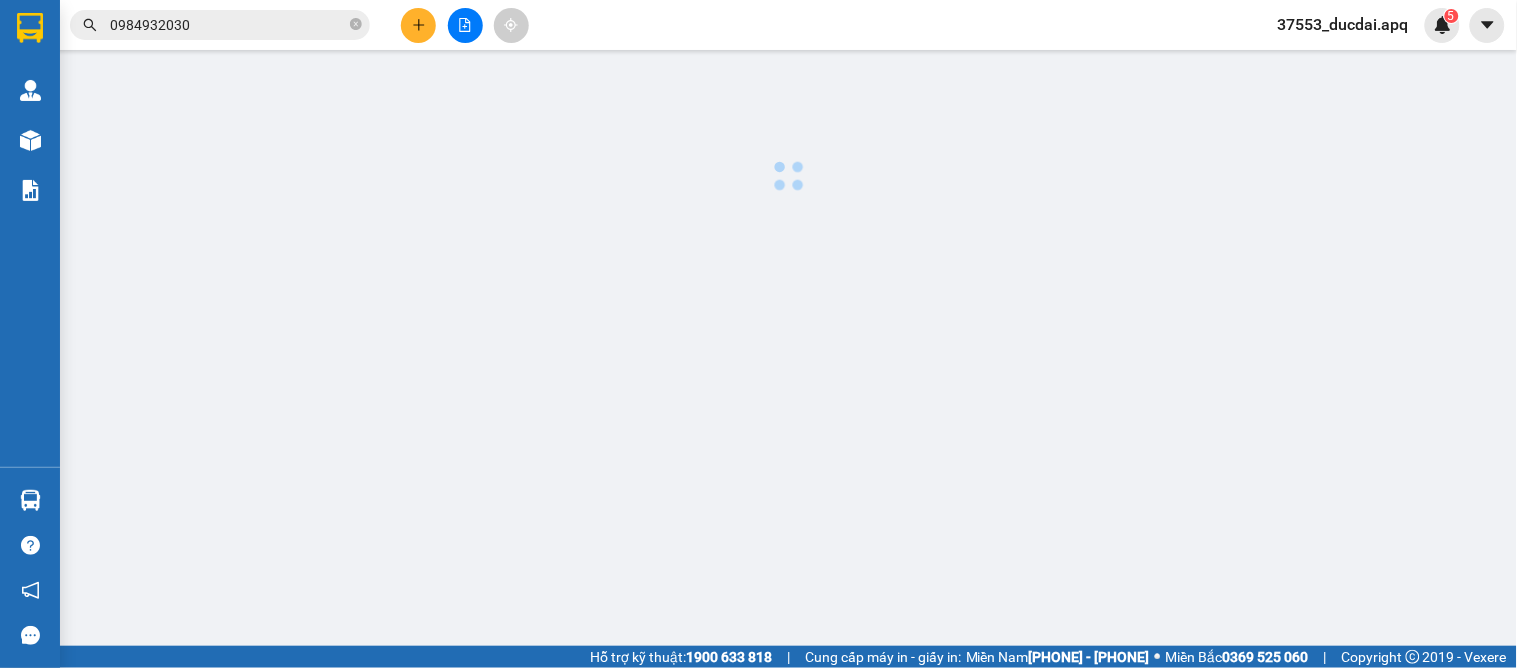 scroll, scrollTop: 0, scrollLeft: 0, axis: both 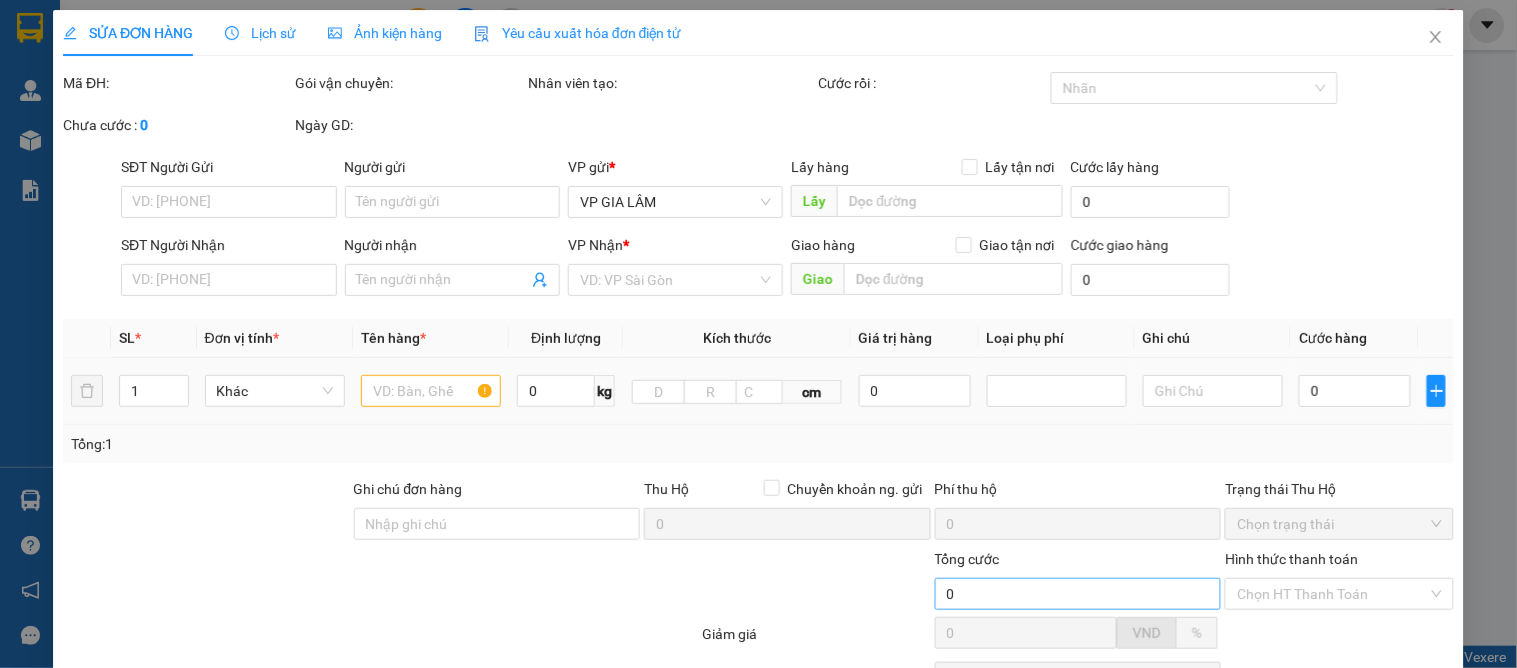 type on "0946091189" 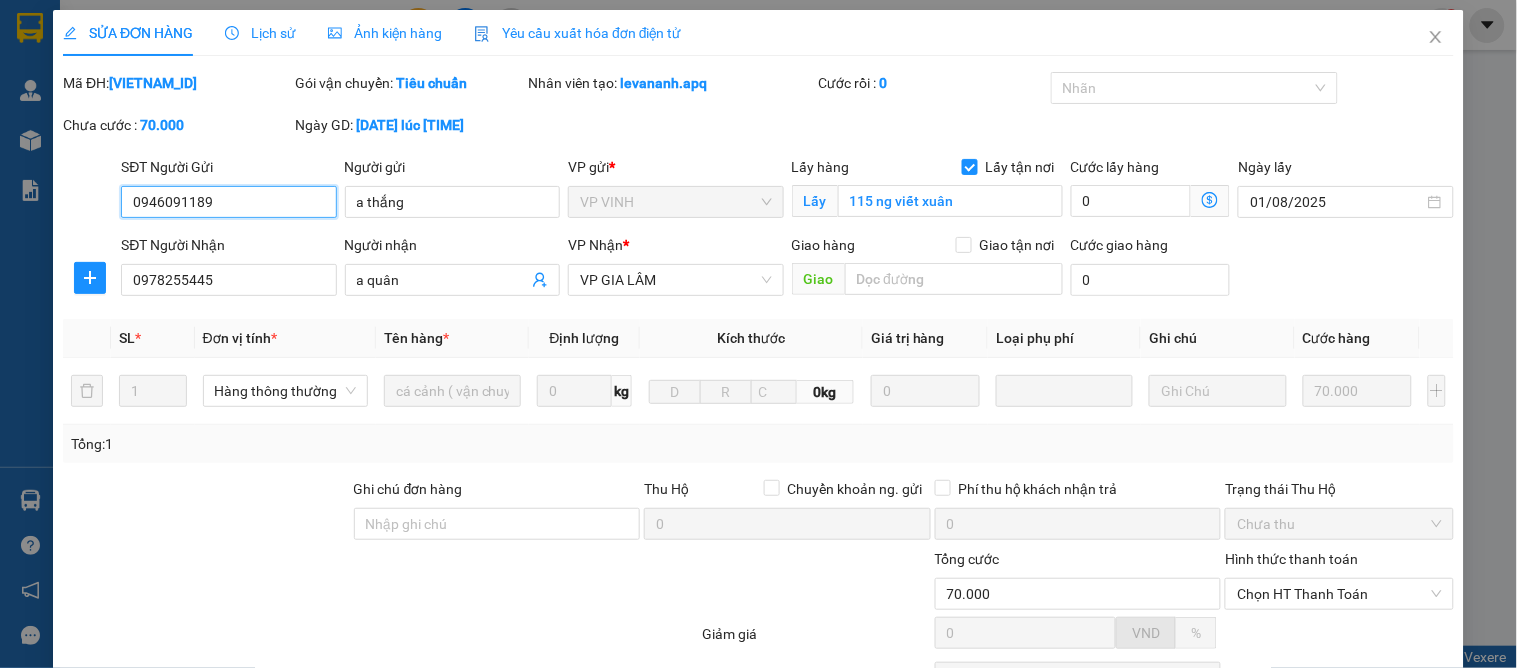 scroll, scrollTop: 177, scrollLeft: 0, axis: vertical 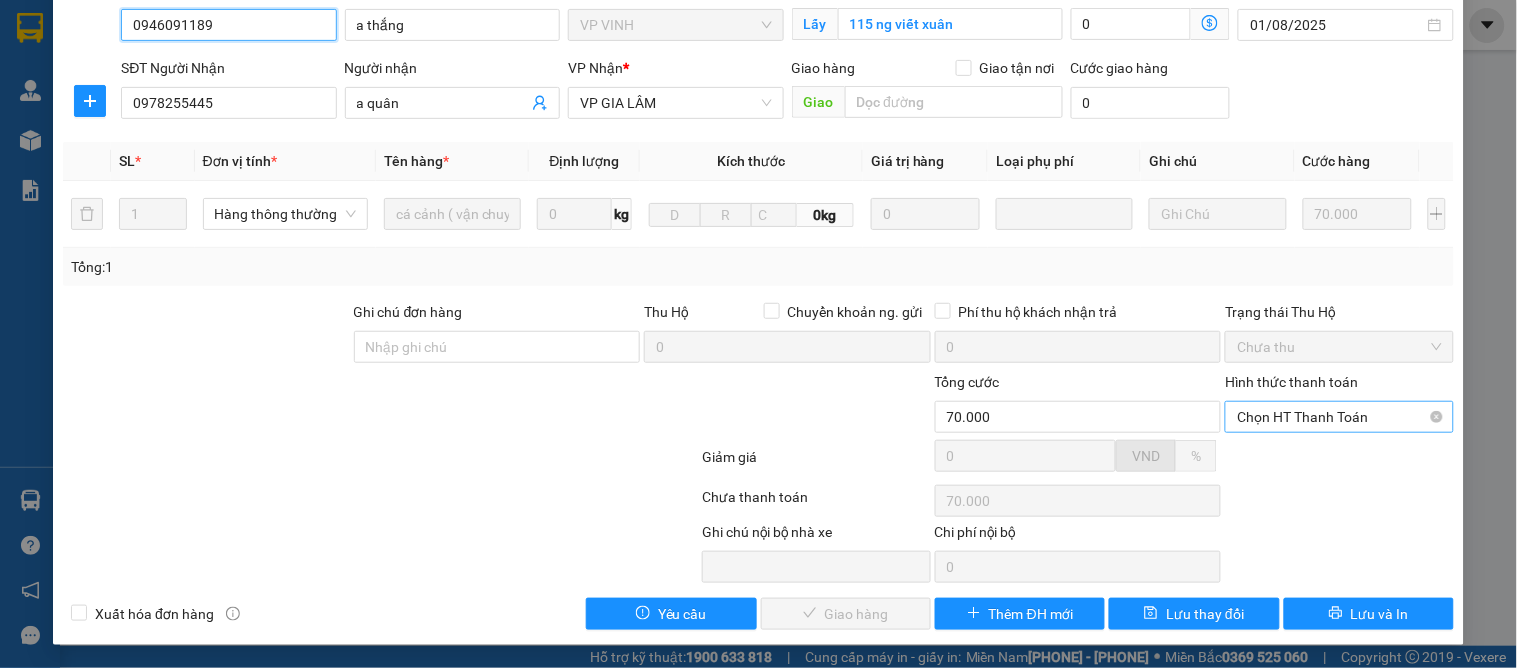 click on "Chọn HT Thanh Toán" at bounding box center [1339, 417] 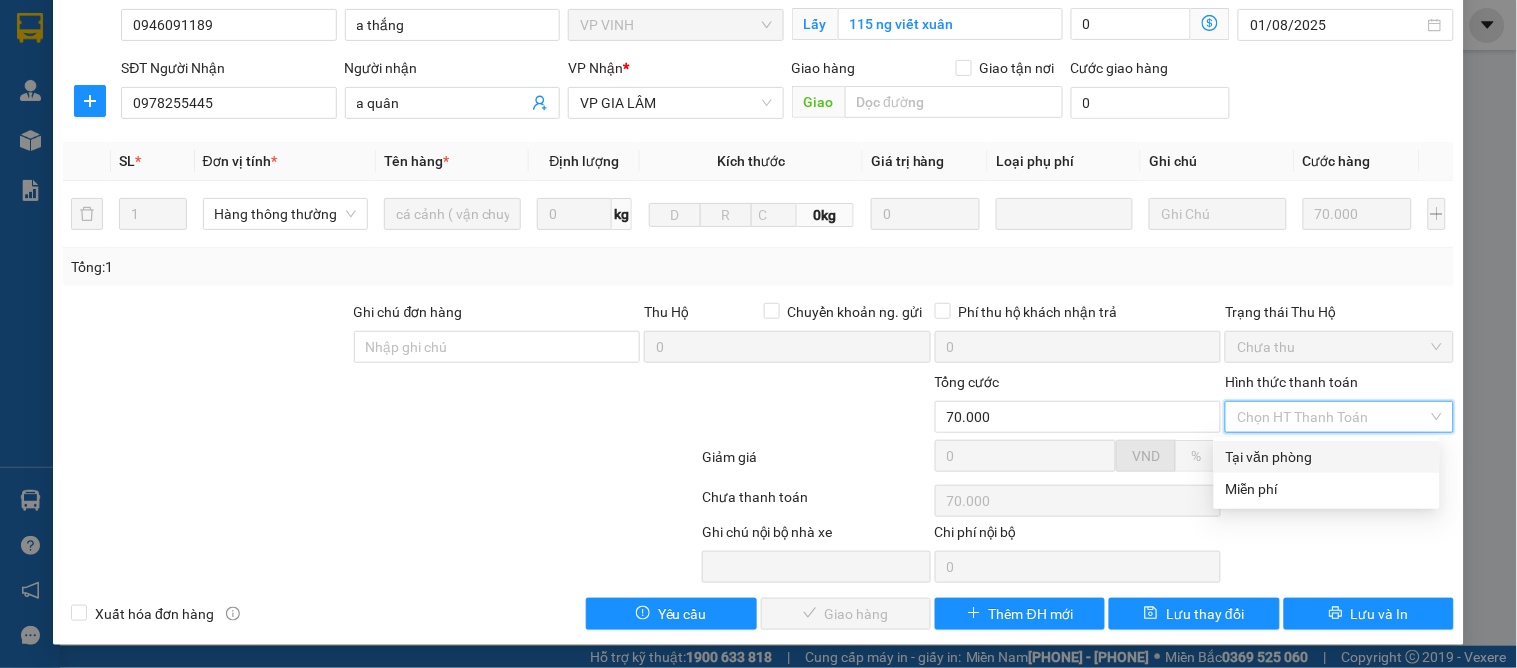 drag, startPoint x: 1273, startPoint y: 445, endPoint x: 1172, endPoint y: 591, distance: 177.53027 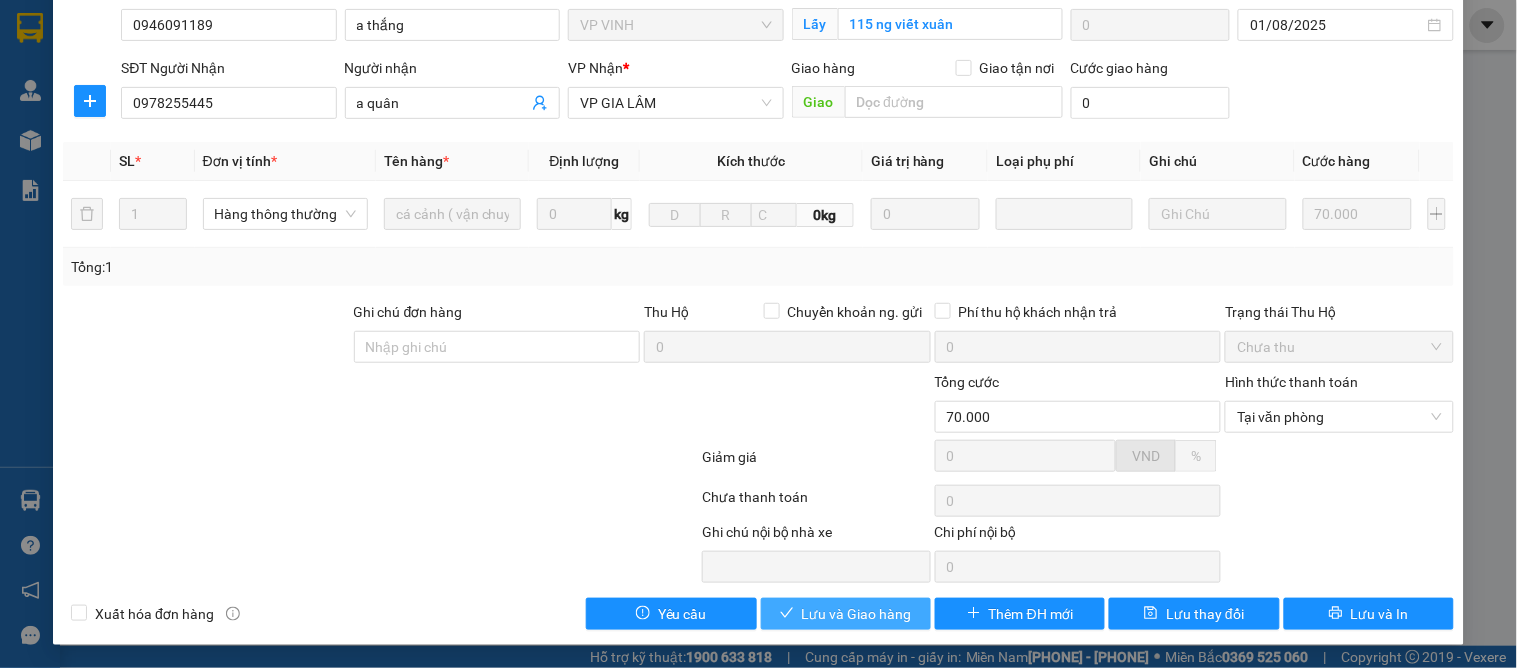 click on "Lưu và Giao hàng" at bounding box center [857, 614] 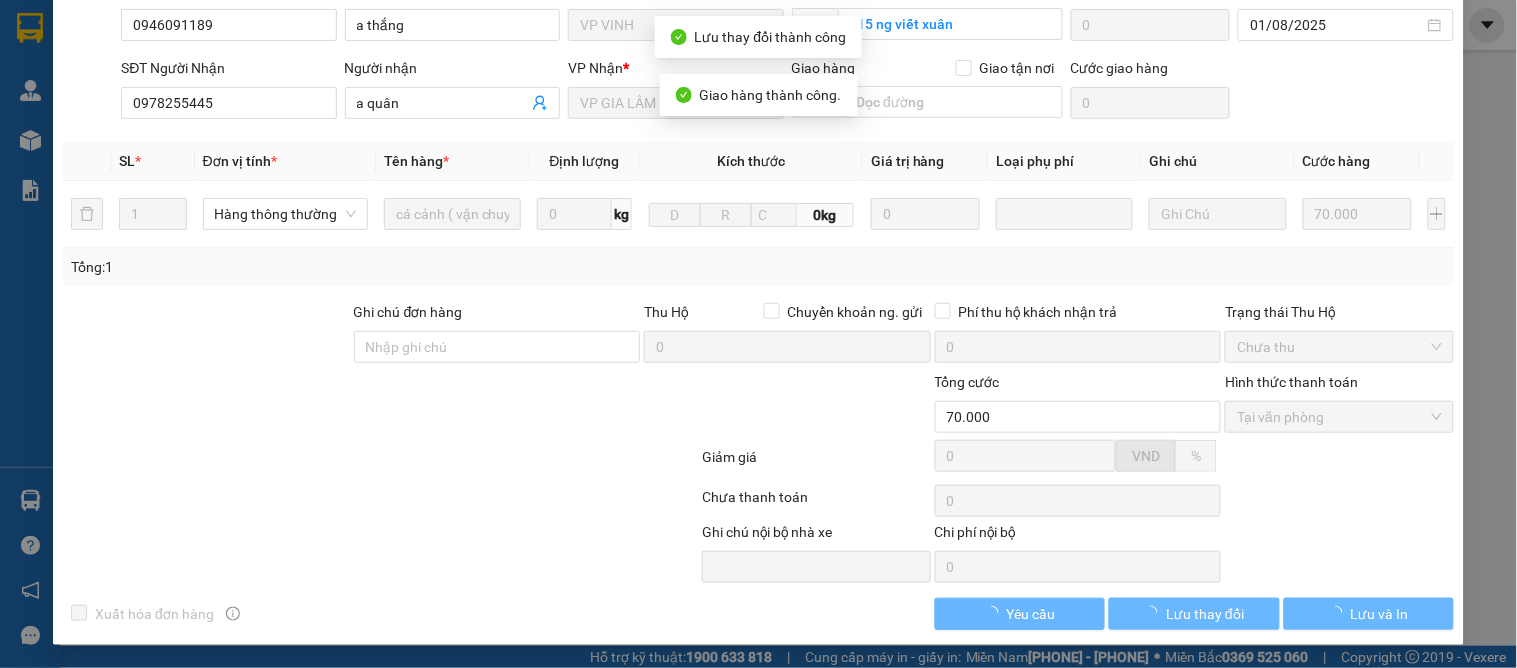 scroll, scrollTop: 0, scrollLeft: 0, axis: both 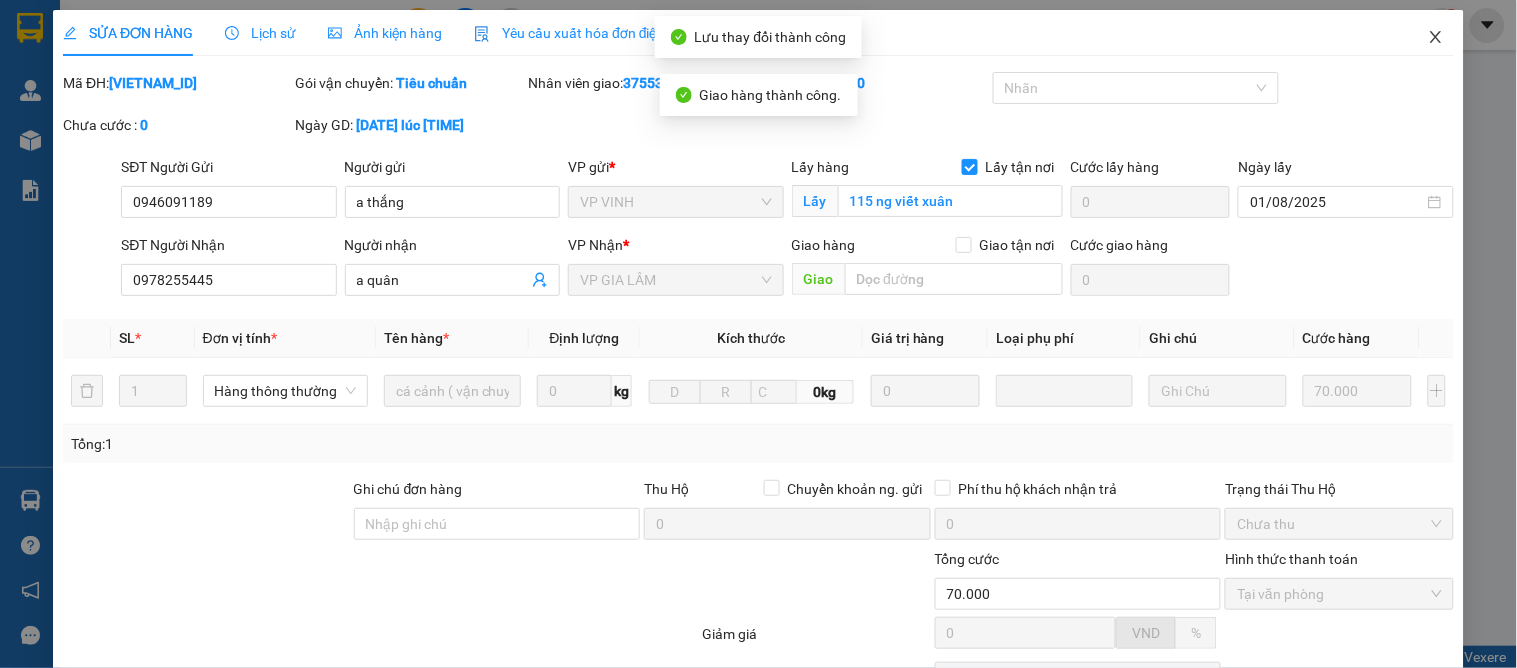 click 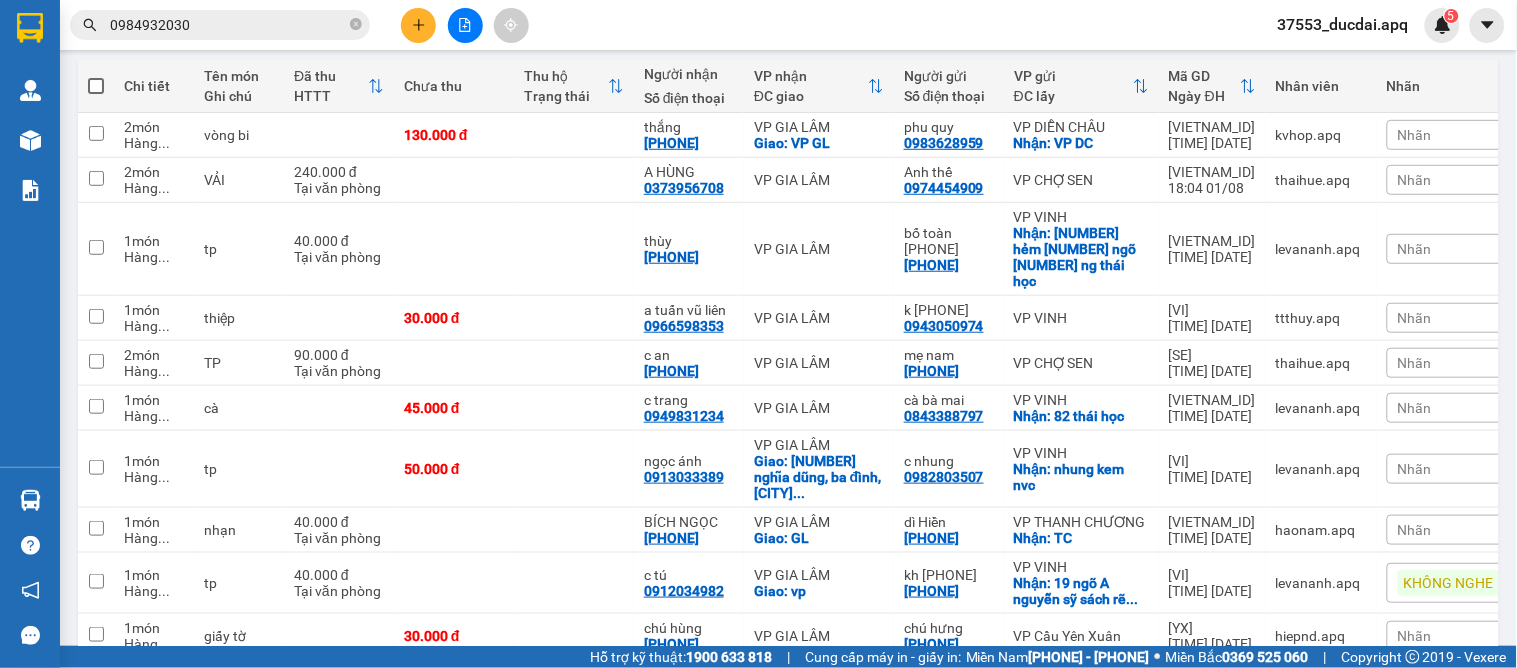 scroll, scrollTop: 406, scrollLeft: 0, axis: vertical 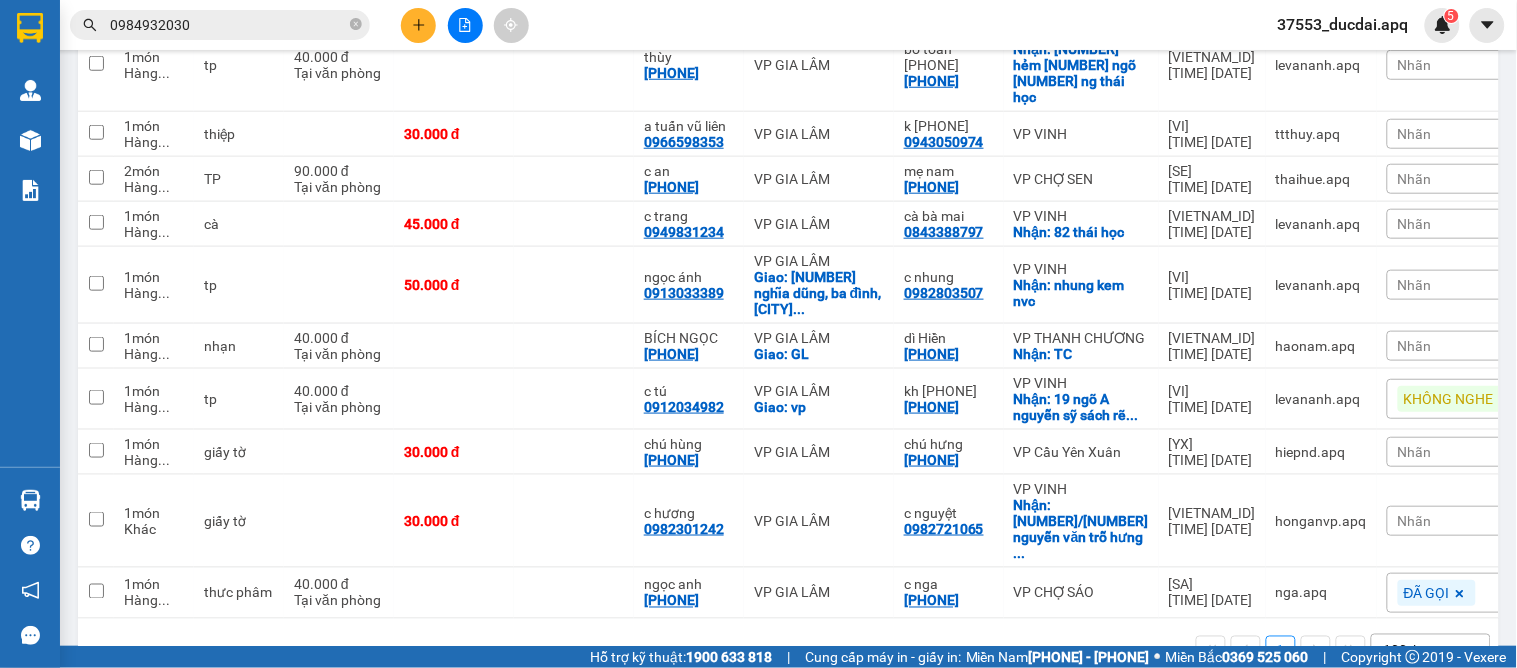 click on "Nhãn" at bounding box center (1415, 346) 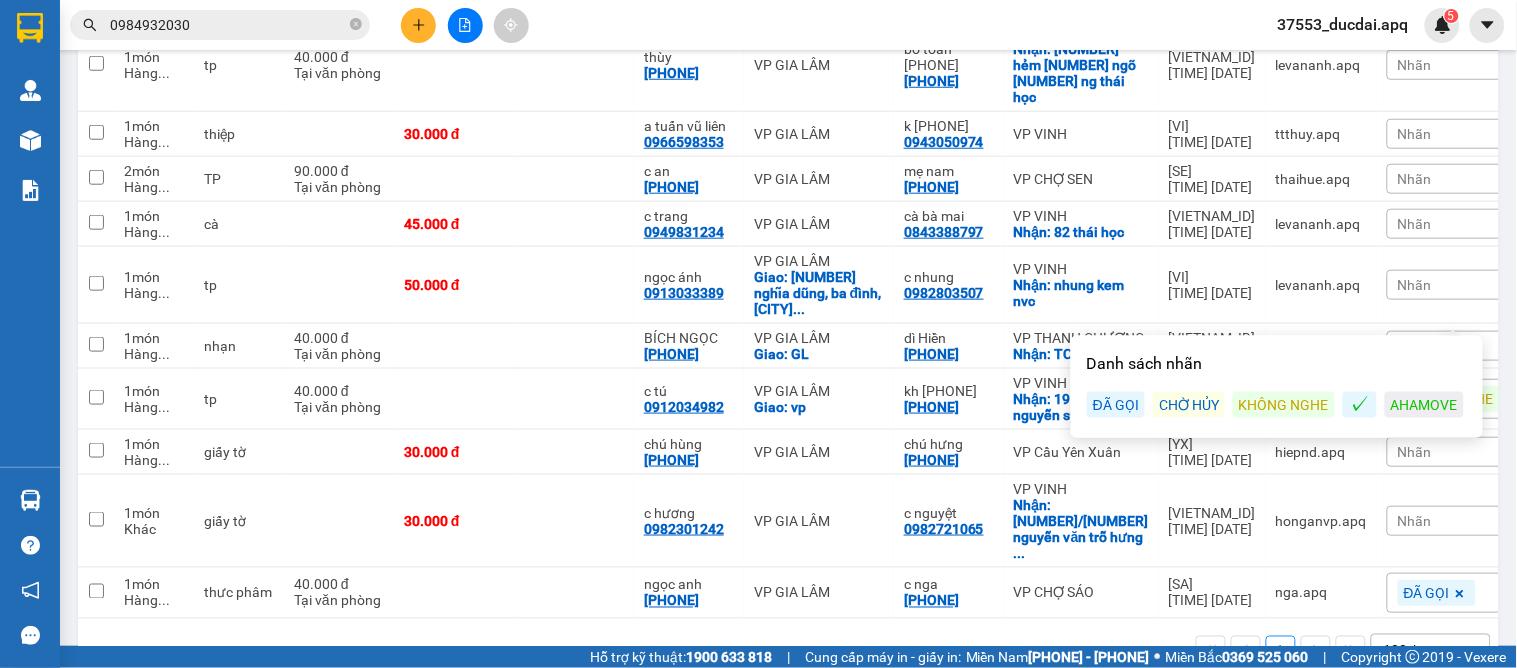 click on "KHÔNG NGHE" at bounding box center (1284, 405) 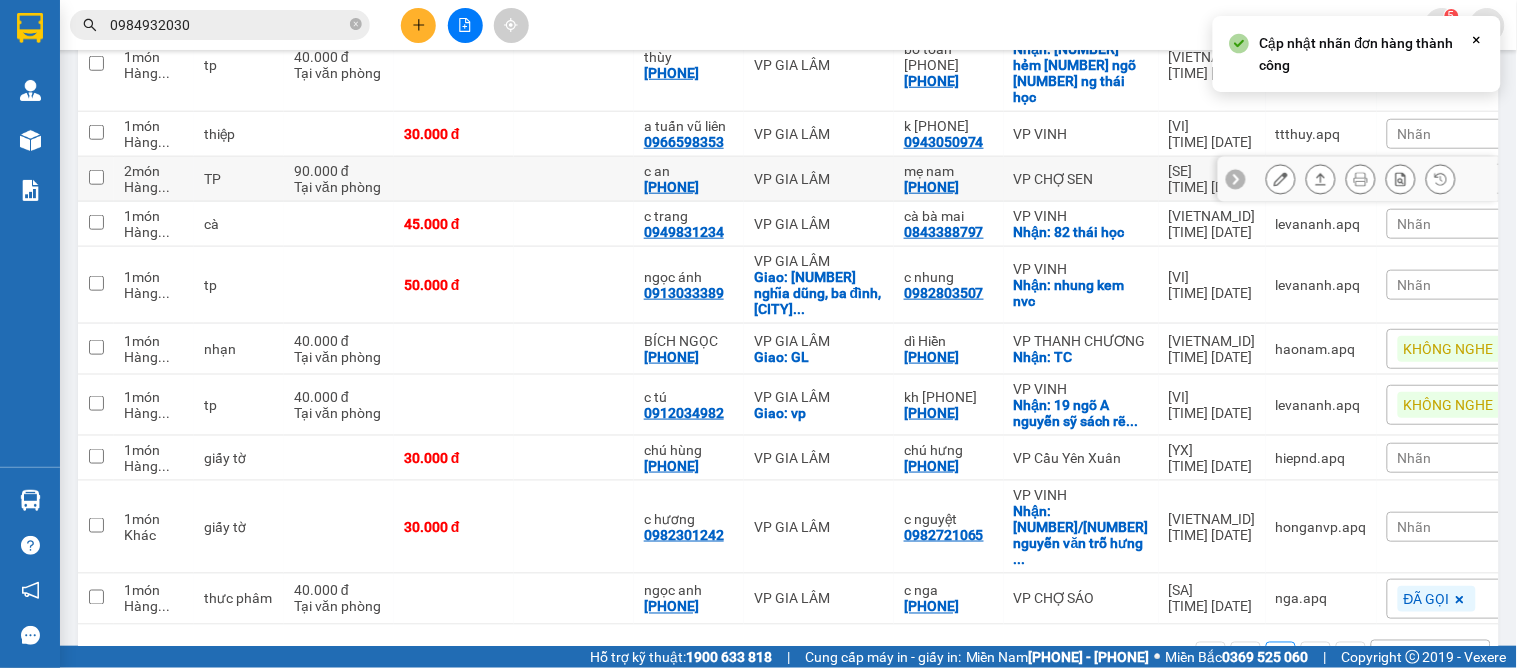 click 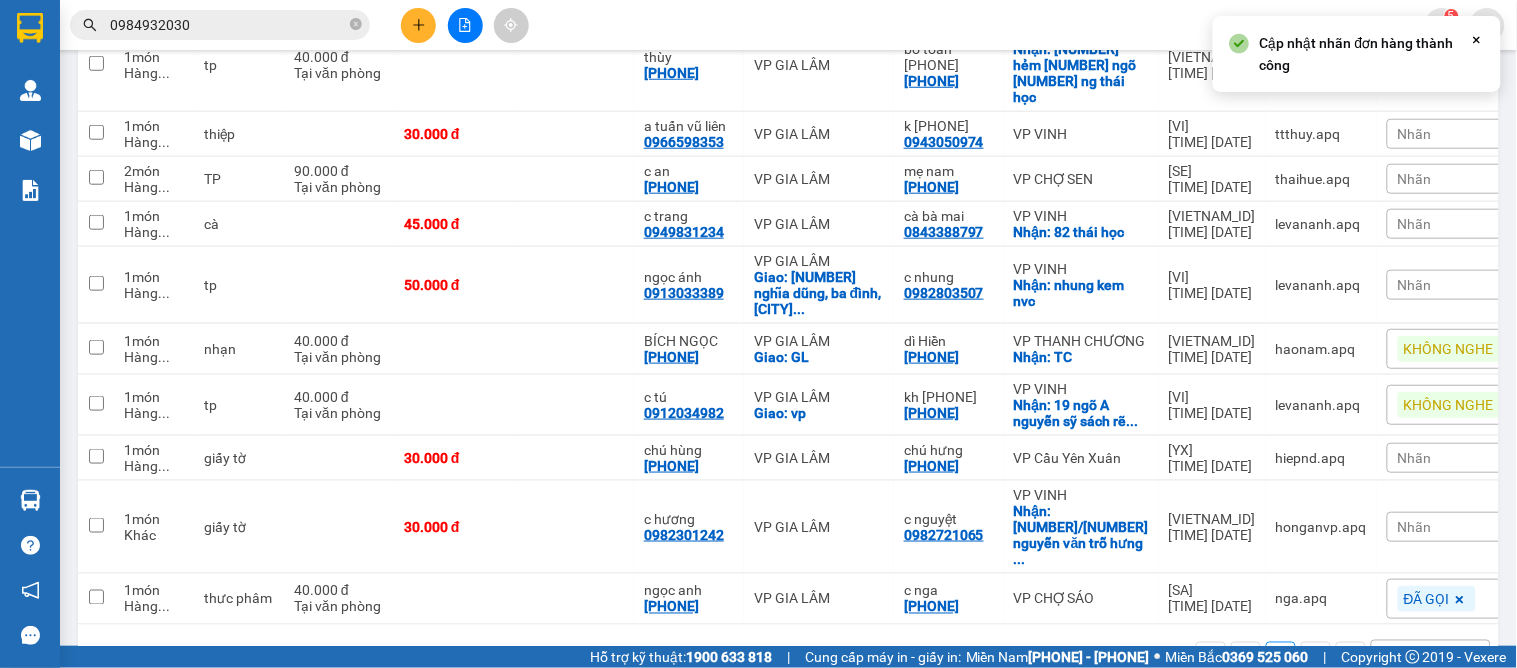 click on "Nhãn" at bounding box center [1415, 179] 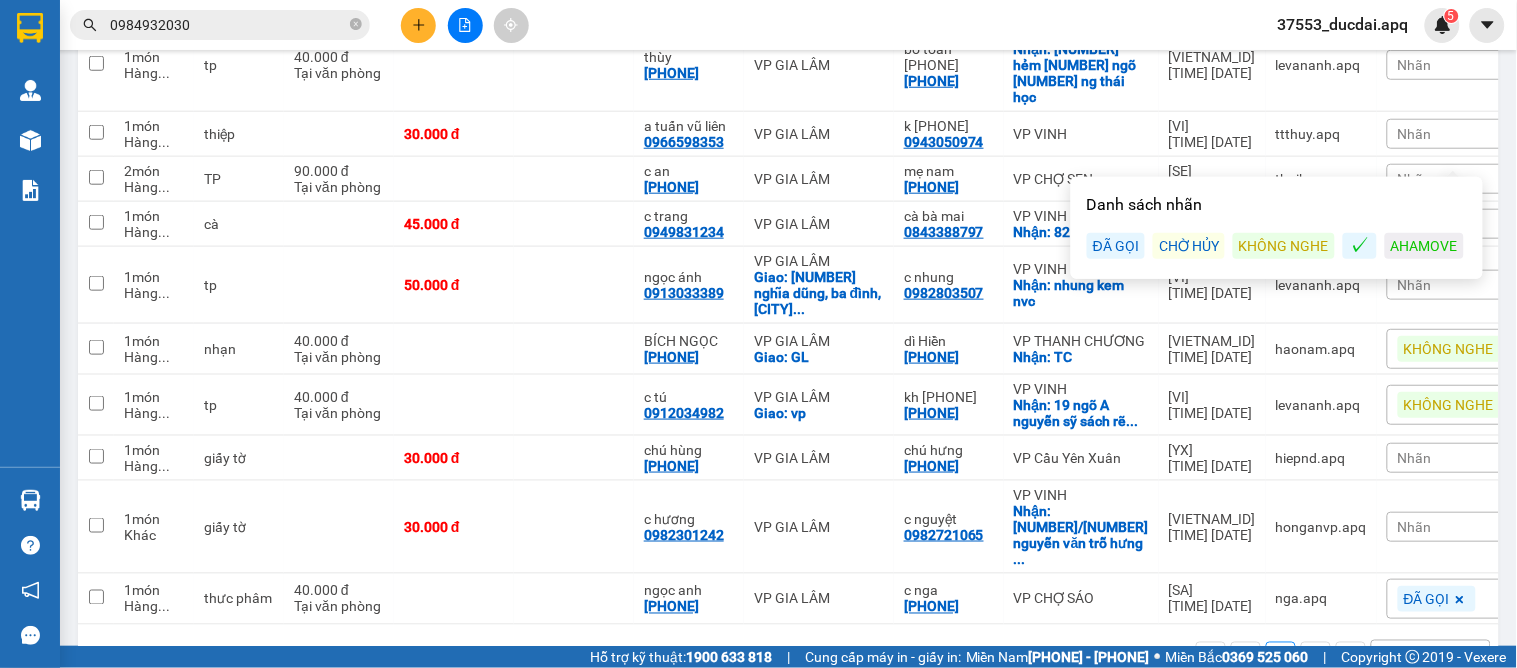 click on "ĐÃ GỌI" at bounding box center [1116, 246] 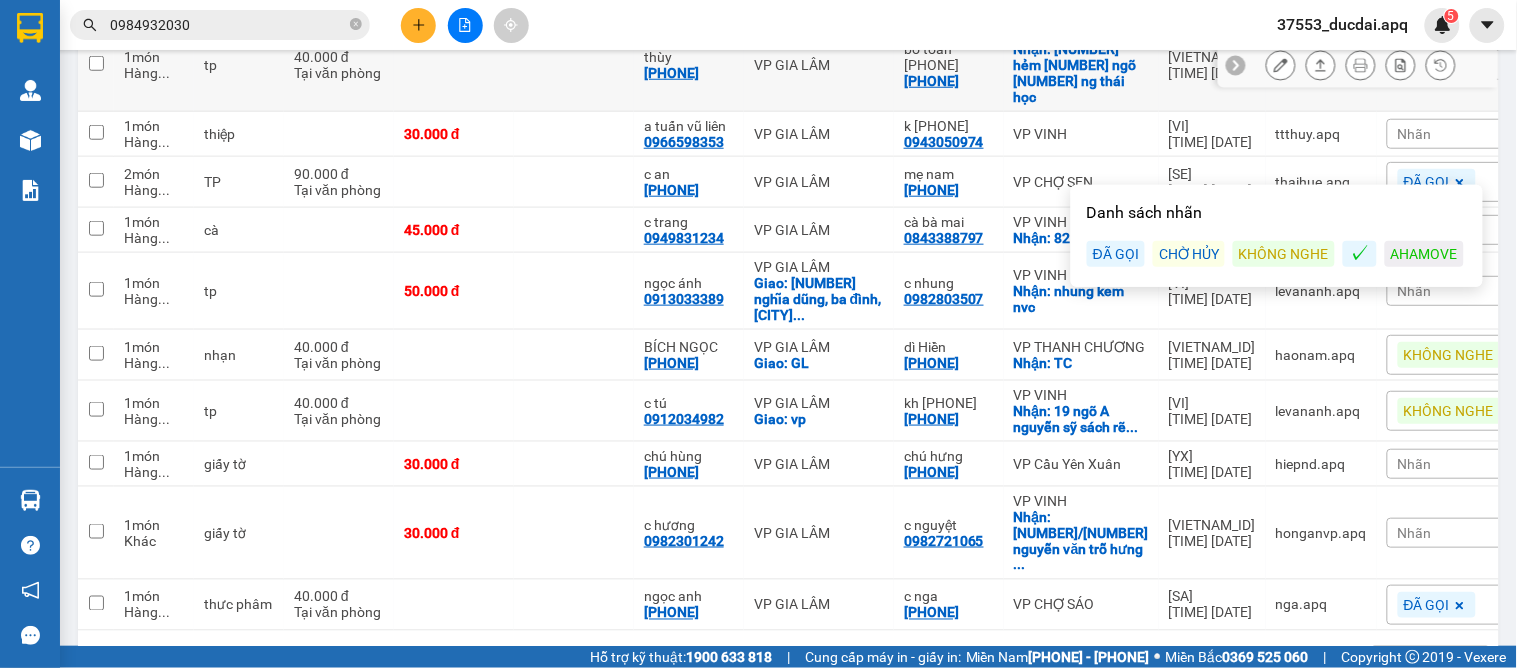 scroll, scrollTop: 184, scrollLeft: 0, axis: vertical 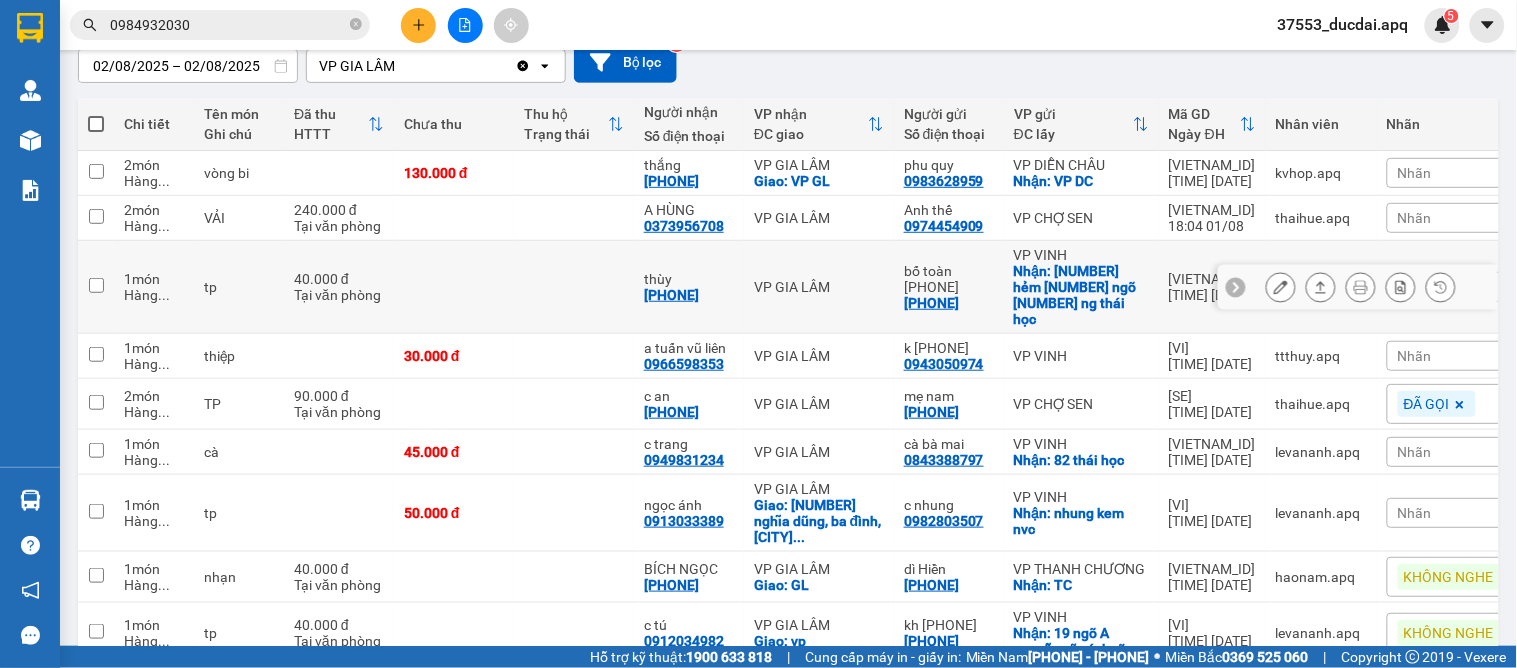 click 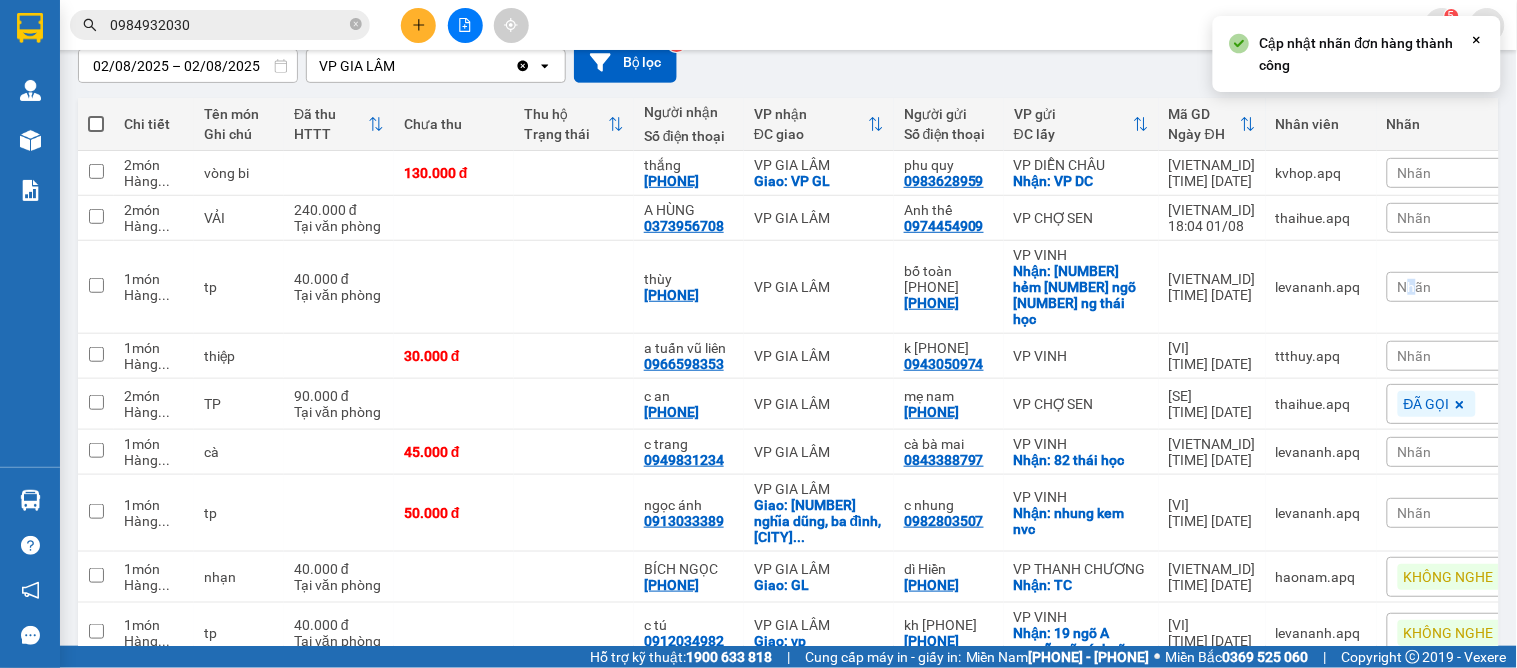 click on "Nhãn" at bounding box center (1415, 287) 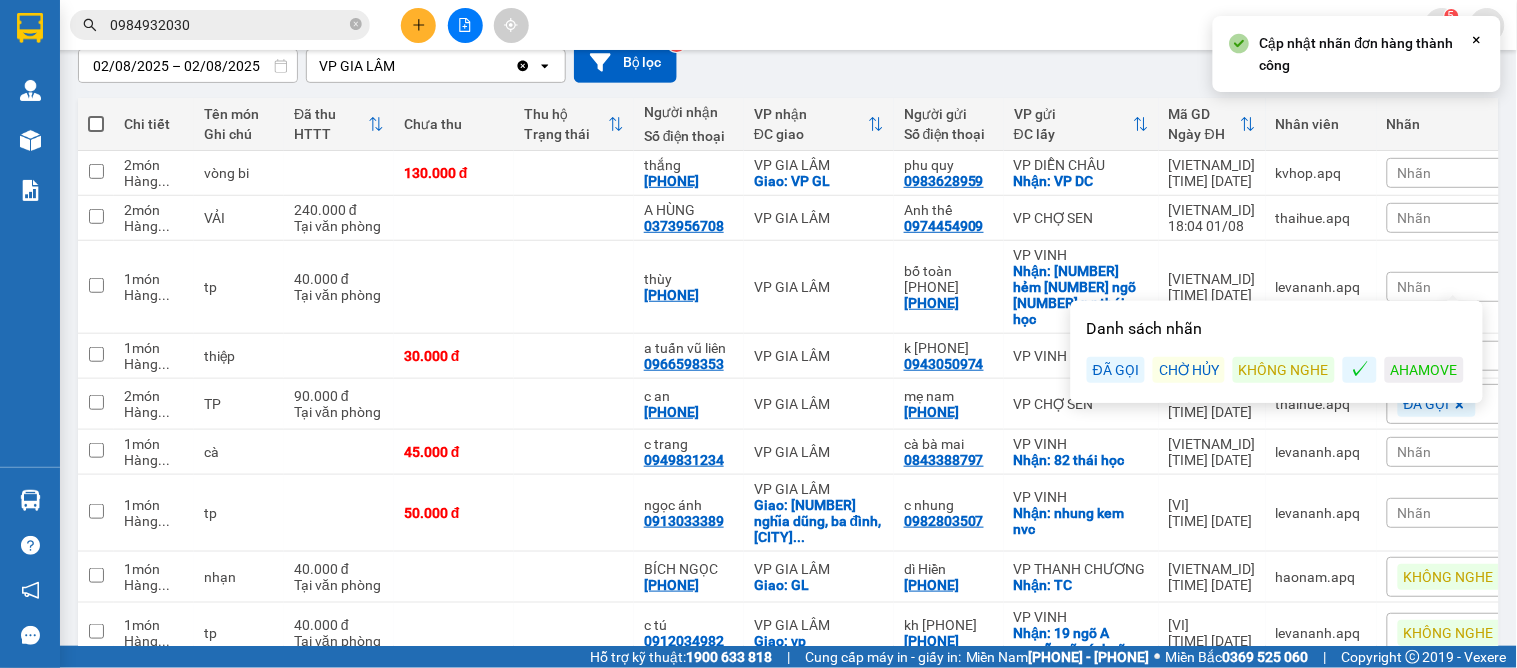click on "ĐÃ GỌI" at bounding box center [1116, 370] 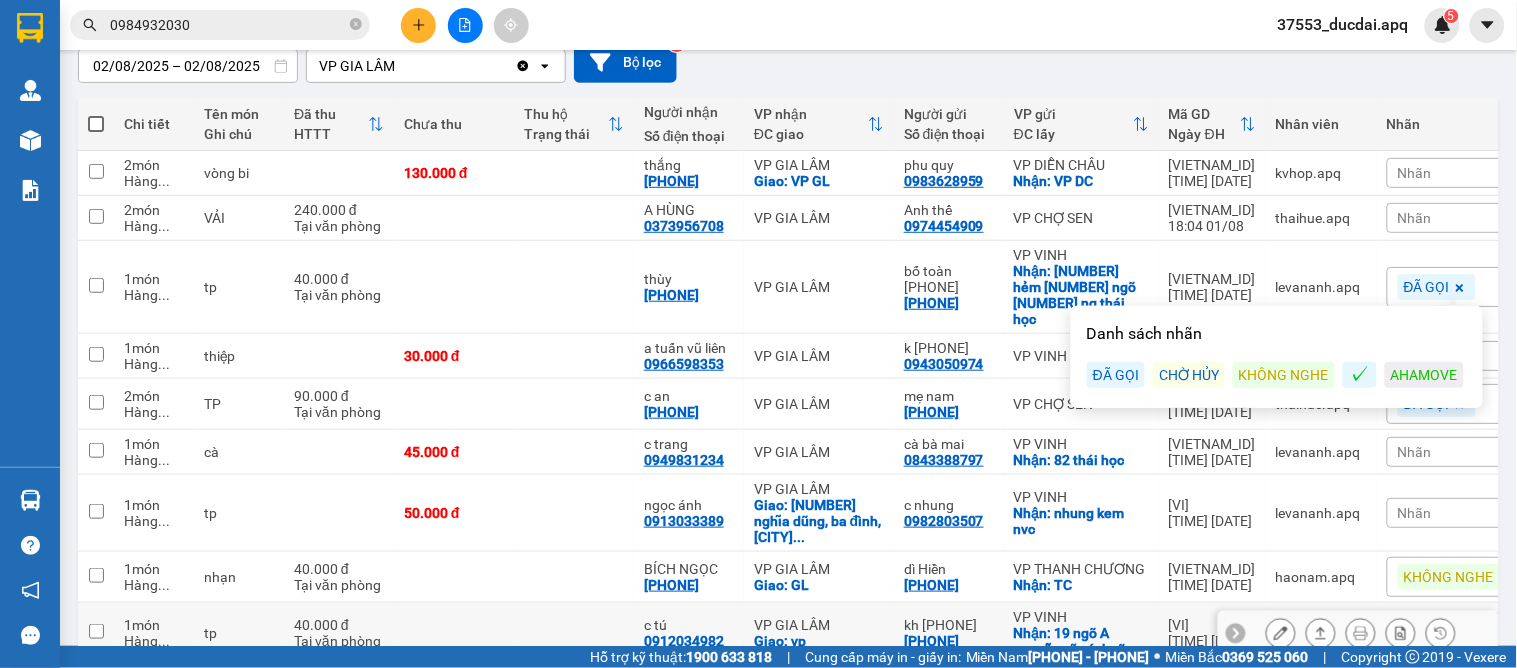 scroll, scrollTop: 412, scrollLeft: 0, axis: vertical 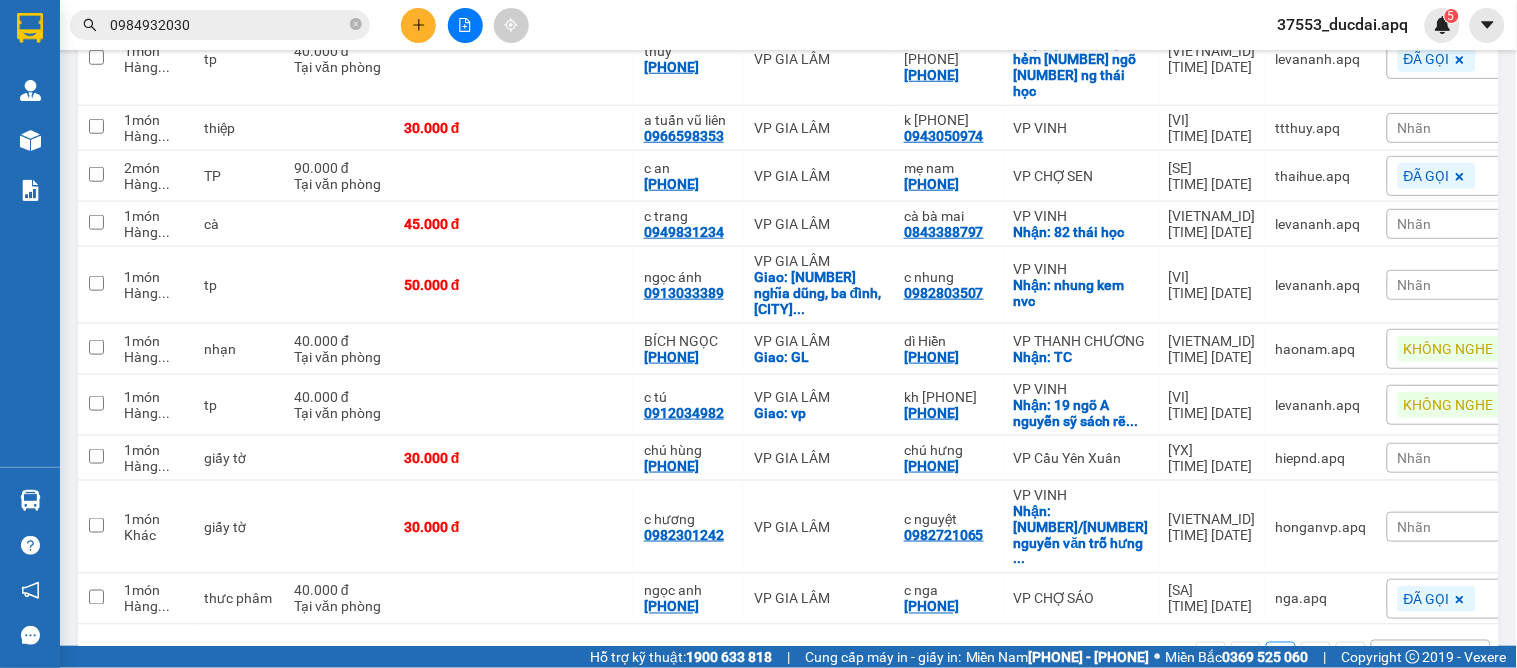 click on "1 100 / trang open" at bounding box center [788, 657] 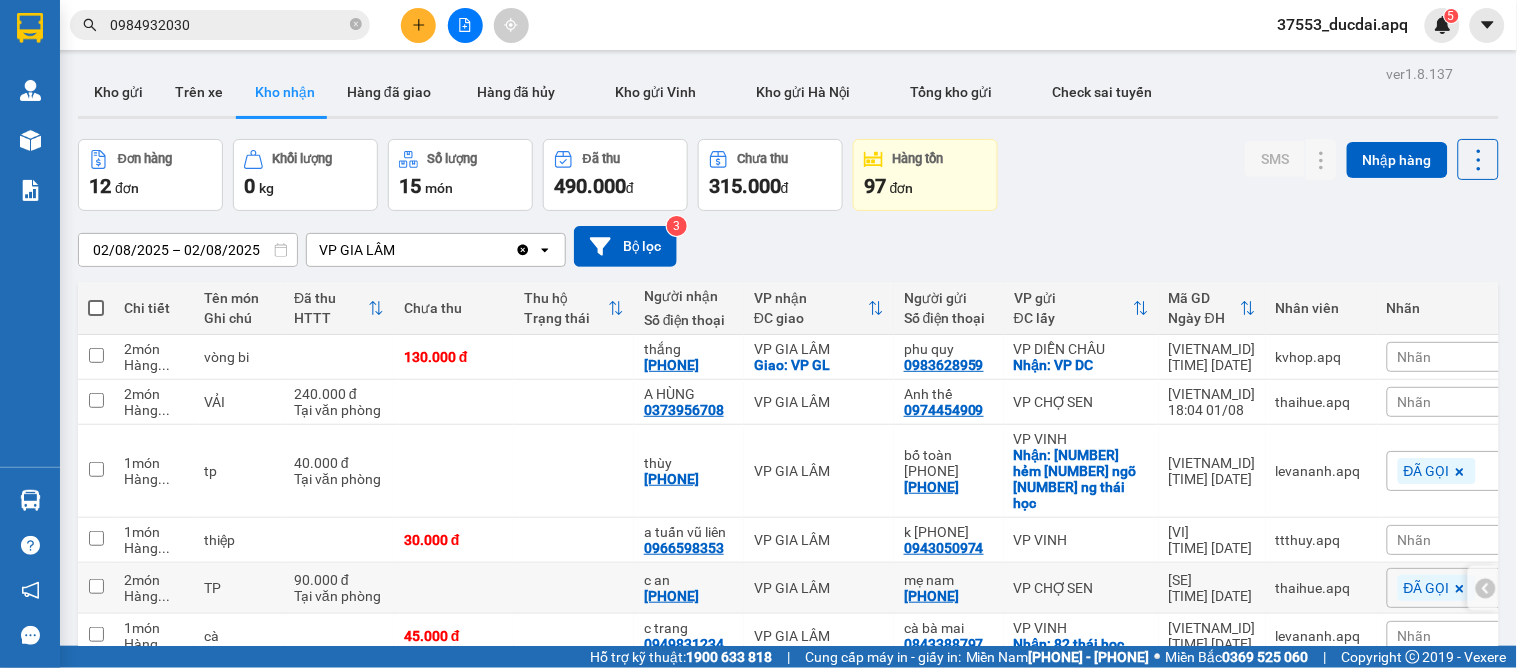 scroll, scrollTop: 412, scrollLeft: 0, axis: vertical 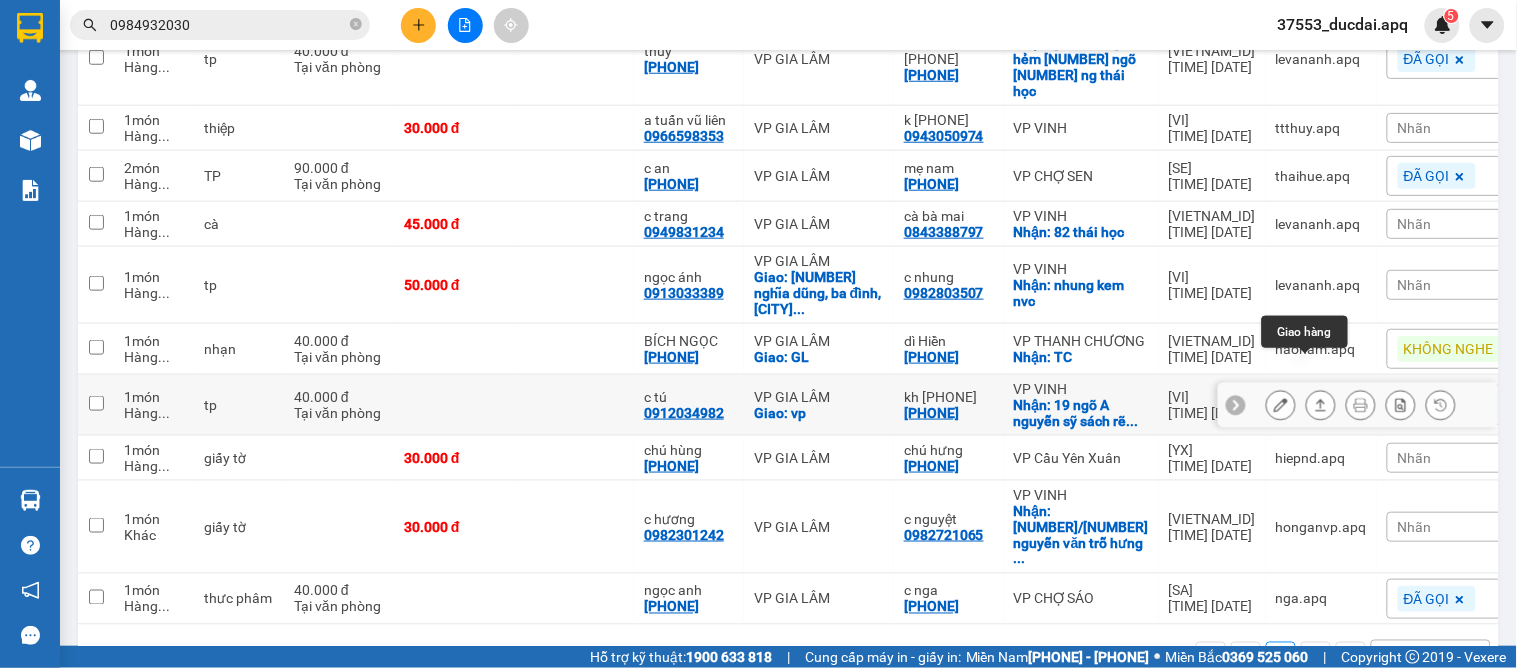 click 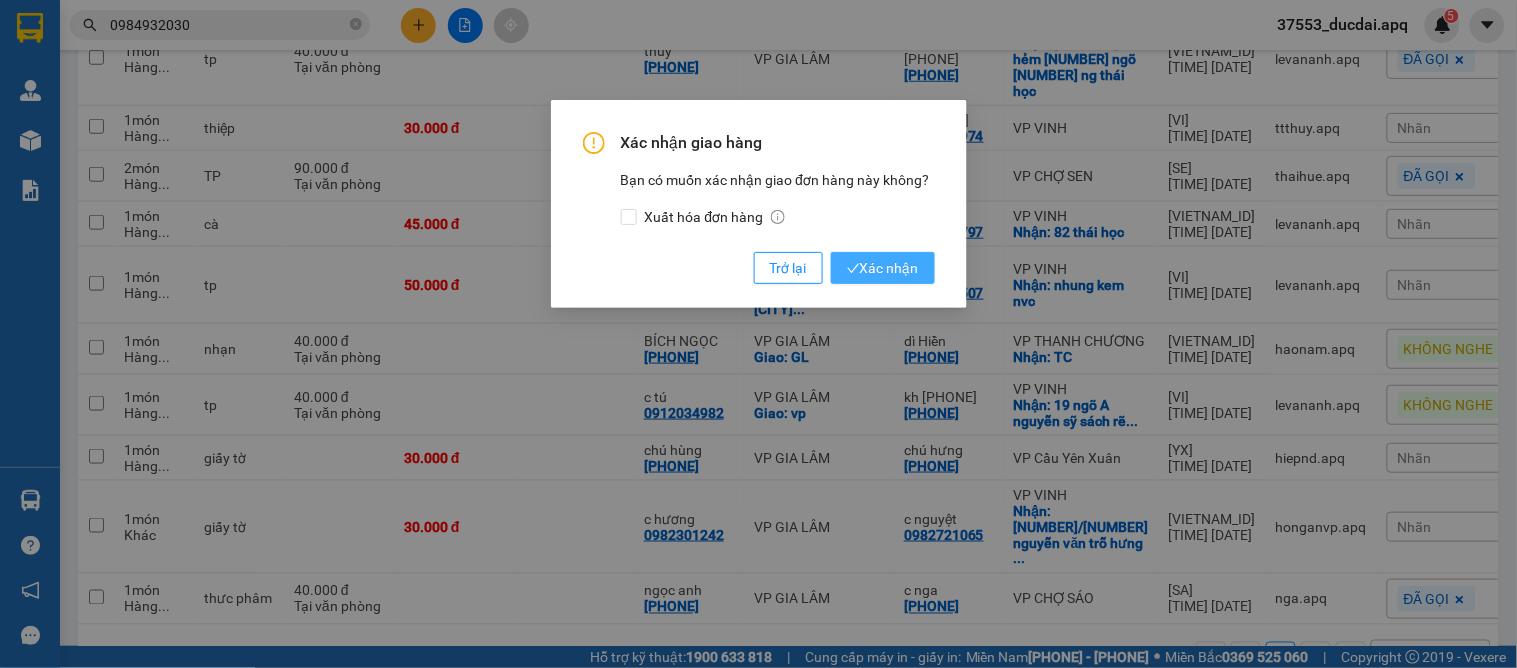 click on "Xác nhận" at bounding box center [883, 268] 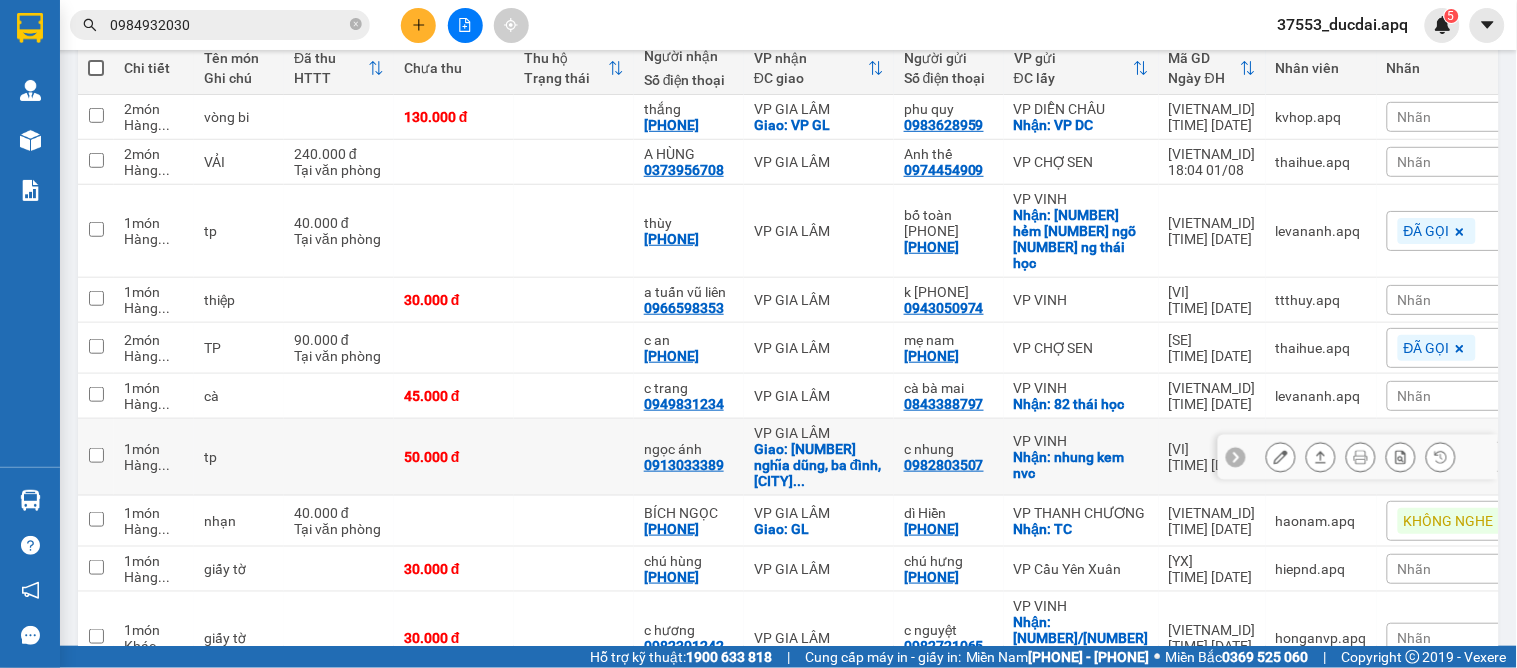 scroll, scrollTop: 351, scrollLeft: 0, axis: vertical 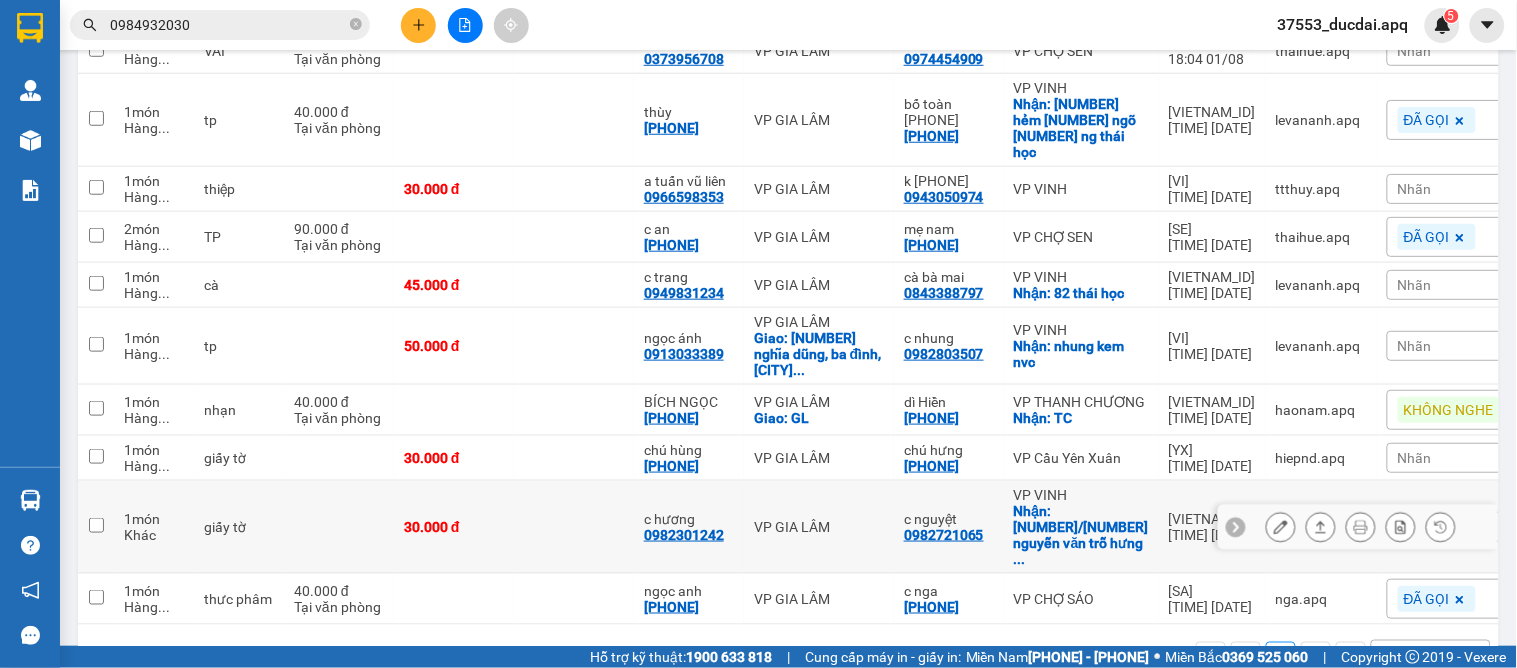 click at bounding box center [1358, 527] 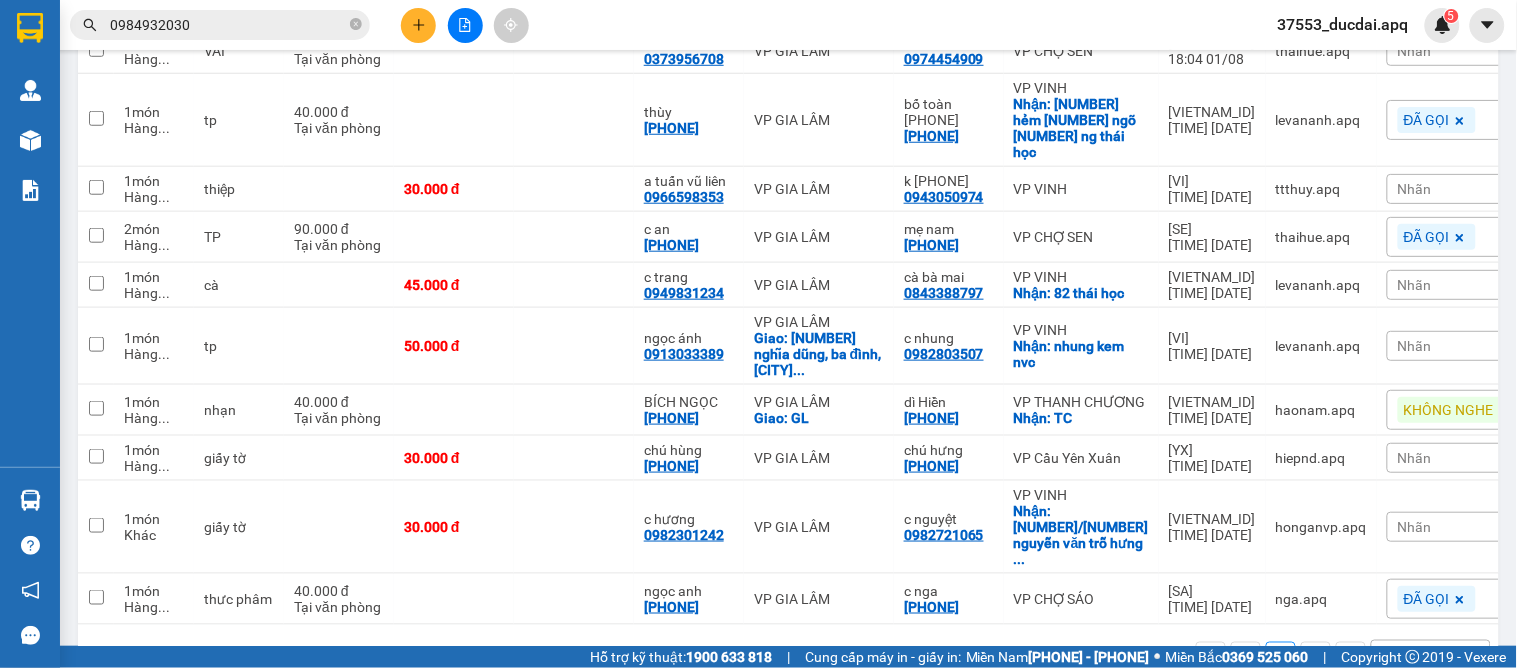 click on "Nhãn" at bounding box center [1415, 527] 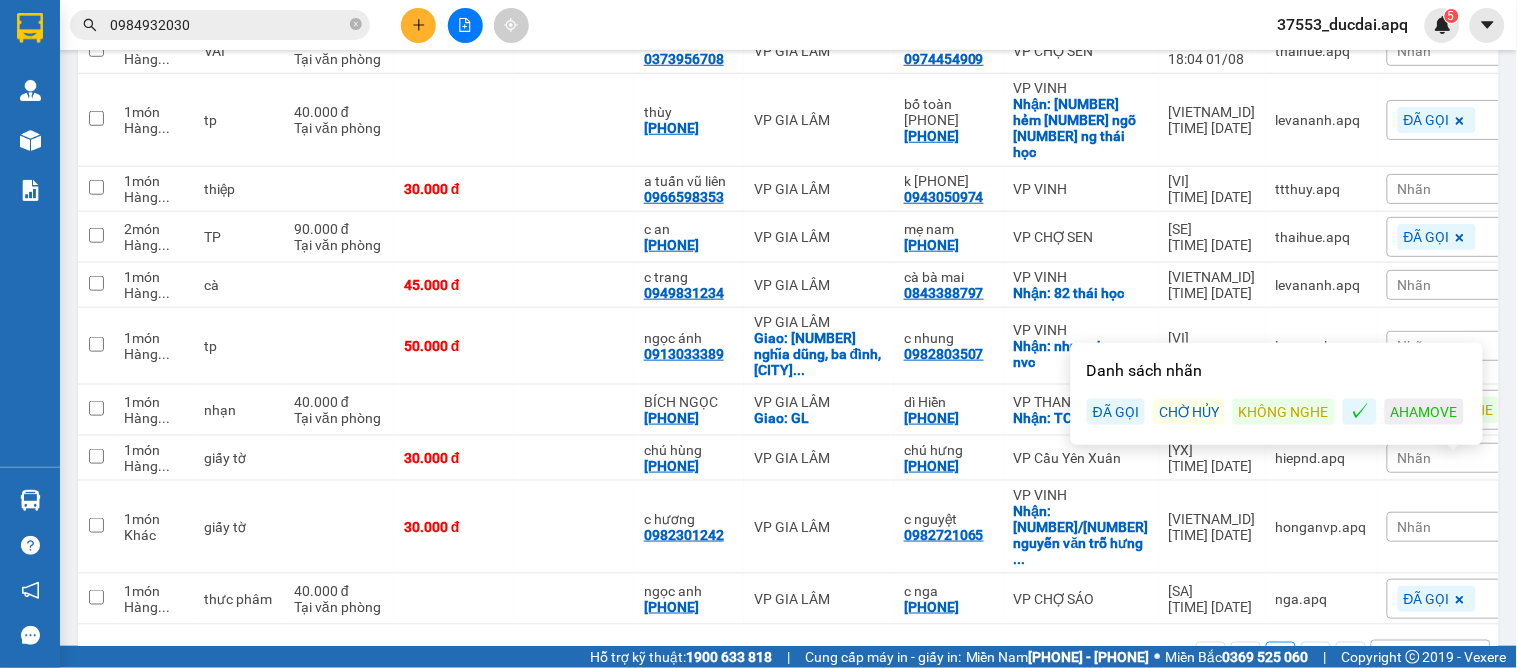 click on "KHÔNG NGHE" at bounding box center [1284, 412] 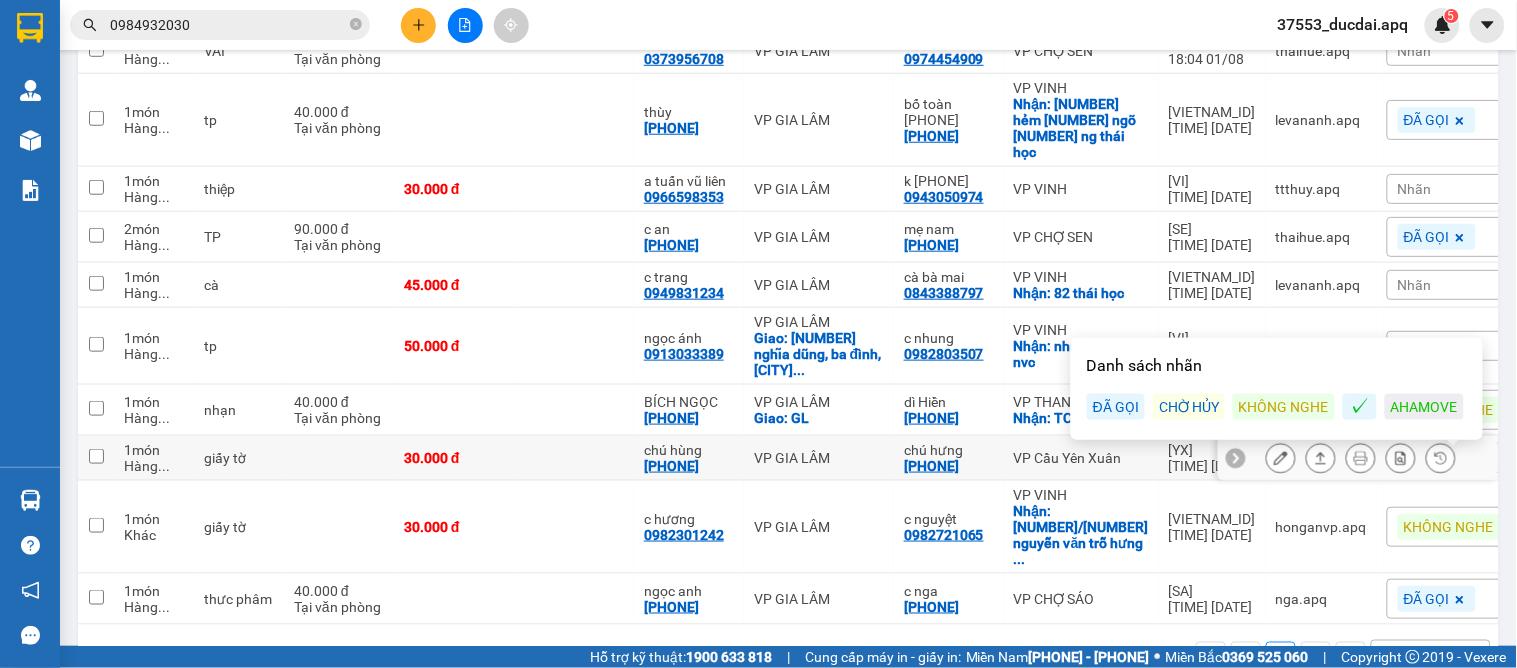 click on "VP Cầu Yên Xuân" at bounding box center (1081, 458) 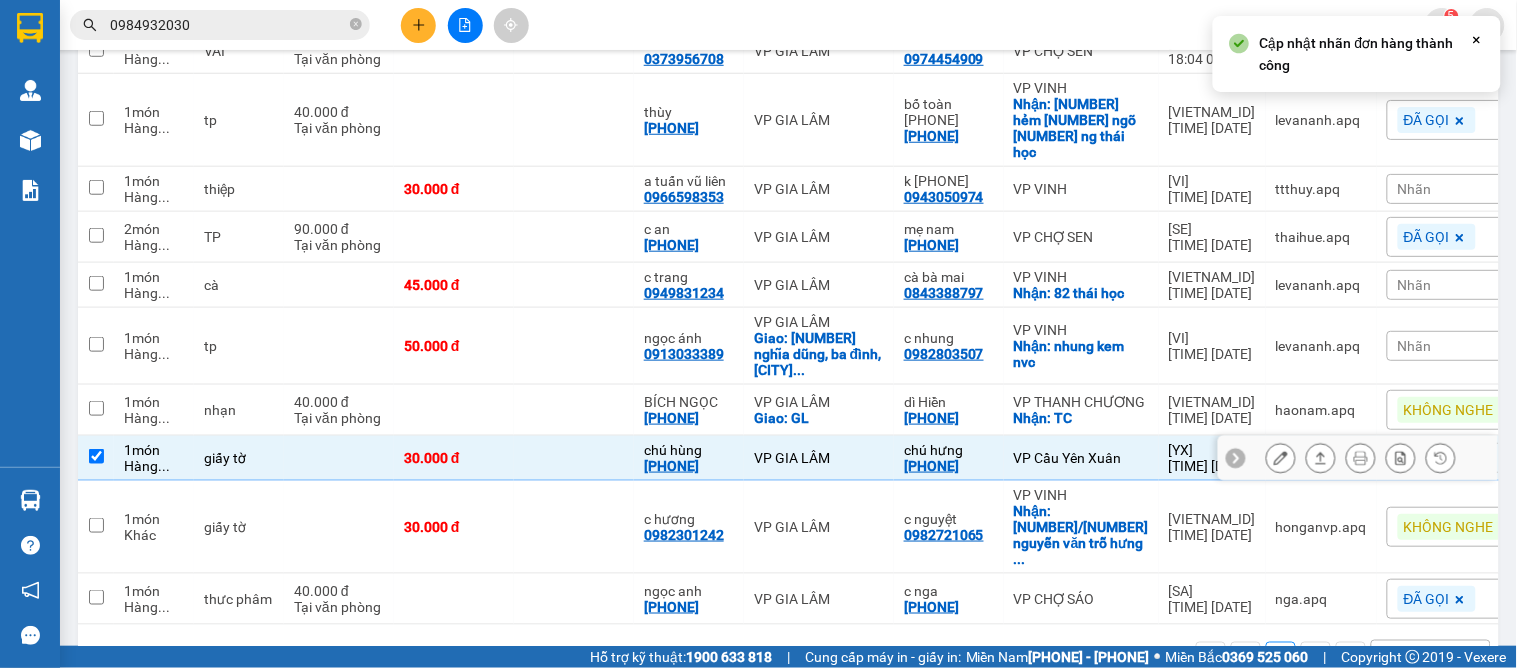 click at bounding box center [1358, 458] 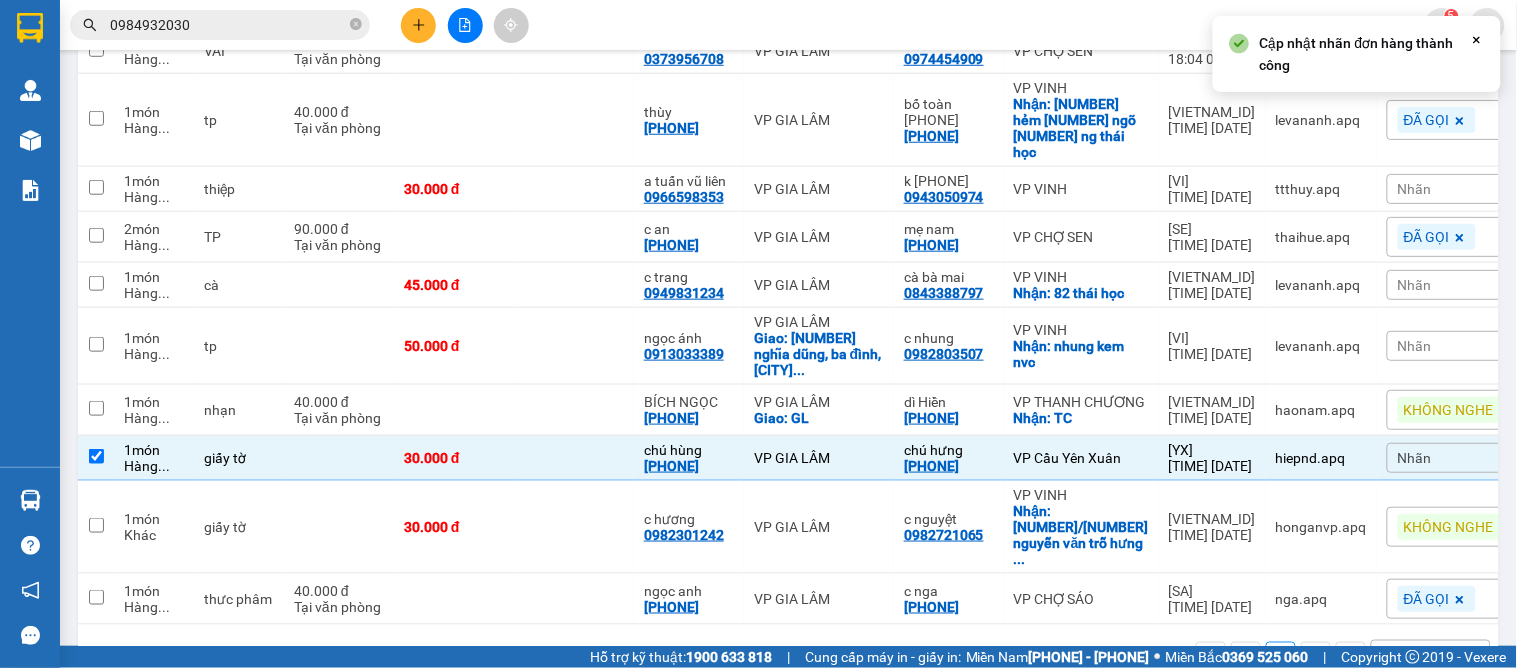 click on "Nhãn" at bounding box center [1415, 458] 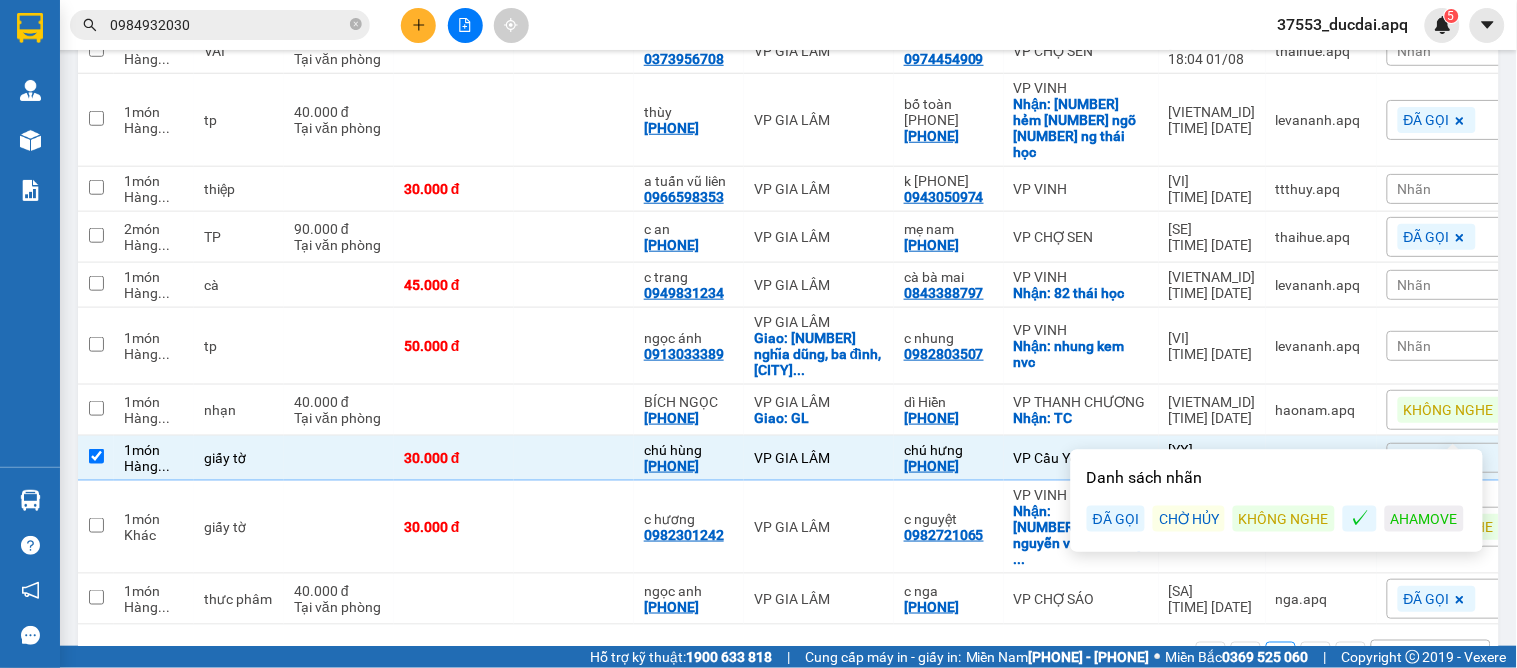 click on "ĐÃ GỌI" at bounding box center (1116, 519) 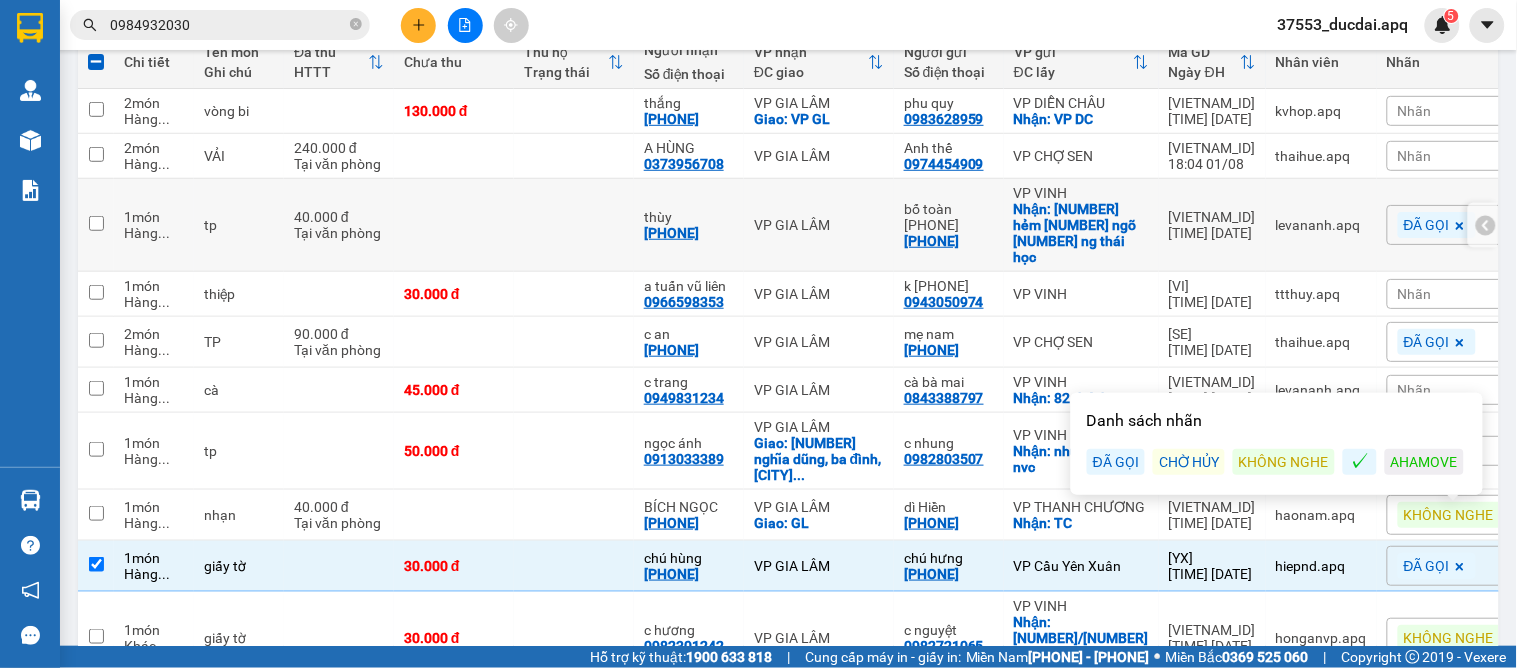 scroll, scrollTop: 135, scrollLeft: 0, axis: vertical 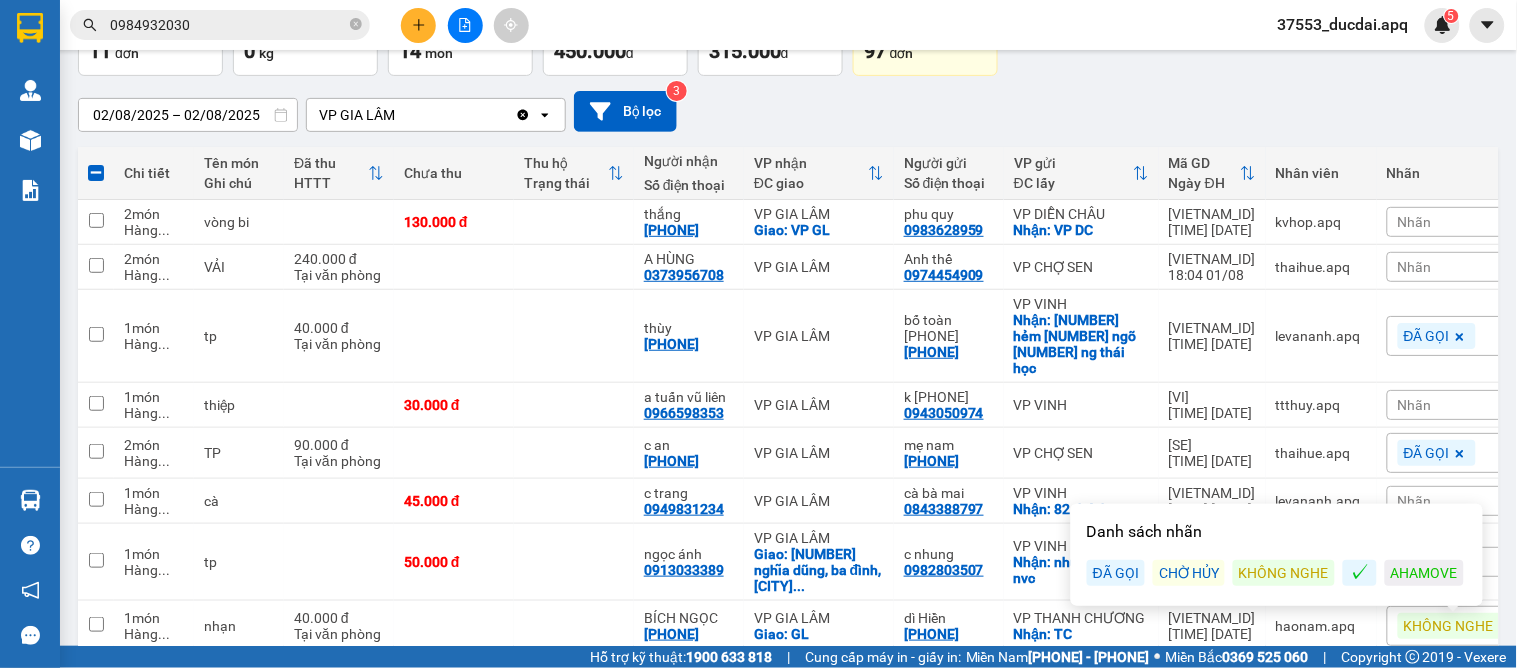 click on "Nhãn" at bounding box center [1454, 222] 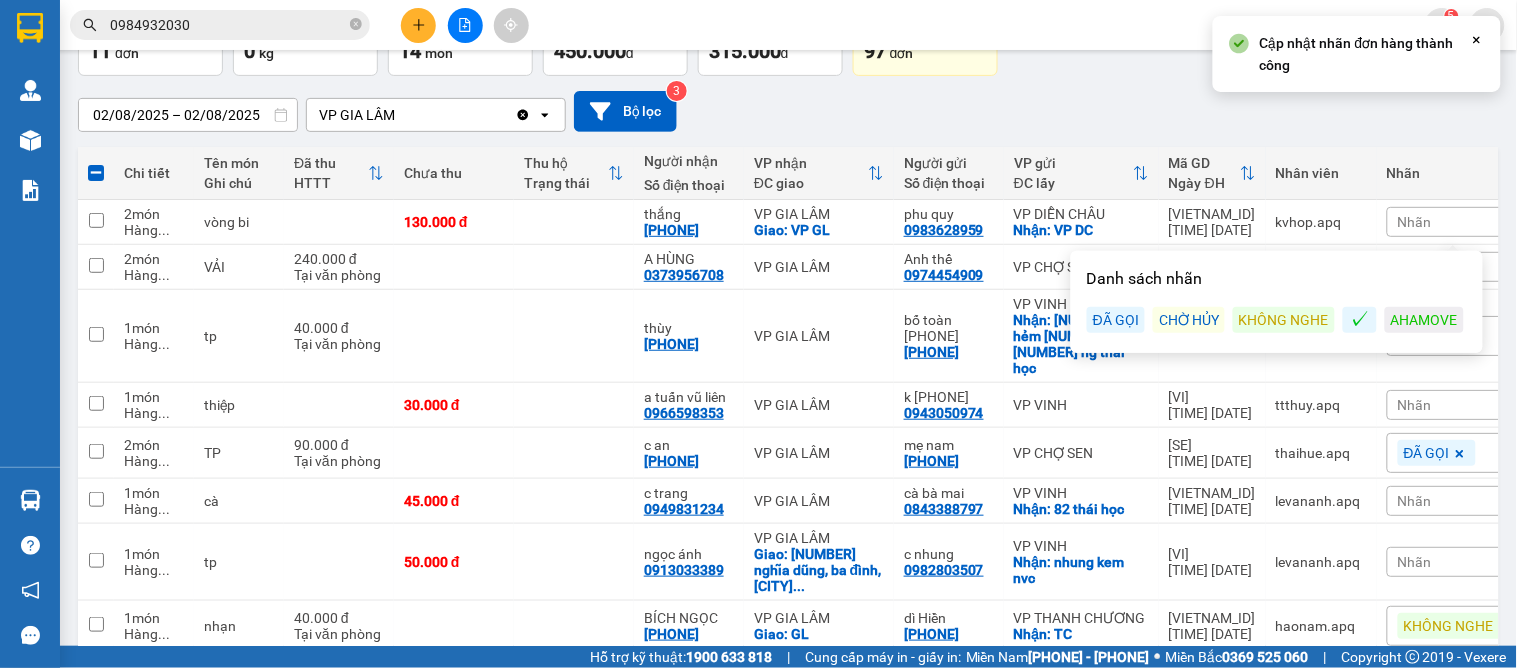 click on "KHÔNG NGHE" at bounding box center [1284, 320] 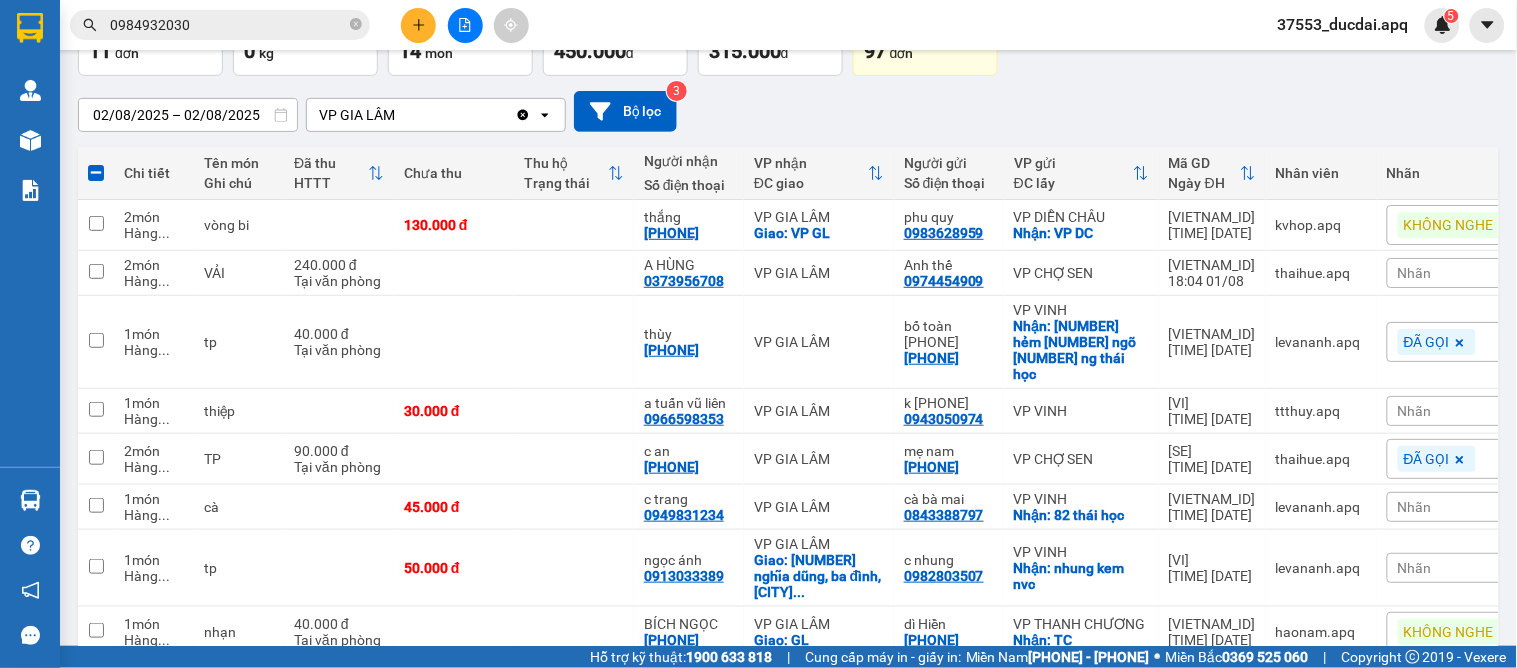 click on "VP gửi ĐC lấy" at bounding box center [1081, 173] 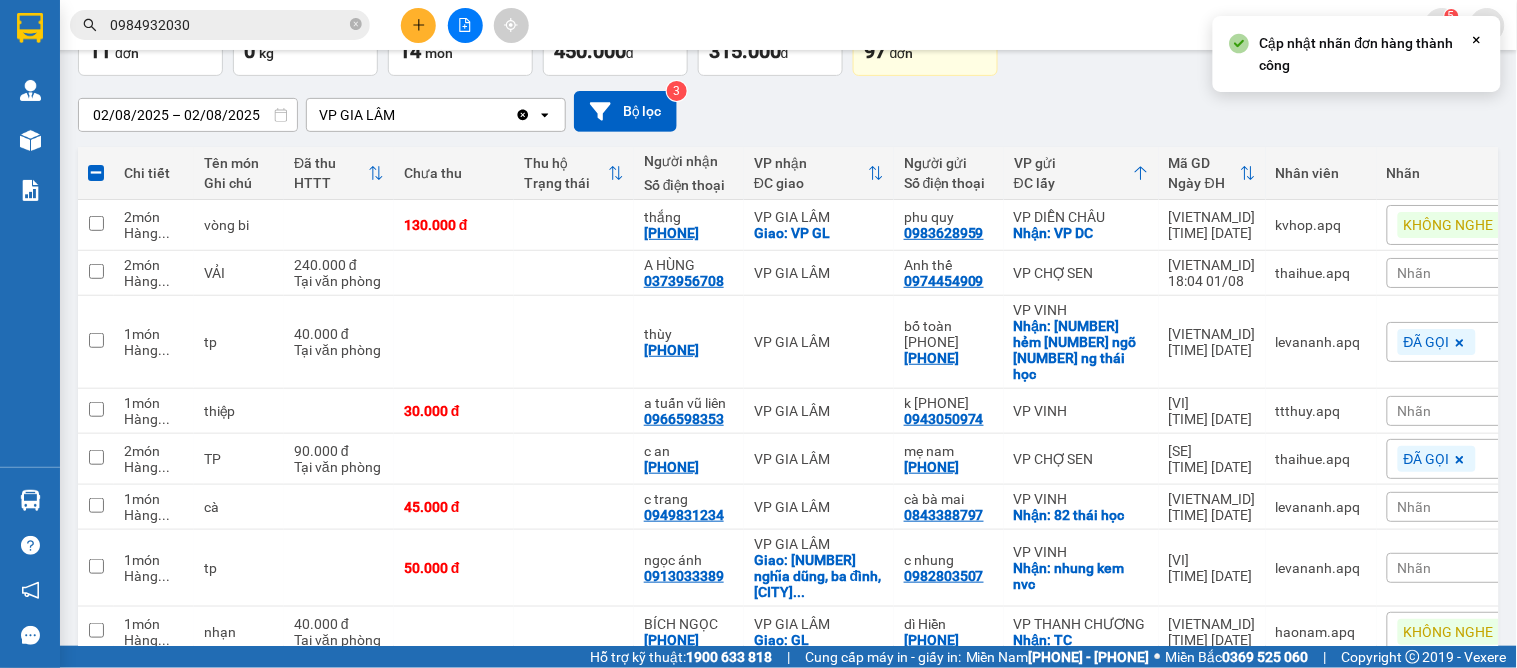 checkbox on "false" 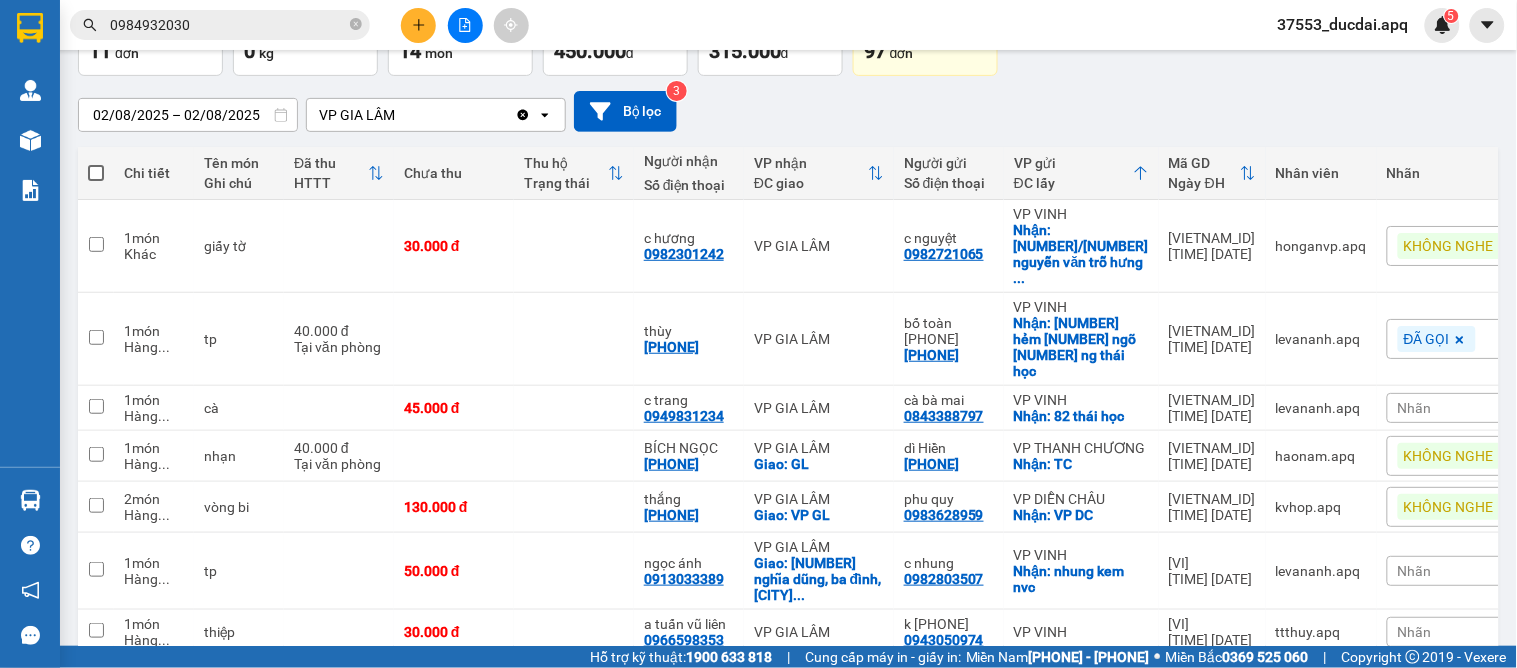 click 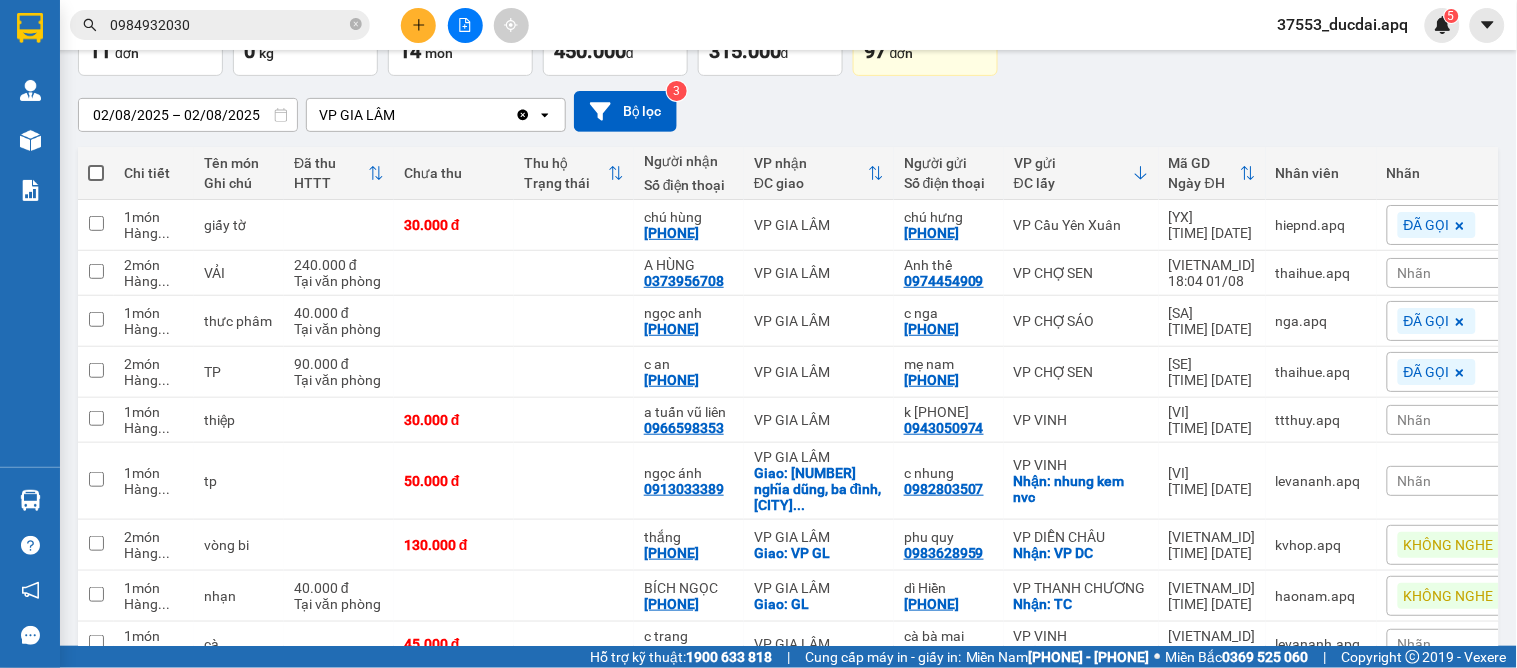 click 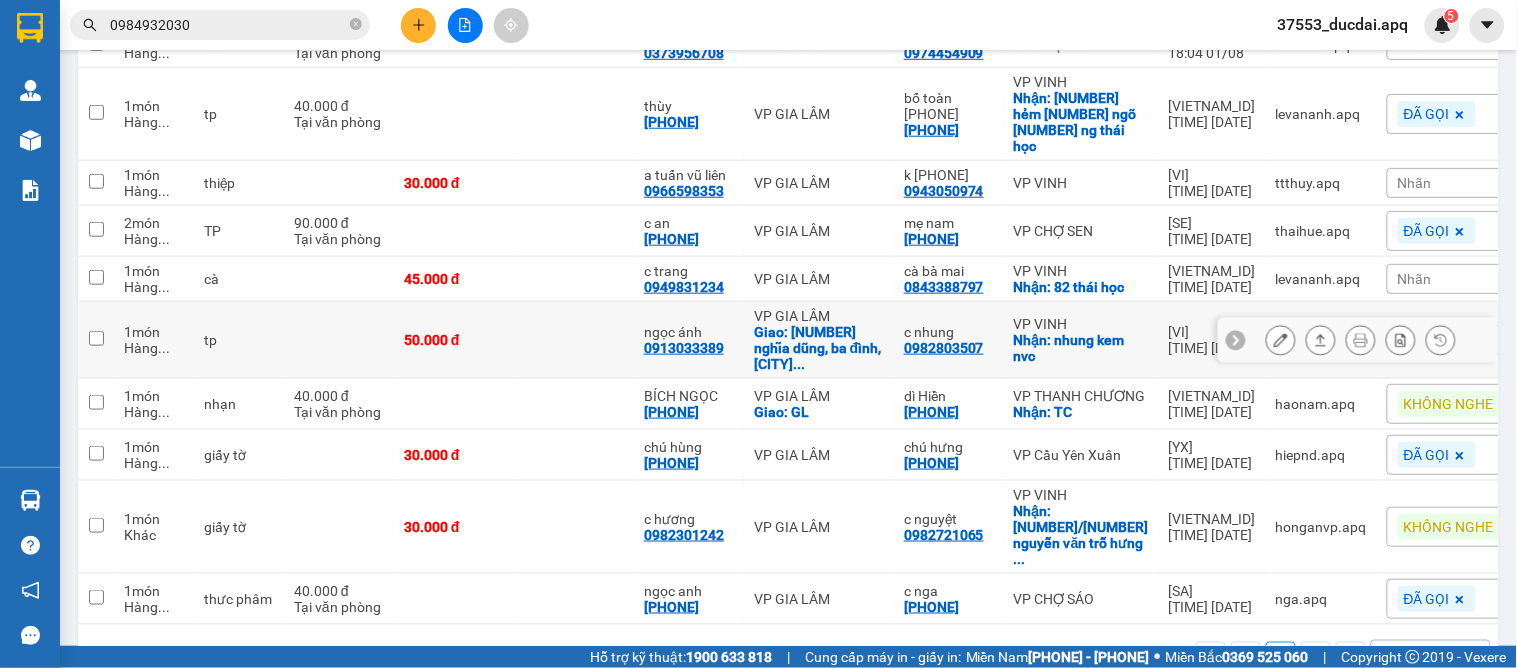 scroll, scrollTop: 30, scrollLeft: 0, axis: vertical 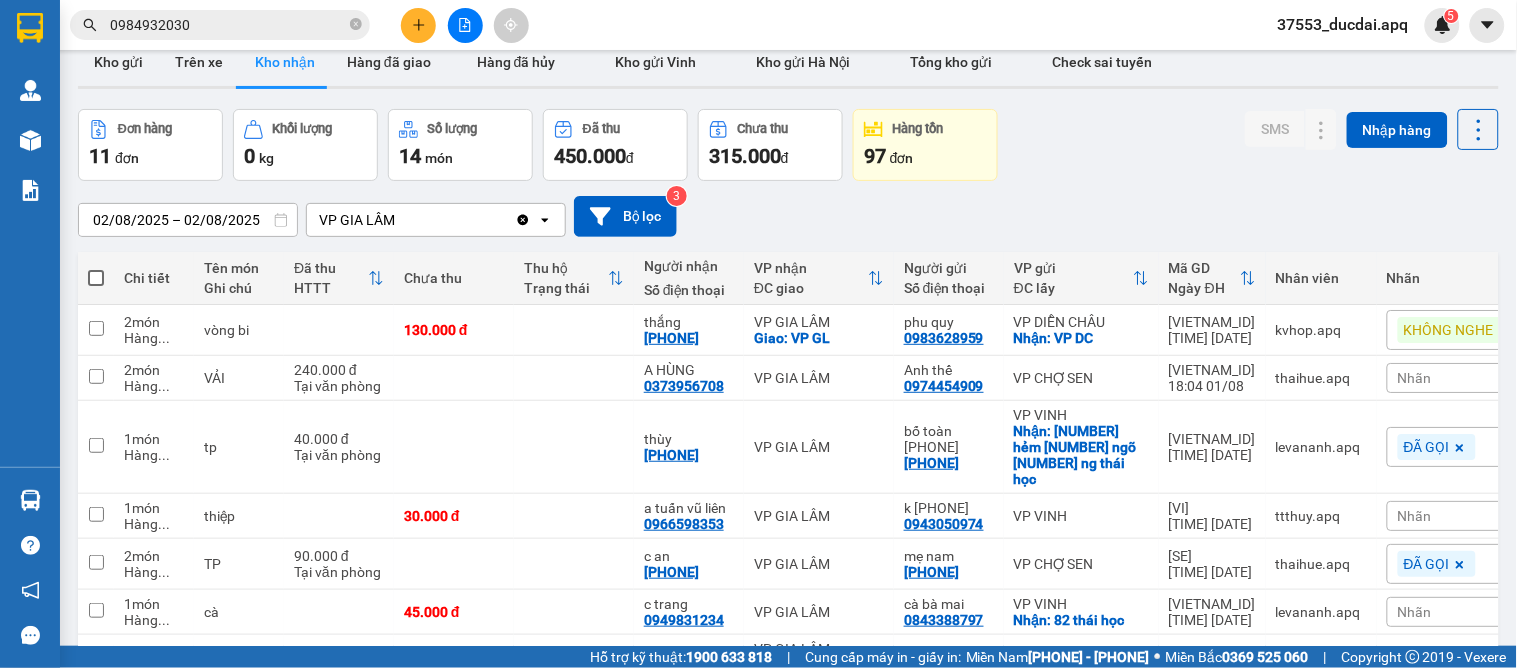 click on "02/08/2025 – 02/08/2025" at bounding box center (188, 220) 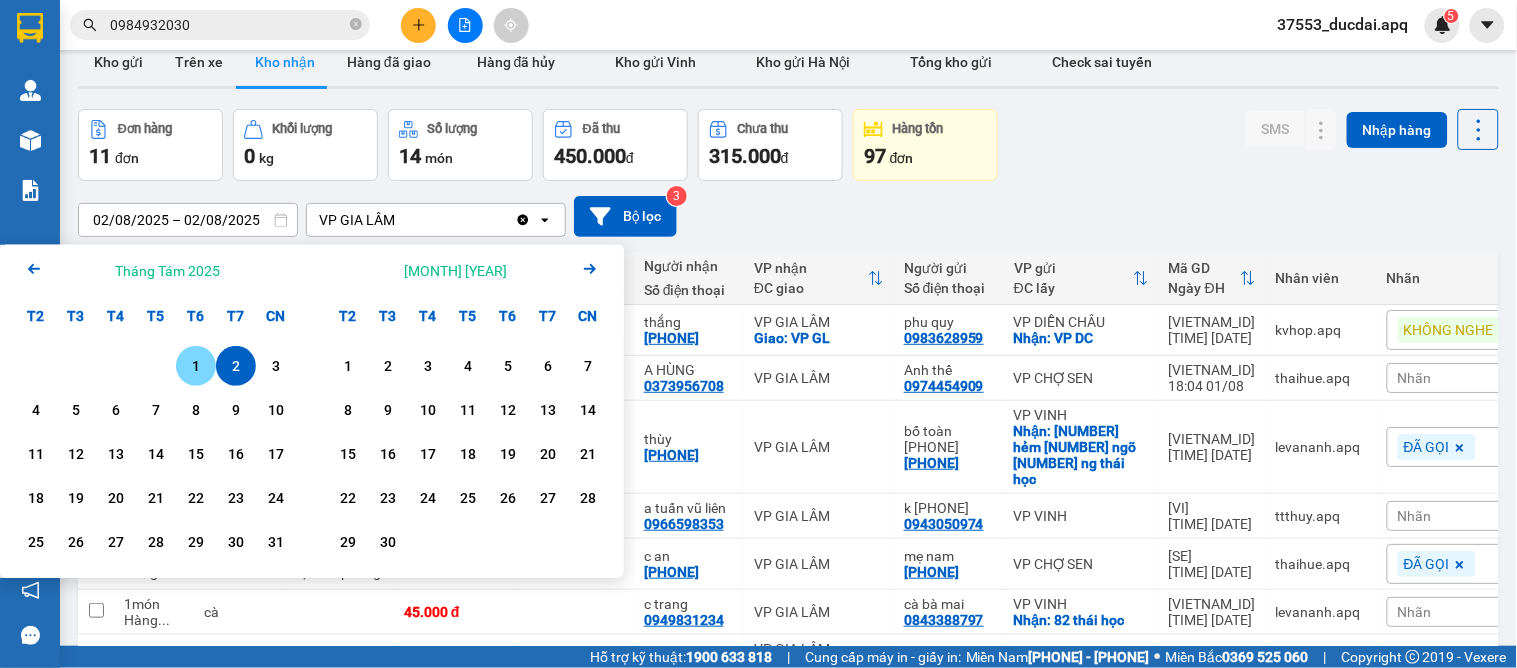 click on "1" at bounding box center [196, 366] 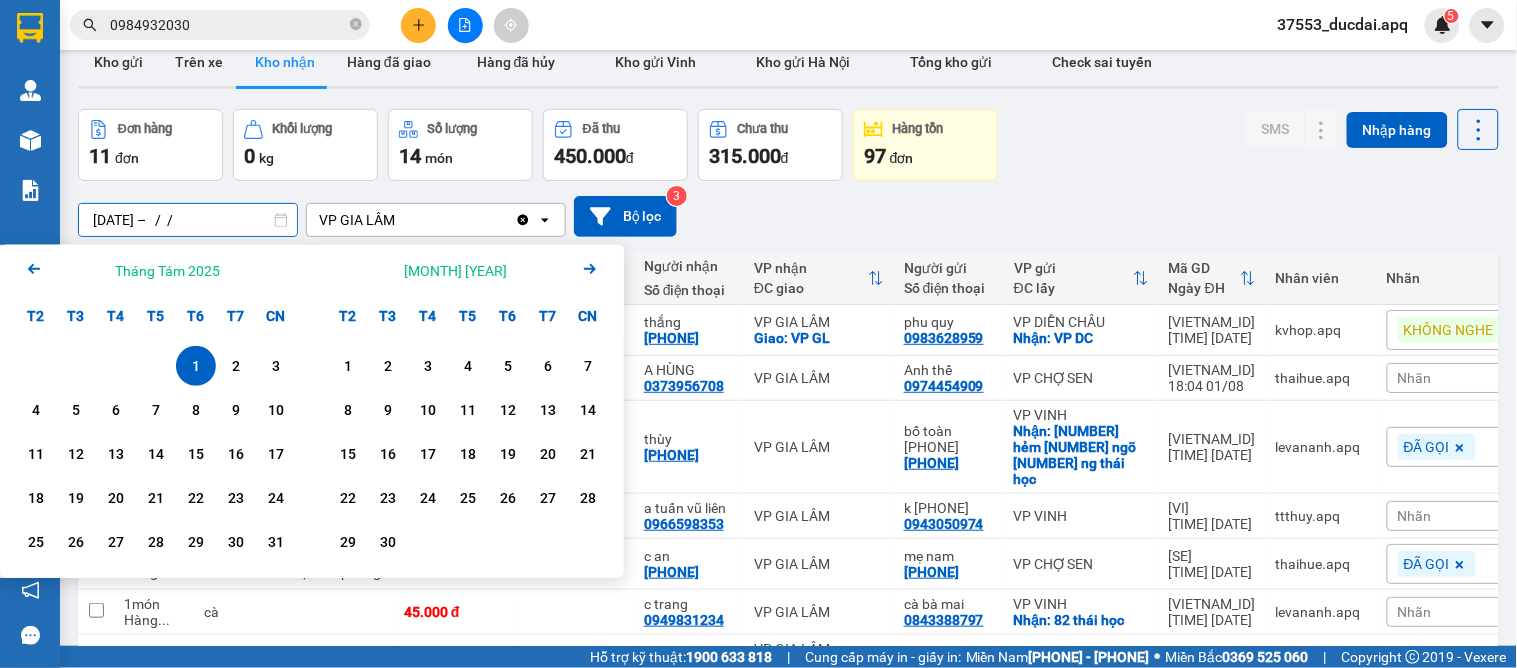click on "01/08/2025 –   /  /" at bounding box center [188, 220] 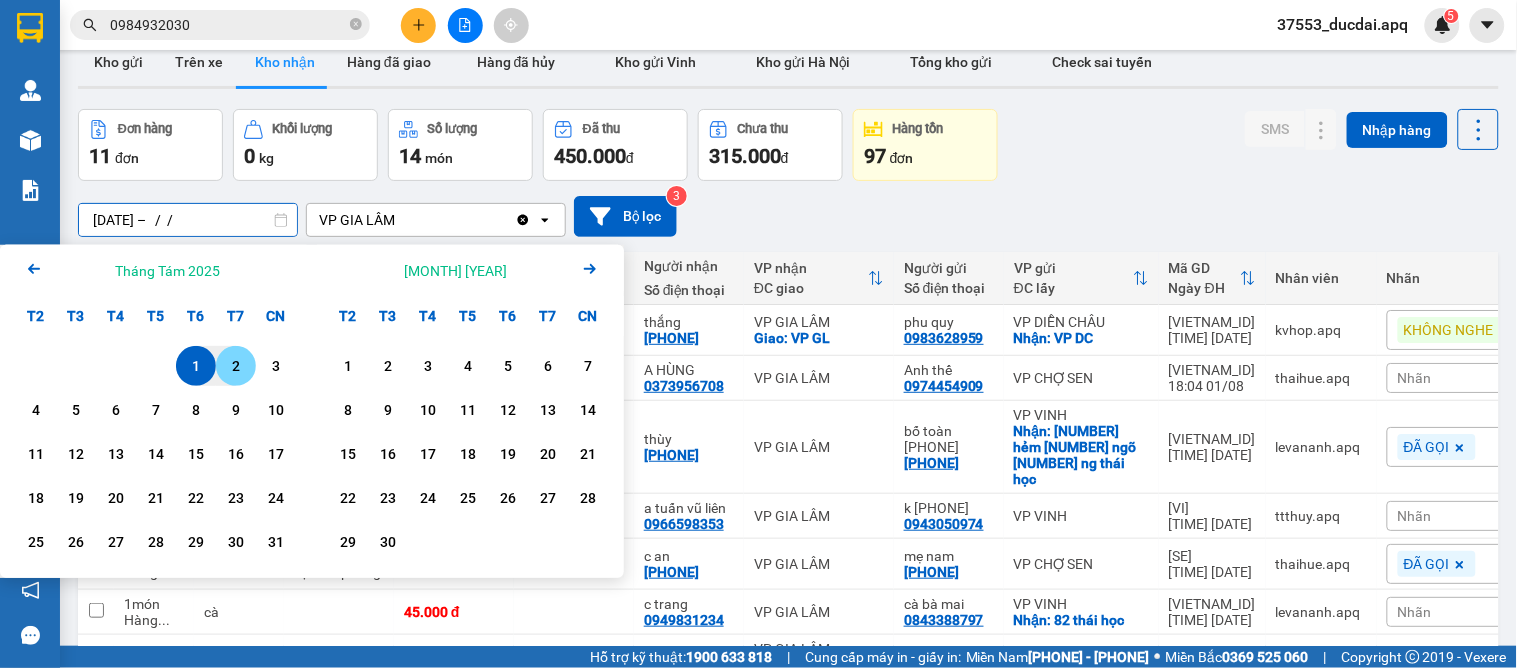 click on "2" at bounding box center [236, 366] 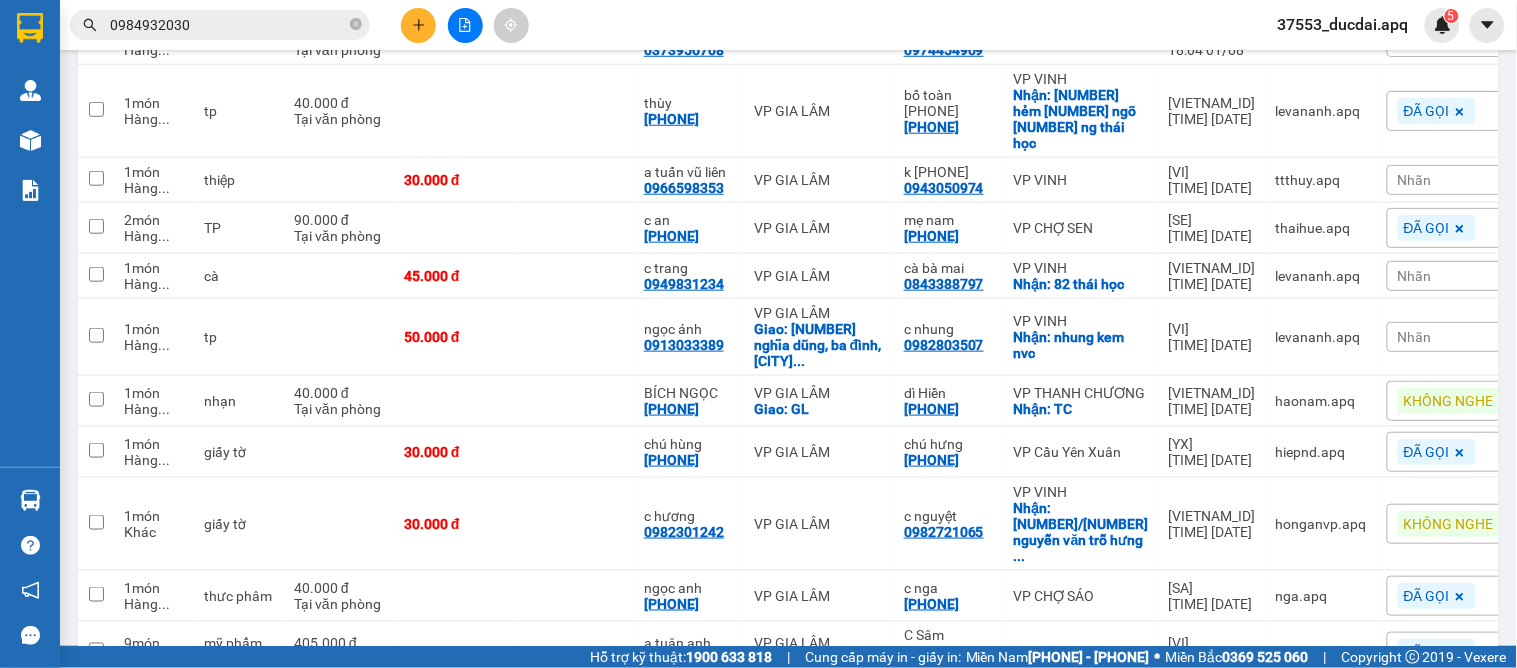 scroll, scrollTop: 537, scrollLeft: 0, axis: vertical 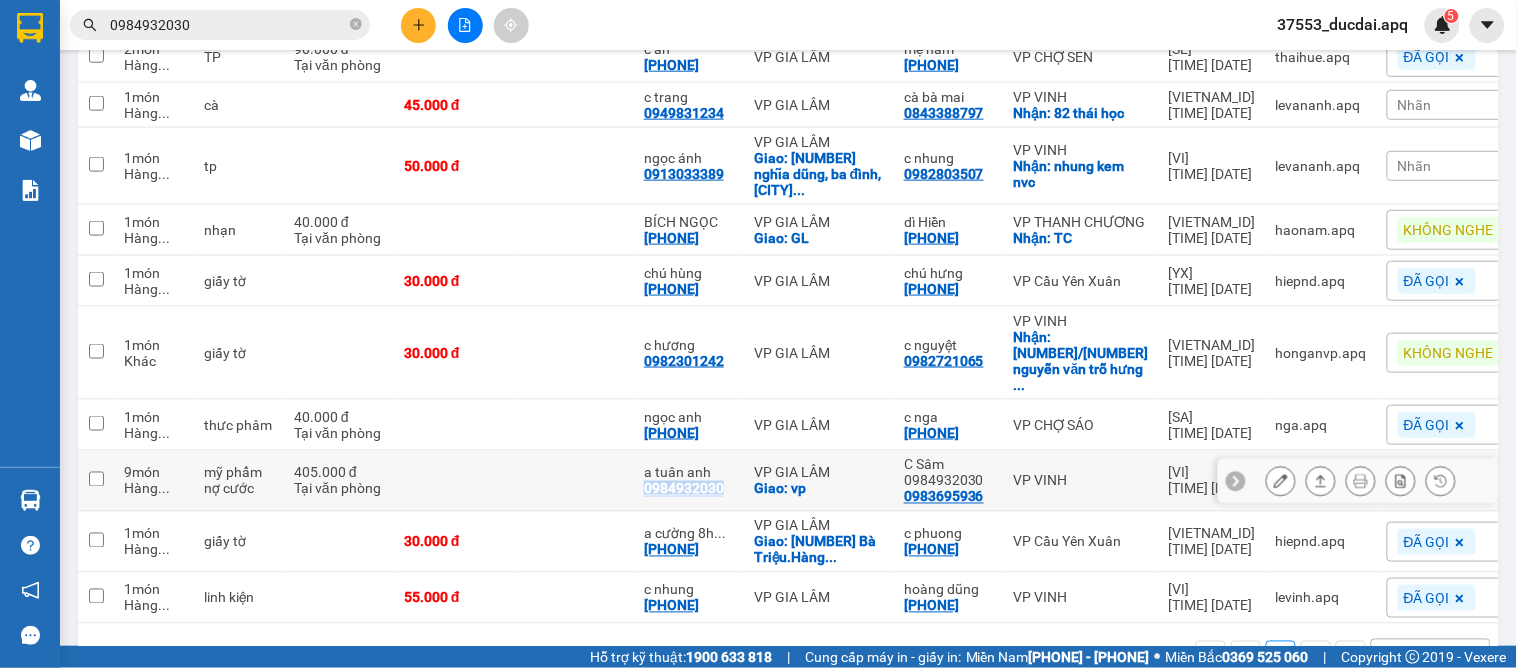 drag, startPoint x: 726, startPoint y: 421, endPoint x: 638, endPoint y: 418, distance: 88.051125 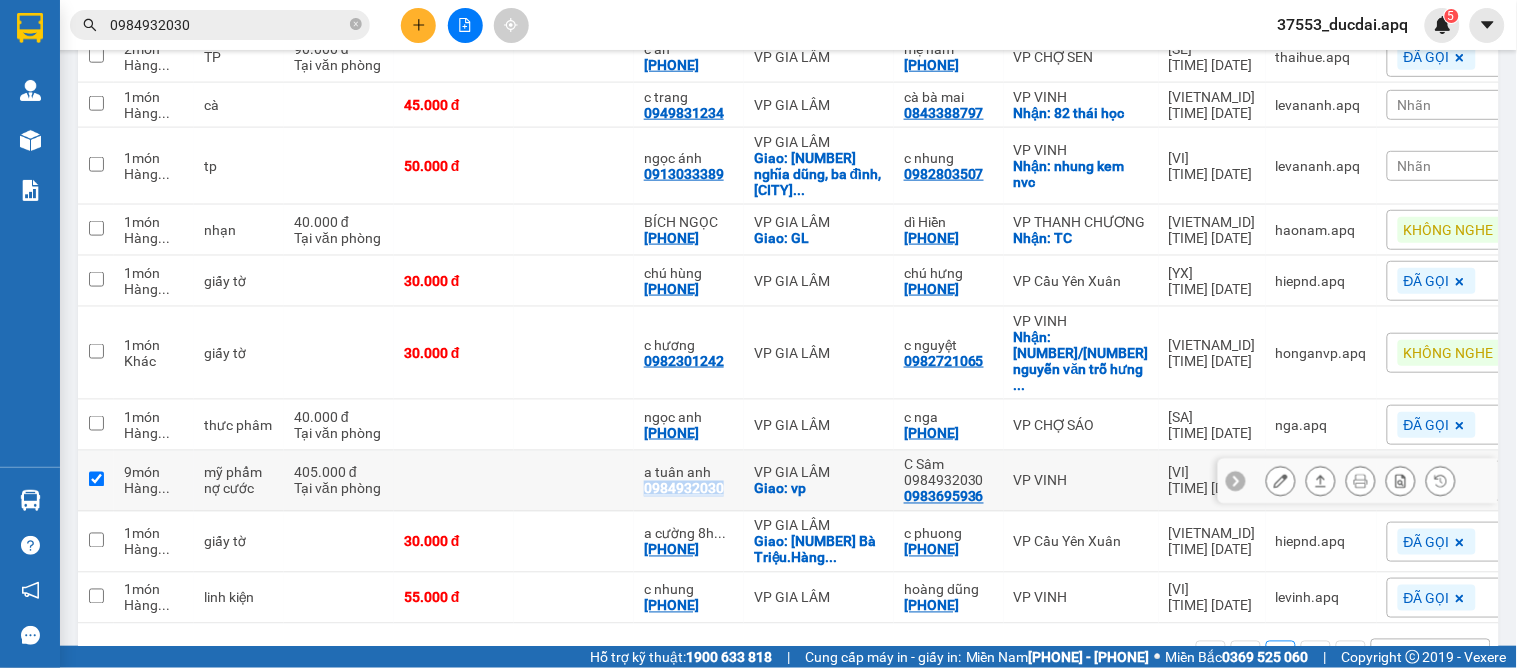checkbox on "true" 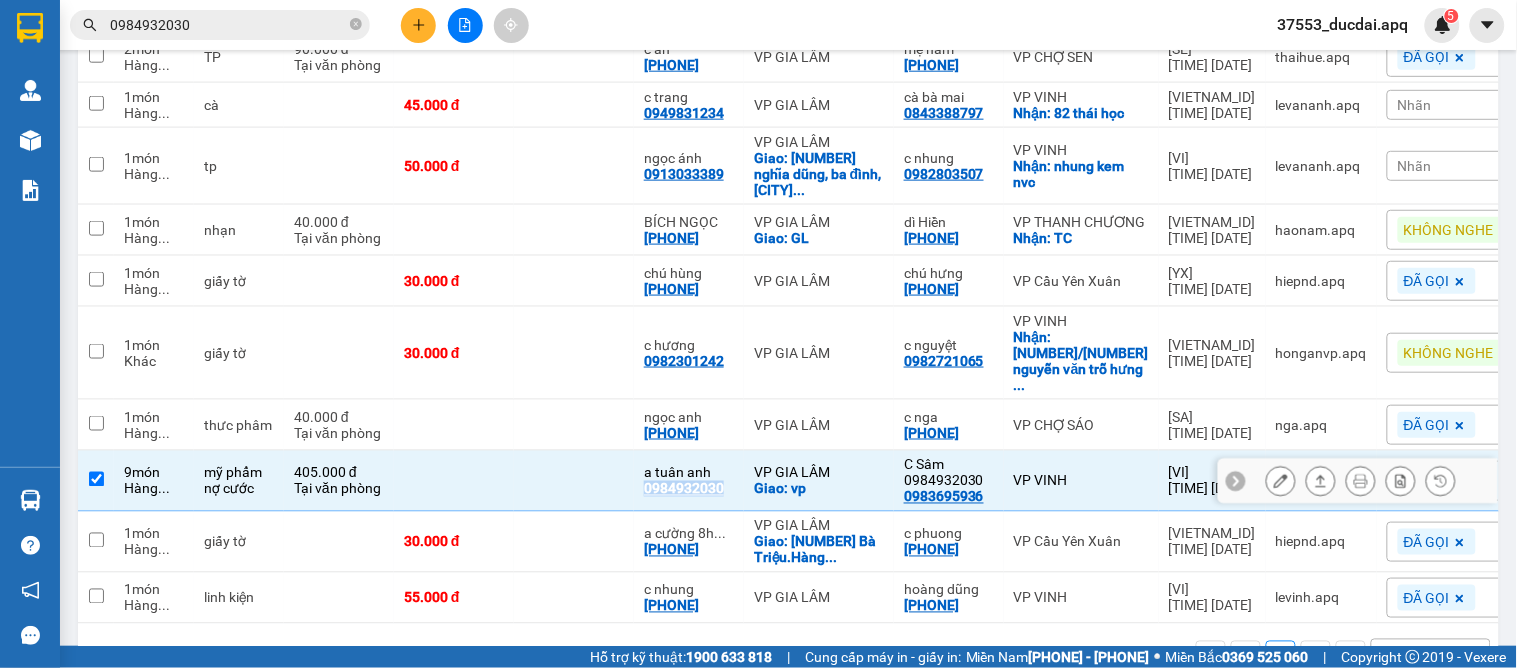 copy on "0984932030" 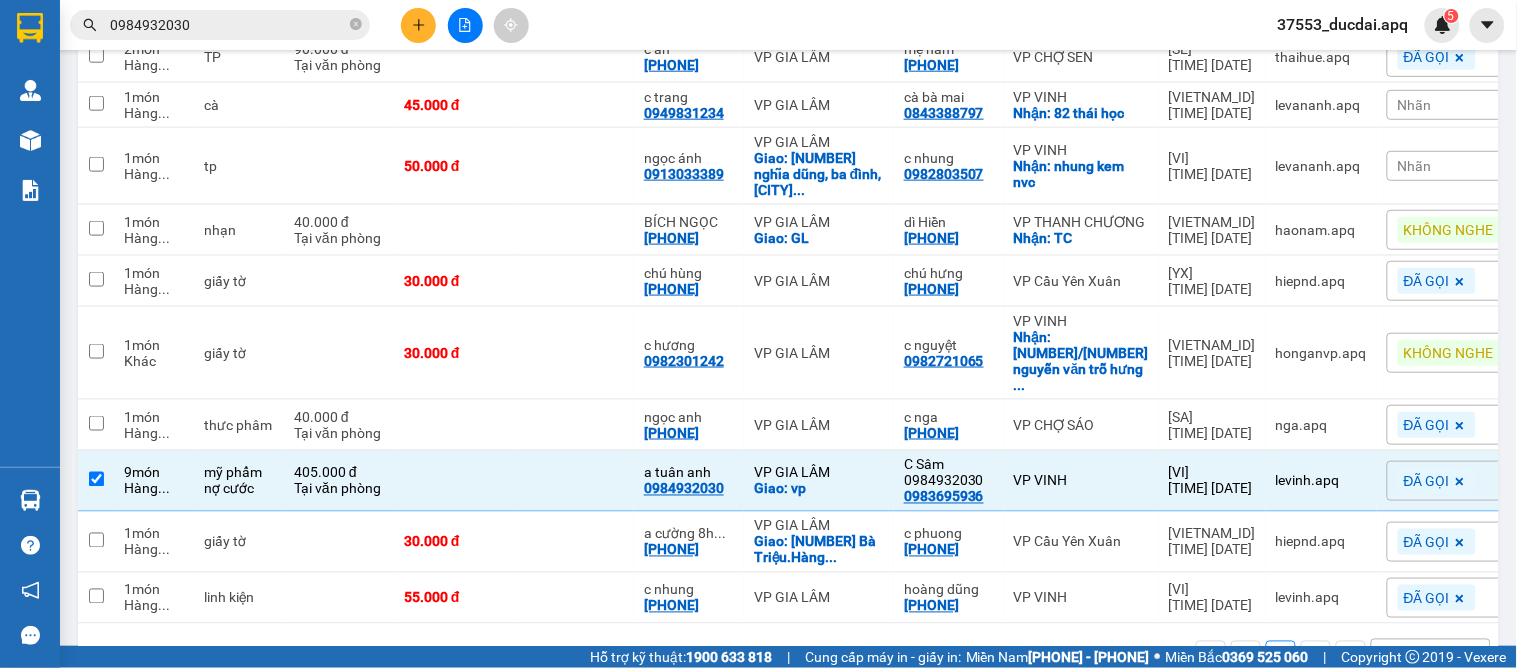 drag, startPoint x: 797, startPoint y: 504, endPoint x: 777, endPoint y: 626, distance: 123.62848 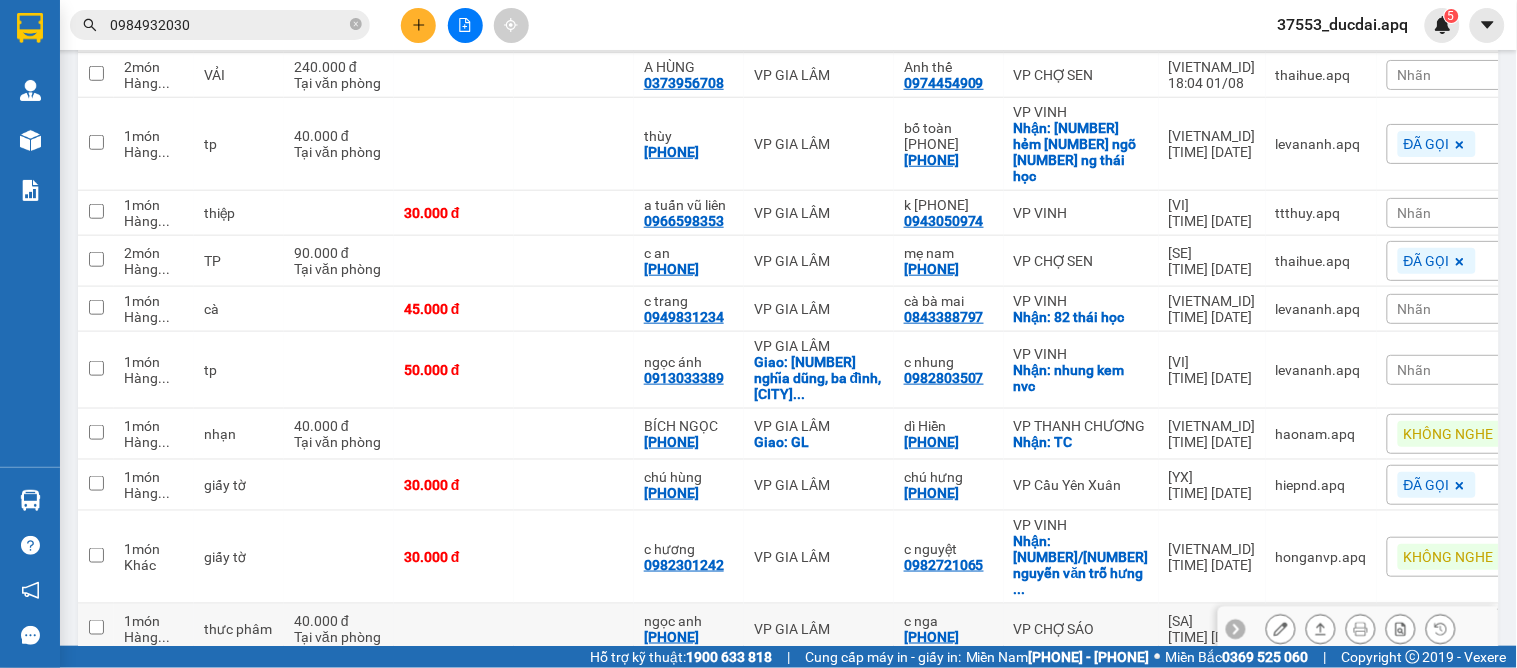 scroll, scrollTop: 537, scrollLeft: 0, axis: vertical 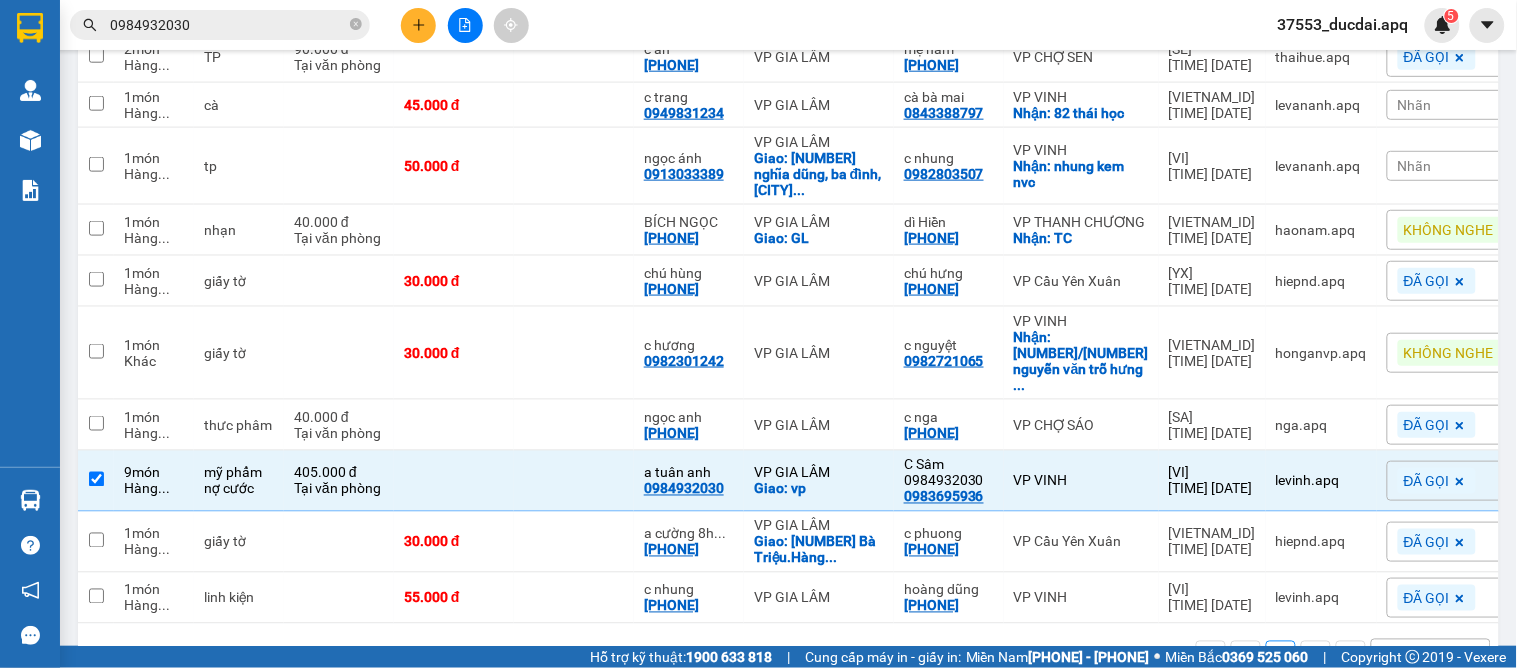 click on "1 100 / trang open" at bounding box center [788, 656] 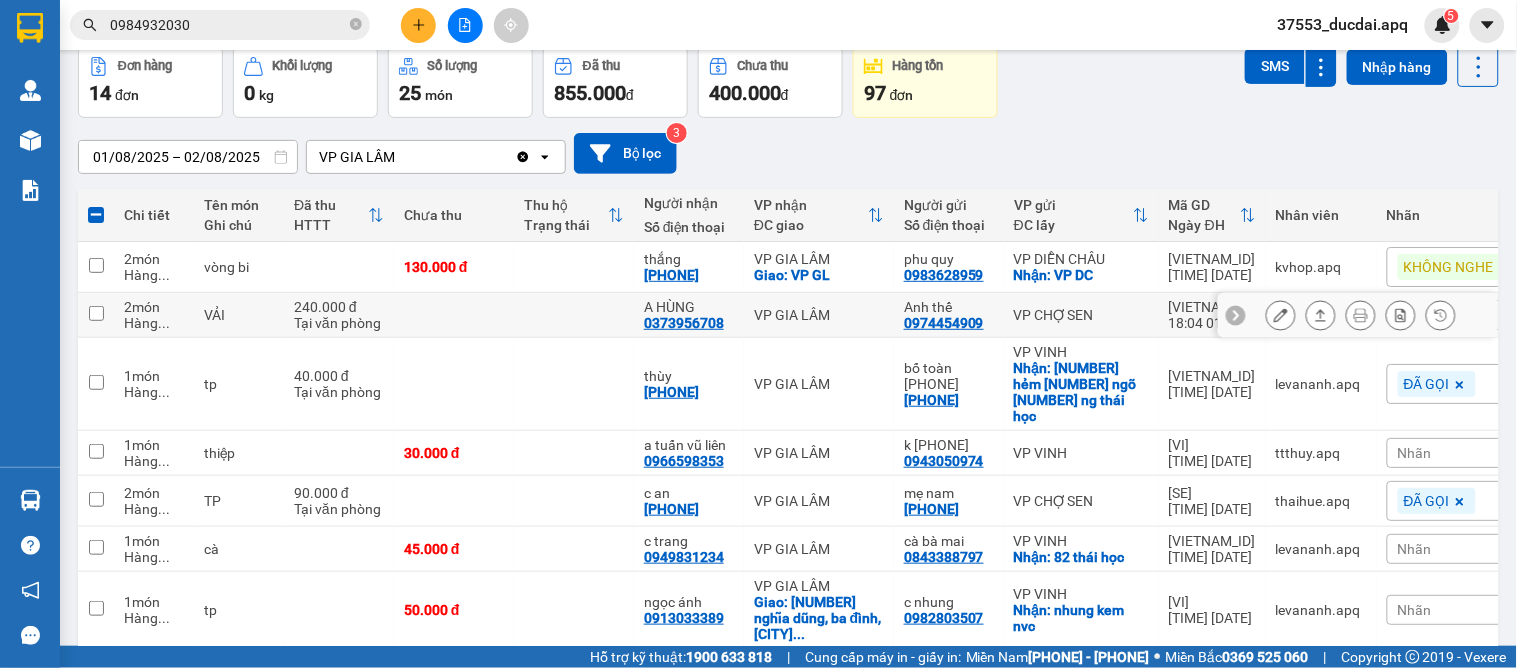 scroll, scrollTop: 0, scrollLeft: 0, axis: both 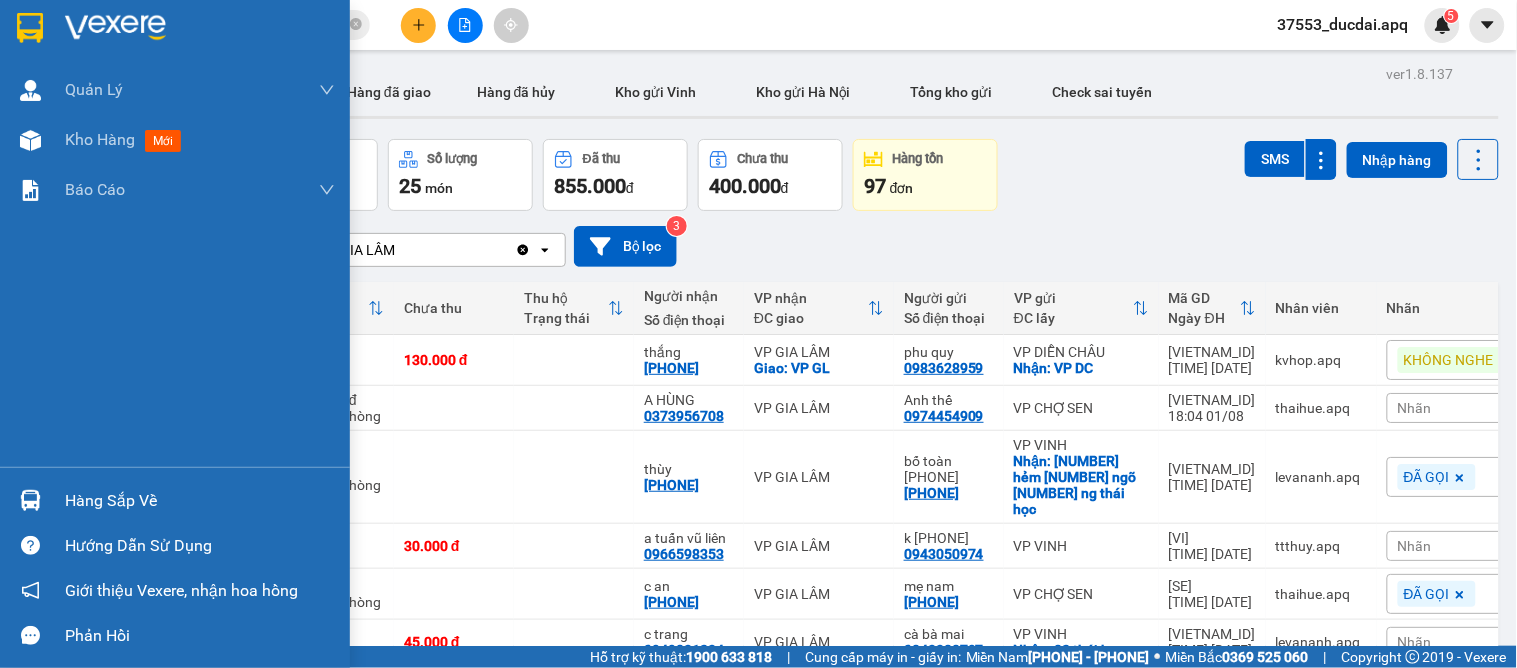 click on "Hàng sắp về" at bounding box center (175, 500) 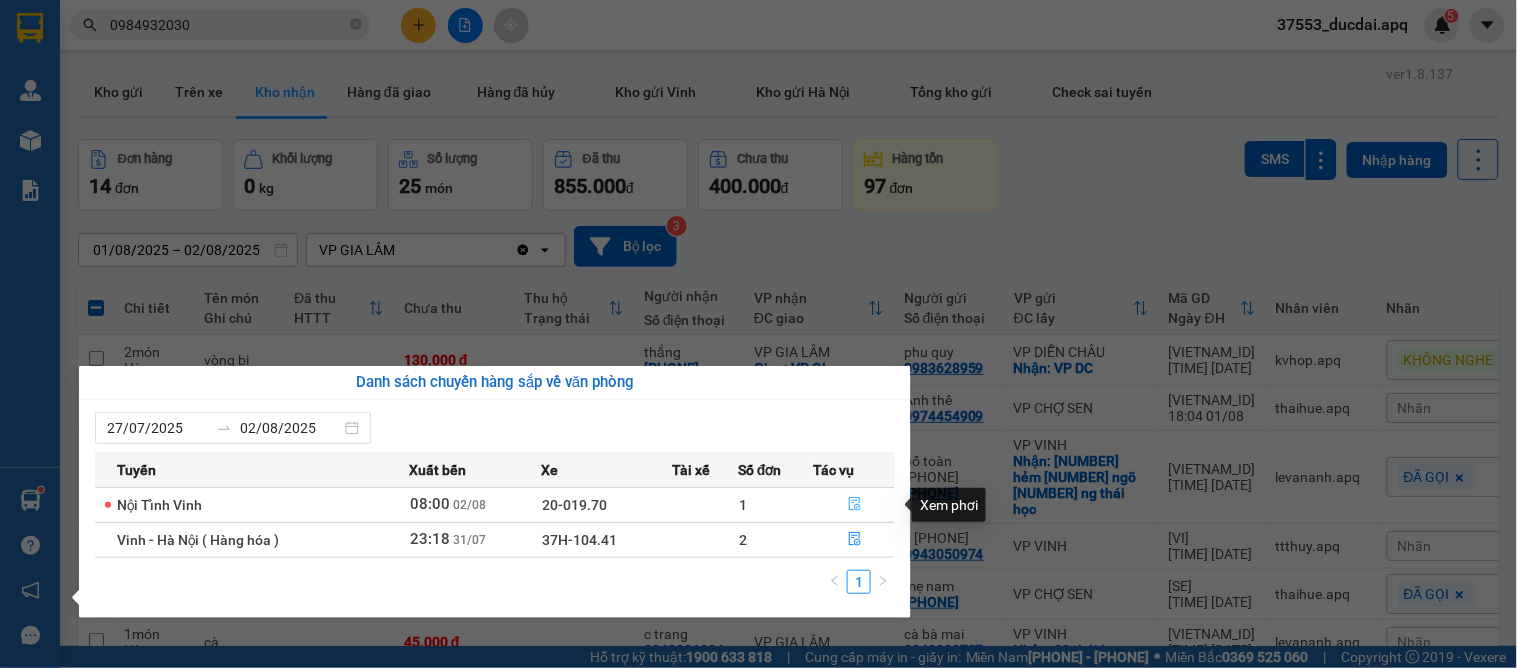click 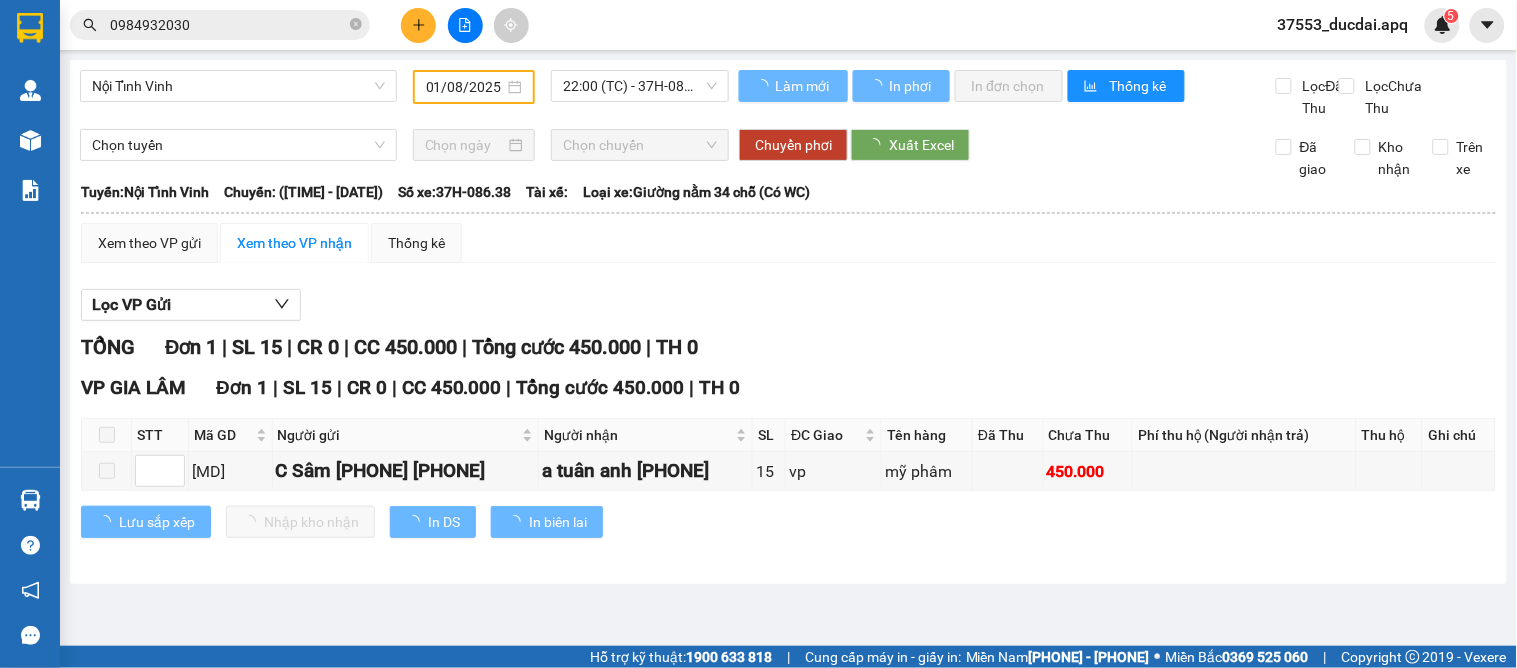 type on "02/08/2025" 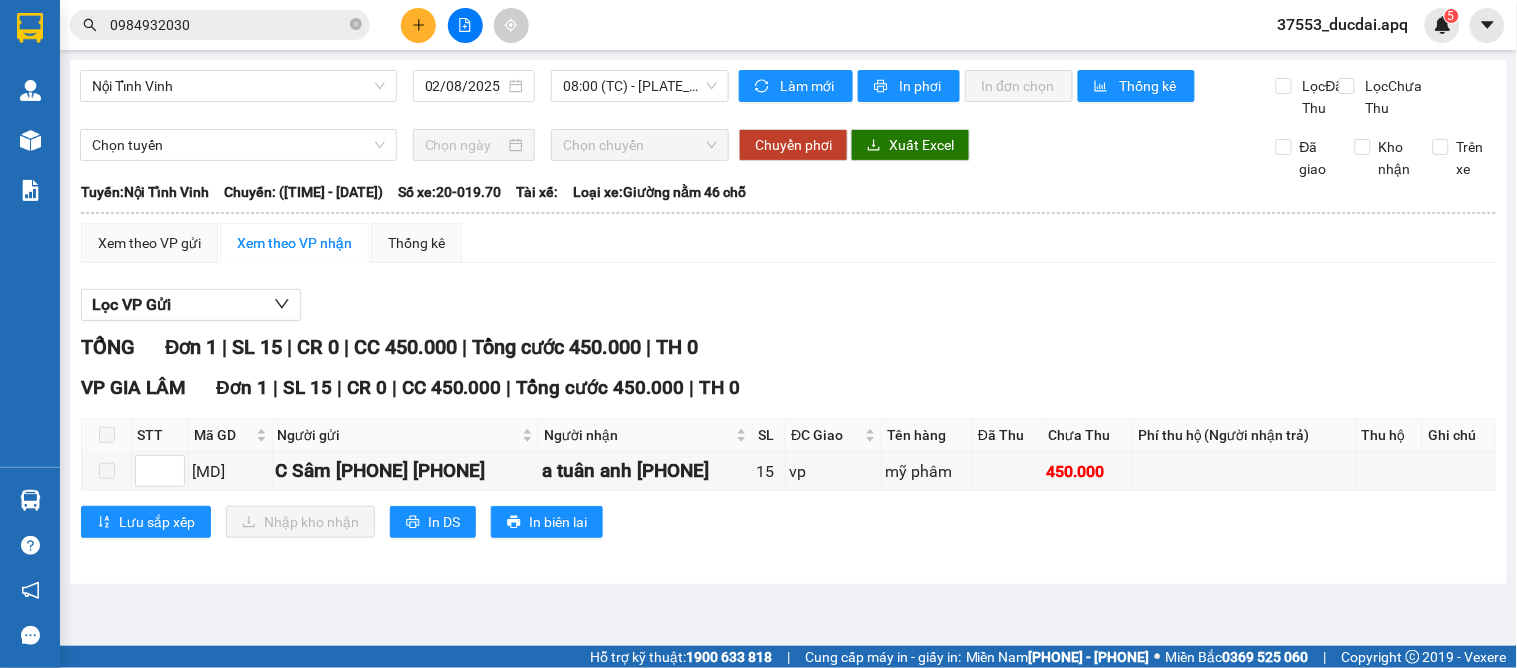 drag, startPoint x: 107, startPoint y: 458, endPoint x: 84, endPoint y: 436, distance: 31.827662 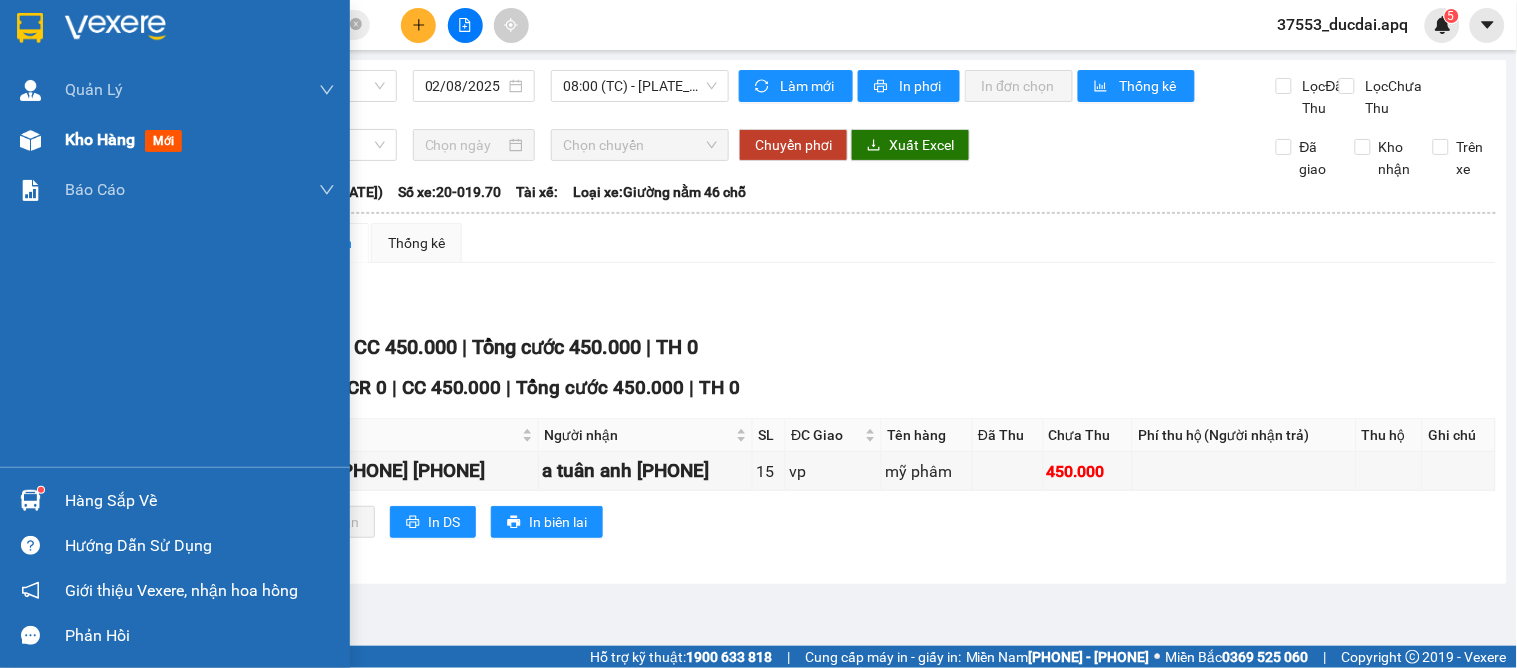 click on "Kho hàng mới" at bounding box center (175, 140) 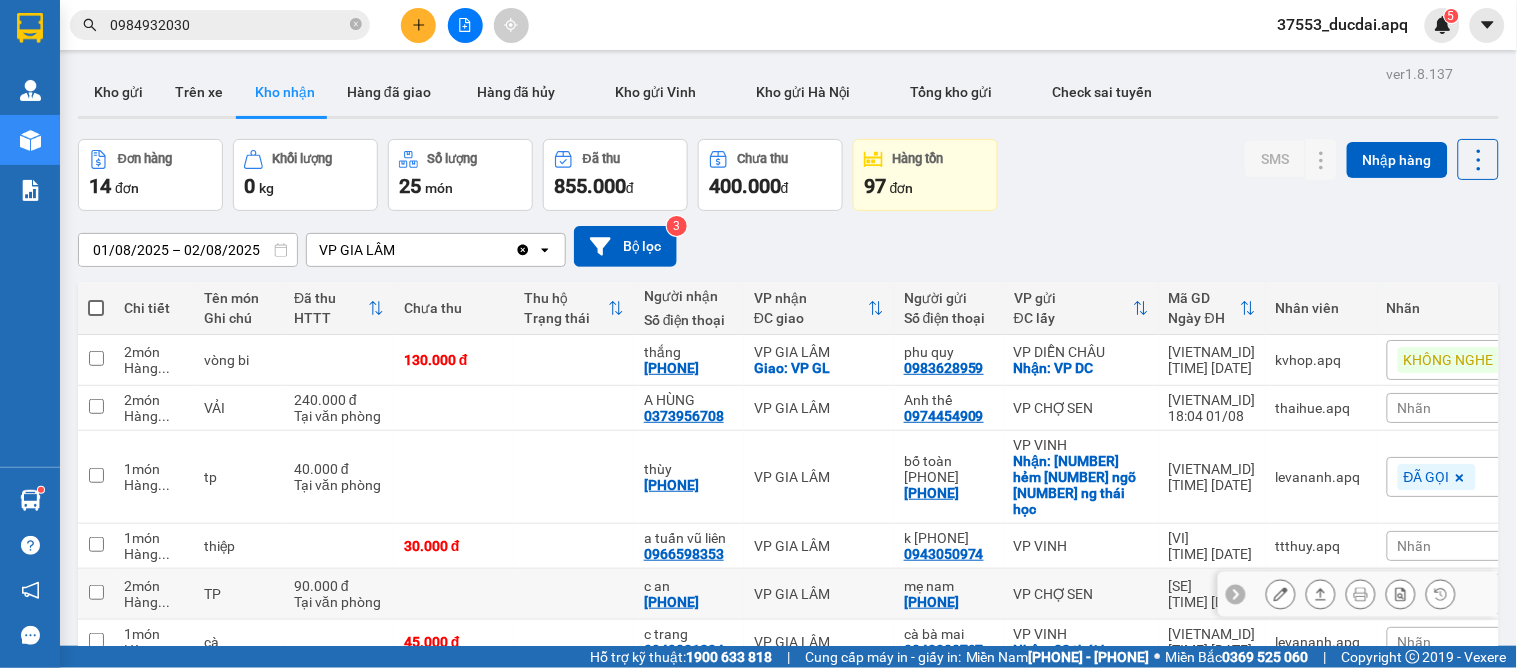 scroll, scrollTop: 111, scrollLeft: 0, axis: vertical 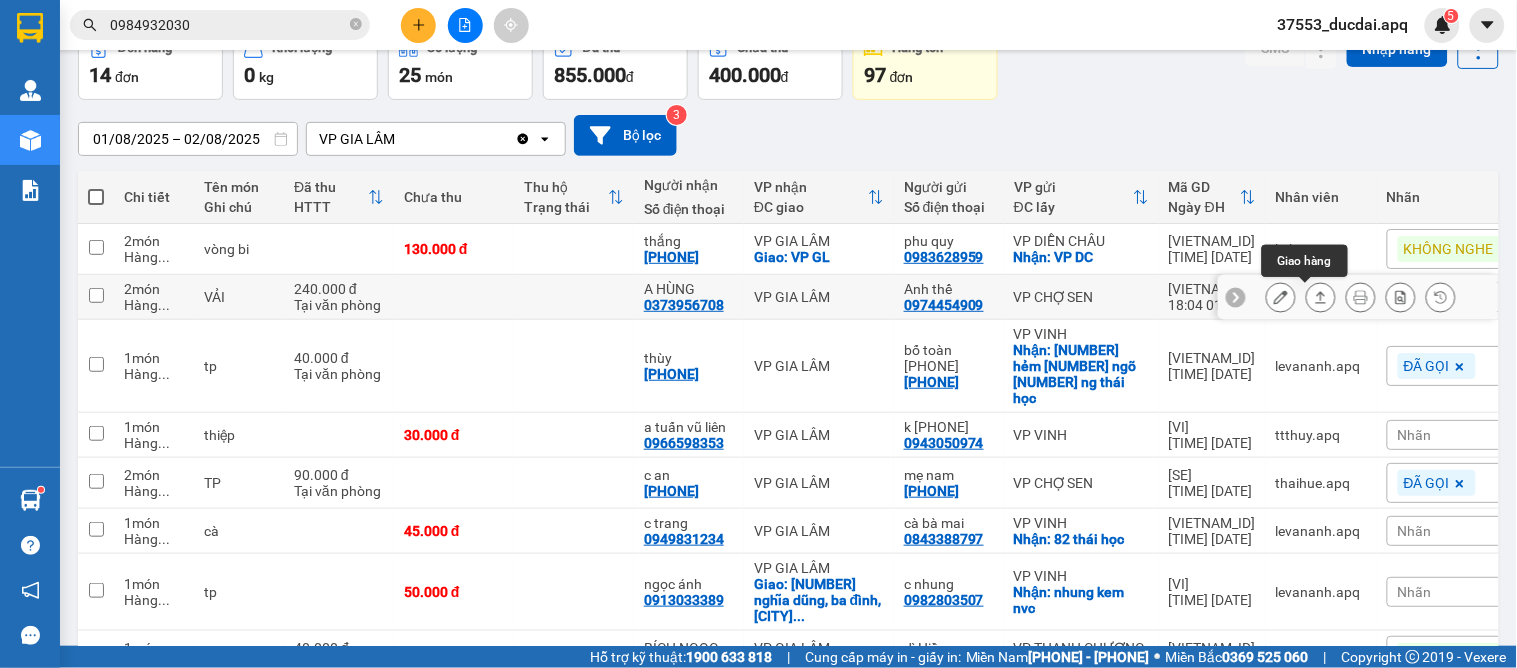 click 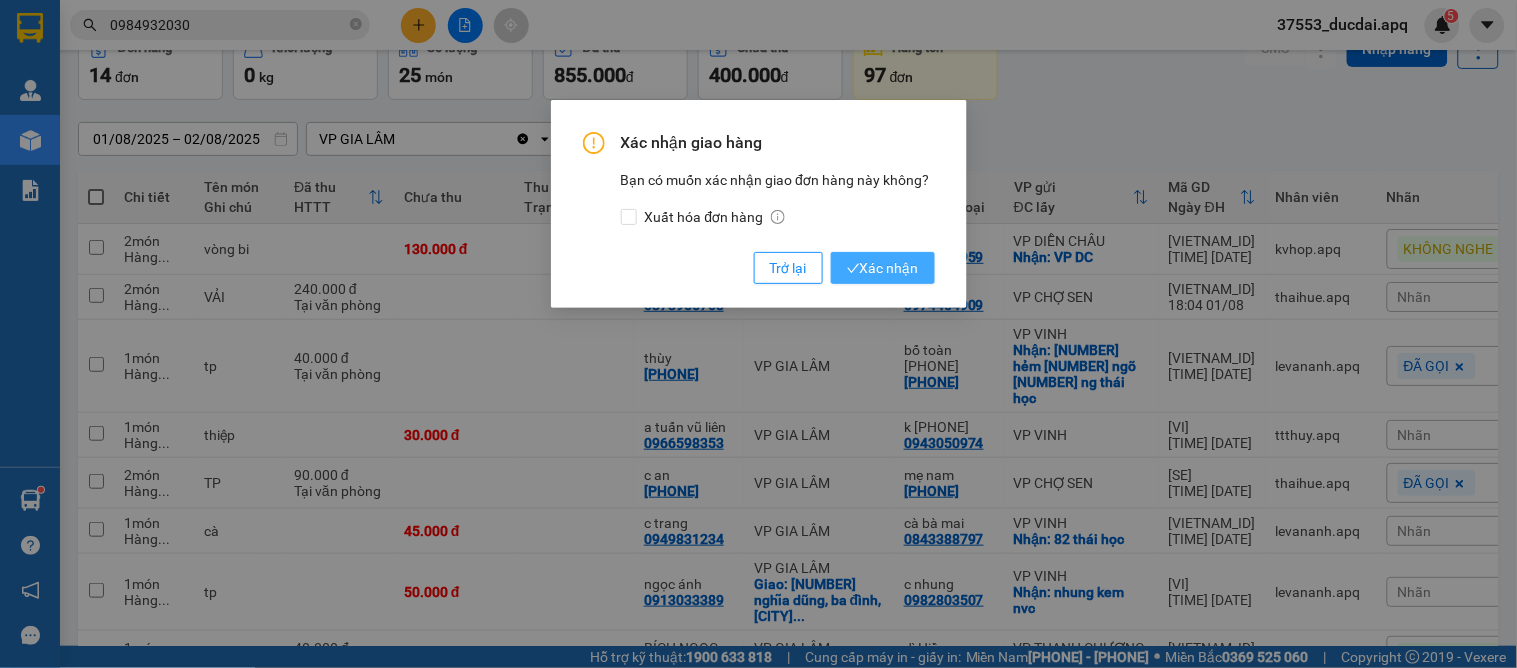 click on "Xác nhận" at bounding box center (883, 268) 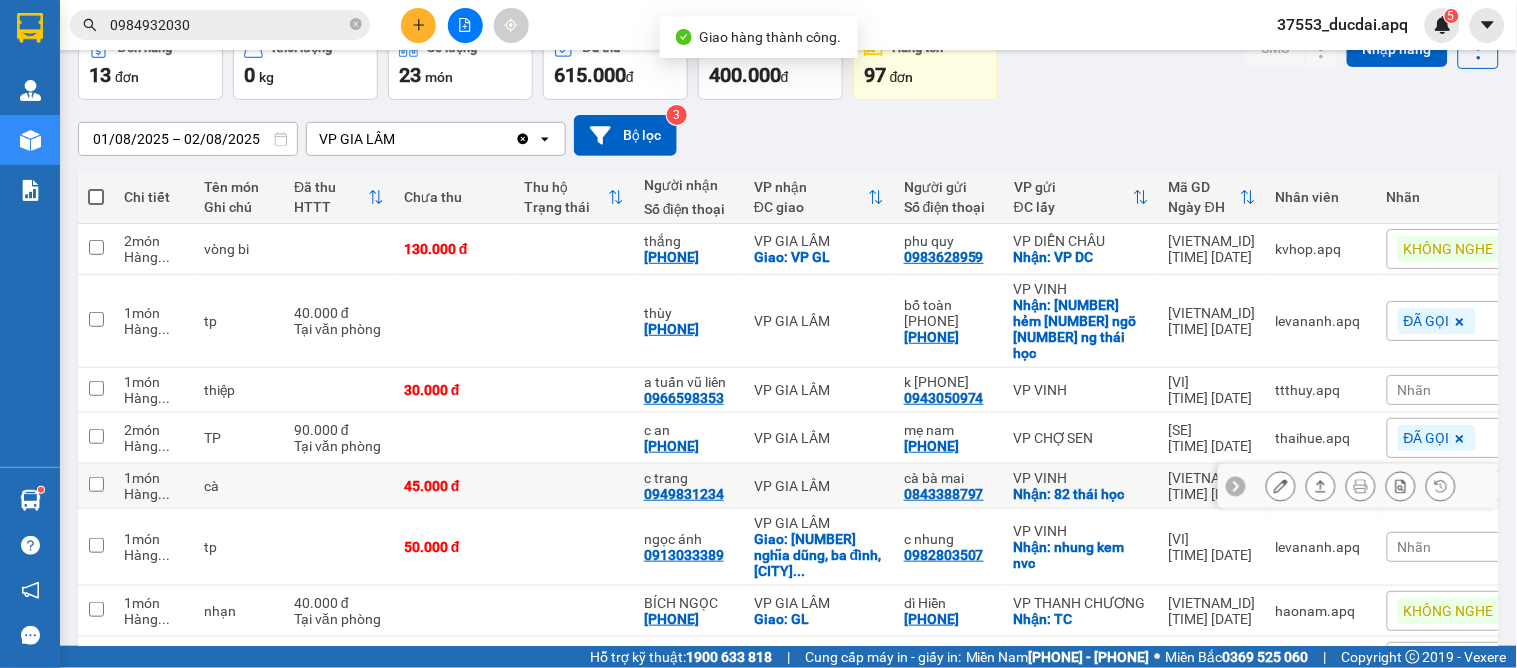 scroll, scrollTop: 333, scrollLeft: 0, axis: vertical 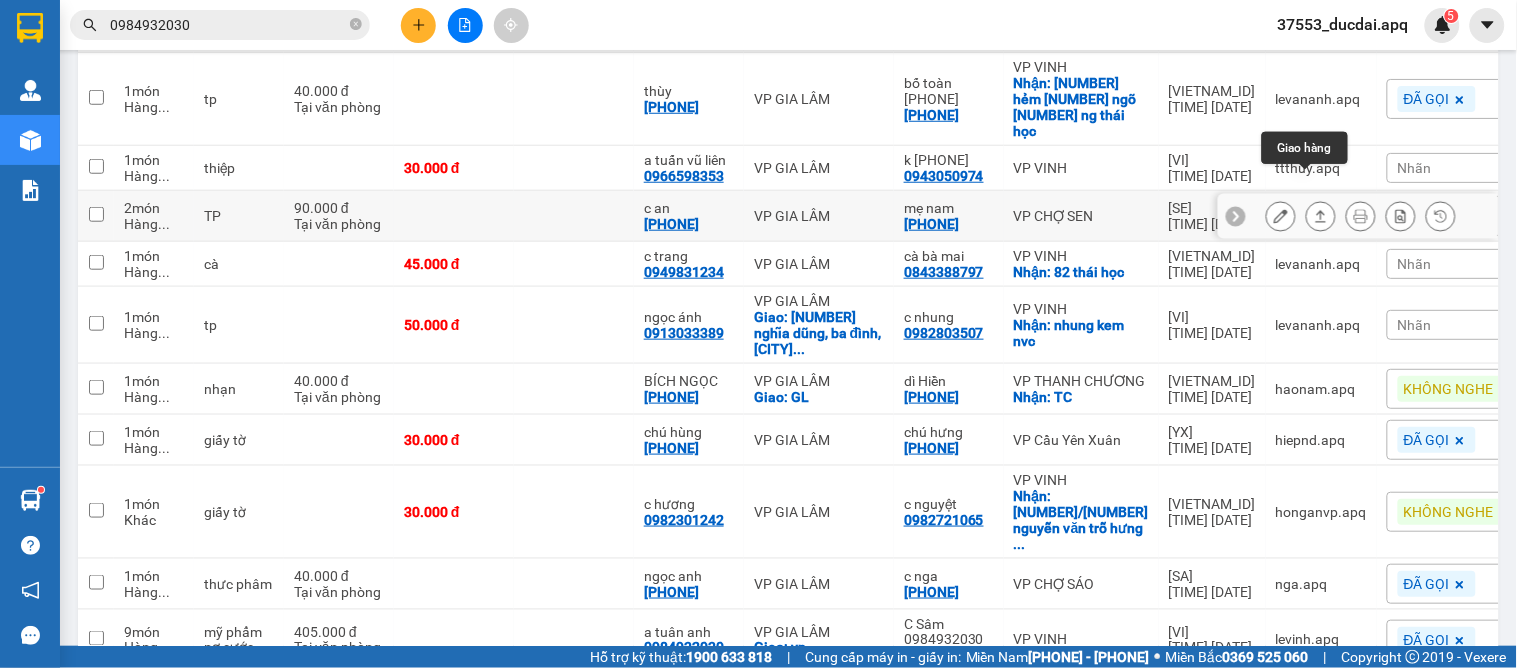 click 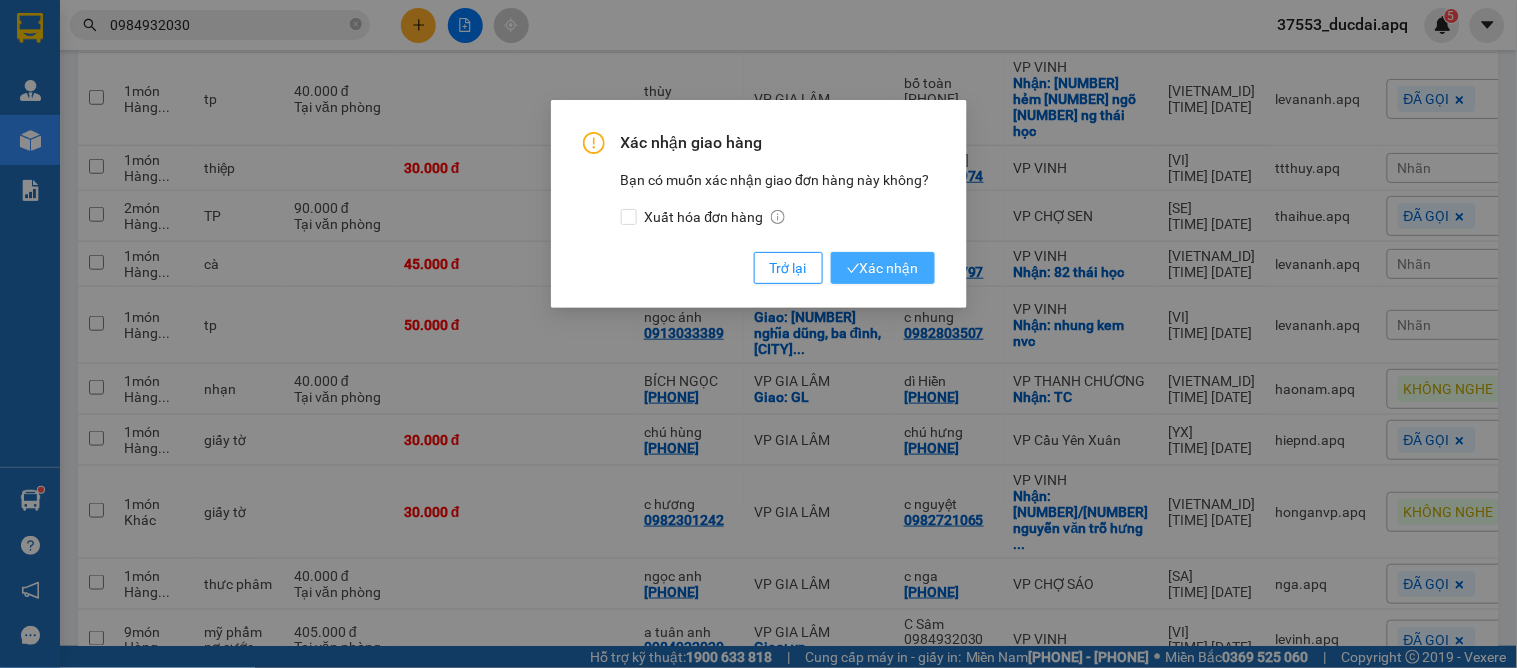 click on "Xác nhận" at bounding box center [883, 268] 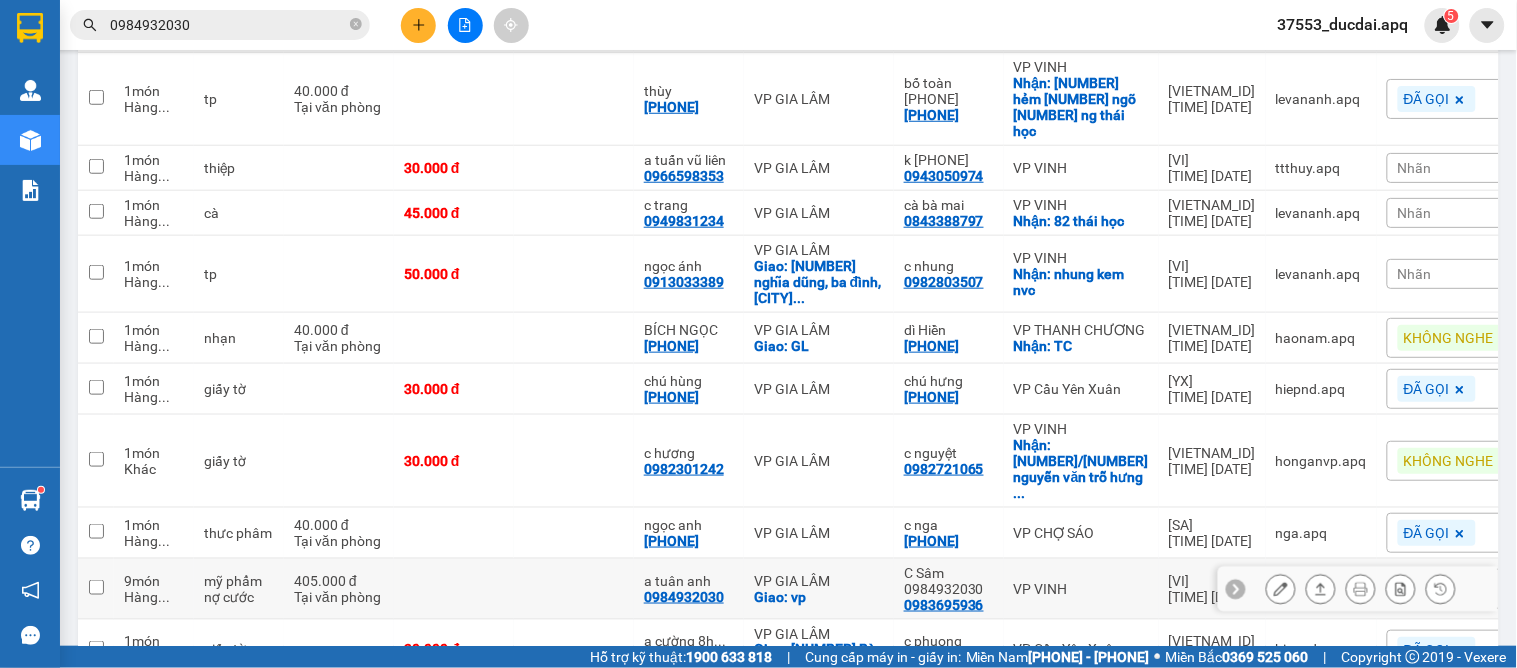 scroll, scrollTop: 441, scrollLeft: 0, axis: vertical 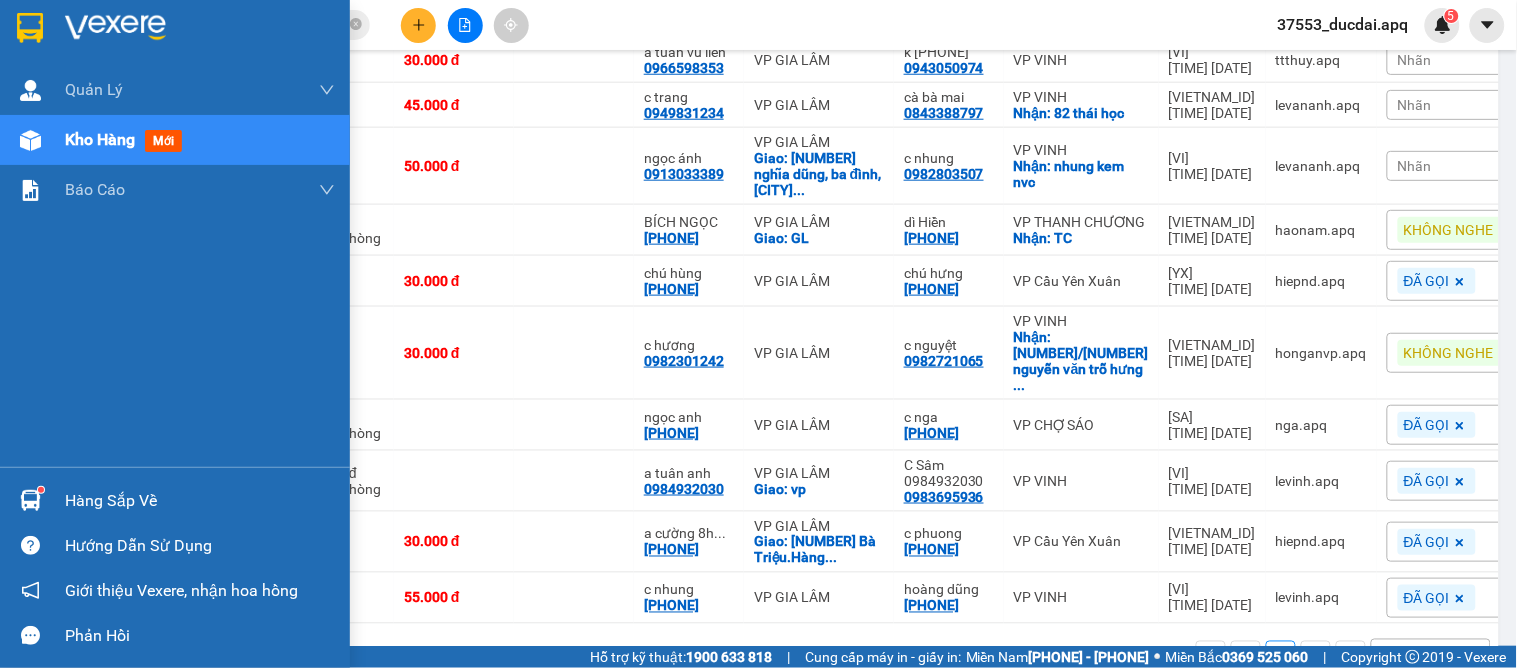 click on "Hàng sắp về" at bounding box center (175, 500) 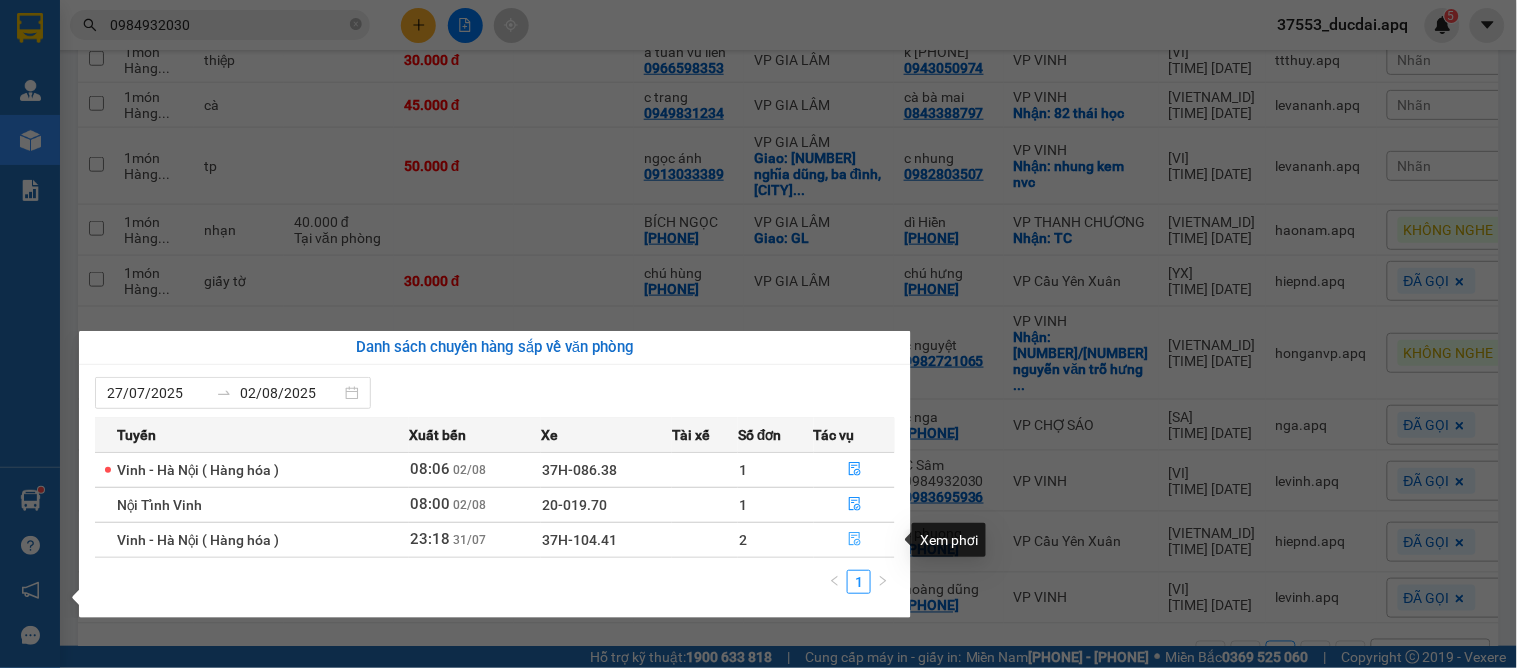 click 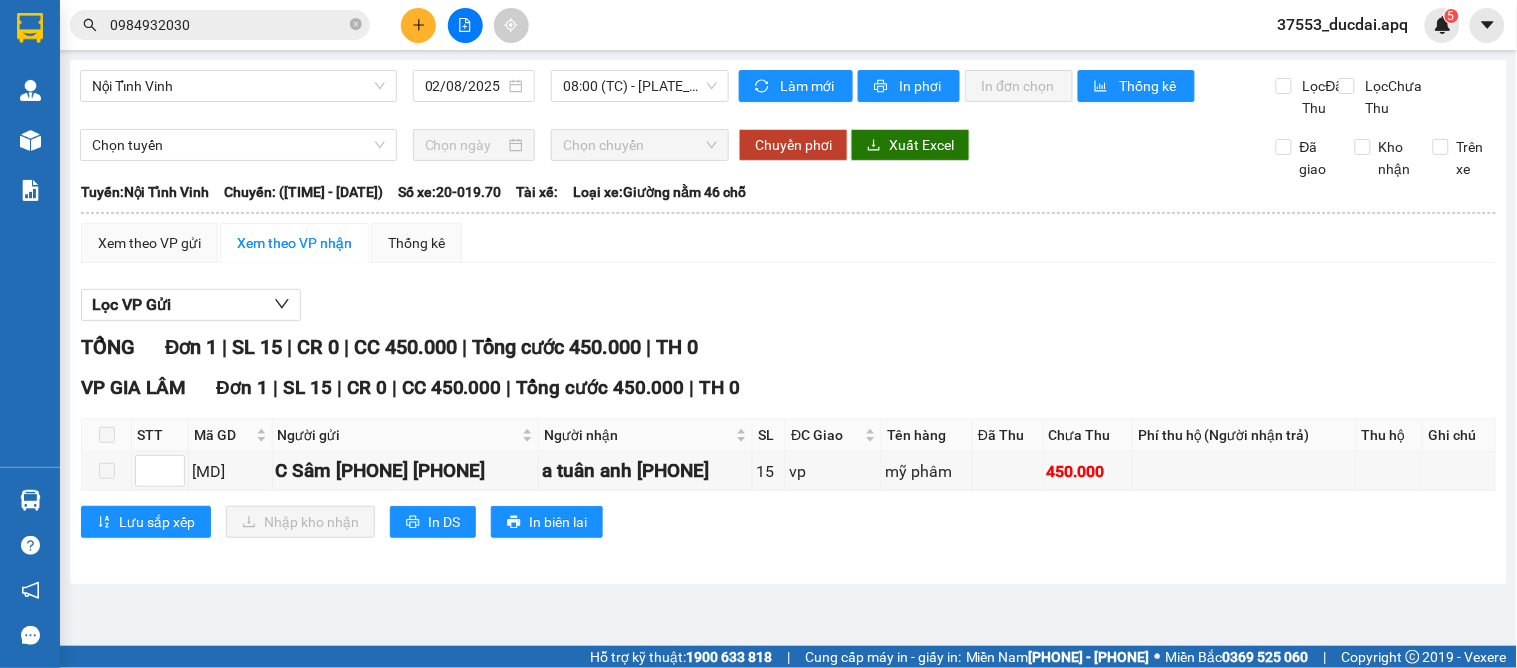 scroll, scrollTop: 0, scrollLeft: 0, axis: both 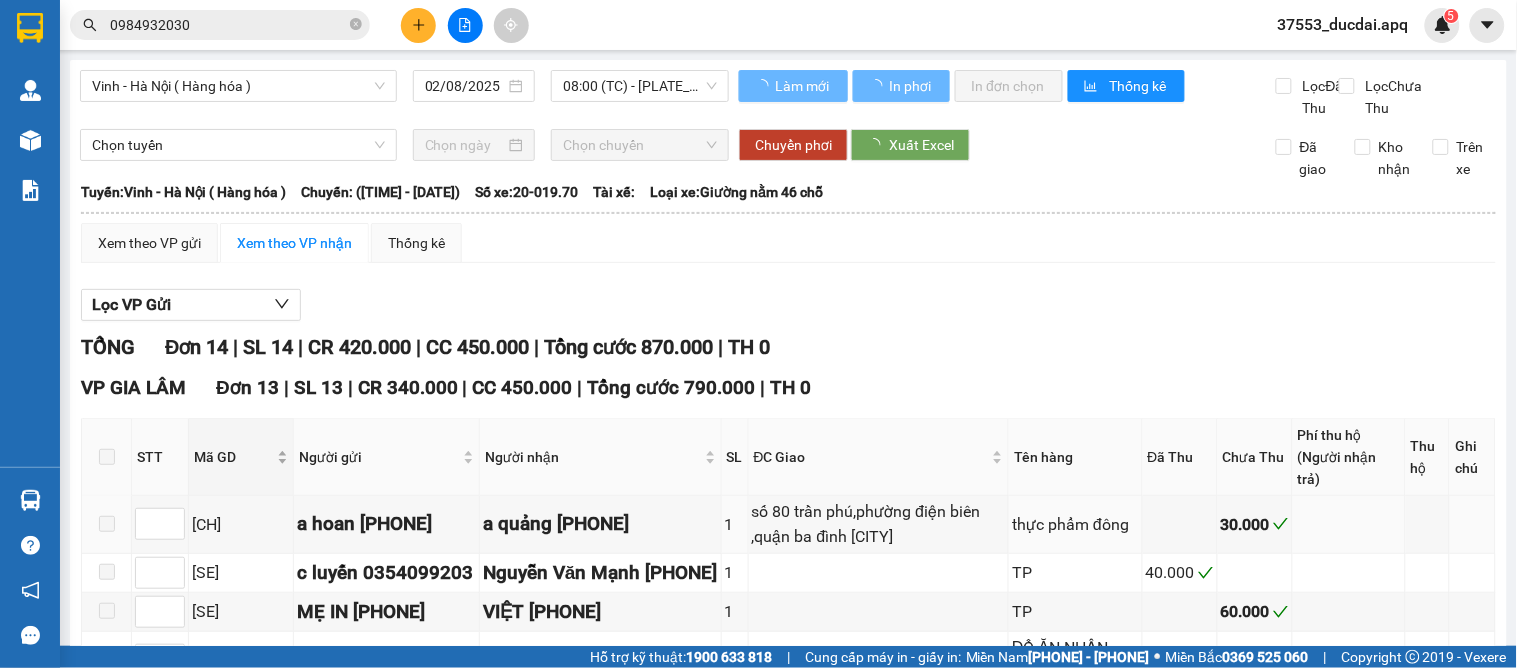 type on "31/07/2025" 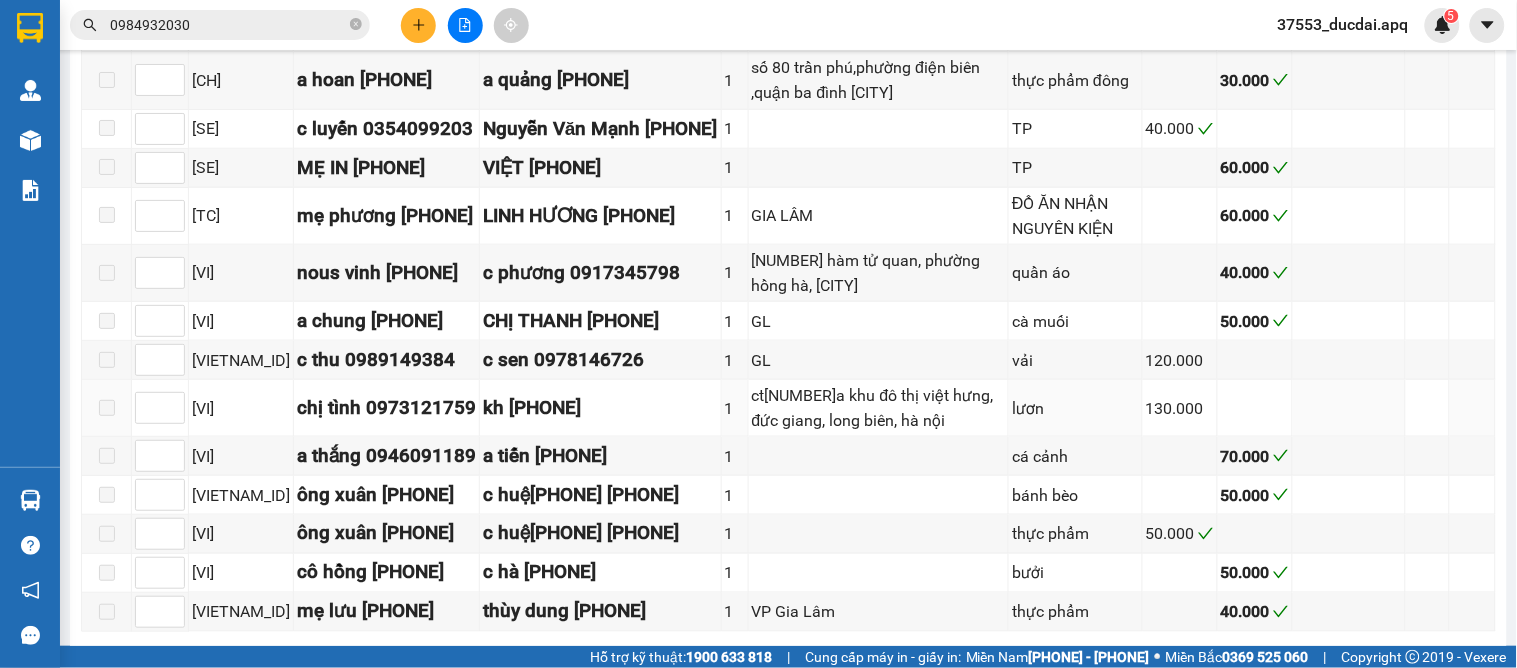 scroll, scrollTop: 0, scrollLeft: 0, axis: both 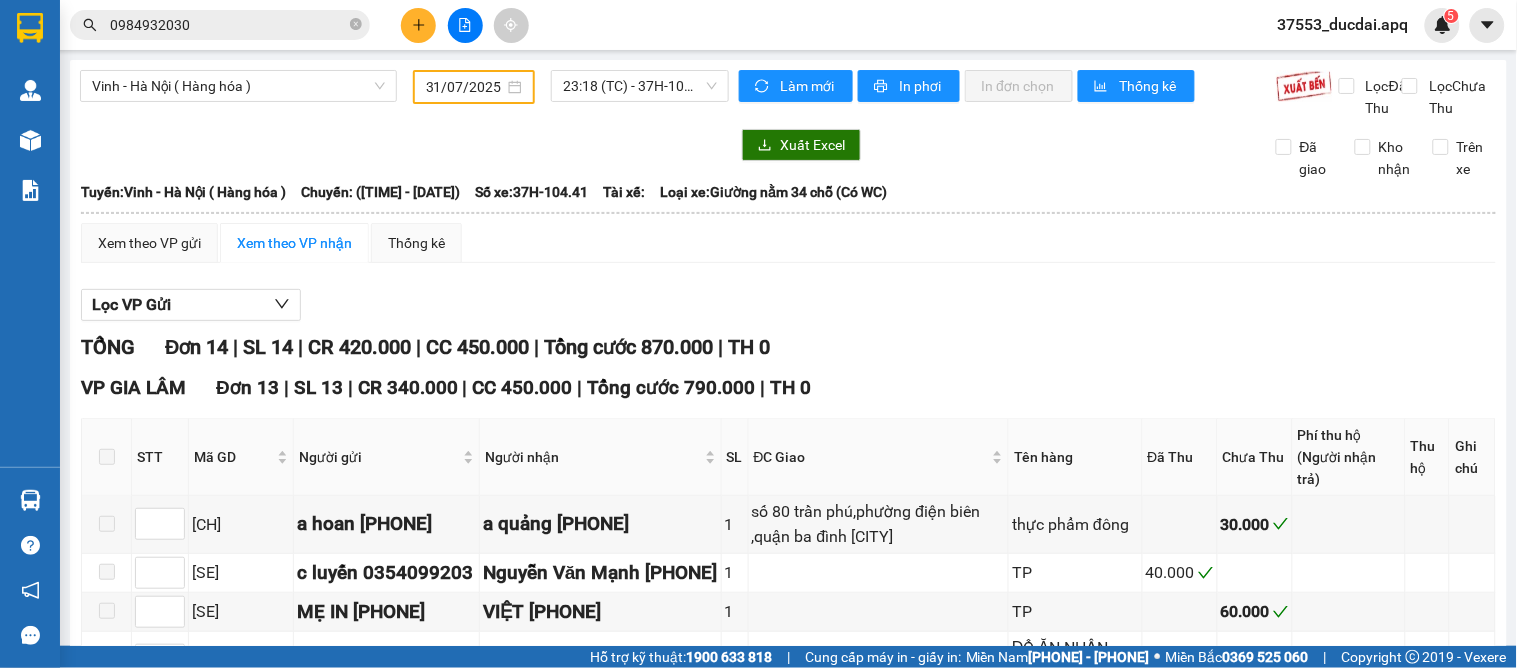 click at bounding box center (107, 457) 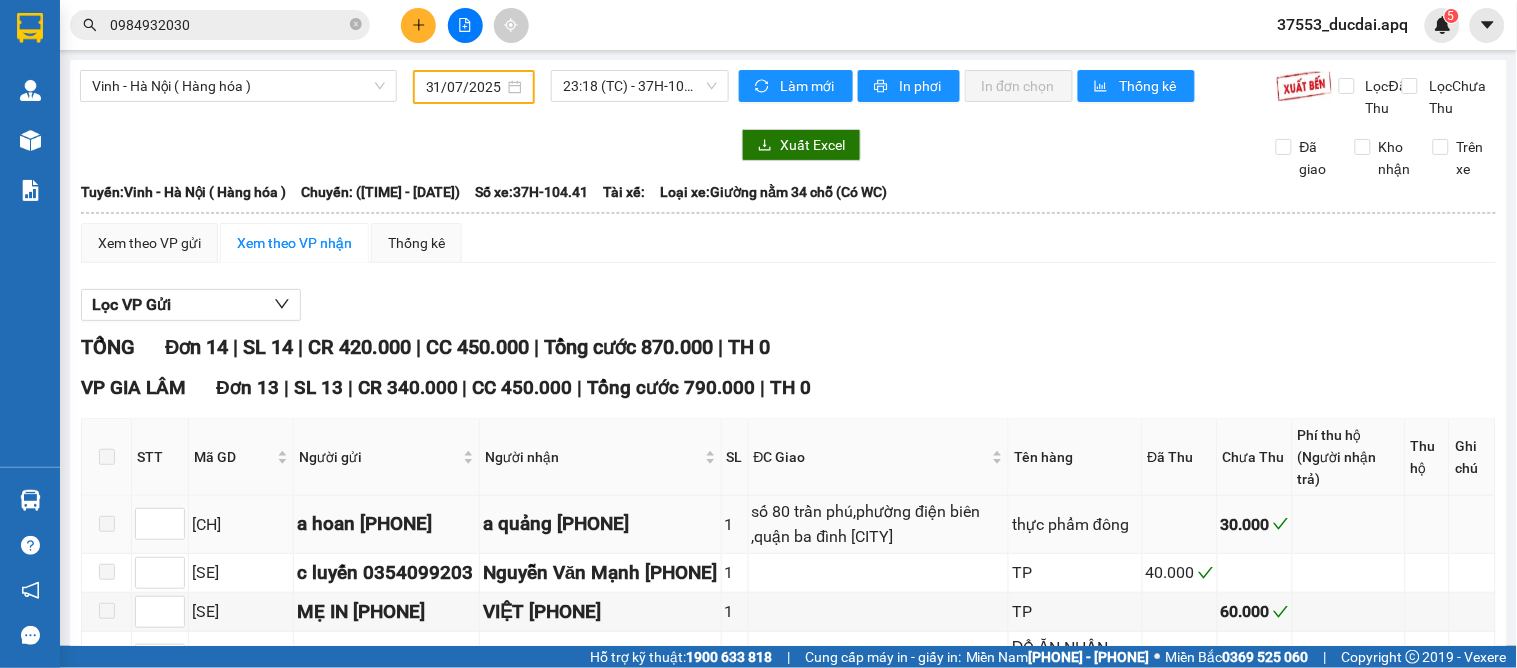 click at bounding box center [107, 524] 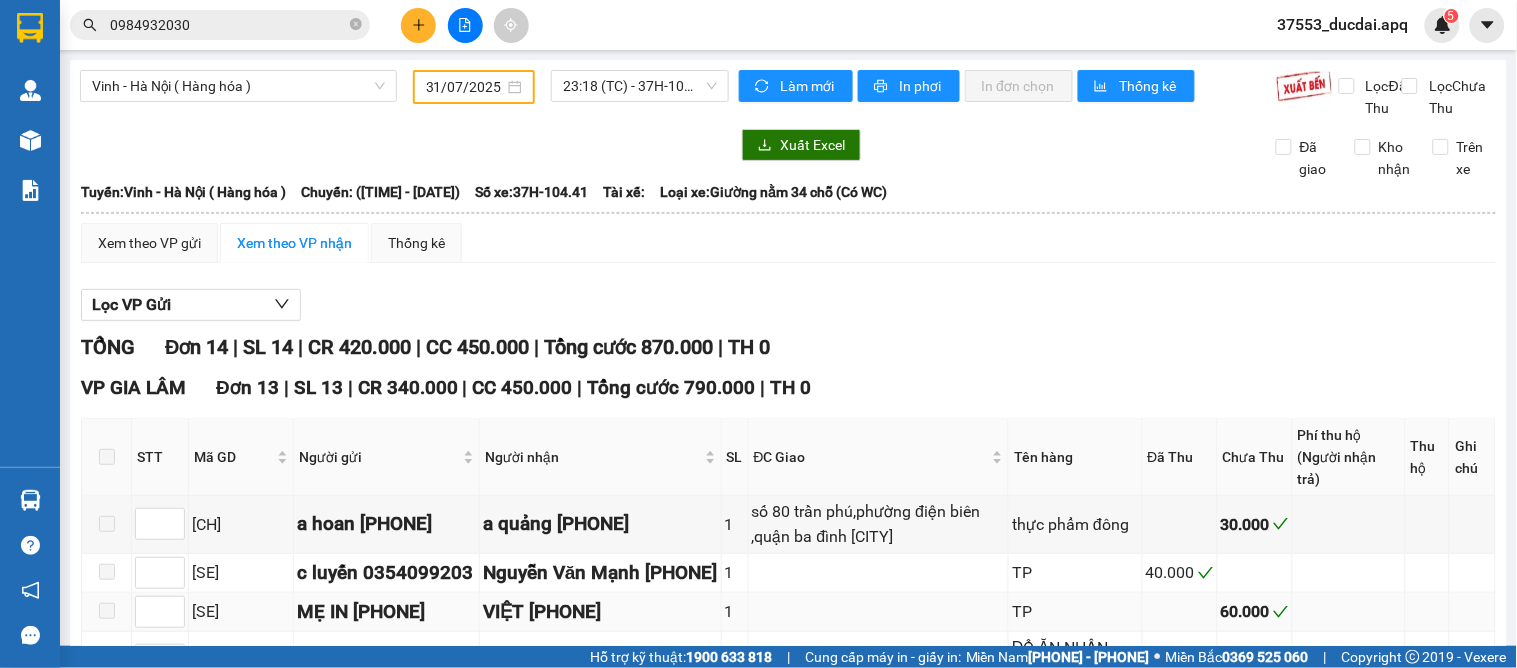 scroll, scrollTop: 444, scrollLeft: 0, axis: vertical 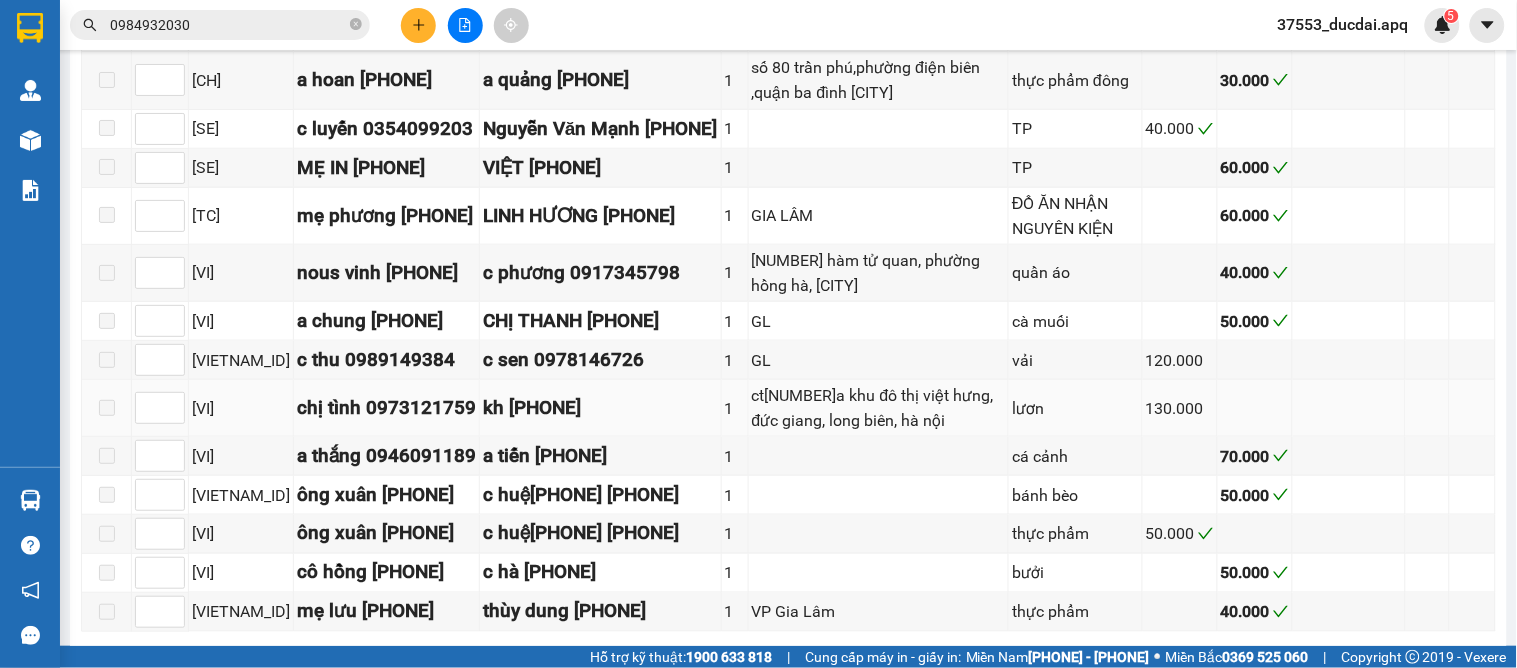 drag, startPoint x: 106, startPoint y: 470, endPoint x: 108, endPoint y: 505, distance: 35.057095 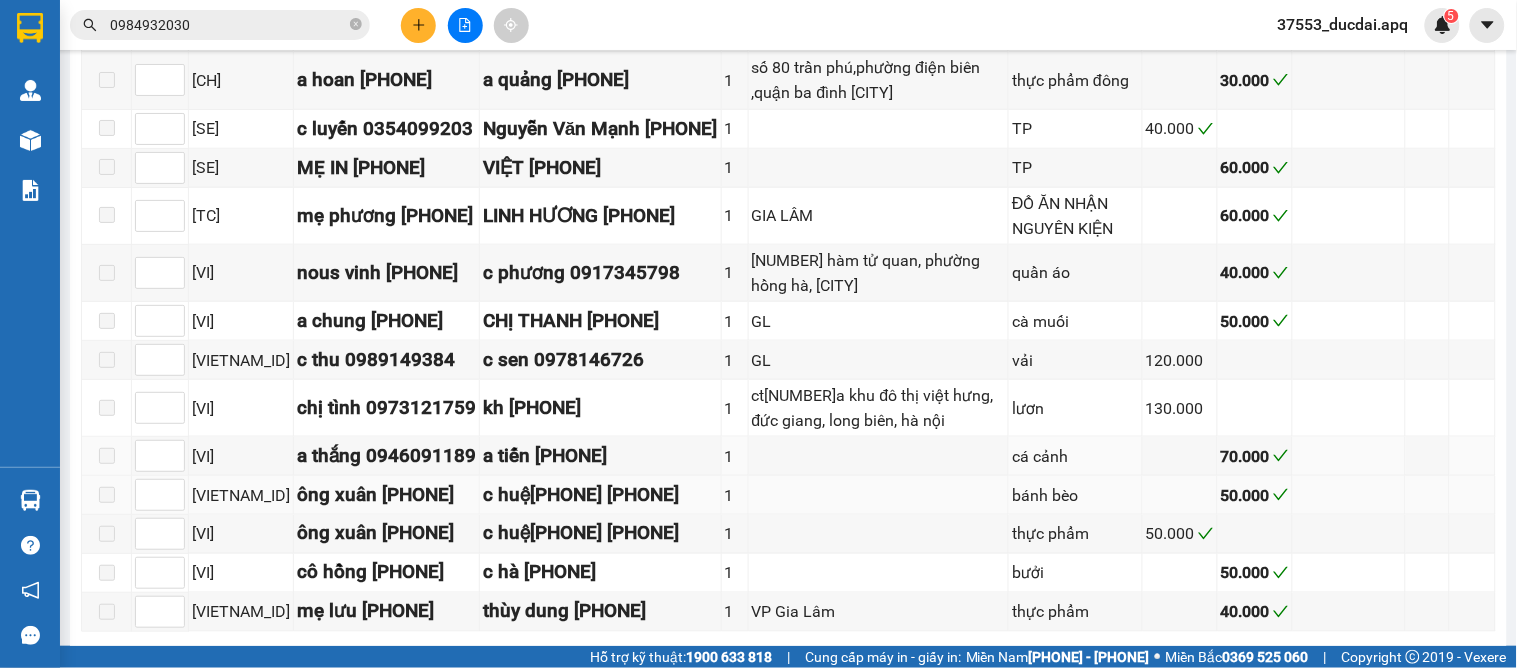 drag, startPoint x: 108, startPoint y: 534, endPoint x: 106, endPoint y: 571, distance: 37.054016 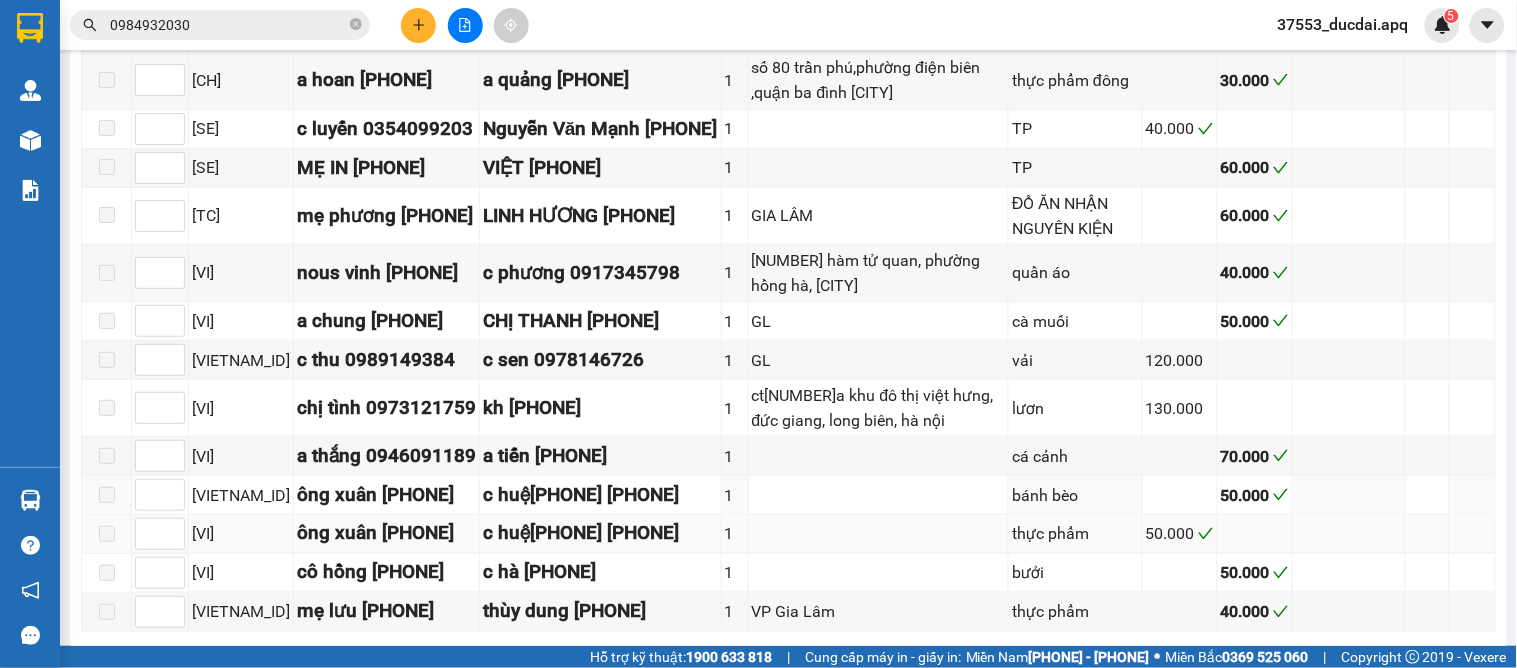 drag, startPoint x: 92, startPoint y: 590, endPoint x: 101, endPoint y: 596, distance: 10.816654 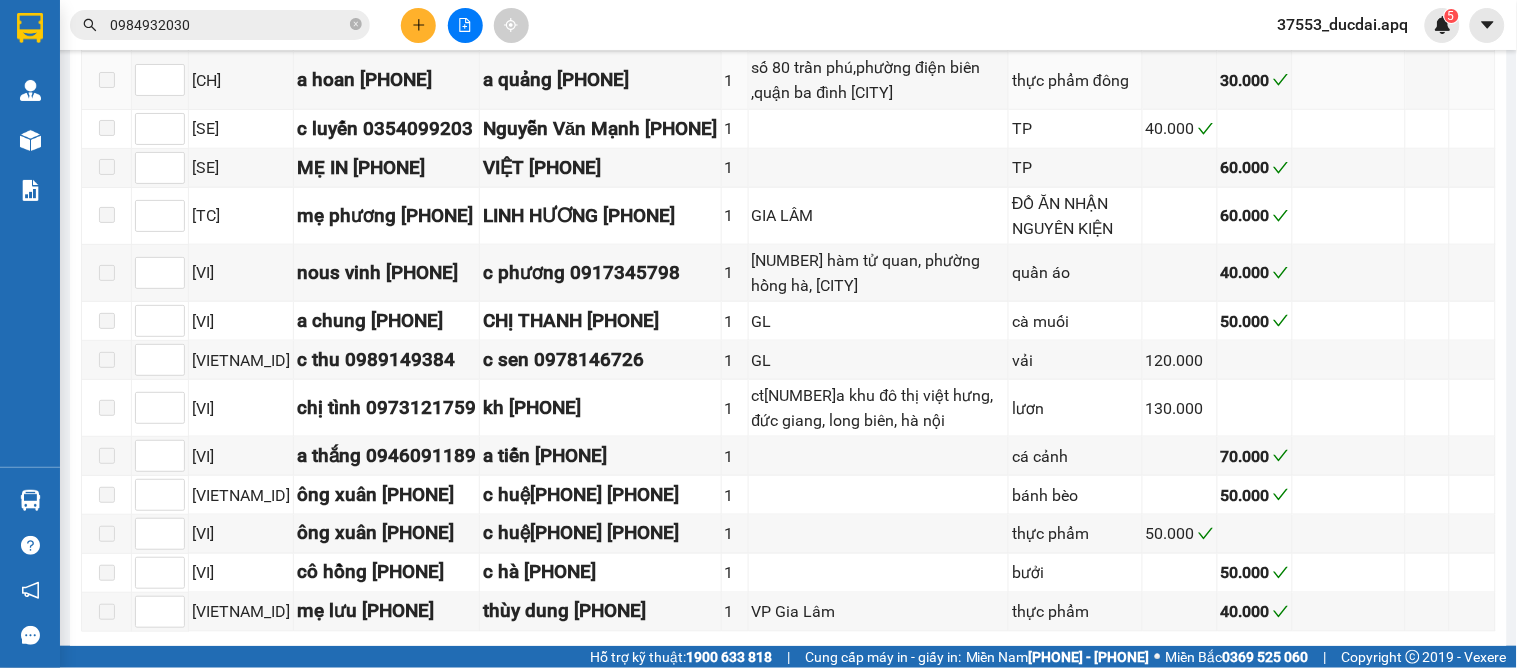 scroll, scrollTop: 0, scrollLeft: 0, axis: both 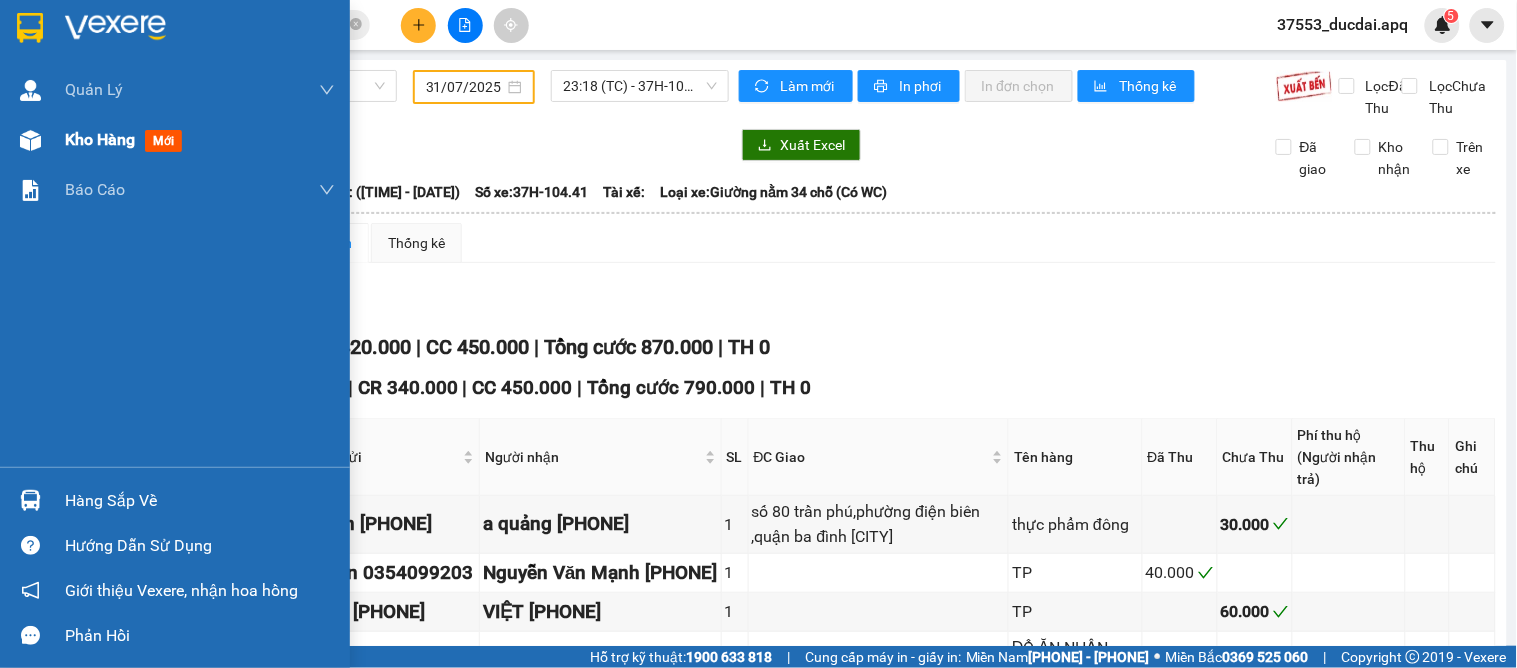 click on "Kho hàng" at bounding box center (100, 139) 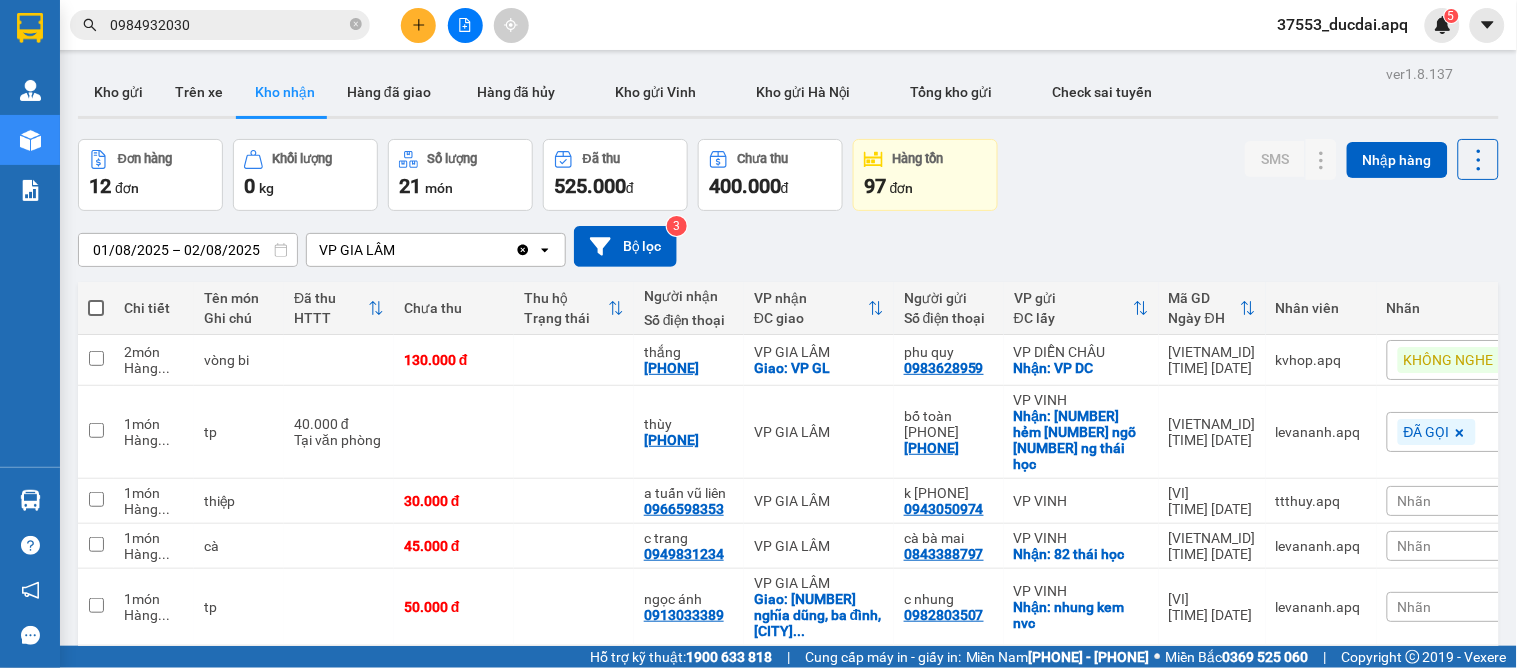 scroll, scrollTop: 441, scrollLeft: 0, axis: vertical 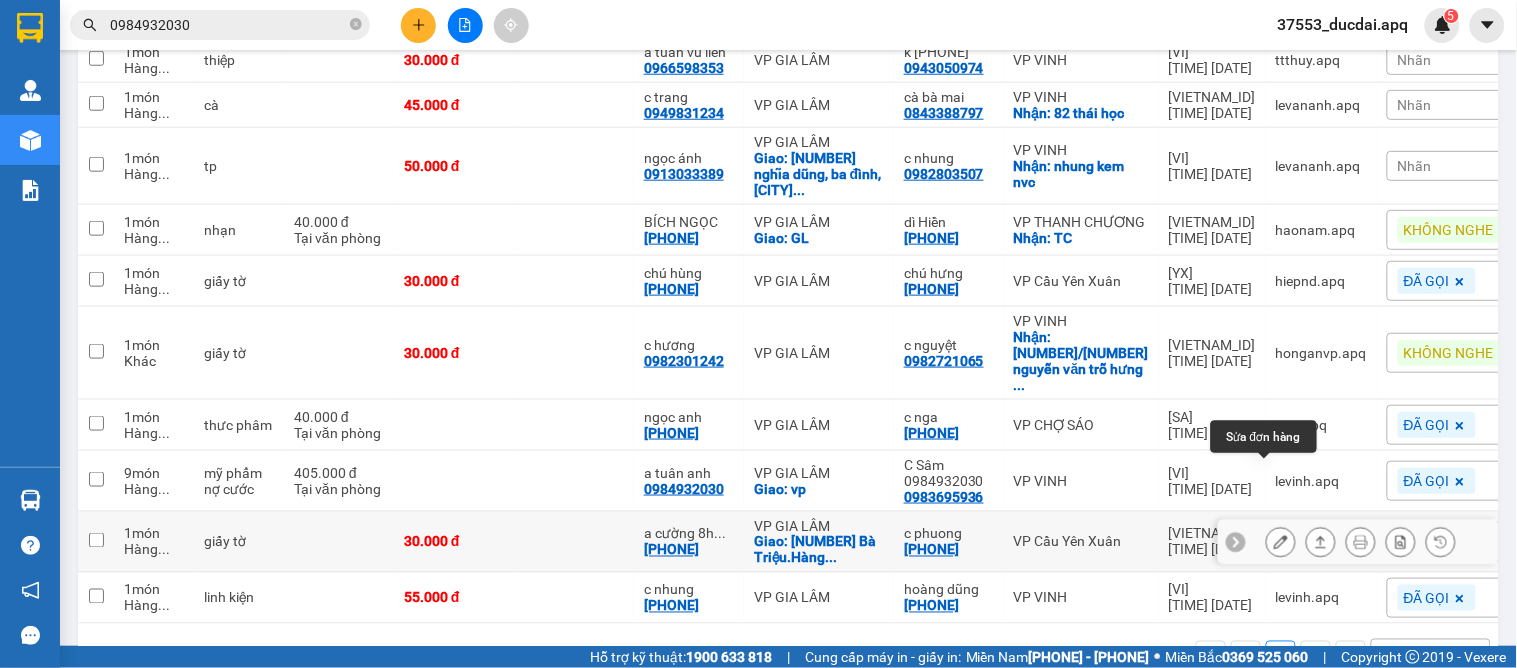 click 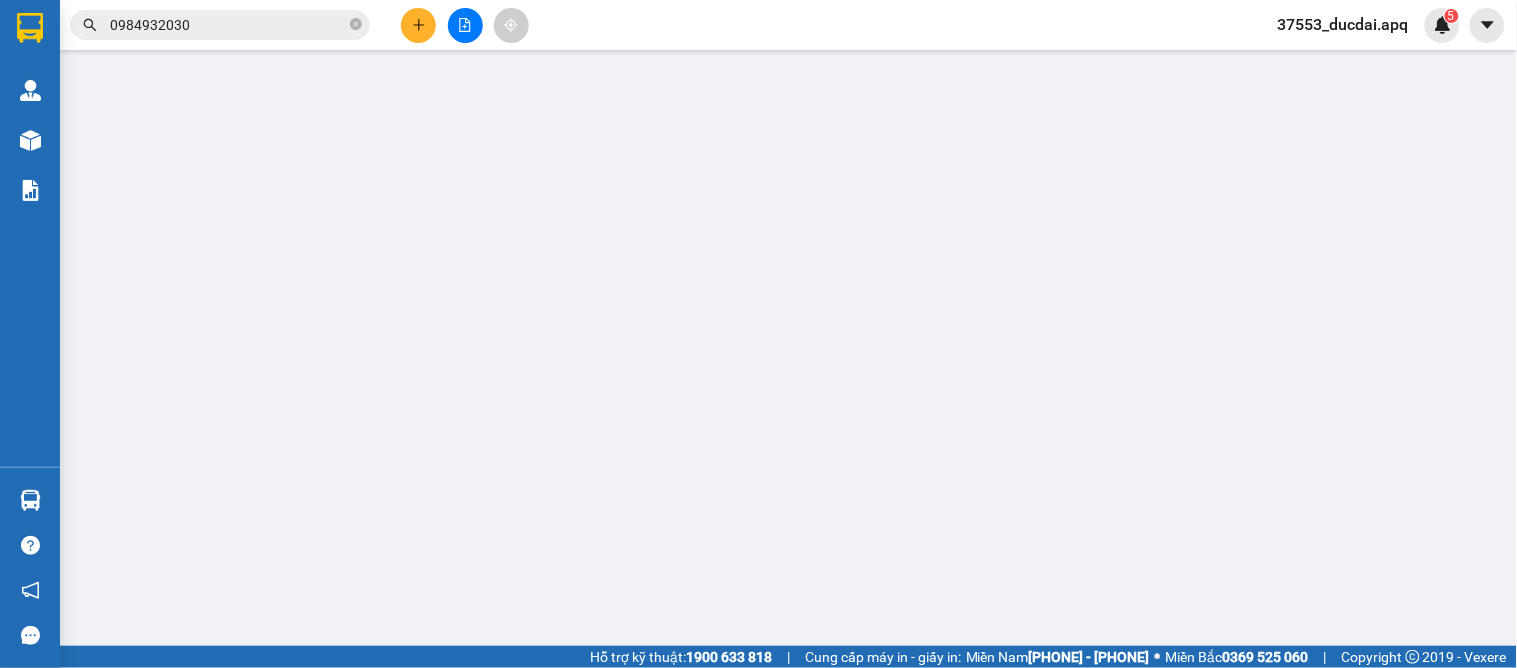 scroll, scrollTop: 0, scrollLeft: 0, axis: both 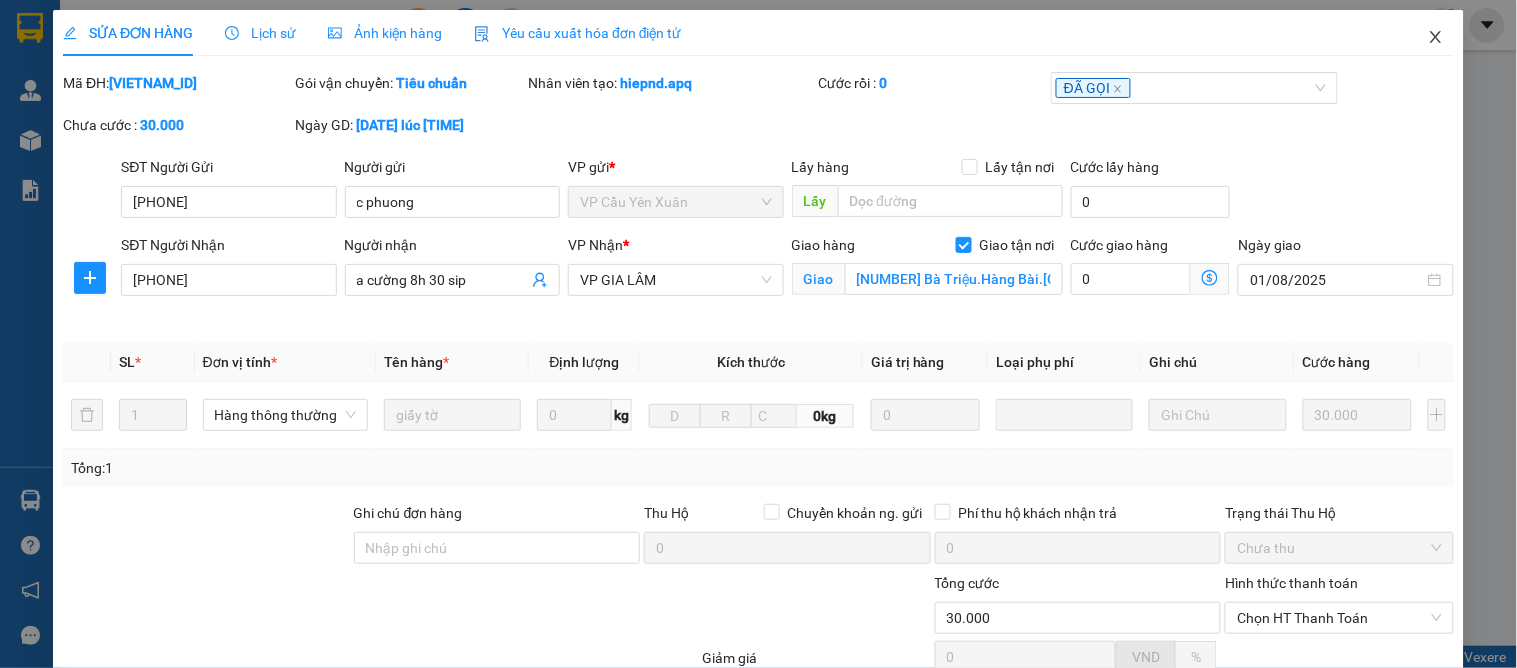 click 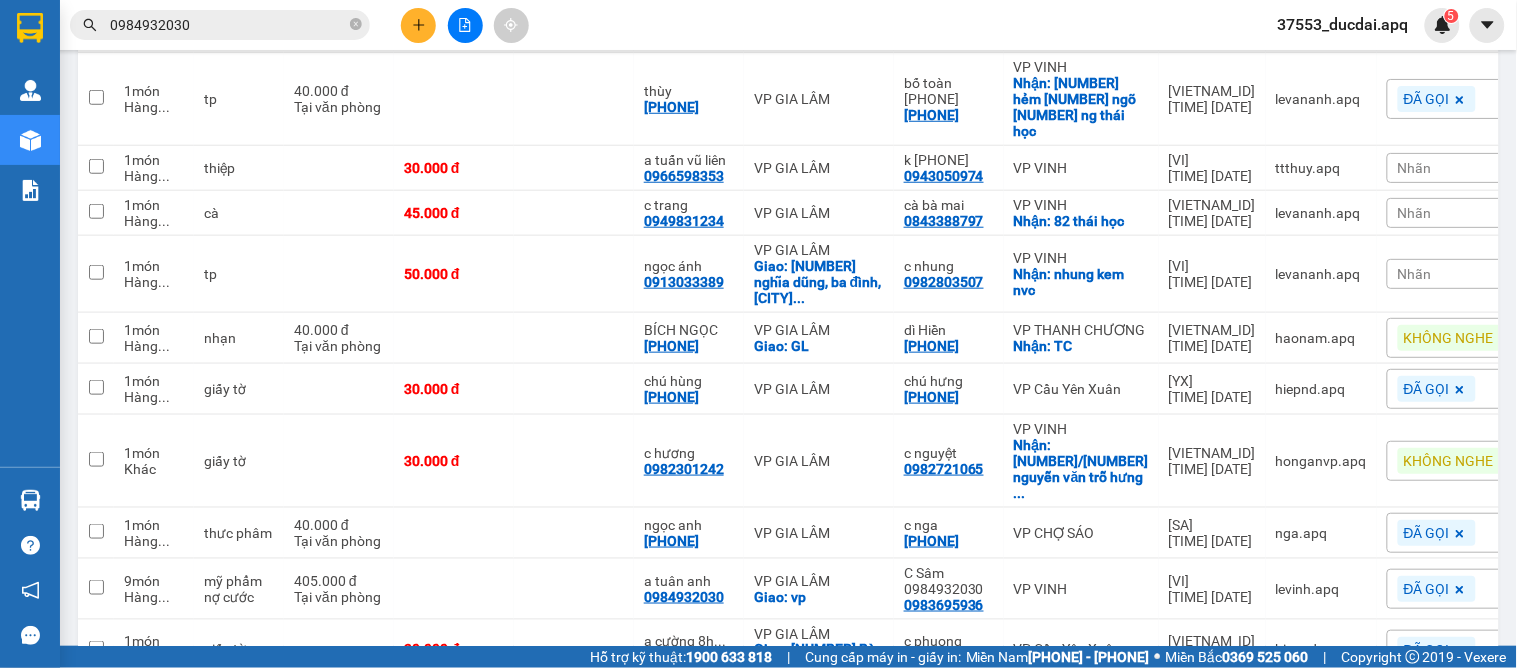 scroll, scrollTop: 441, scrollLeft: 0, axis: vertical 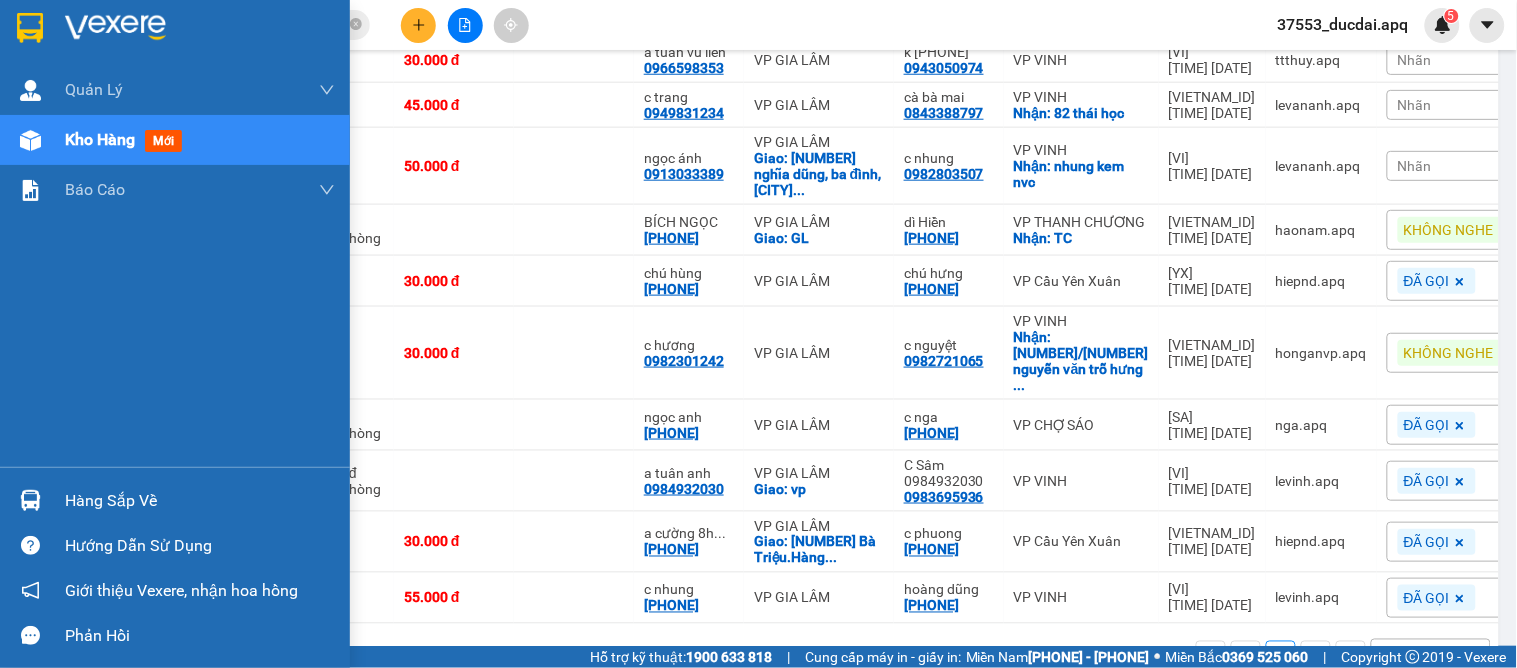 click at bounding box center [30, 500] 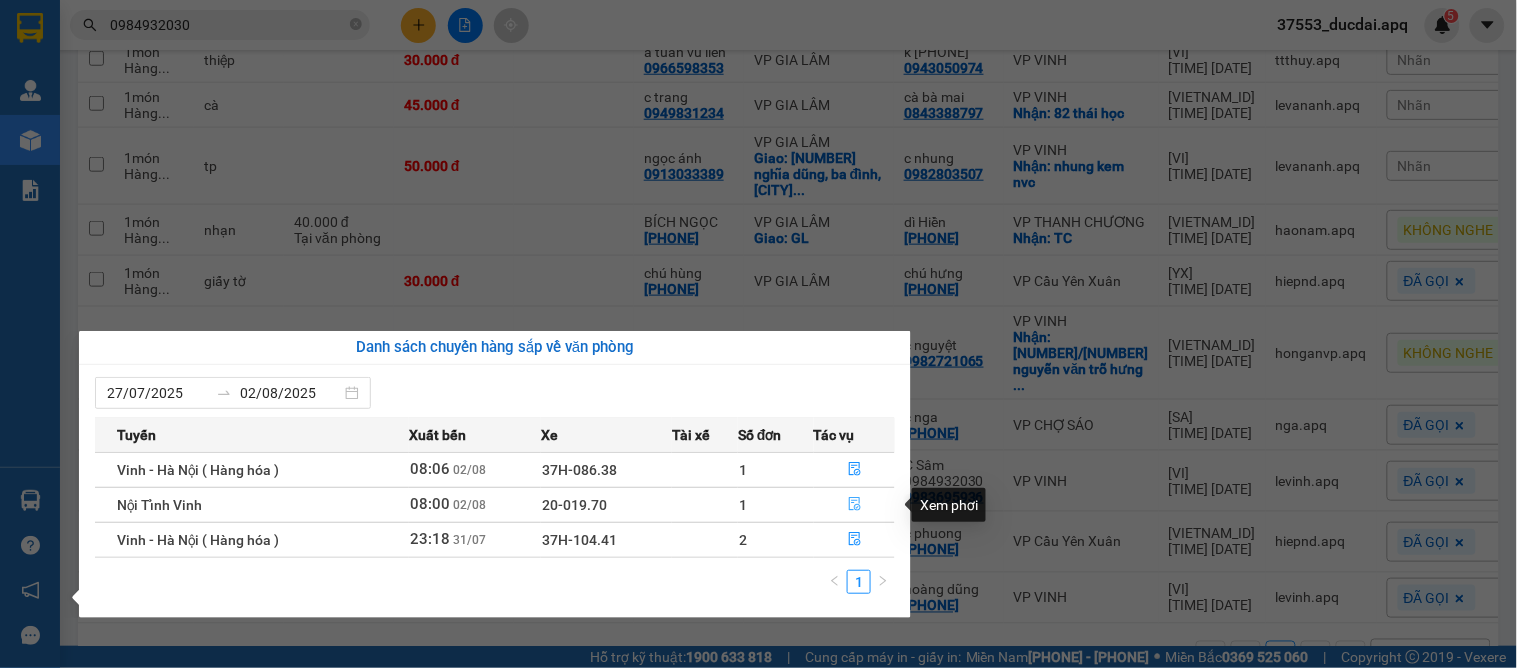 click 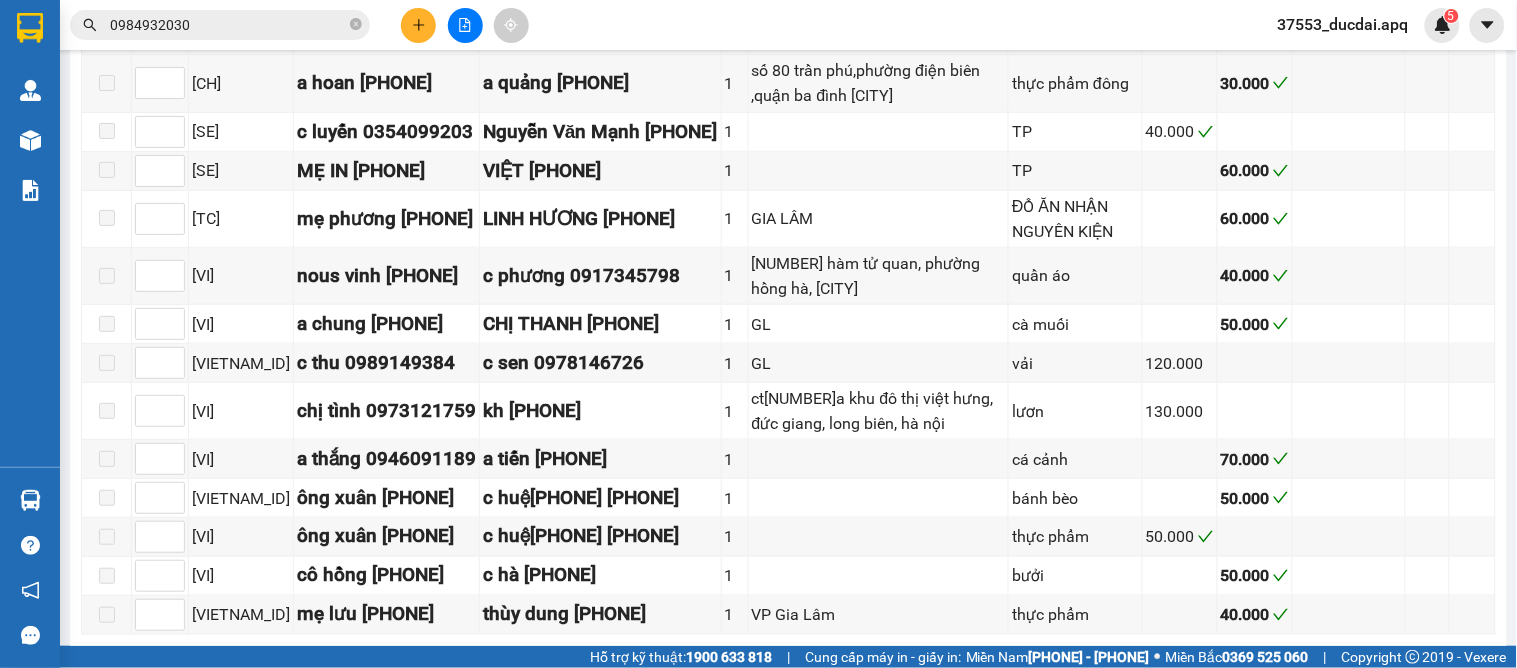 scroll, scrollTop: 0, scrollLeft: 0, axis: both 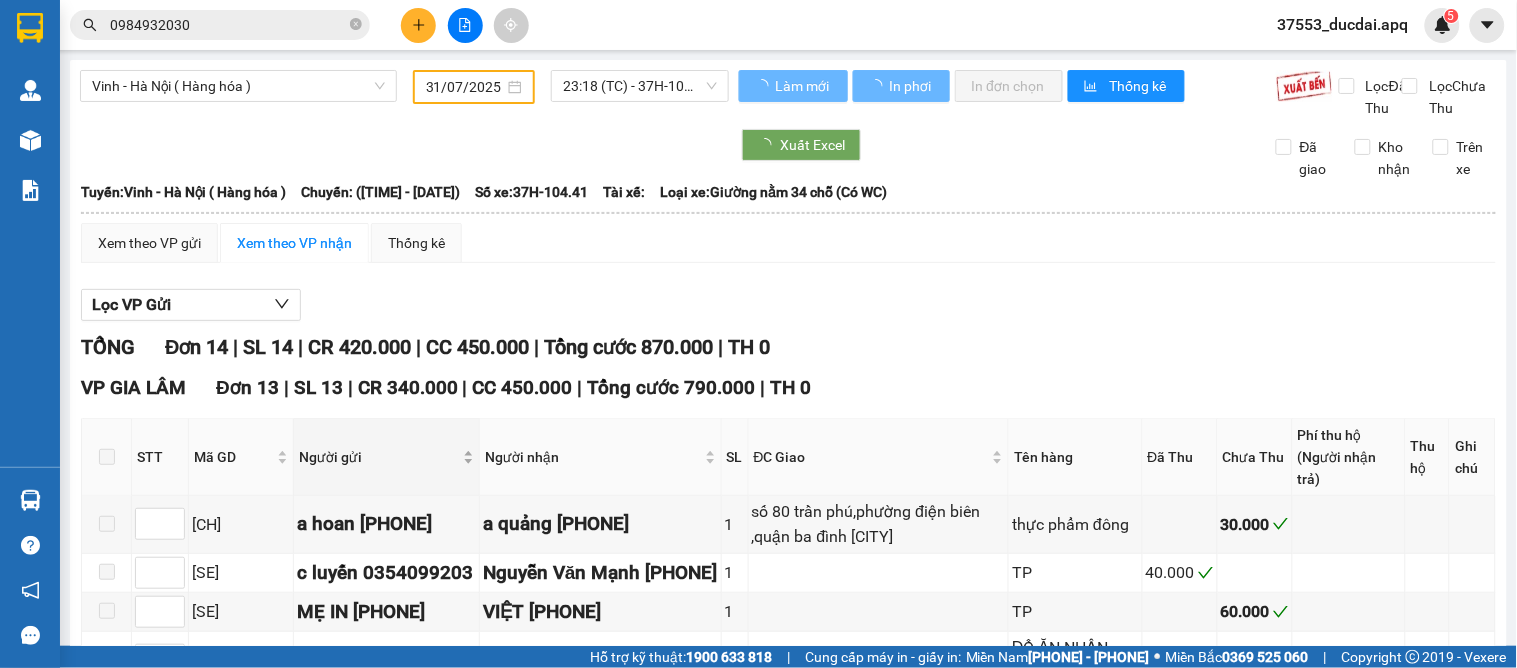 type on "02/08/2025" 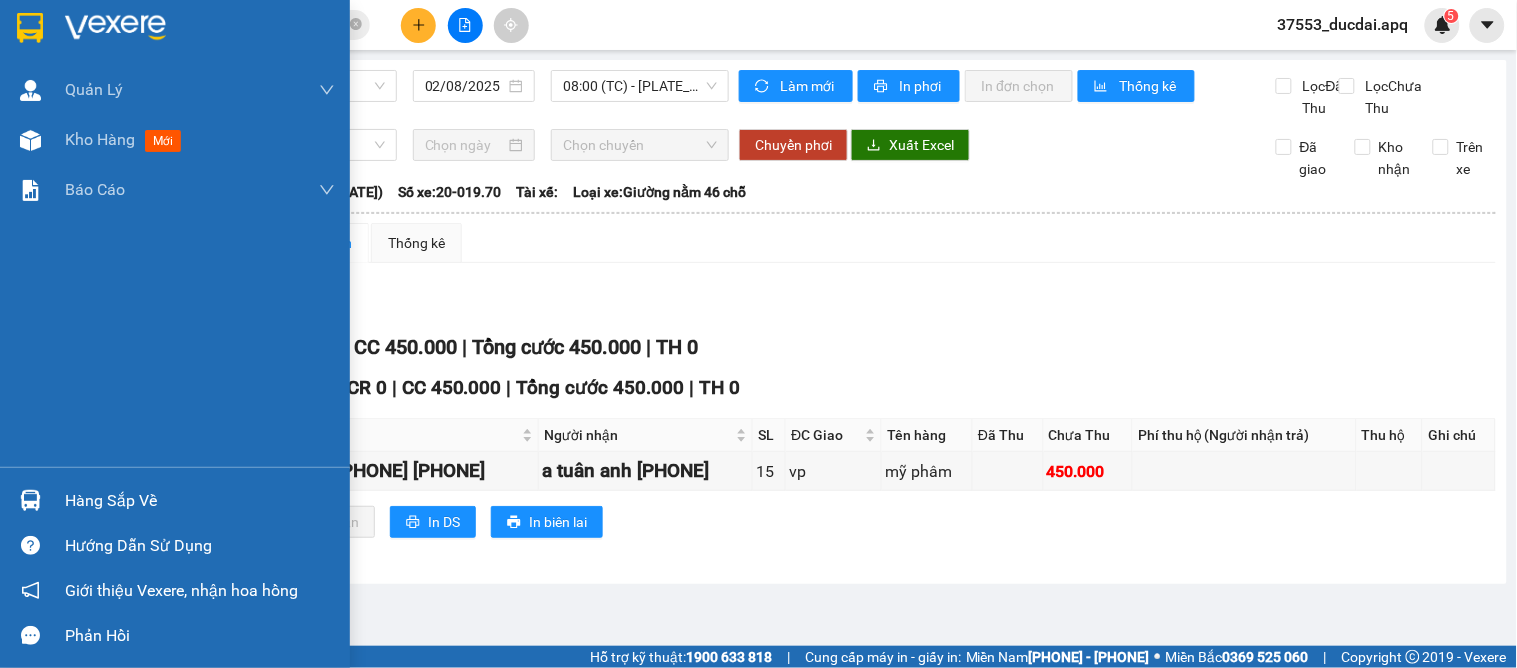 click on "Hàng sắp về" at bounding box center [200, 501] 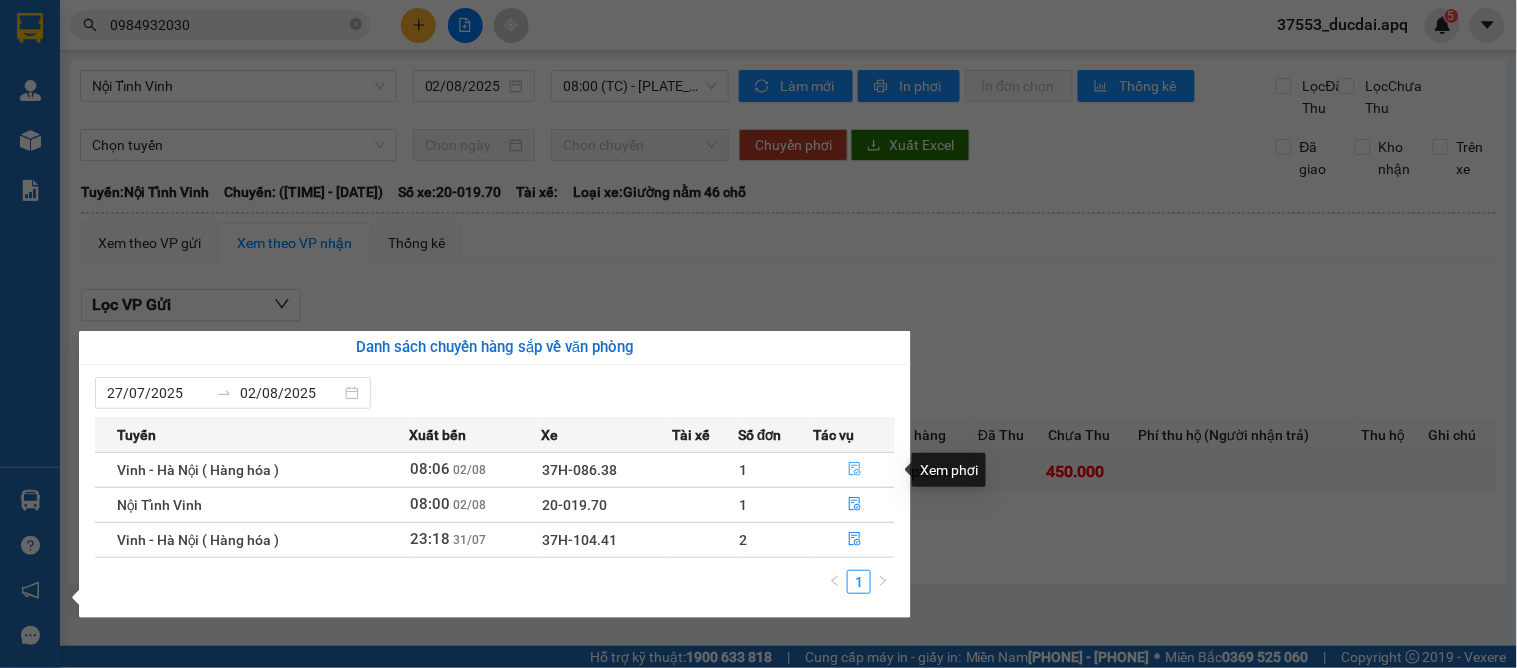 click at bounding box center (854, 470) 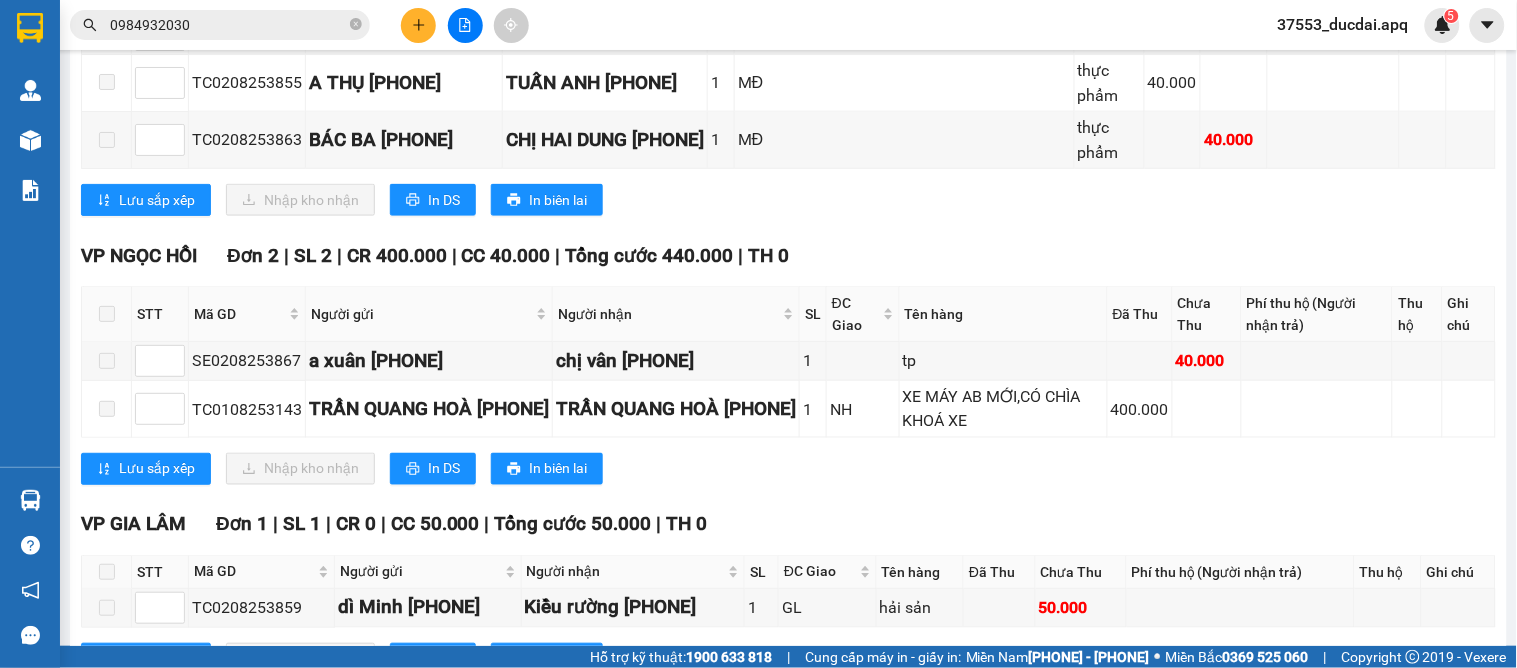 scroll, scrollTop: 663, scrollLeft: 0, axis: vertical 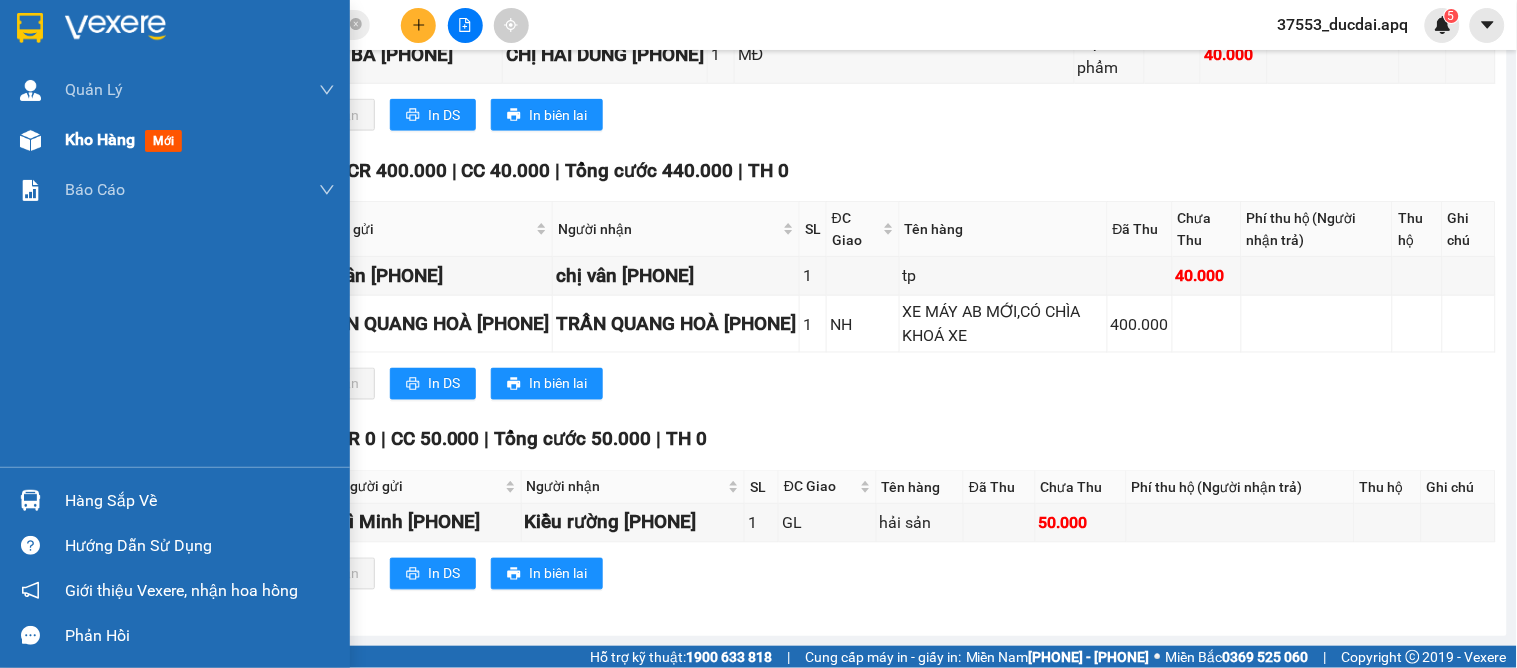 click on "Kho hàng" at bounding box center [100, 139] 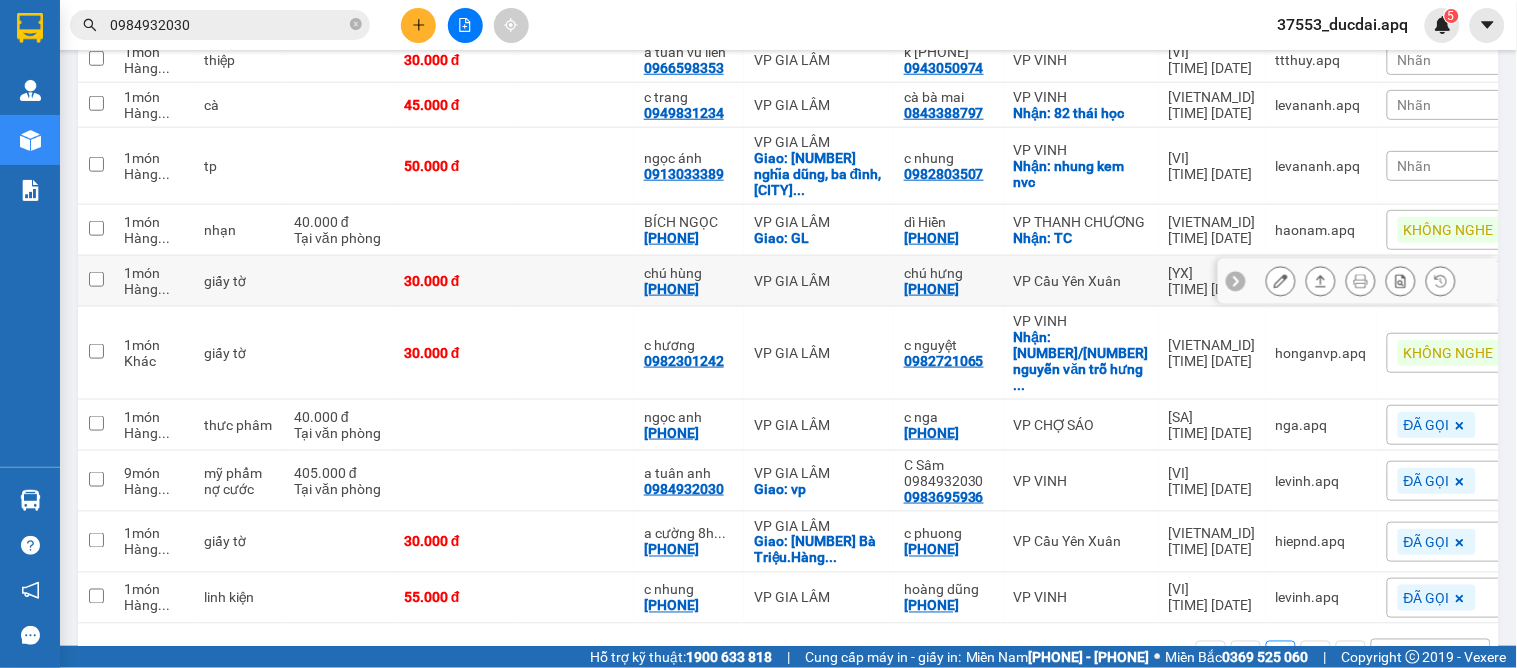 scroll, scrollTop: 0, scrollLeft: 0, axis: both 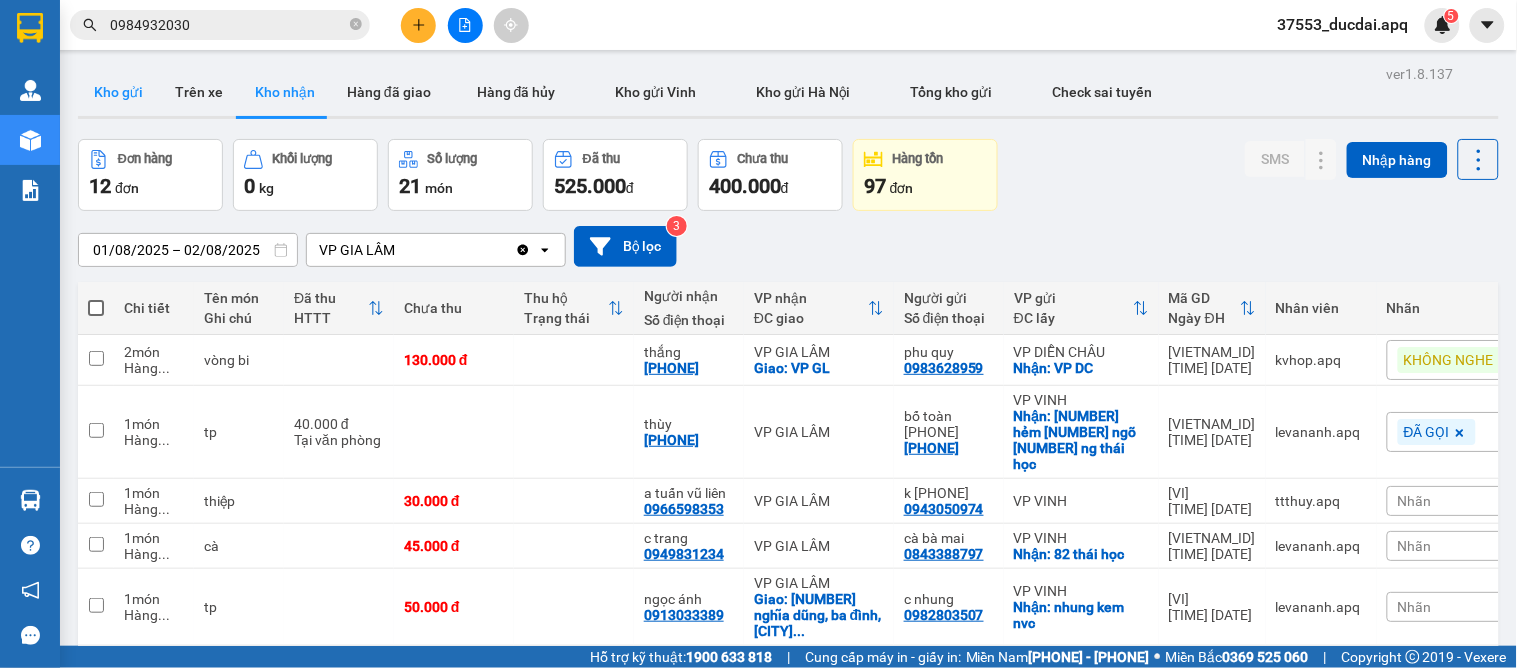 click on "Kho gửi" at bounding box center [118, 92] 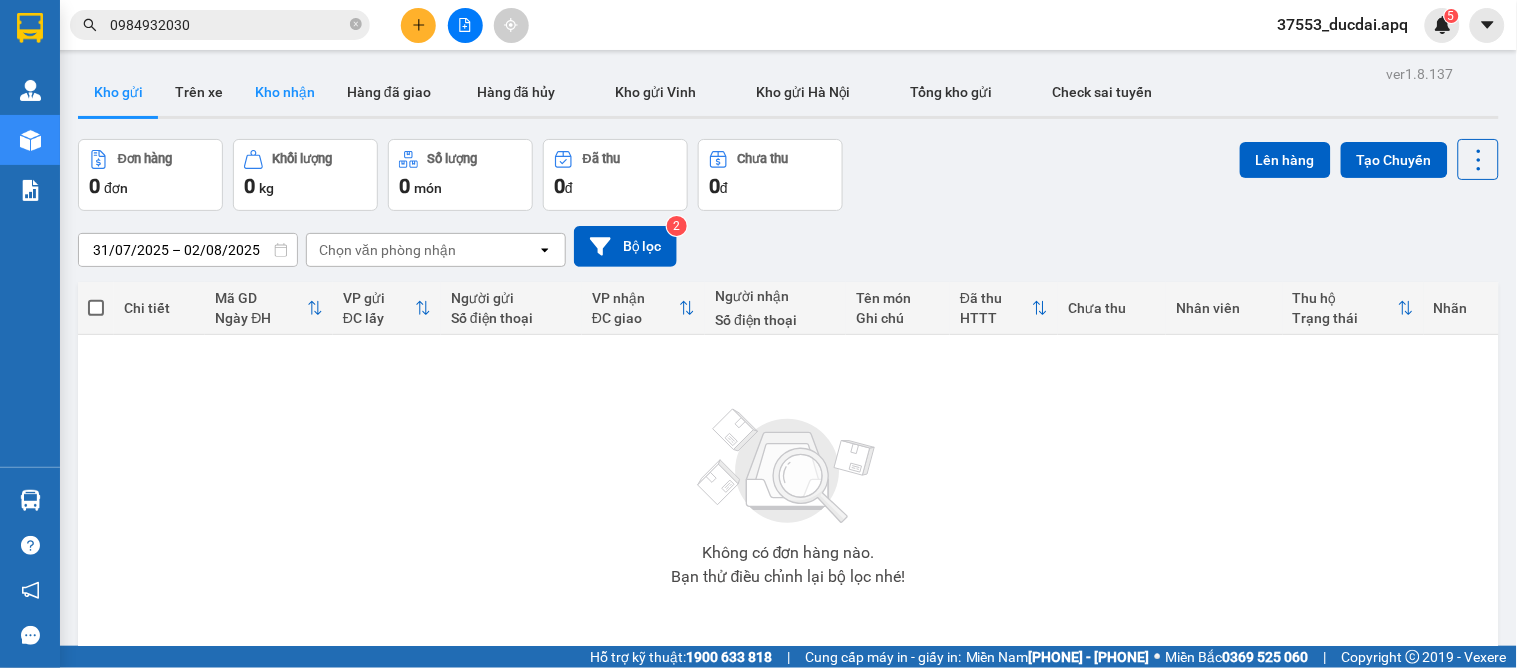click on "Kho nhận" at bounding box center (285, 92) 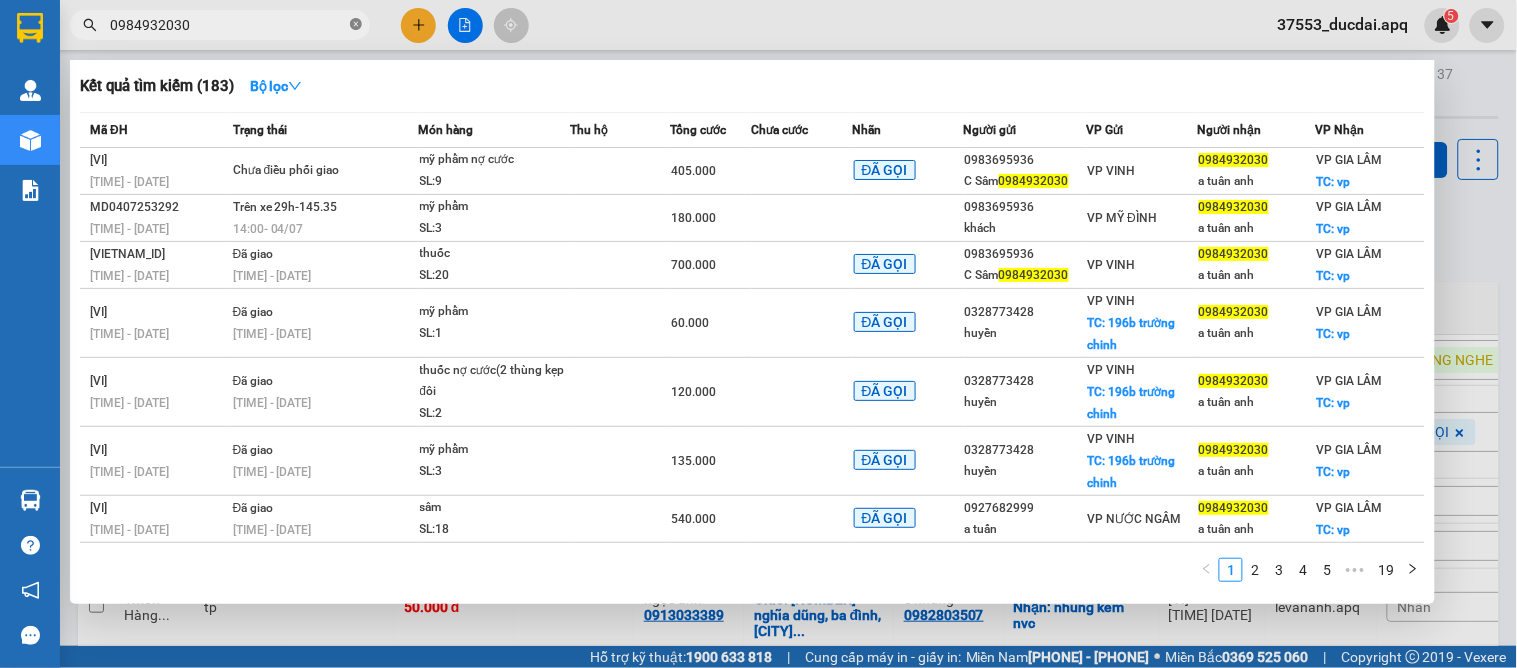 click 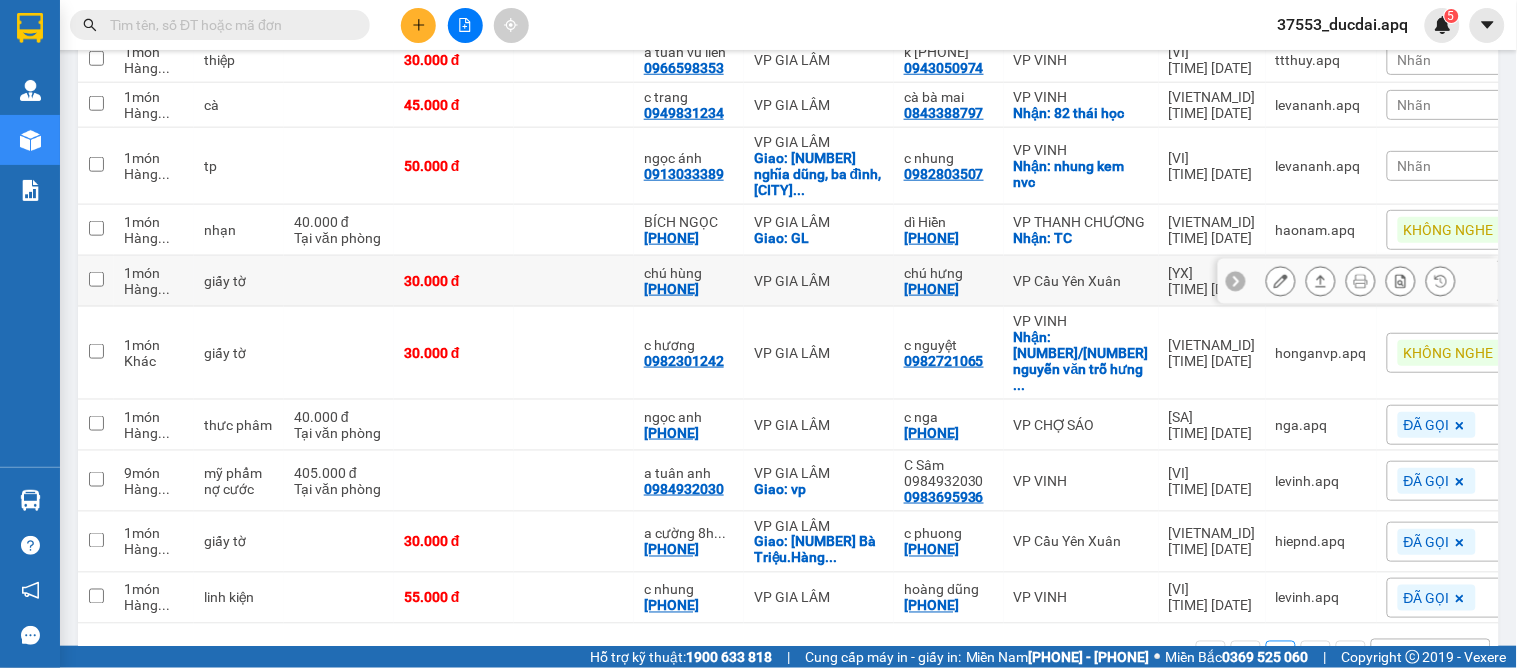 scroll, scrollTop: 107, scrollLeft: 0, axis: vertical 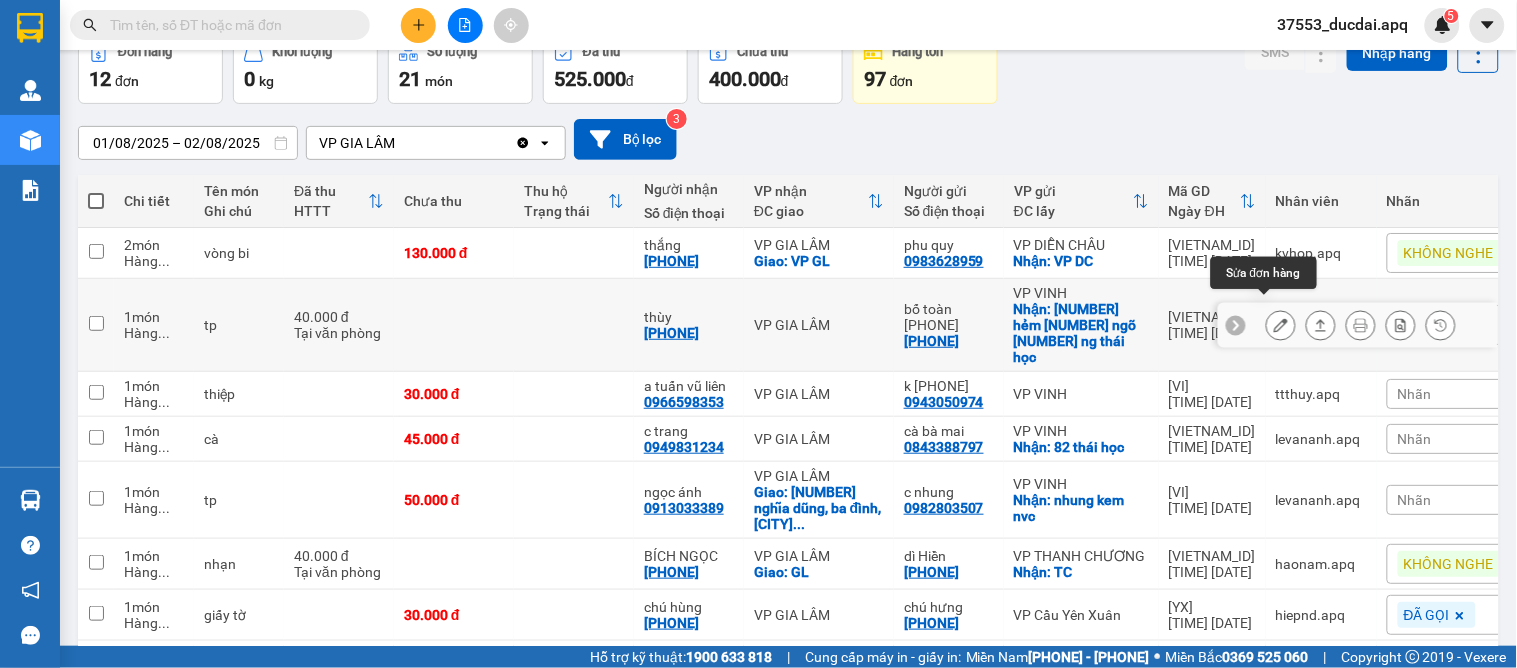 click 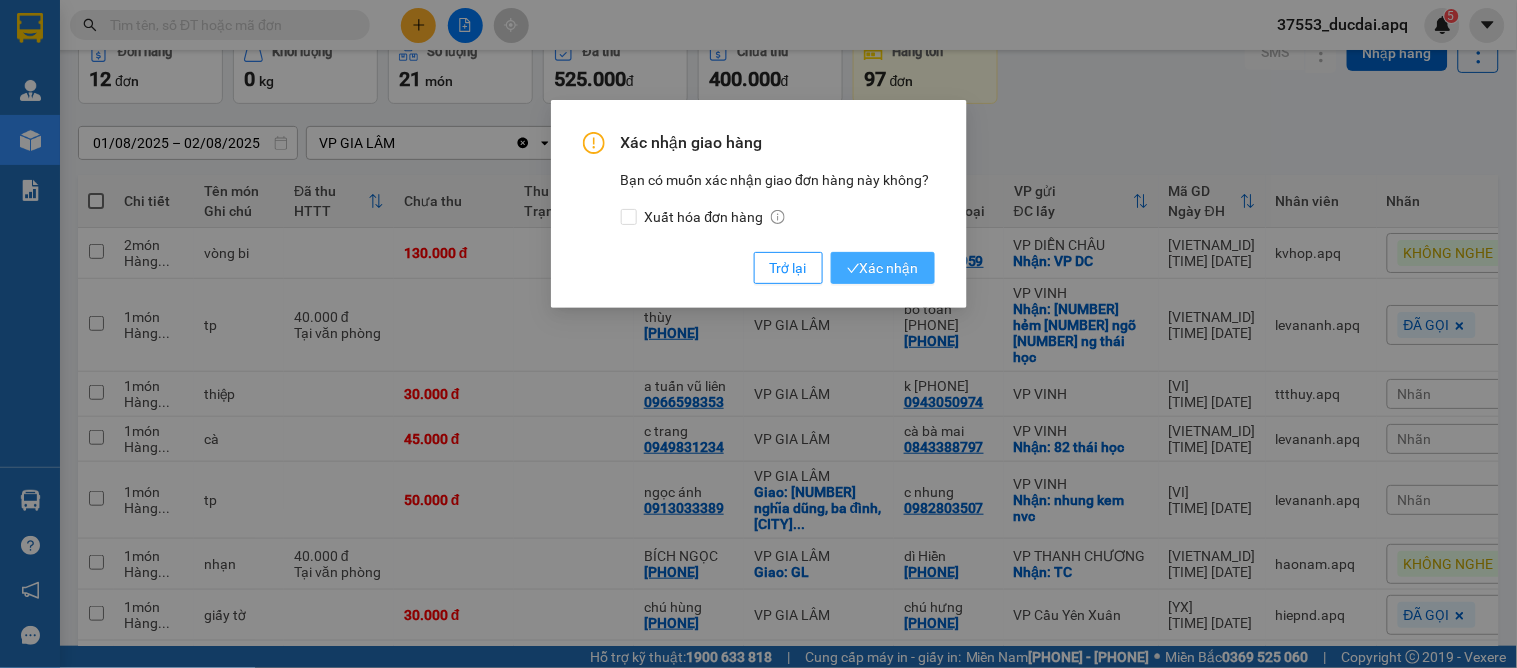 click on "Xác nhận" at bounding box center [883, 268] 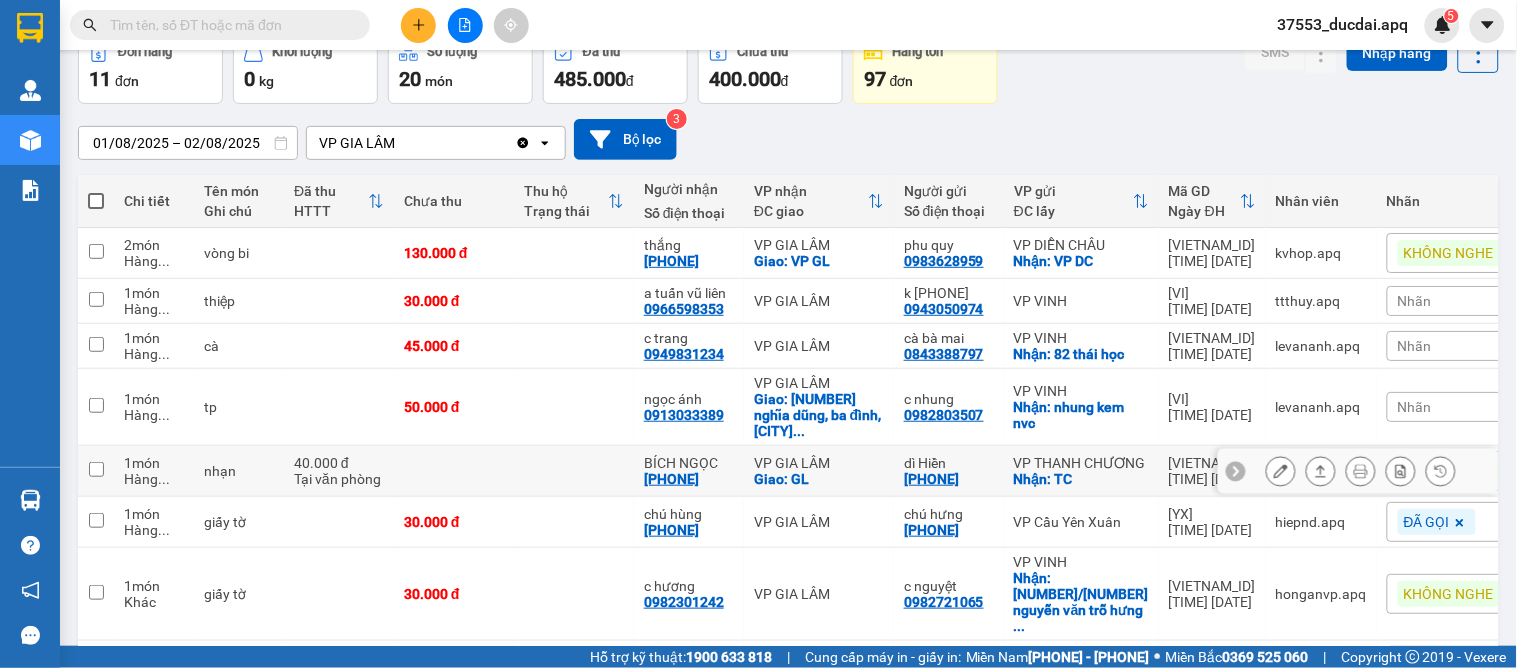 scroll, scrollTop: 218, scrollLeft: 0, axis: vertical 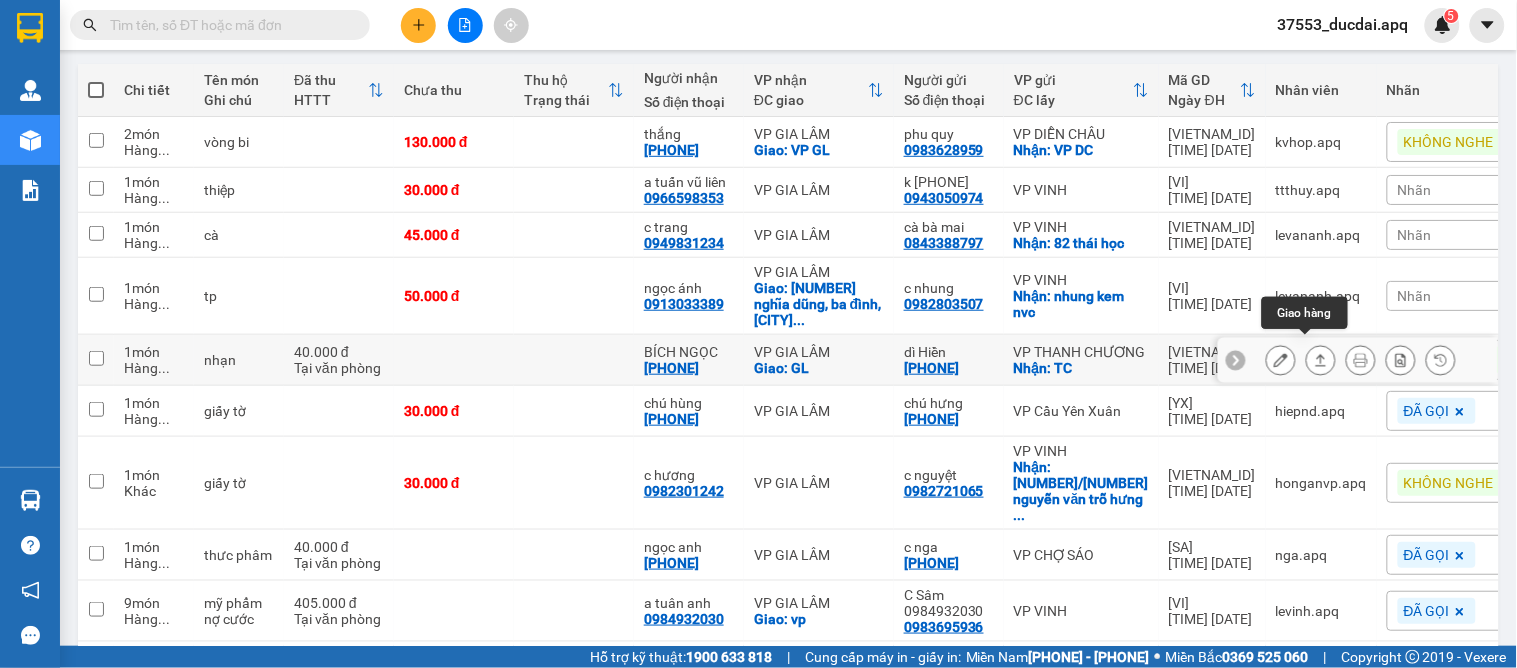 click 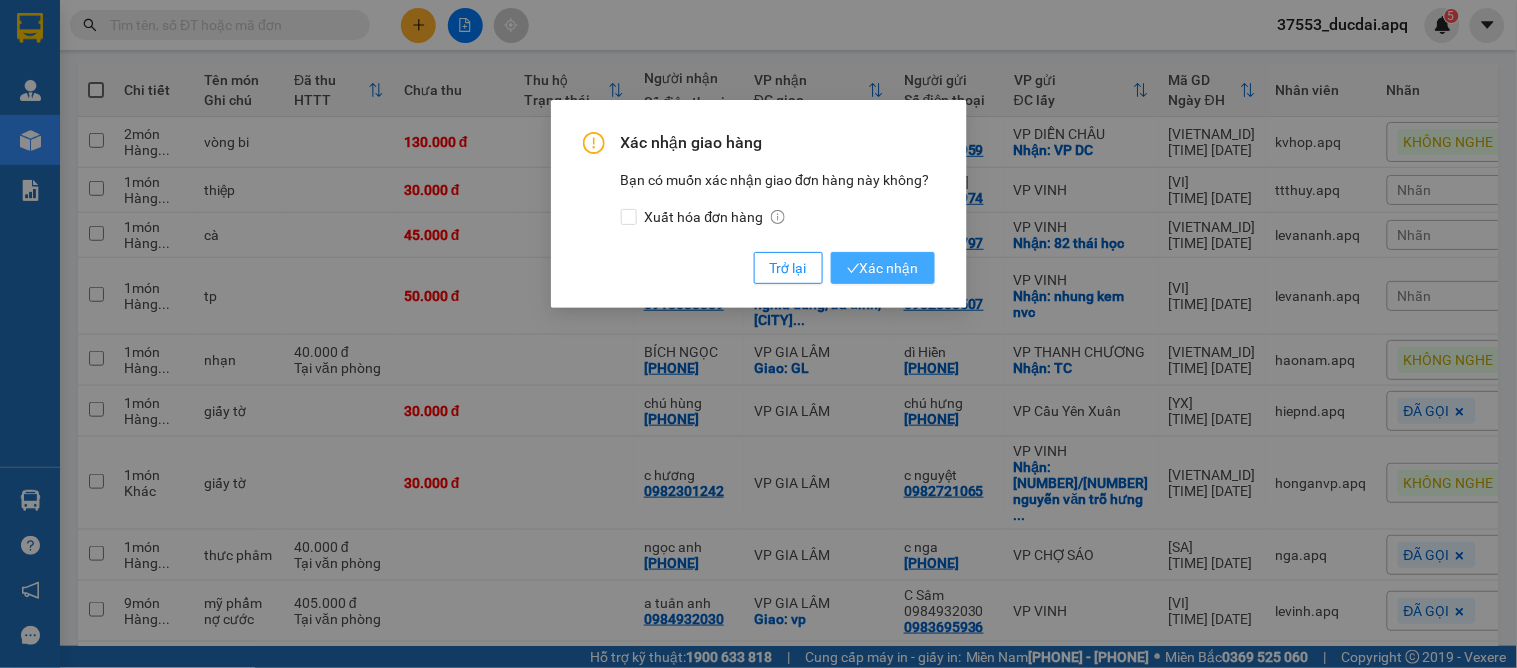 click on "Xác nhận" at bounding box center [883, 268] 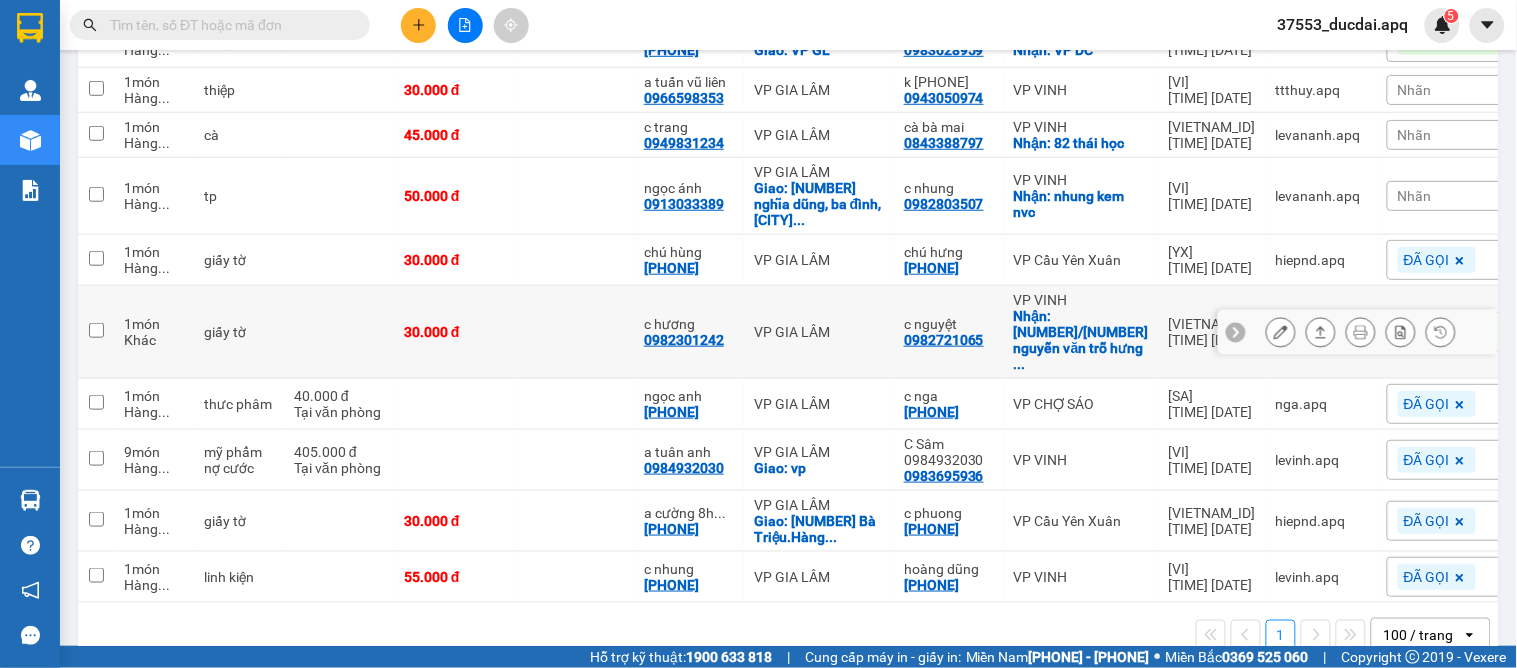 scroll, scrollTop: 0, scrollLeft: 0, axis: both 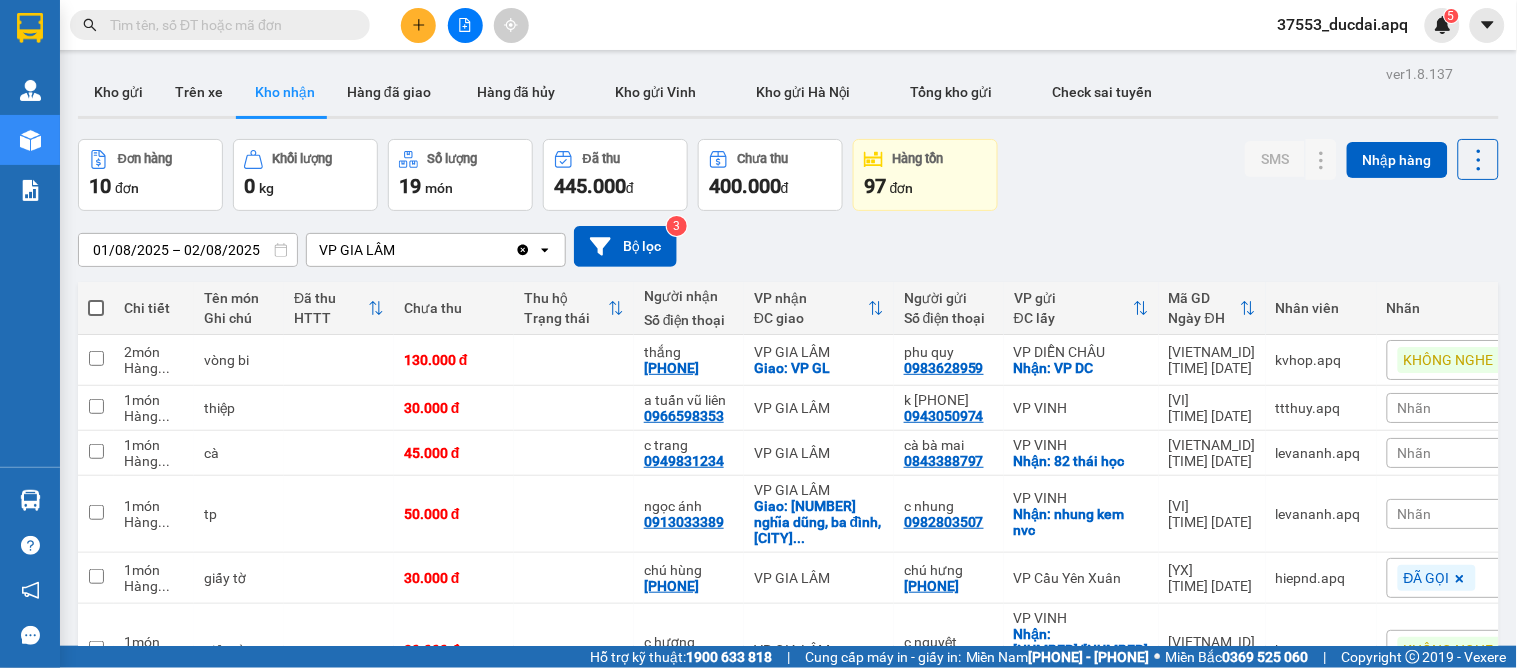 click at bounding box center [418, 25] 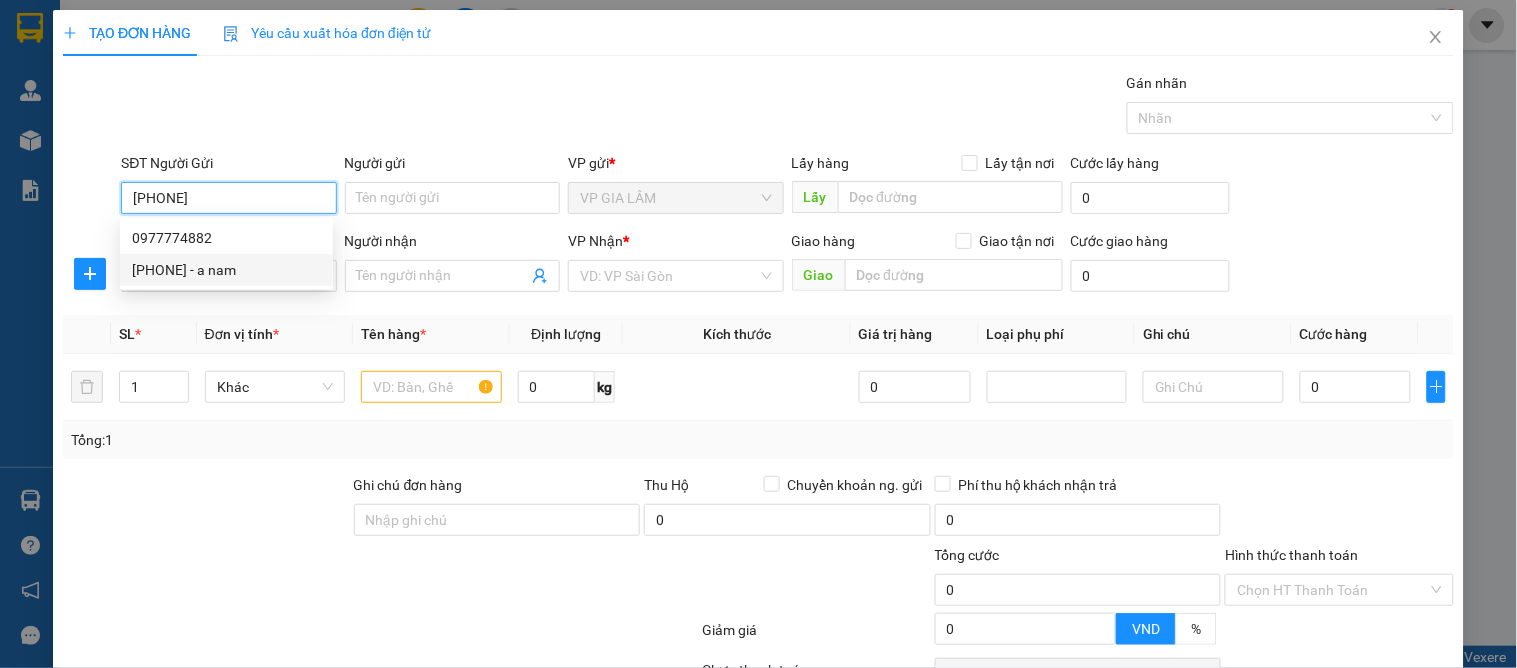 drag, startPoint x: 205, startPoint y: 268, endPoint x: 210, endPoint y: 290, distance: 22.561028 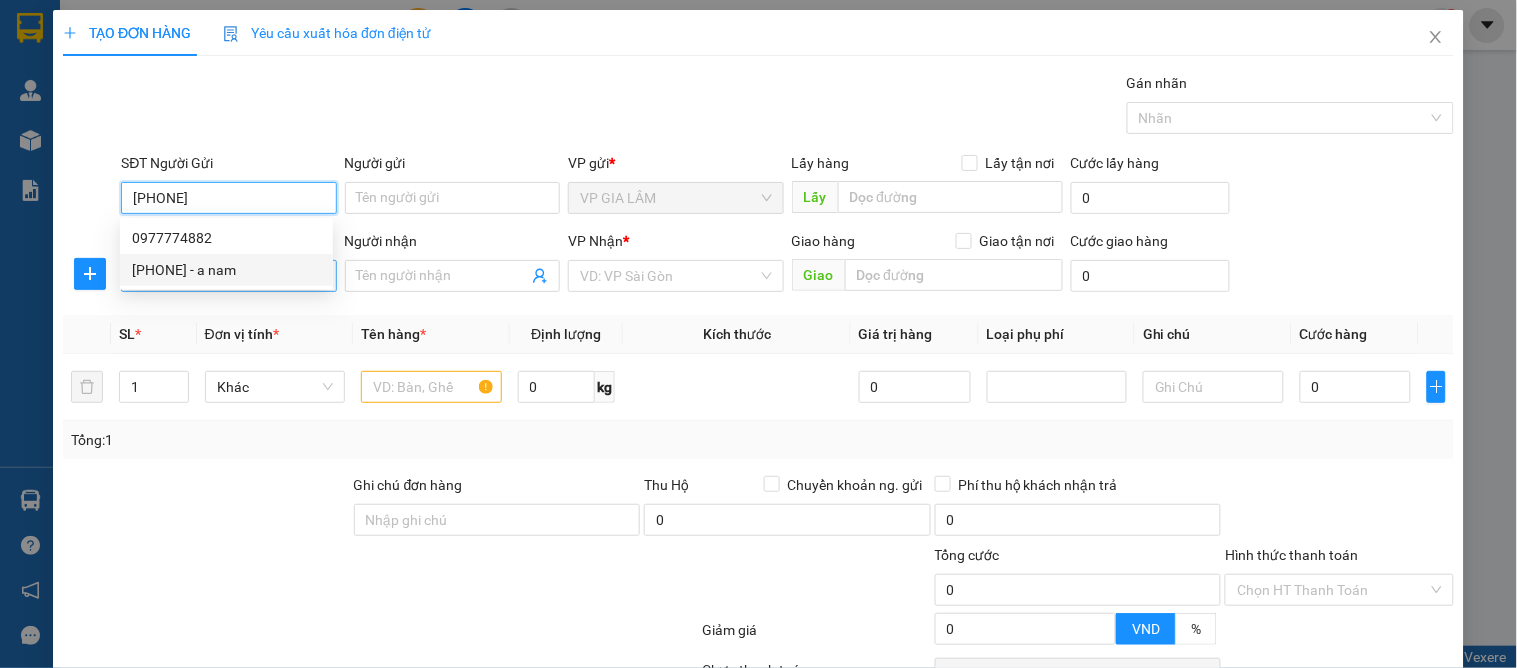 click on "0977774645 - a nam" at bounding box center [226, 270] 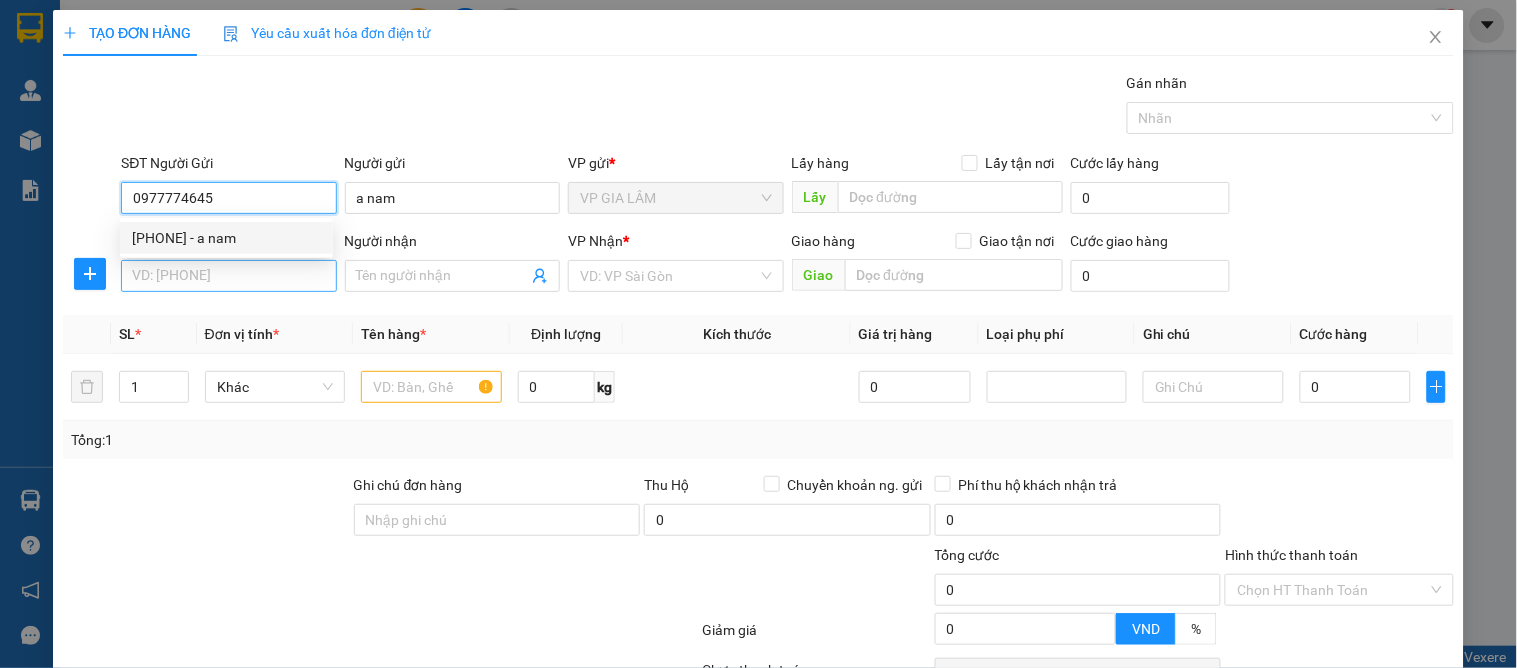 type on "0977774645" 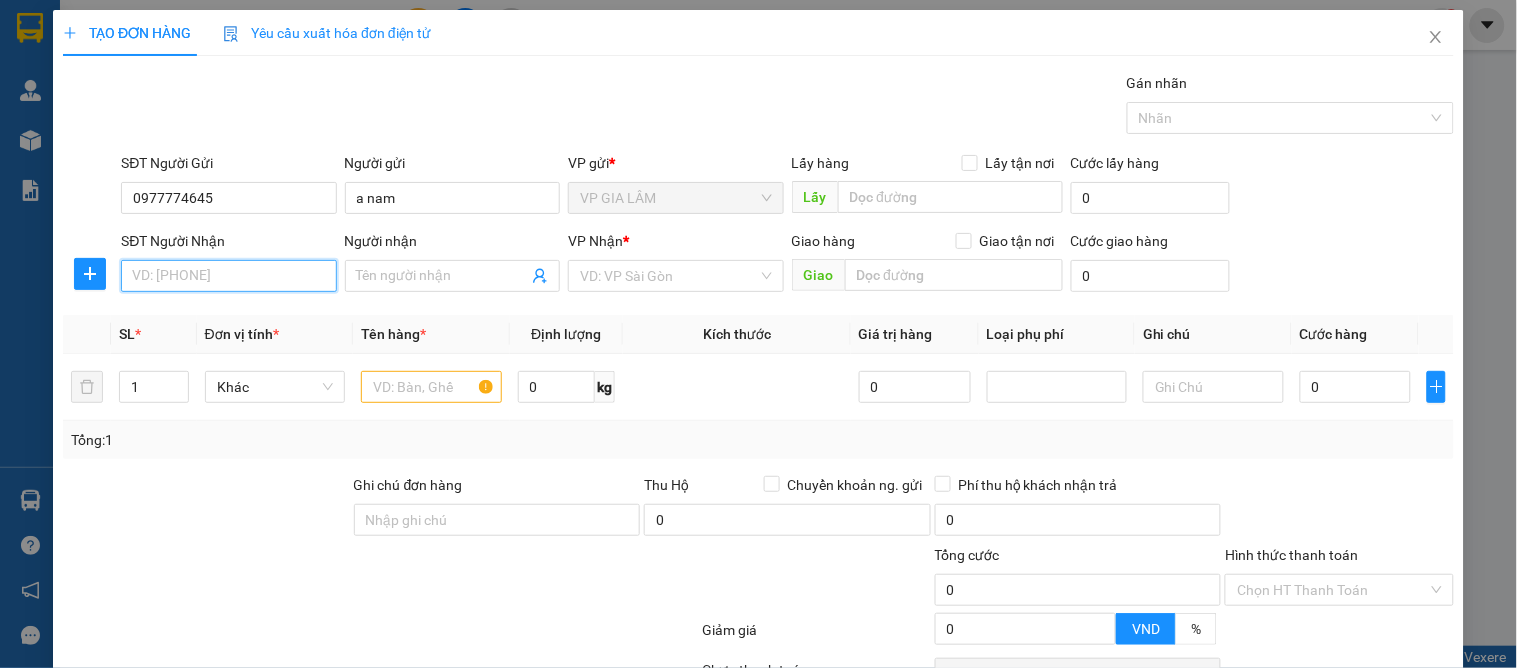 click on "SĐT Người Nhận" at bounding box center (228, 276) 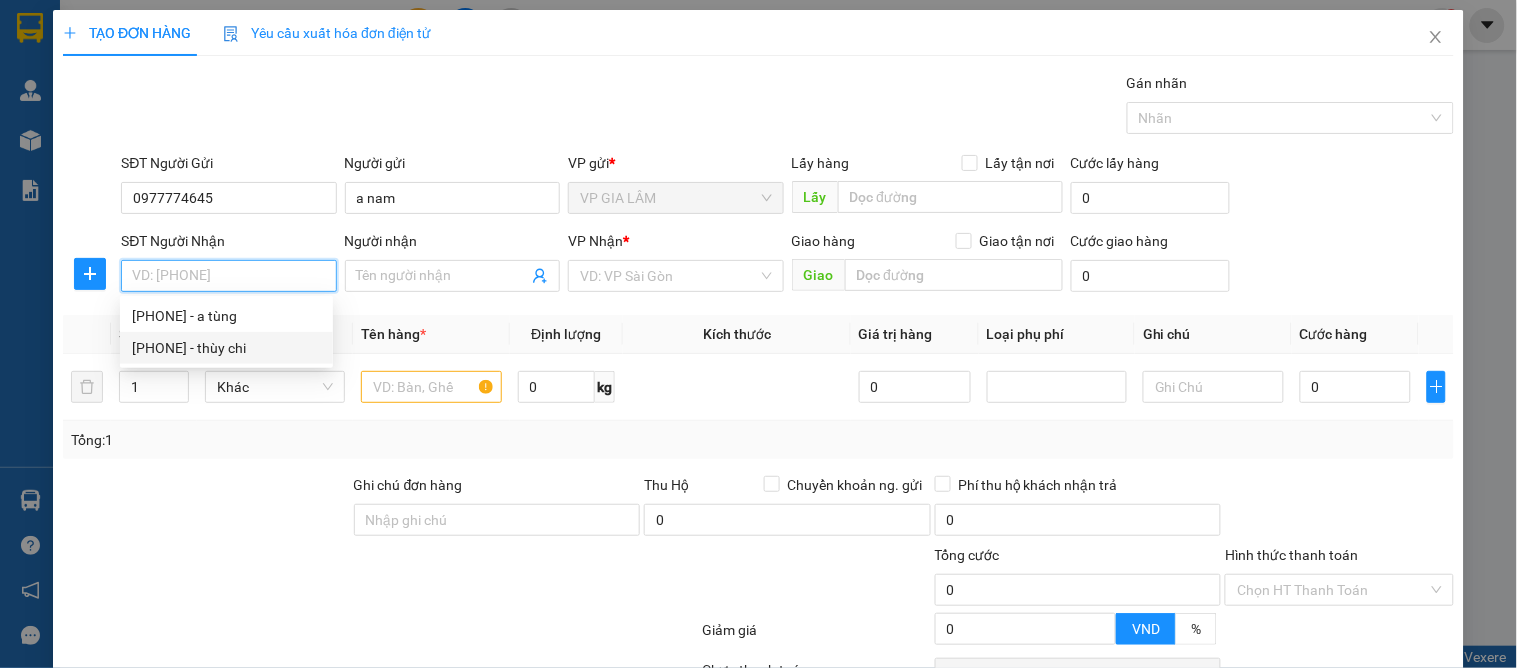 click on "0377310593 - thùy chi" at bounding box center (226, 348) 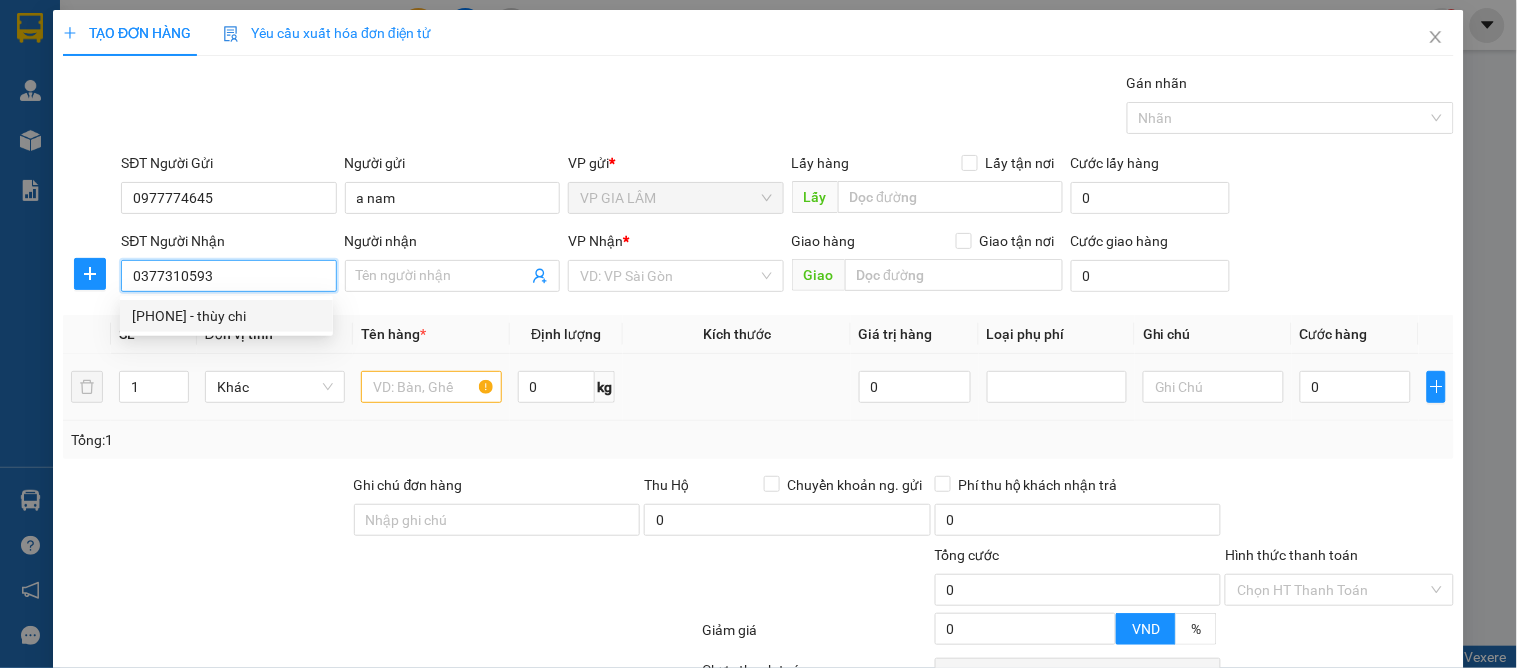 type on "thùy chi" 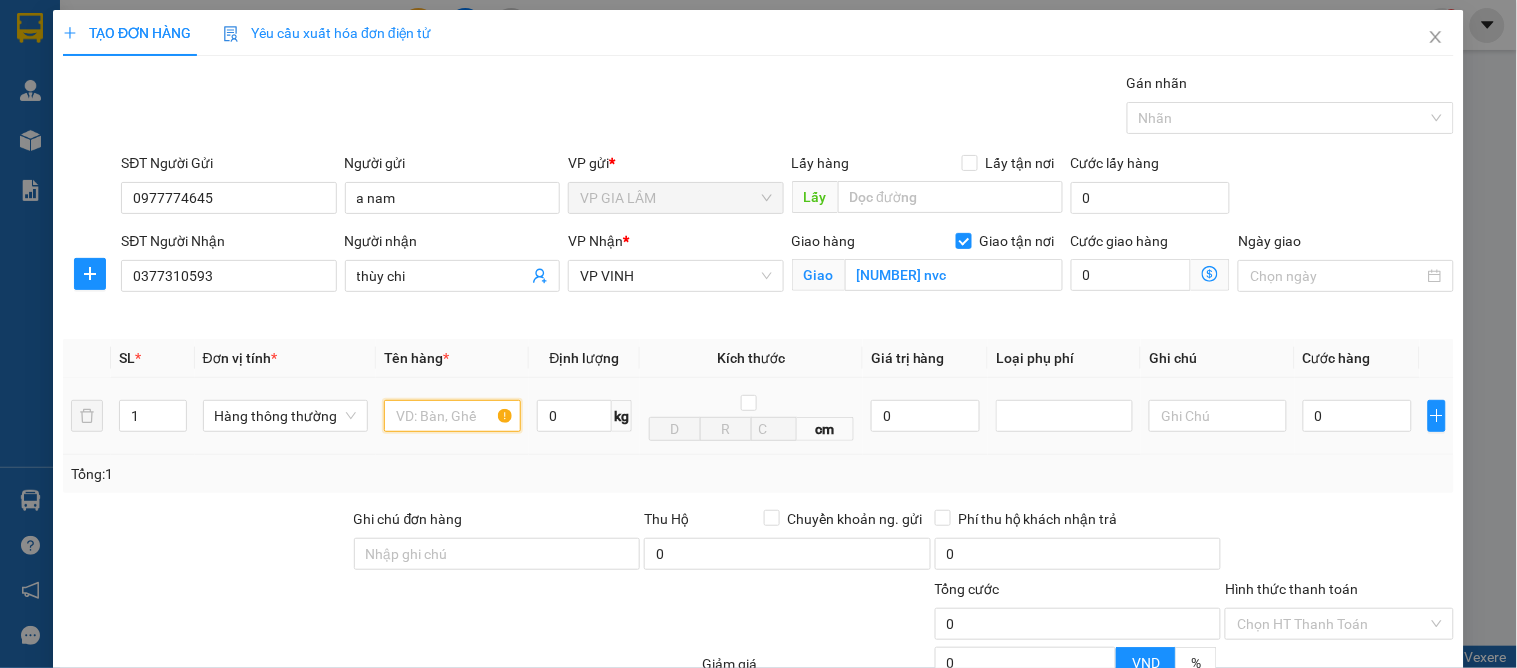click at bounding box center (452, 416) 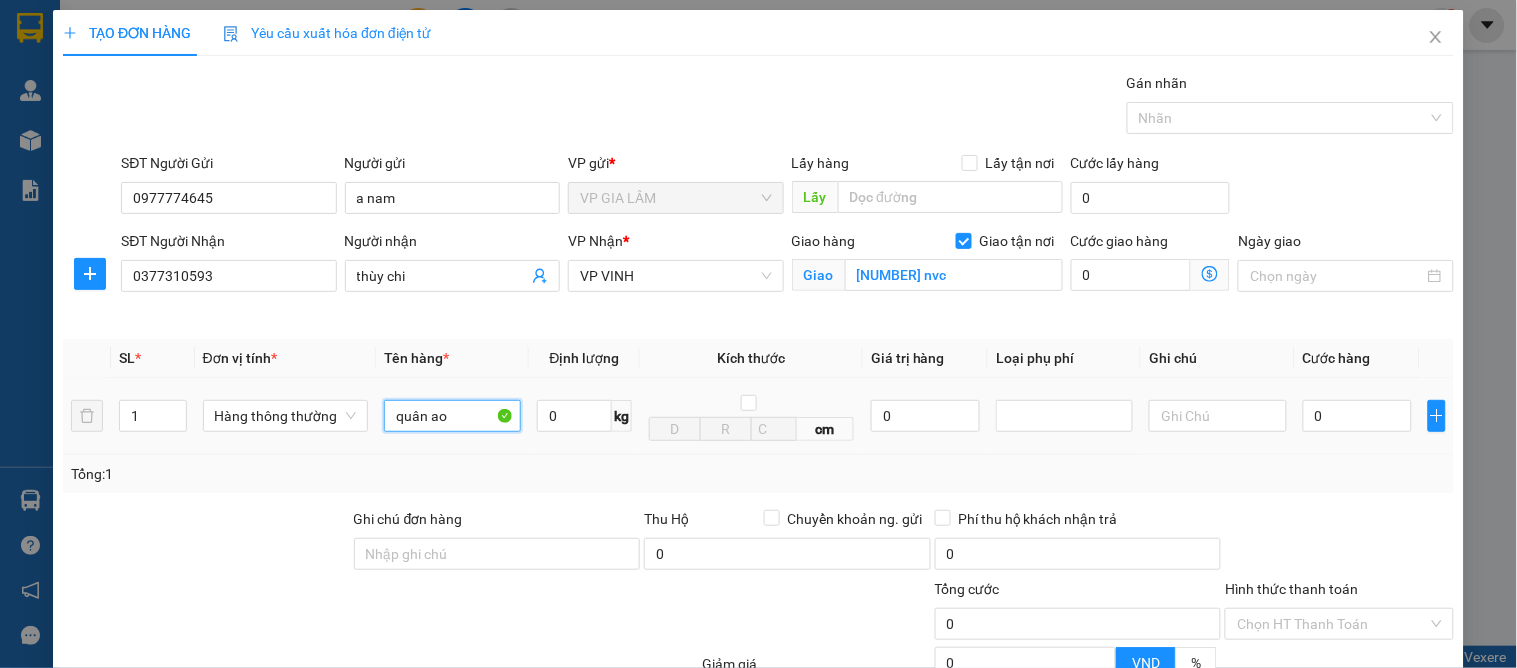 type on "quân ao" 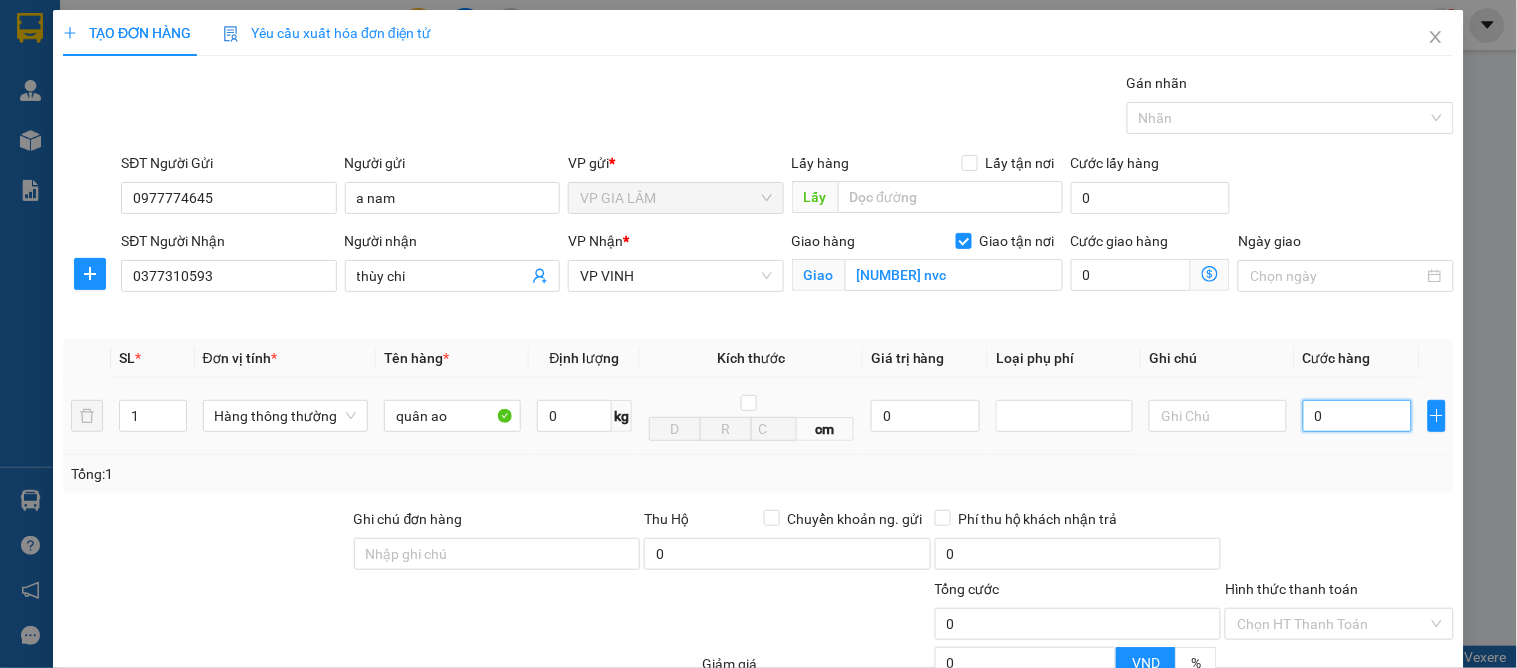 click on "0" at bounding box center (1357, 416) 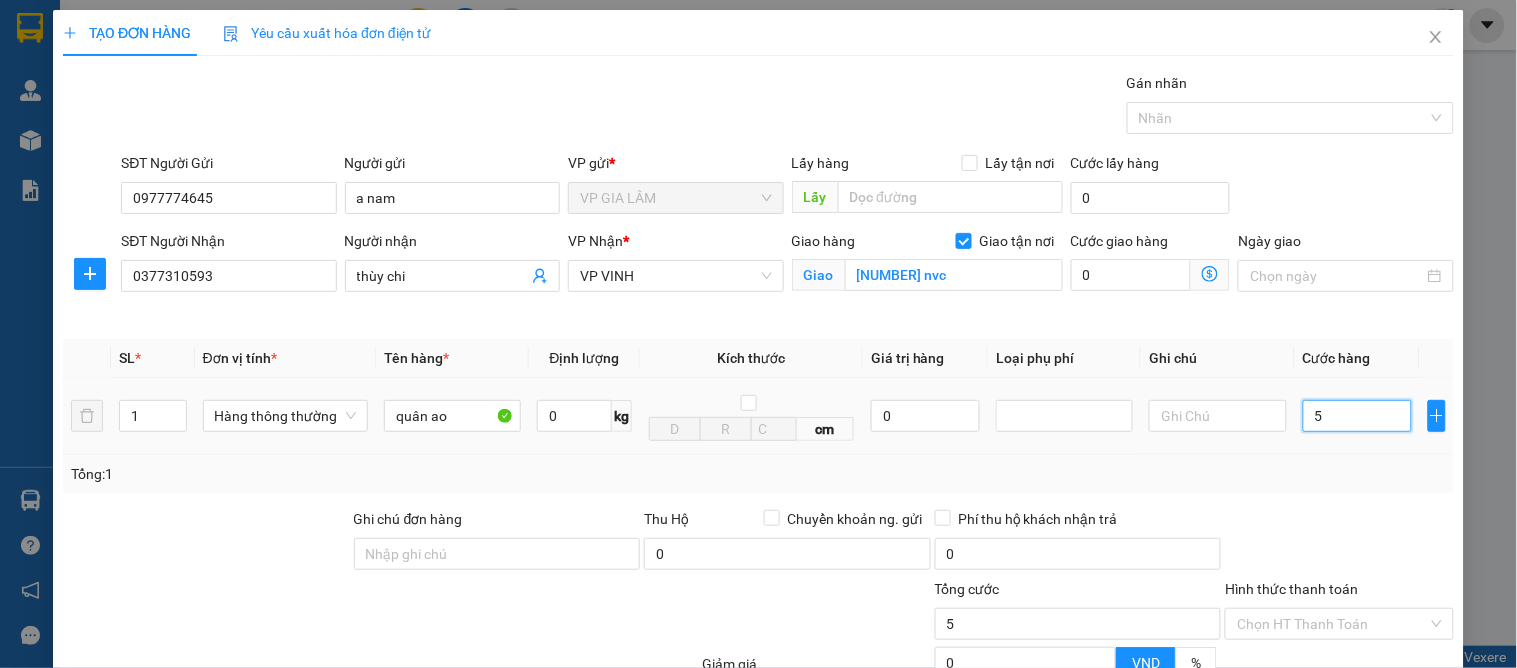 type on "5" 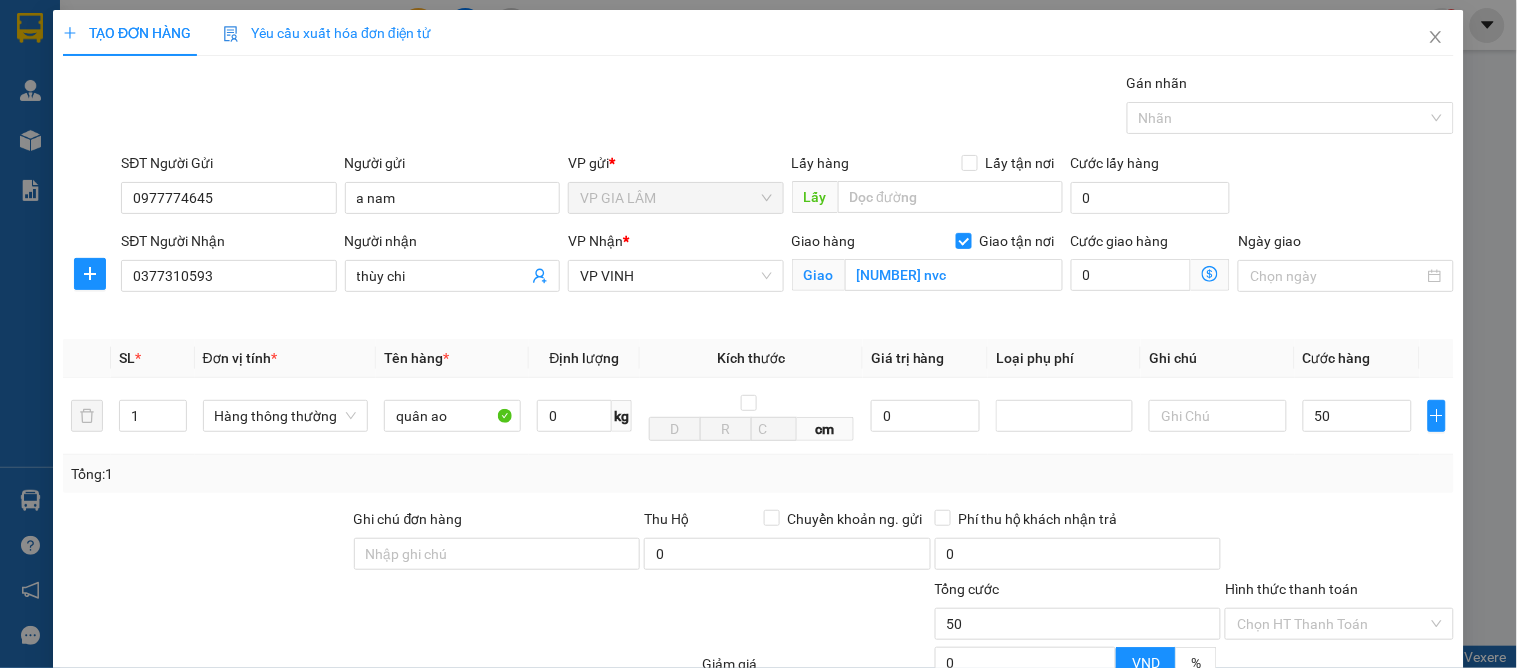 type on "50.000" 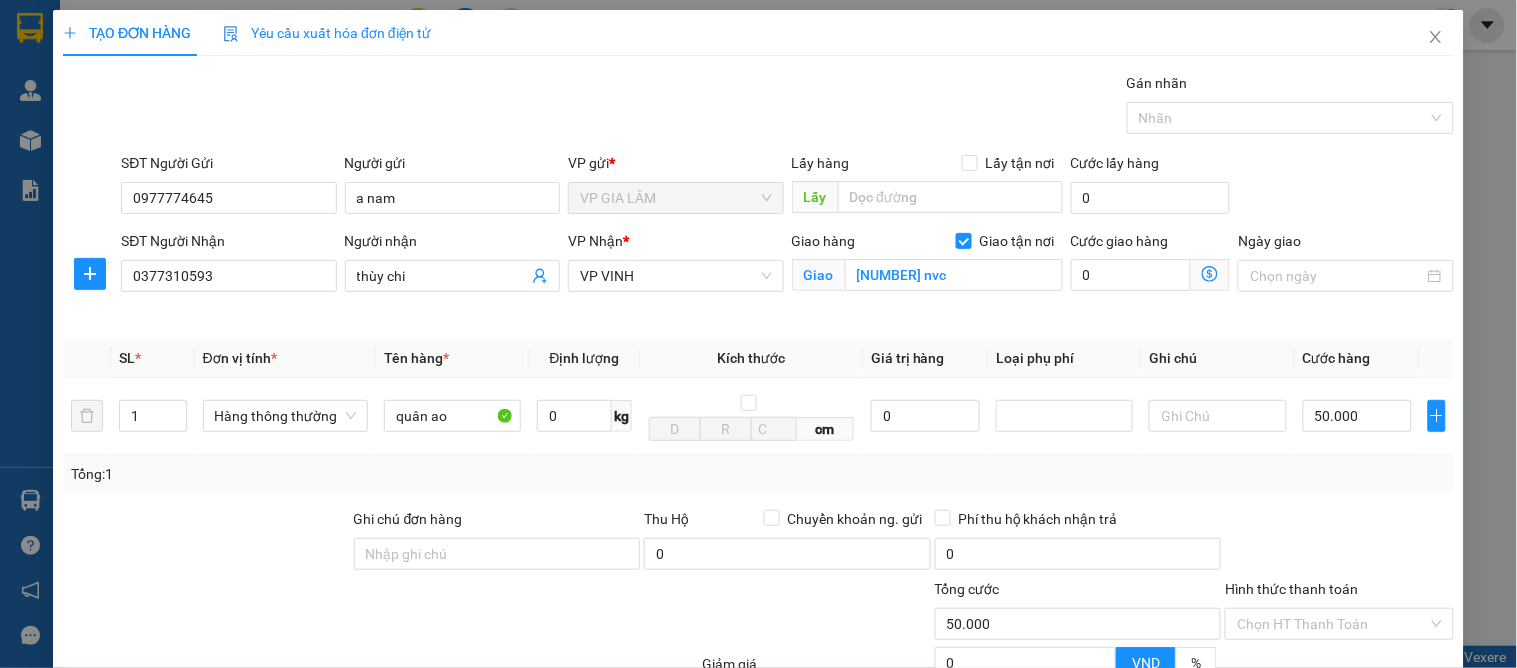 click at bounding box center [1339, 543] 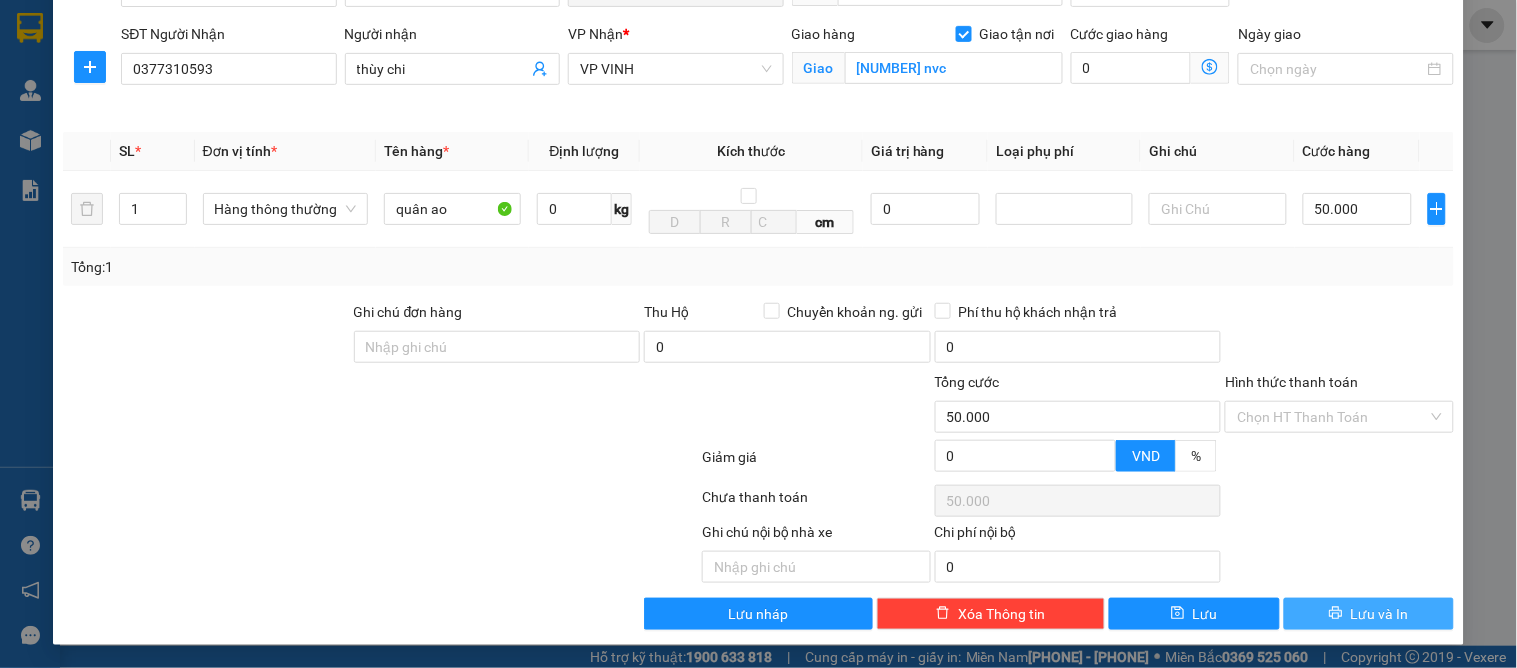 click 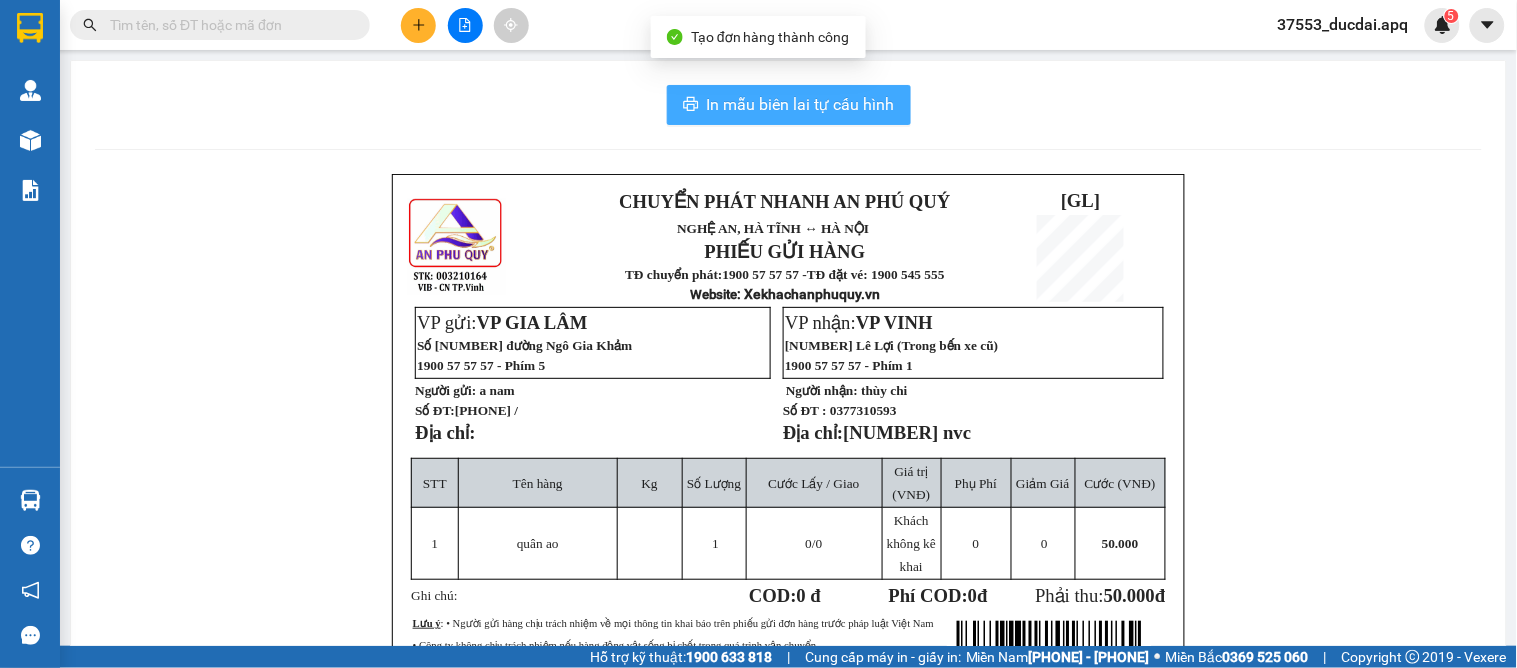 click on "In mẫu biên lai tự cấu hình" at bounding box center (801, 104) 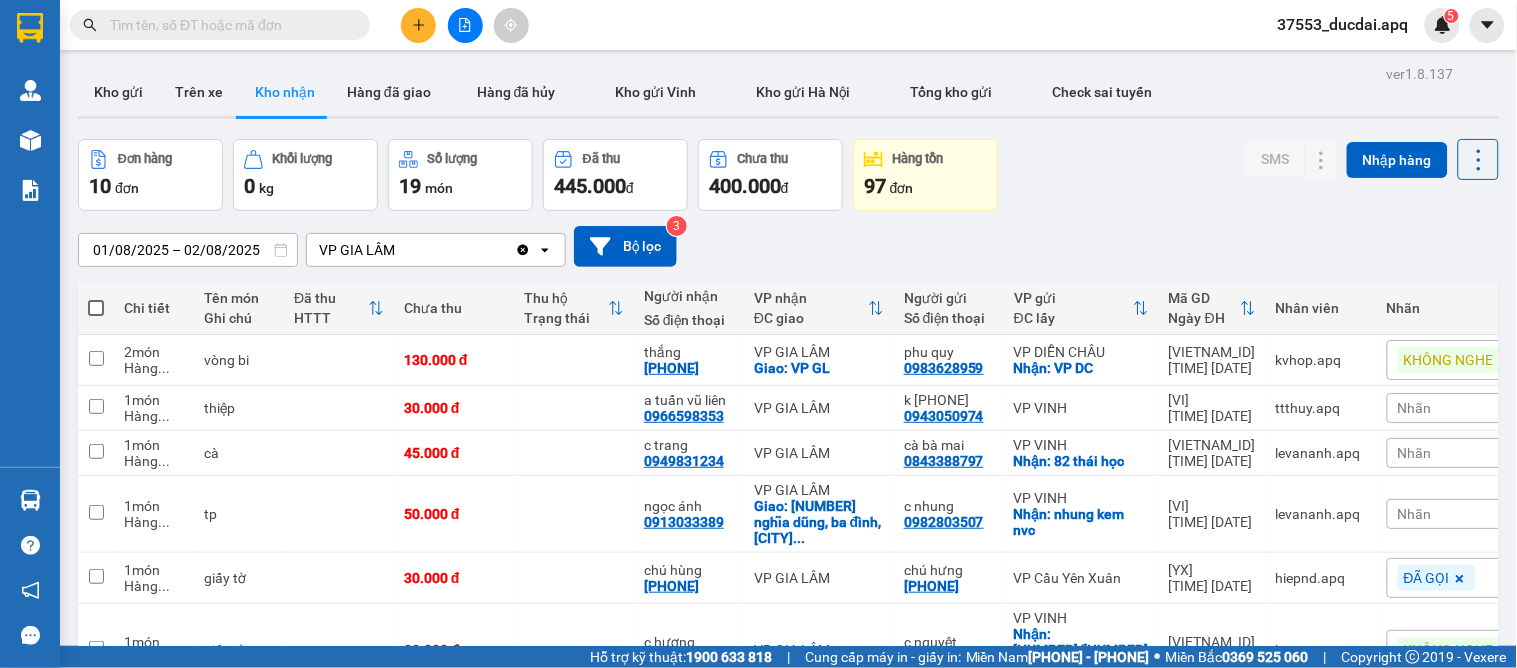 click on "[DATE] – [DATE] Press the down arrow key to interact with the calendar and select a date. Press the escape button to close the calendar. Selected date range is from [DATE] to [DATE]. VP GIA LÂM Clear value open Bộ lọc 3" at bounding box center (788, 246) 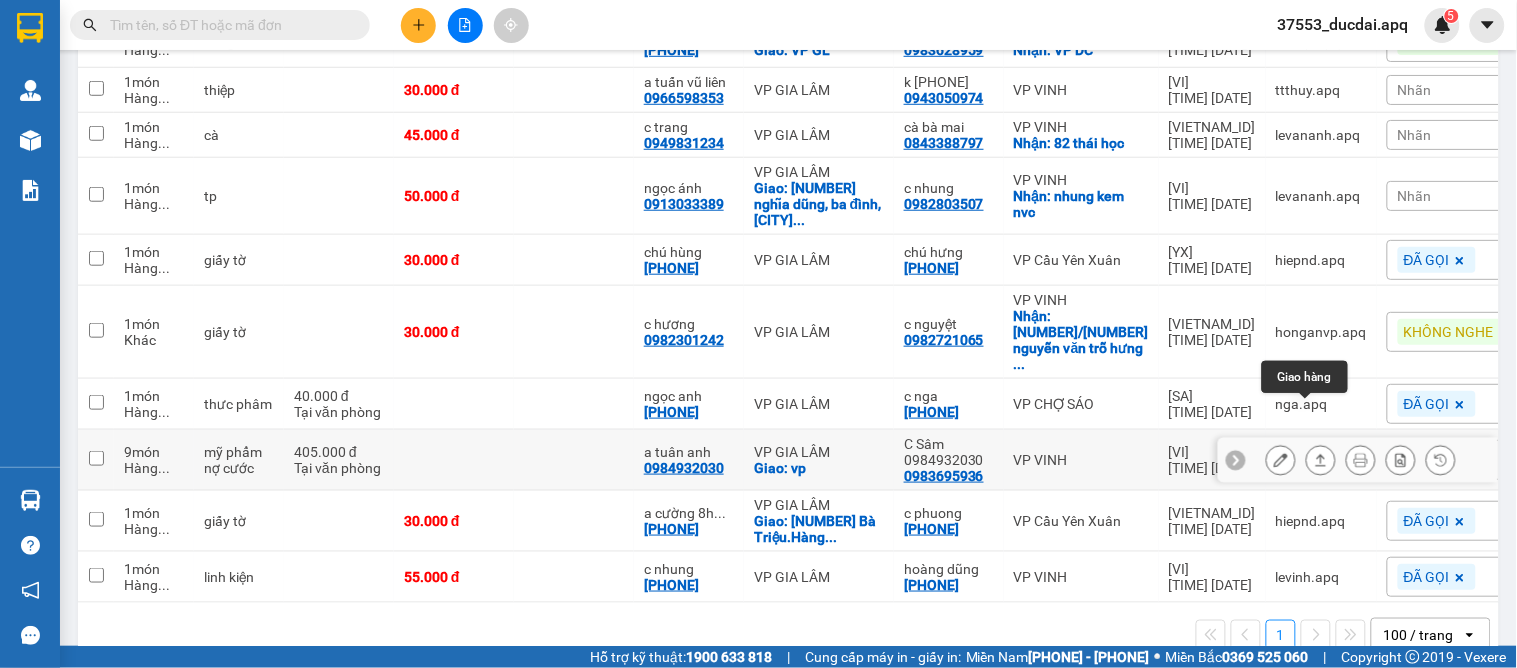 click 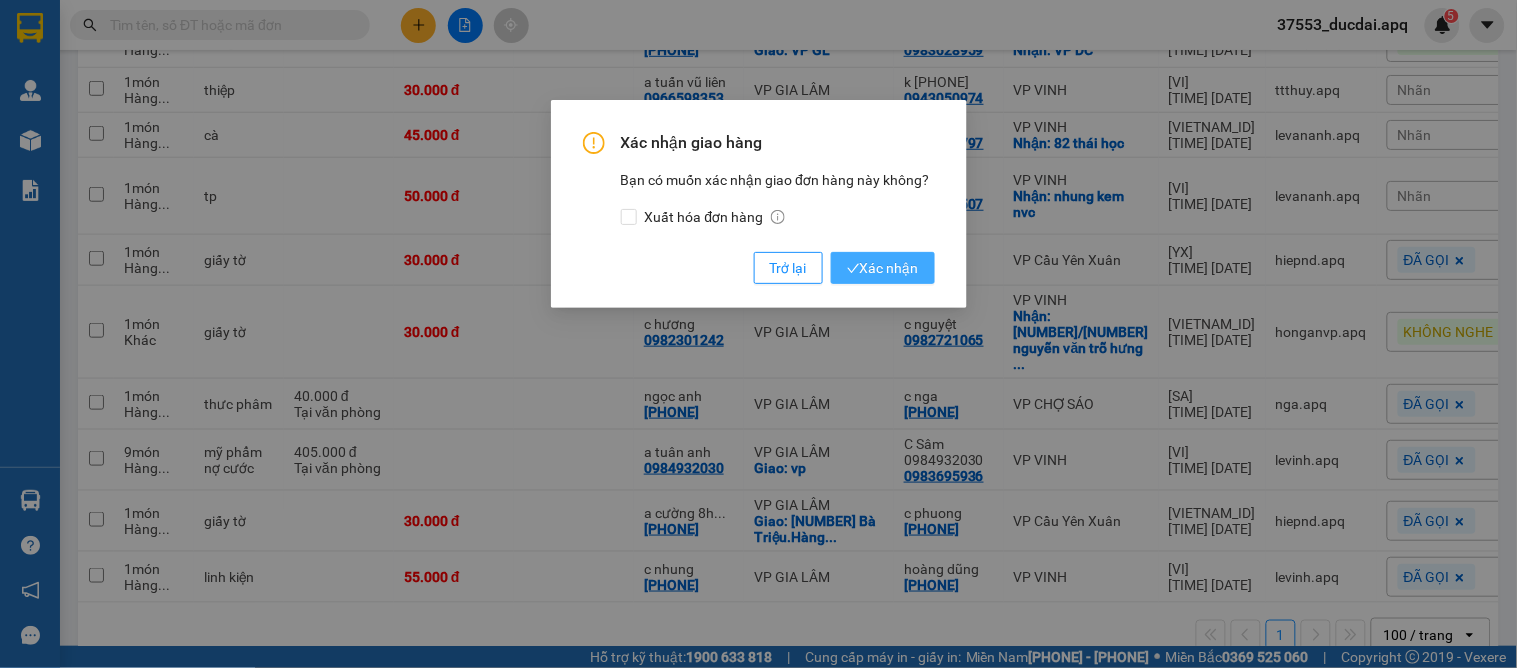 click on "Xác nhận" at bounding box center [883, 268] 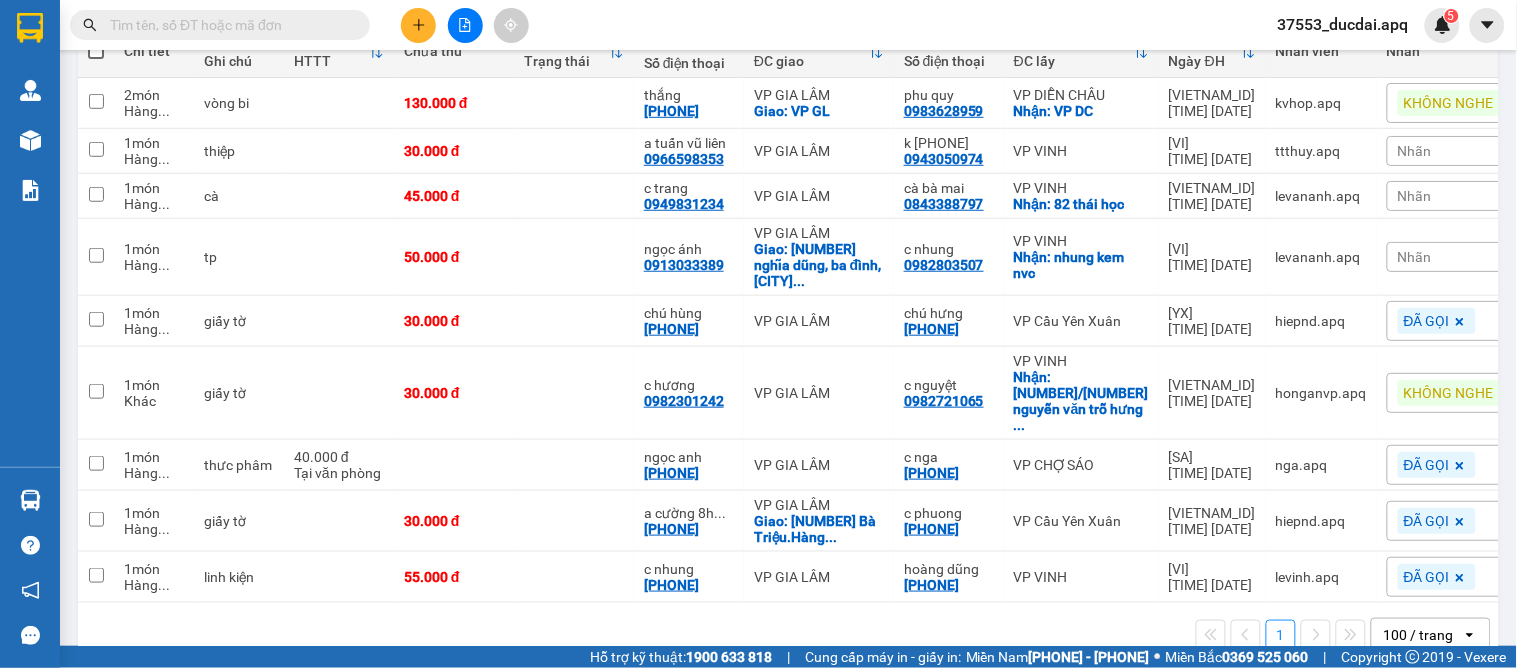 scroll, scrollTop: 0, scrollLeft: 0, axis: both 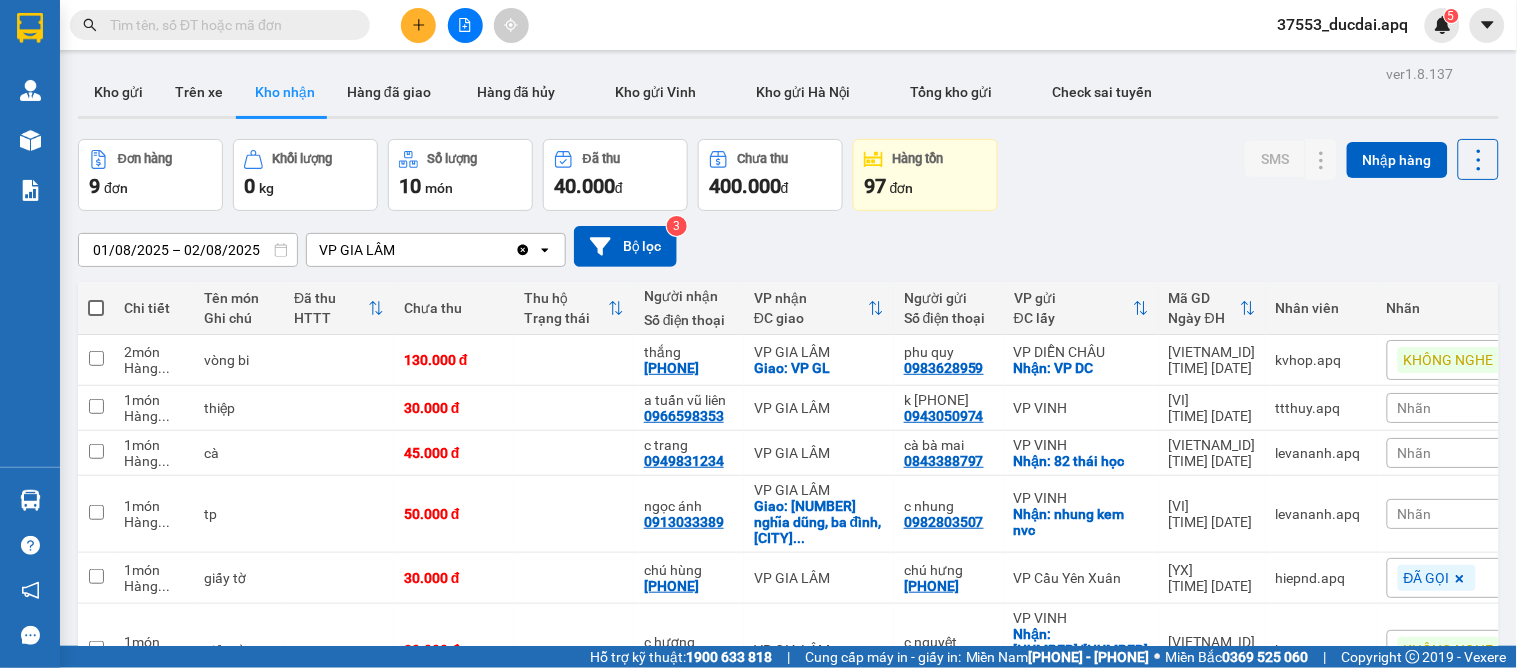 click 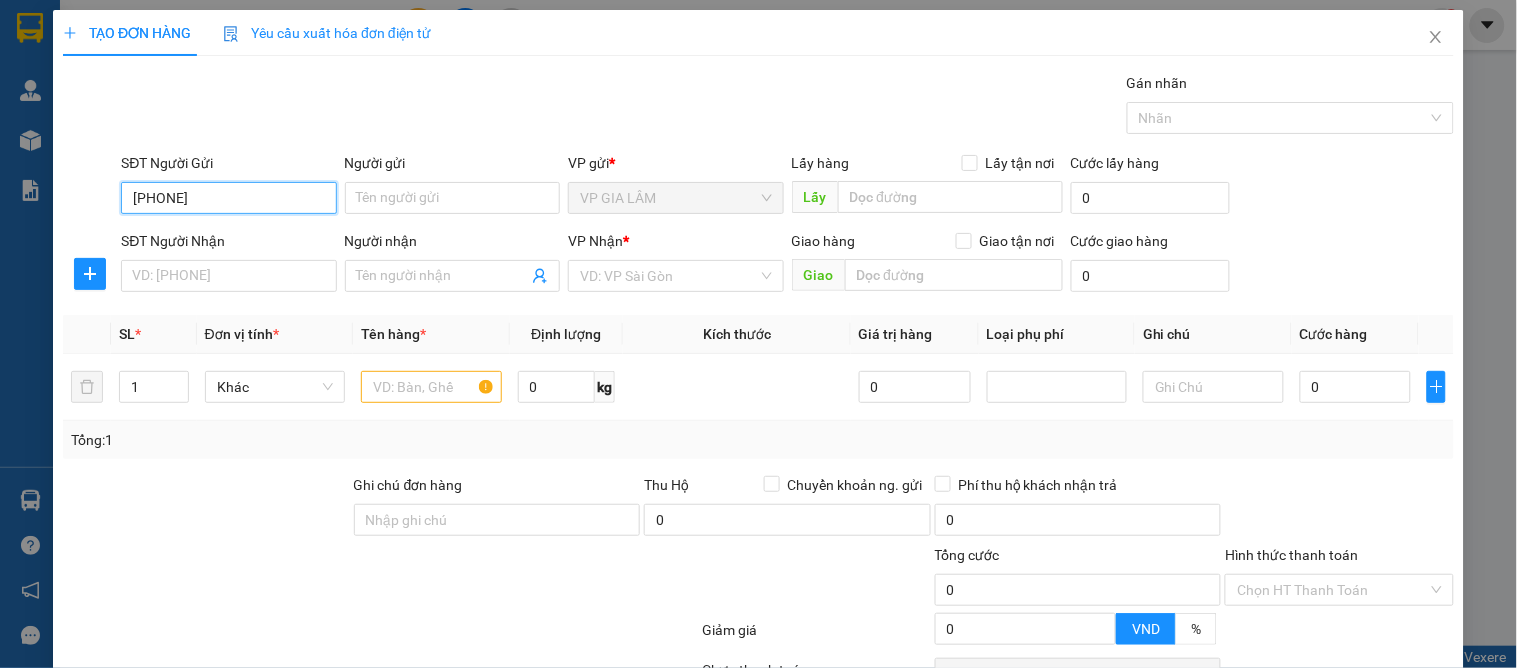 click on "3333305" at bounding box center (228, 198) 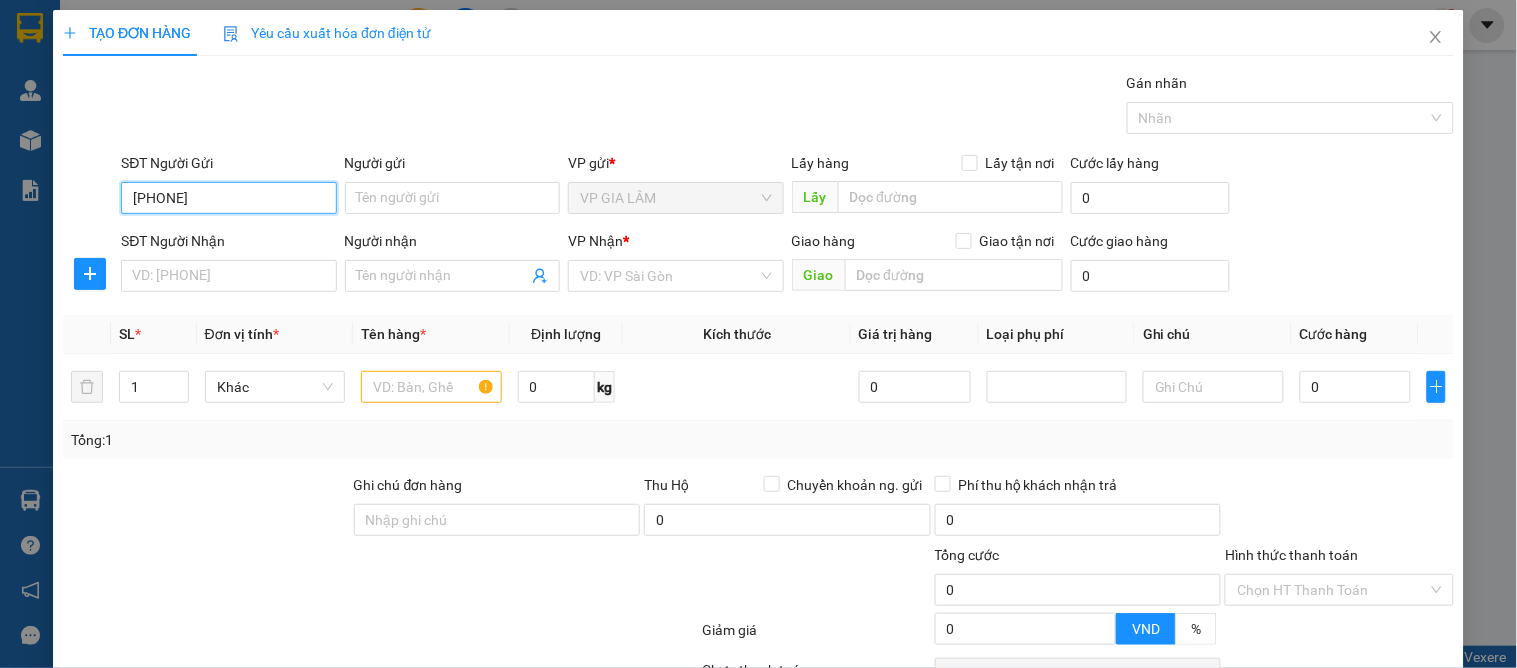click on "083333305" at bounding box center [228, 198] 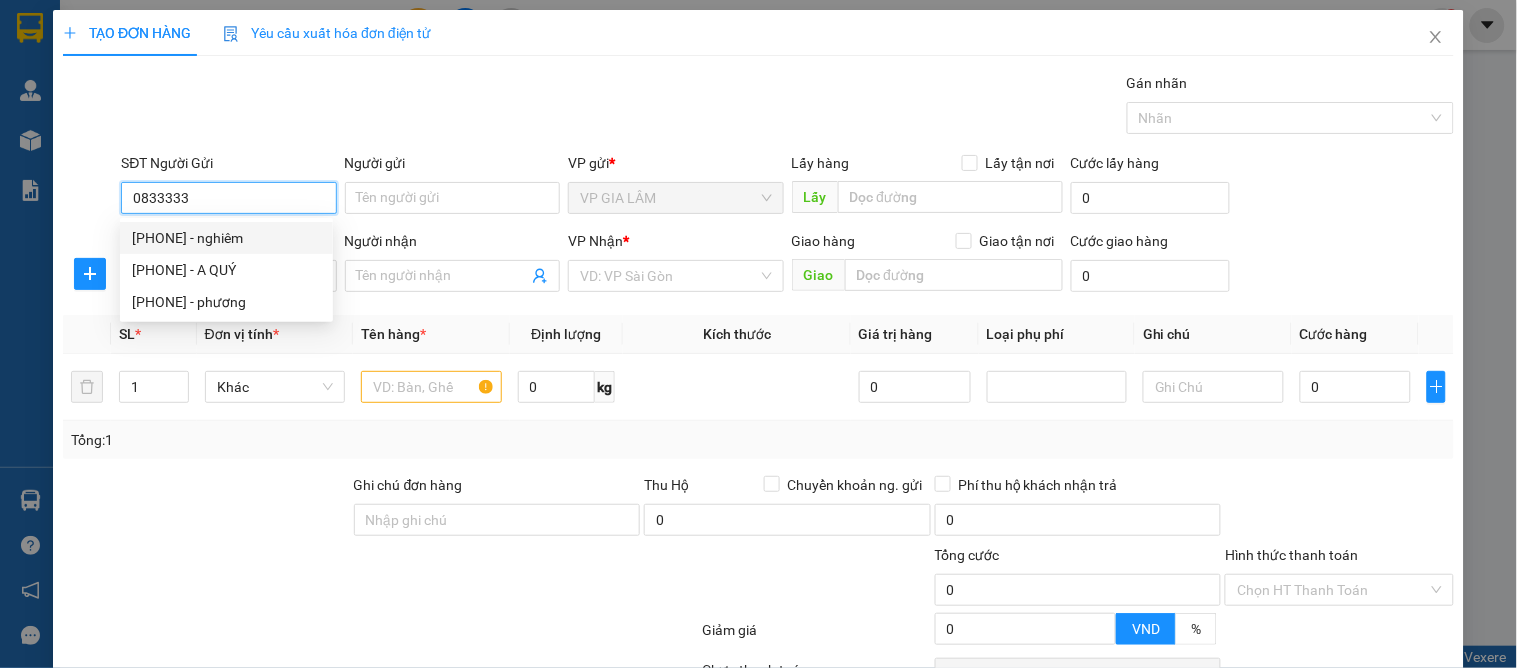 click on "0833333" at bounding box center (228, 198) 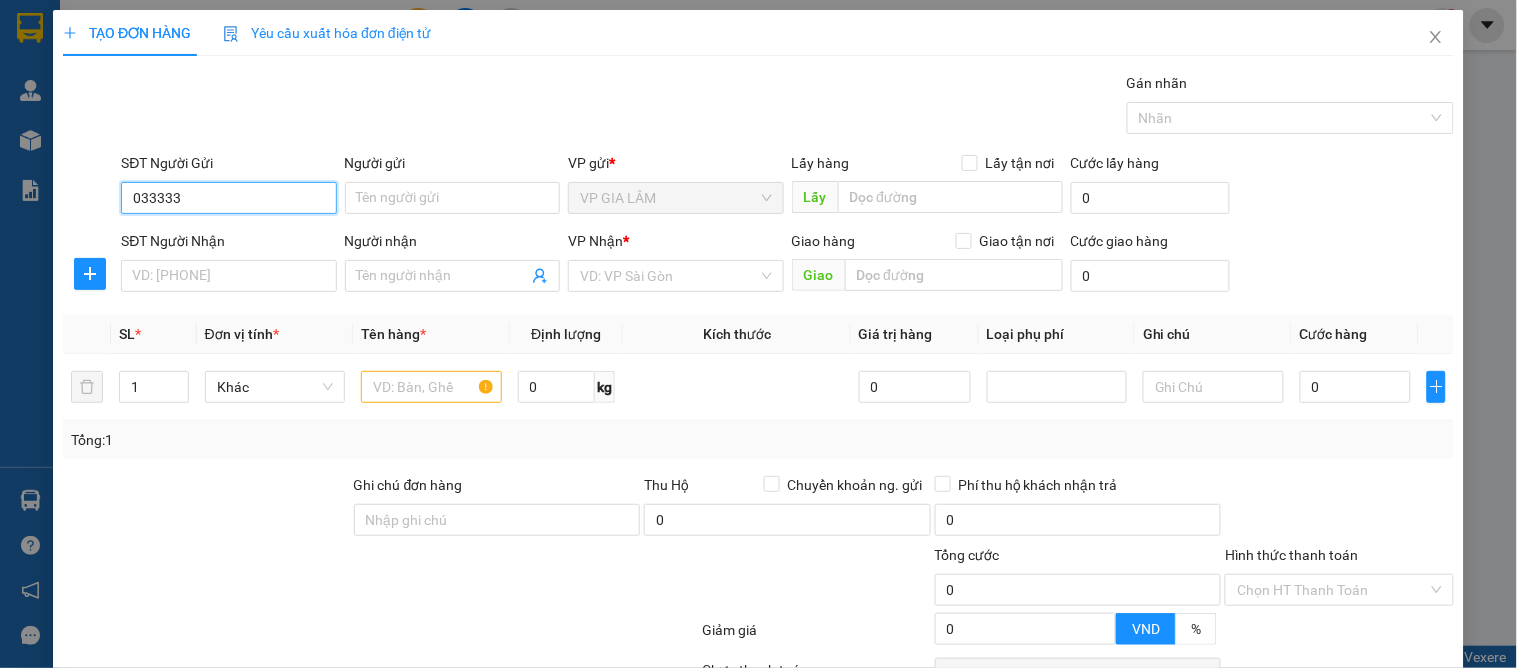 type on "0933333" 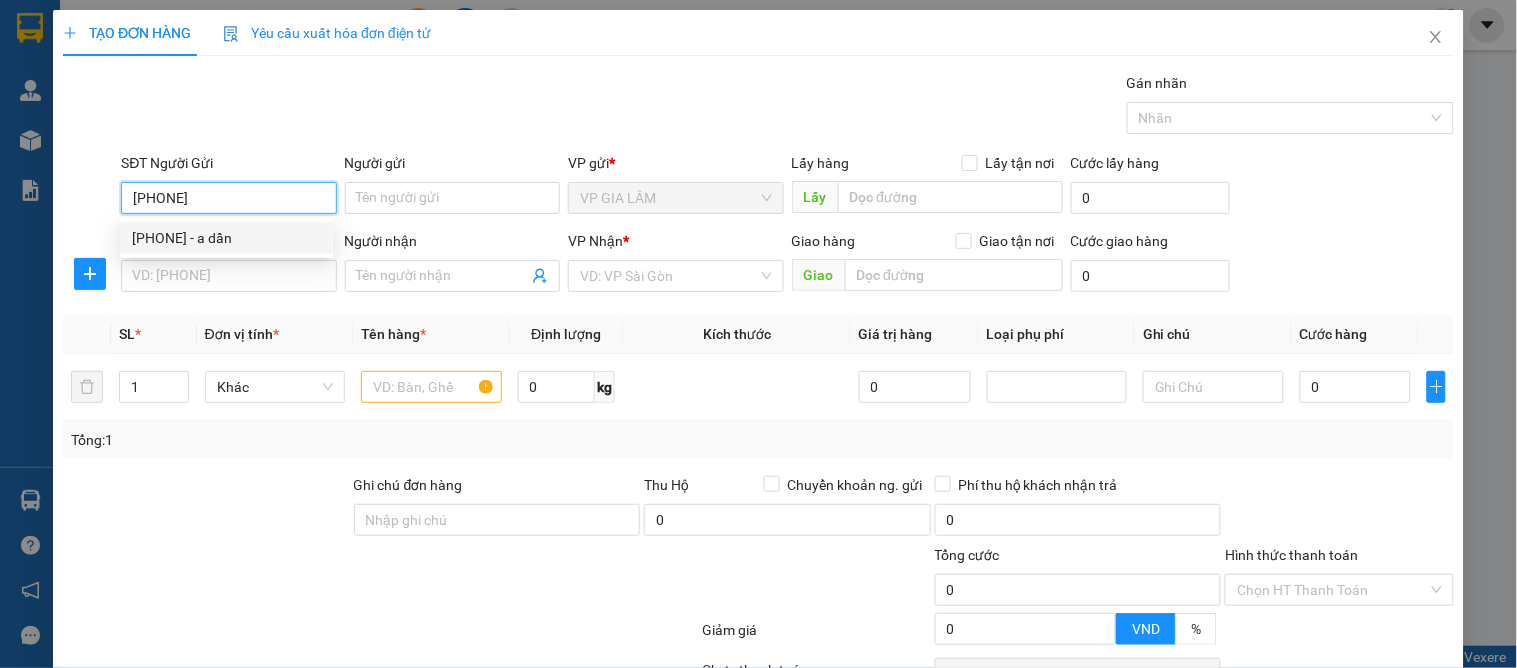 drag, startPoint x: 206, startPoint y: 197, endPoint x: 112, endPoint y: 190, distance: 94.26028 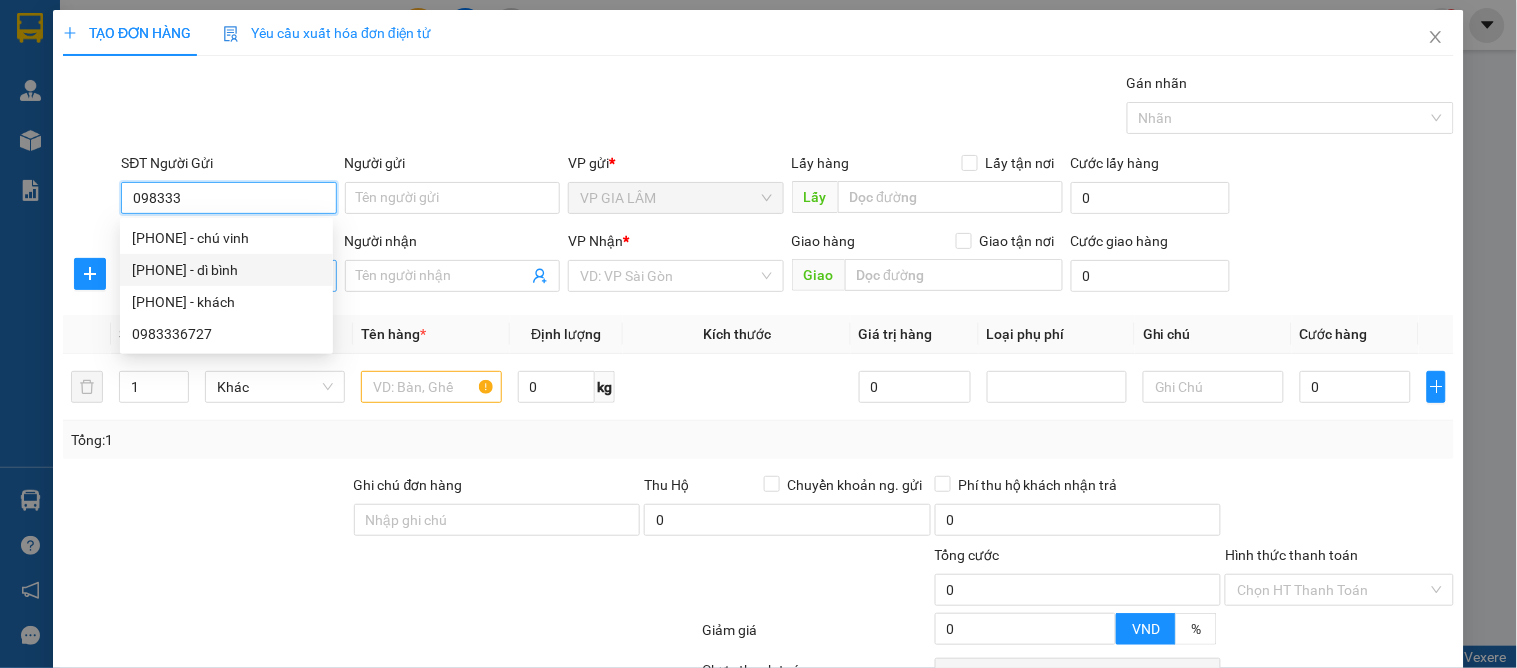 drag, startPoint x: 253, startPoint y: 264, endPoint x: 248, endPoint y: 274, distance: 11.18034 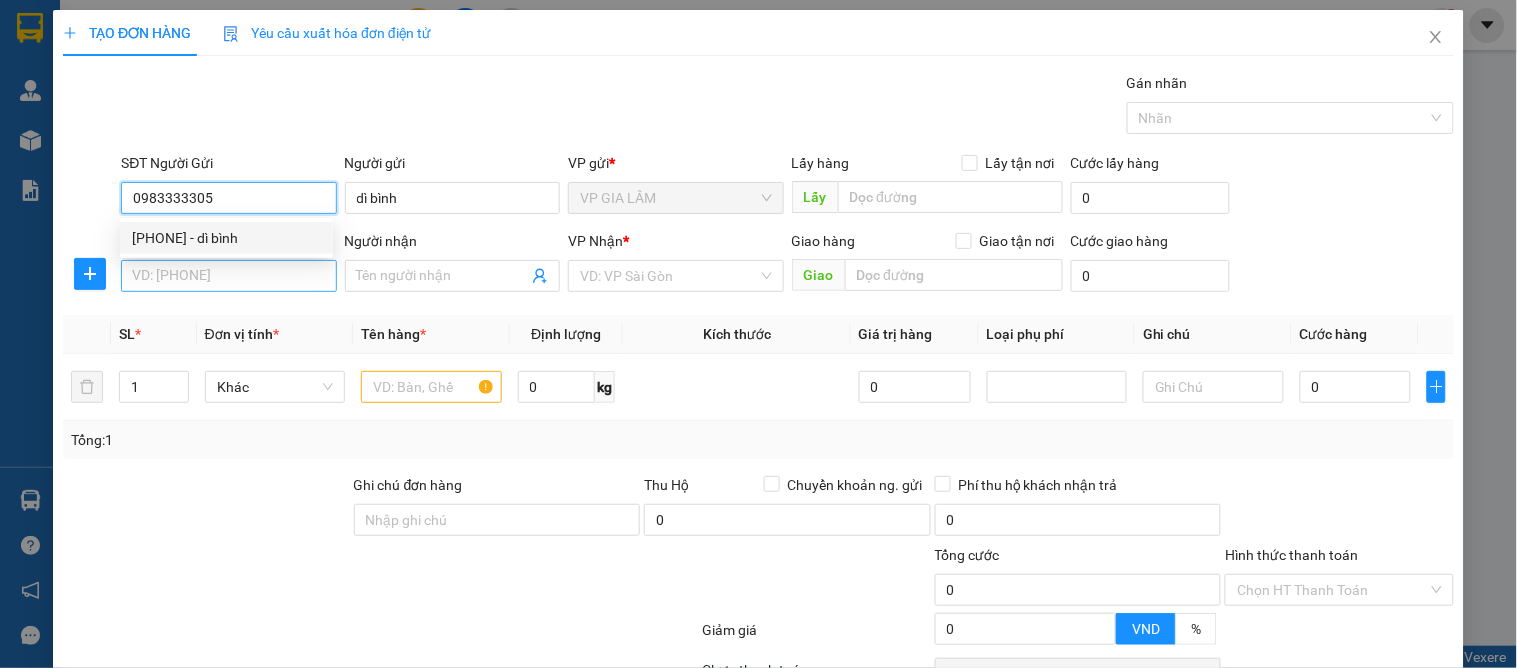 type on "0983333305" 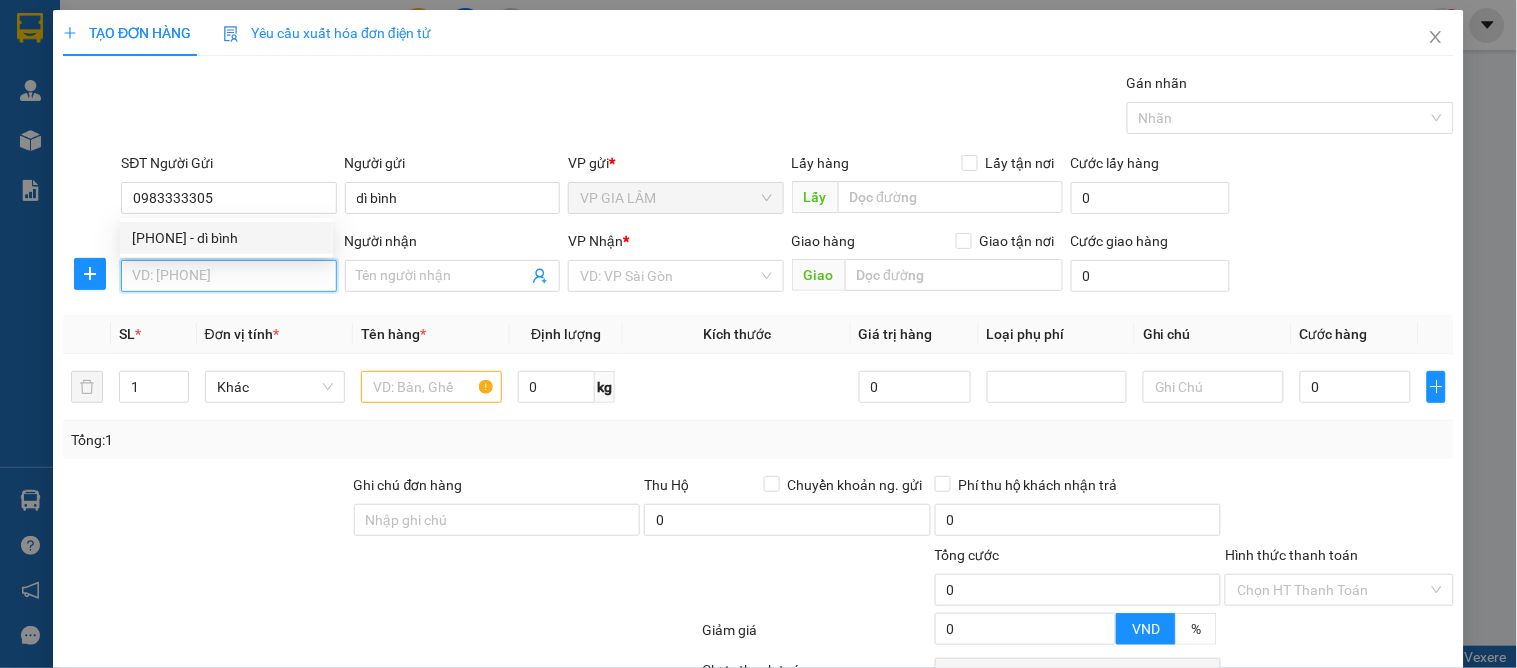 click on "SĐT Người Nhận" at bounding box center [228, 276] 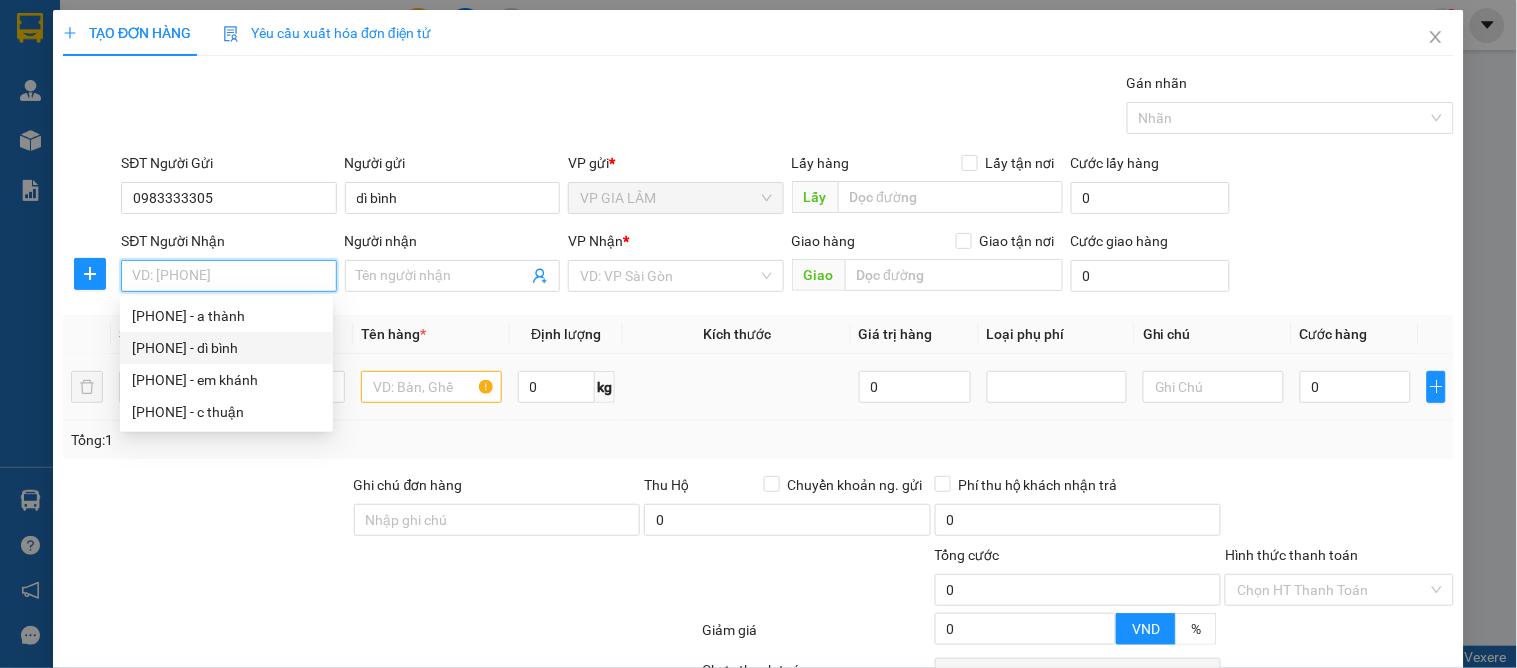 click on "0983333305 - dì bình" at bounding box center [226, 348] 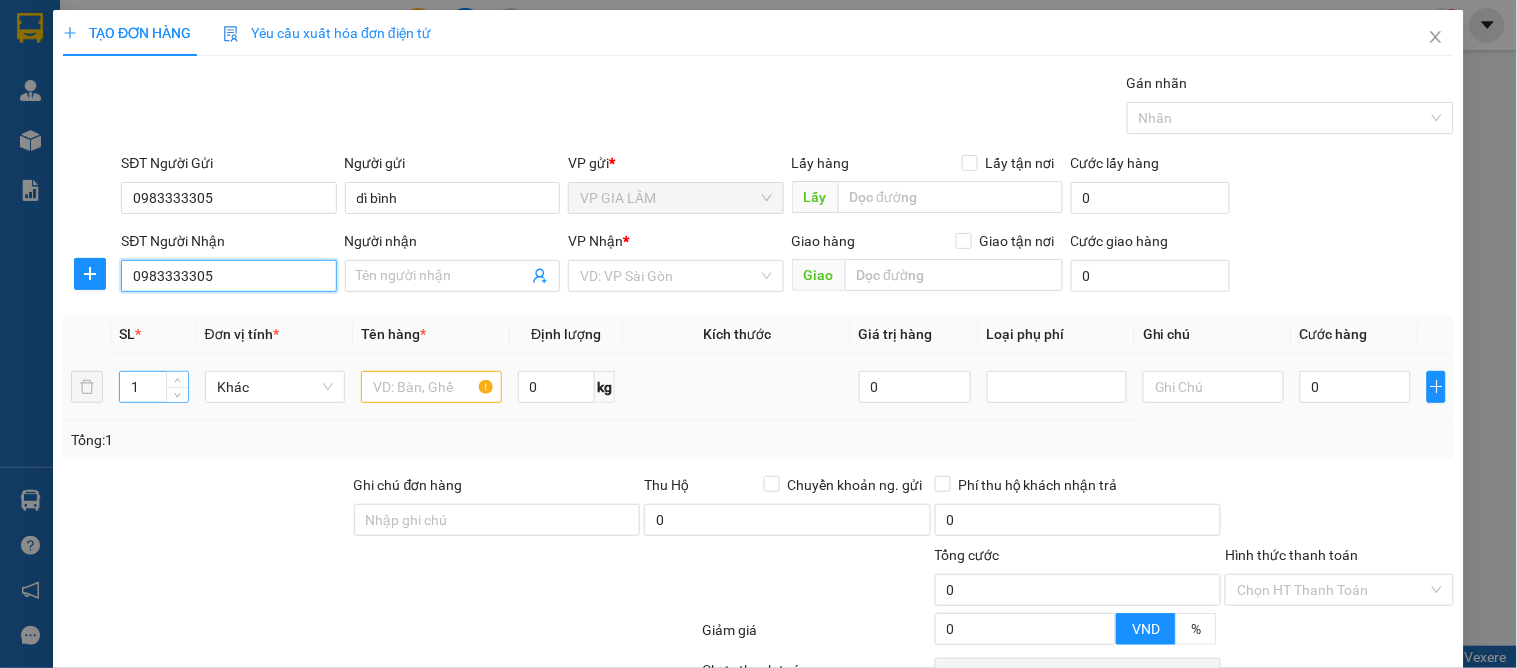 type on "dì bình" 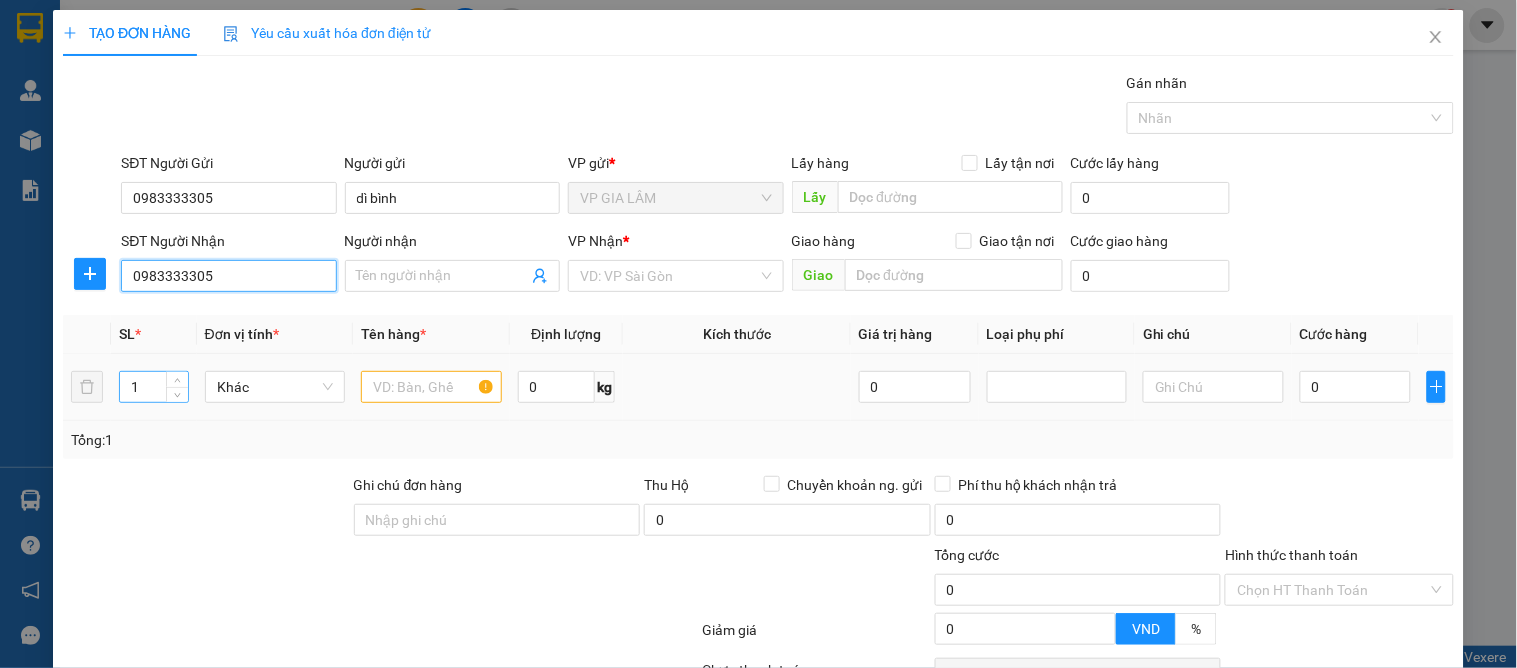 checkbox on "true" 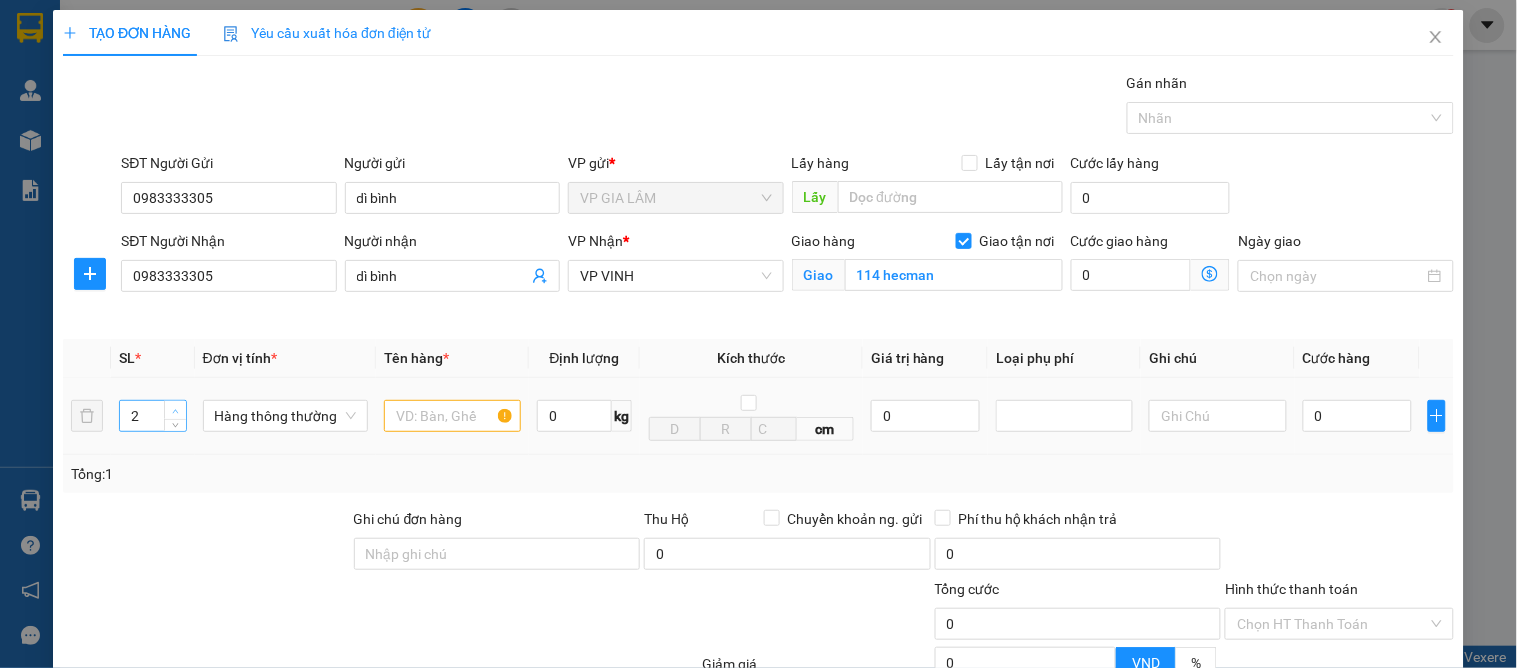 click 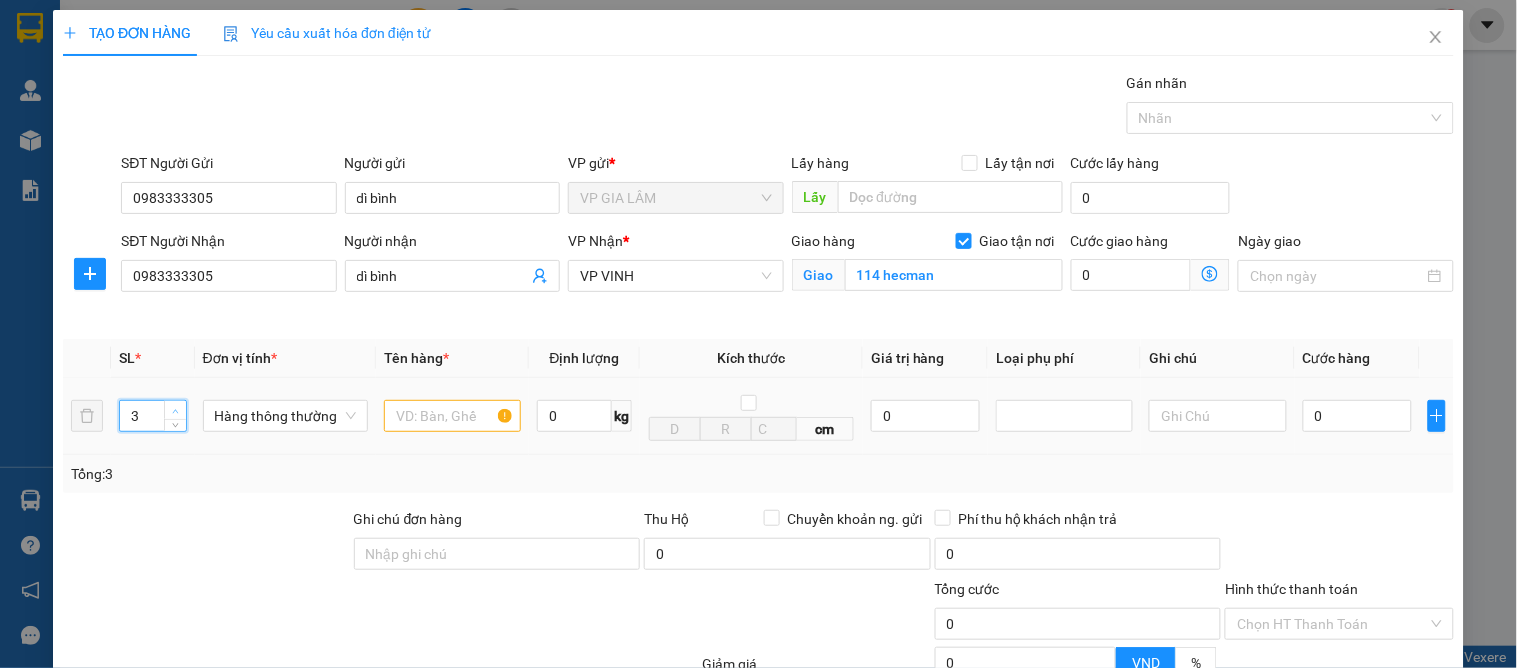 click 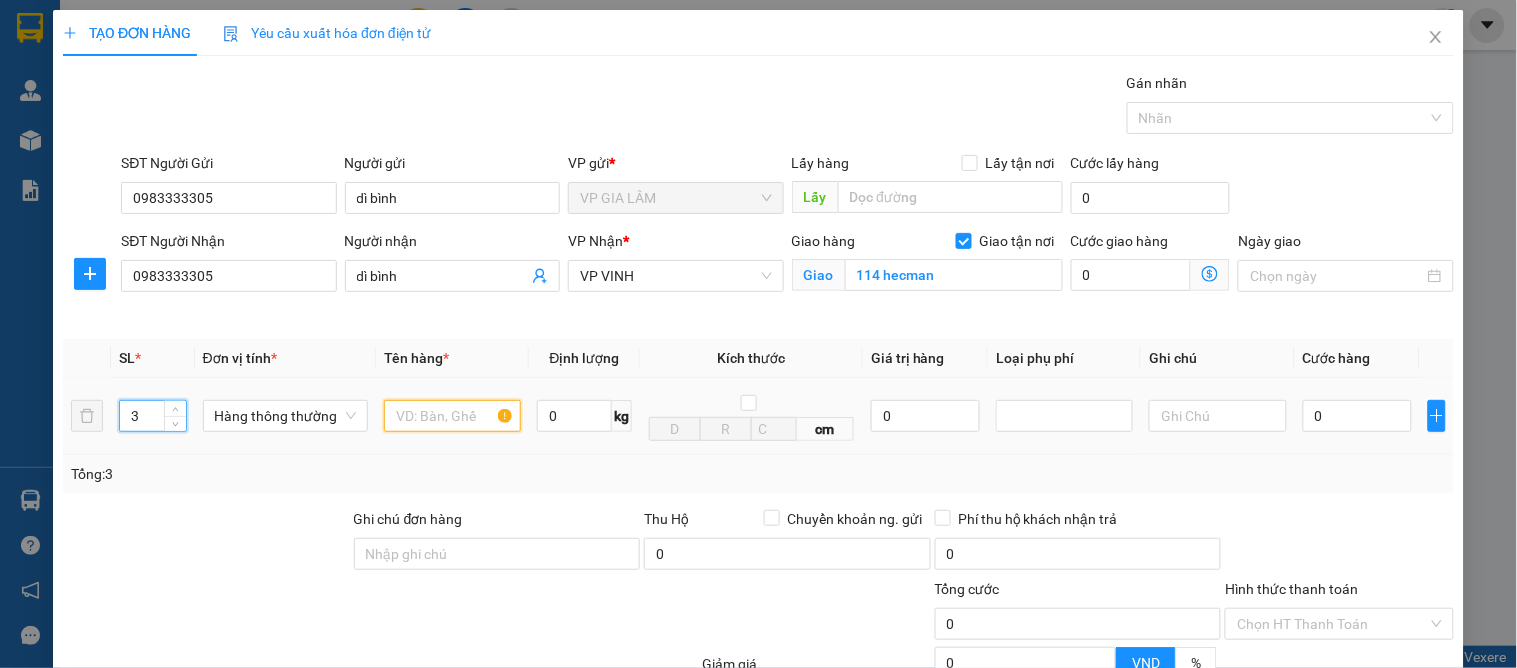 click at bounding box center (452, 416) 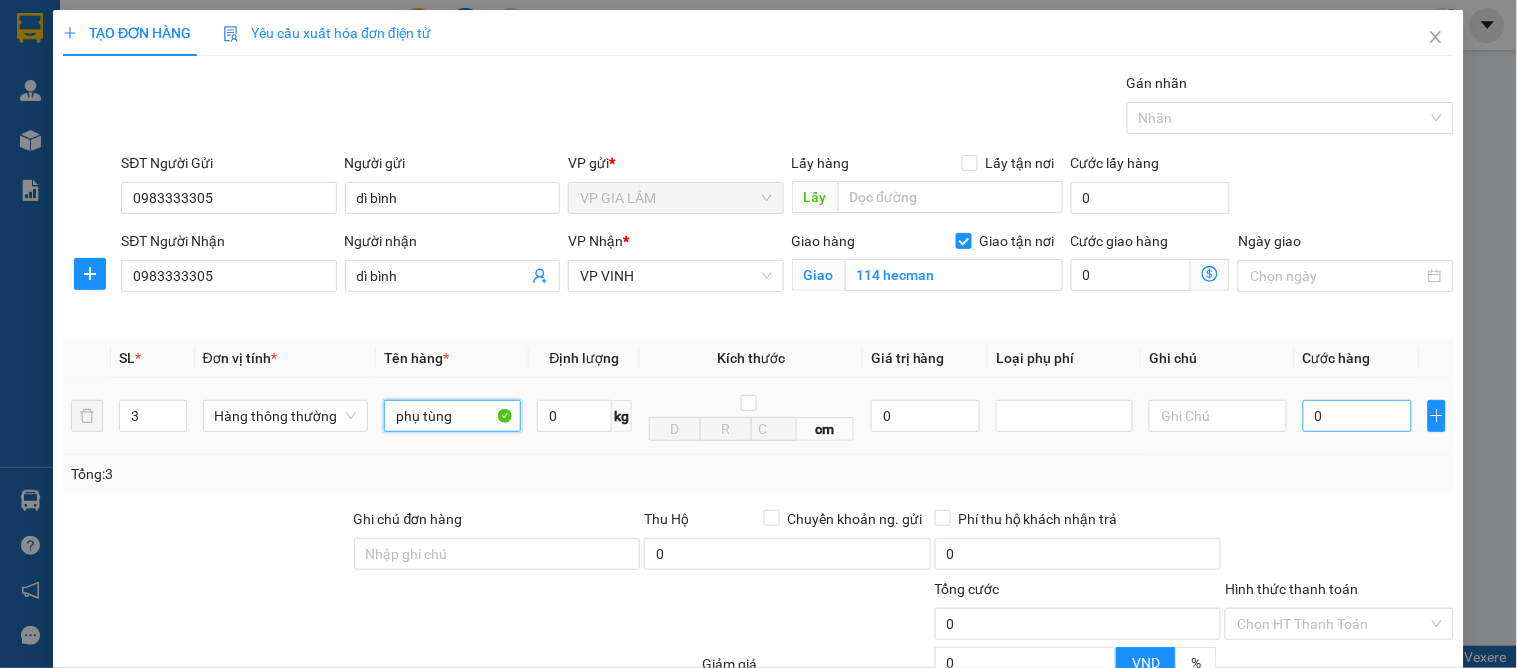type on "phụ tùng" 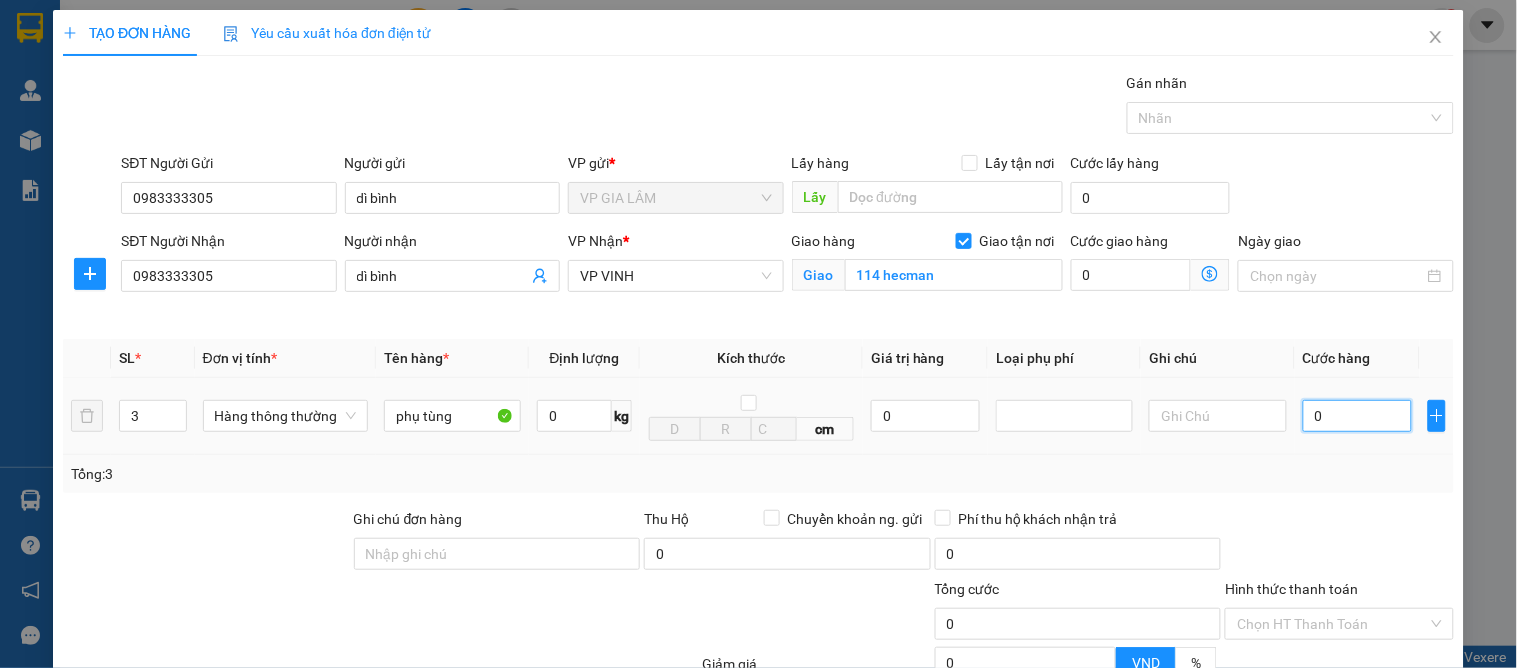 click on "0" at bounding box center (1357, 416) 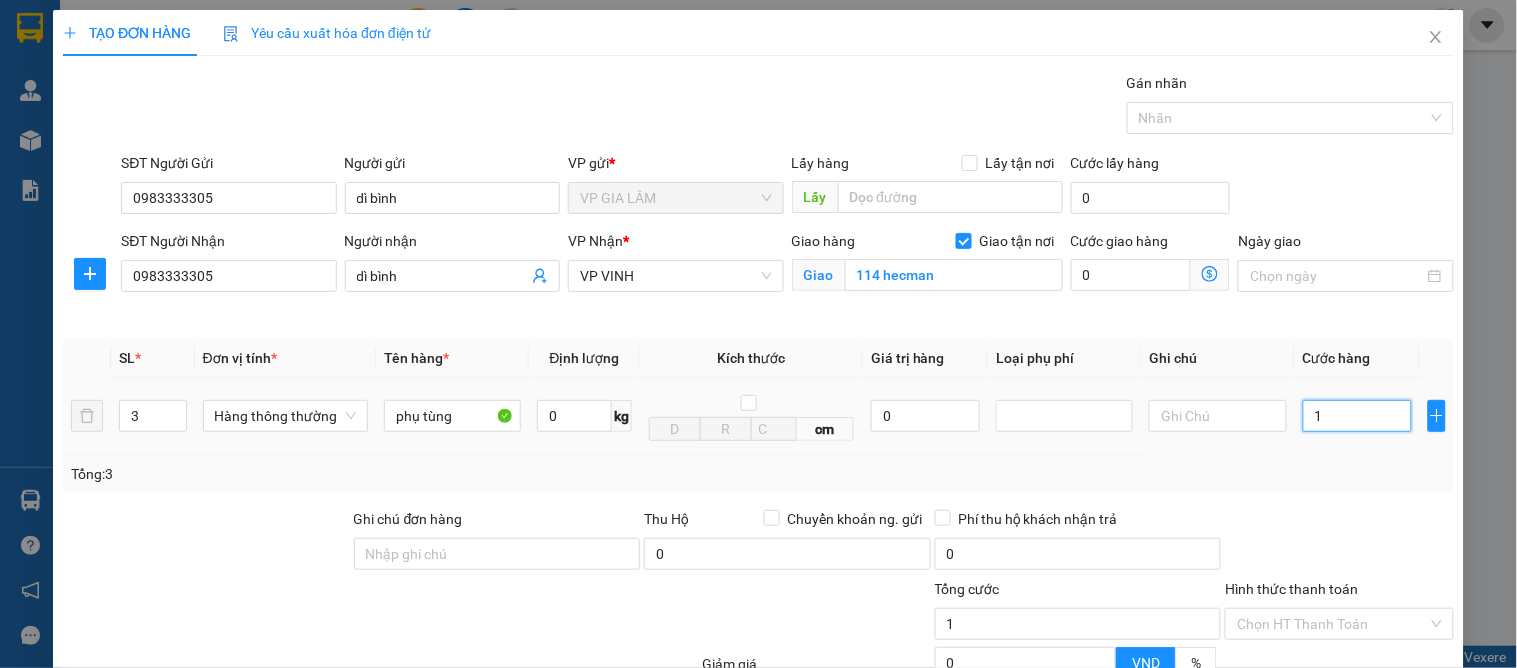 type on "17" 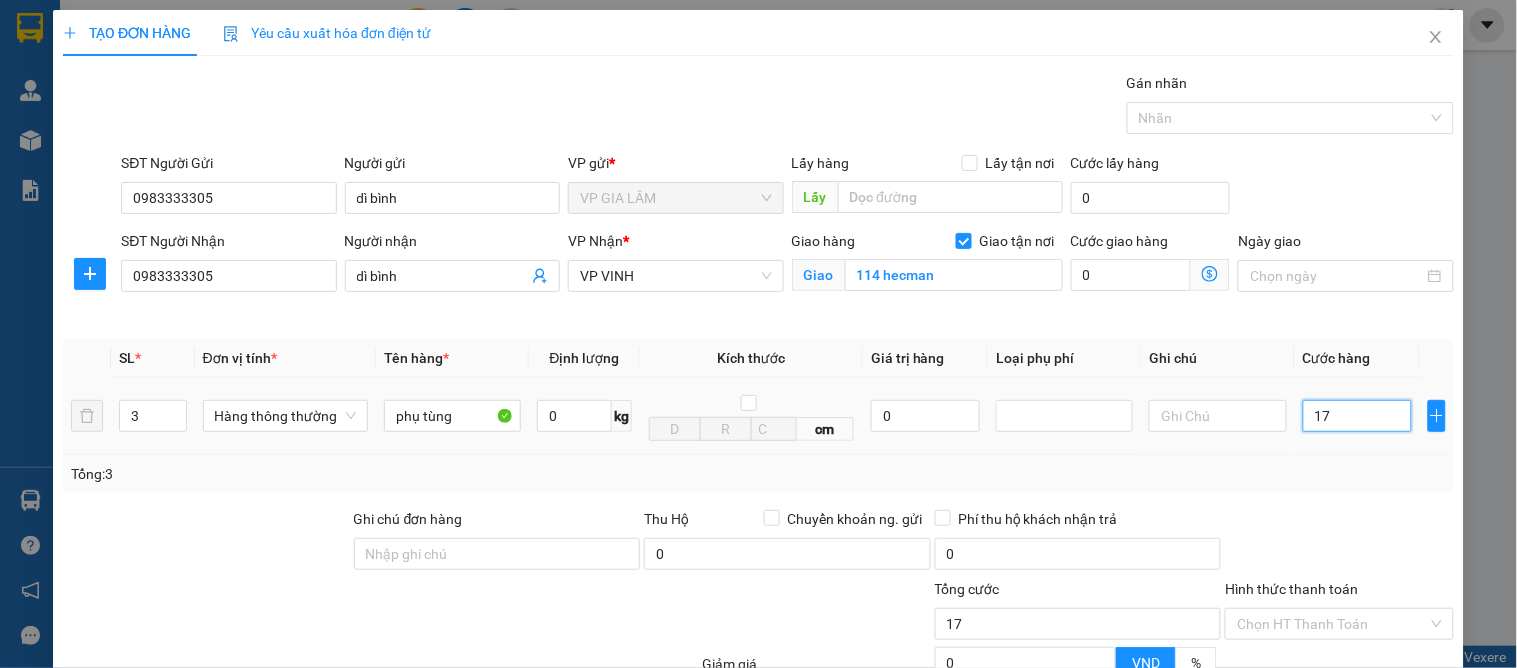 type on "170" 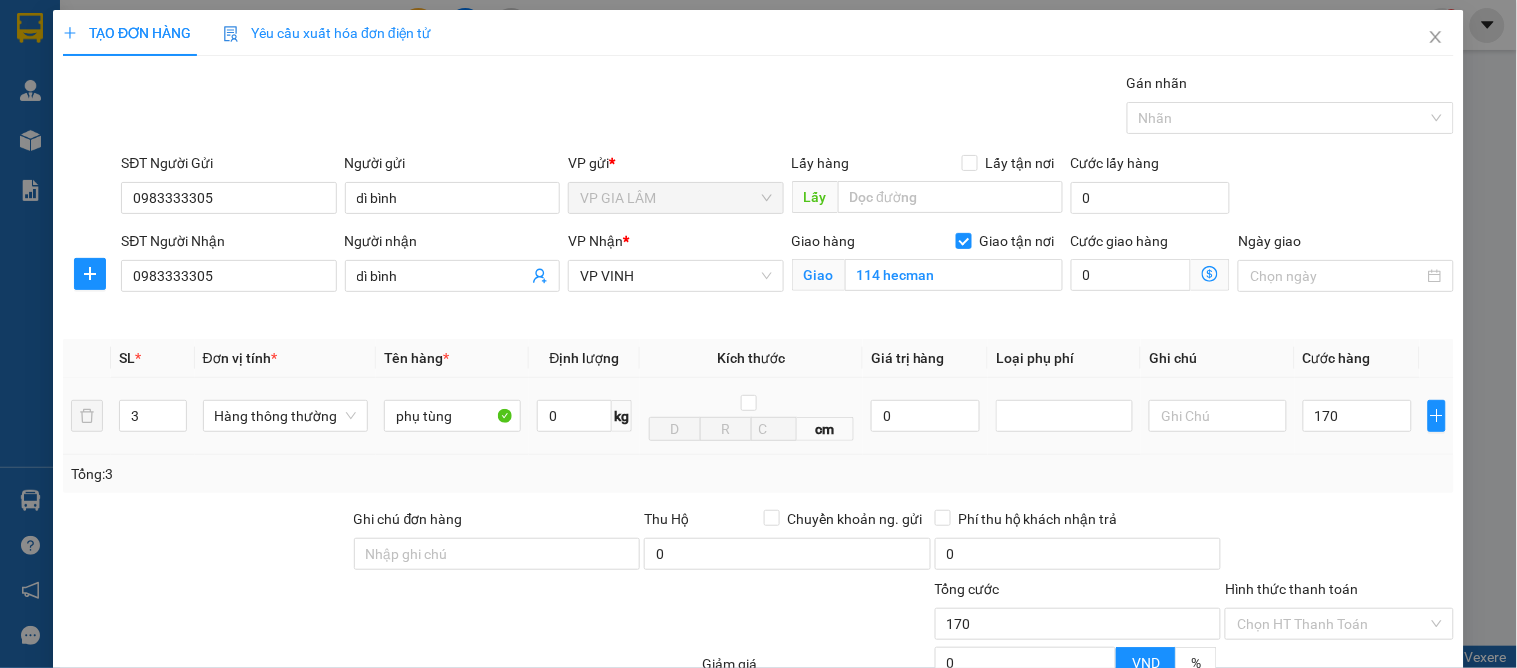 type on "170.000" 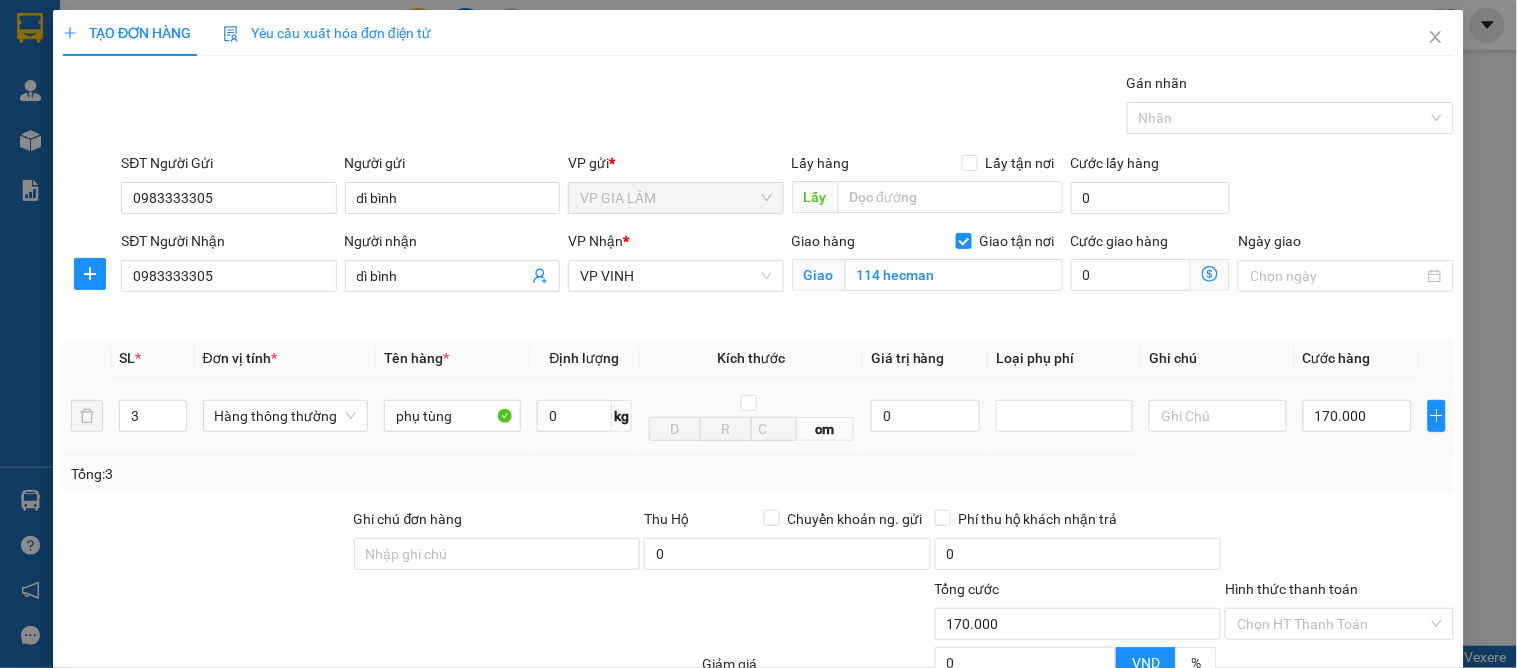 click on "Transit Pickup Surcharge Ids Transit Deliver Surcharge Ids Transit Deliver Surcharge Transit Deliver Surcharge Gói vận chuyển  * Tiêu chuẩn Gán nhãn   Nhãn SĐT Người Gửi 0983333305 Người gửi dì bình VP gửi  * VP GIA LÂM Lấy hàng Lấy tận nơi Lấy Cước lấy hàng 0 SĐT Người Nhận 0983333305 Người nhận dì bình VP Nhận  * VP VINH Giao hàng Giao tận nơi Giao 114 hecman Cước giao hàng 0 Ngày giao SL  * Đơn vị tính  * Tên hàng  * Định lượng Kích thước Giá trị hàng Loại phụ phí Ghi chú Cước hàng                       3 Hàng thông thường phụ tùng 0 kg cm 0   170.000 Tổng:  3 Ghi chú đơn hàng Thu Hộ Chuyển khoản ng. gửi 0 Phí thu hộ khách nhận trả 0 Tổng cước 170.000 Hình thức thanh toán Chọn HT Thanh Toán Giảm giá 0 VND % Discount 0 Số tiền thu trước 0 Chưa thanh toán 170.000 Chọn HT Thanh Toán Ghi chú nội bộ nhà xe Chi phí nội bộ 0 Lưu" at bounding box center [758, 454] 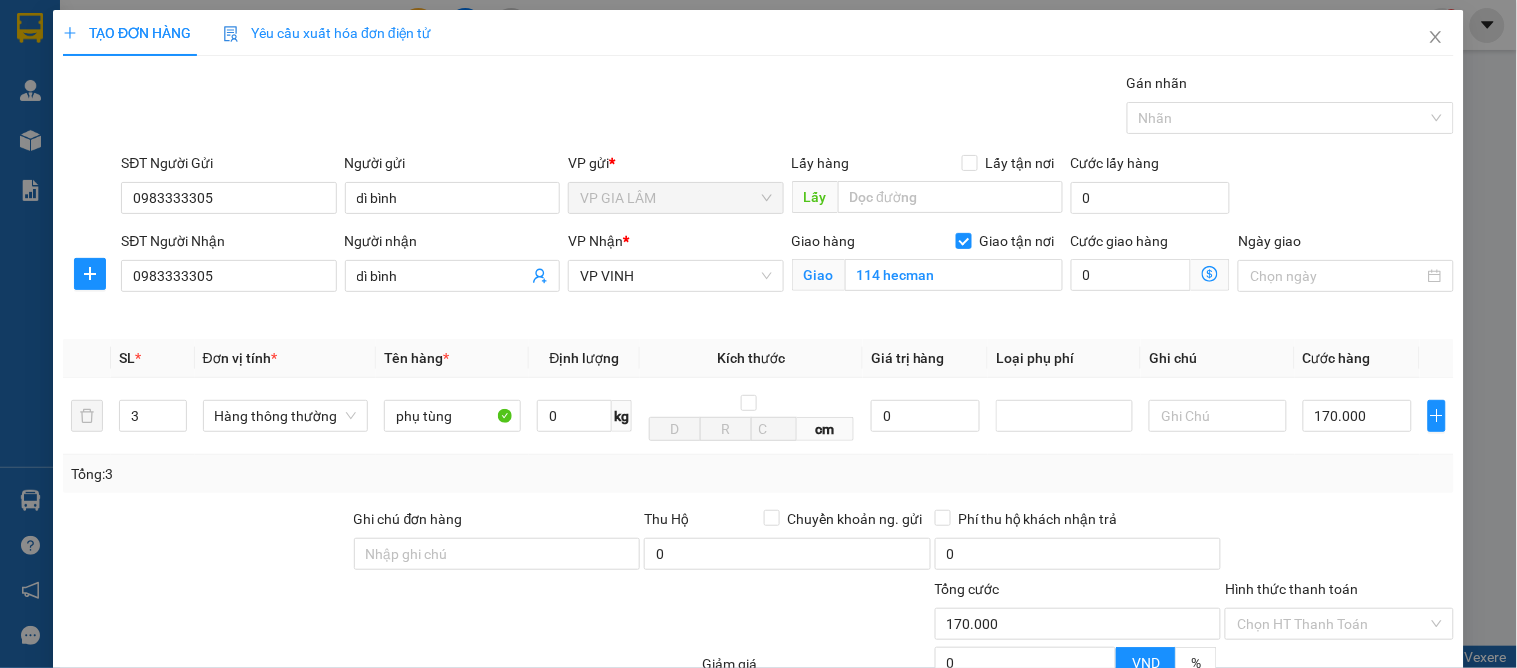 scroll, scrollTop: 207, scrollLeft: 0, axis: vertical 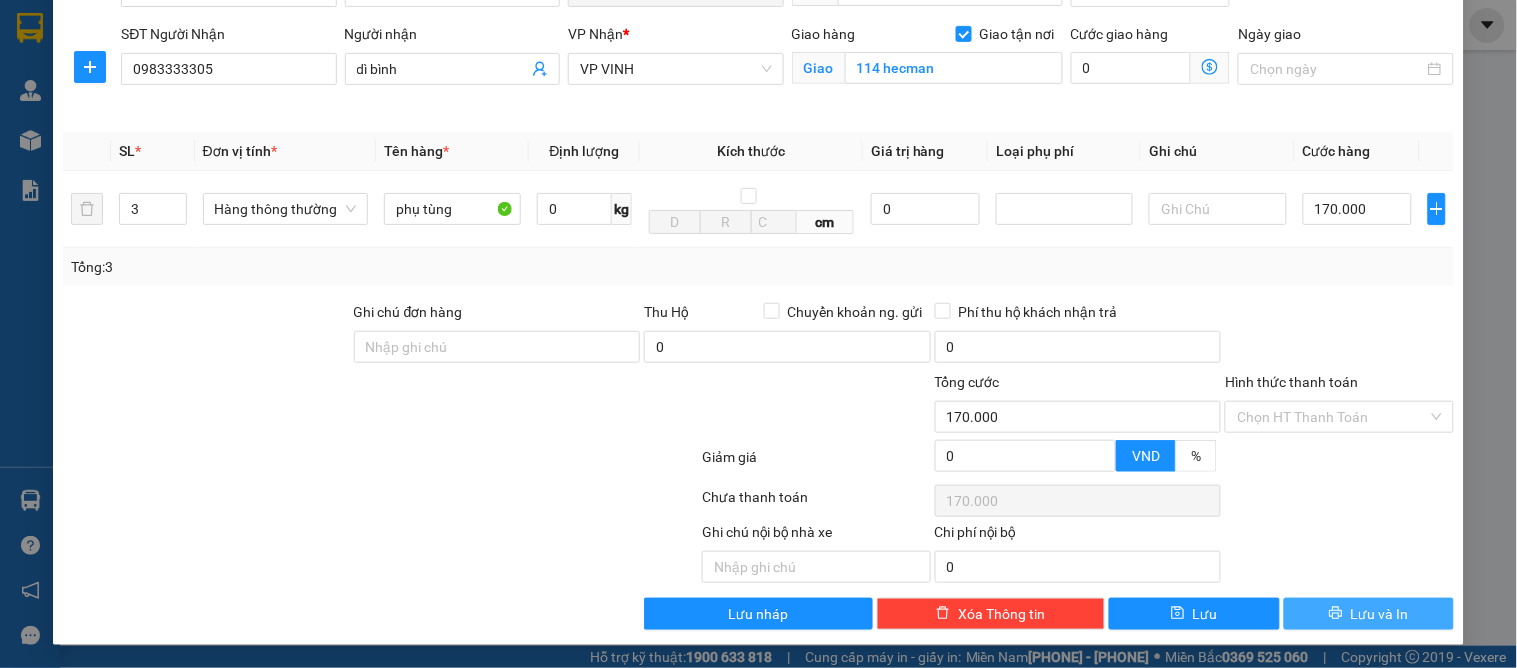 click on "Lưu và In" at bounding box center [1369, 614] 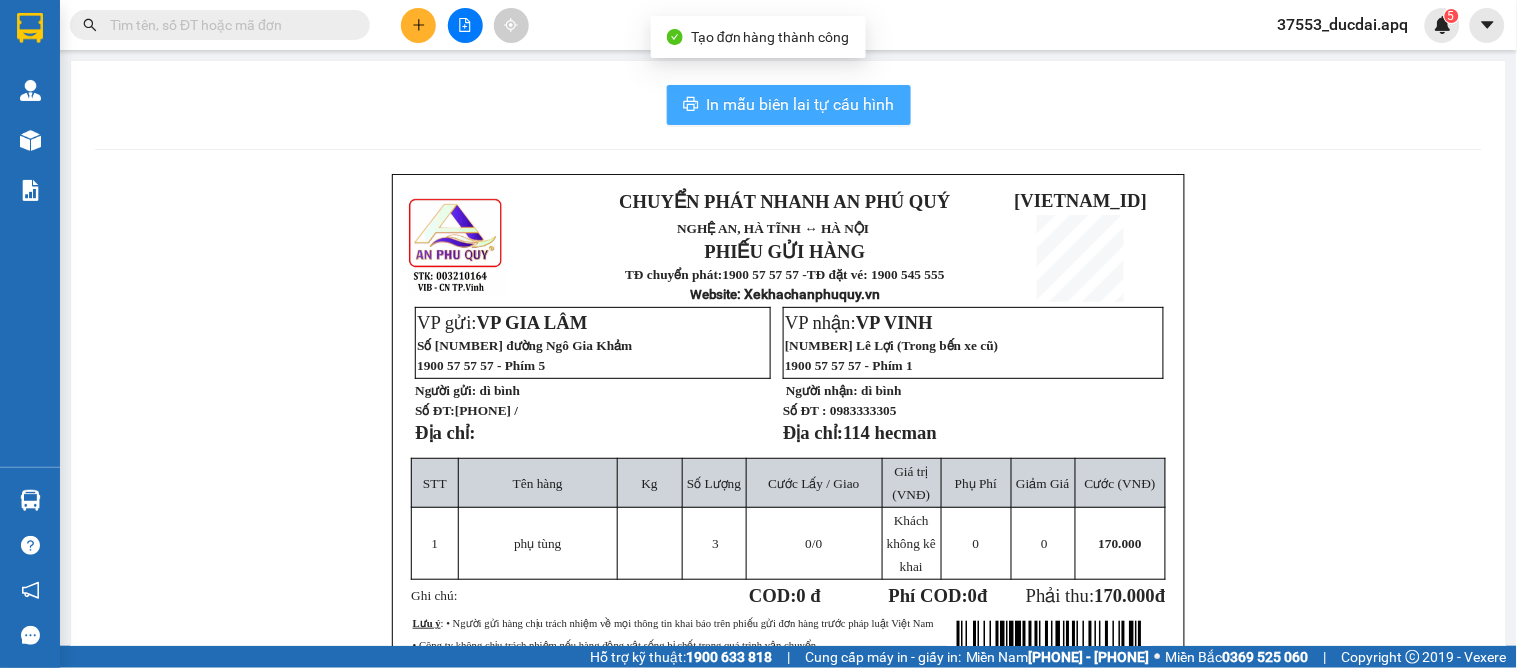 click on "In mẫu biên lai tự cấu hình" at bounding box center (801, 104) 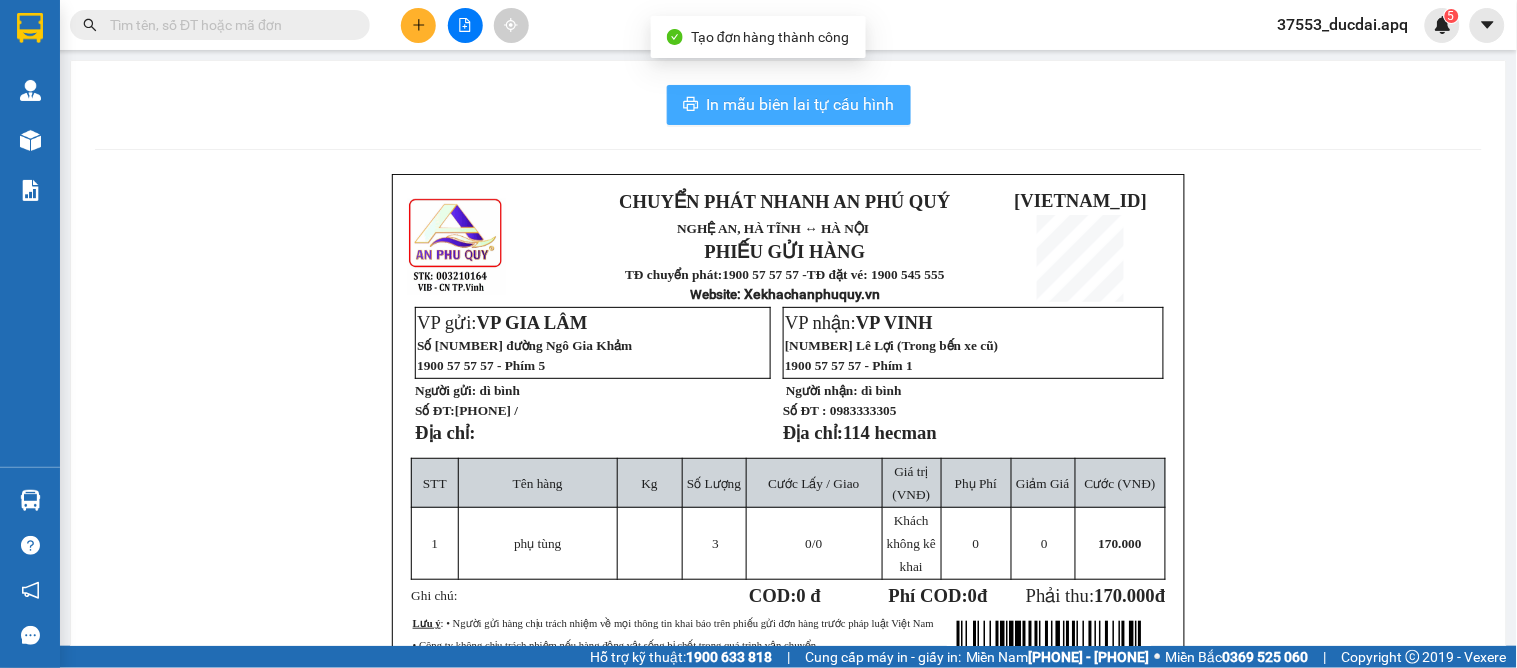 scroll, scrollTop: 0, scrollLeft: 0, axis: both 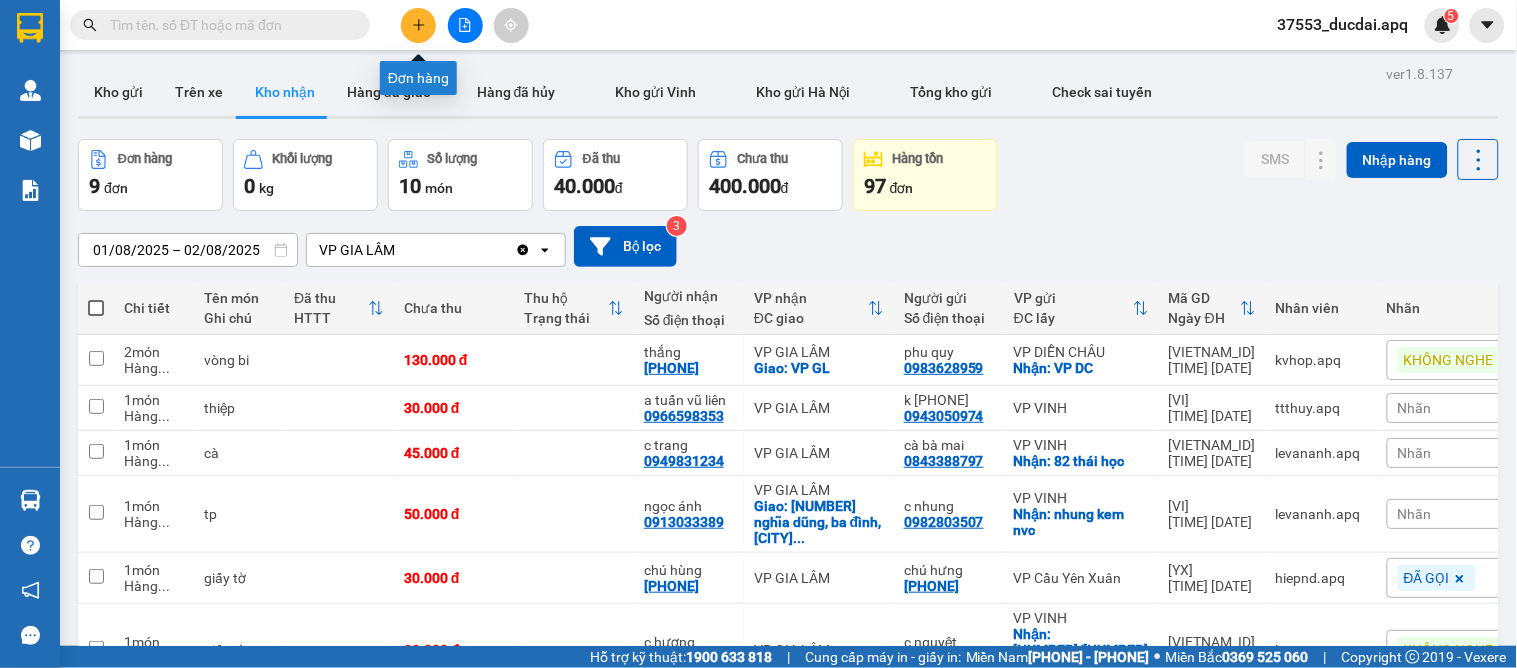 click 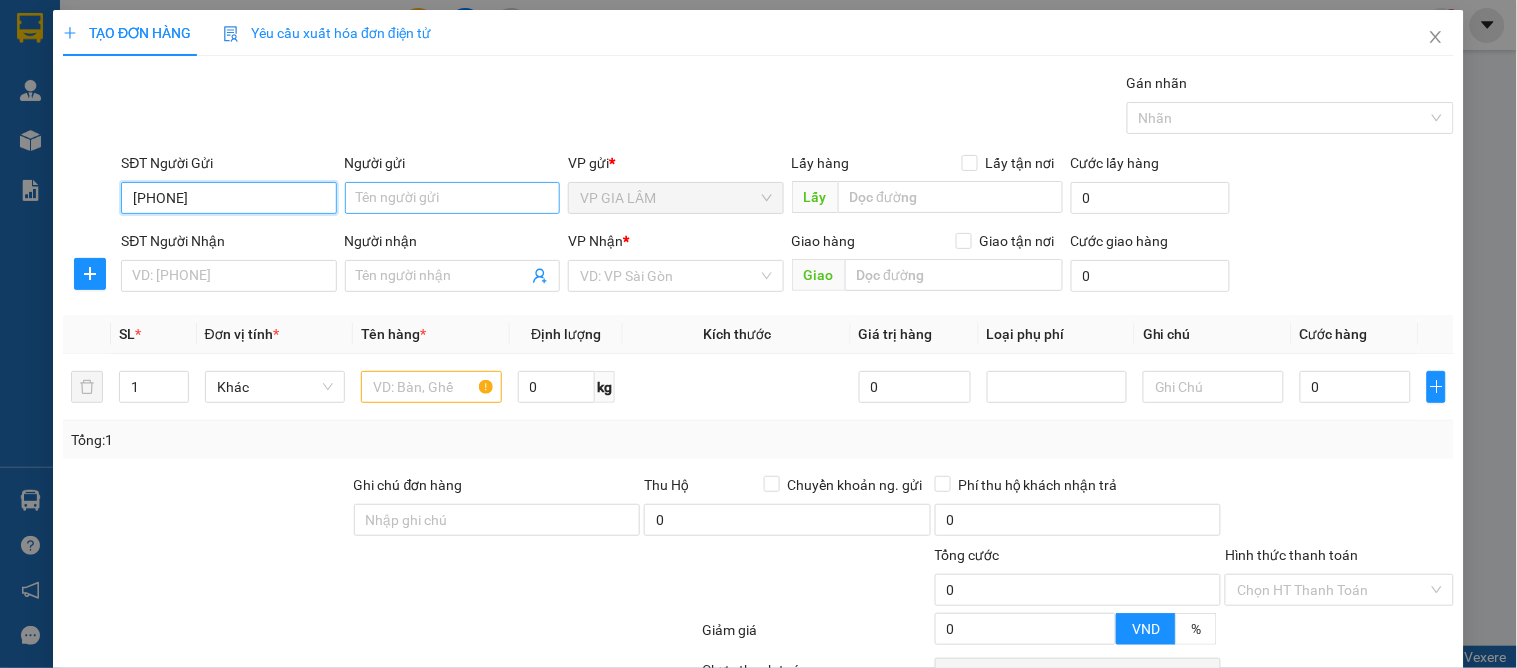 type on "[PHONE]" 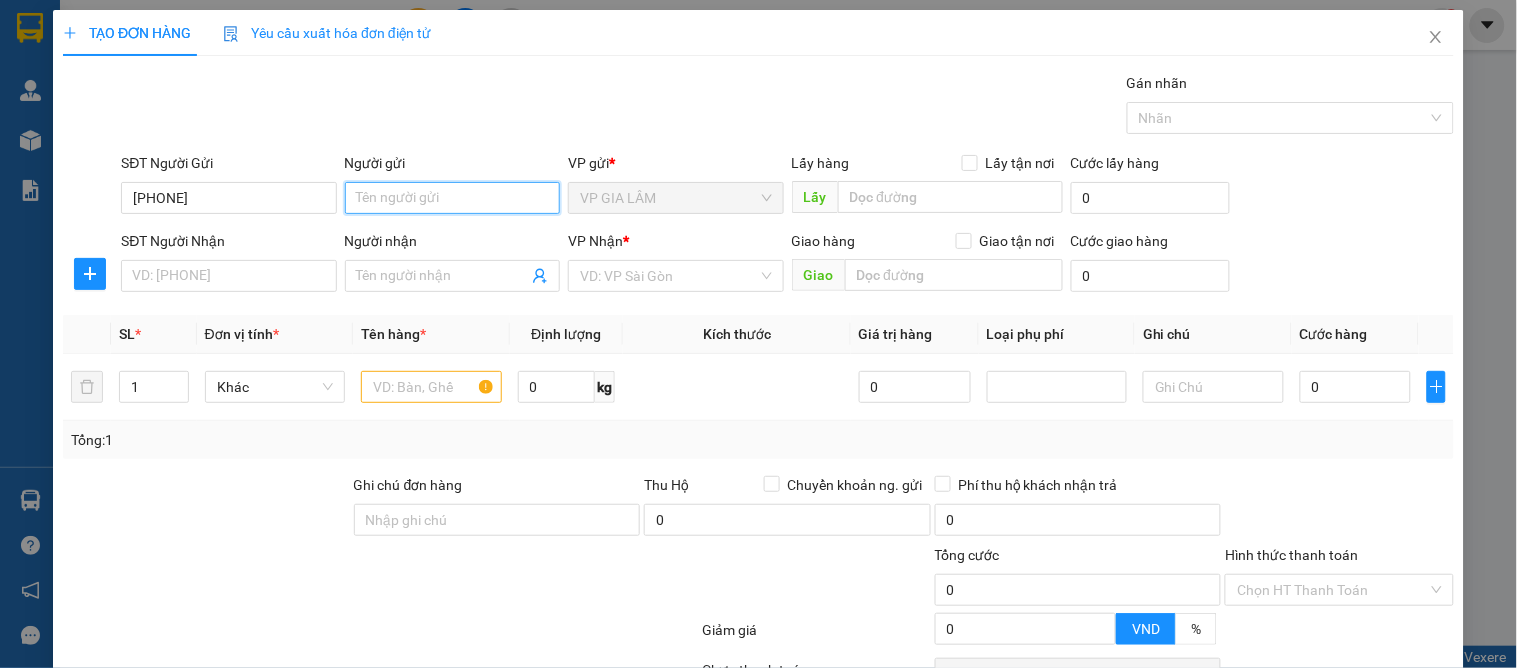 click on "Người gửi" at bounding box center [452, 198] 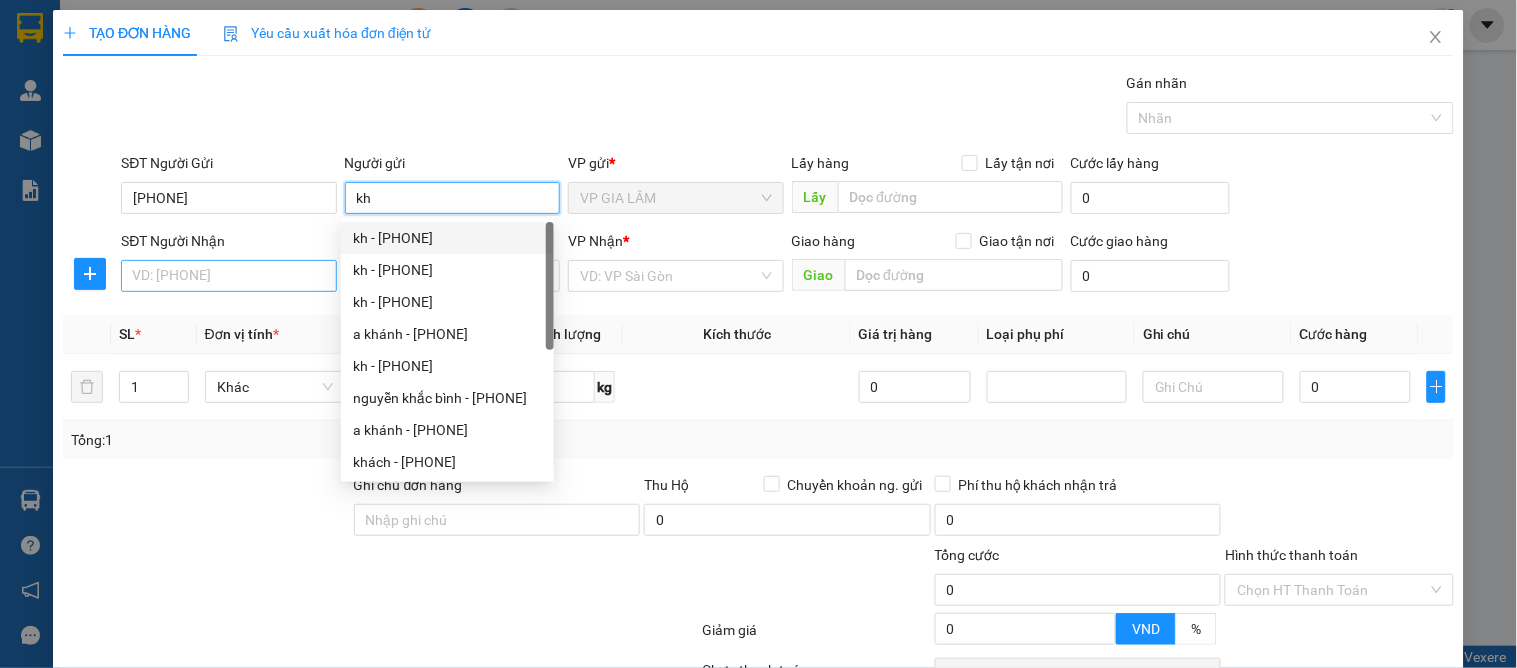 type on "kh" 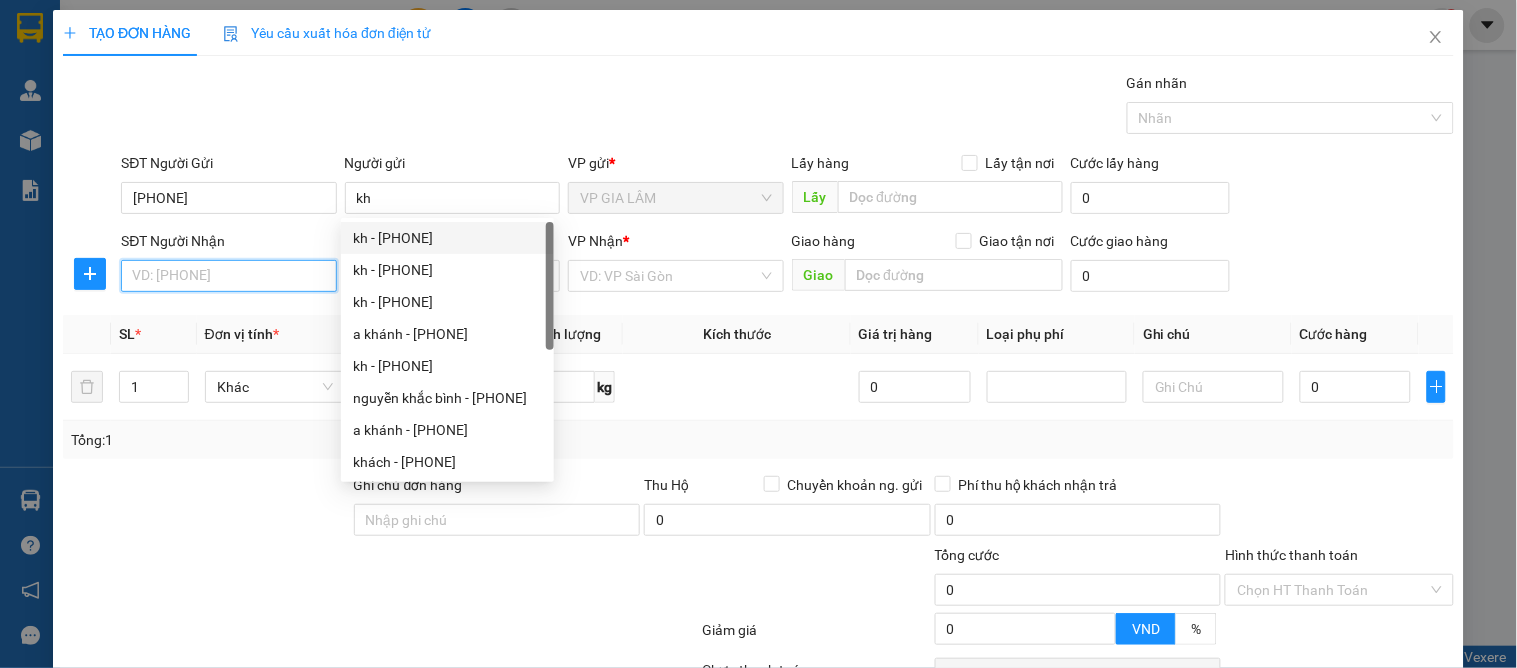 click on "SĐT Người Nhận" at bounding box center (228, 276) 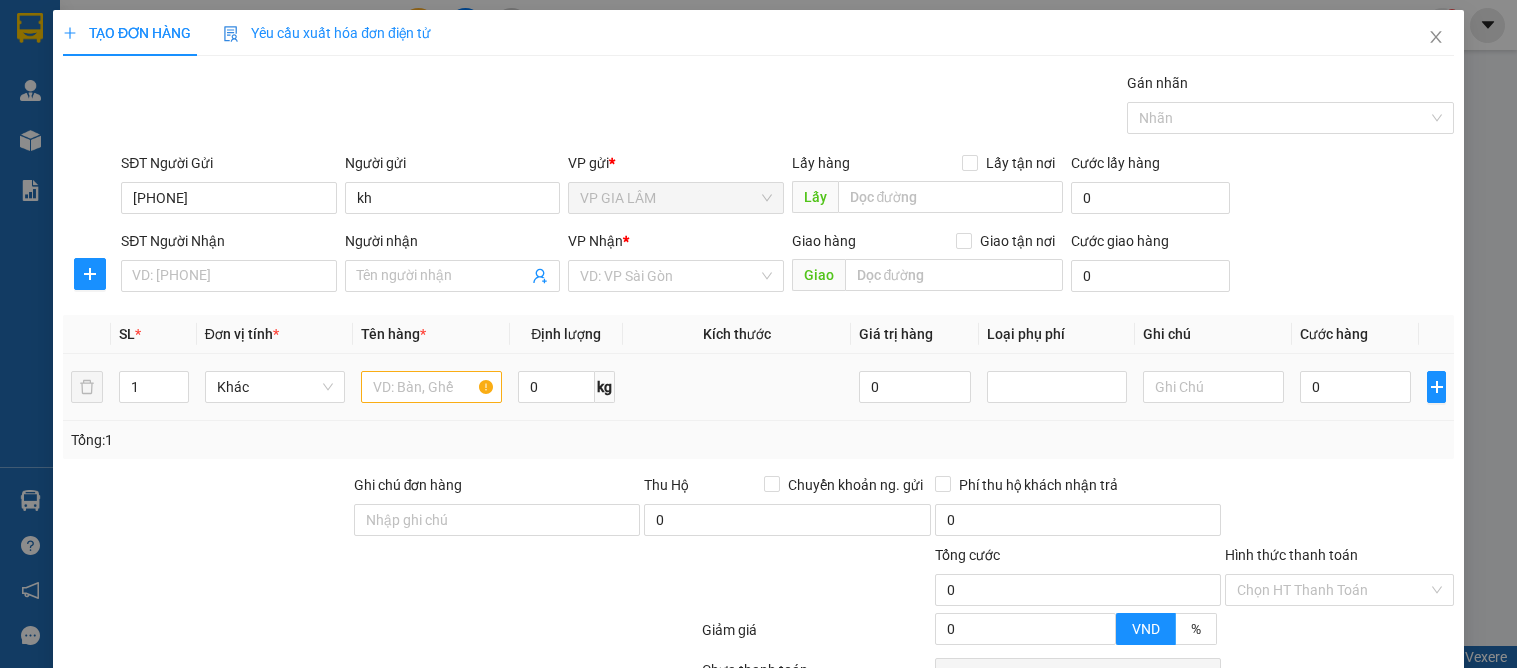 scroll, scrollTop: 0, scrollLeft: 0, axis: both 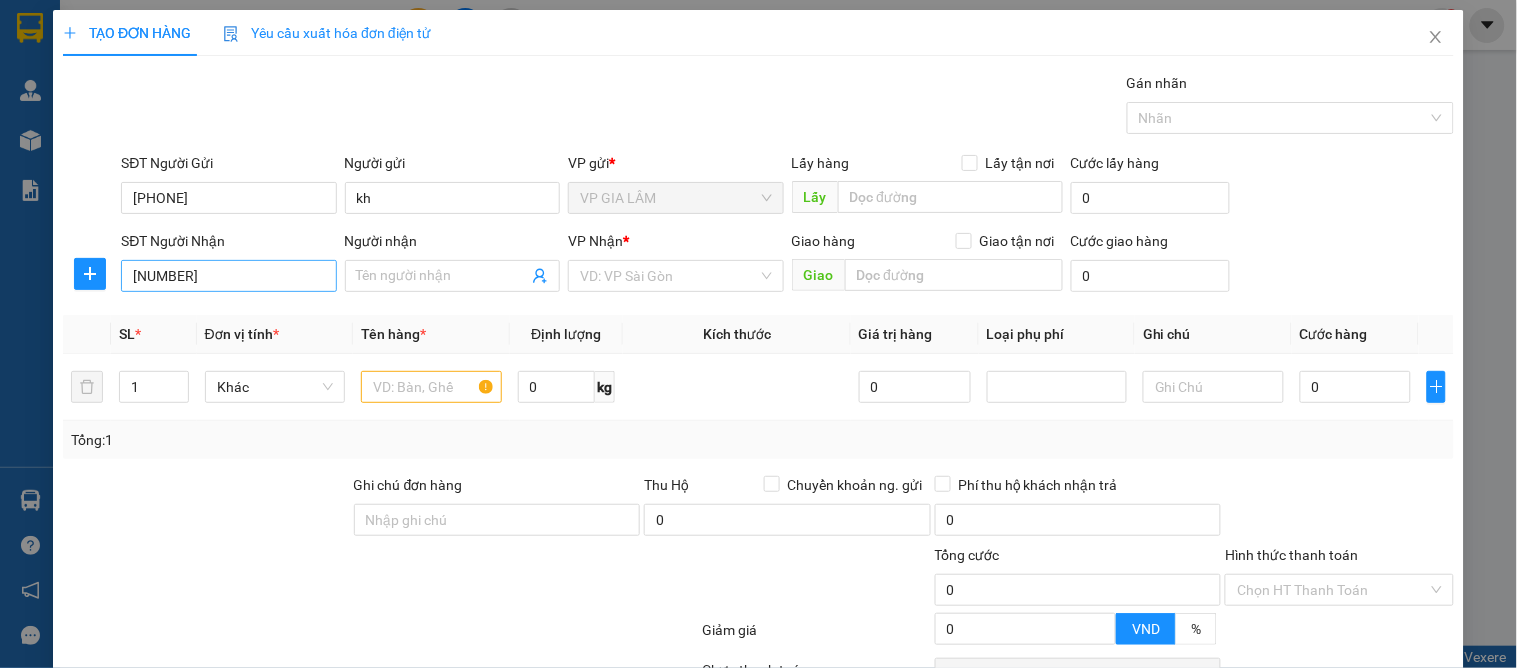 click on "[NUMBER]" at bounding box center (228, 276) 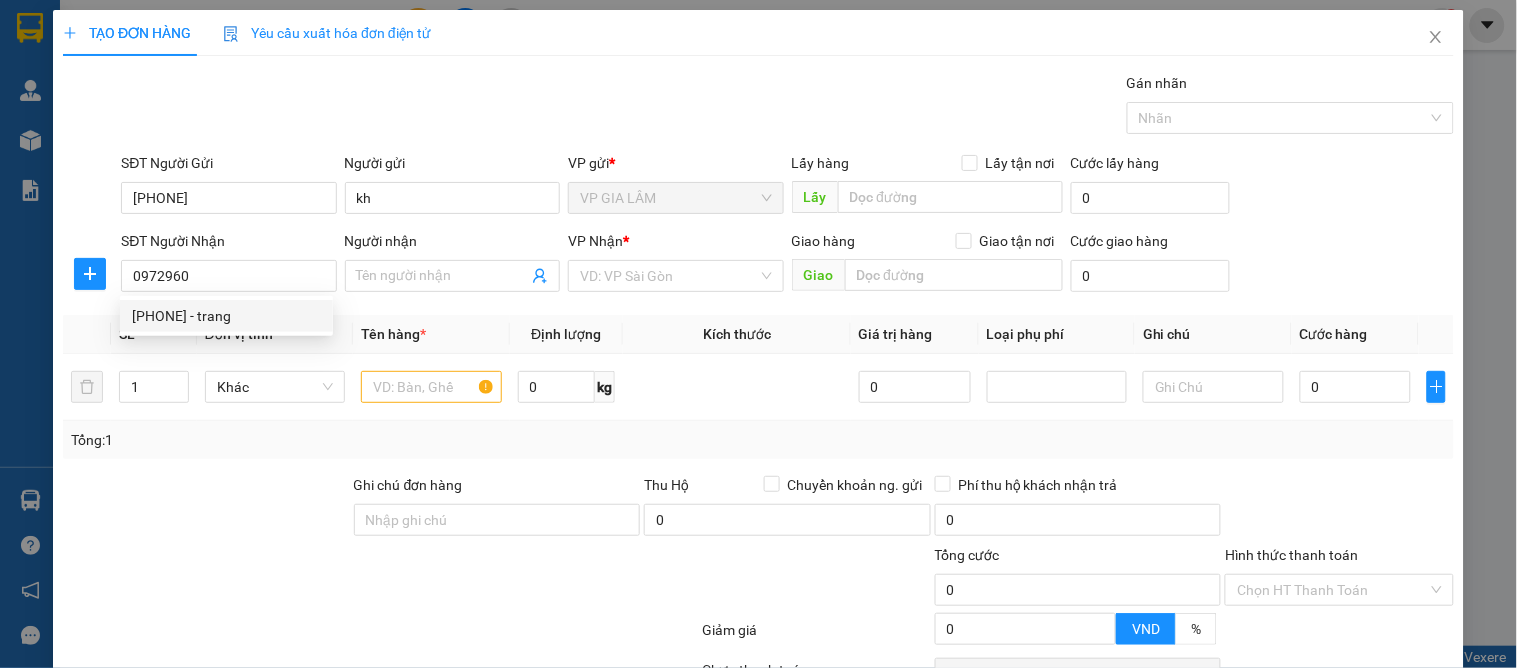 drag, startPoint x: 206, startPoint y: 313, endPoint x: 207, endPoint y: 330, distance: 17.029387 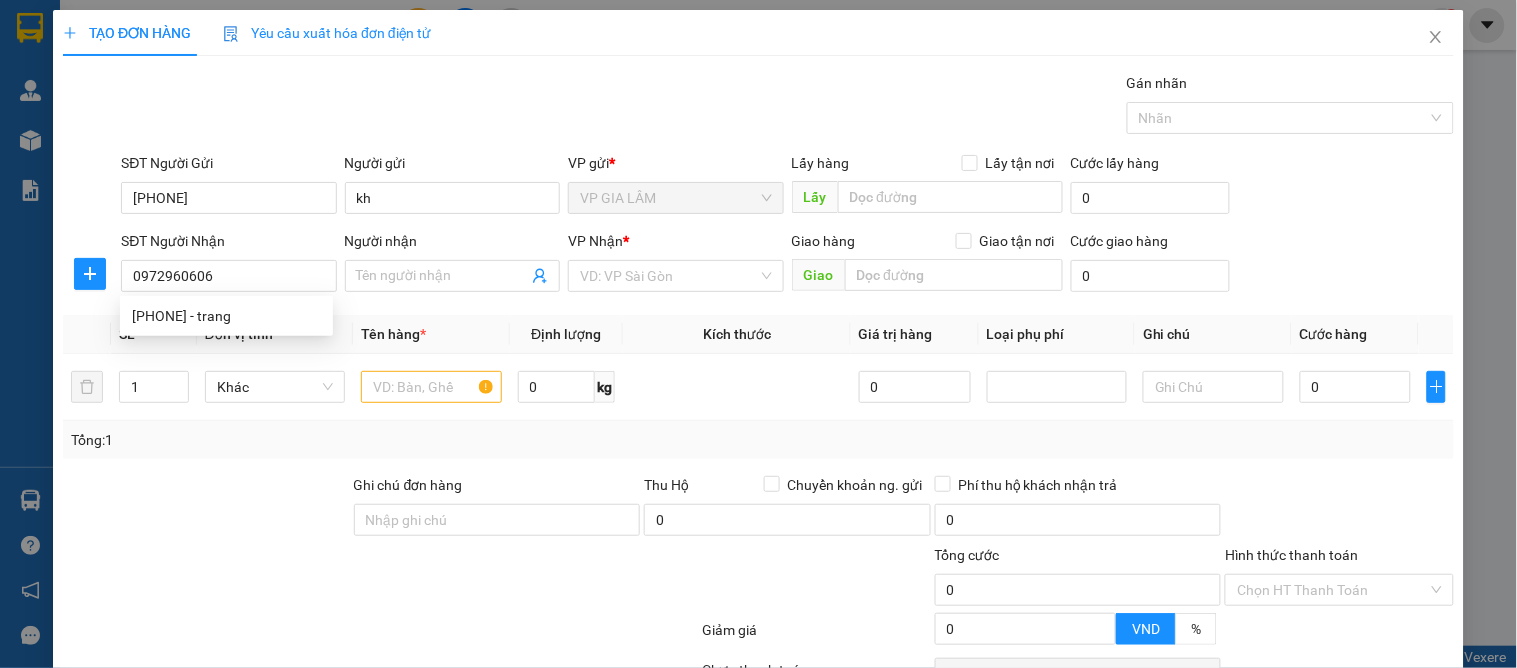 type on "trang" 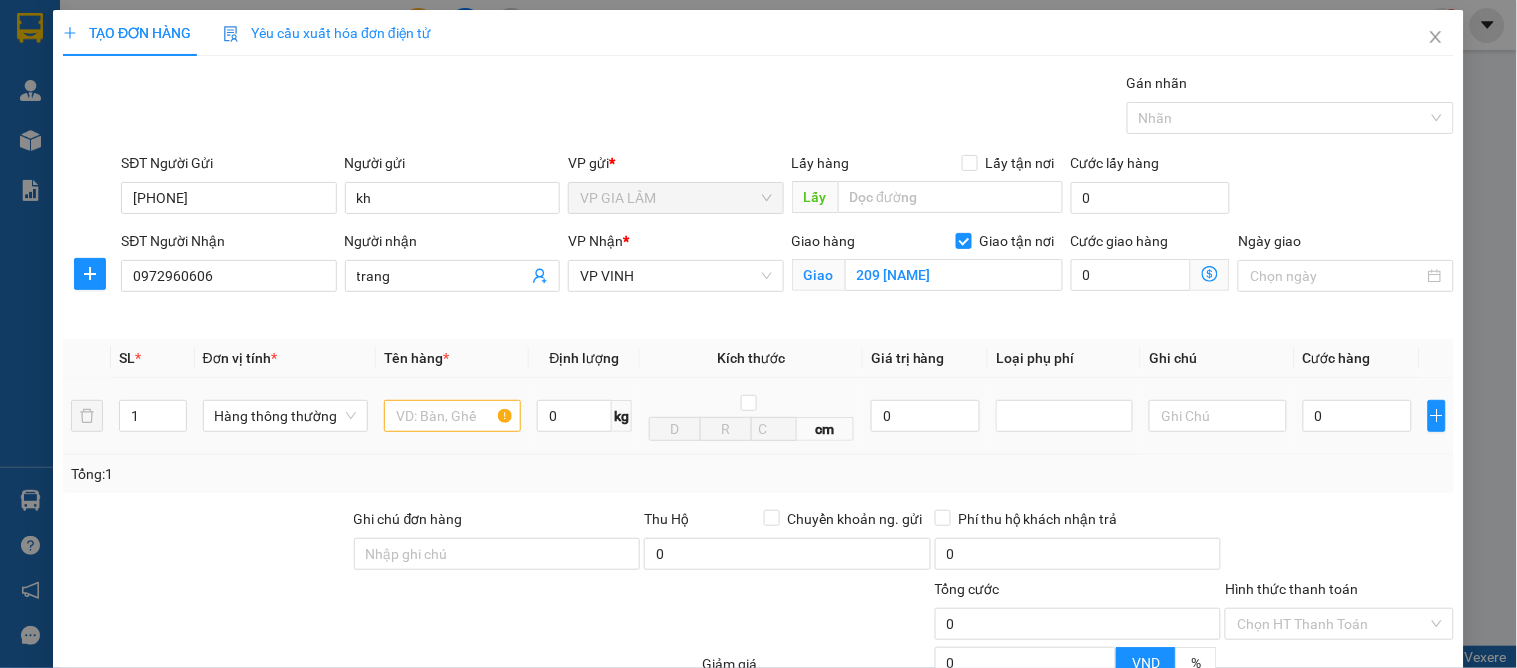 type on "0972960606" 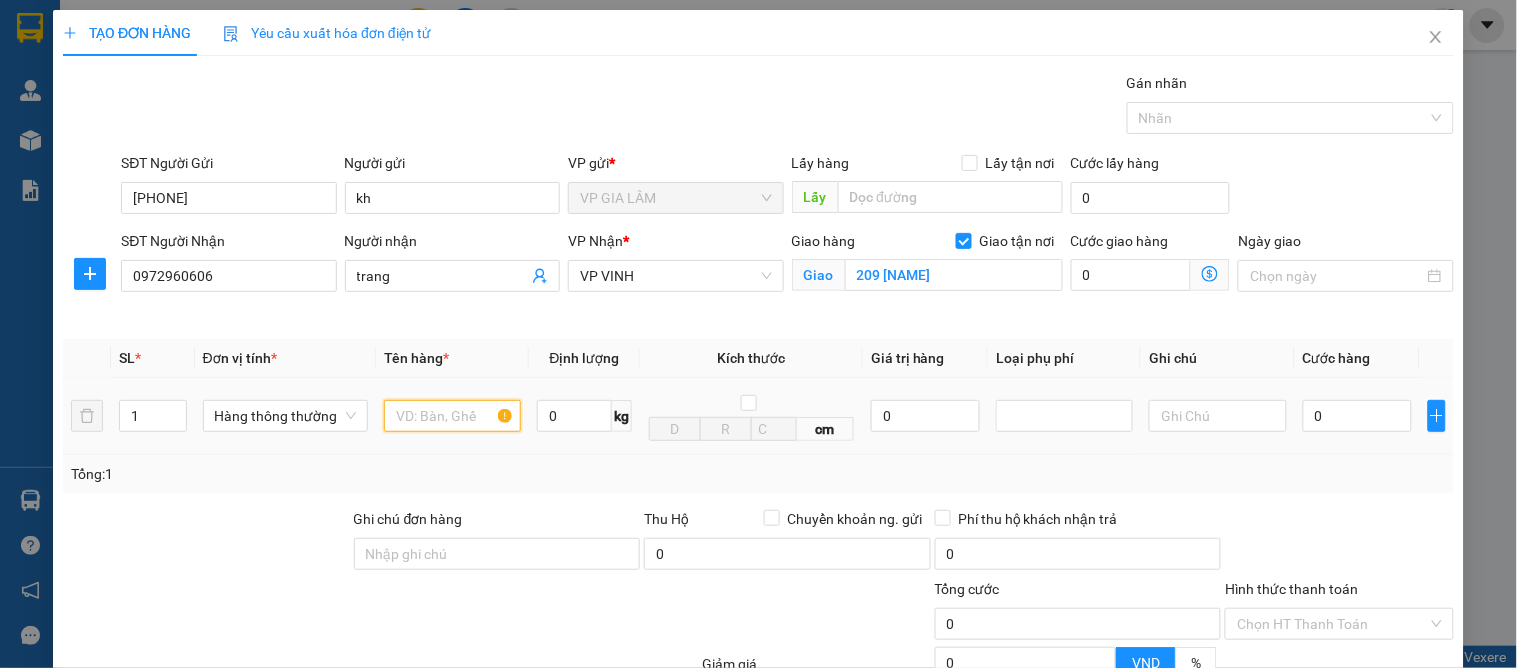 click at bounding box center (452, 416) 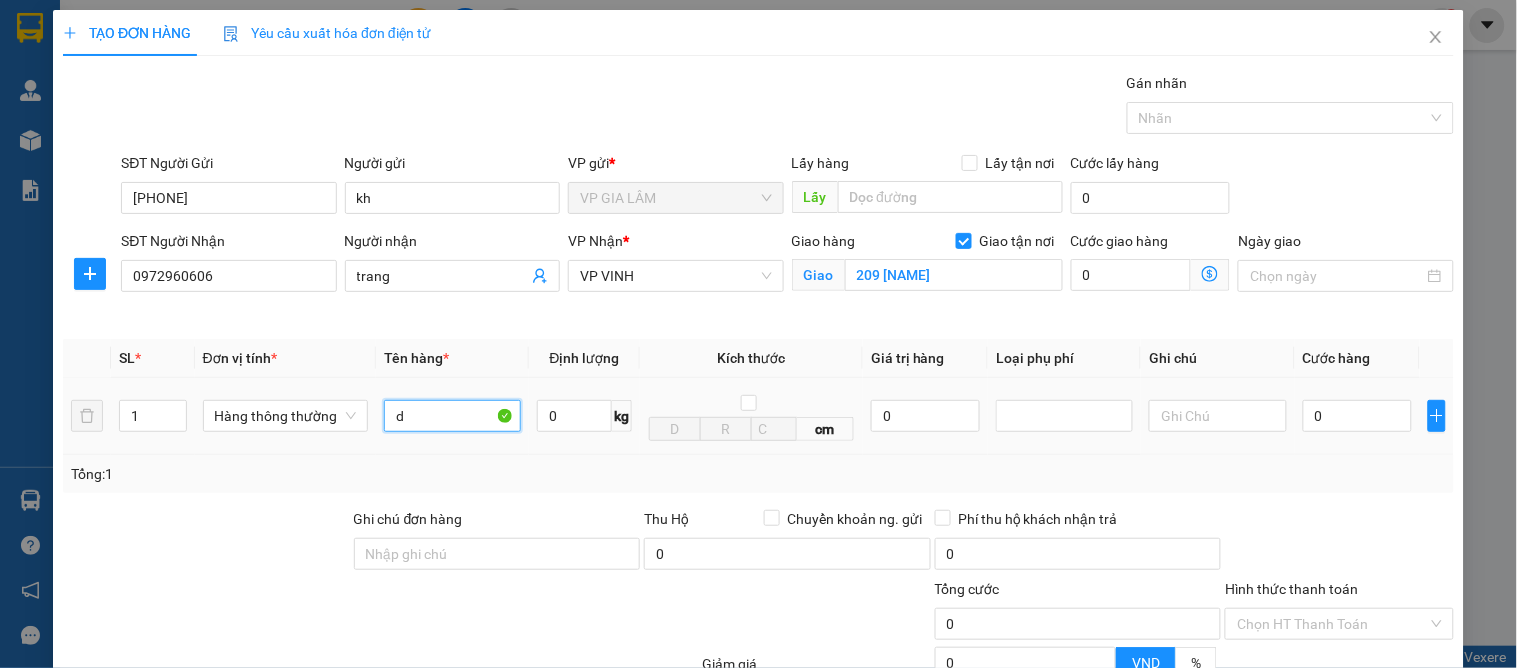 type on "d" 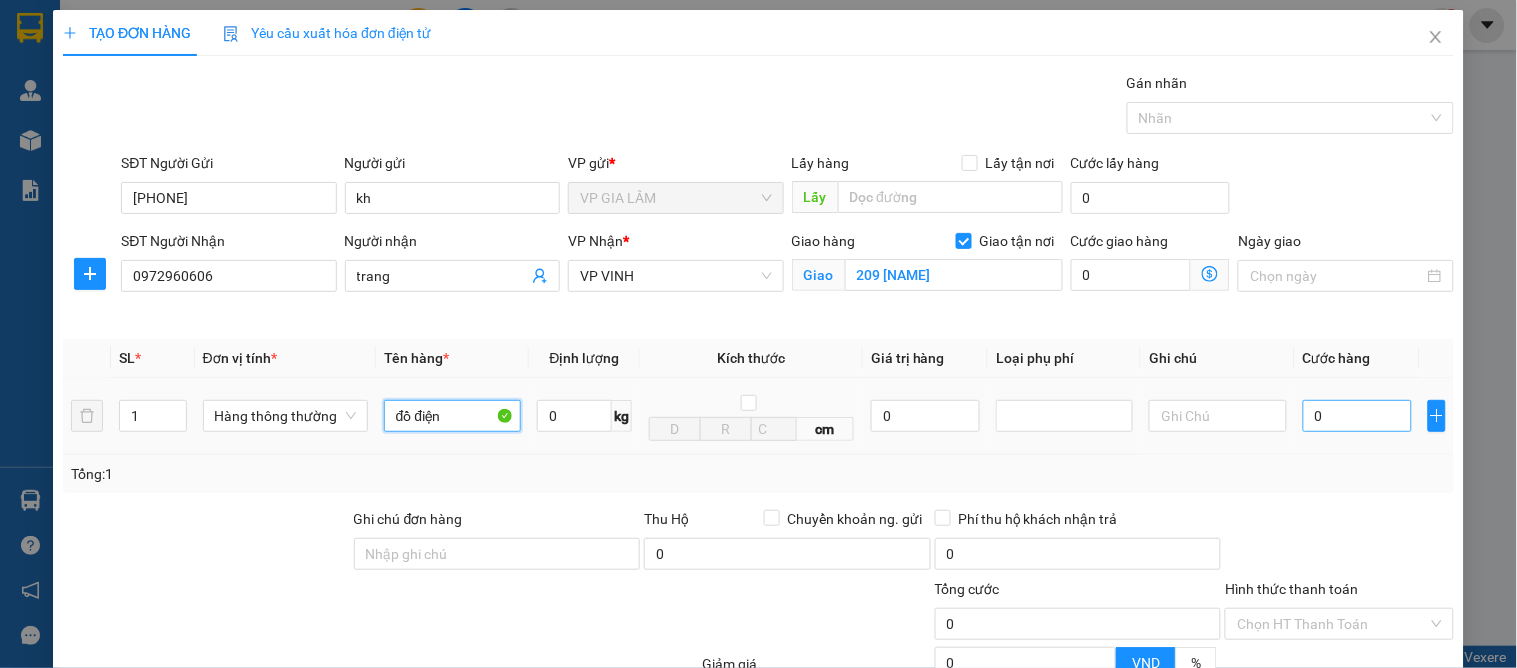 type on "đồ điện" 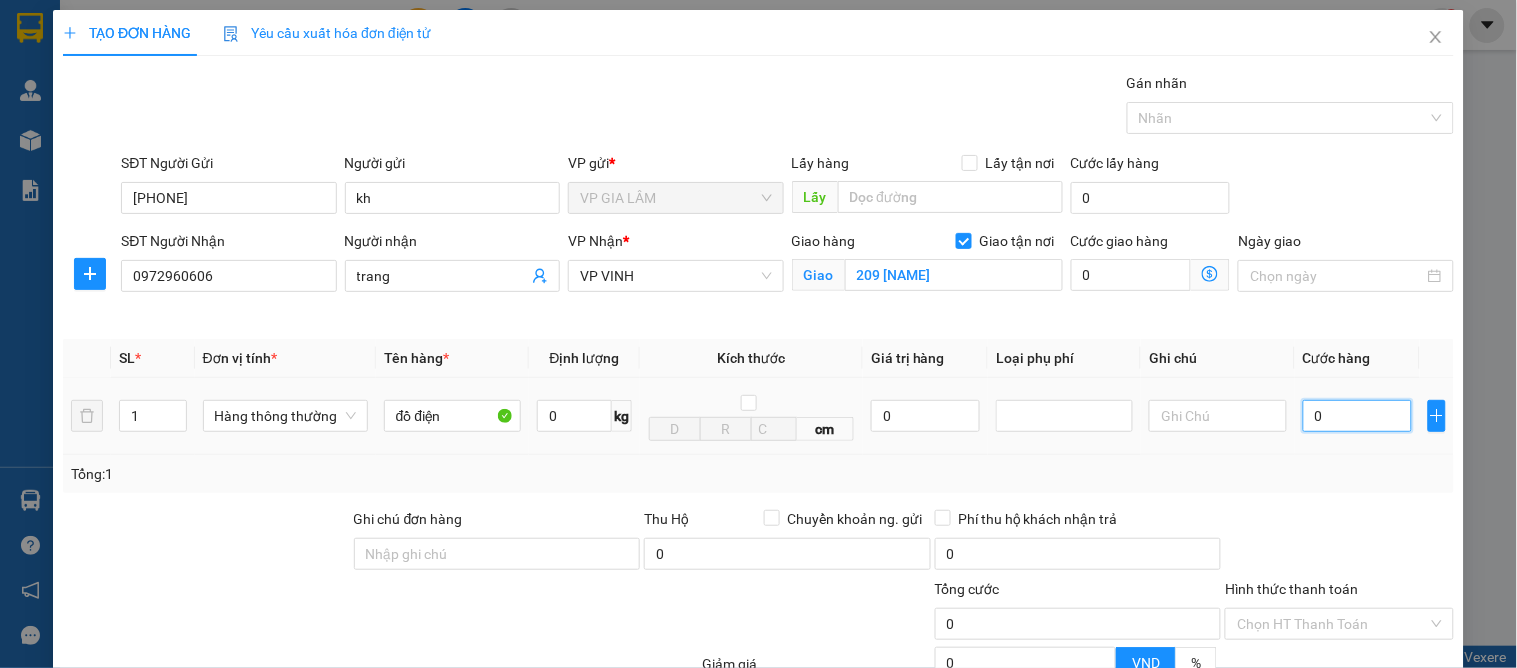 click on "0" at bounding box center (1357, 416) 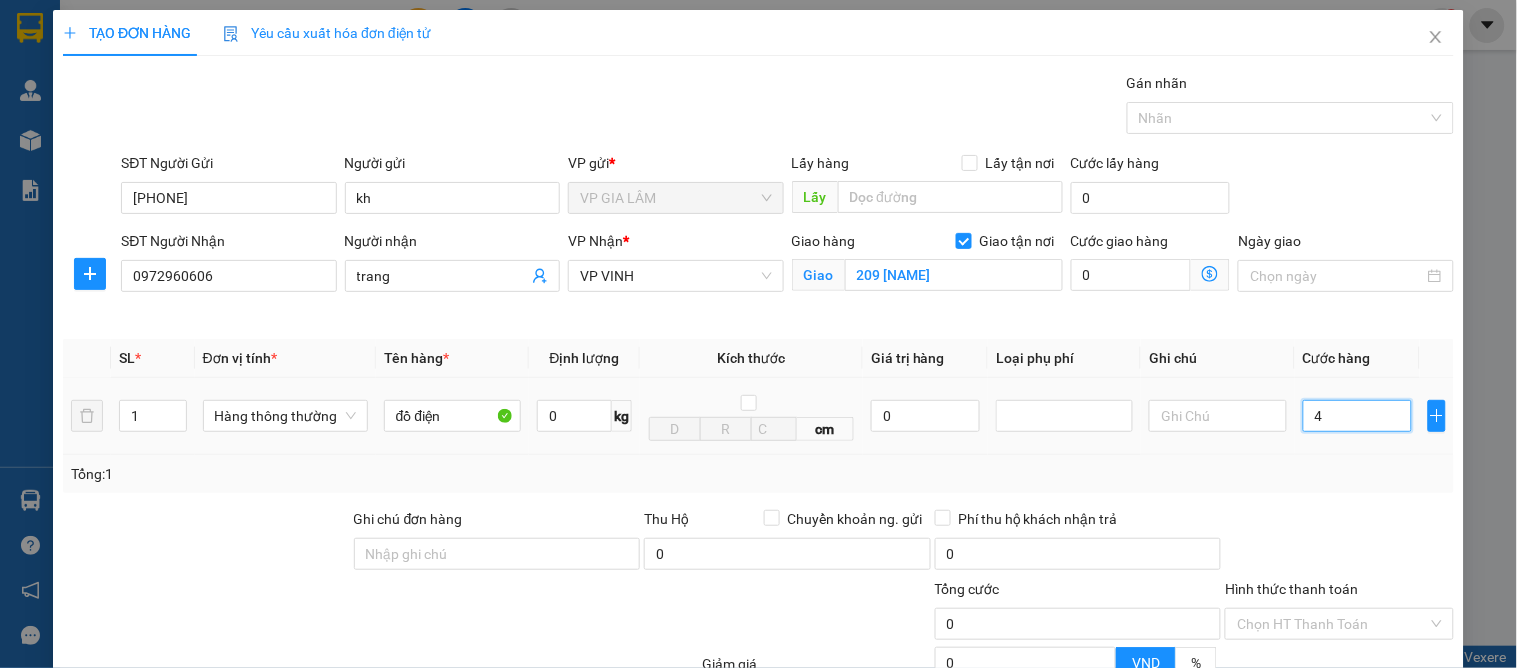 type on "4" 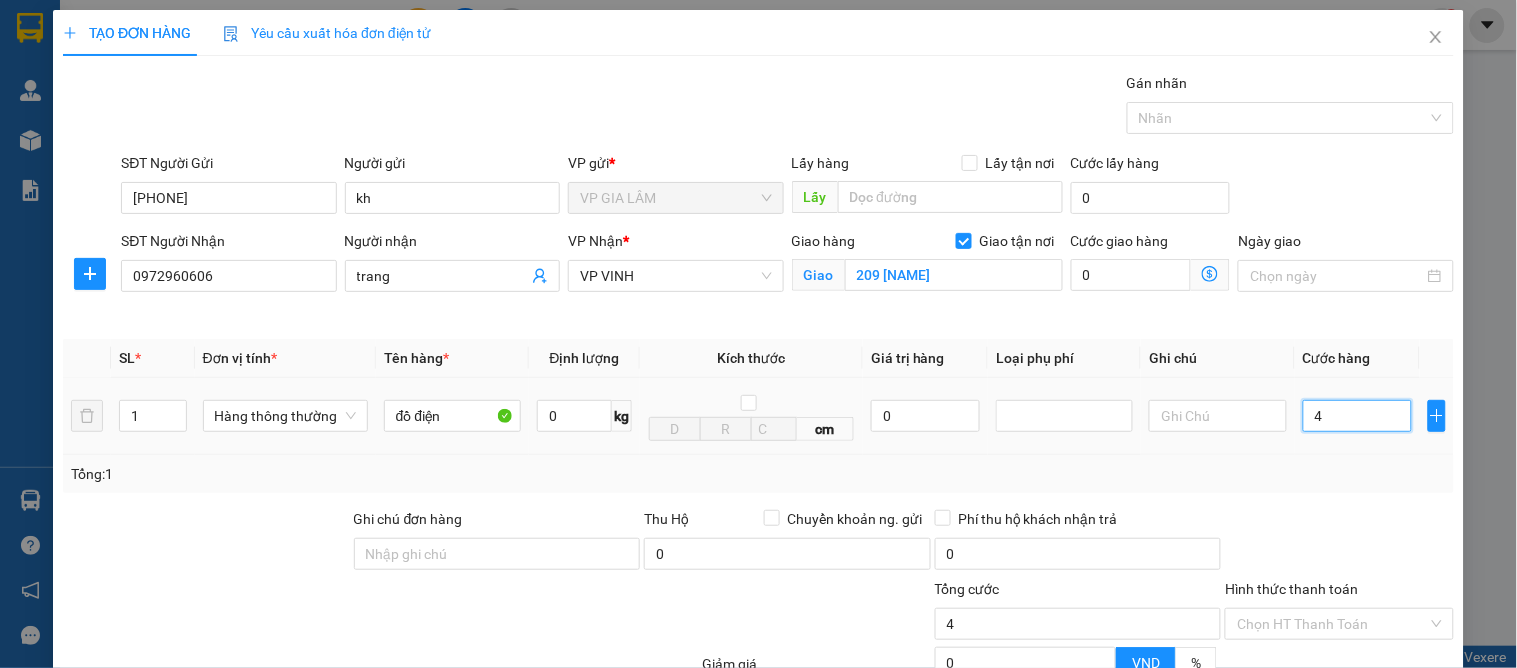type on "40" 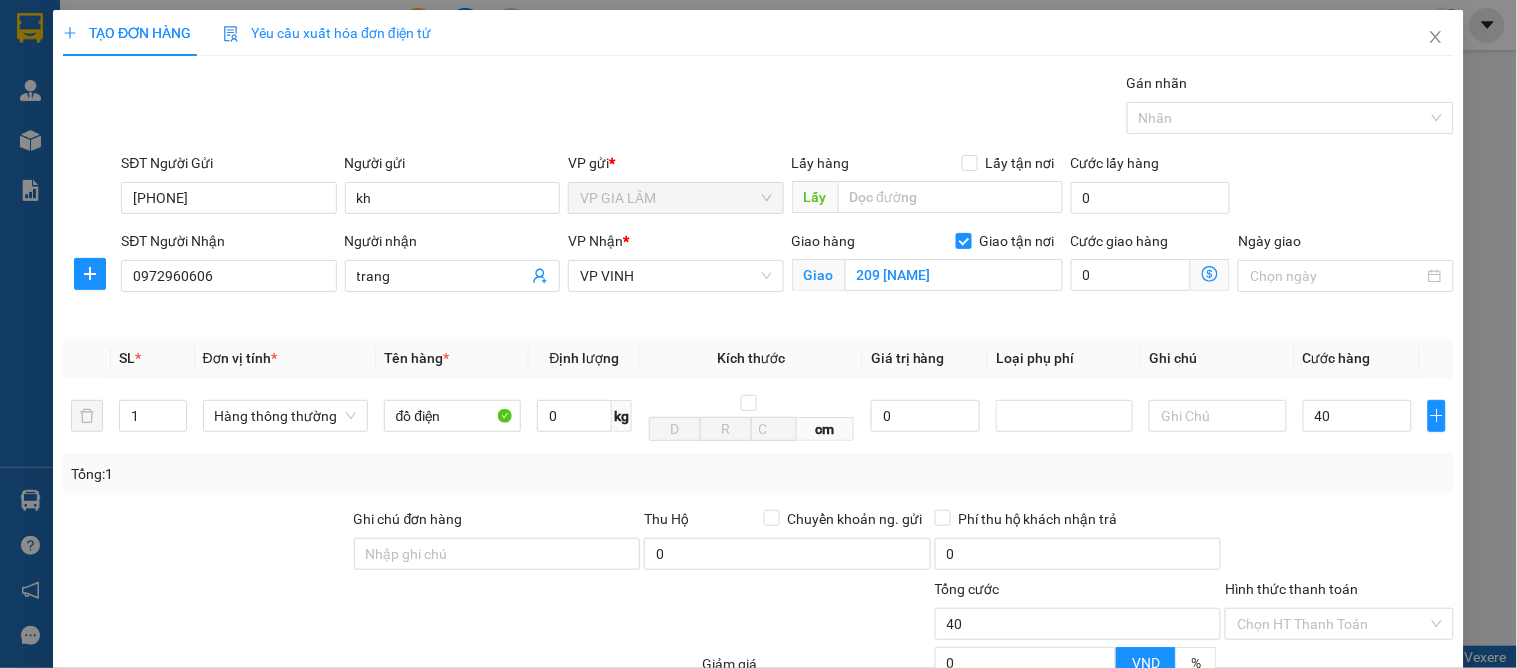 type on "40.000" 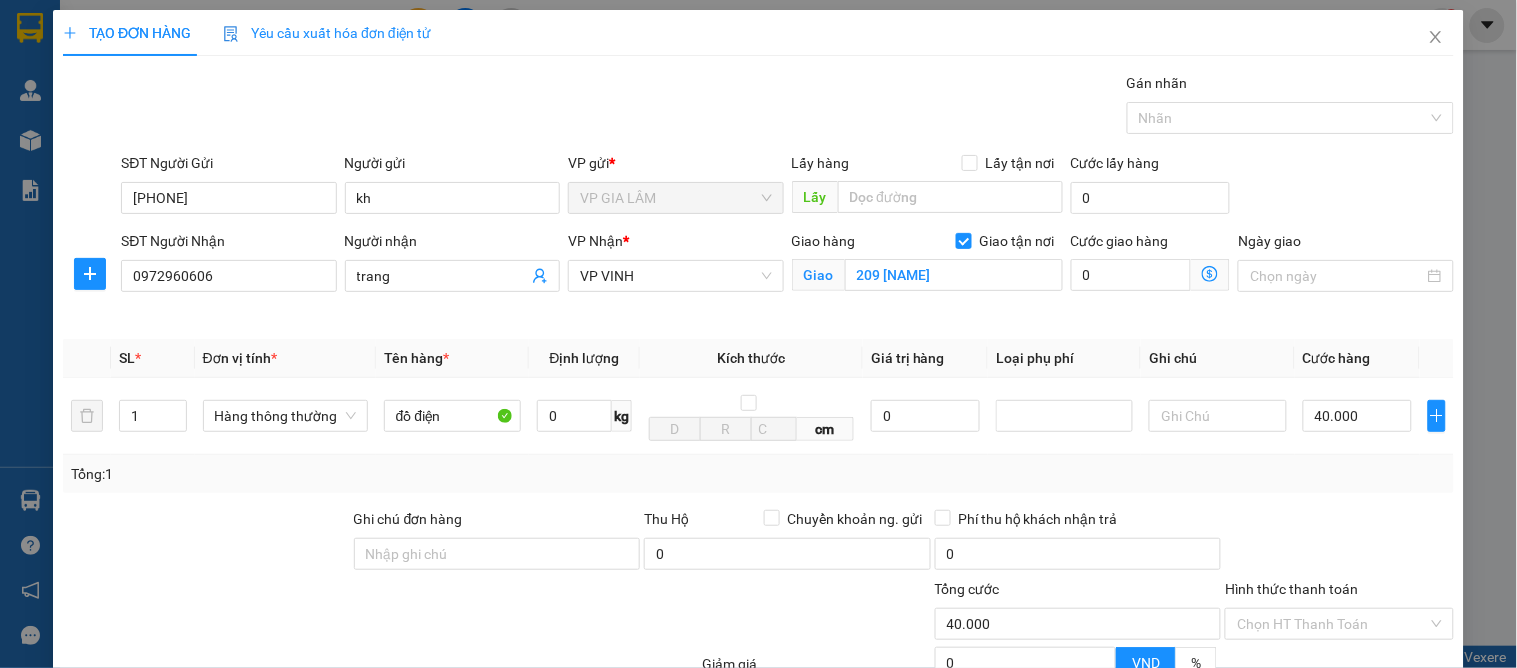 click on "Transit Pickup Surcharge Ids Transit Deliver Surcharge Ids Transit Deliver Surcharge Transit Deliver Surcharge Gói vận chuyển  * Tiêu chuẩn Gán nhãn   Nhãn SĐT Người Gửi [PHONE] Người gửi kh VP gửi  * VP GIA LÂM Lấy hàng Lấy tận nơi Lấy Cước lấy hàng 0 SĐT Người Nhận [PHONE] Người nhận trang VP Nhận  * VP VINH Giao hàng Giao tận nơi Giao 209 lê lợi Cước giao hàng 0 Ngày giao SL  * Đơn vị tính  * Tên hàng  * Định lượng Kích thước Giá trị hàng Loại phụ phí Ghi chú Cước hàng                       1 Hàng thông thường đồ điện 0 kg cm 0   40.000 Tổng:  1 Ghi chú đơn hàng Thu Hộ Chuyển khoản ng. gửi 0 Phí thu hộ khách nhận trả 0 Tổng cước 40.000 Hình thức thanh toán Chọn HT Thanh Toán Giảm giá 0 VND % Discount 0 Số tiền thu trước 0 Chưa thanh toán 40.000 Chọn HT Thanh Toán Ghi chú nội bộ nhà xe Chi phí nội bộ 0 Lưu nháp Lưu" at bounding box center [758, 454] 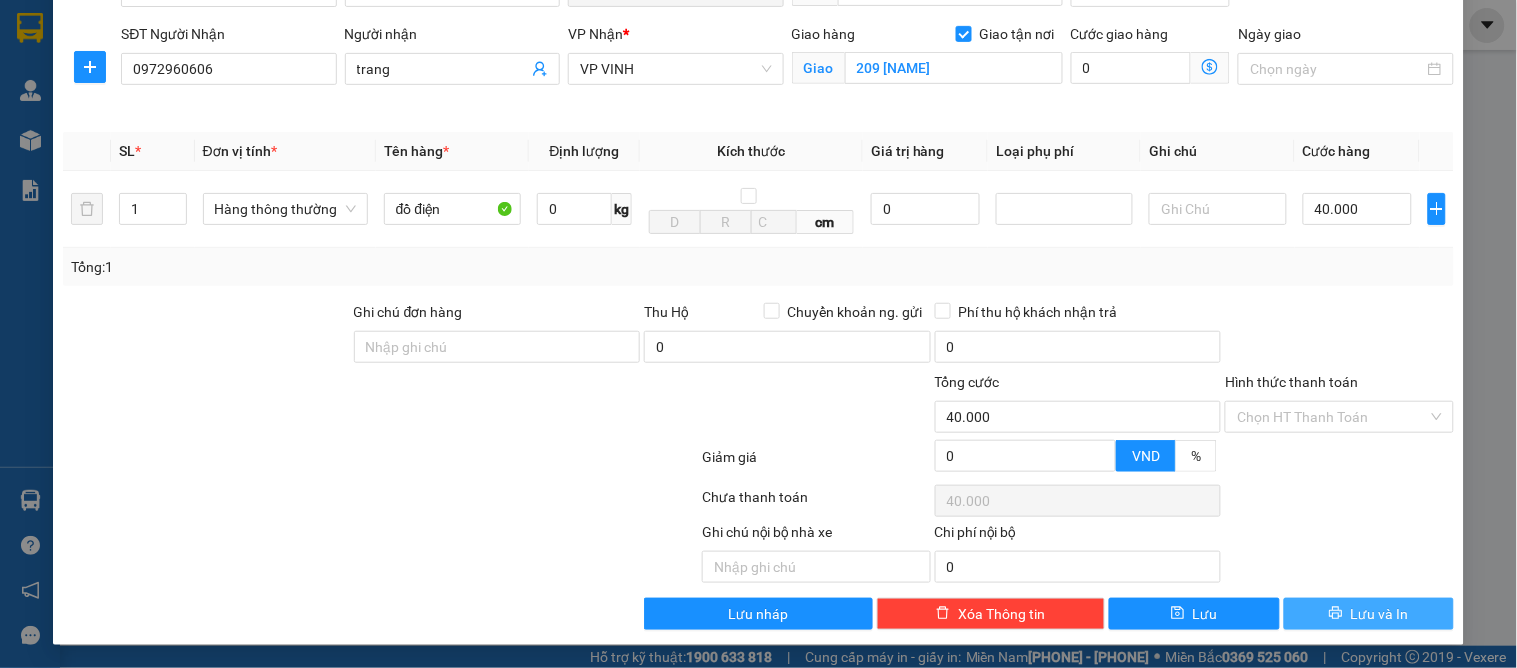 click on "Lưu và In" at bounding box center [1380, 614] 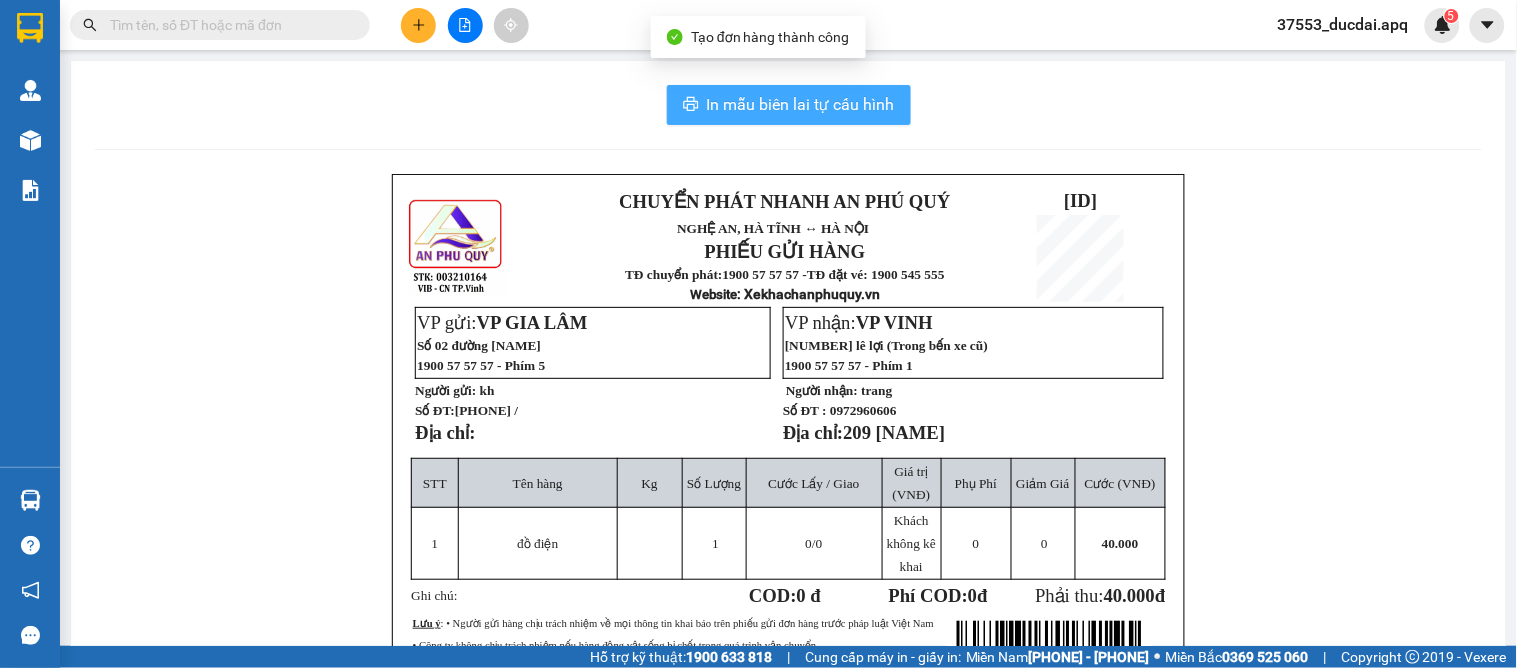 click on "In mẫu biên lai tự cấu hình" at bounding box center (801, 104) 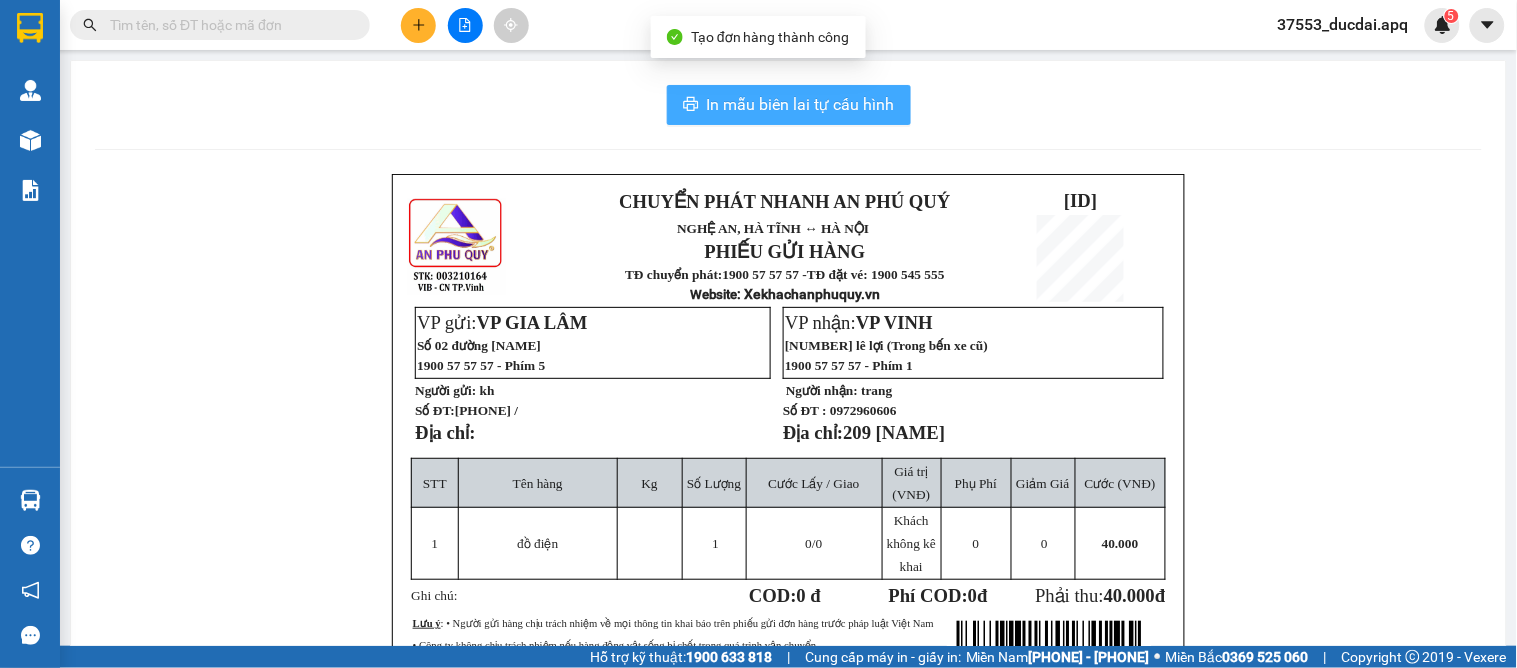 scroll, scrollTop: 0, scrollLeft: 0, axis: both 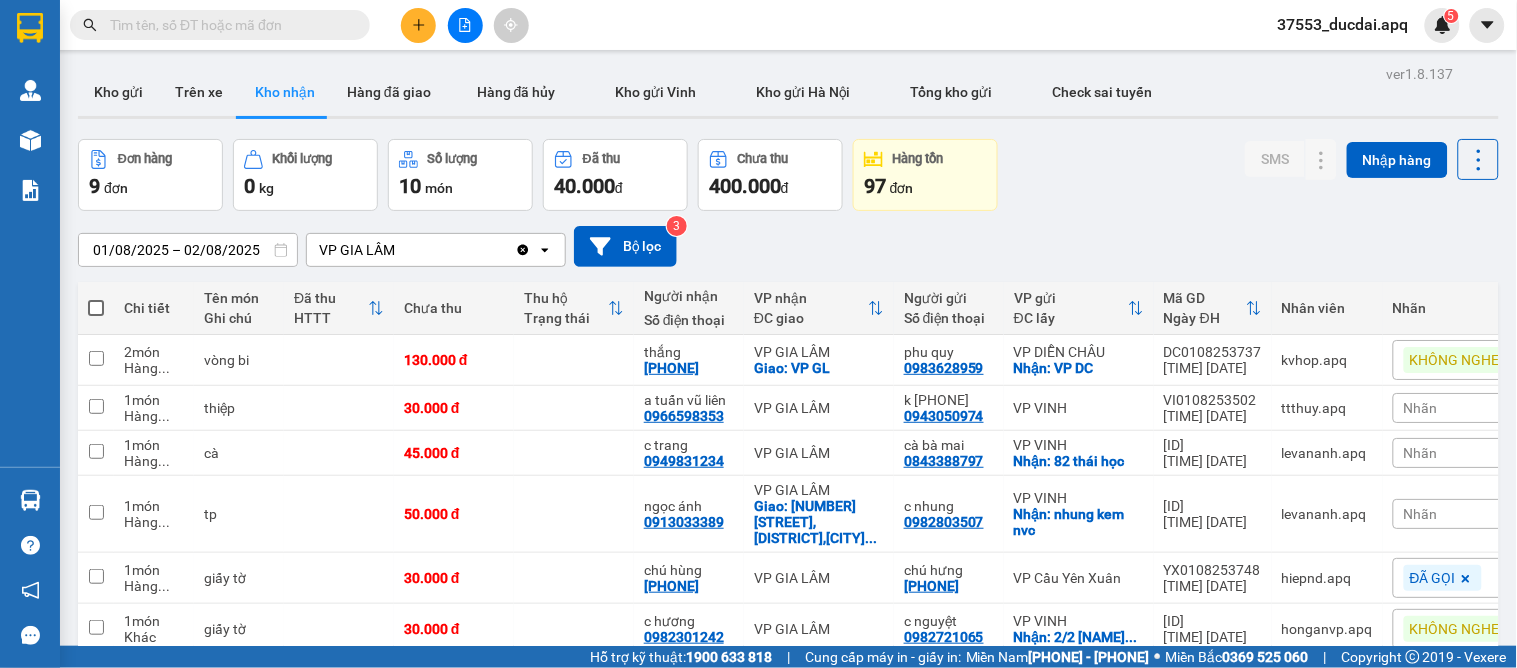 click at bounding box center [418, 25] 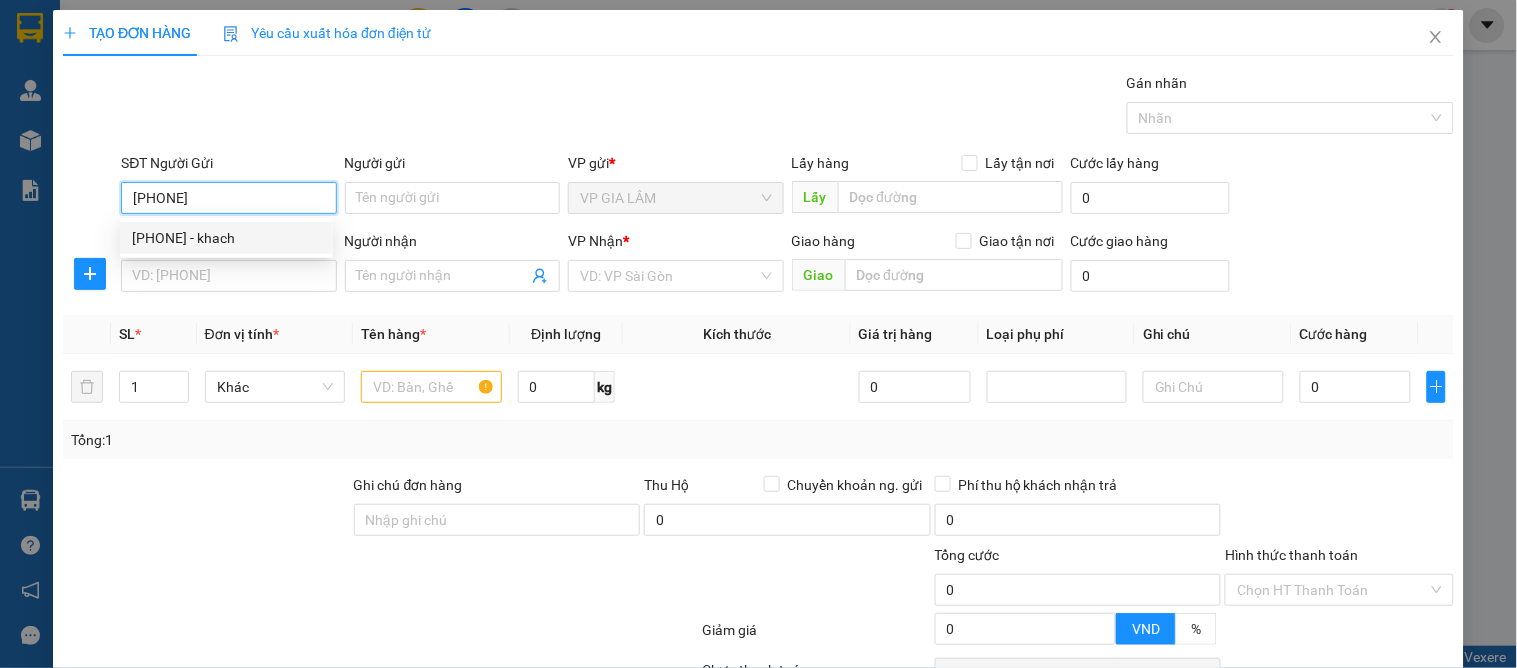 click on "[PHONE] - khach" at bounding box center (226, 238) 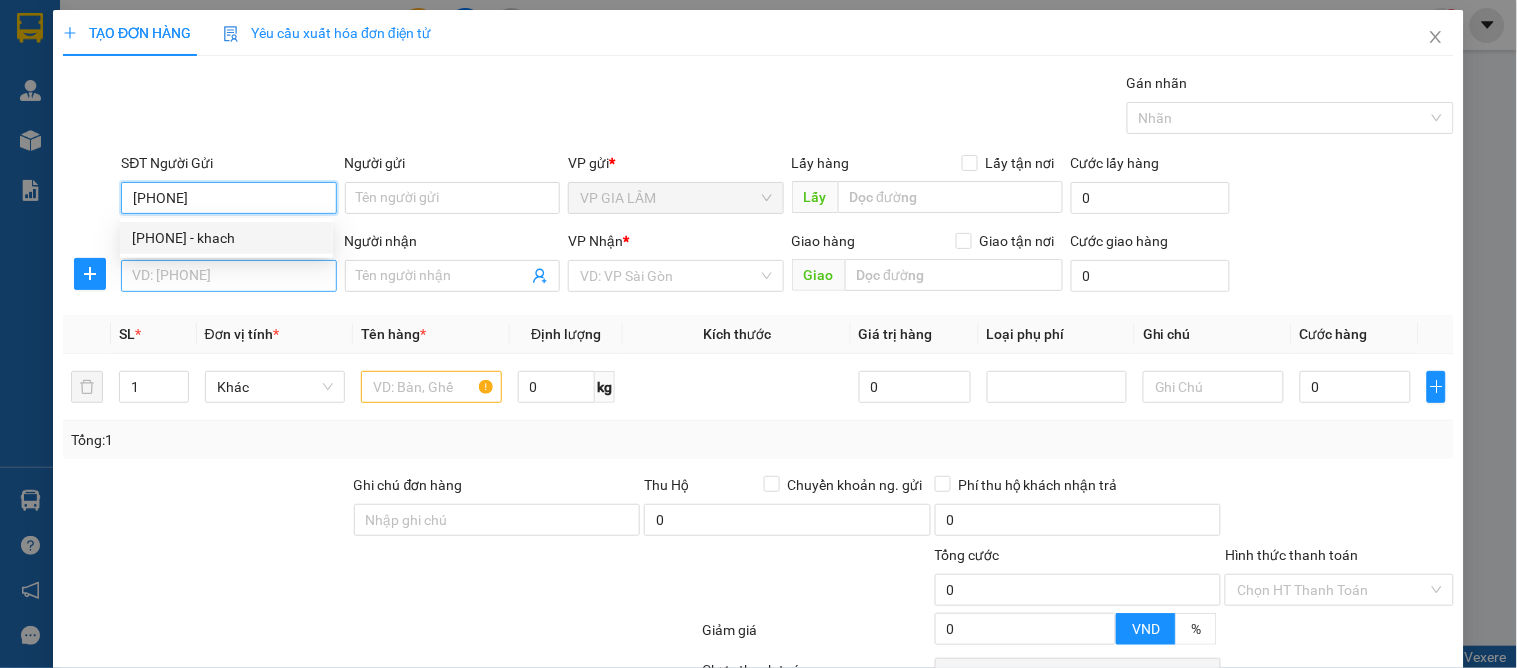 type on "0944681091" 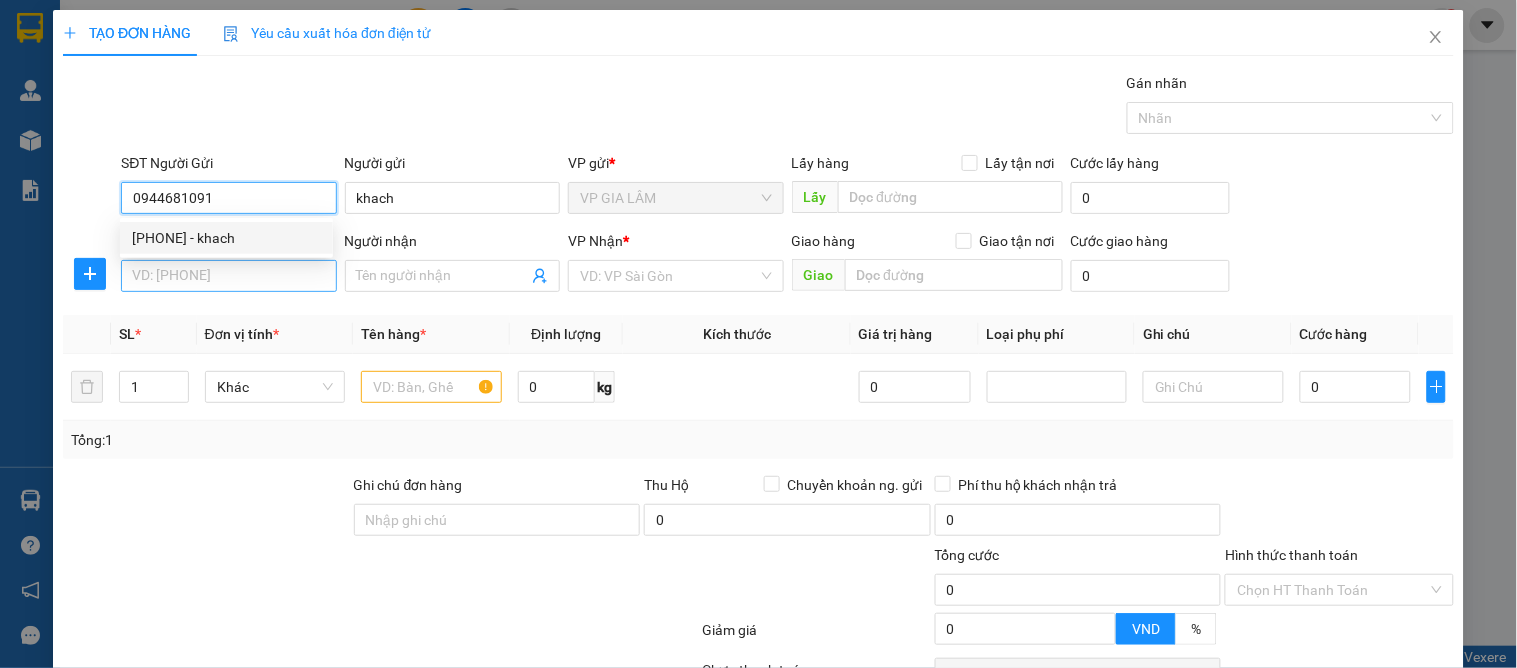 type on "0944681091" 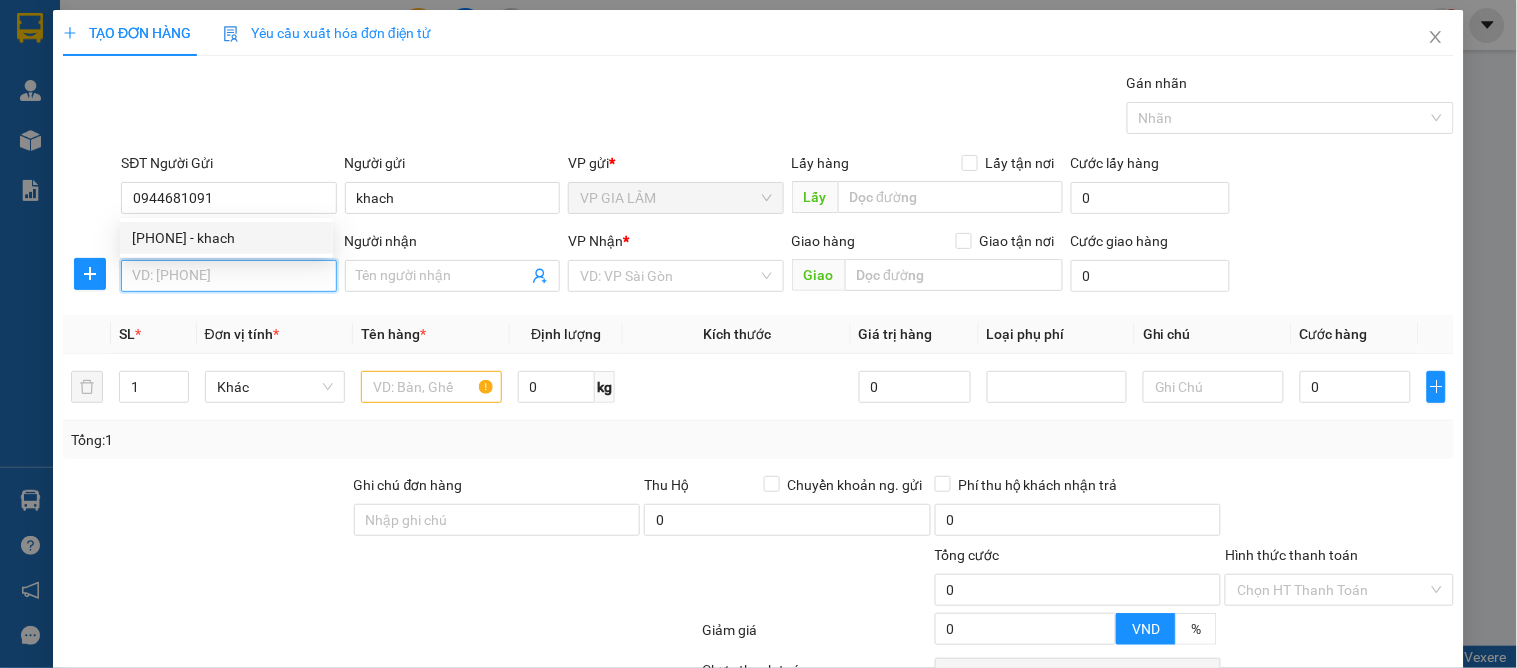 click on "SĐT Người Nhận" at bounding box center (228, 276) 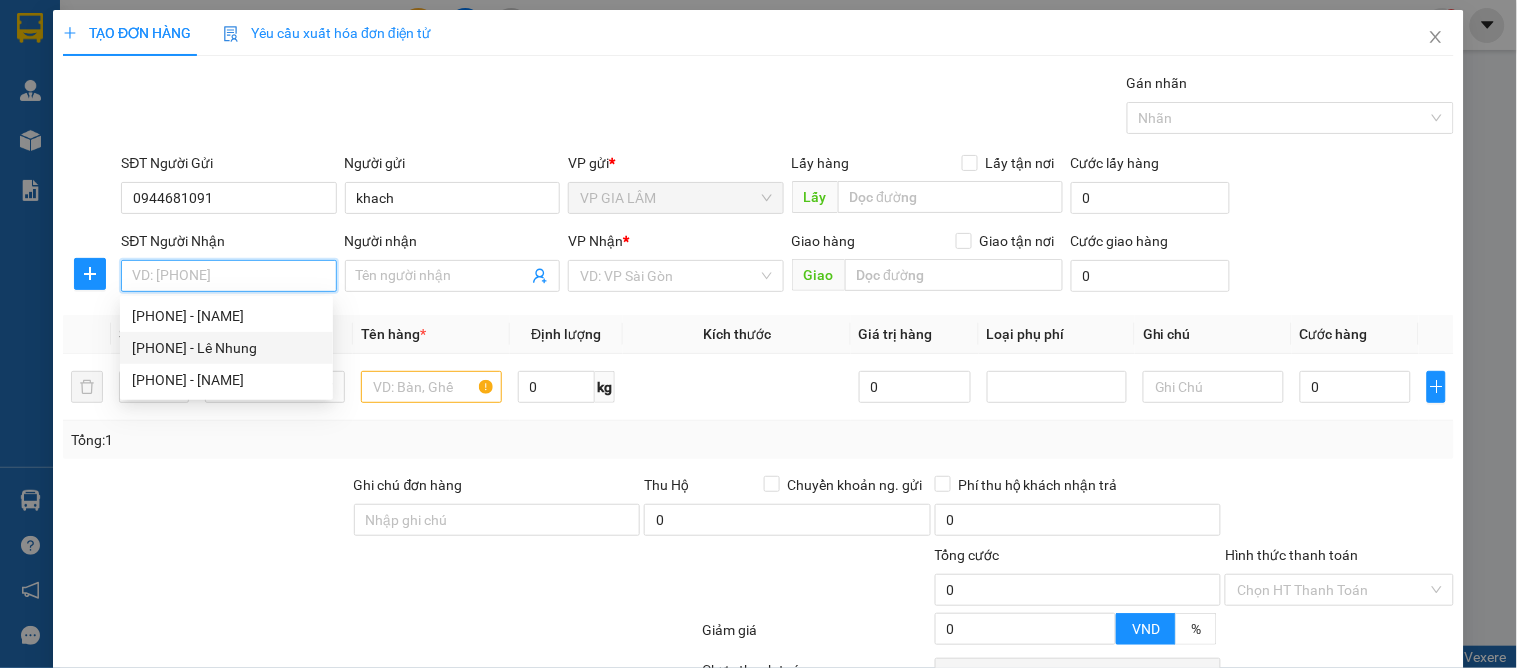 drag, startPoint x: 184, startPoint y: 347, endPoint x: 203, endPoint y: 348, distance: 19.026299 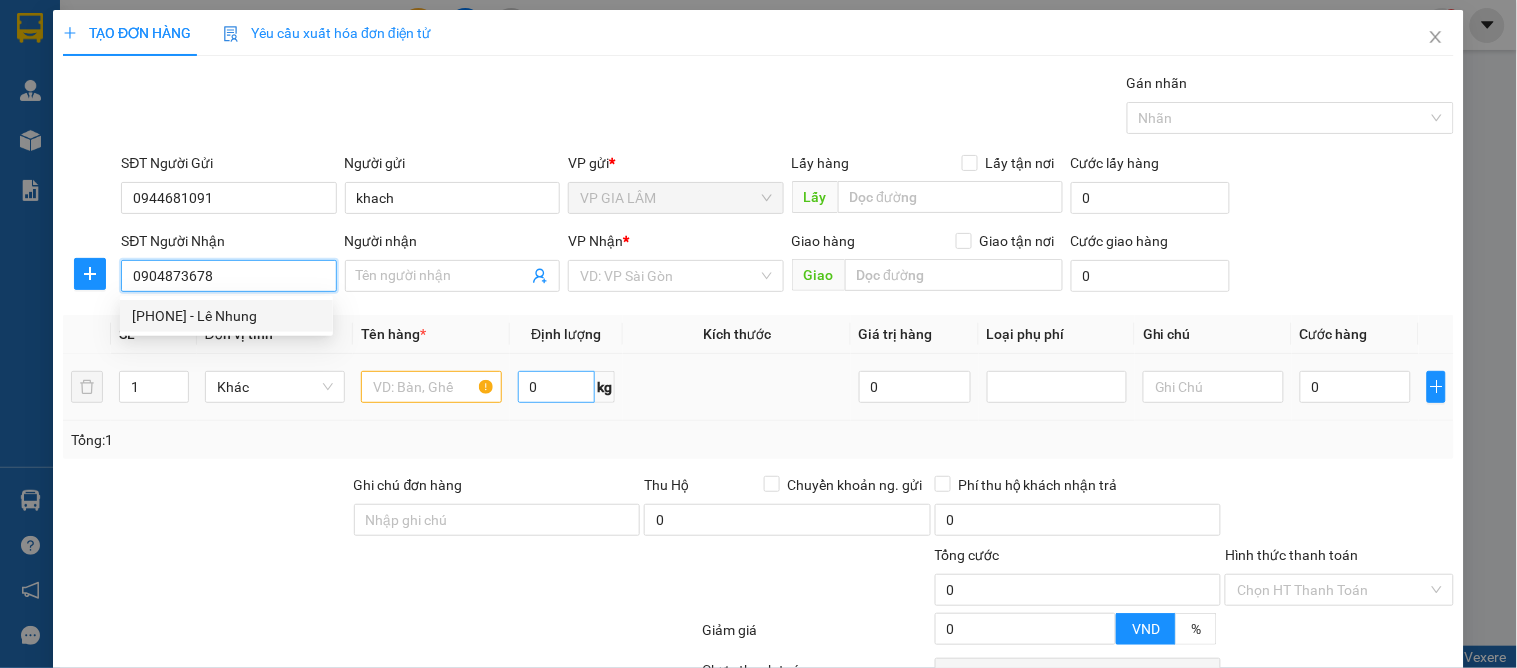 type on "[NAME]" 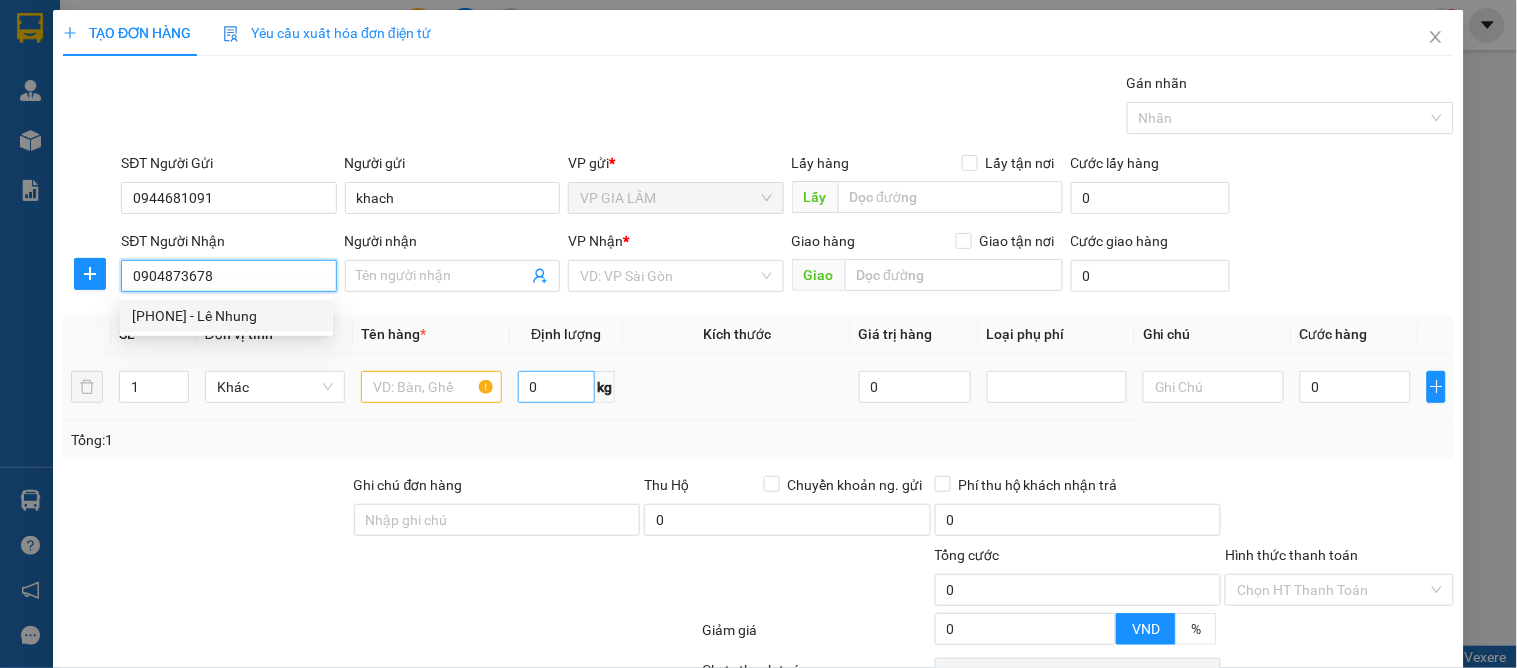 checkbox on "true" 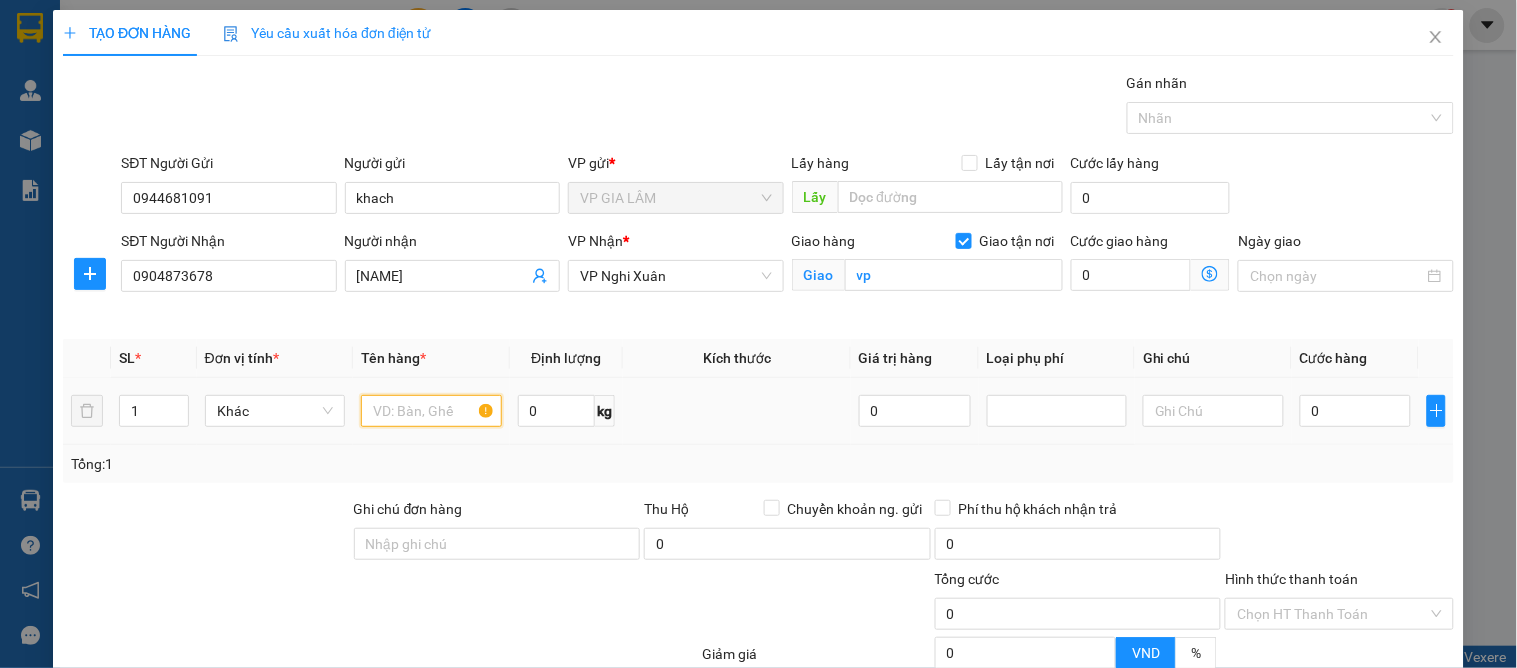 click at bounding box center (431, 411) 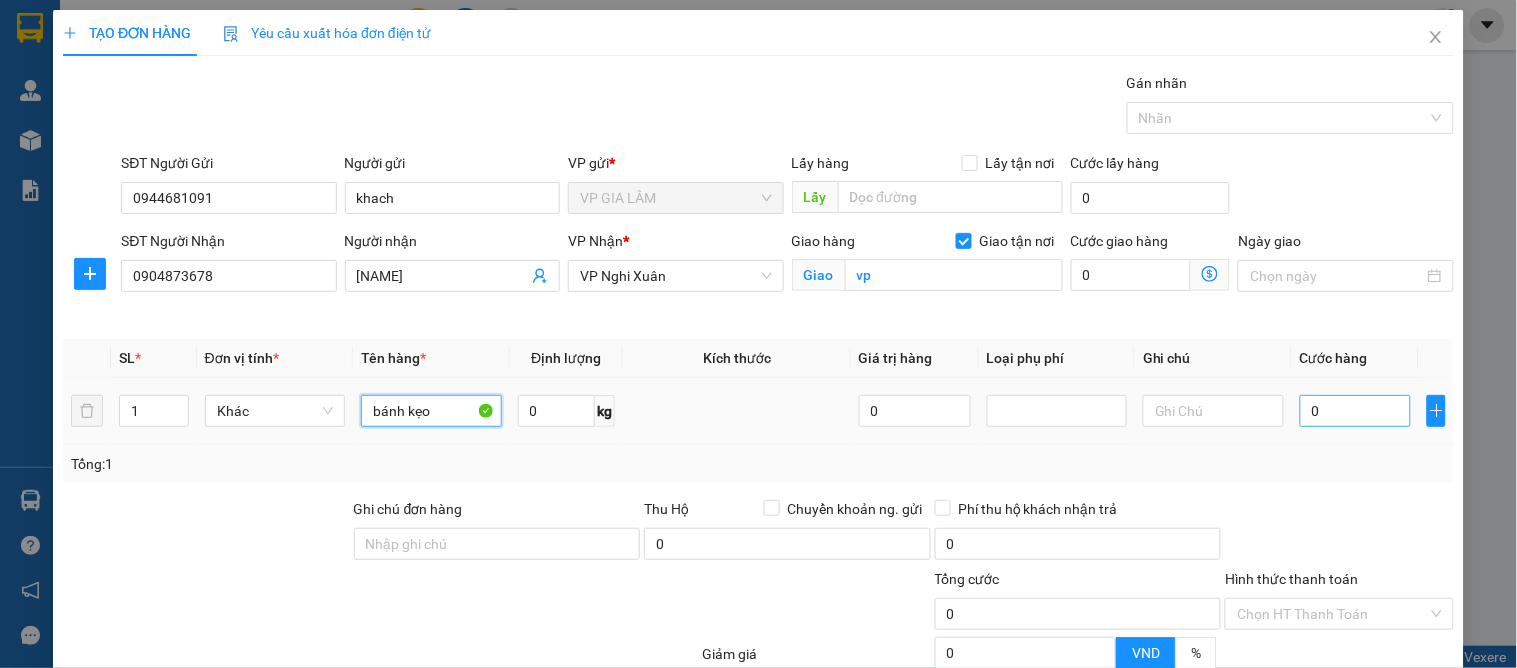 type on "bánh kẹo" 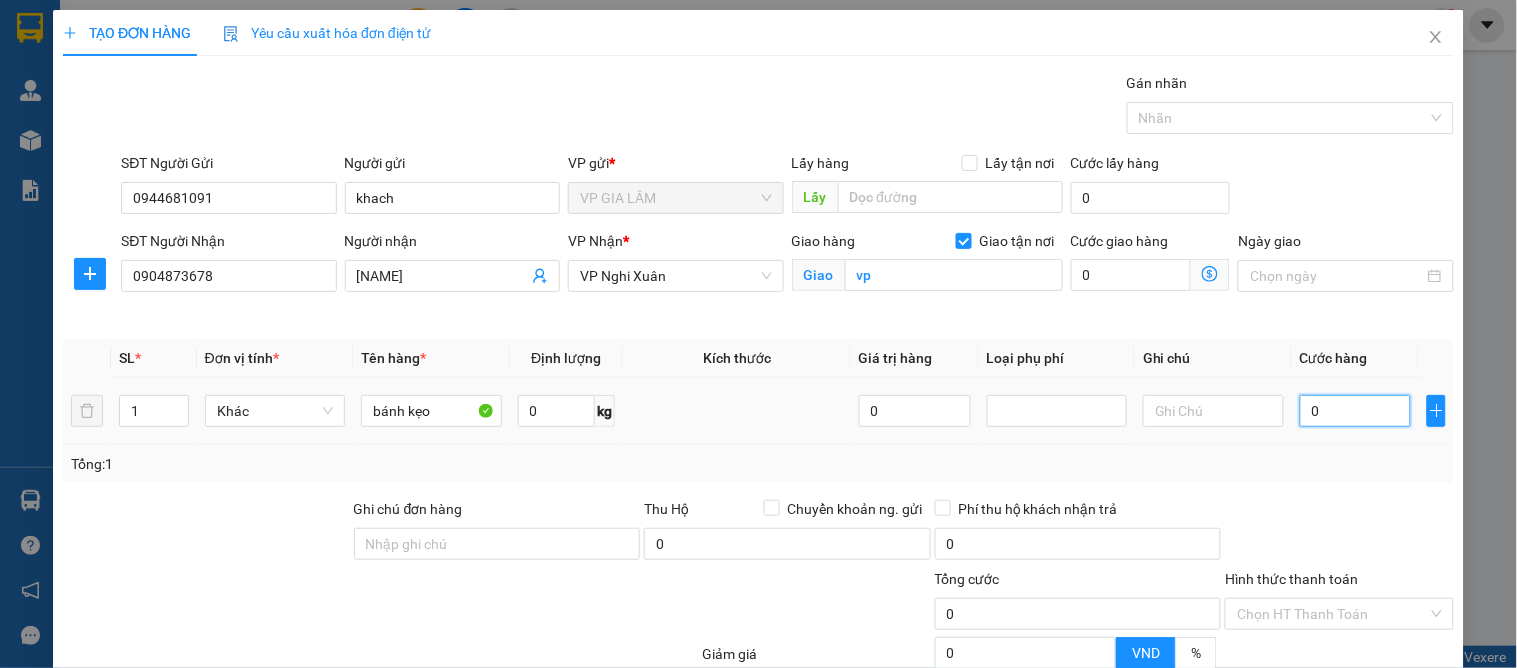 click on "0" at bounding box center [1356, 411] 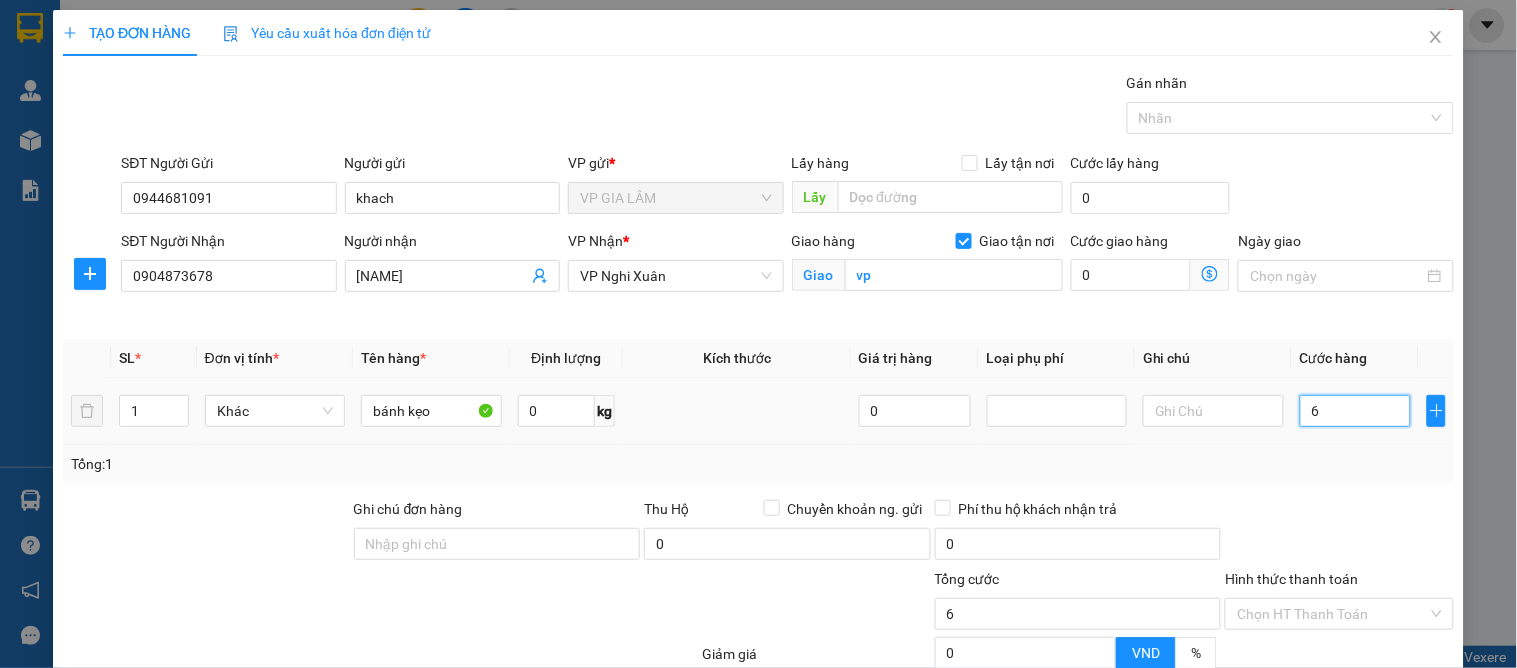 type on "60" 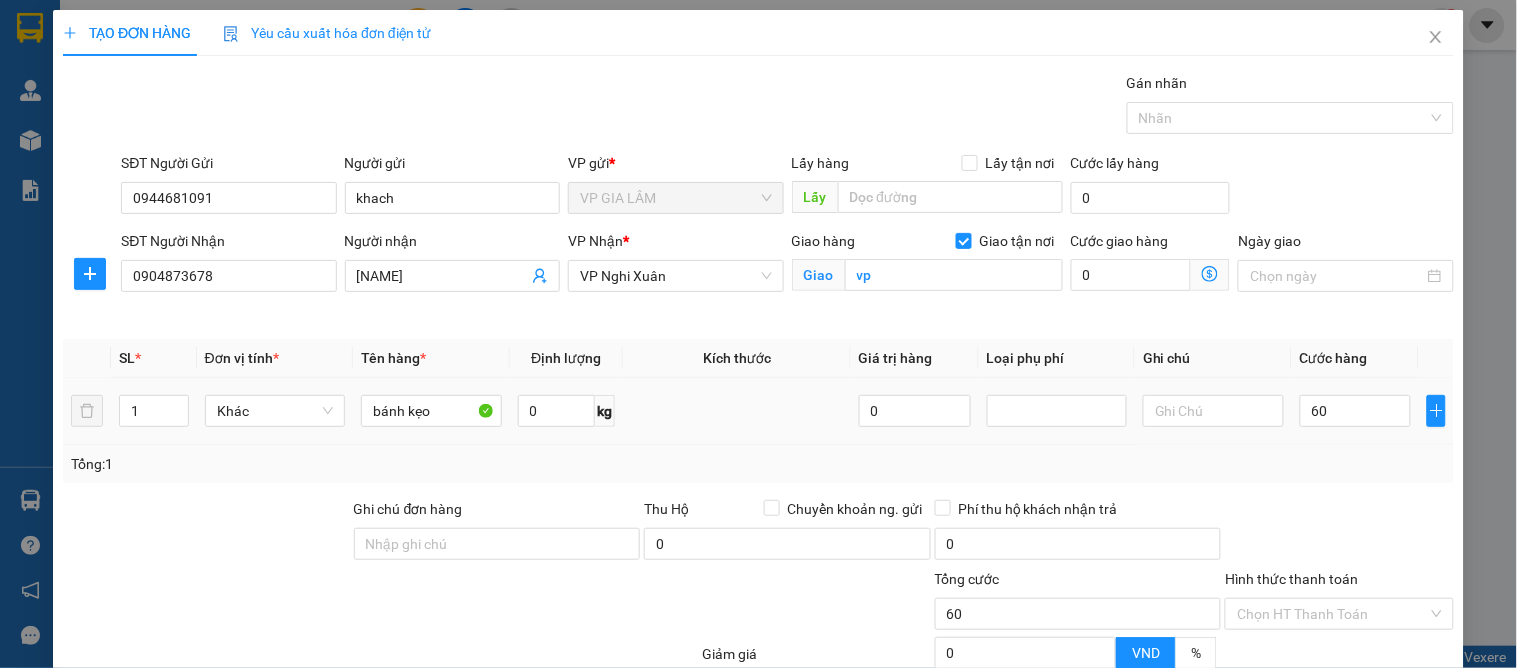 type on "60.000" 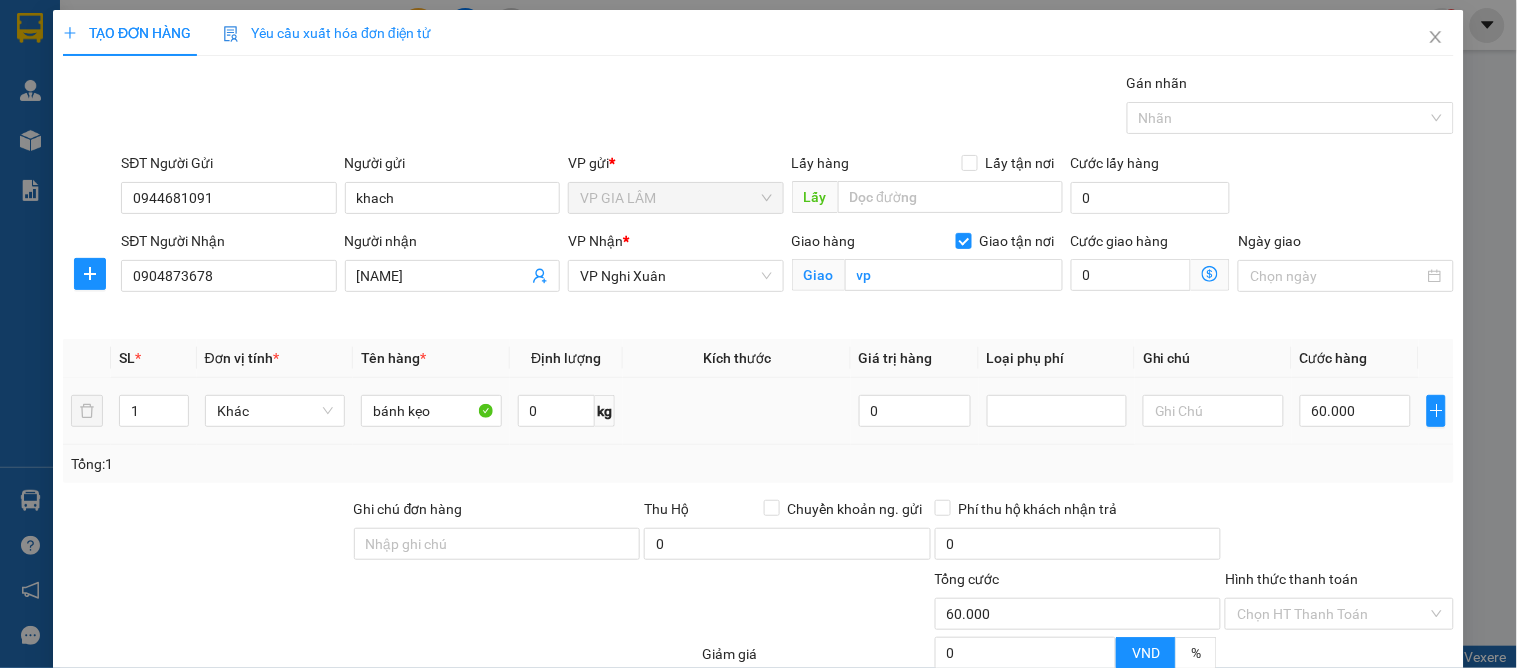 click on "Tổng:  1" at bounding box center (758, 464) 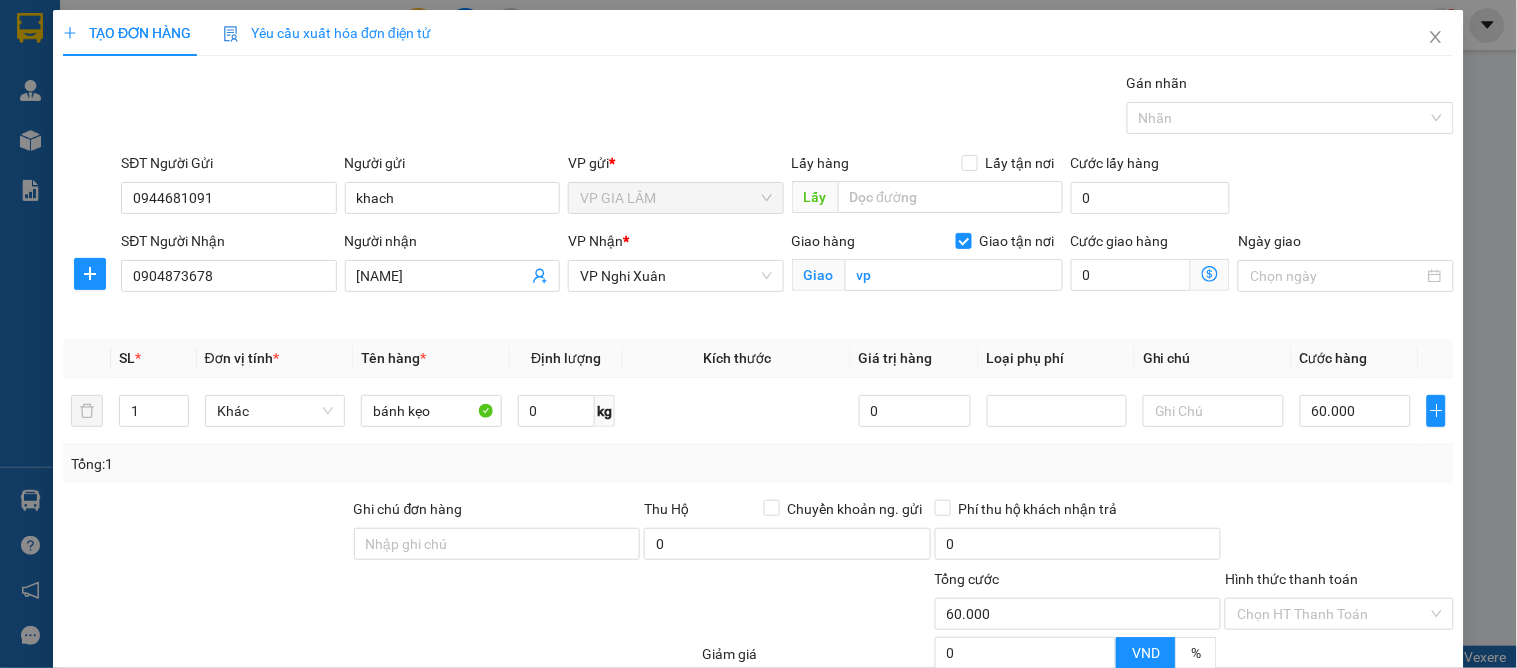 scroll, scrollTop: 197, scrollLeft: 0, axis: vertical 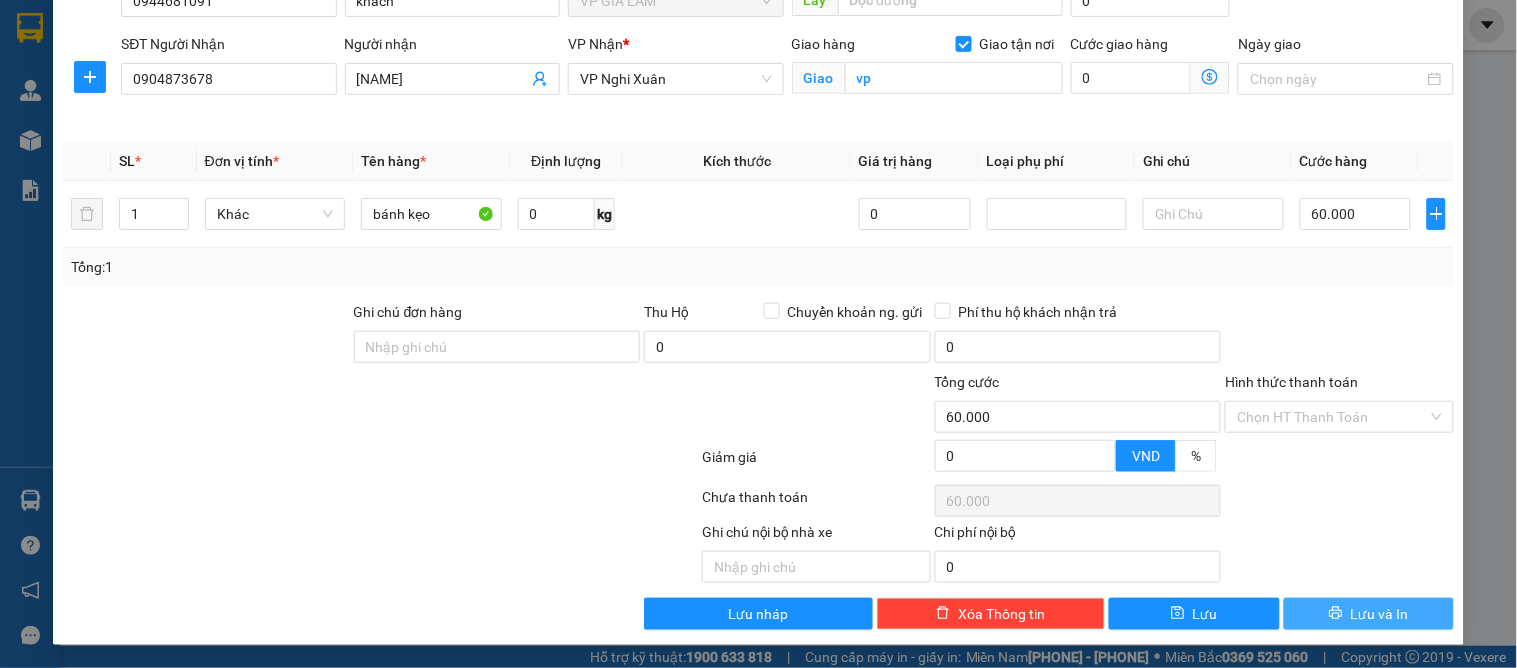 click on "Lưu và In" at bounding box center (1369, 614) 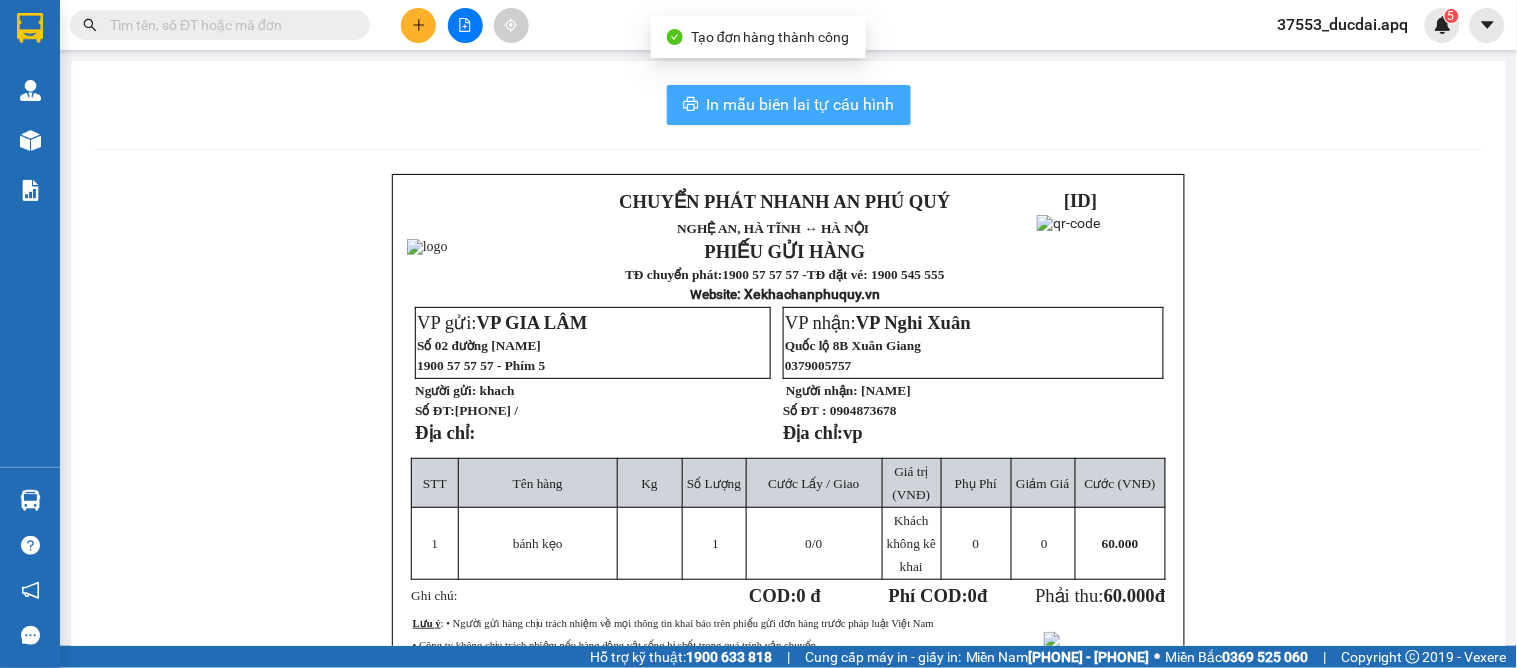 click on "In mẫu biên lai tự cấu hình" at bounding box center [801, 104] 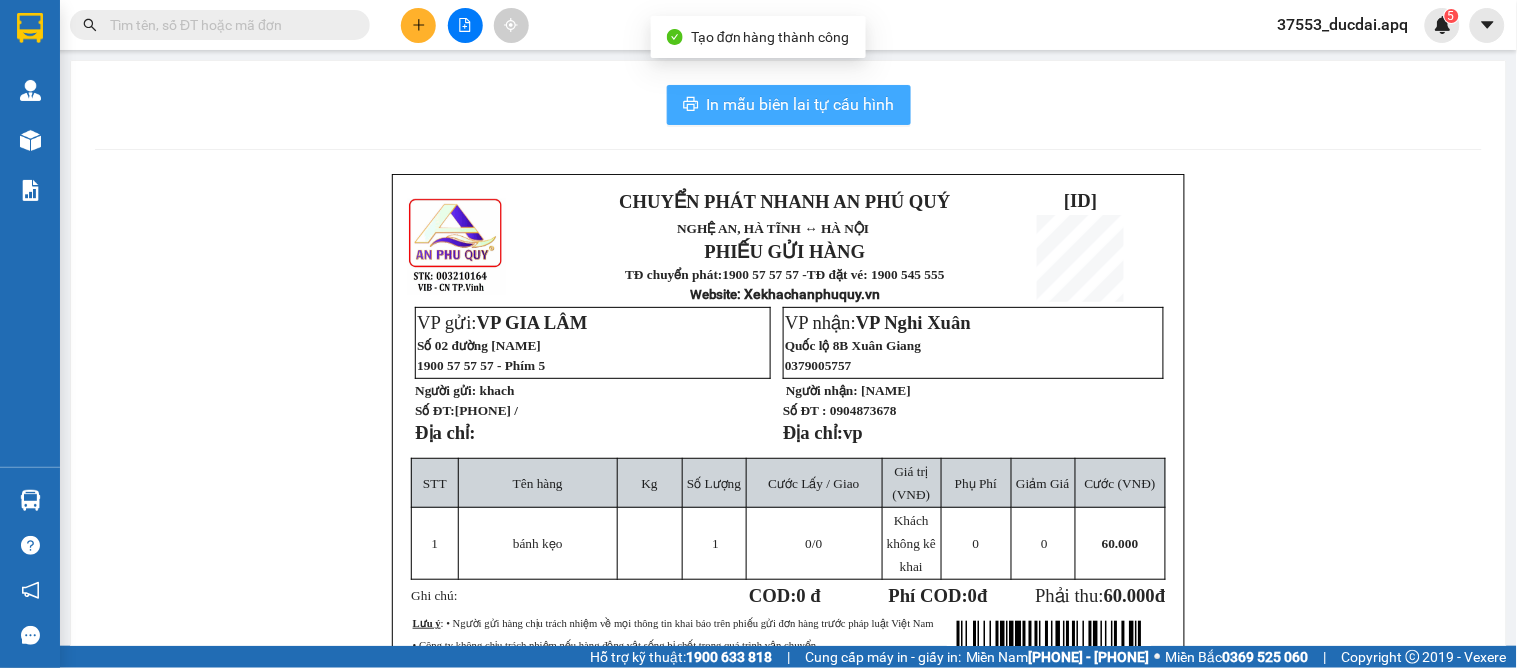 scroll, scrollTop: 0, scrollLeft: 0, axis: both 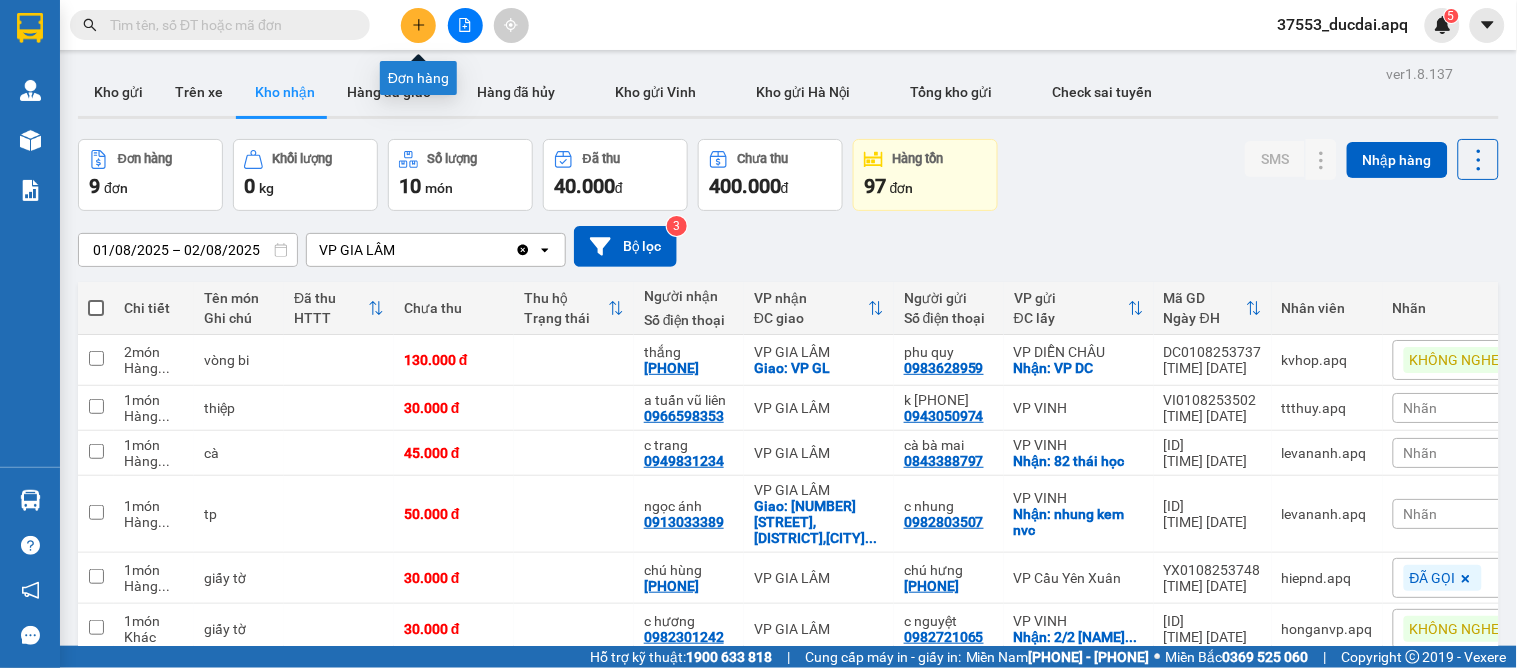 click 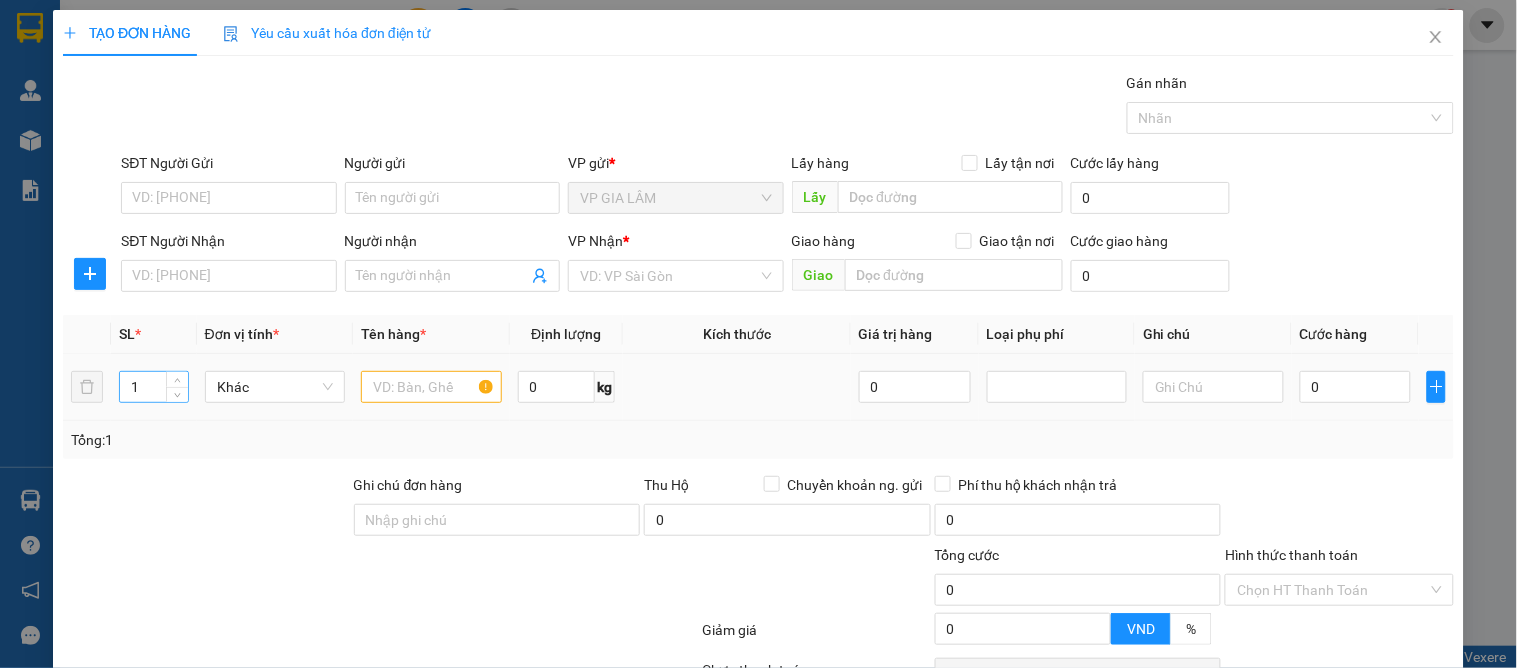 click on "1" at bounding box center [153, 387] 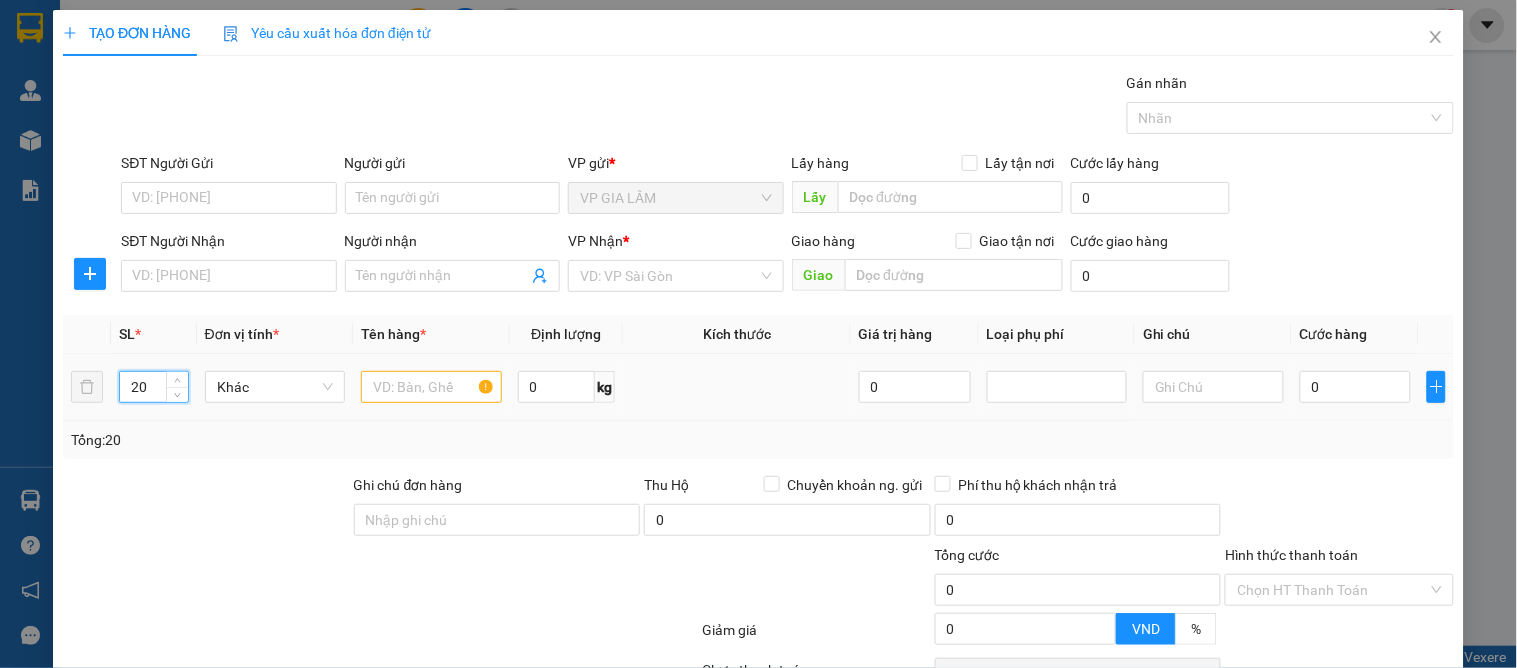 type on "20" 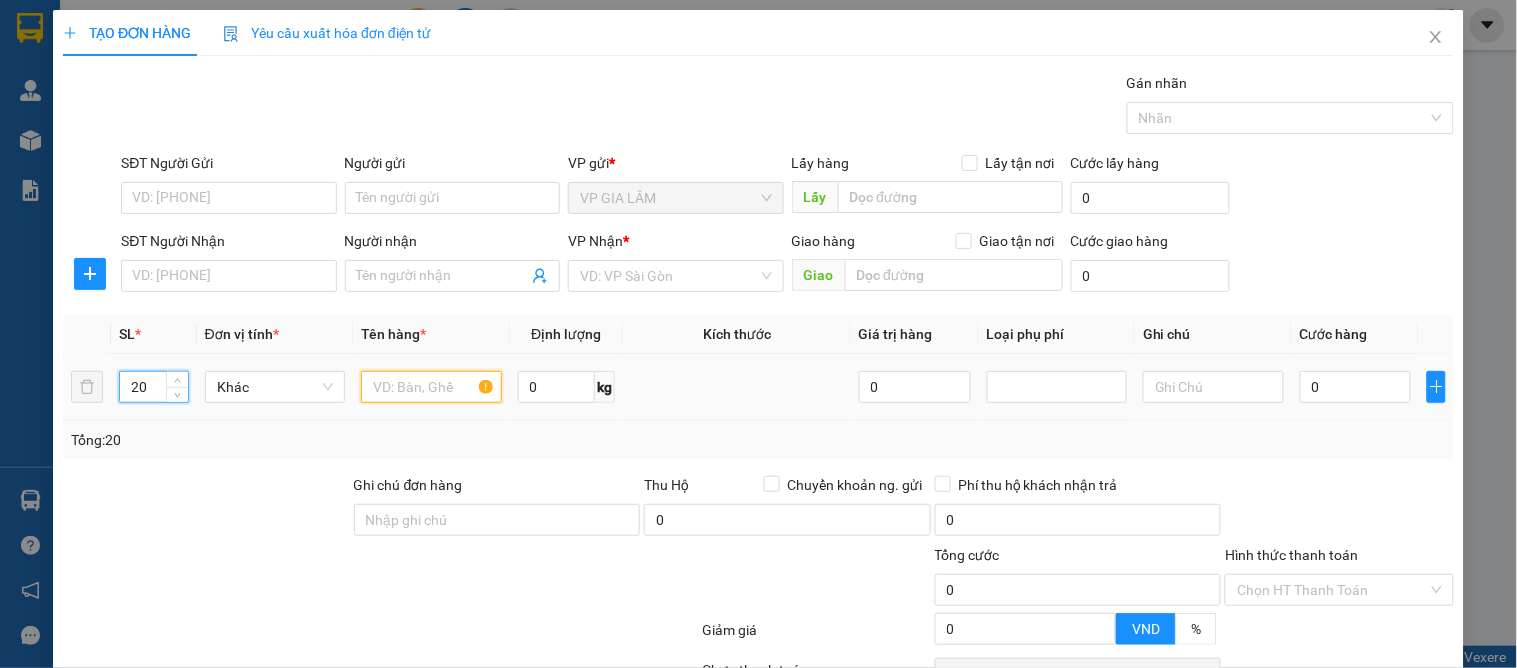 click at bounding box center [431, 387] 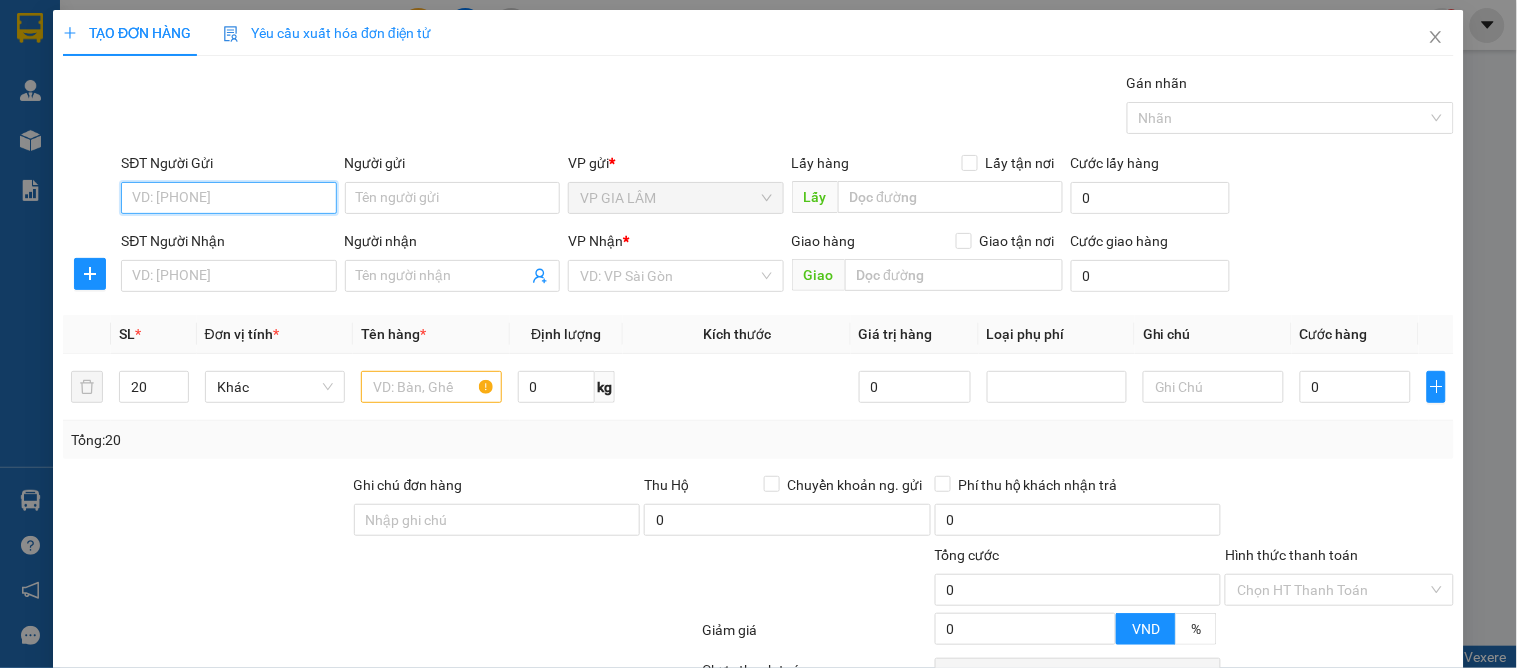 click on "SĐT Người Gửi" at bounding box center [228, 198] 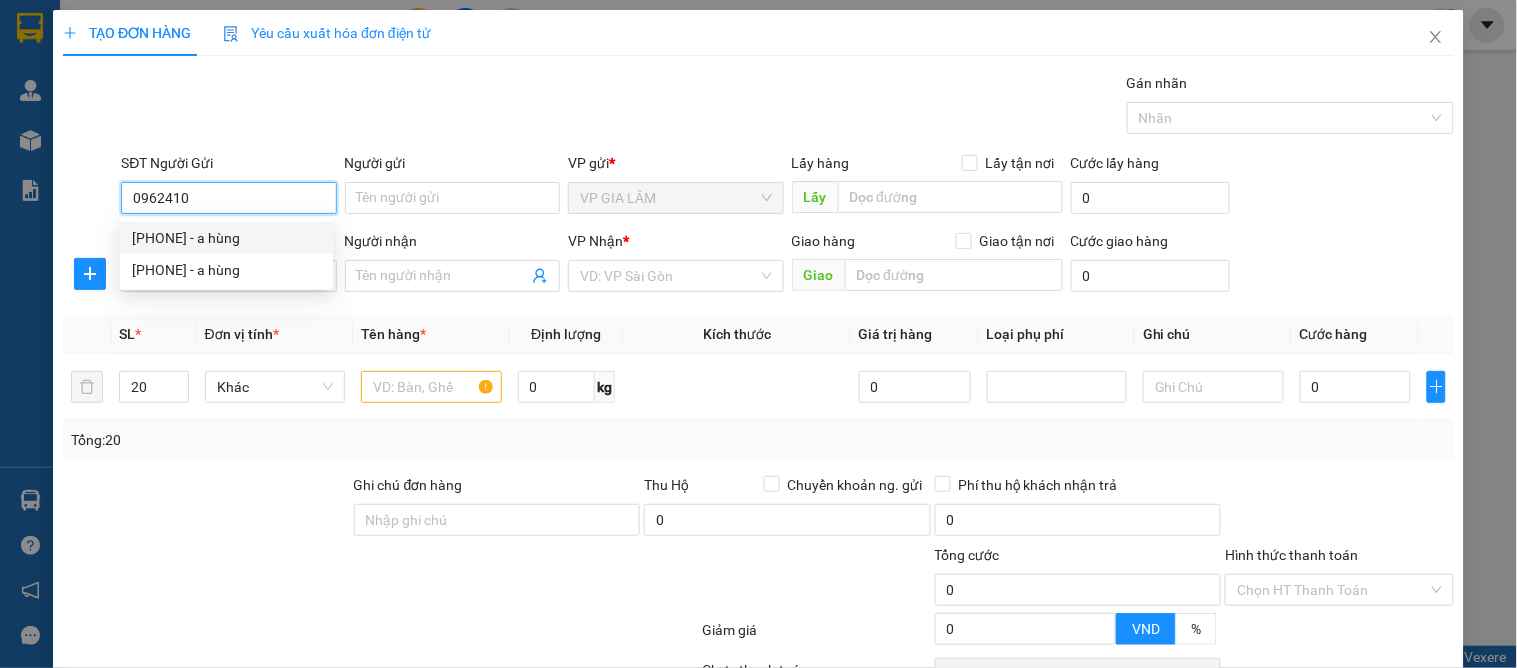 click on "[PHONE] - a hùng" at bounding box center [226, 238] 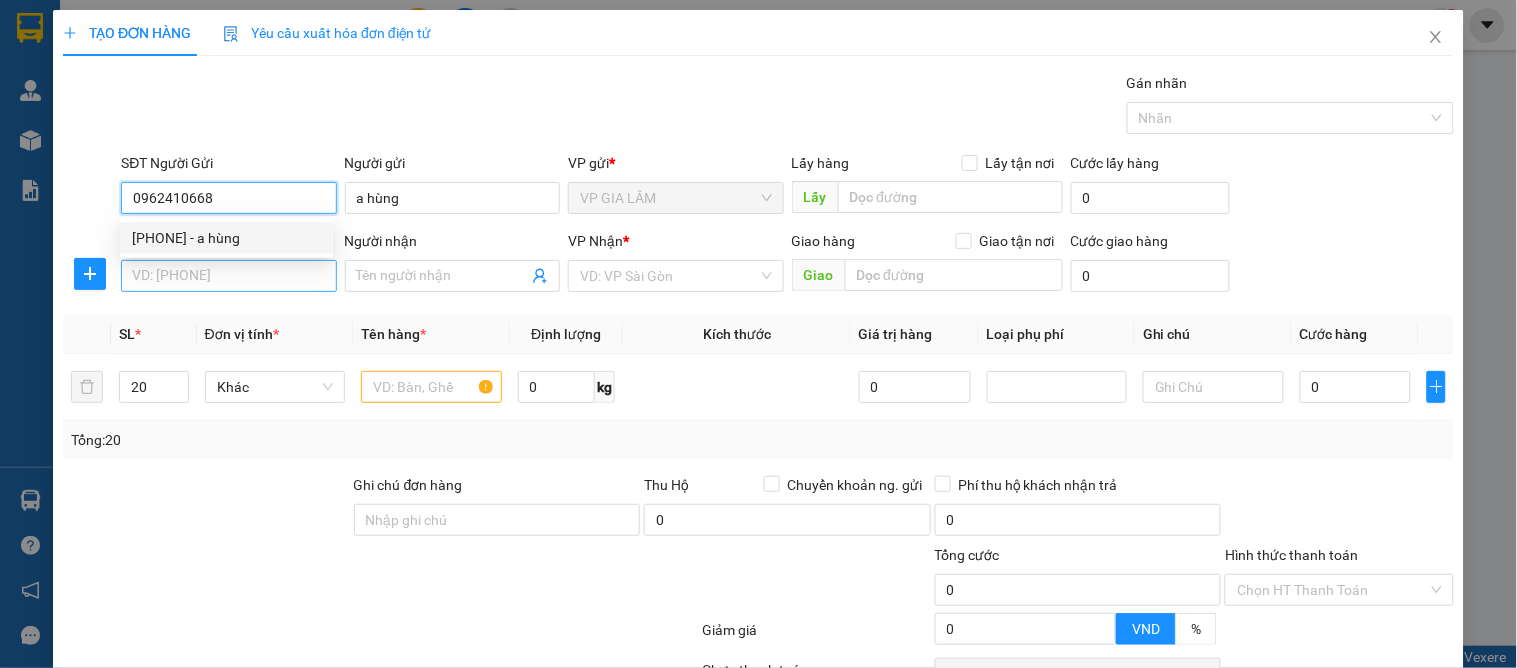 type on "0962410668" 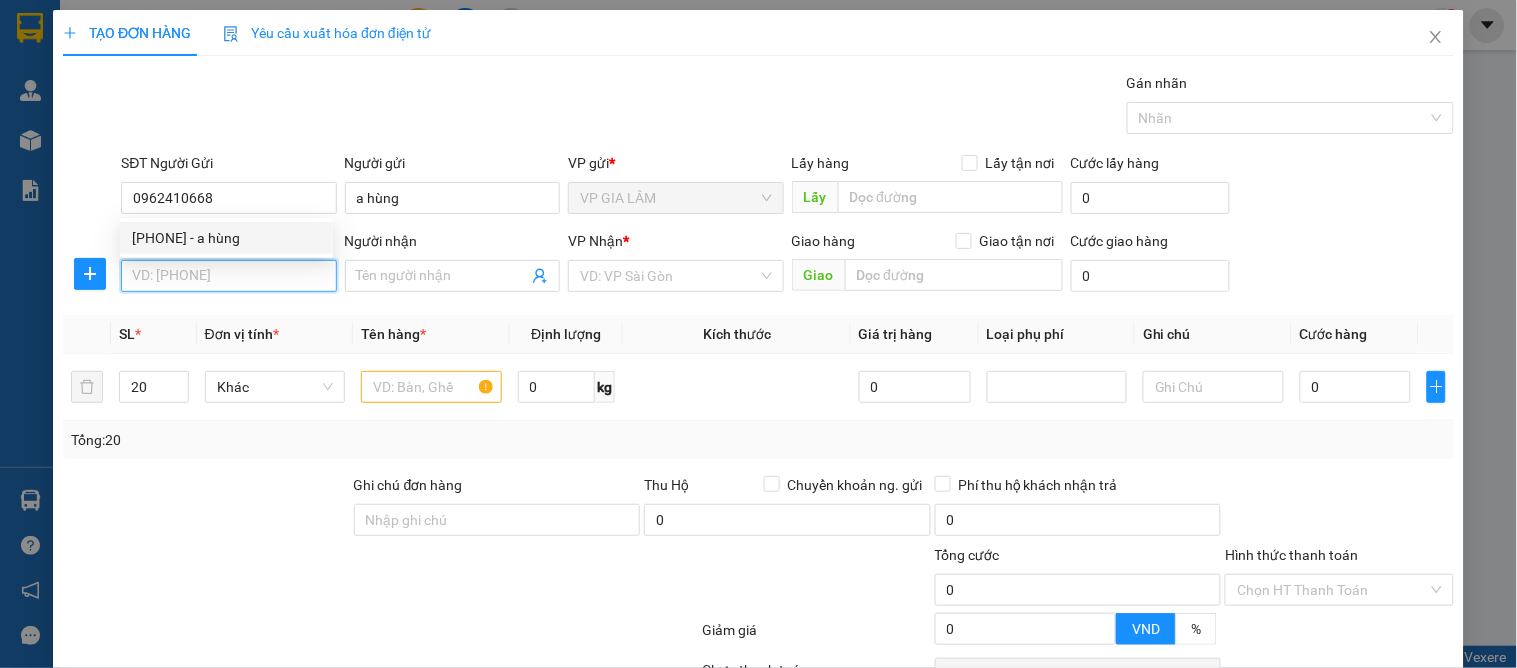 drag, startPoint x: 182, startPoint y: 260, endPoint x: 276, endPoint y: 273, distance: 94.89468 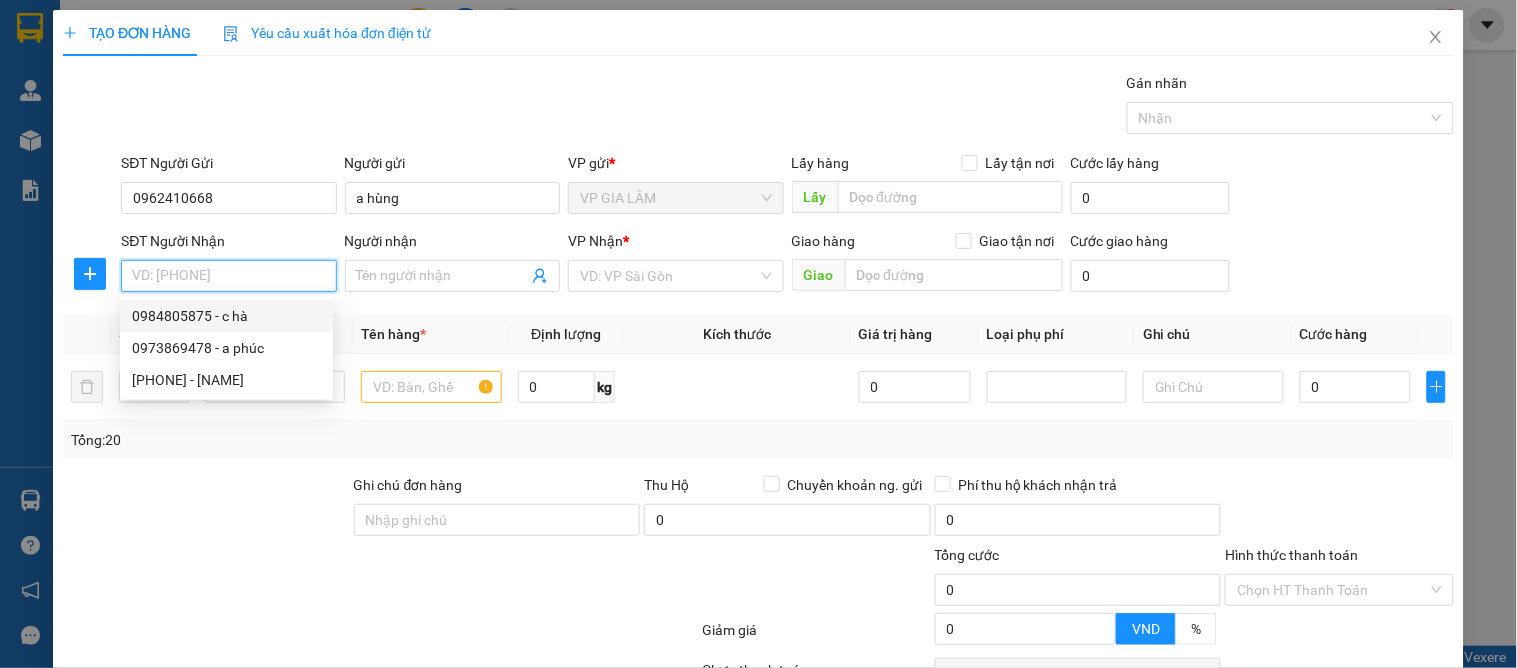 click on "0984805875 - c hà" at bounding box center (226, 316) 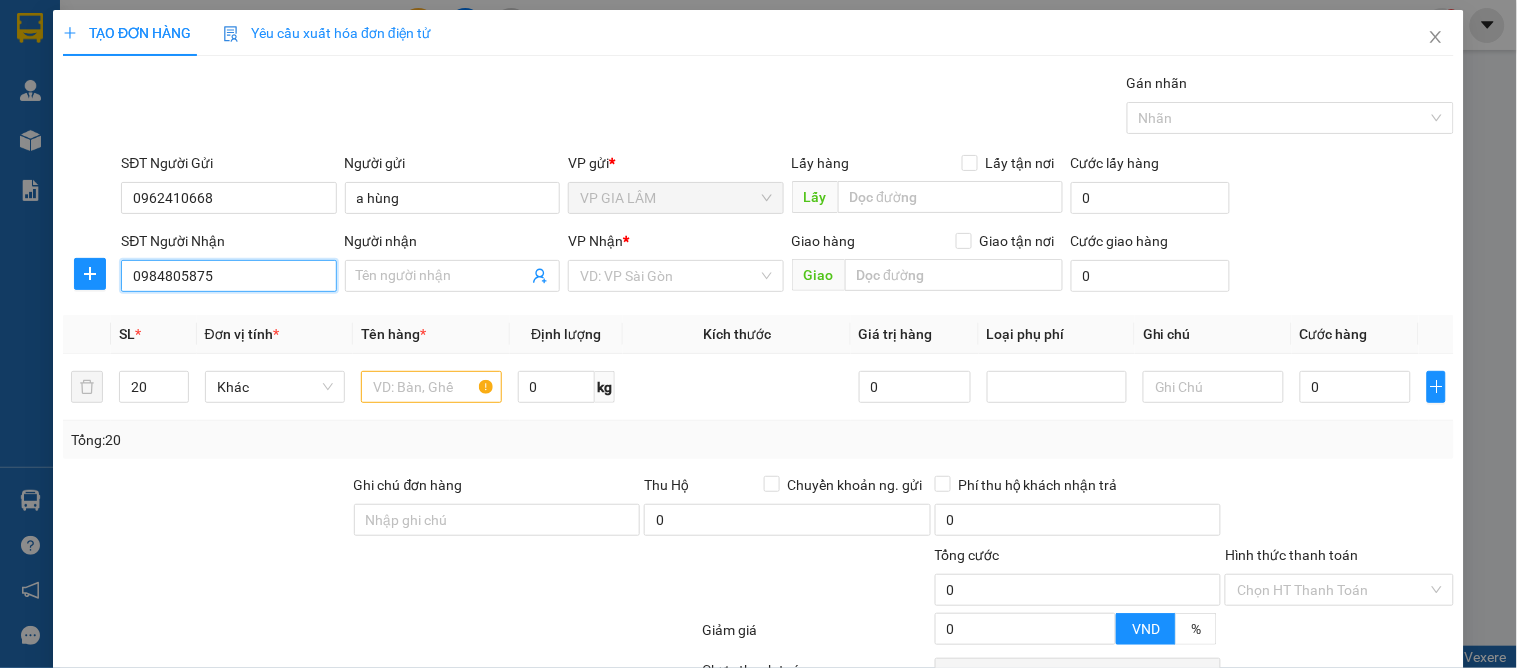 type on "c hà" 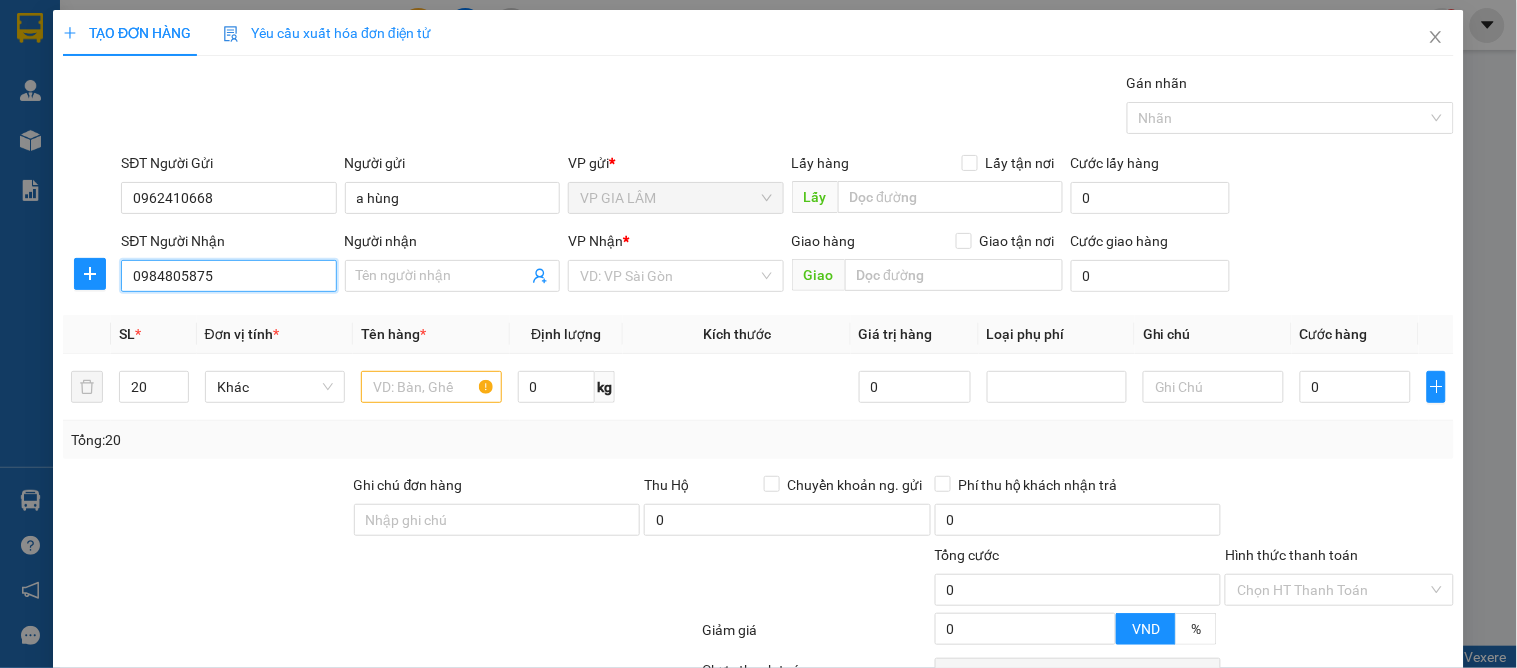 checkbox on "true" 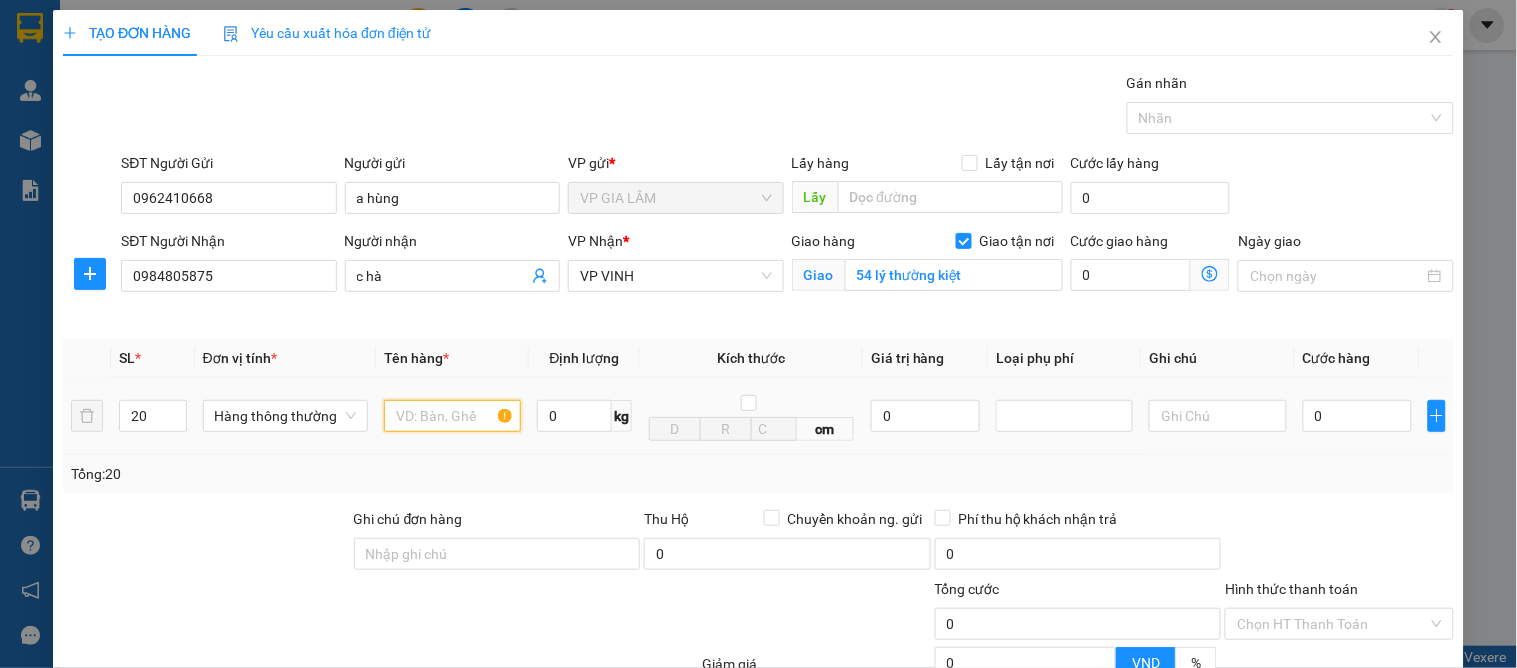 click at bounding box center [452, 416] 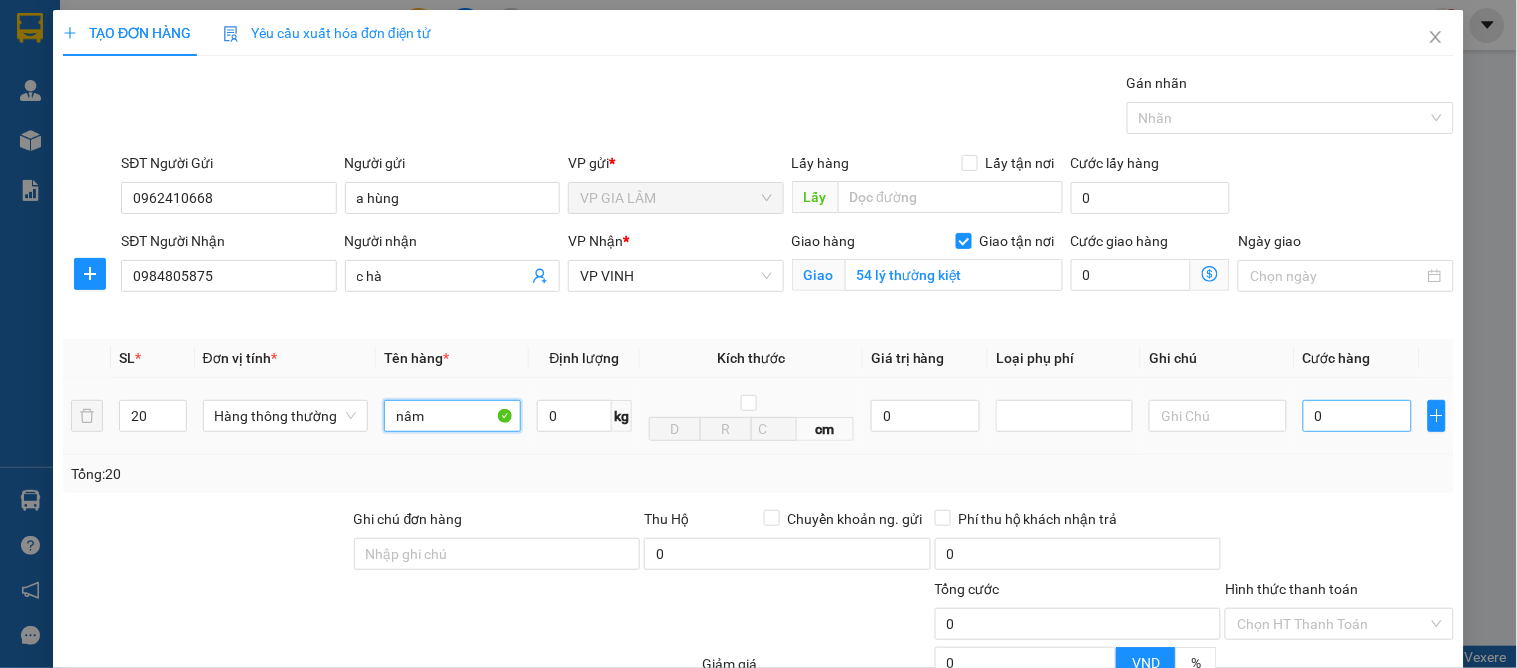 type on "nâm" 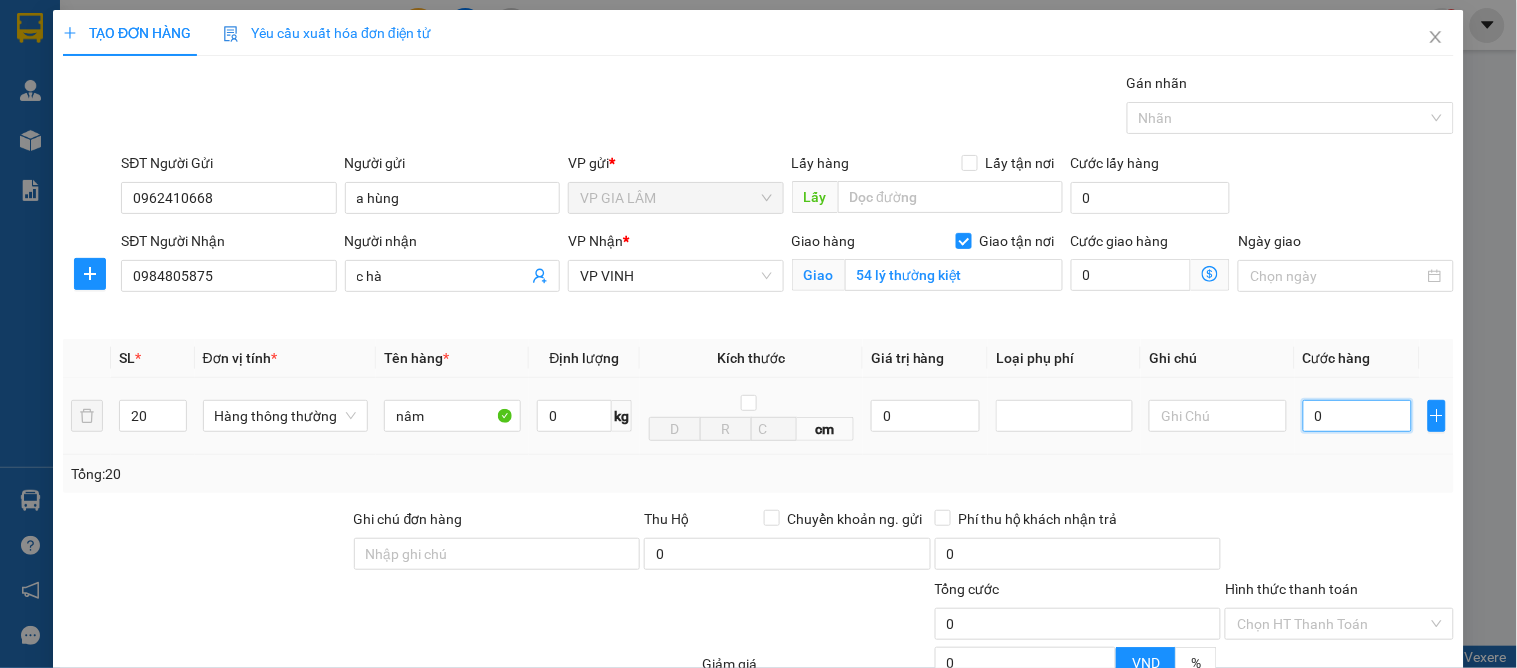 click on "0" at bounding box center (1357, 416) 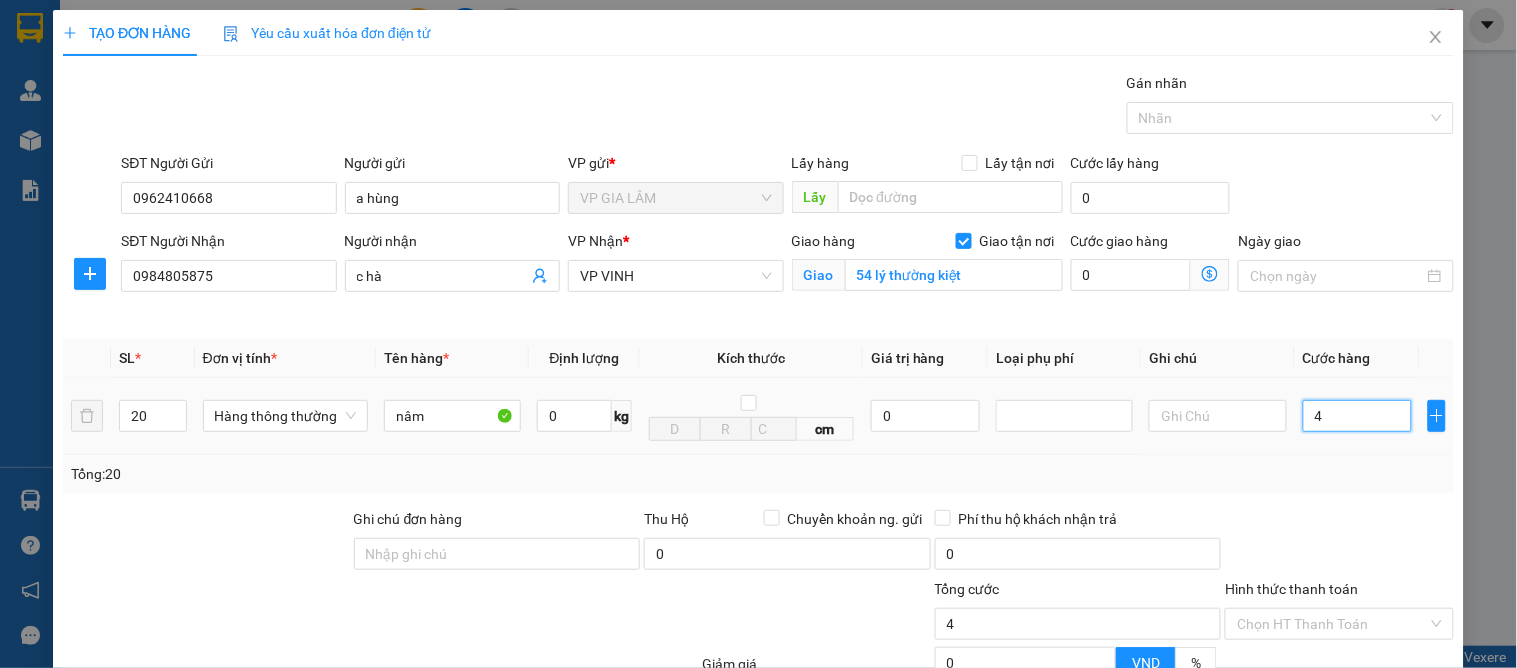 type on "4" 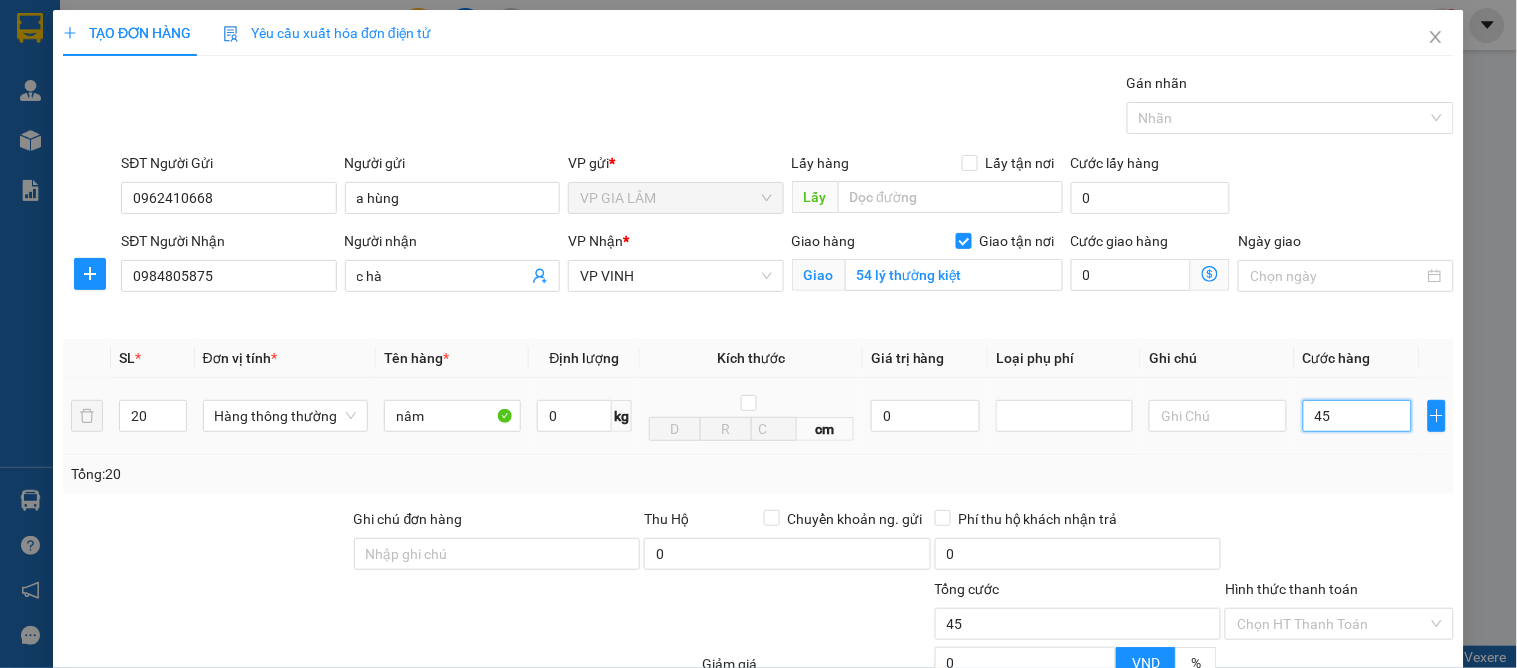 type on "450" 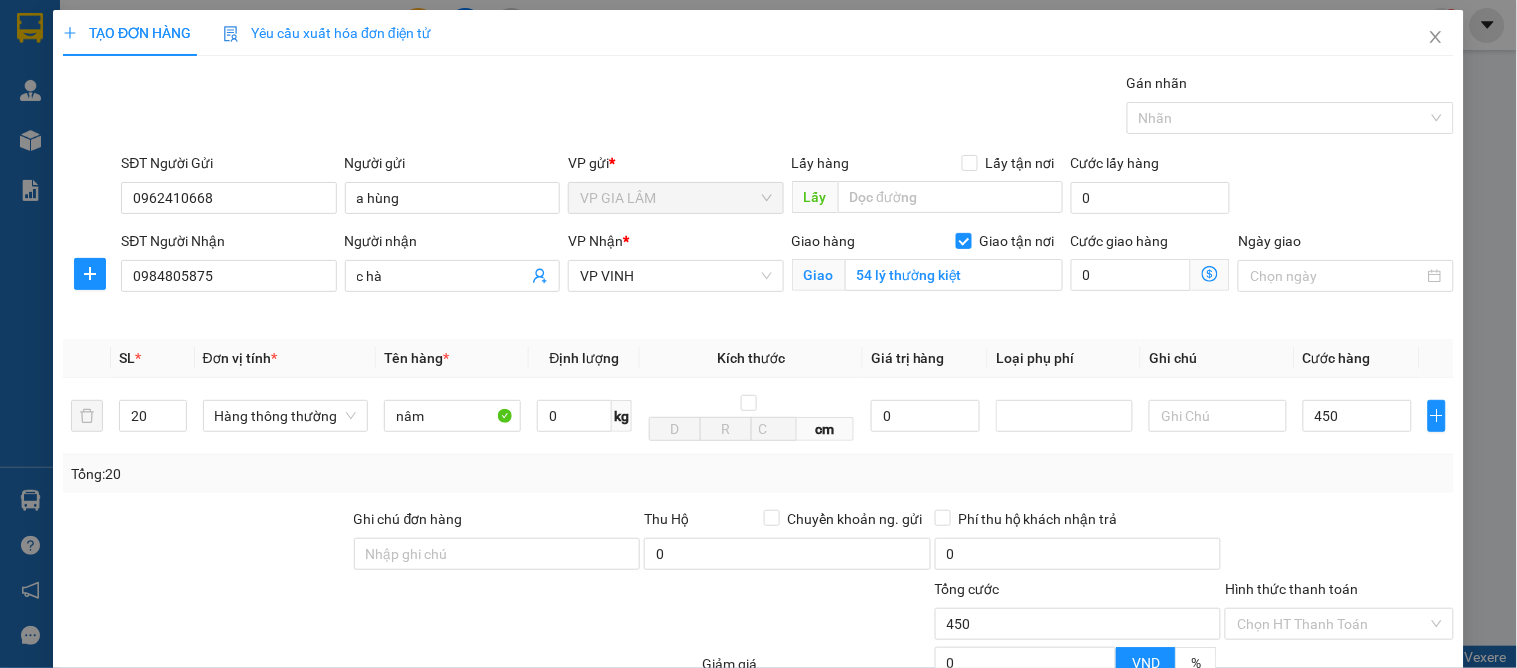 type on "450.000" 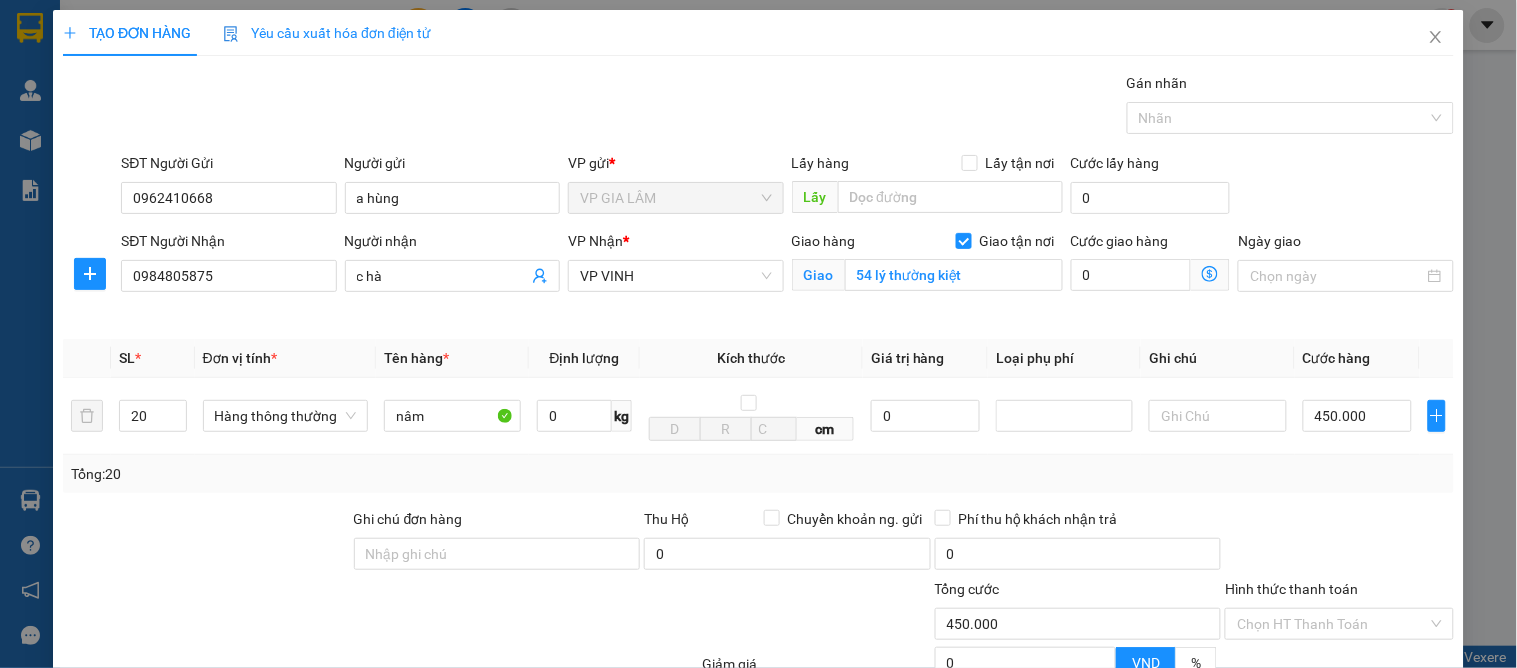 click on "Hình thức thanh toán" at bounding box center [1339, 593] 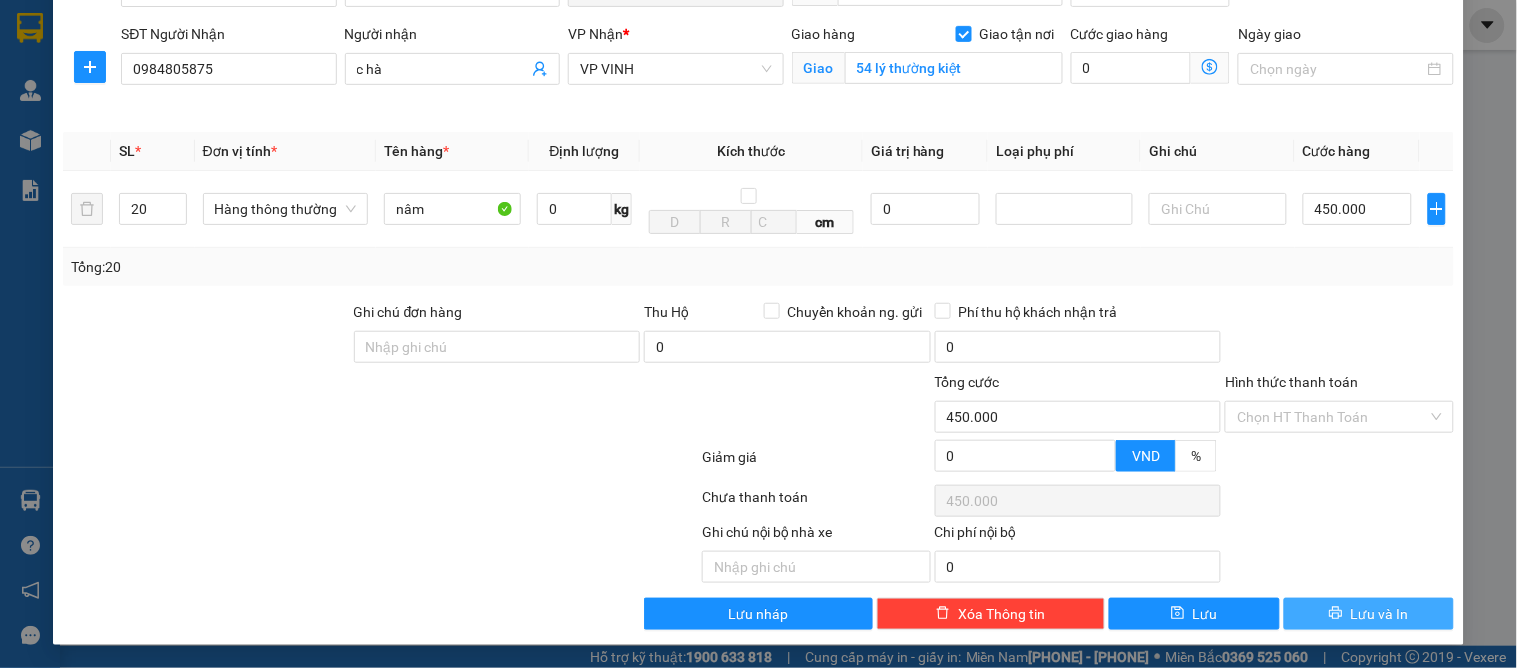 click on "Lưu và In" at bounding box center (1369, 614) 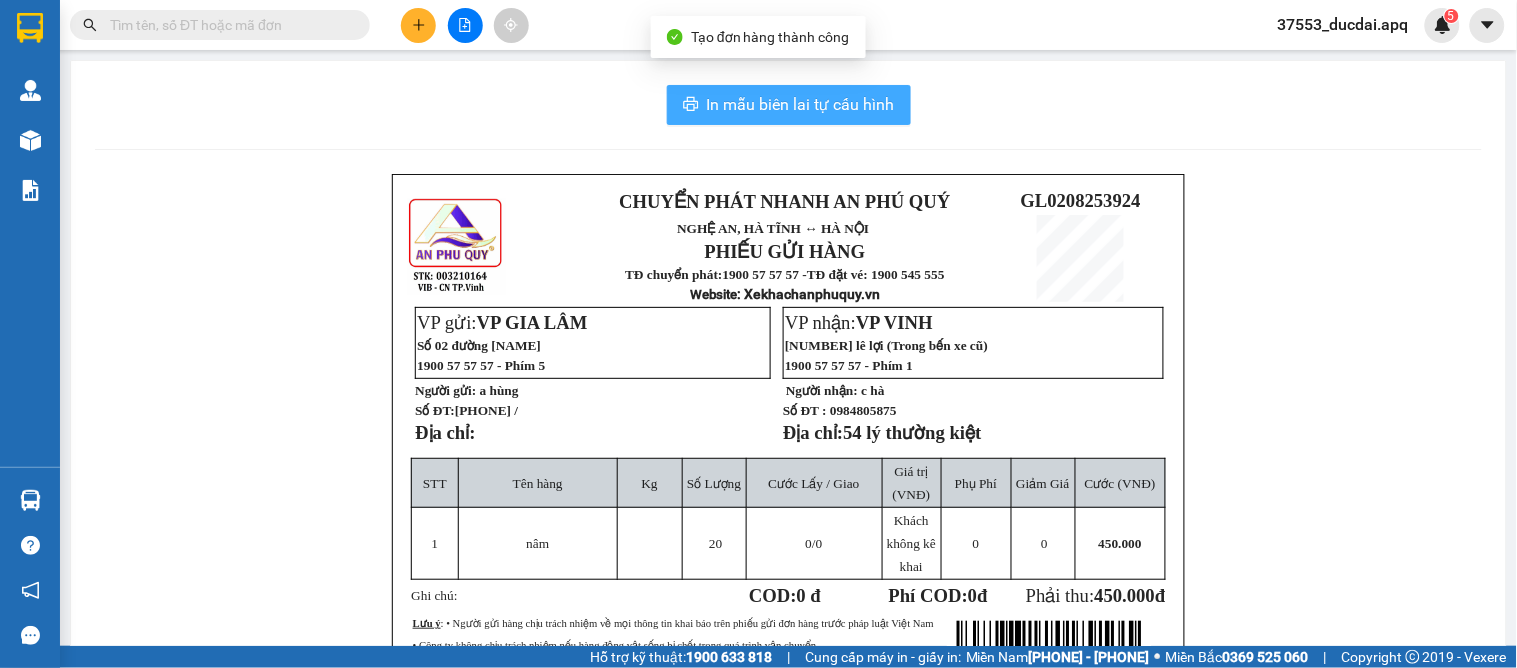 click on "In mẫu biên lai tự cấu hình" at bounding box center [801, 104] 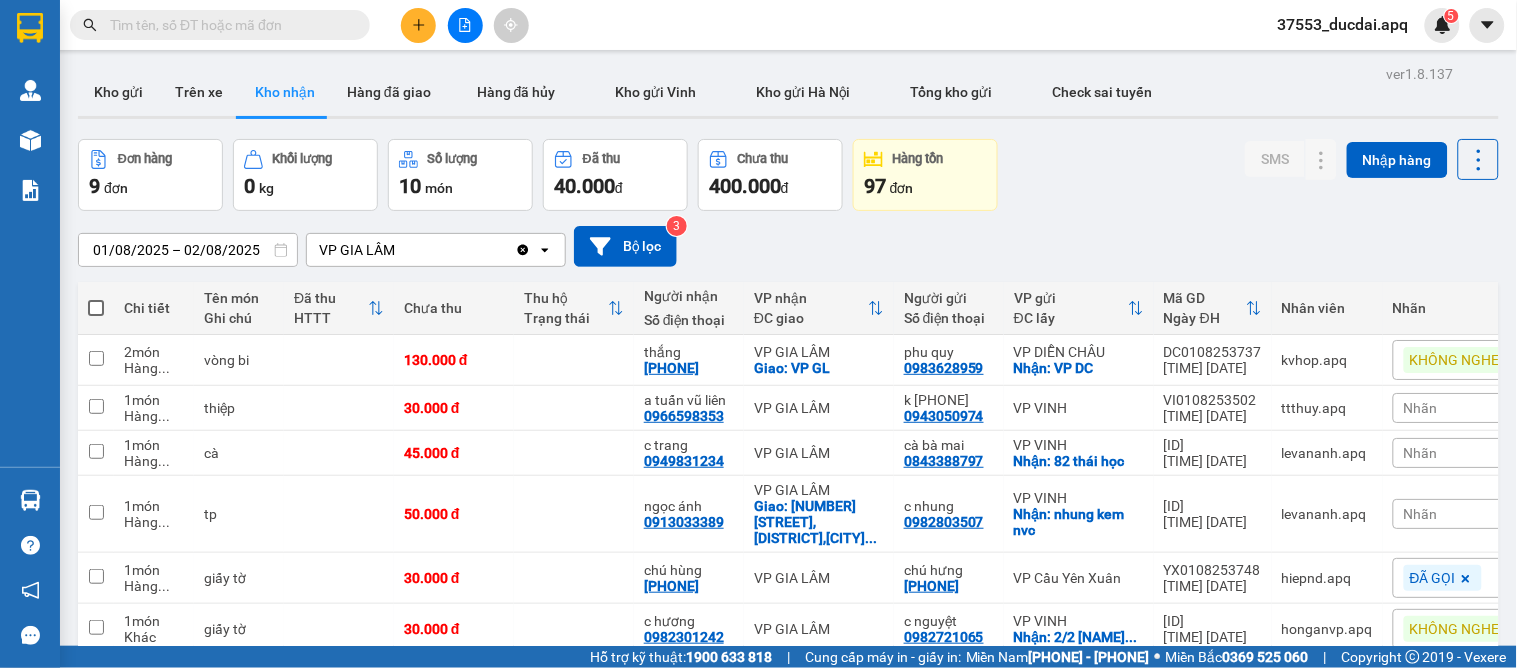 click on "[DATE] – [DATE] Press the down arrow key to interact with the calendar and select a date. Press the escape button to close the calendar. Selected date range is from [DATE] to [DATE]. VP GIA LÂM Clear value open Bộ lọc 3" at bounding box center [788, 246] 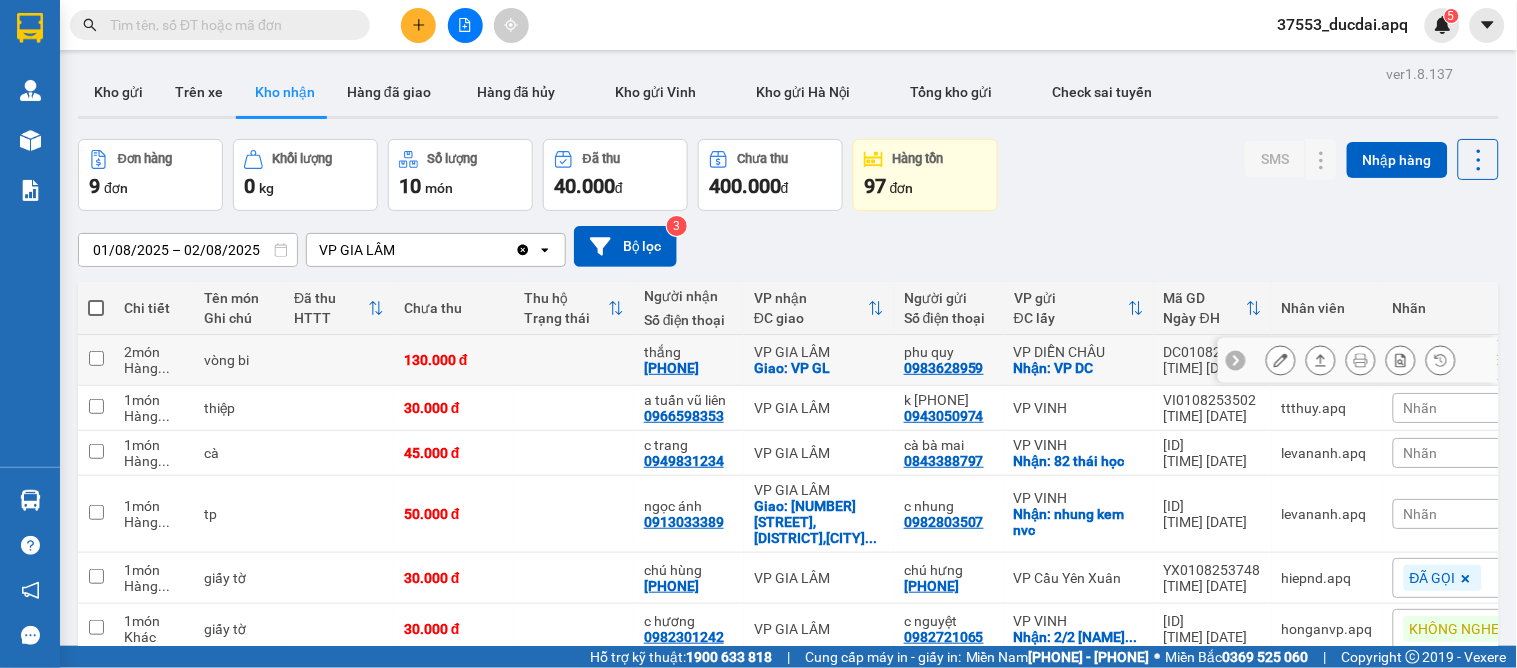 scroll, scrollTop: 257, scrollLeft: 0, axis: vertical 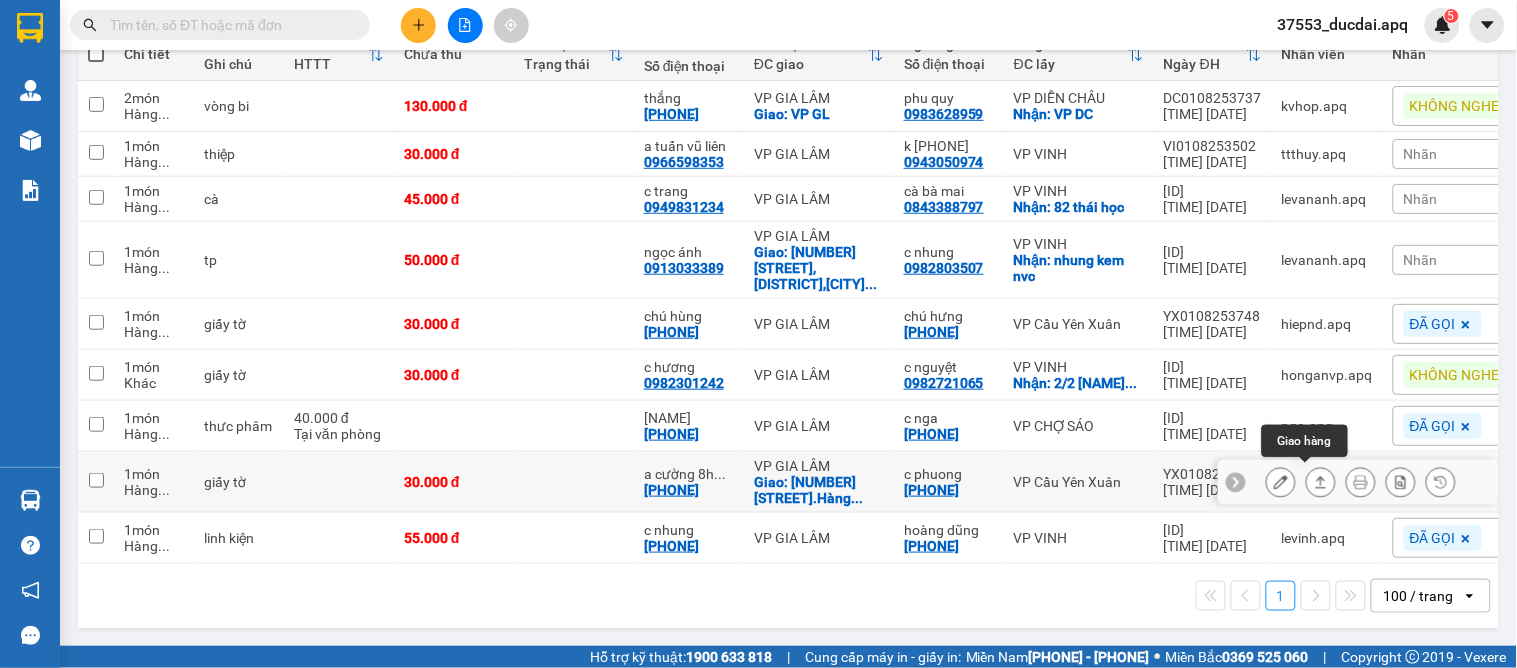 click 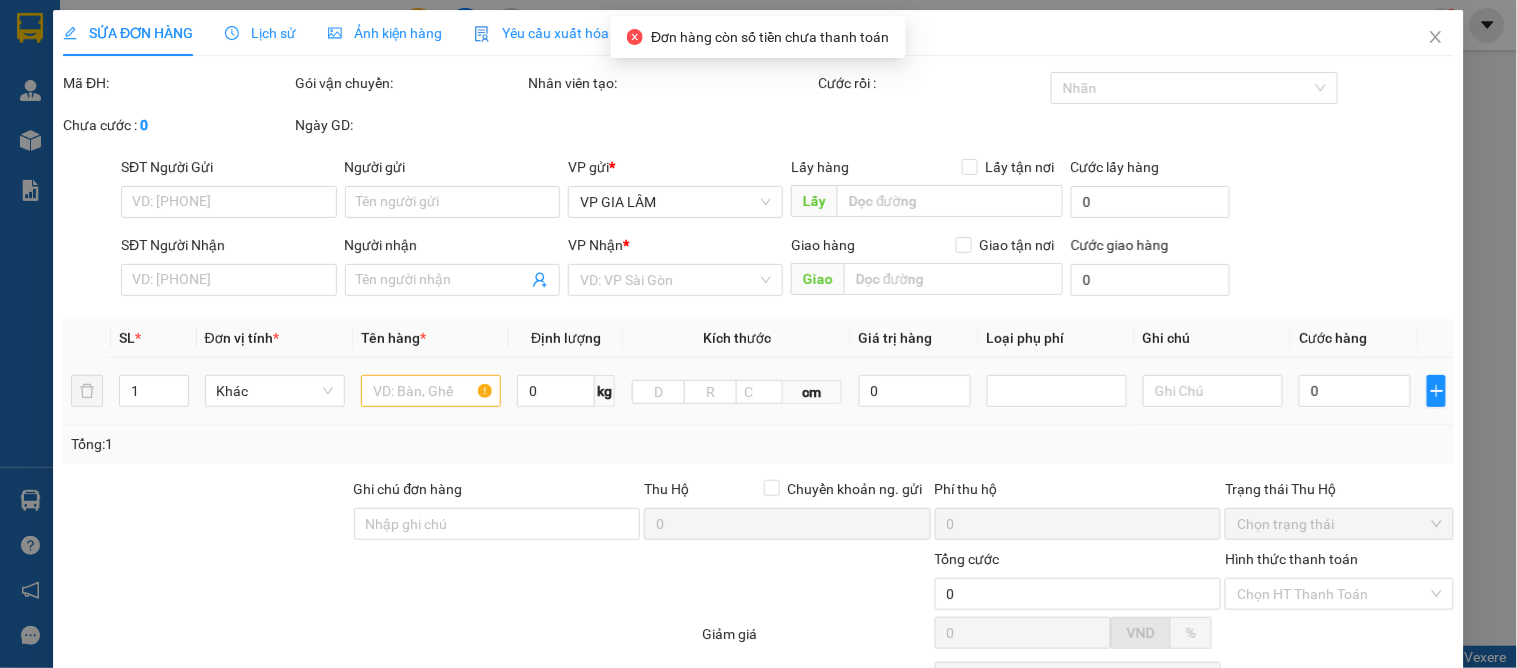 scroll, scrollTop: 0, scrollLeft: 0, axis: both 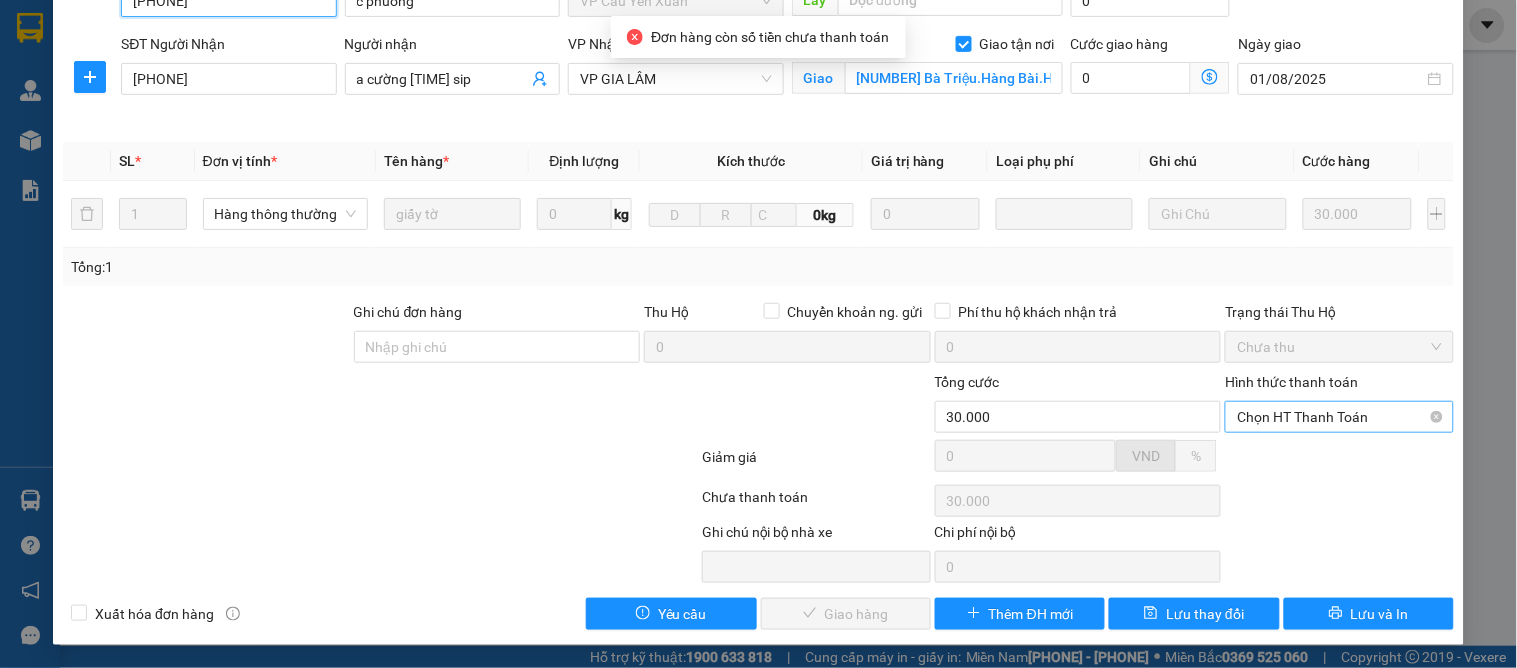click on "Chọn HT Thanh Toán" at bounding box center [1339, 417] 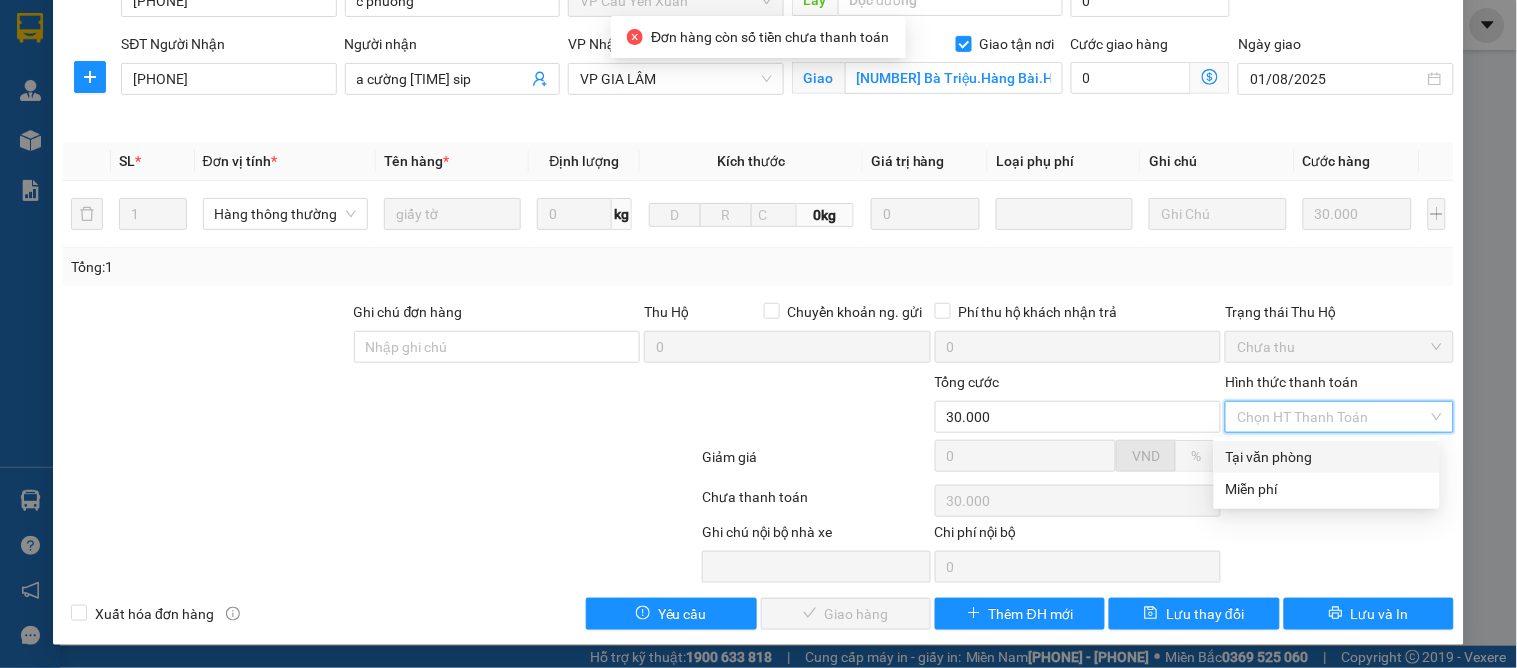 click on "Tại văn phòng" at bounding box center (1327, 457) 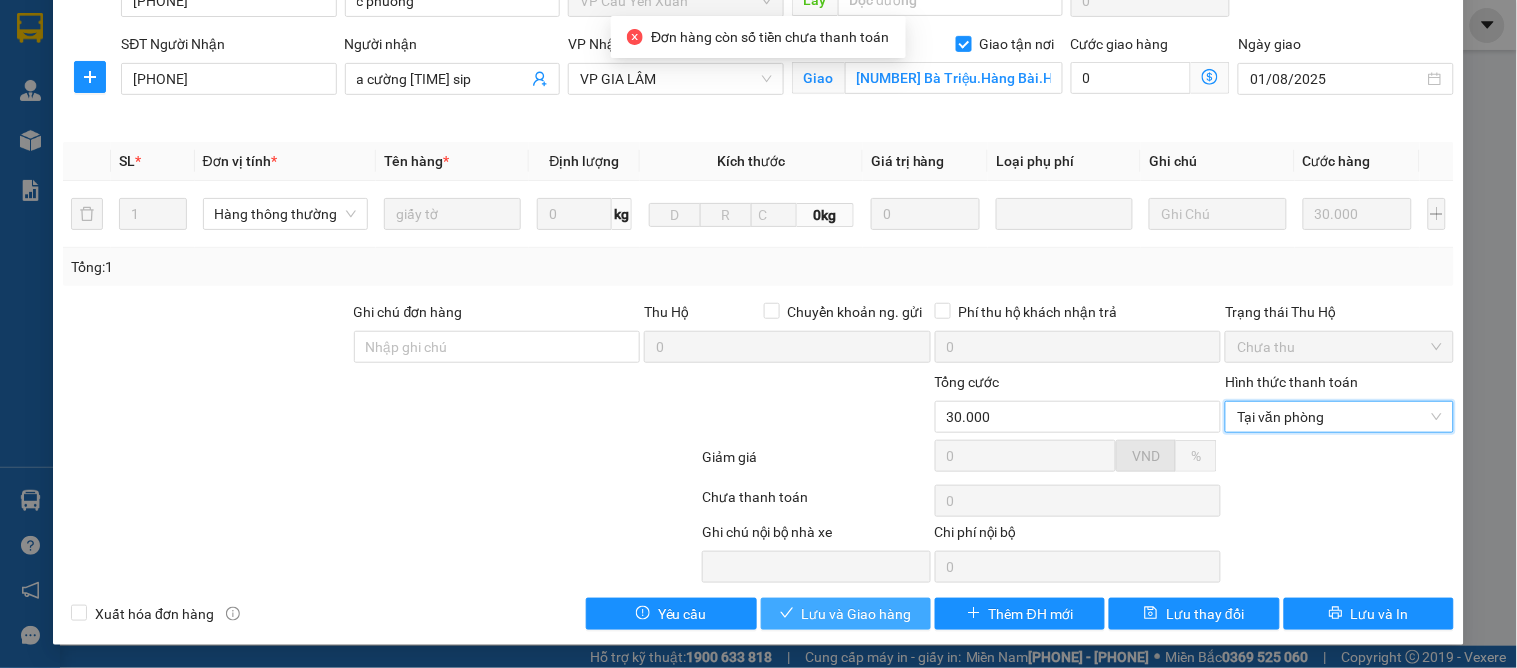 click on "Lưu và Giao hàng" at bounding box center (857, 614) 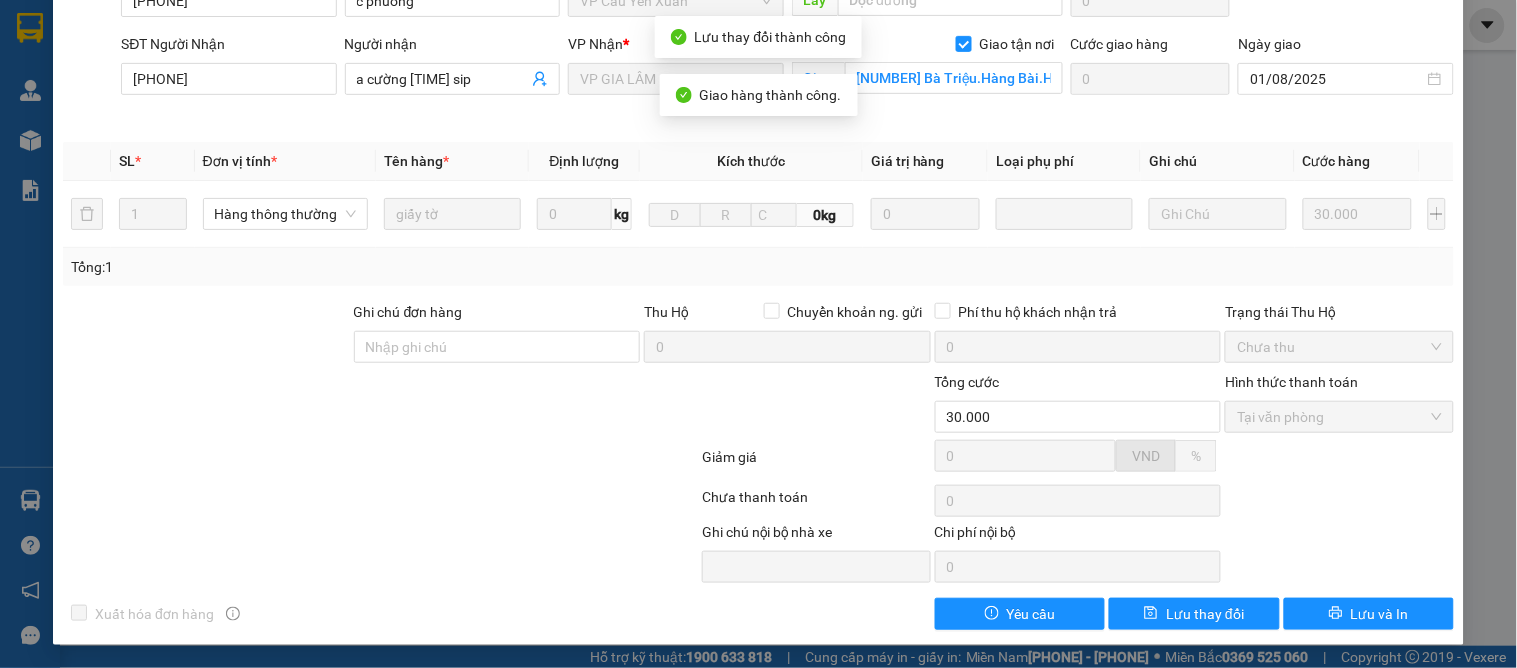 scroll, scrollTop: 0, scrollLeft: 0, axis: both 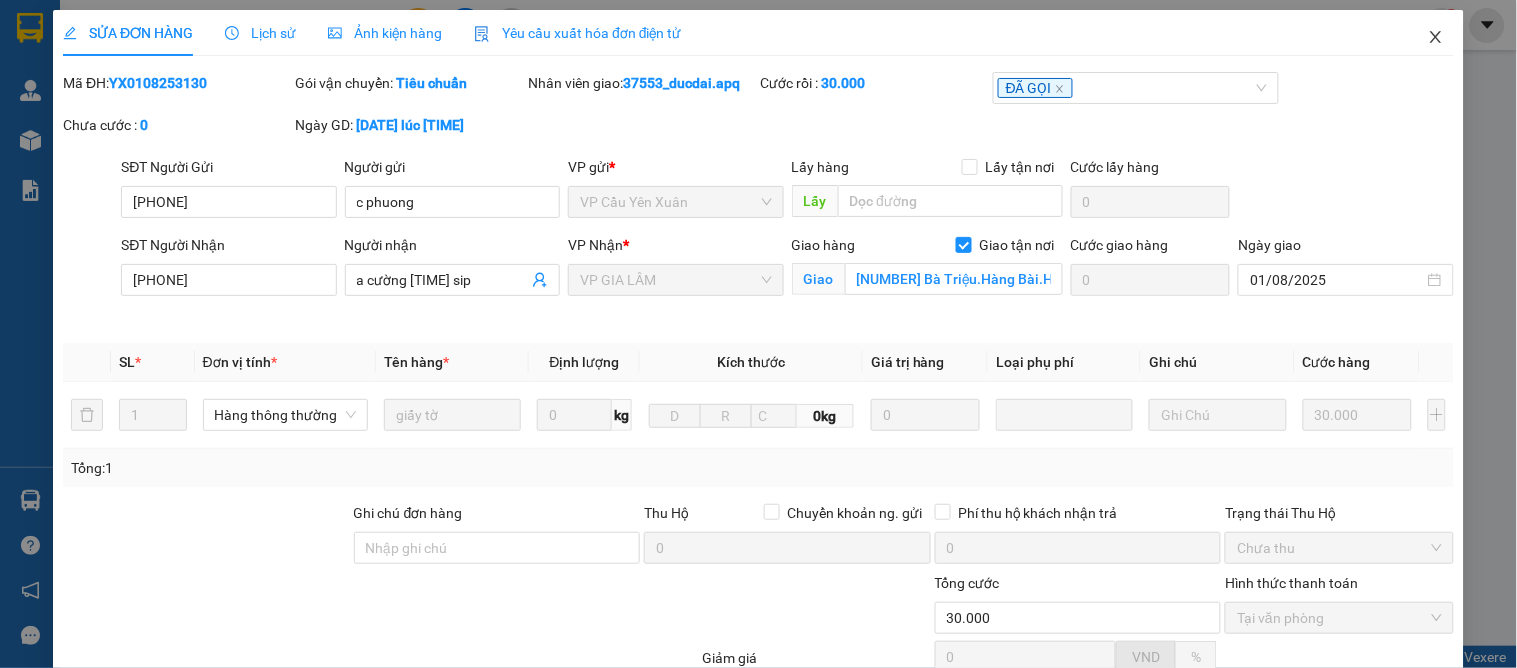 click 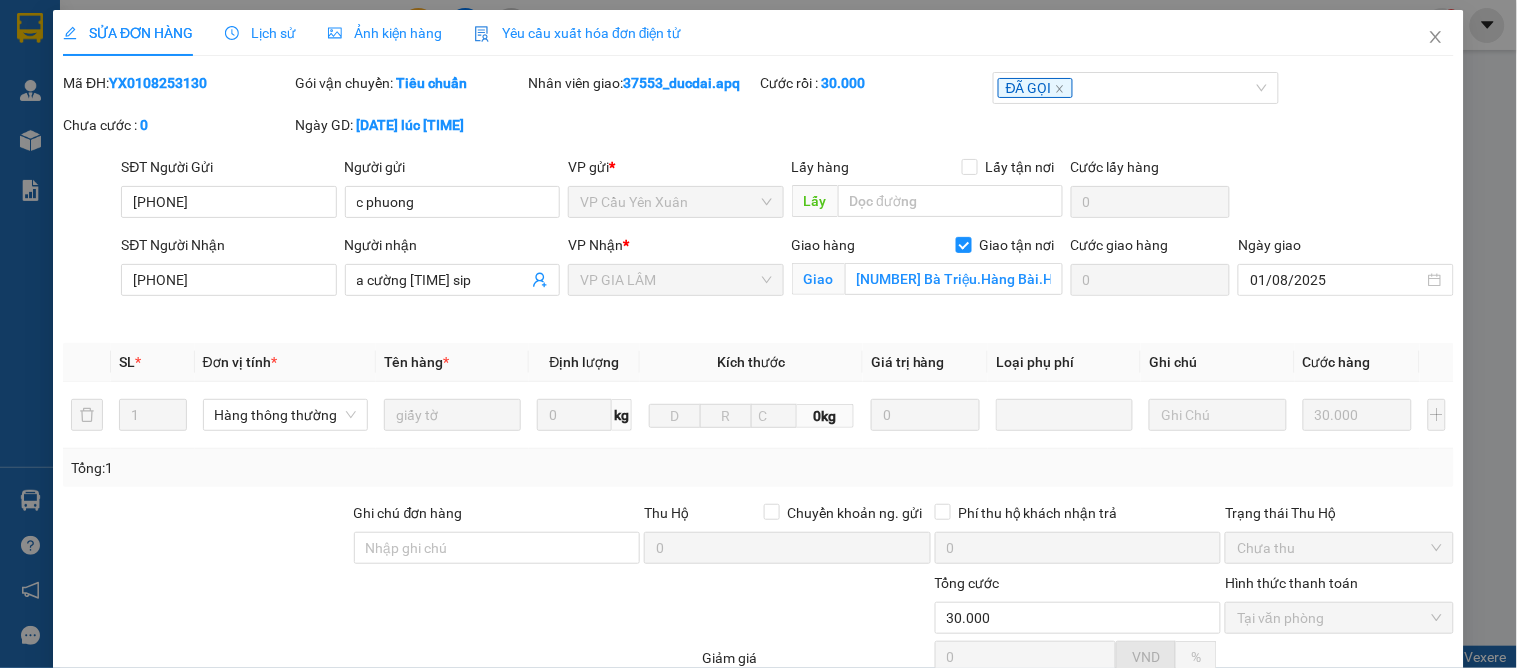 click on "37553_ducdai.apq" at bounding box center (1343, 24) 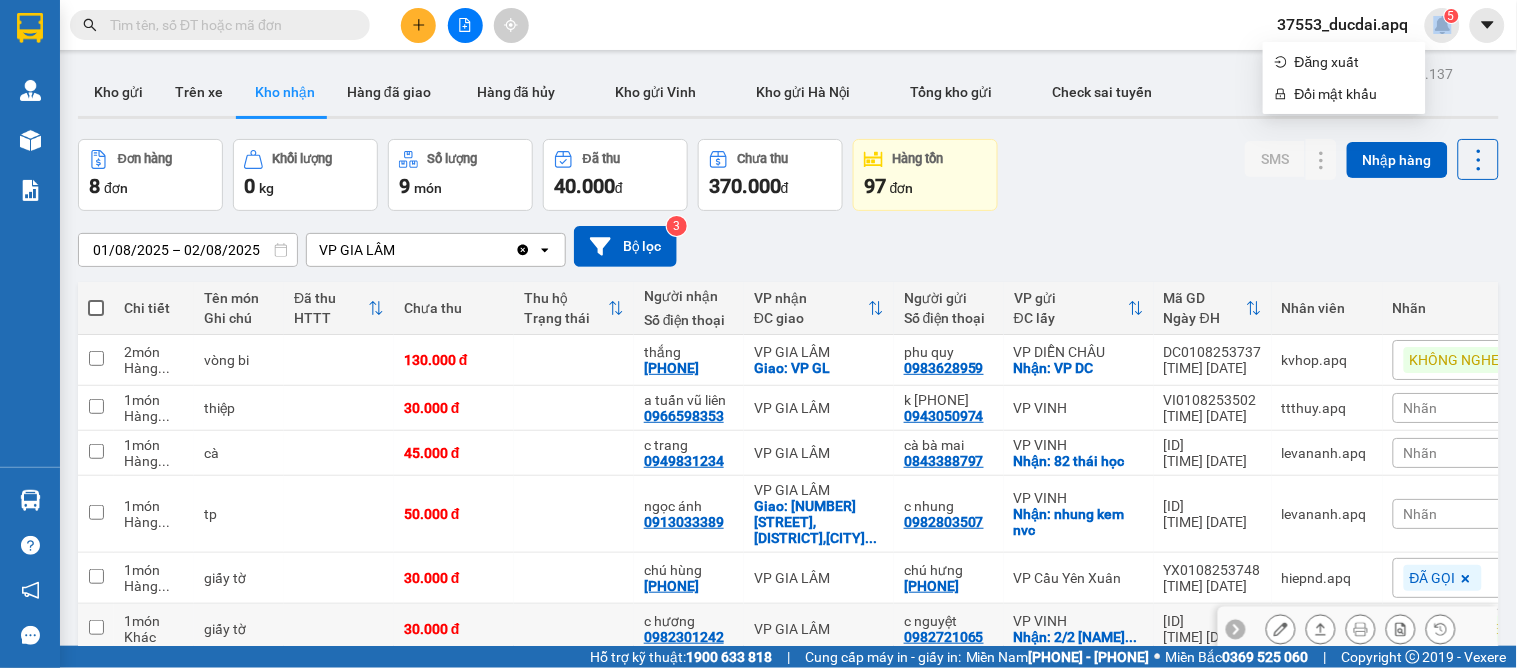 scroll, scrollTop: 196, scrollLeft: 0, axis: vertical 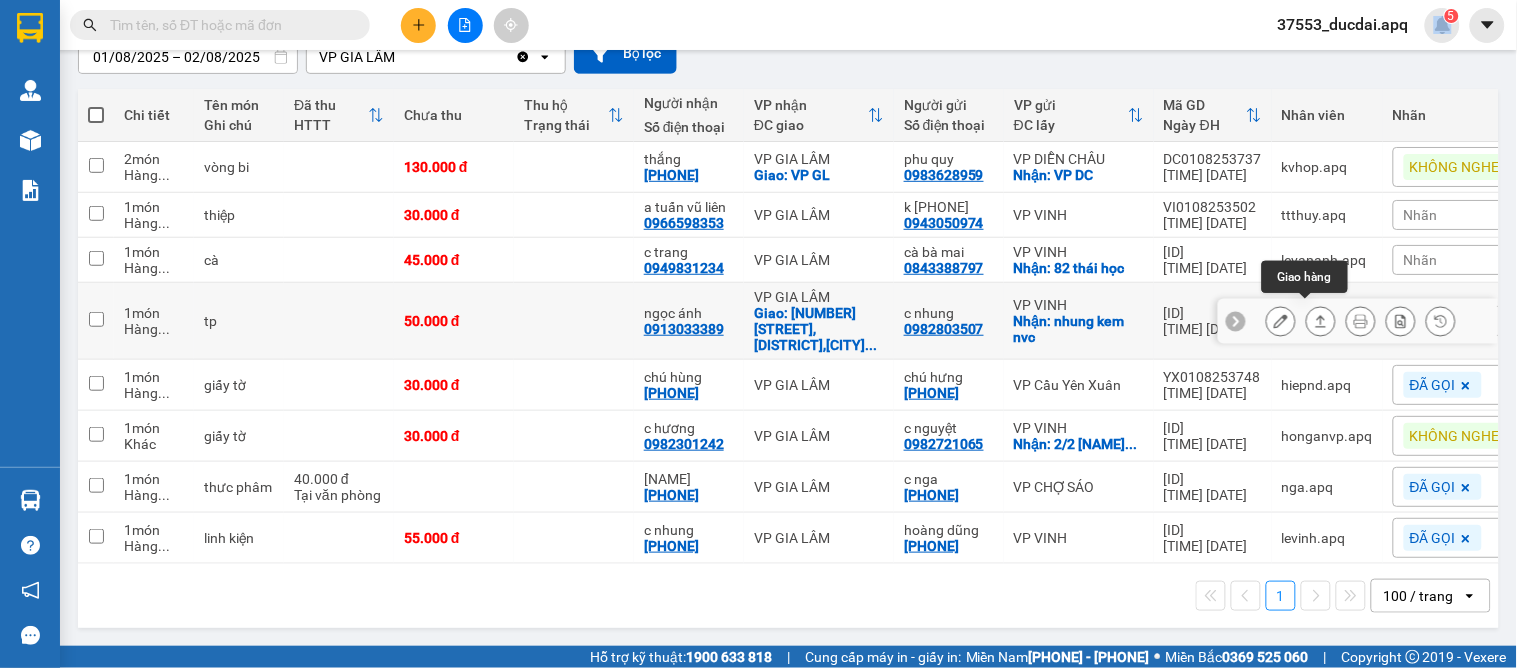 click 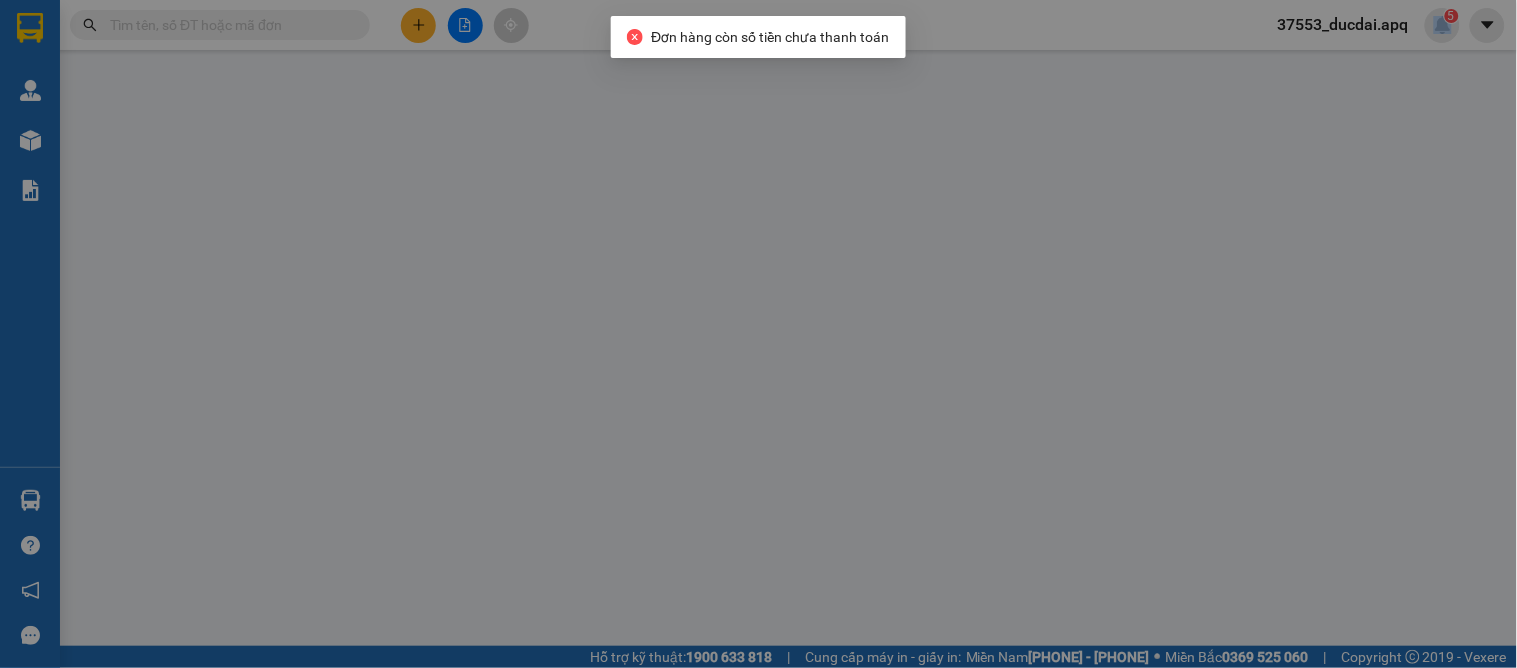 type on "0982803507" 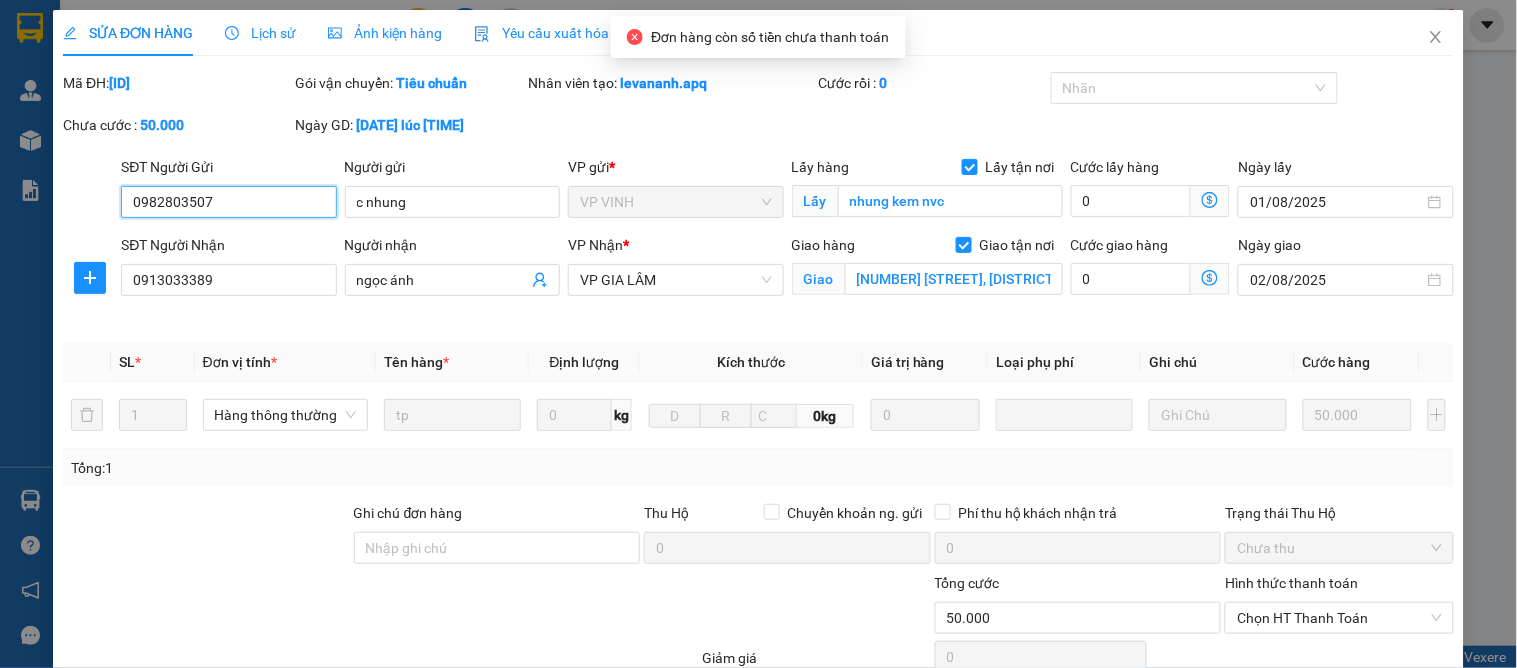 scroll, scrollTop: 201, scrollLeft: 0, axis: vertical 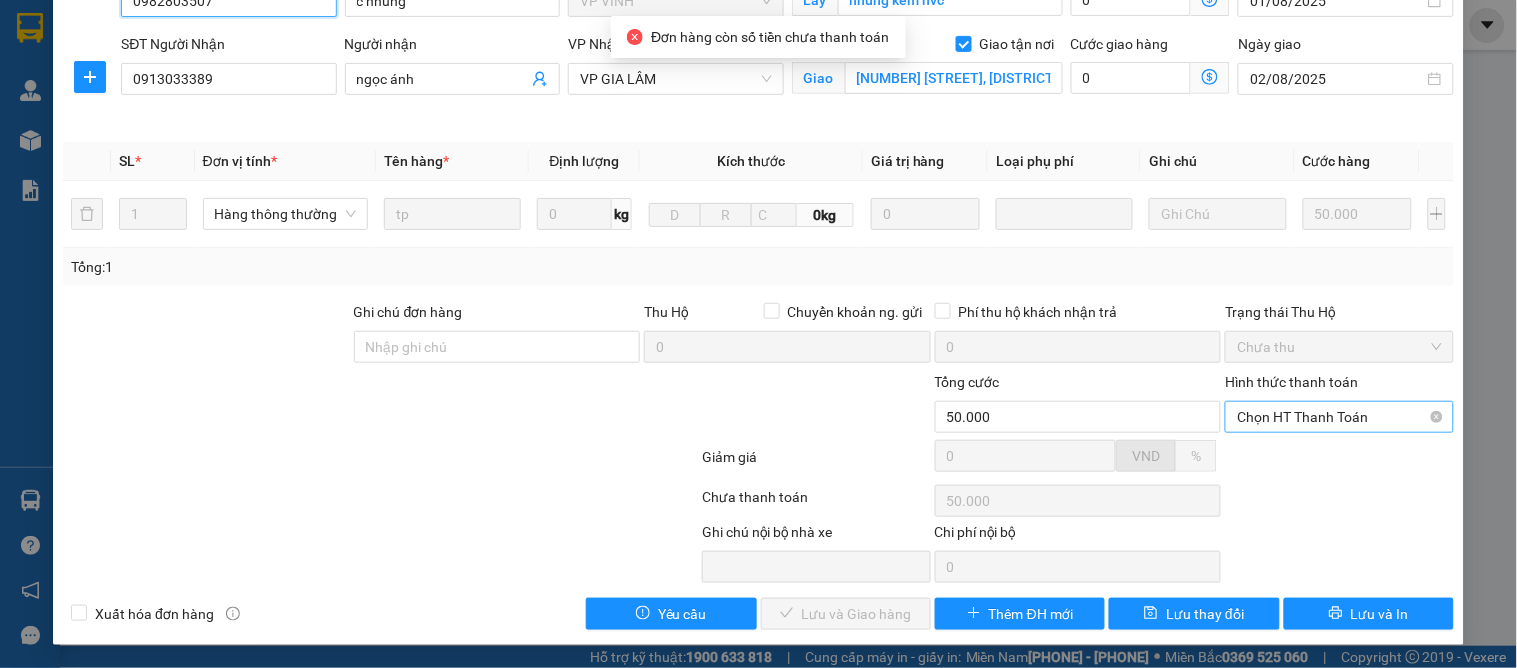 click on "Chọn HT Thanh Toán" at bounding box center (1339, 417) 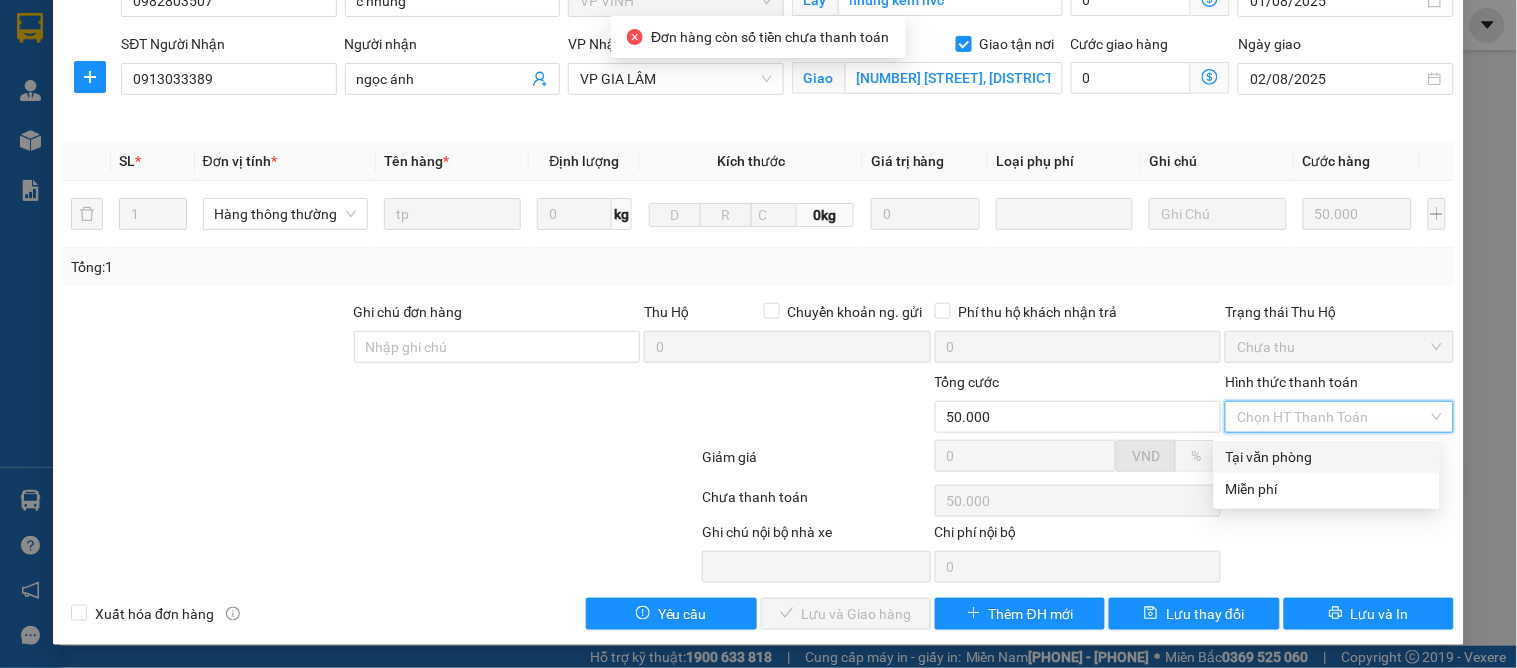 click on "Tại văn phòng" at bounding box center (1327, 457) 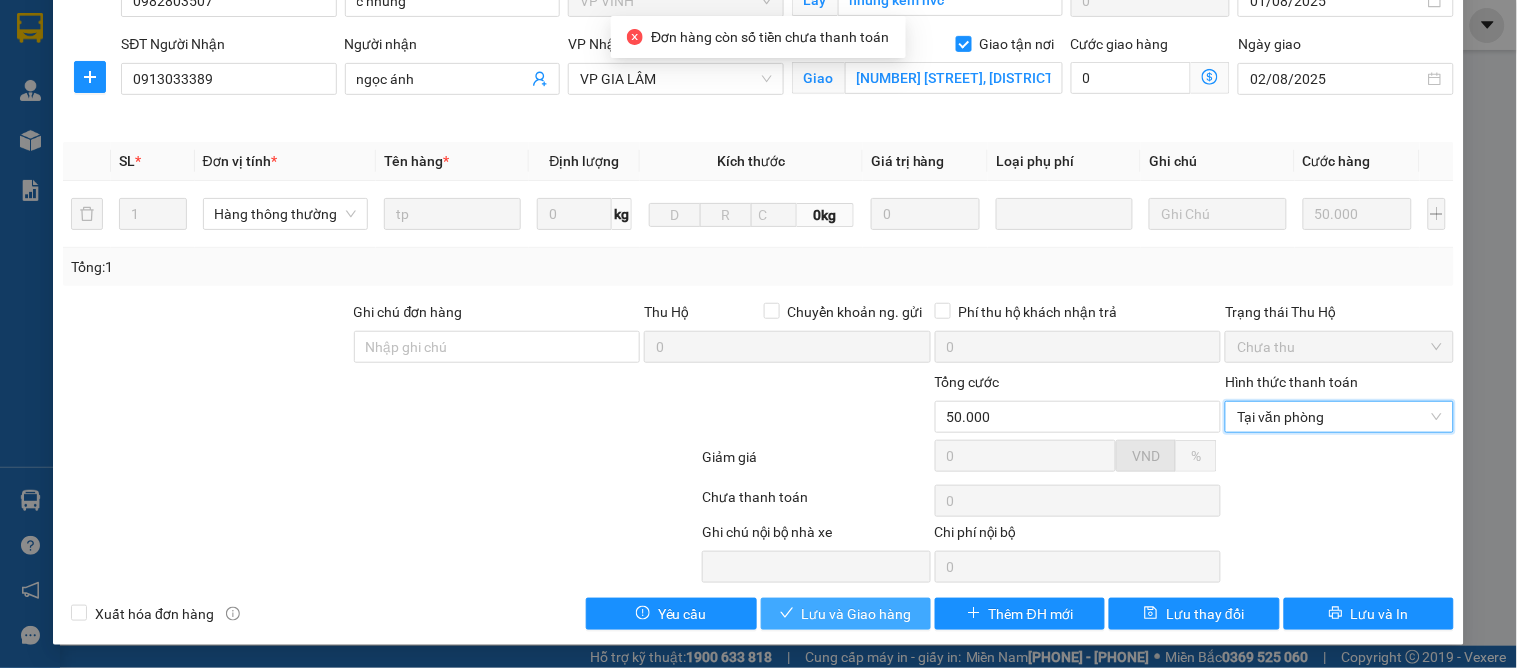 drag, startPoint x: 870, startPoint y: 620, endPoint x: 887, endPoint y: 585, distance: 38.910152 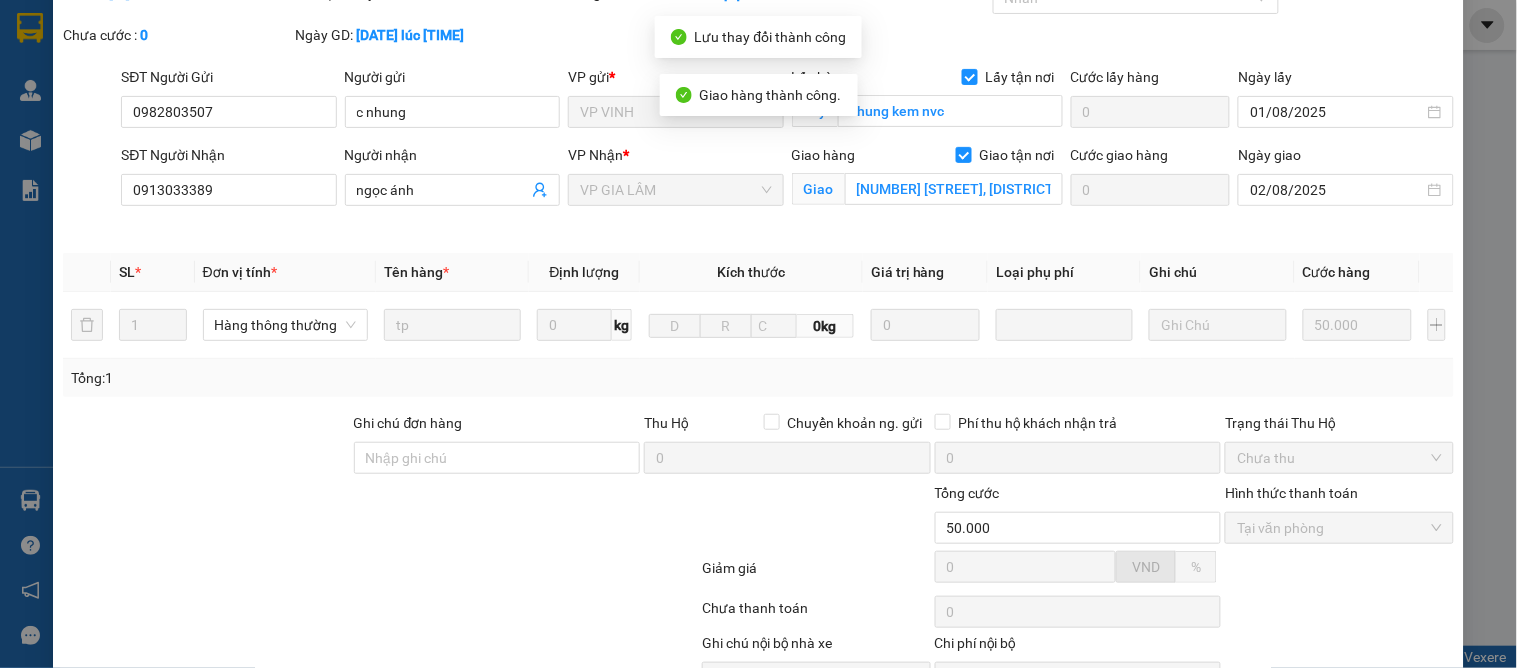 scroll, scrollTop: 0, scrollLeft: 0, axis: both 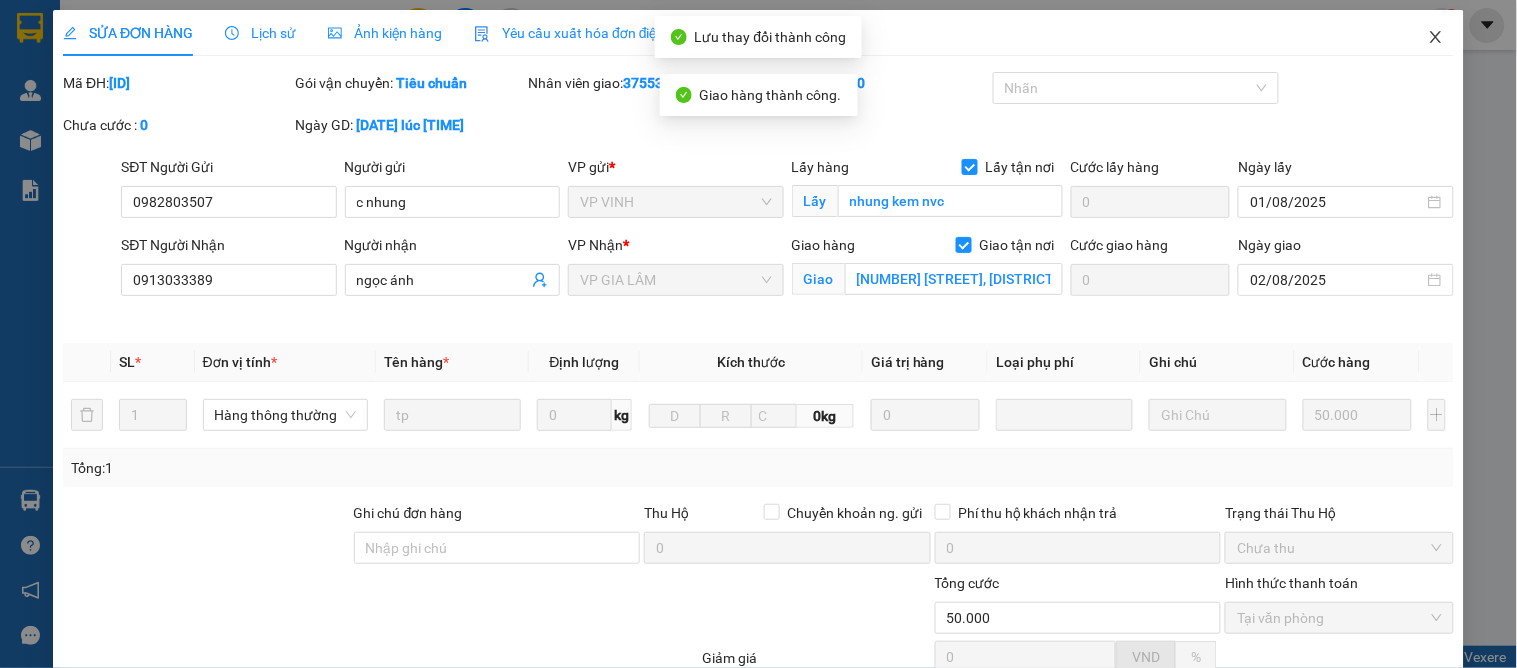 click 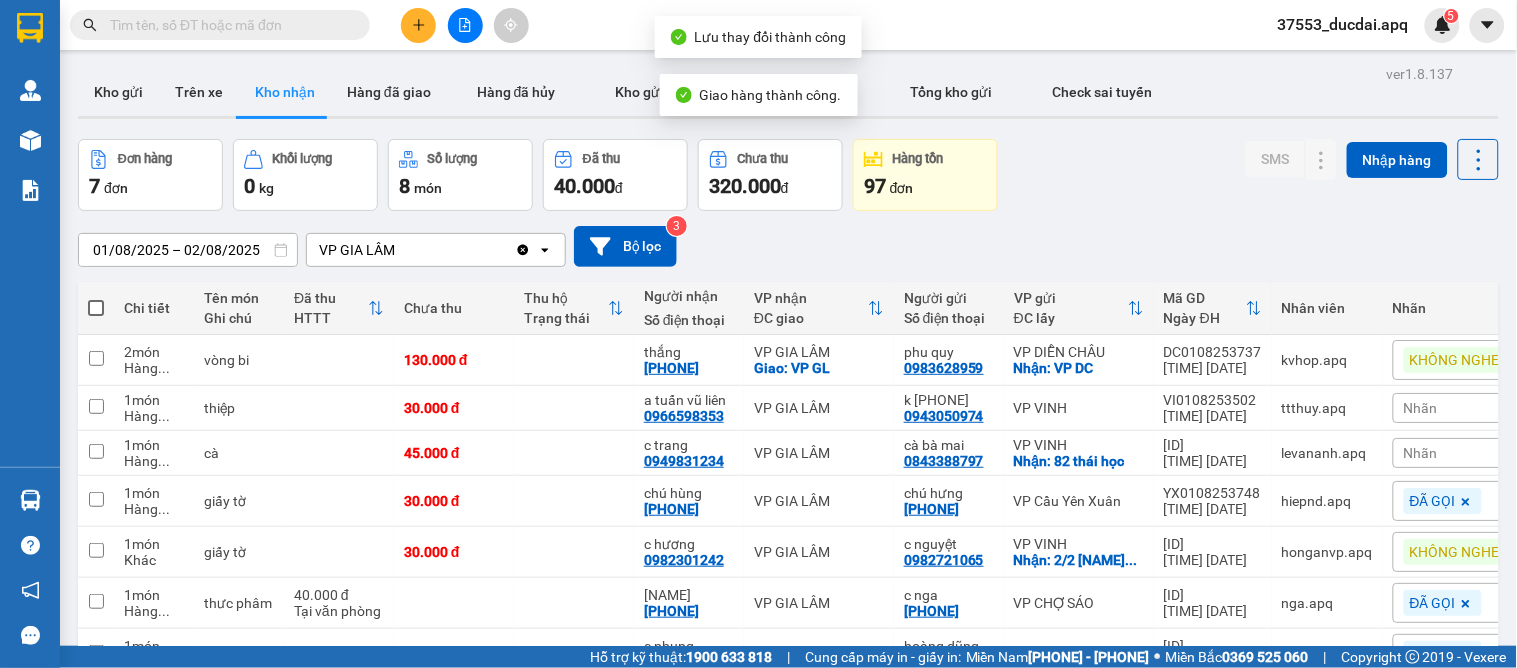click on "Đơn hàng 7 đơn Khối lượng 0 kg Số lượng 8 món Đã thu 40.000  đ Chưa thu 320.000  đ Hàng tồn 97 đơn SMS Nhập hàng" at bounding box center [788, 175] 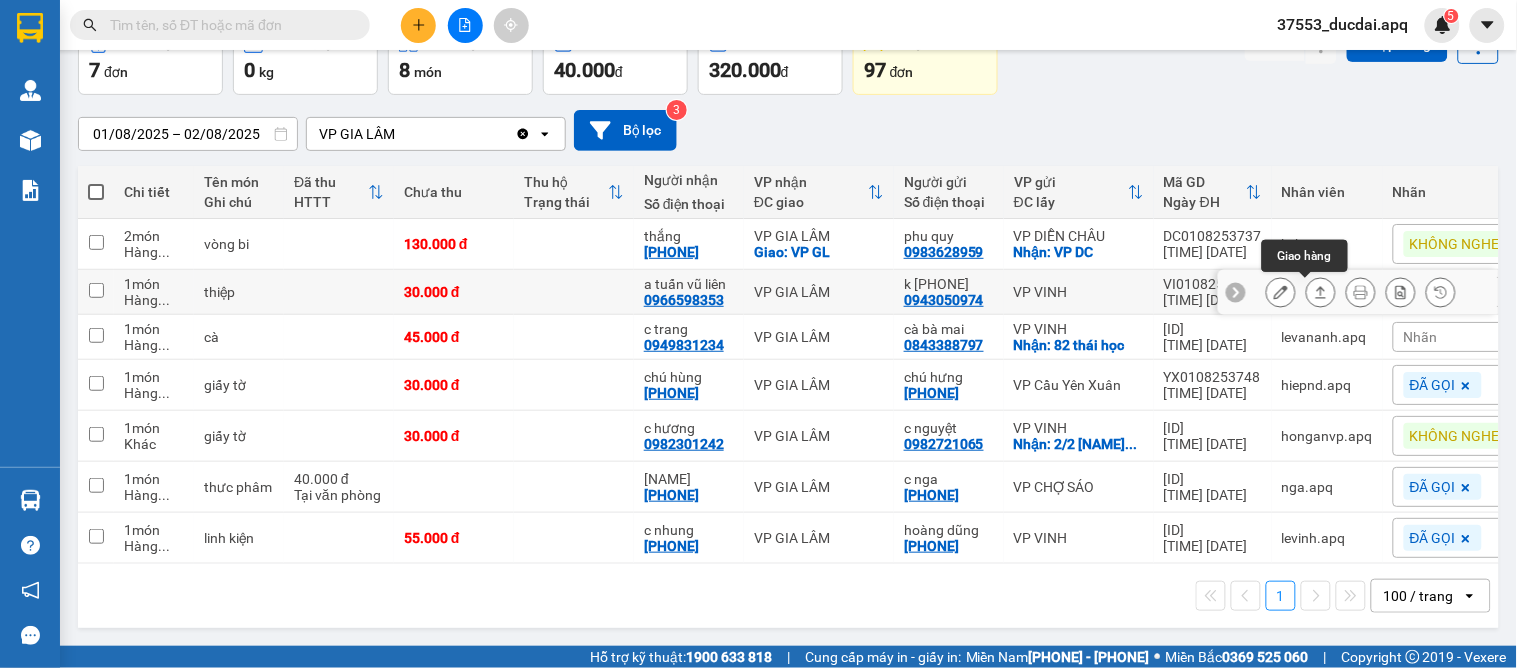 click at bounding box center [1321, 292] 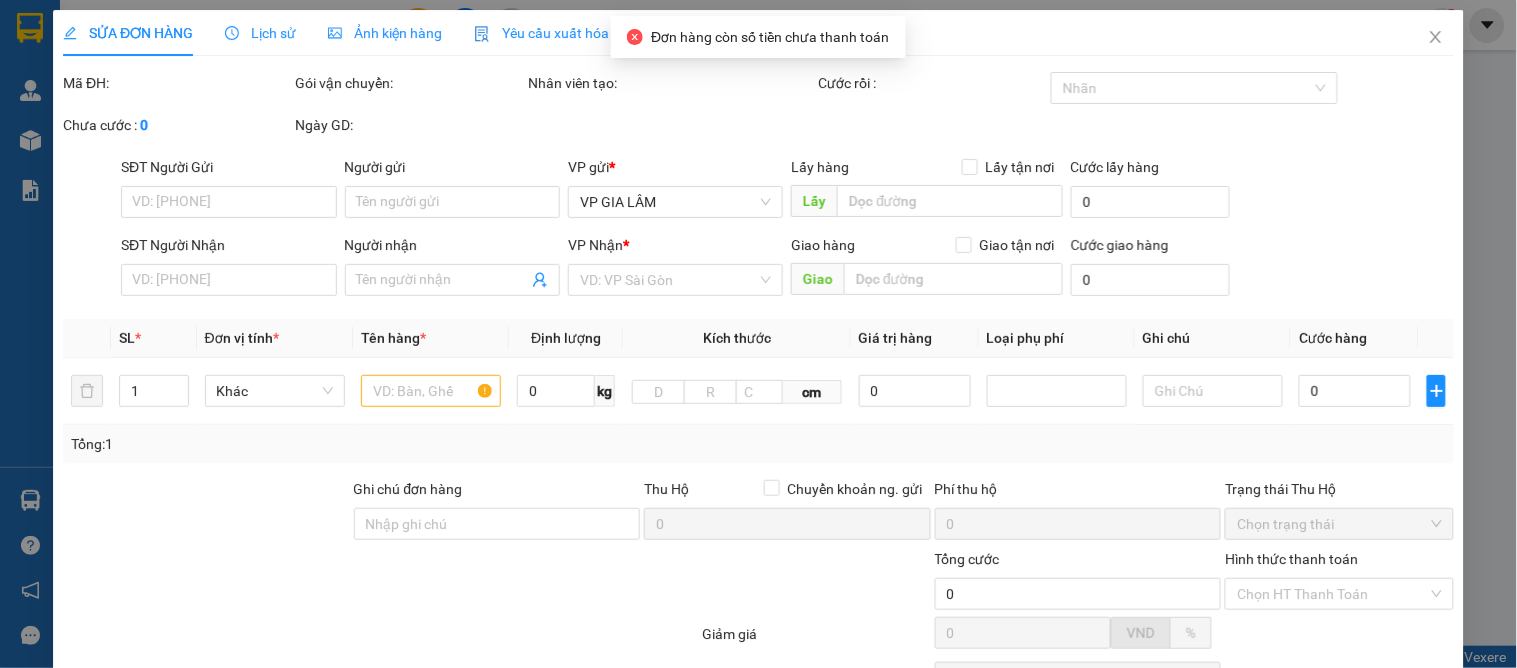 scroll, scrollTop: 0, scrollLeft: 0, axis: both 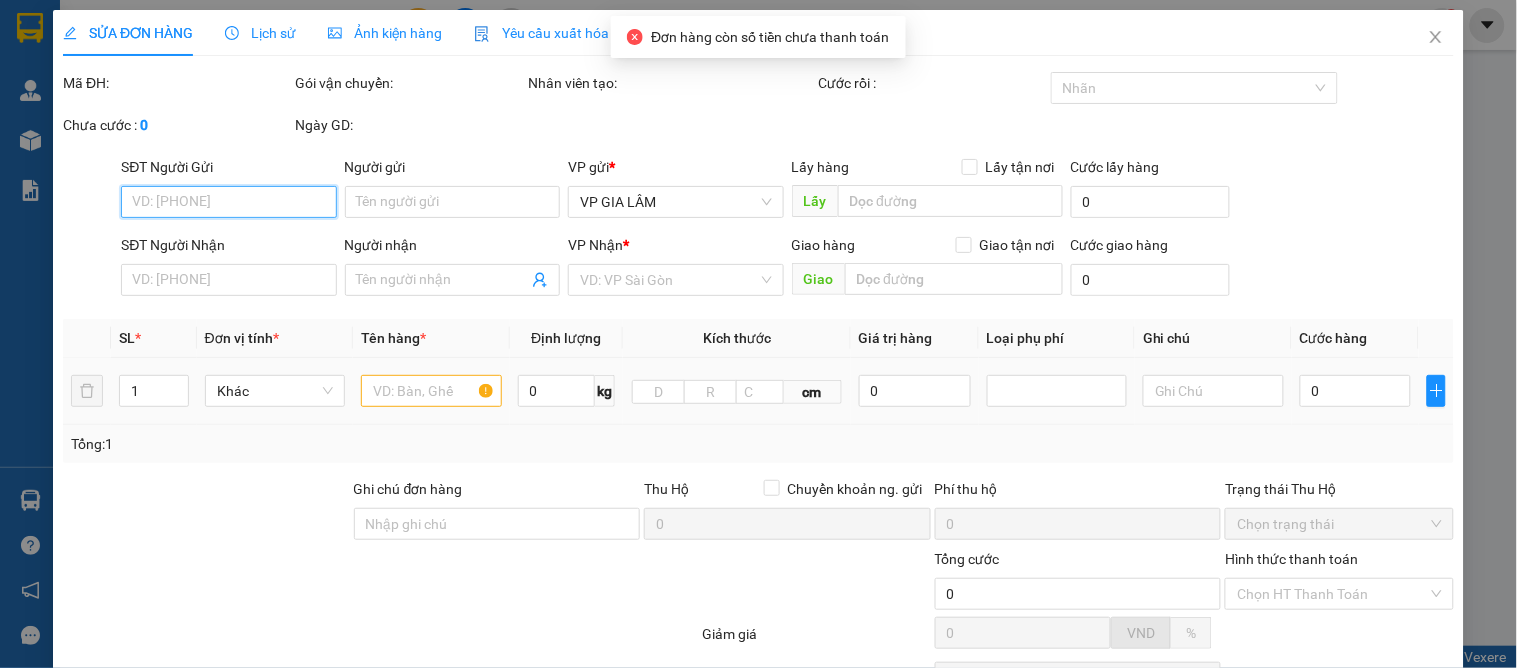 type on "0943050974" 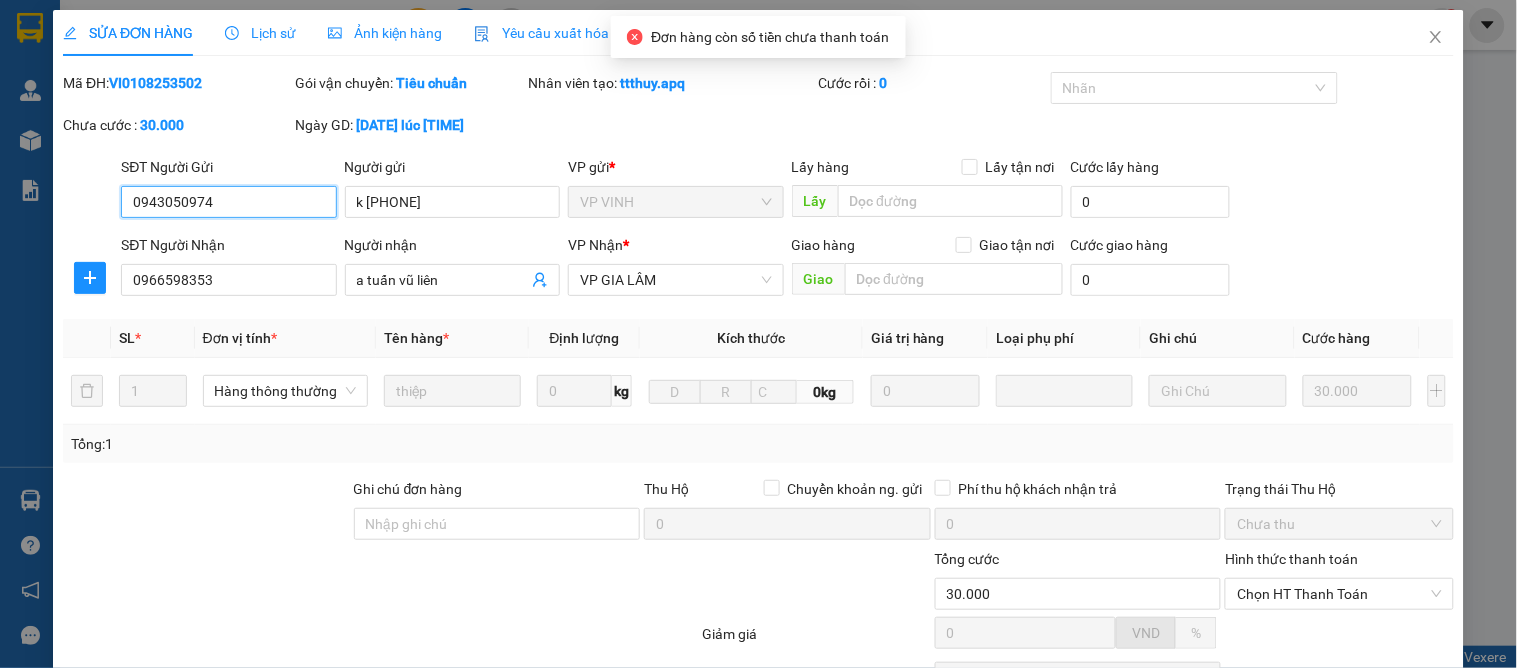 scroll, scrollTop: 177, scrollLeft: 0, axis: vertical 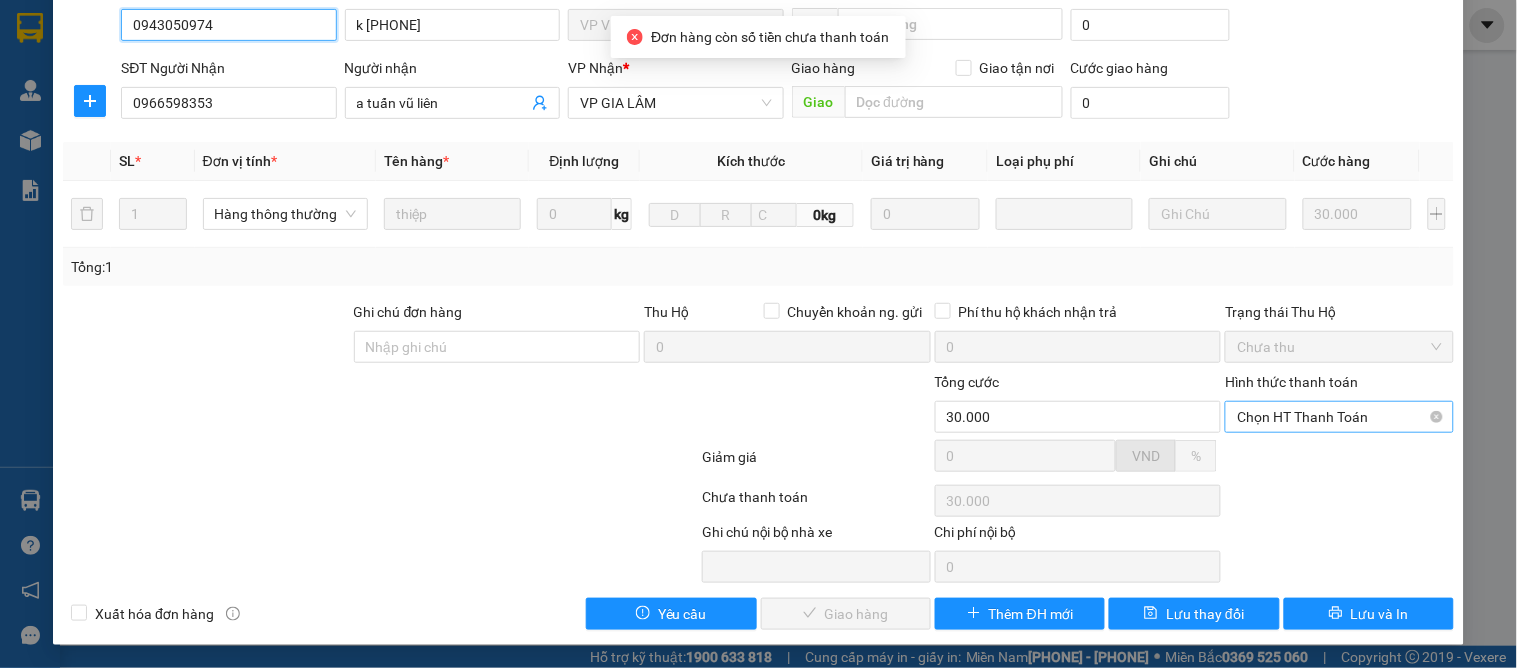 click on "Chọn HT Thanh Toán" at bounding box center [1339, 417] 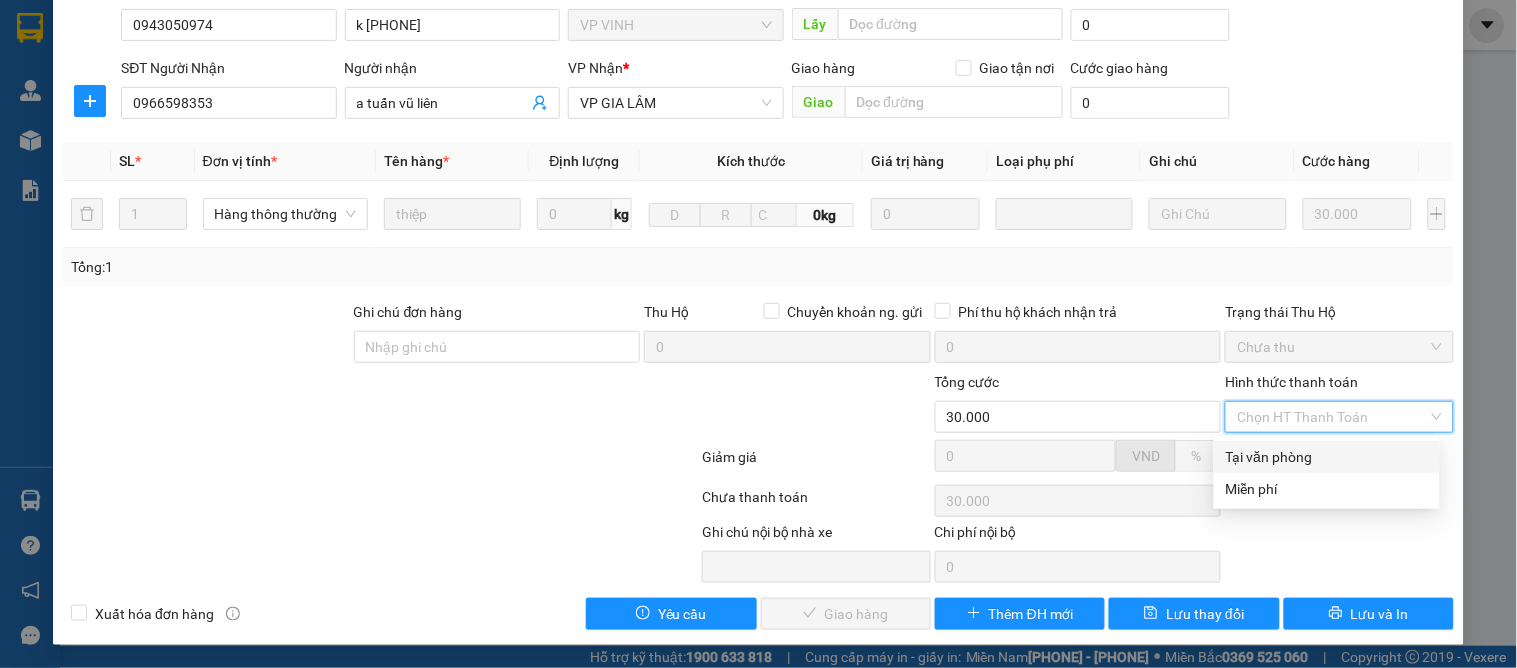 click on "Tại văn phòng" at bounding box center (1327, 457) 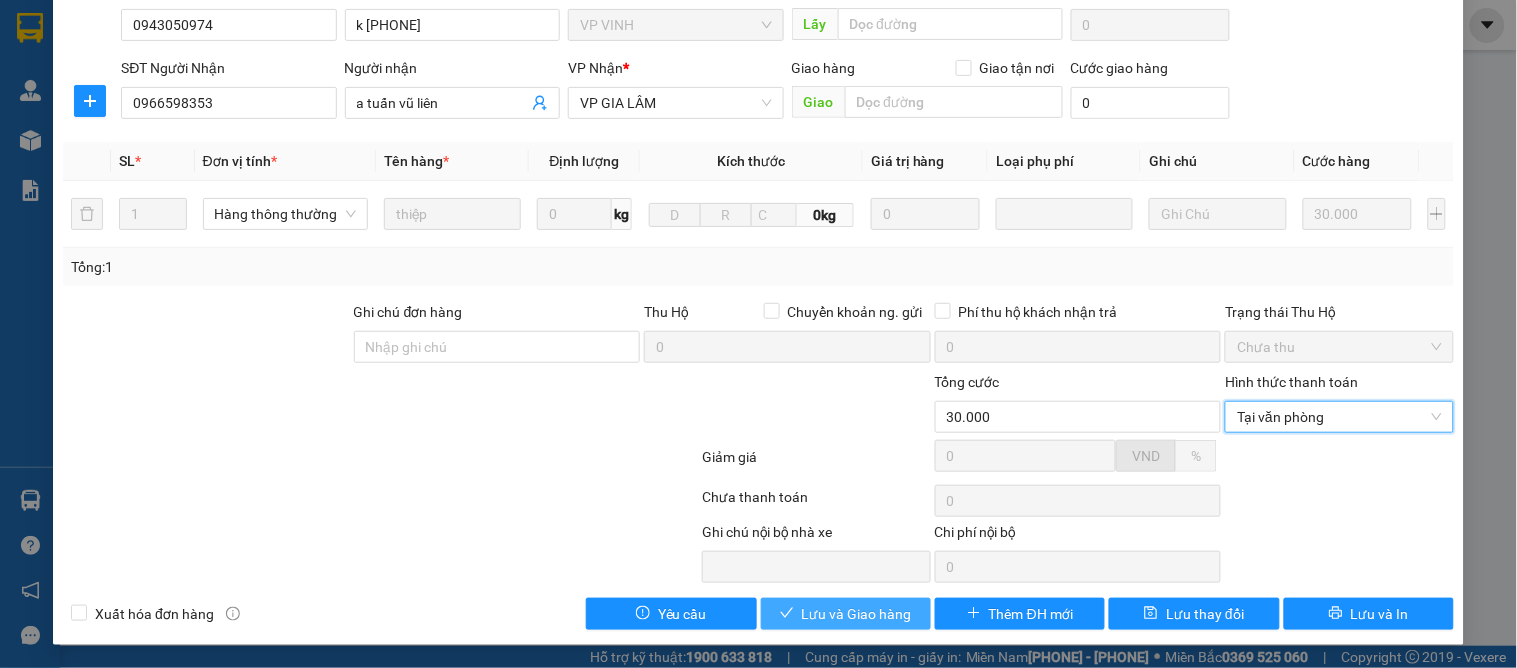 click on "Lưu và Giao hàng" at bounding box center [857, 614] 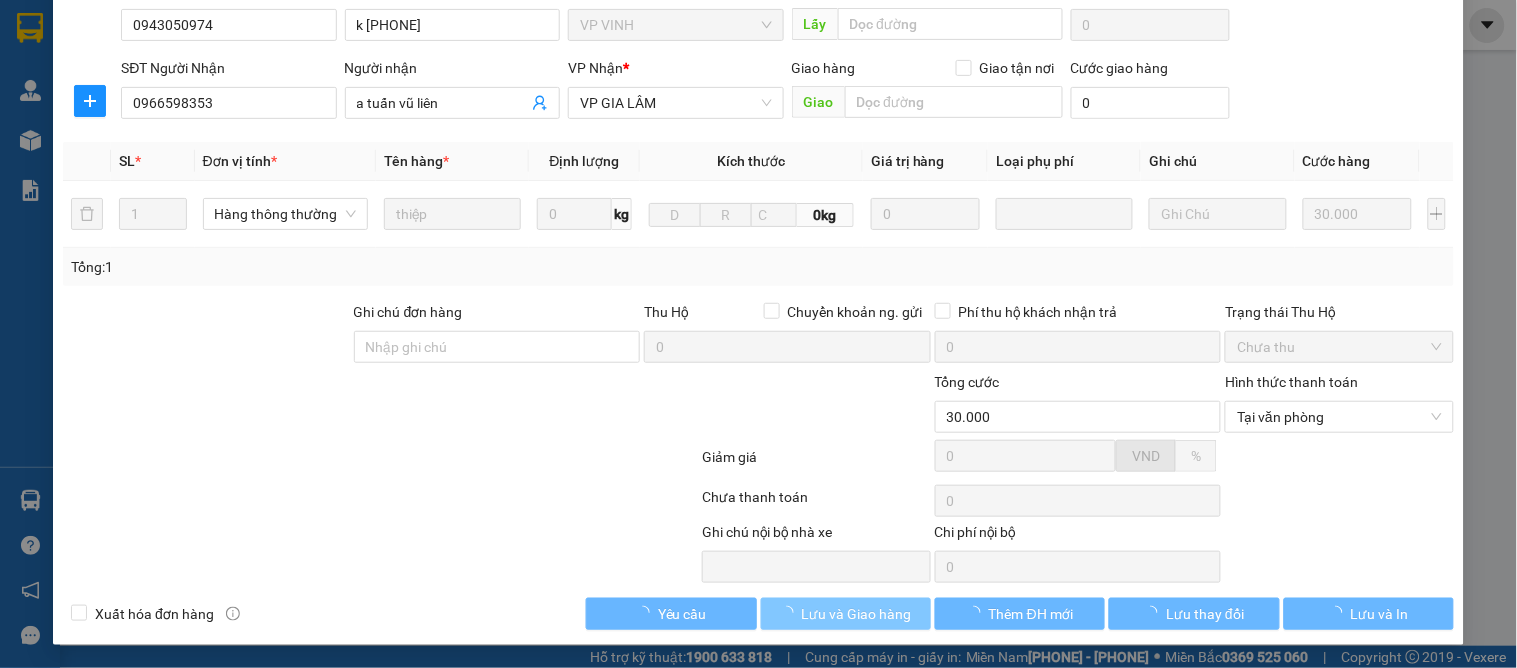 scroll, scrollTop: 0, scrollLeft: 0, axis: both 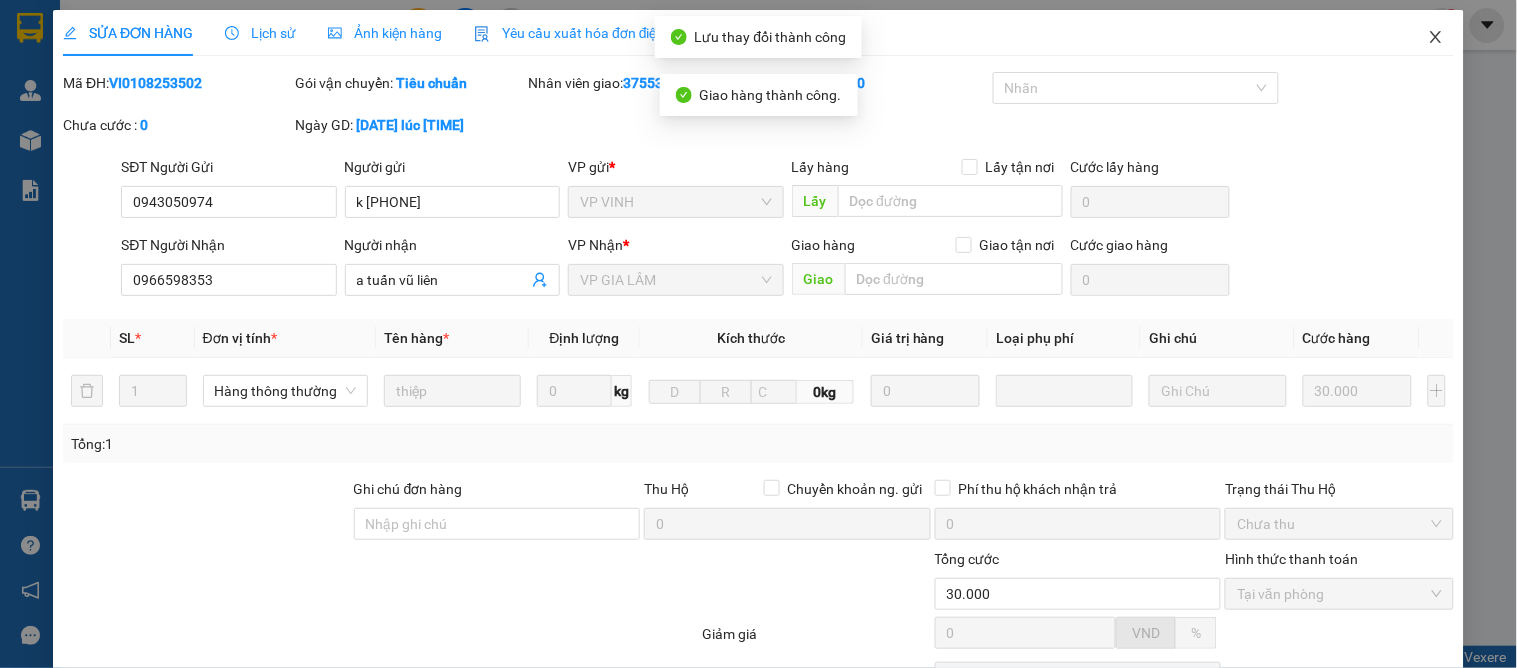 click 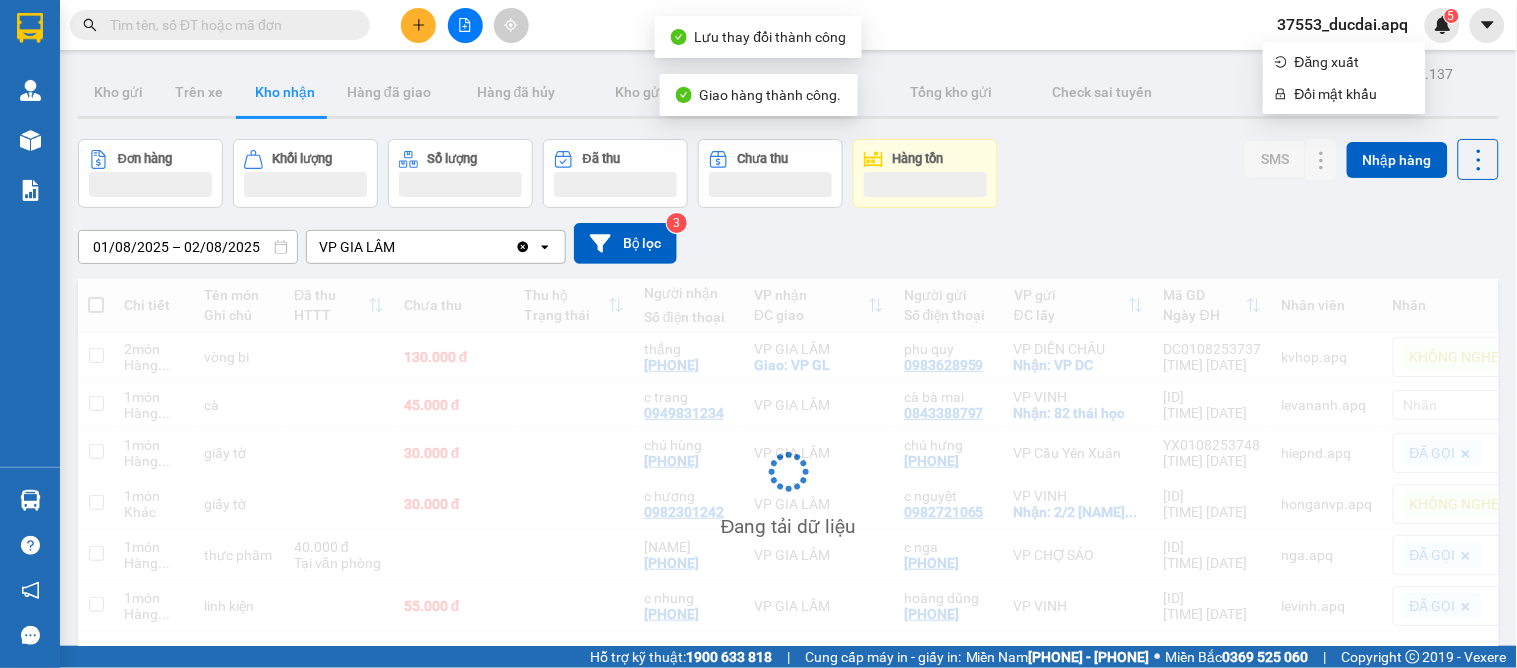 click on "[DATE] – [DATE] Press the down arrow key to interact with the calendar and select a date. Press the escape button to close the calendar. Selected date range is from [DATE] to [DATE]. VP GIA LÂM Clear value open Bộ lọc 3" at bounding box center [788, 243] 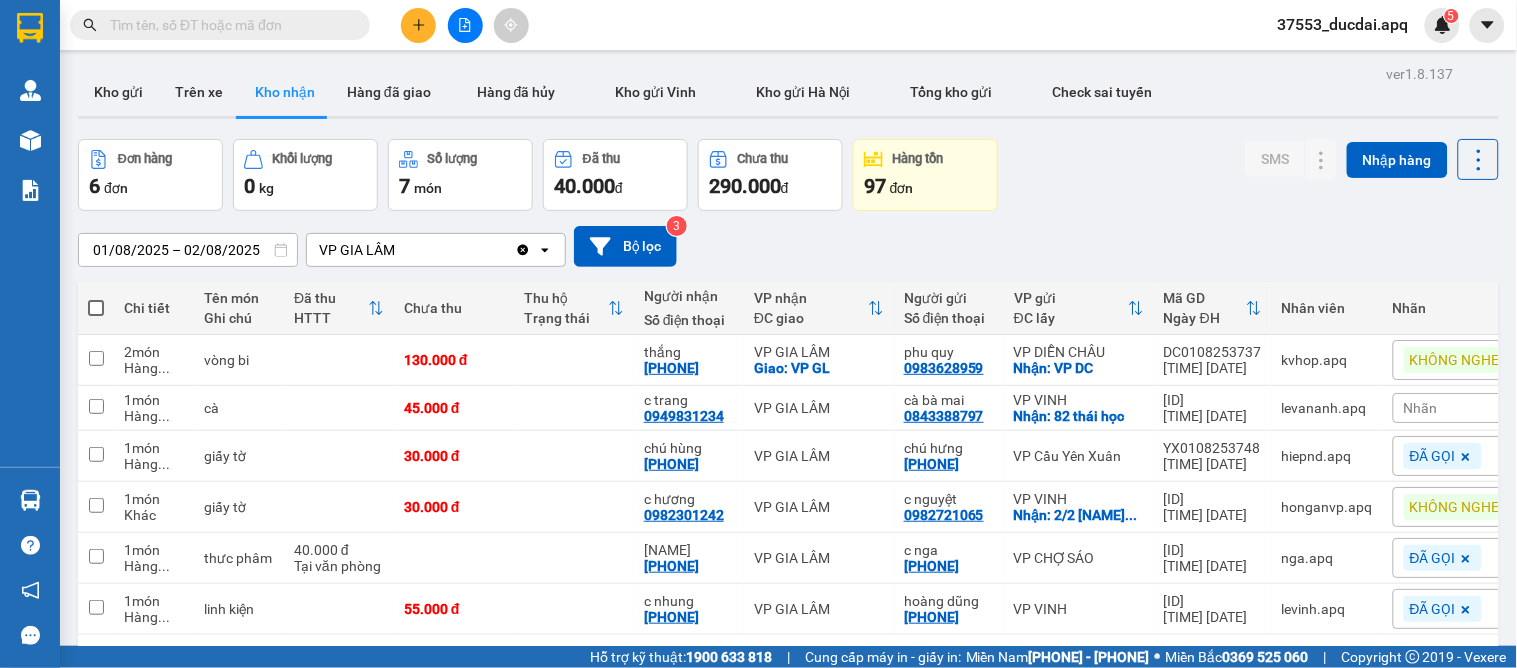 scroll, scrollTop: 92, scrollLeft: 0, axis: vertical 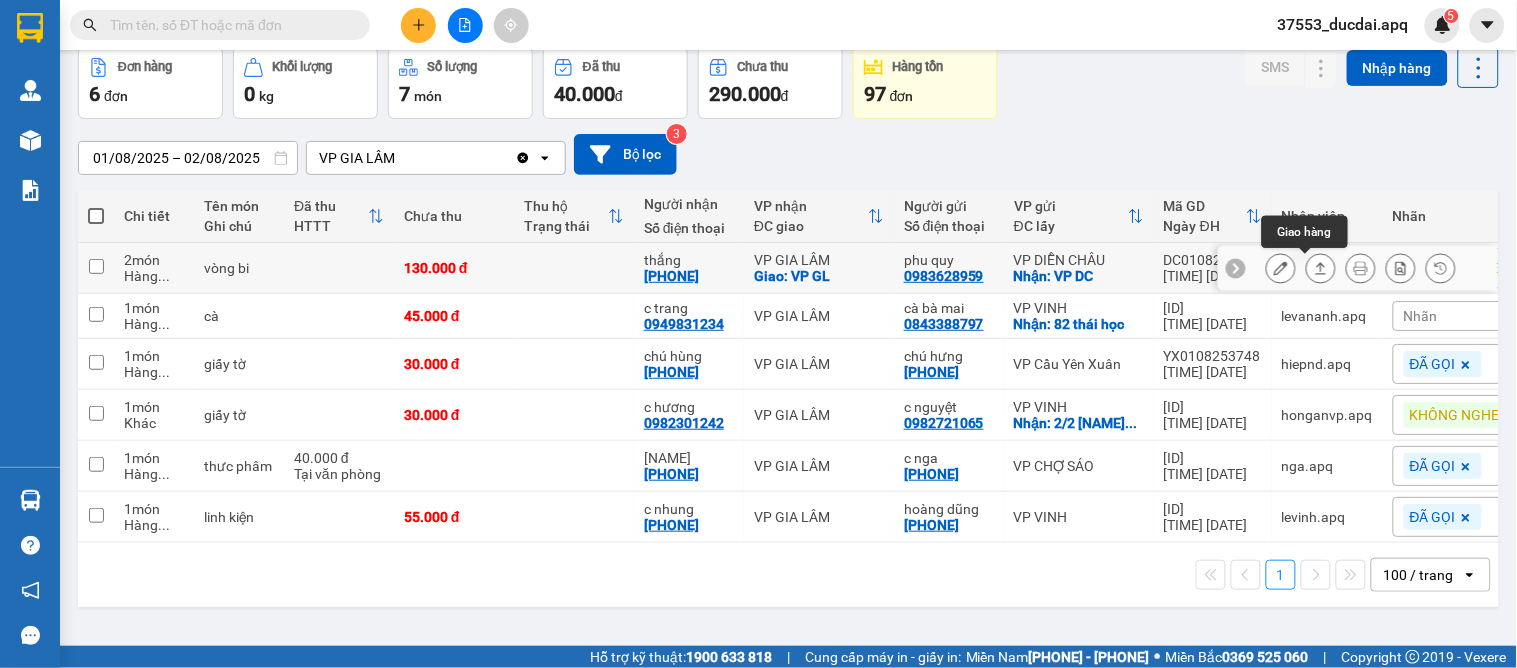 click at bounding box center (1321, 268) 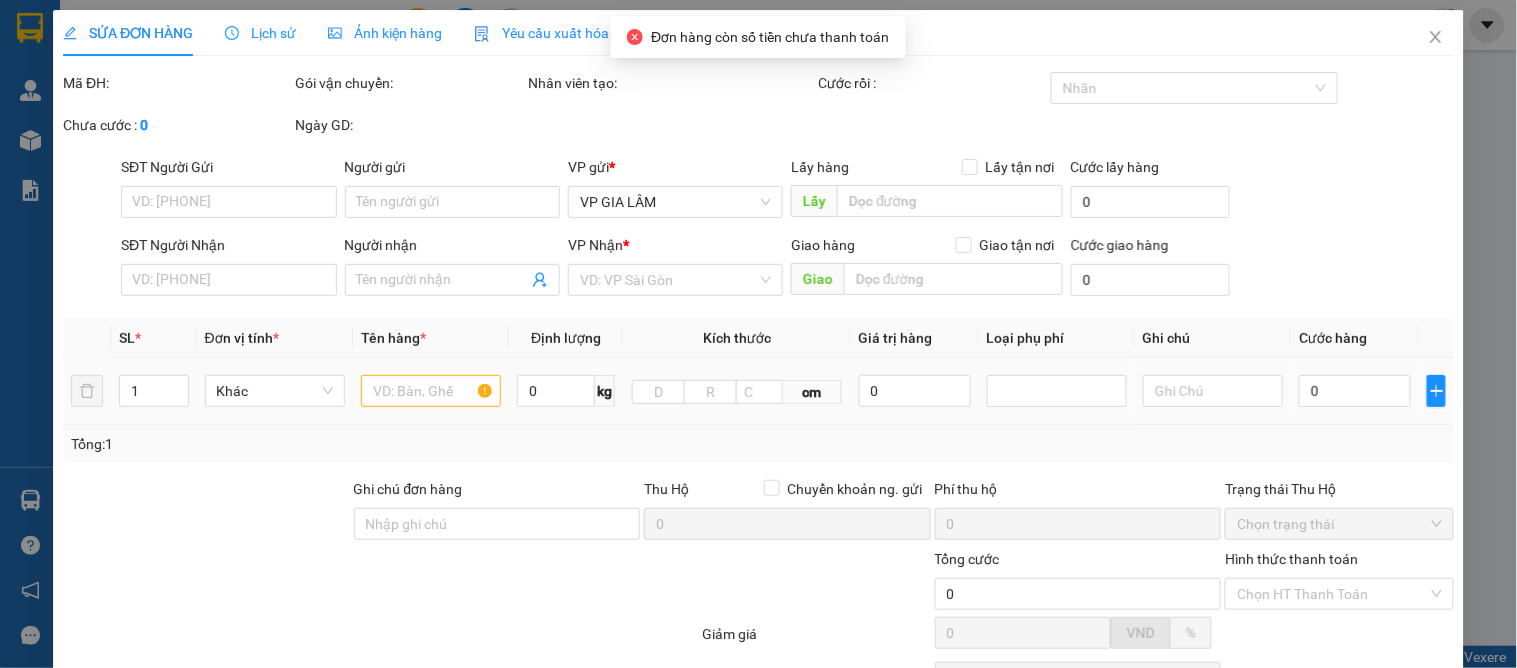 scroll, scrollTop: 0, scrollLeft: 0, axis: both 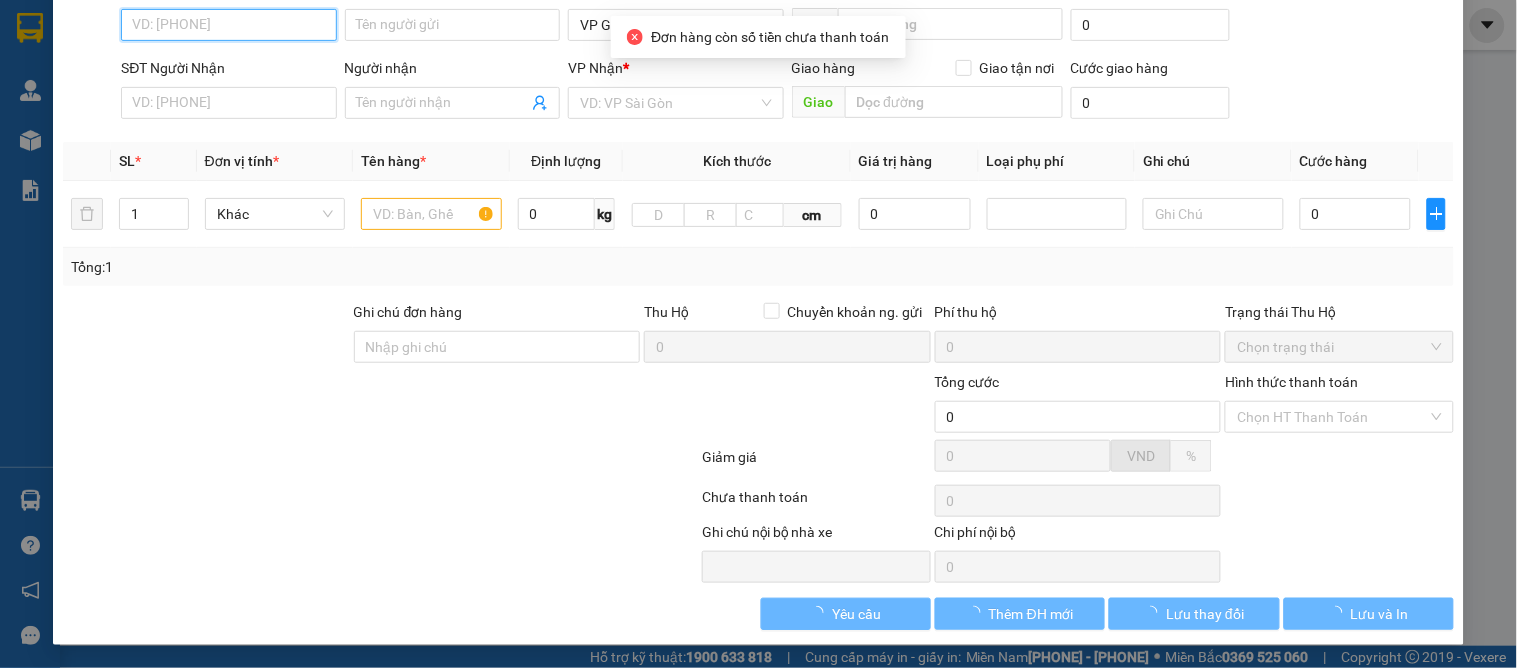 type on "0983628959" 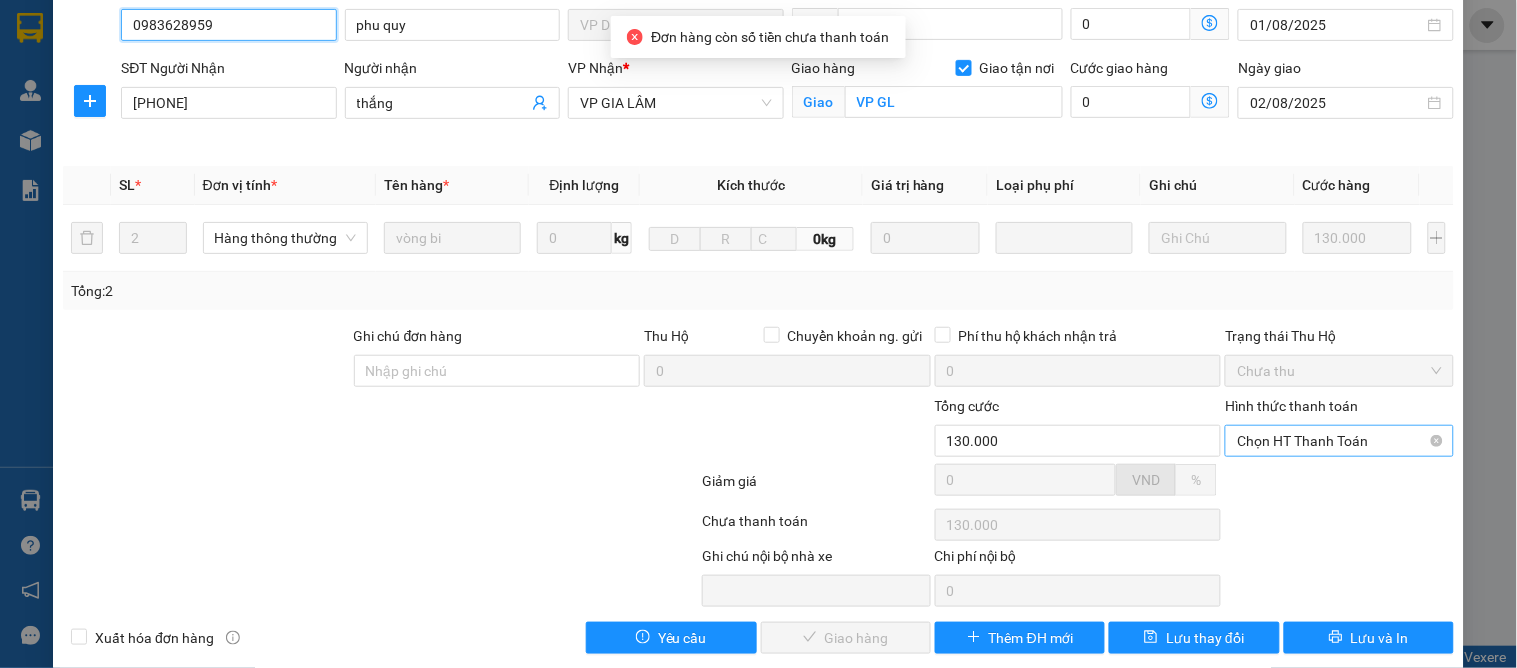 click on "Chọn HT Thanh Toán" at bounding box center [1339, 441] 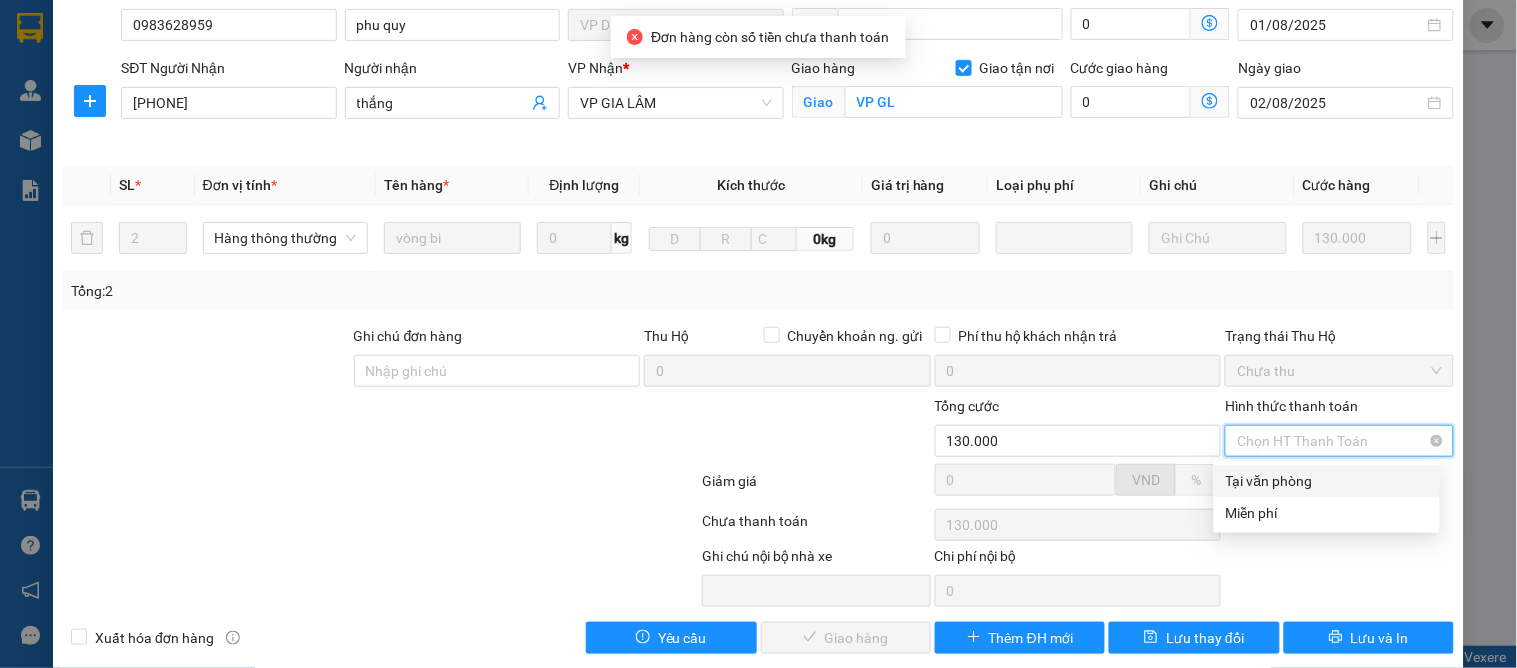 click on "Tại văn phòng" at bounding box center (1327, 481) 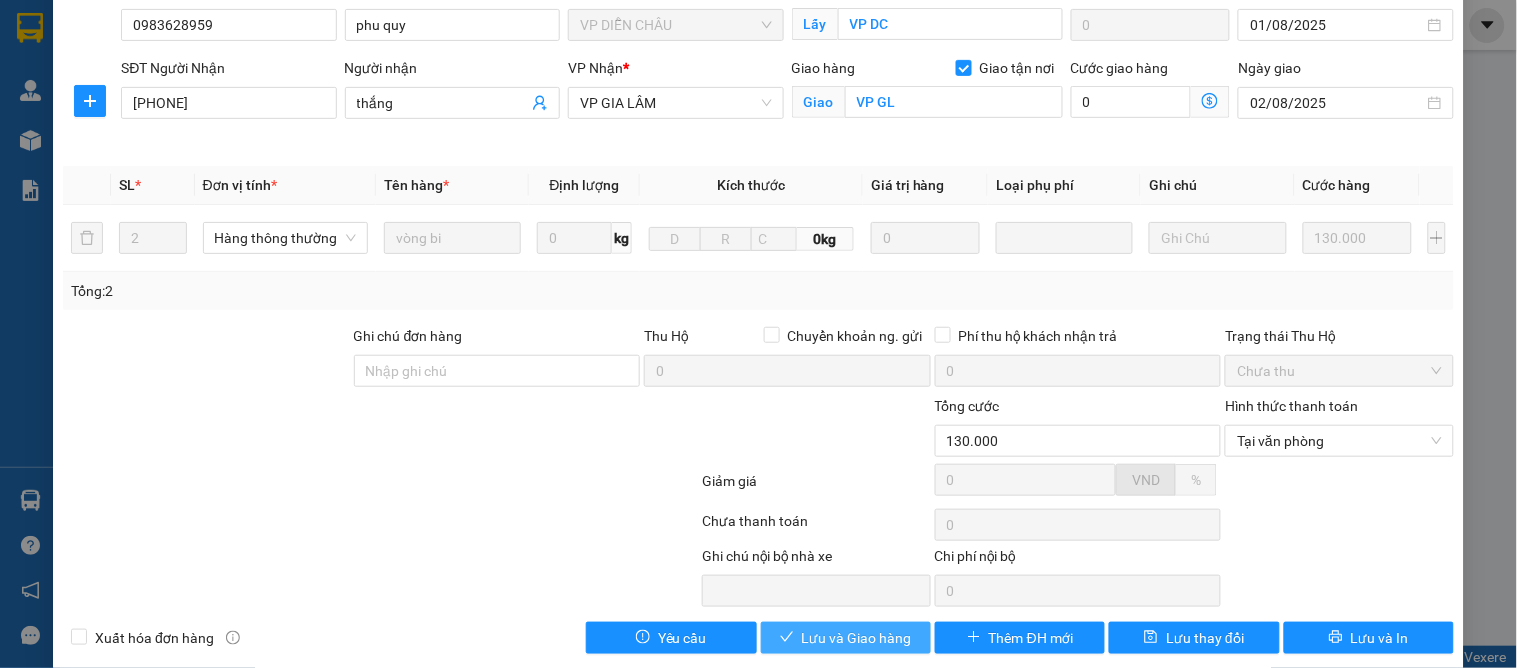 click on "Lưu và Giao hàng" at bounding box center (857, 638) 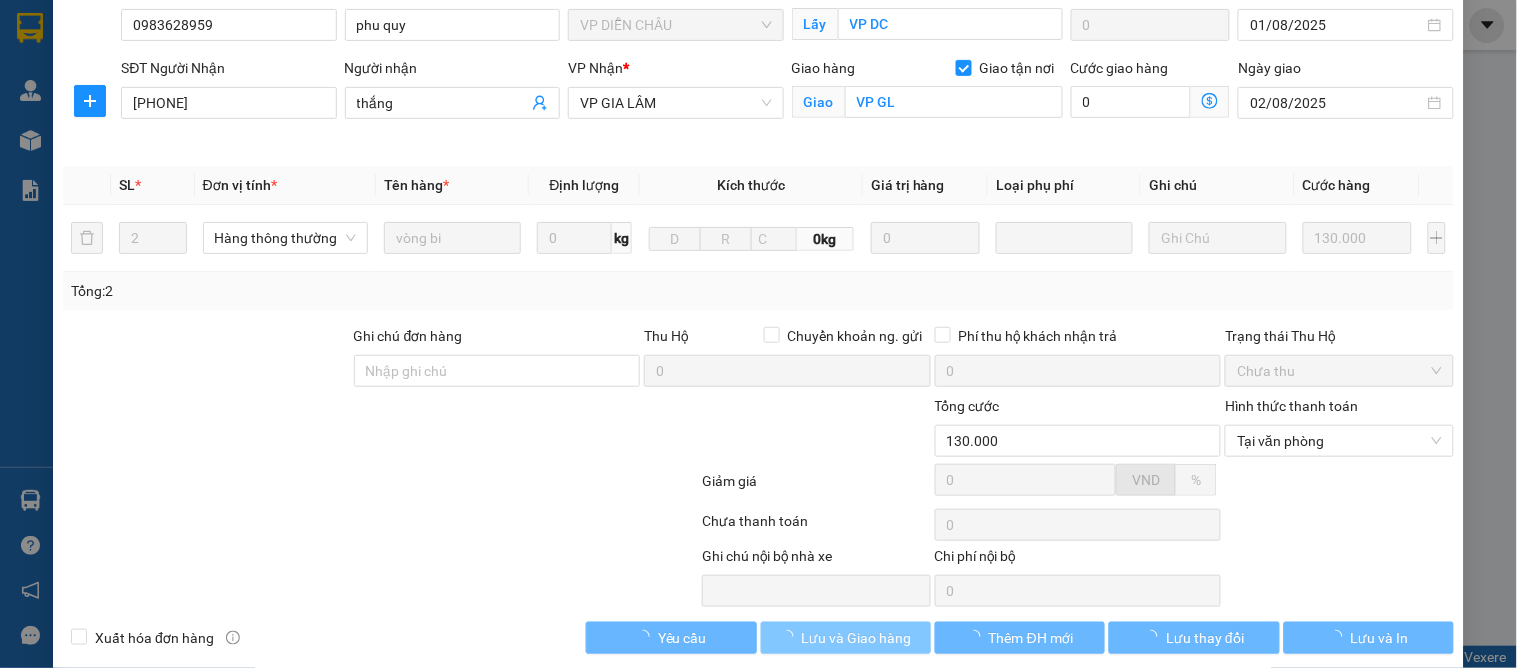scroll, scrollTop: 0, scrollLeft: 0, axis: both 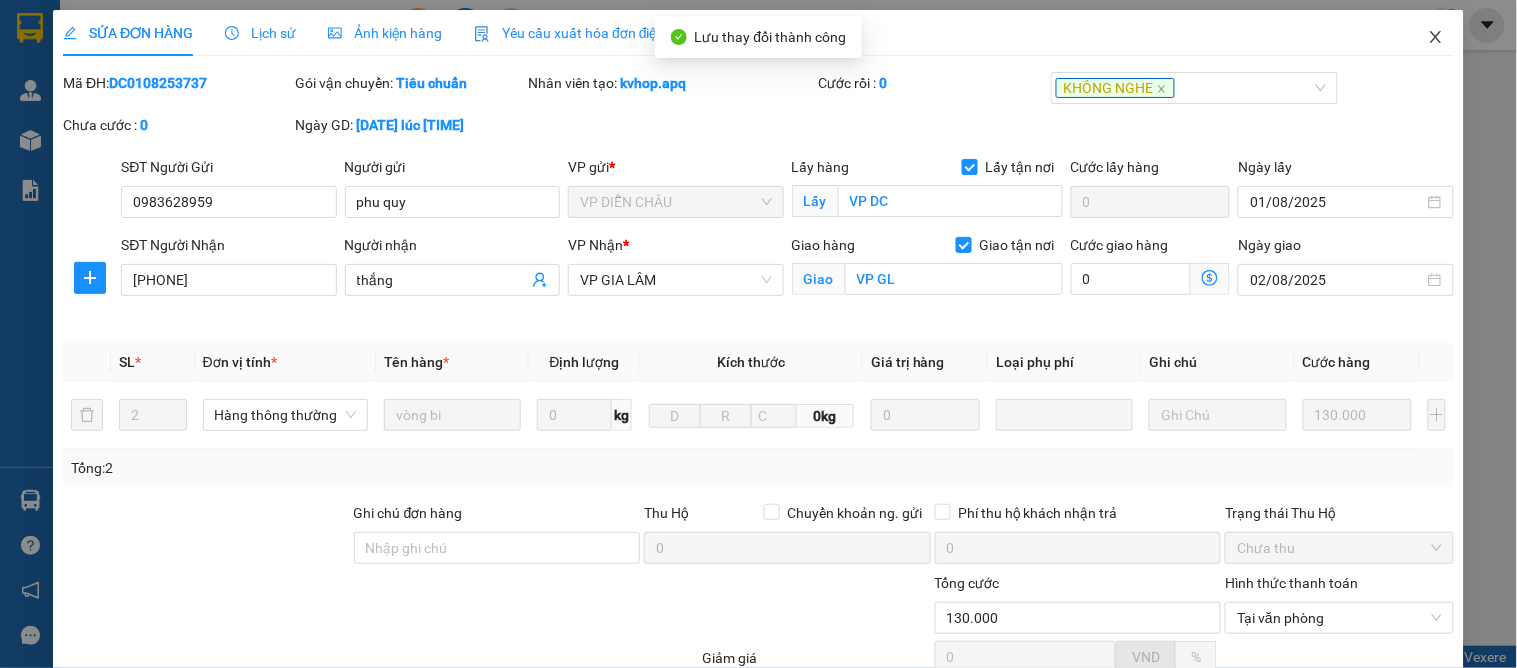 click 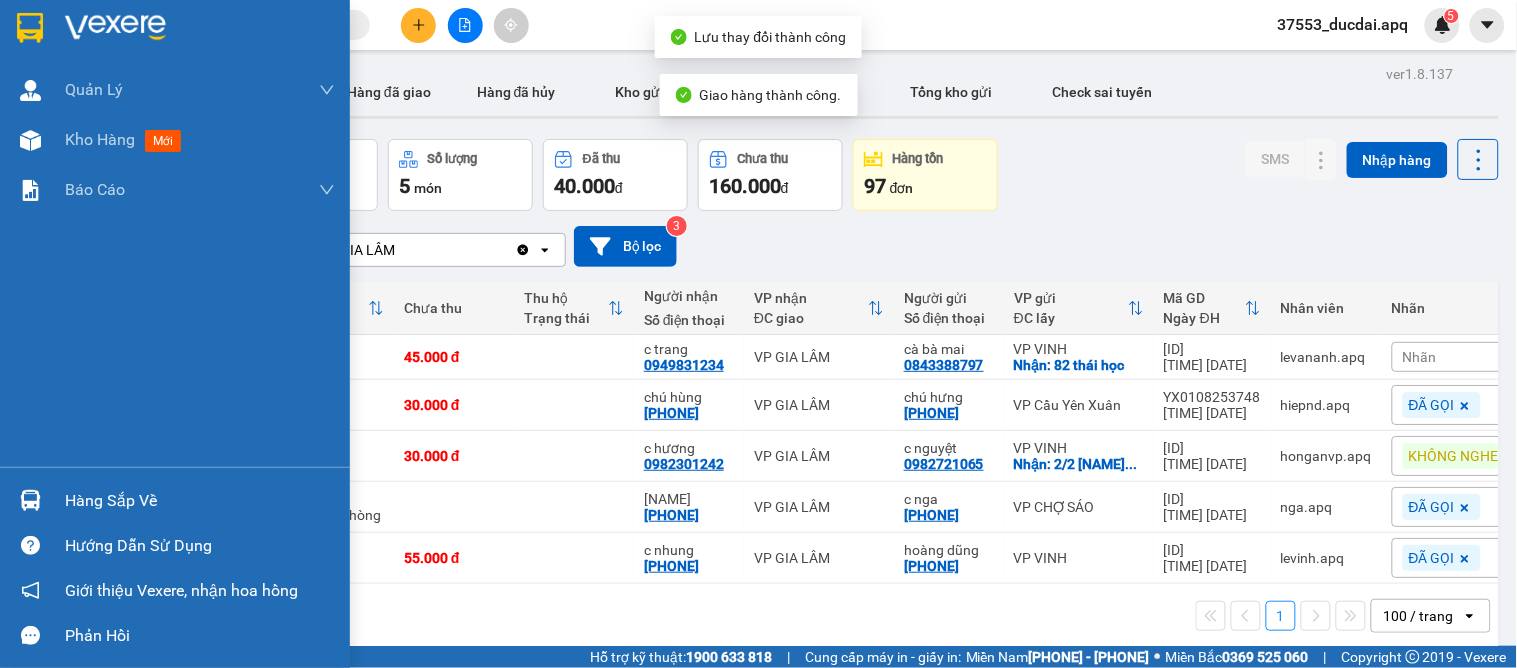 click on "Hàng sắp về" at bounding box center (175, 500) 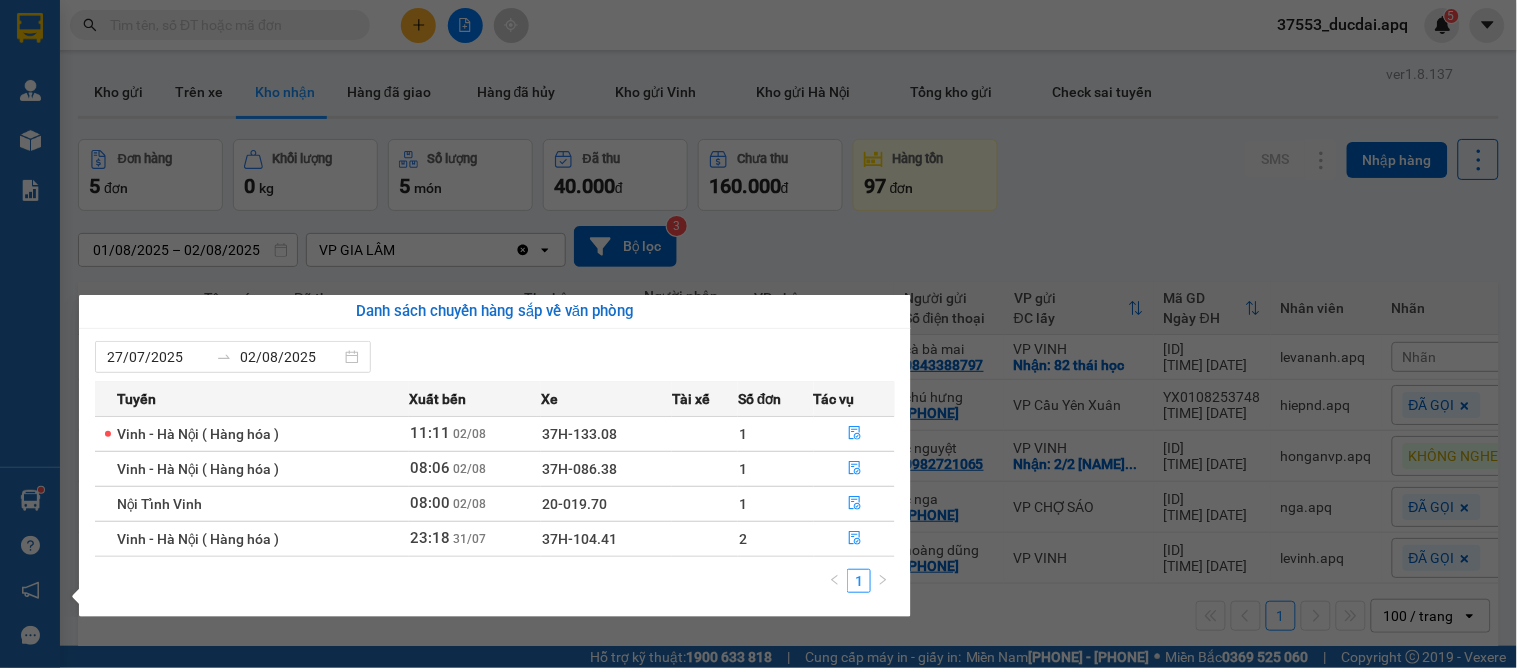 click on "Kết quả tìm kiếm ( 183 )  Bộ lọc  Mã ĐH Trạng thái Món hàng Thu hộ Tổng cước Chưa cước Nhãn Người gửi VP Gửi Người nhận VP Nhận VI0108253144 [TIME] - [DATE] chưa điều phối giao mỹ phẩm nợ cước SL:  9 405.000 ĐÃ GỌI [PHONE] C Sâm [PHONE] VP VINH [PHONE] [NAME] VP GIA LÂM TC: vp MD0407253292 [TIME] - [DATE] Trên xe   29h-145.35 [TIME] - [DATE] mỹ phẩm SL:  3 180.000 [PHONE] khách VP MỸ ĐÌNH [PHONE] [NAME] VP GIA LÂM TC: vp VI3107252336 [TIME] - [DATE] Đã giao   [TIME] - [DATE] thuốc SL:  20 700.000 ĐÃ GỌI [PHONE] C Sâm [PHONE] [NAME] VP GIA LÂM TC: vp VI3007251856 [TIME] - [DATE] Đã giao   [TIME] - [DATE] mỹ phẩm SL:  1 60.000 ĐÃ GỌI [PHONE] [NAME] VP VINH TC: 196b [NAME] [PHONE] [NAME] VP GIA LÂM TC: vp VI1807253564 [TIME] - [DATE] Đã giao   [TIME] - [DATE] thuốc nợ cước(2 thùng kẹp đôi SL:  2 120.000 ĐÃ GỌI [PHONE] [NAME] VP VINH" at bounding box center [758, 334] 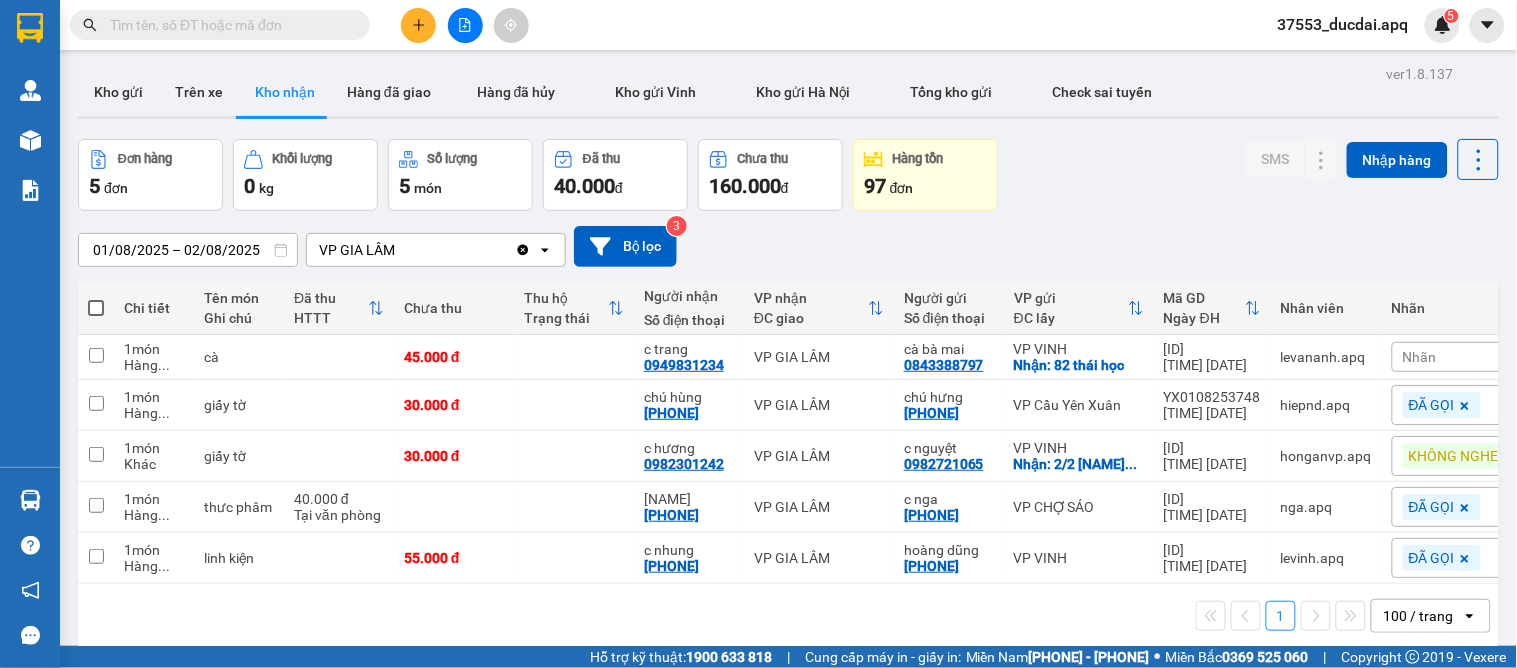 click on "Nhãn" at bounding box center [1459, 357] 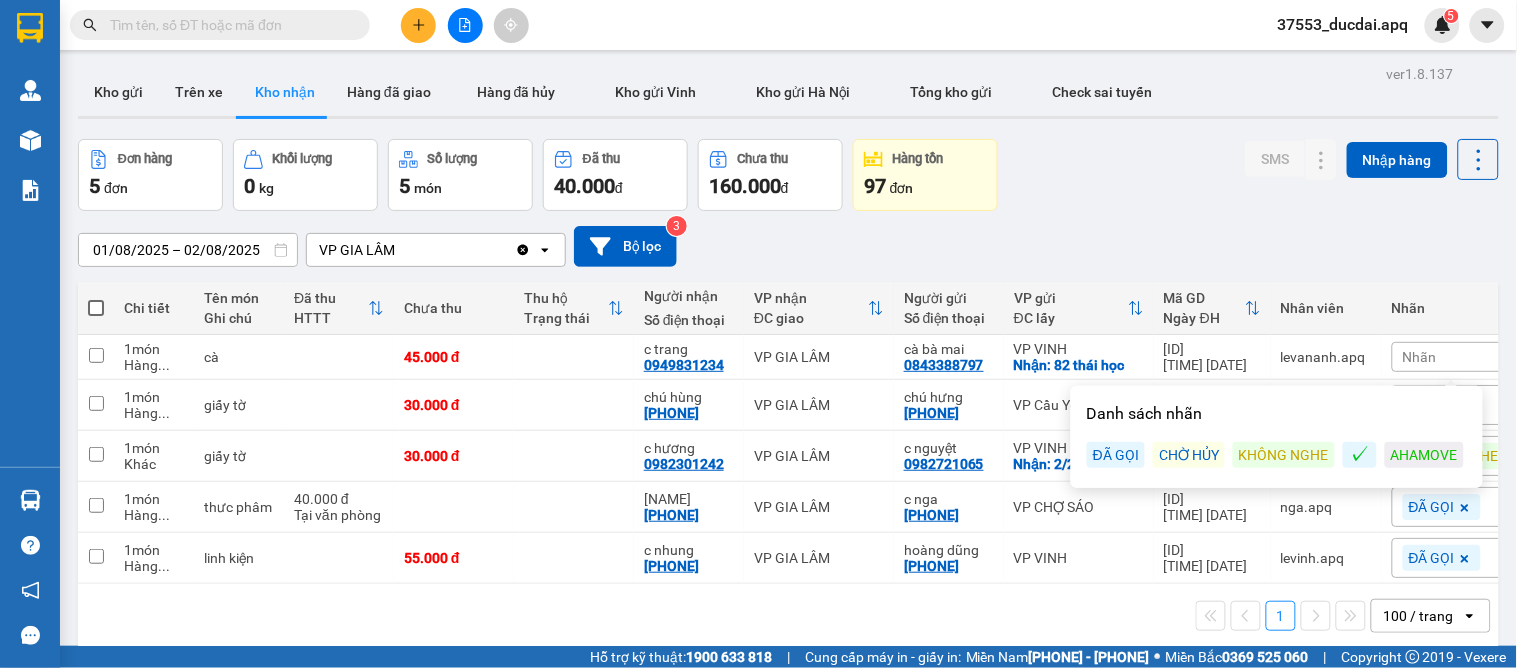 drag, startPoint x: 1120, startPoint y: 454, endPoint x: 1164, endPoint y: 367, distance: 97.49359 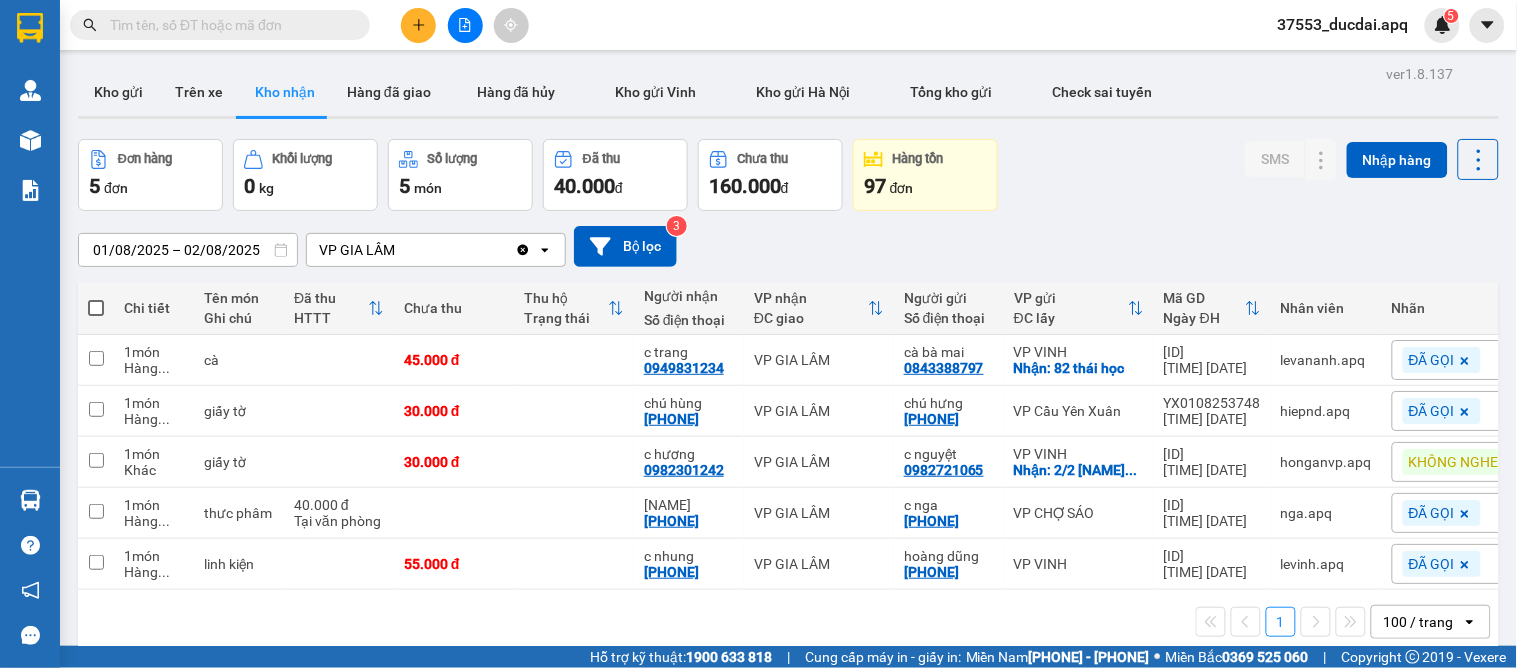 click on "[DATE] – [DATE] Press the down arrow key to interact with the calendar and select a date. Press the escape button to close the calendar. Selected date range is from [DATE] to [DATE]. VP GIA LÂM Clear value open Bộ lọc 3" at bounding box center [788, 246] 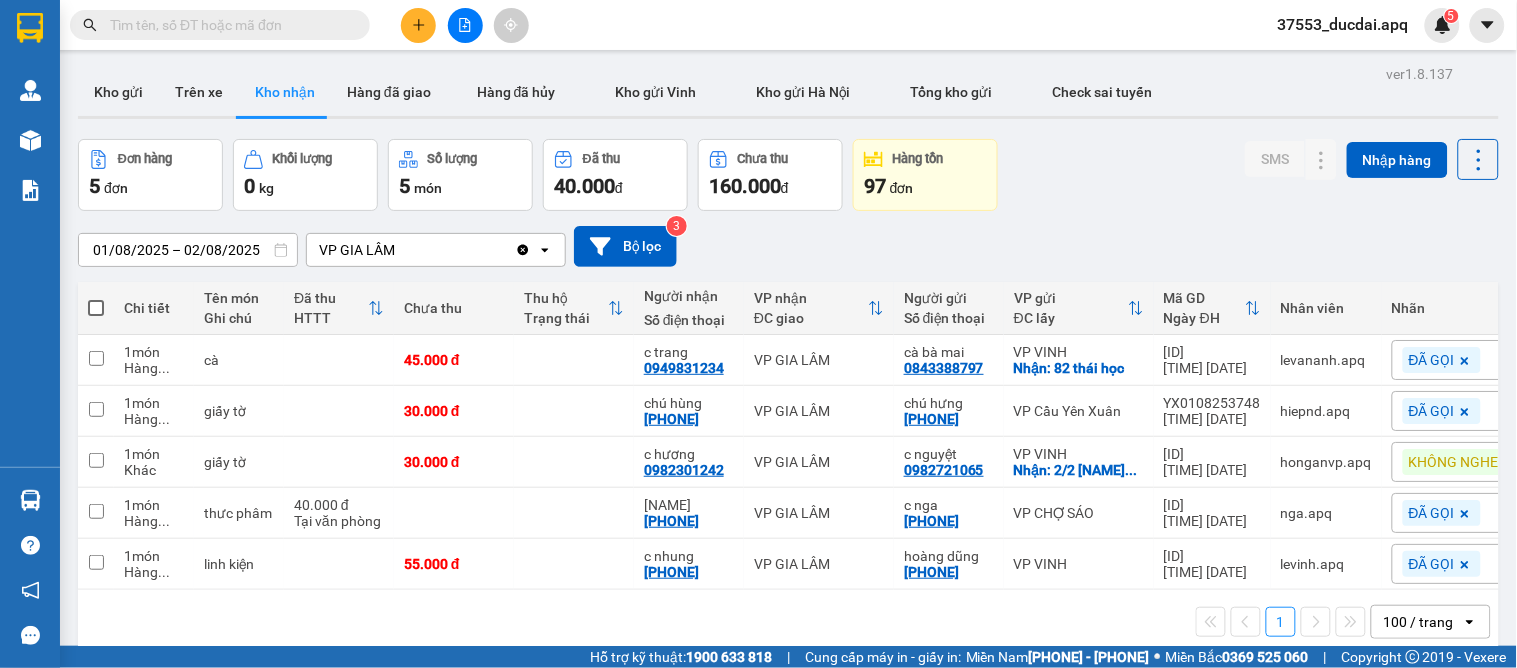 drag, startPoint x: 1422, startPoint y: 451, endPoint x: 1426, endPoint y: 465, distance: 14.56022 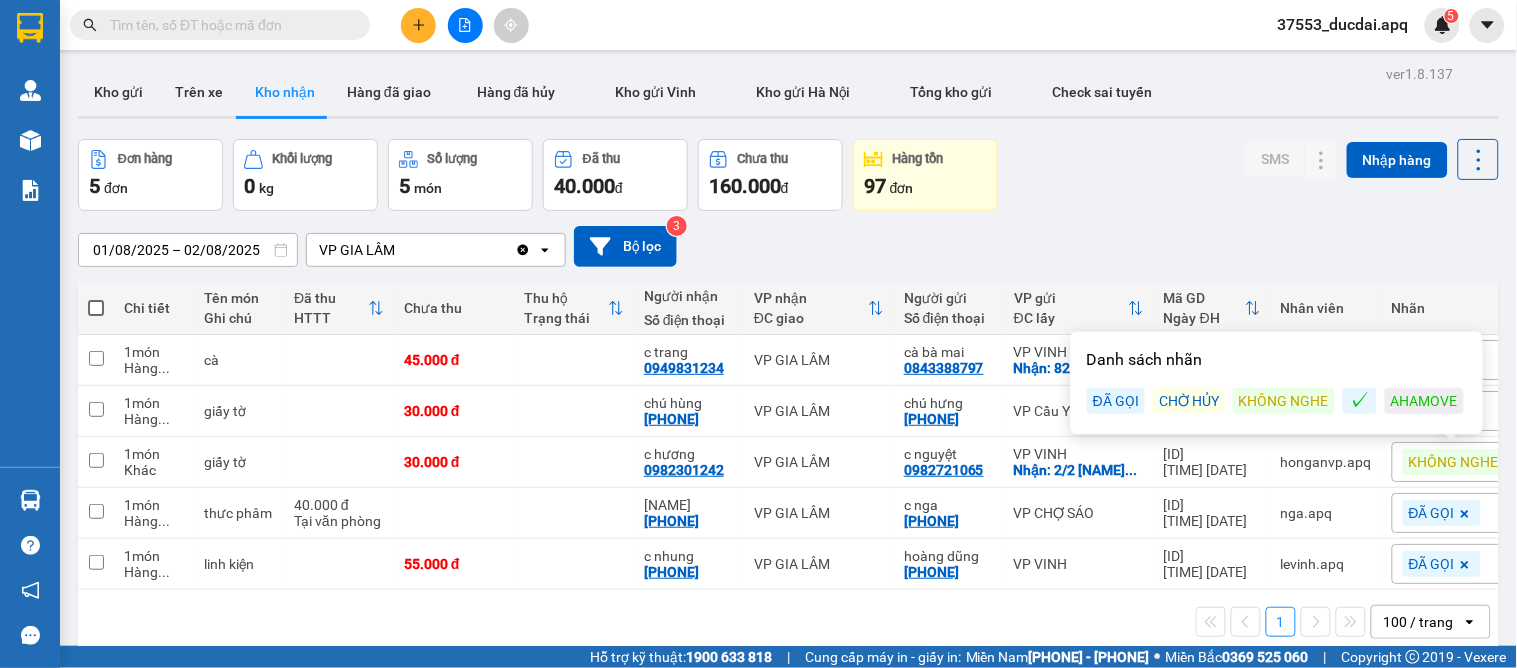 click on "ĐÃ GỌI" at bounding box center (1116, 401) 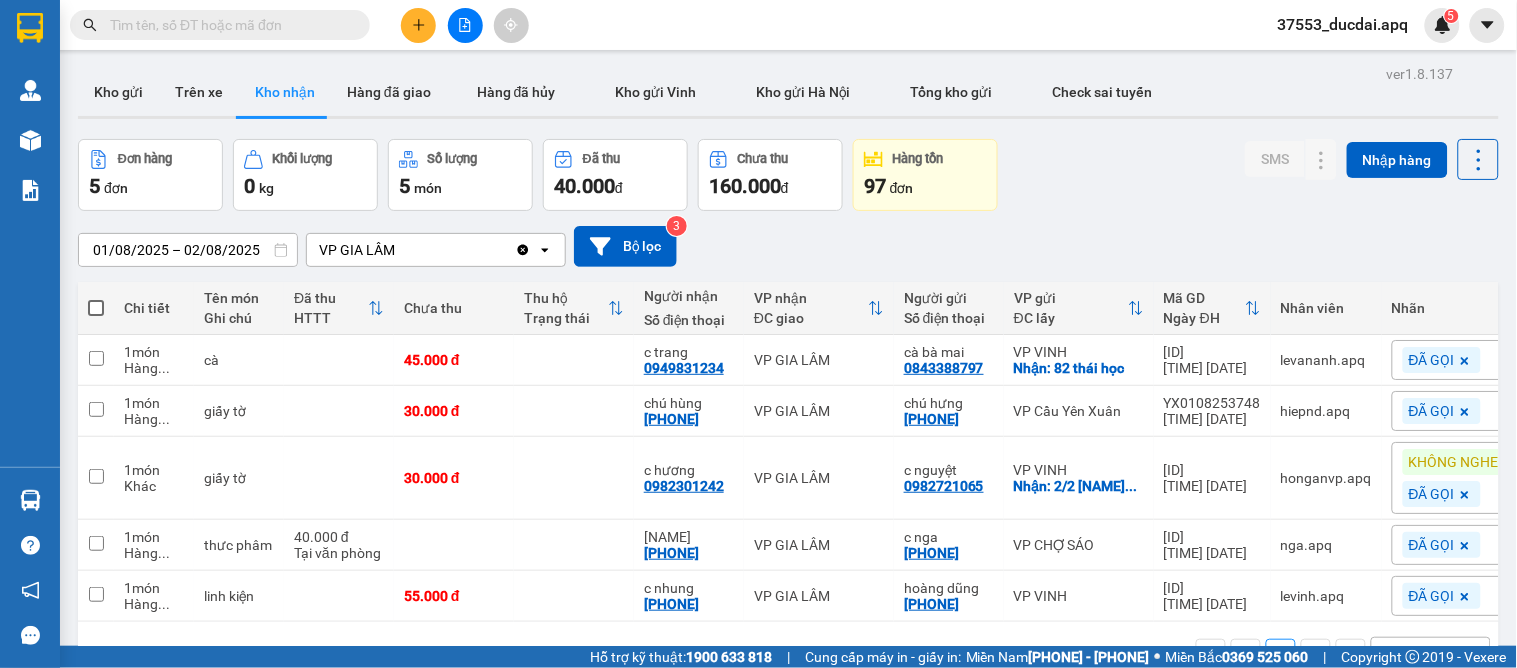 click on "[DATE] – [DATE] Press the down arrow key to interact with the calendar and select a date. Press the escape button to close the calendar. Selected date range is from [DATE] to [DATE]. VP GIA LÂM Clear value open Bộ lọc 3" at bounding box center [788, 246] 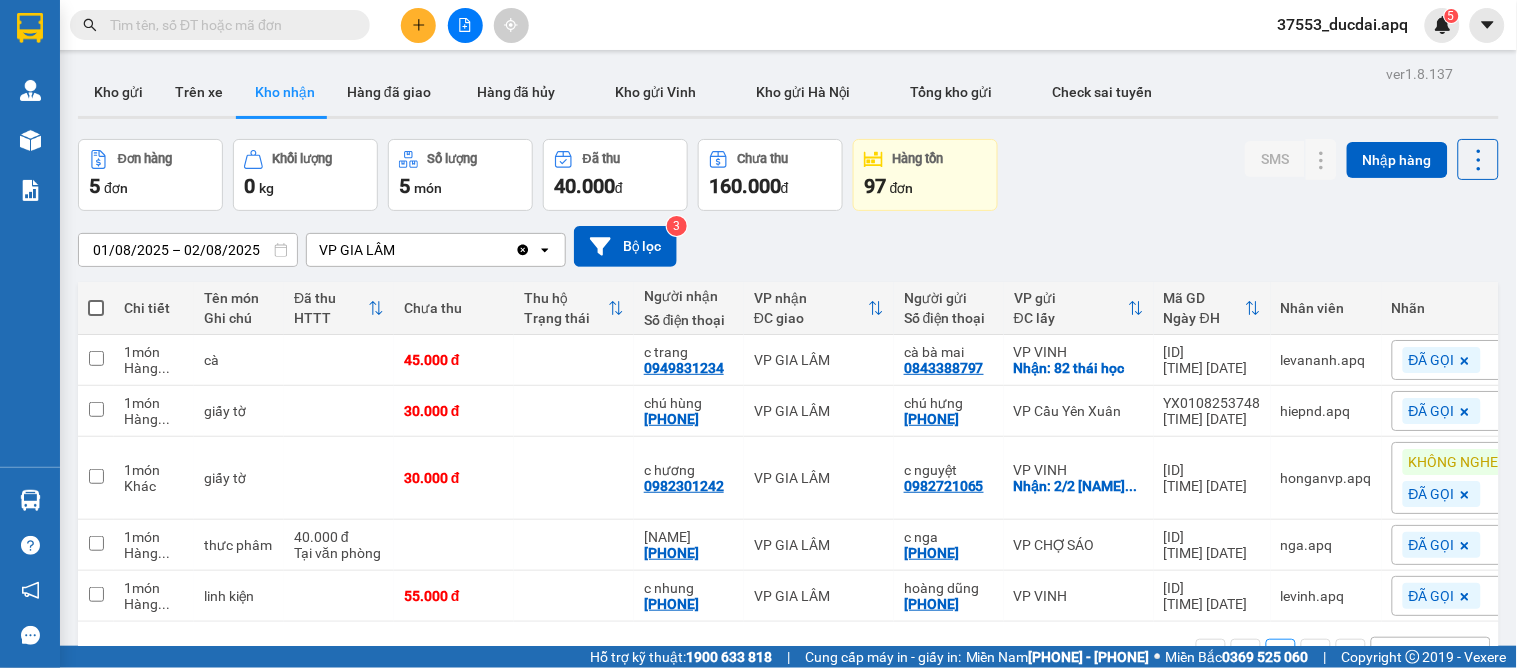 scroll, scrollTop: 92, scrollLeft: 0, axis: vertical 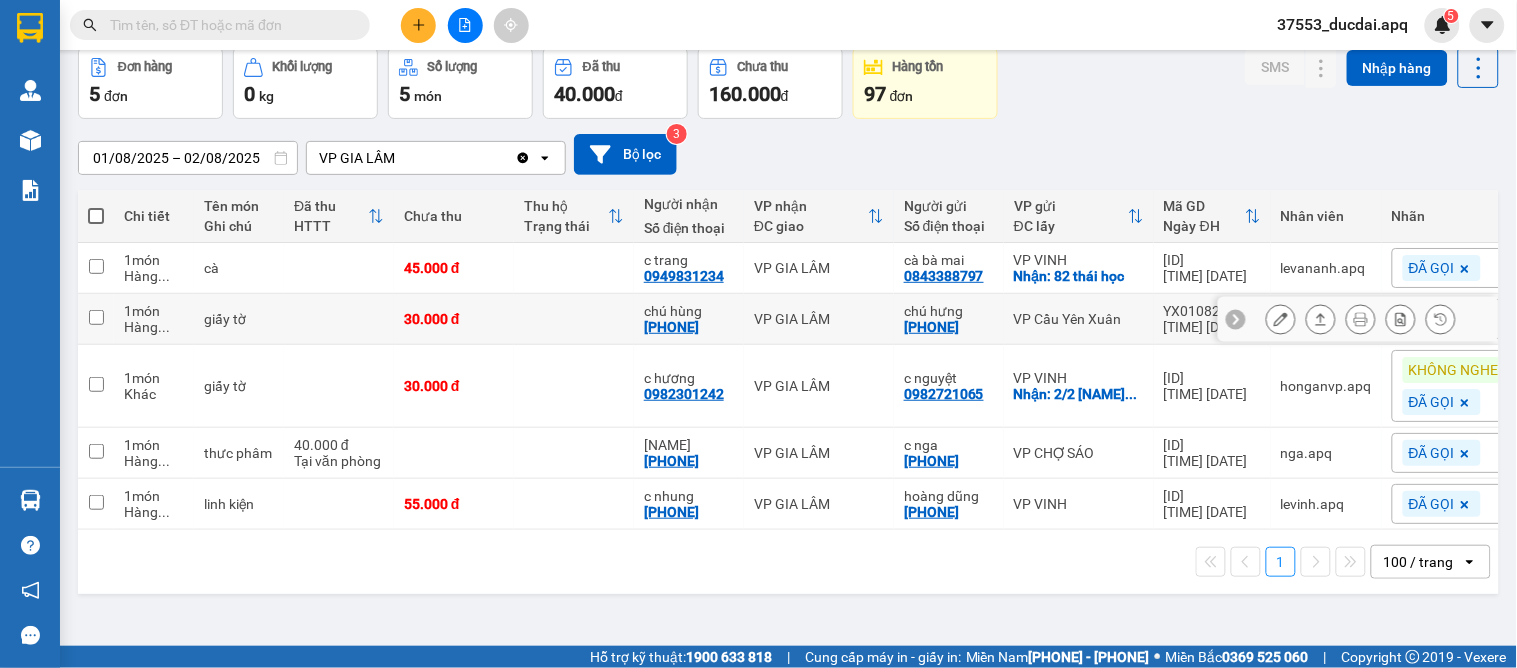 click at bounding box center [1321, 319] 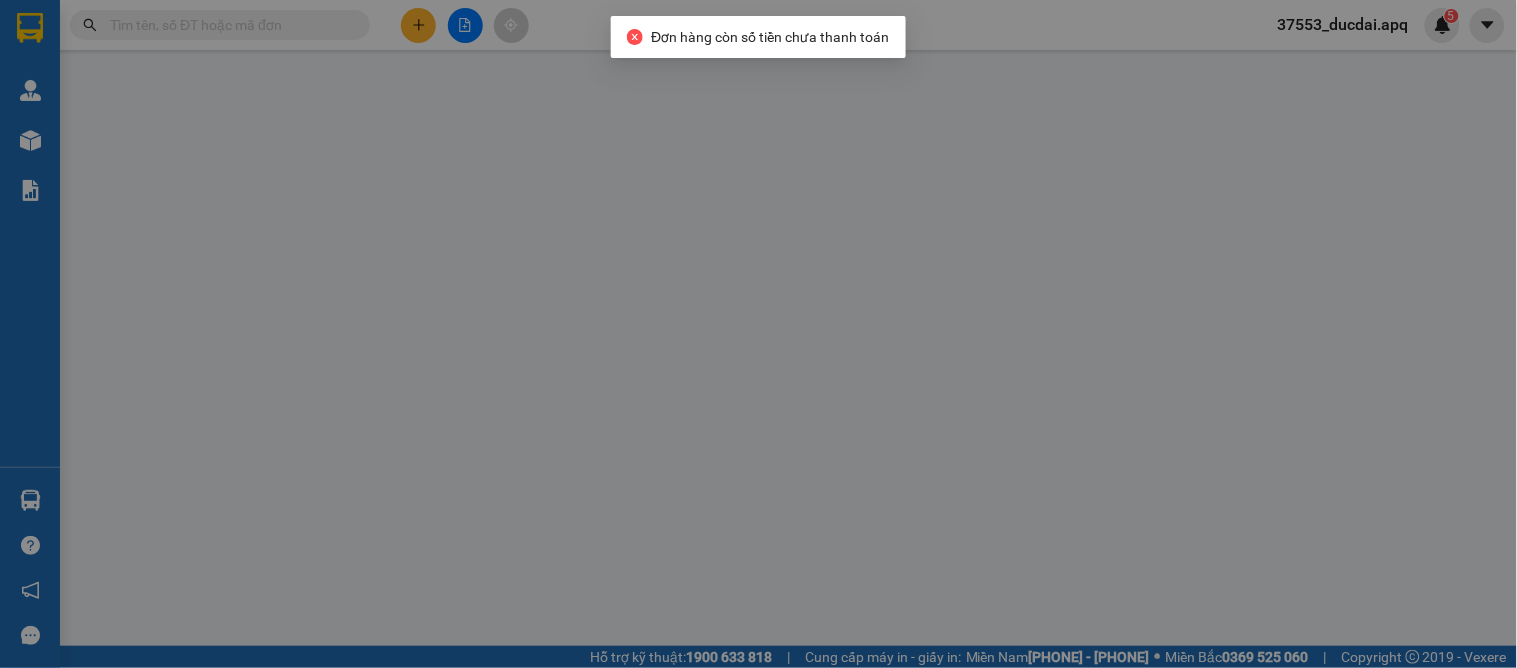 scroll, scrollTop: 0, scrollLeft: 0, axis: both 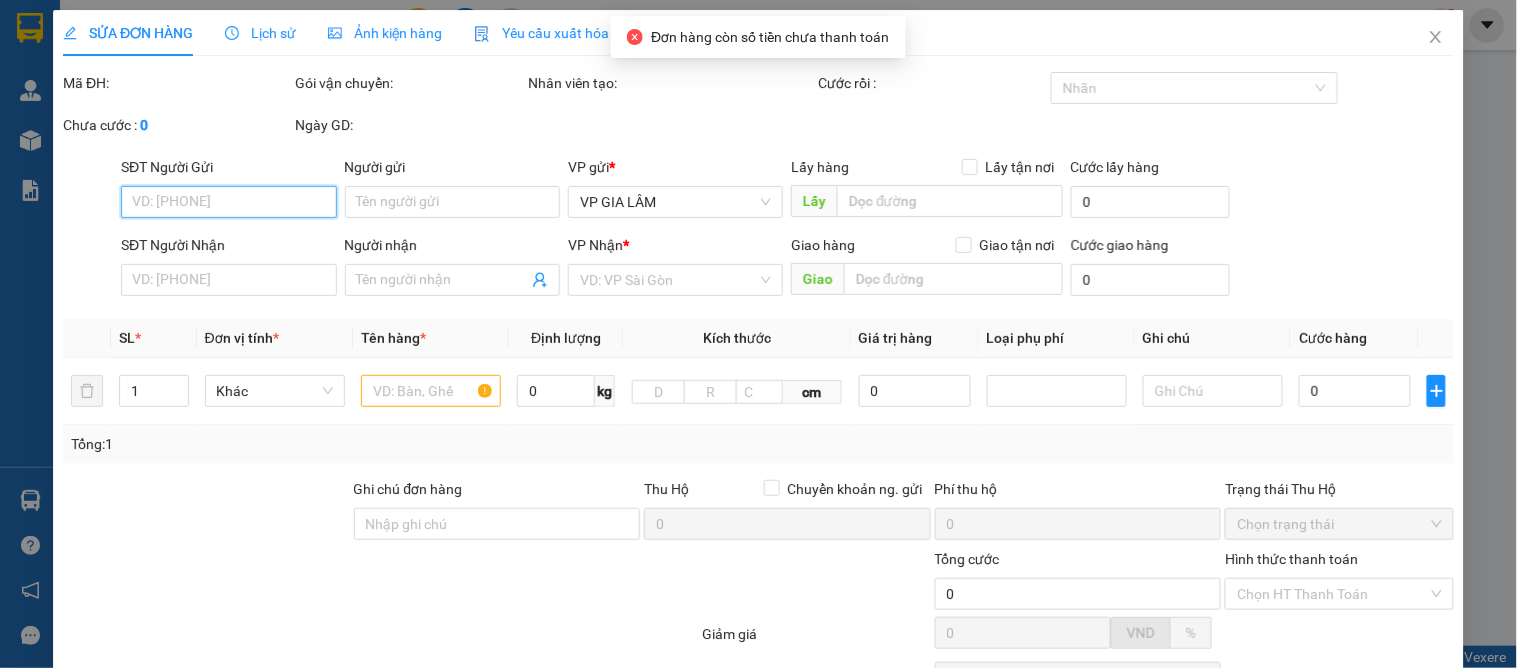 type on "[PHONE]" 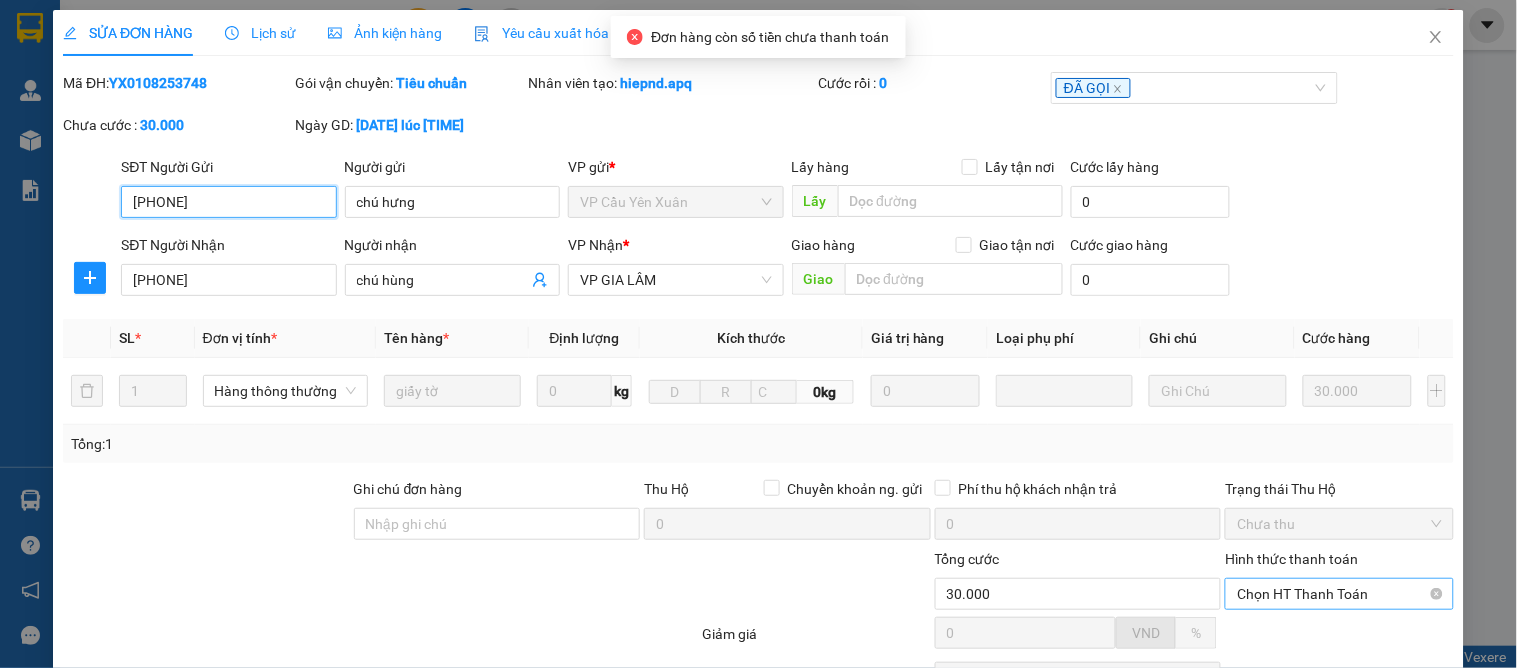 scroll, scrollTop: 176, scrollLeft: 0, axis: vertical 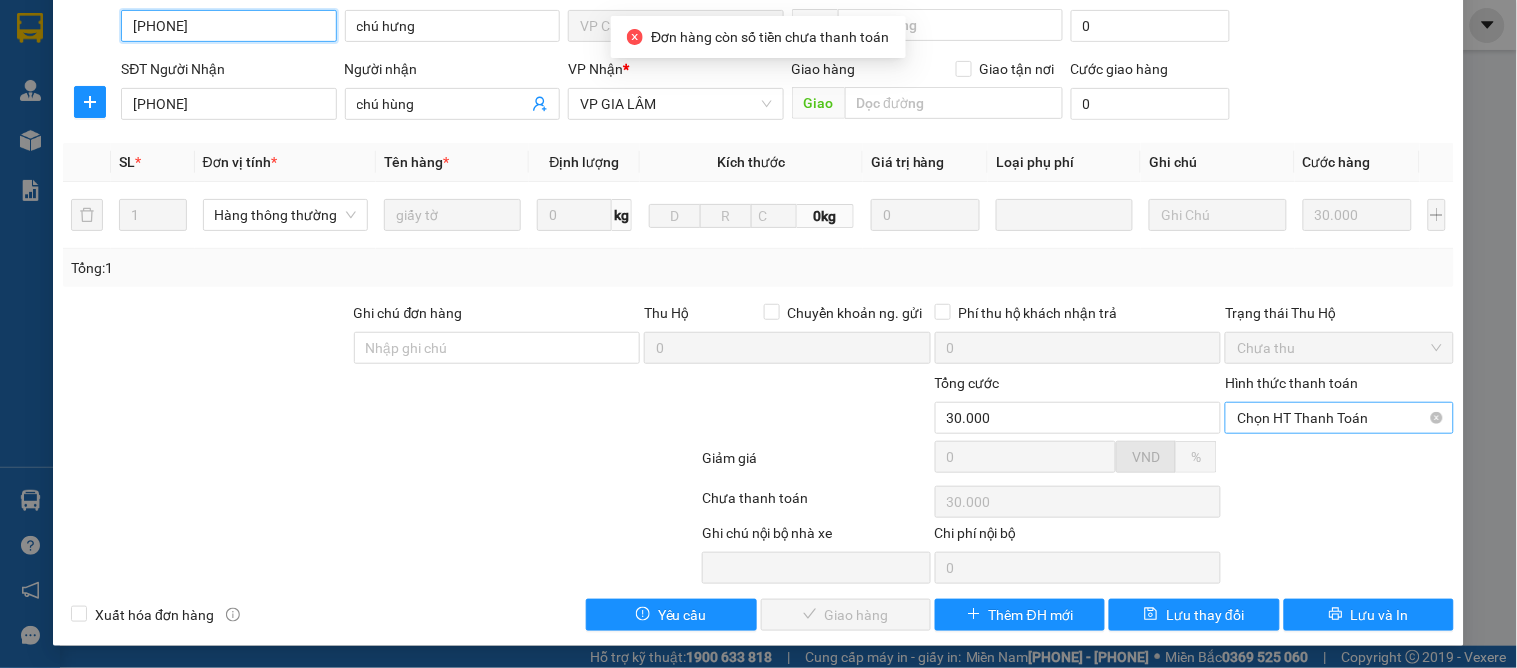 click on "Chọn HT Thanh Toán" at bounding box center (1339, 418) 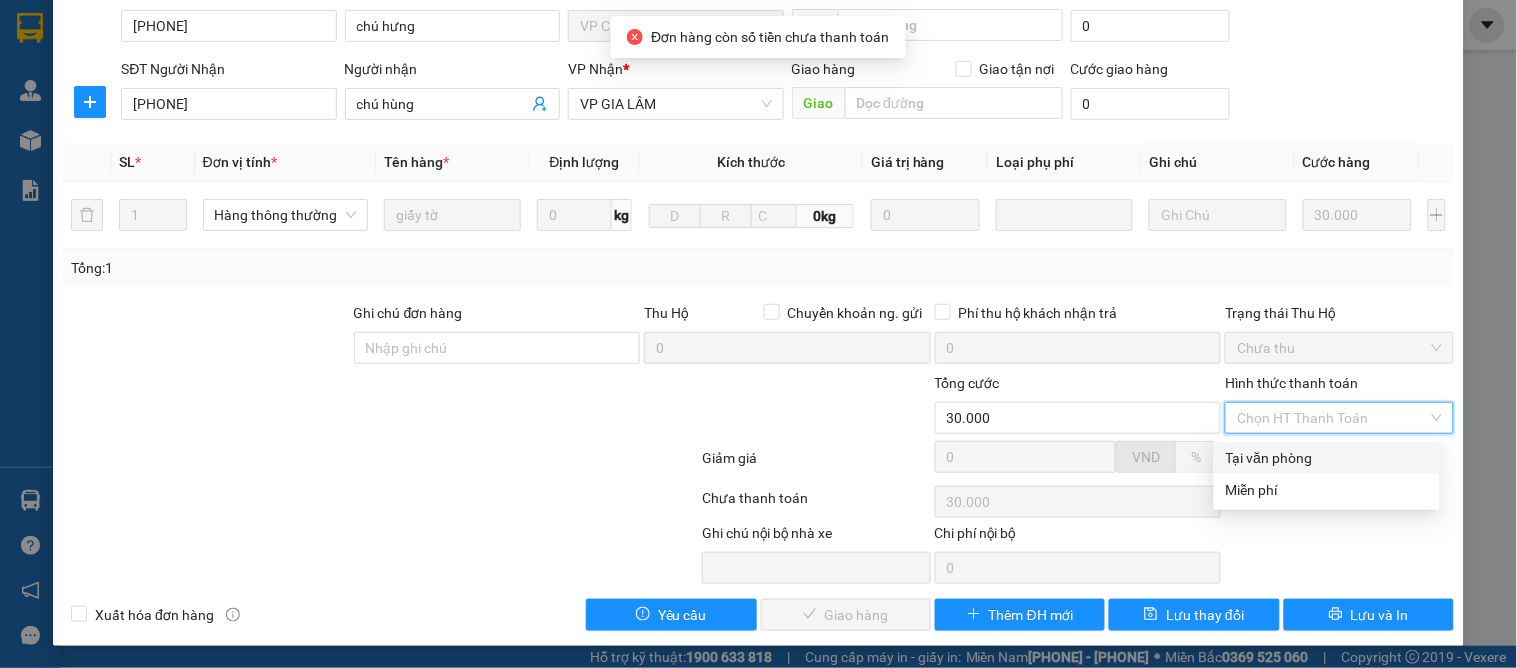 drag, startPoint x: 1287, startPoint y: 460, endPoint x: 1277, endPoint y: 461, distance: 10.049875 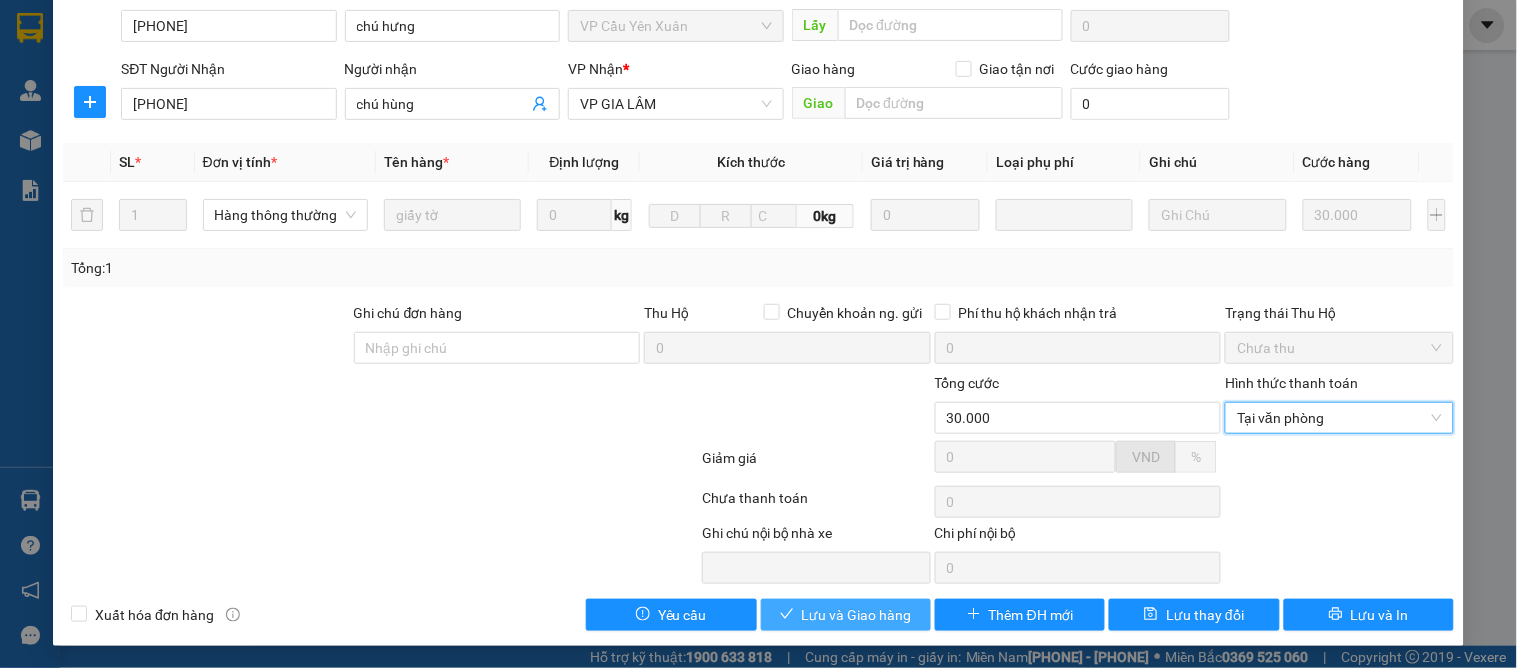 click on "Lưu và Giao hàng" at bounding box center (857, 615) 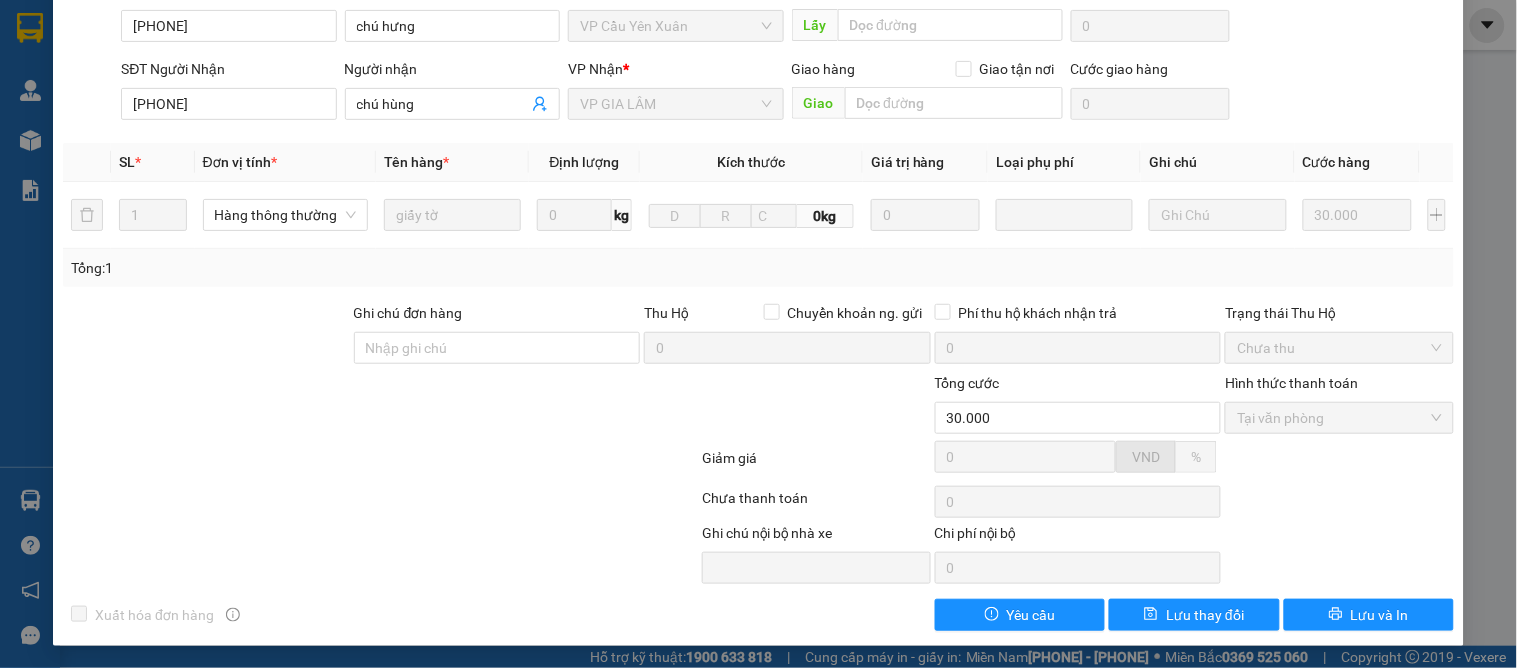 scroll, scrollTop: 0, scrollLeft: 0, axis: both 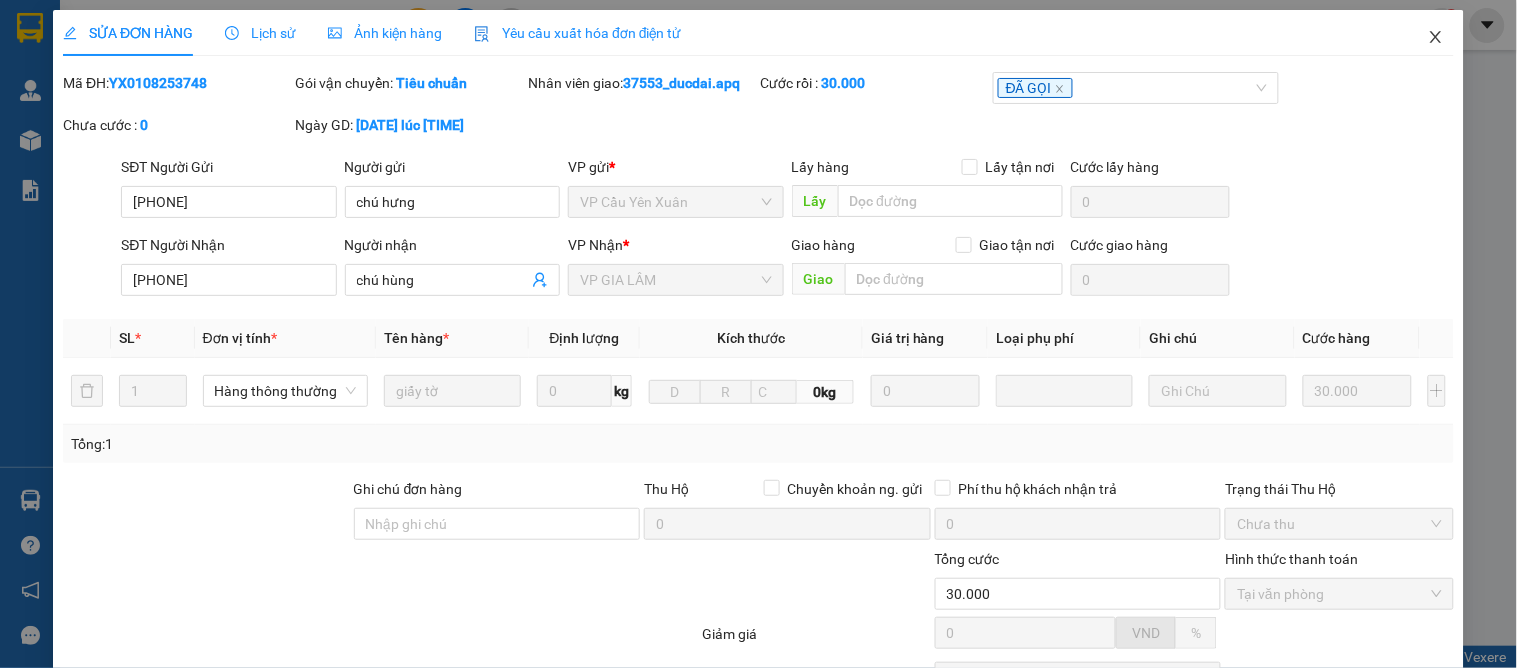 click 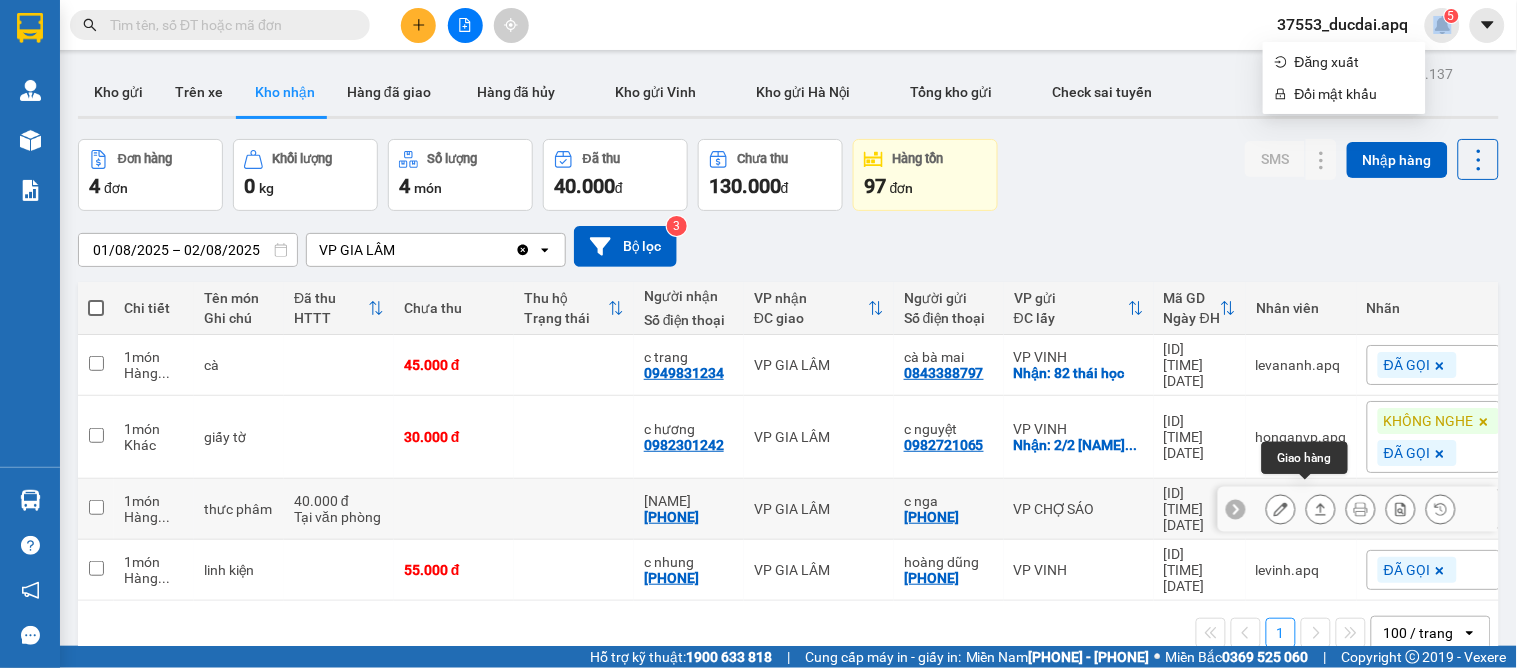 click 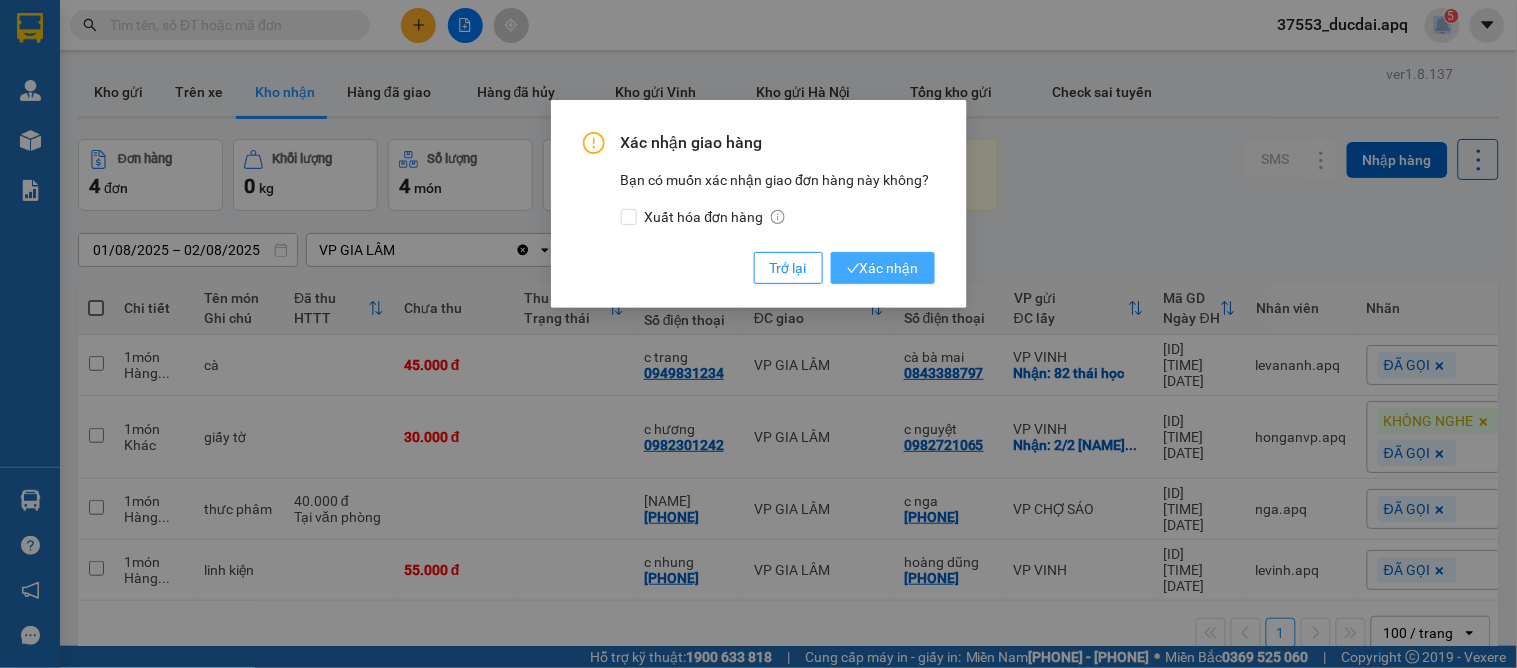 click on "Xác nhận" at bounding box center [883, 268] 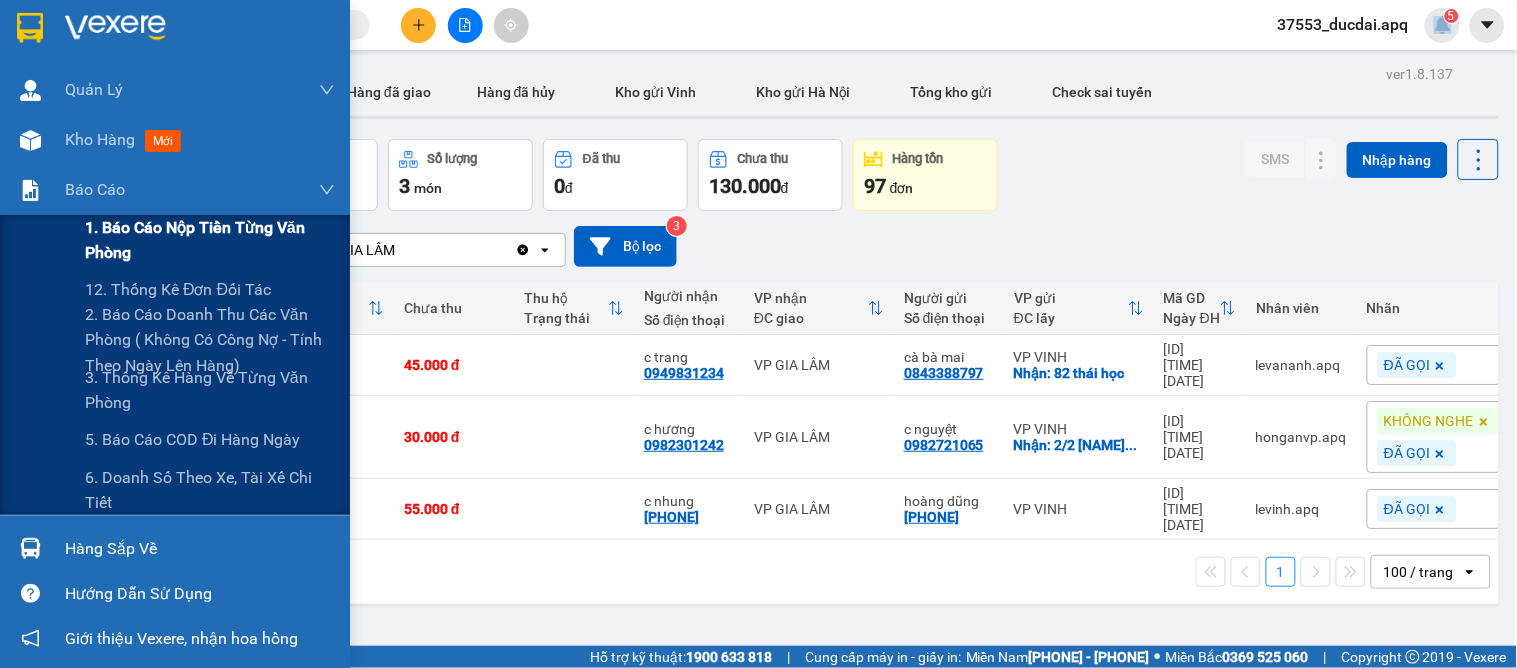 drag, startPoint x: 106, startPoint y: 227, endPoint x: 134, endPoint y: 227, distance: 28 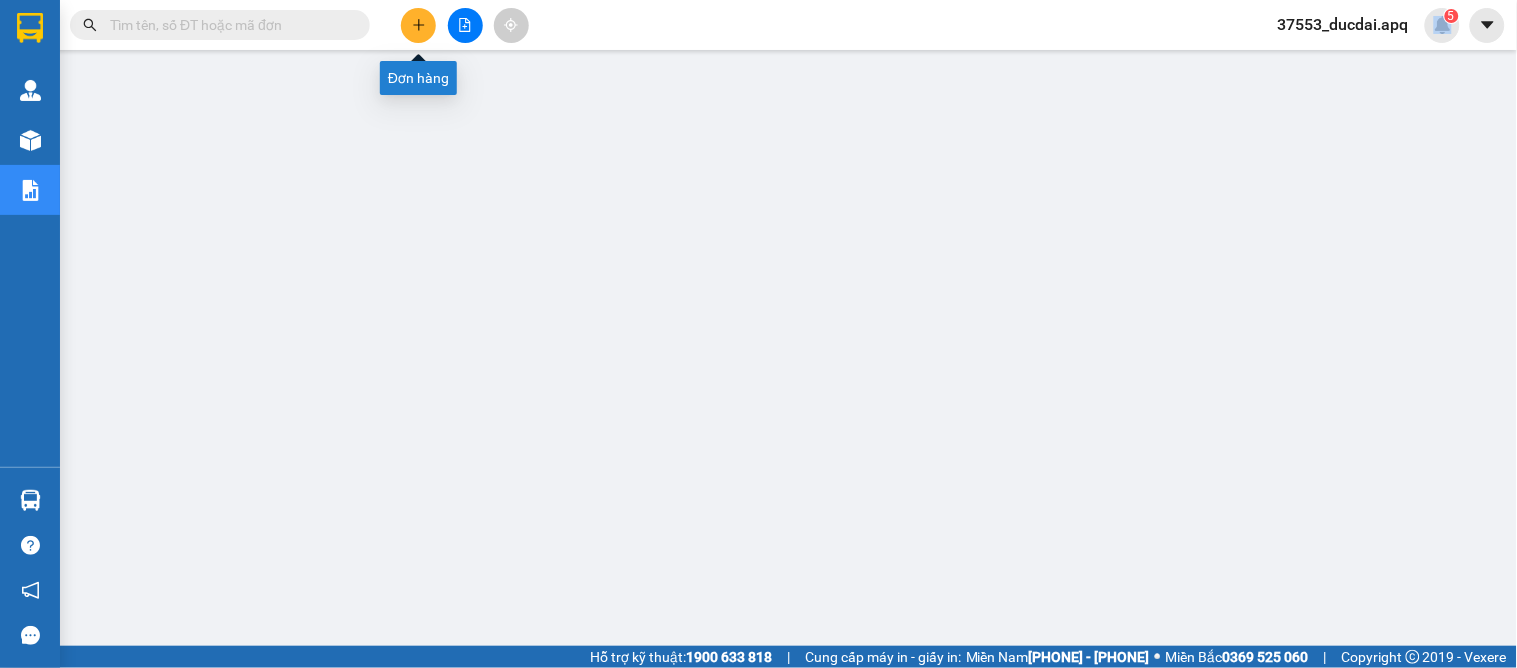 click at bounding box center (418, 25) 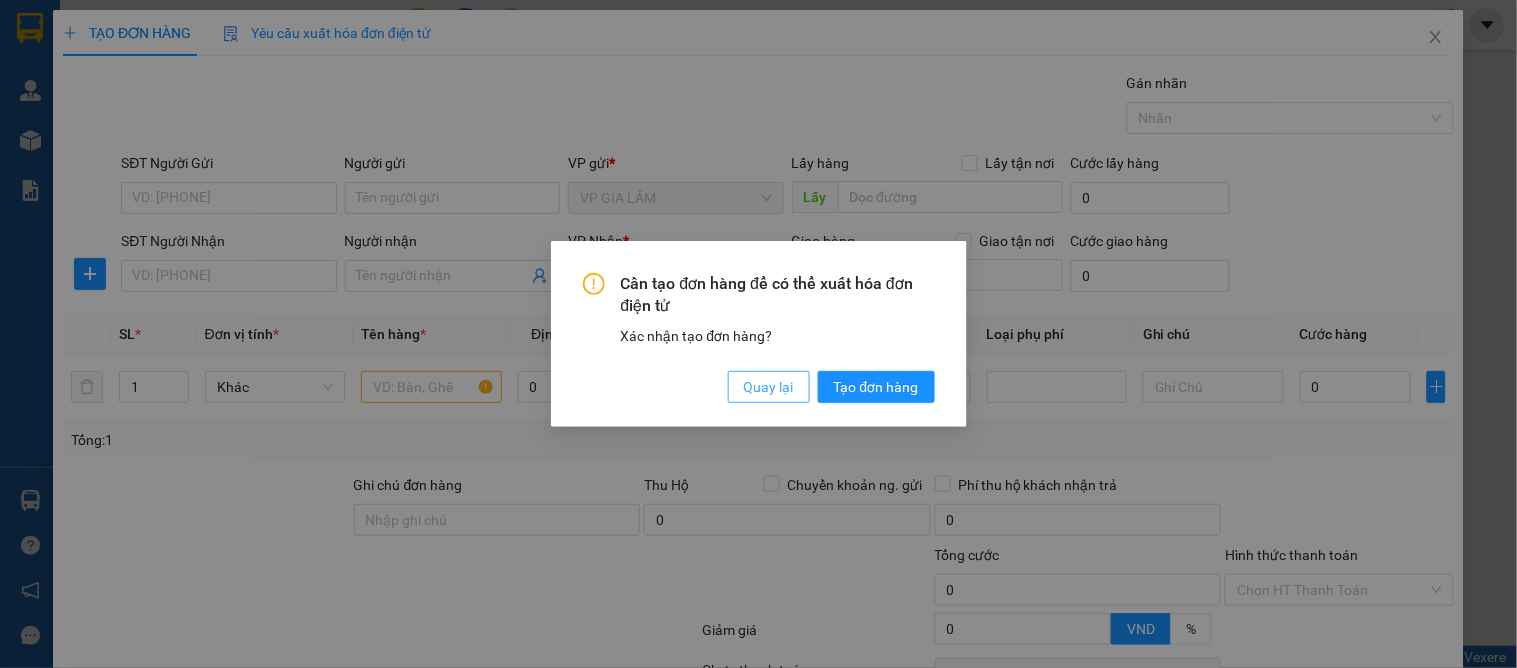 drag, startPoint x: 762, startPoint y: 398, endPoint x: 368, endPoint y: 294, distance: 407.49478 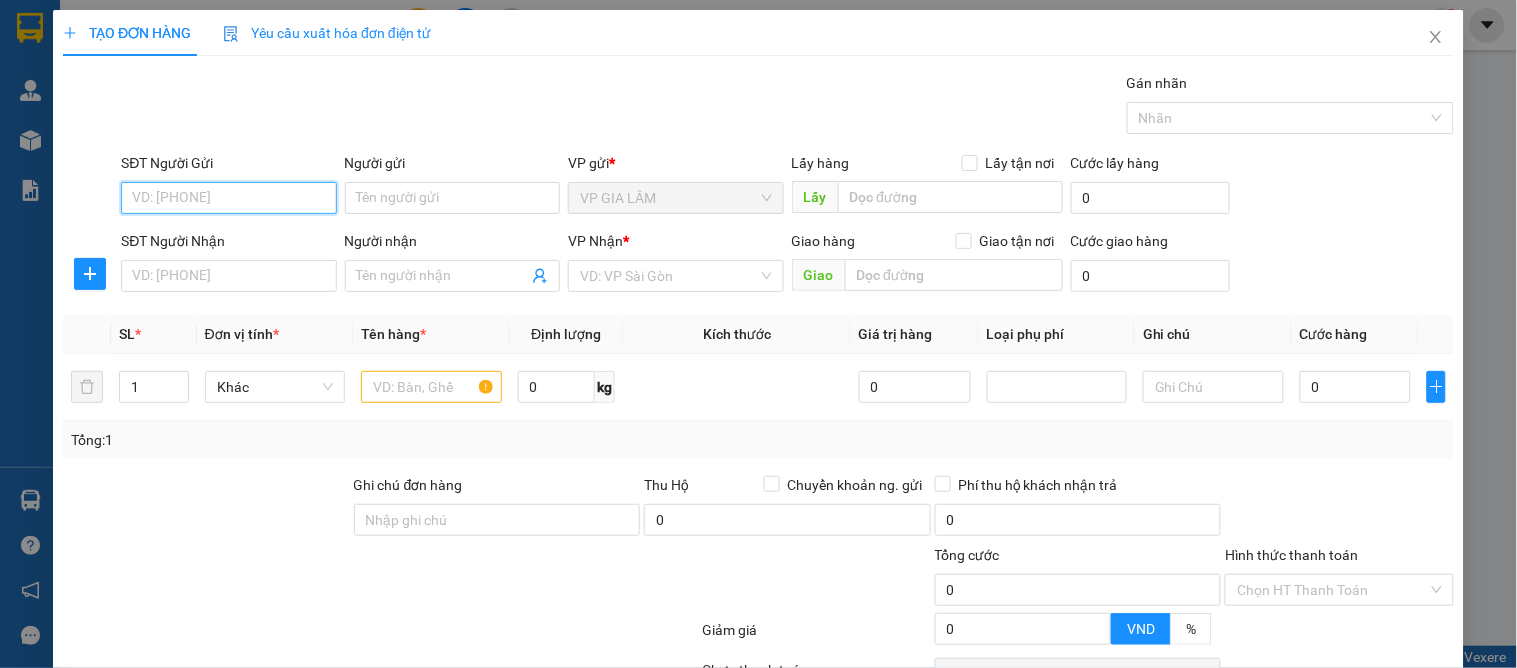 click on "SĐT Người Gửi" at bounding box center [228, 198] 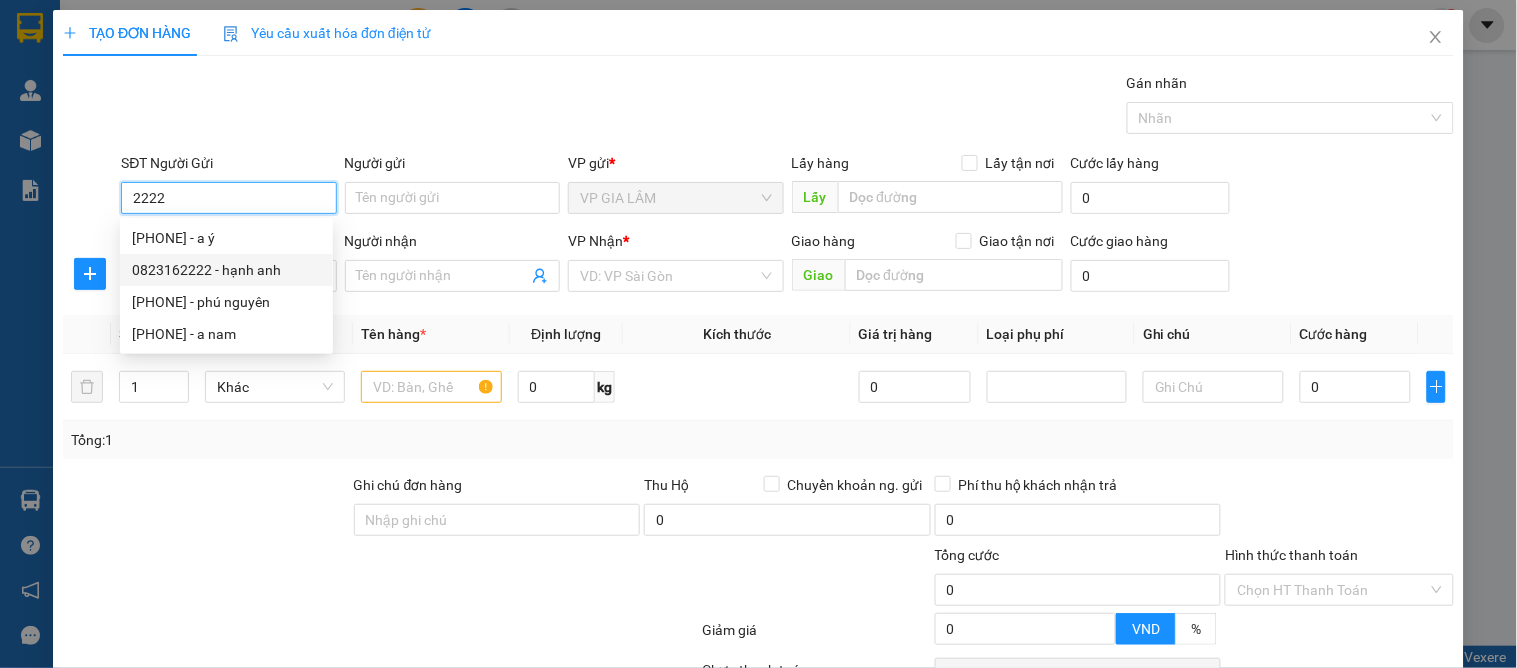 click on "0823162222 - hạnh anh" at bounding box center (226, 270) 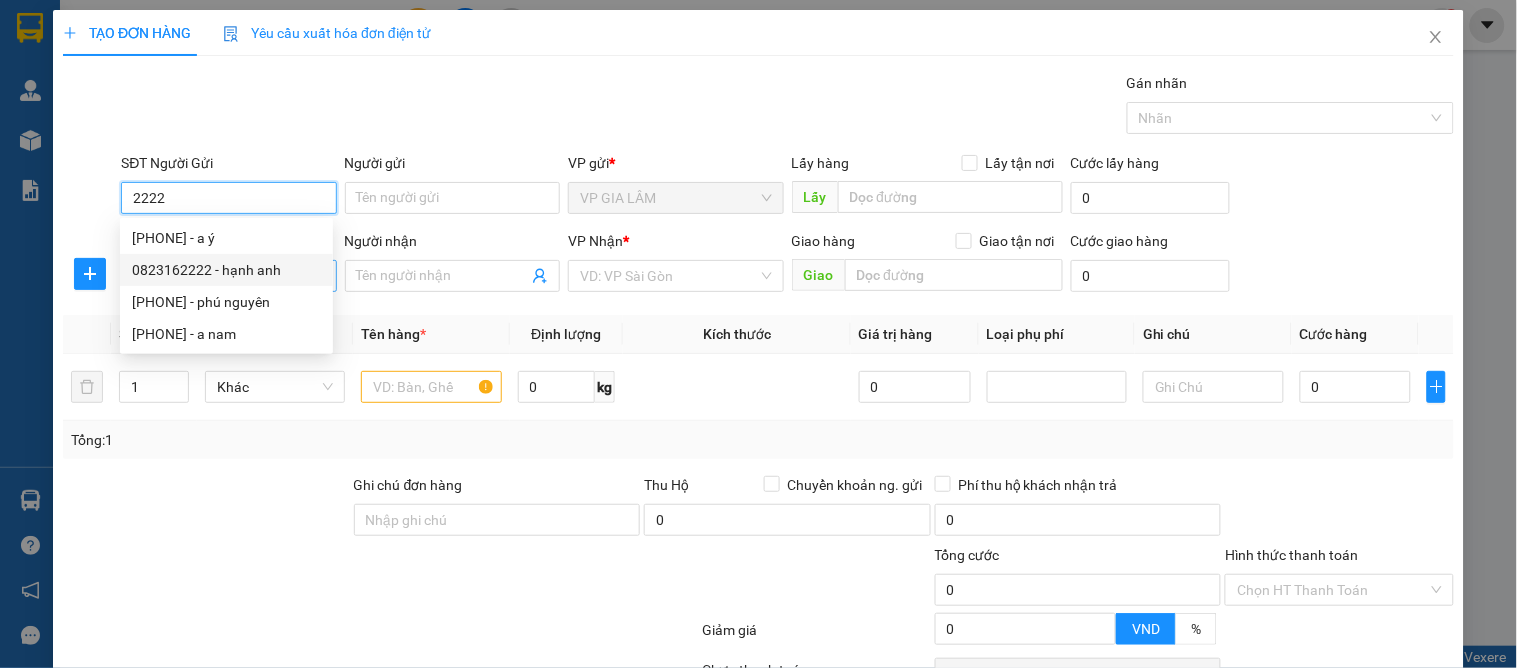 type on "0823162222" 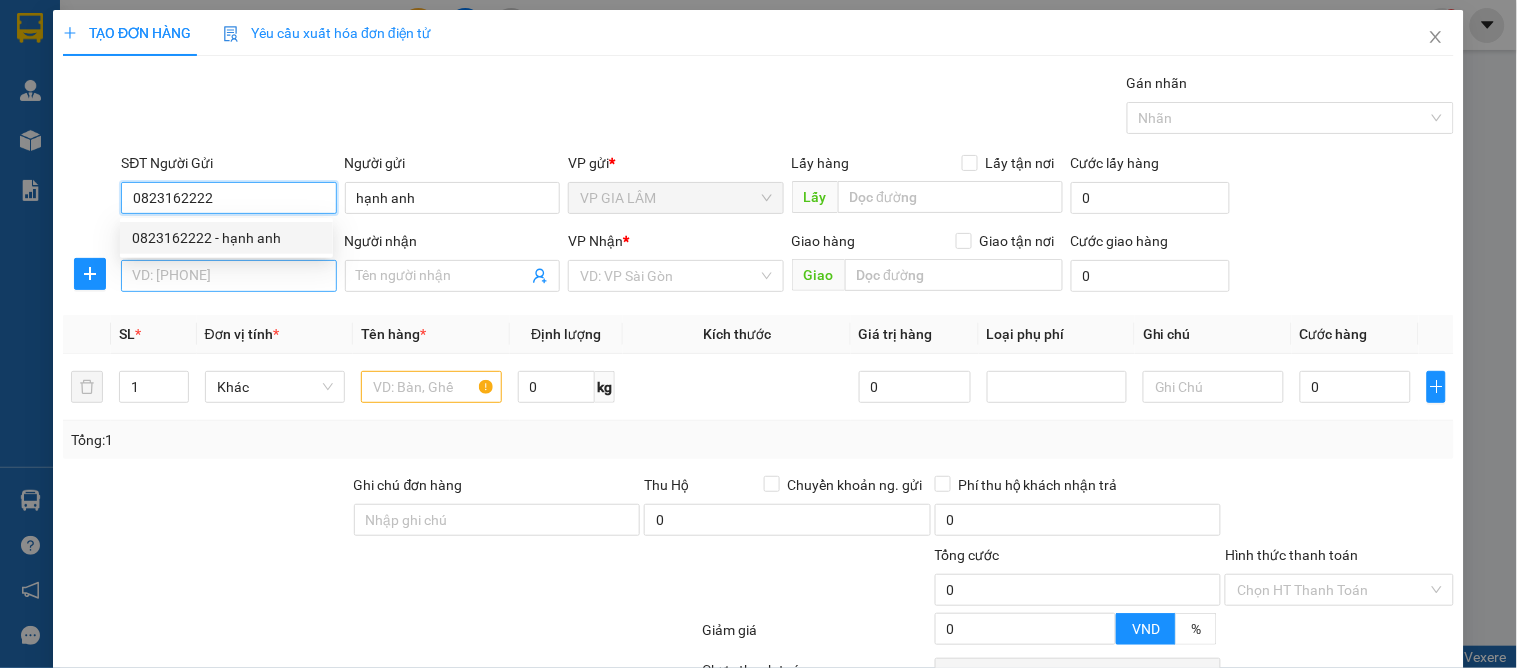 type on "0823162222" 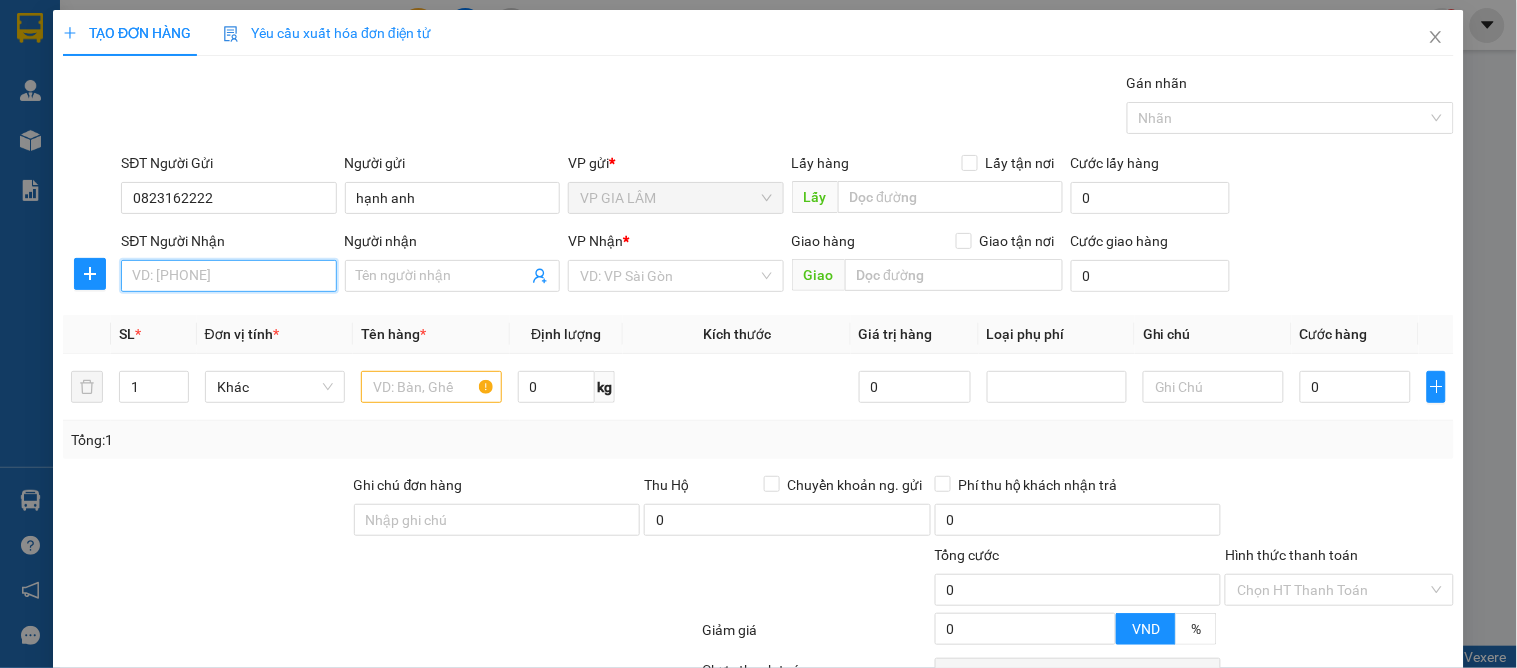 click on "SĐT Người Nhận" at bounding box center [228, 276] 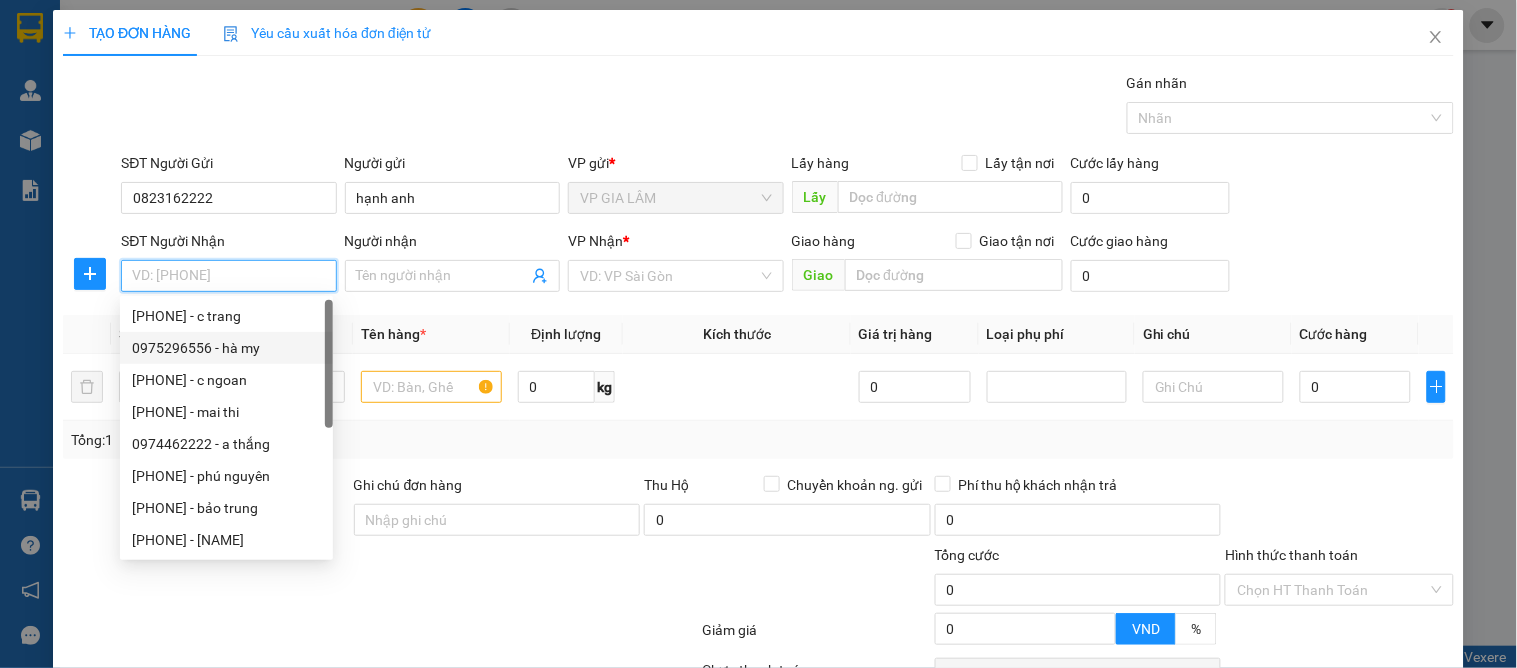 drag, startPoint x: 257, startPoint y: 351, endPoint x: 248, endPoint y: 328, distance: 24.698177 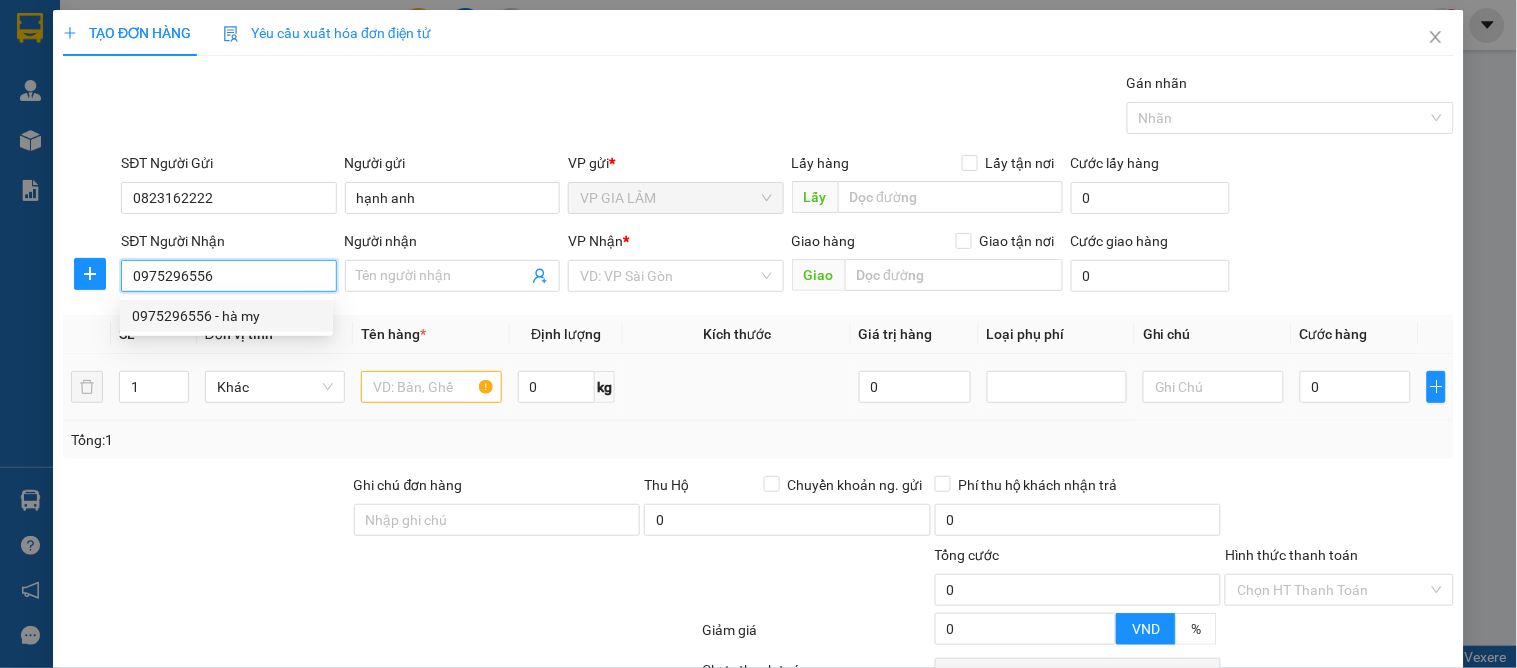 type on "hà my" 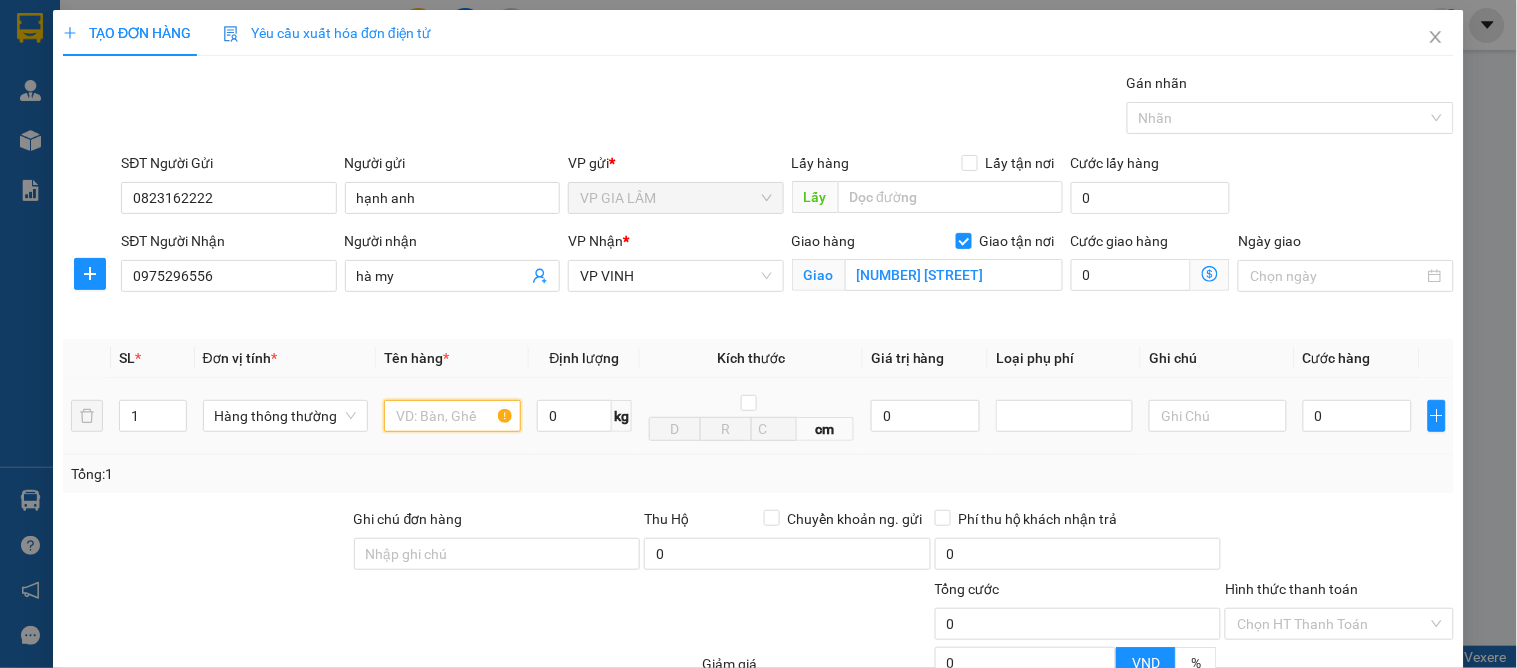 click at bounding box center [452, 416] 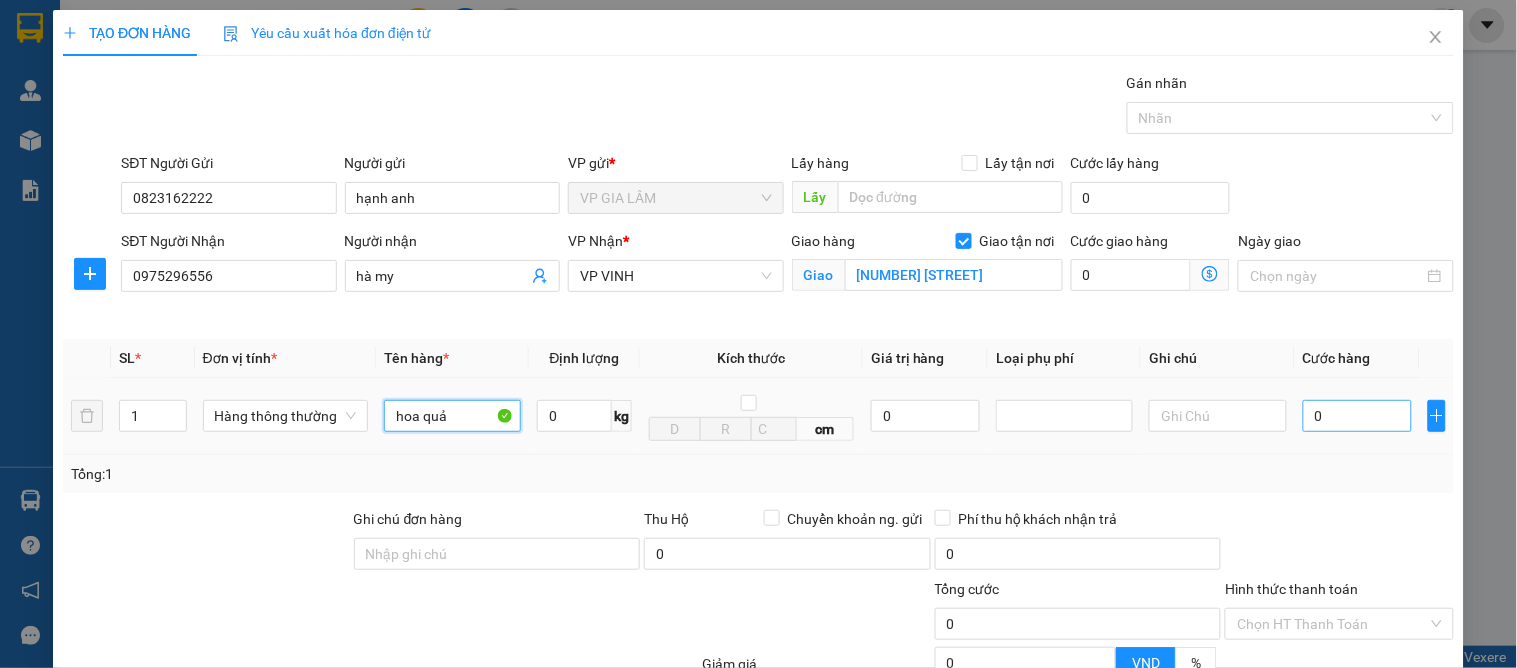 type on "hoa quả" 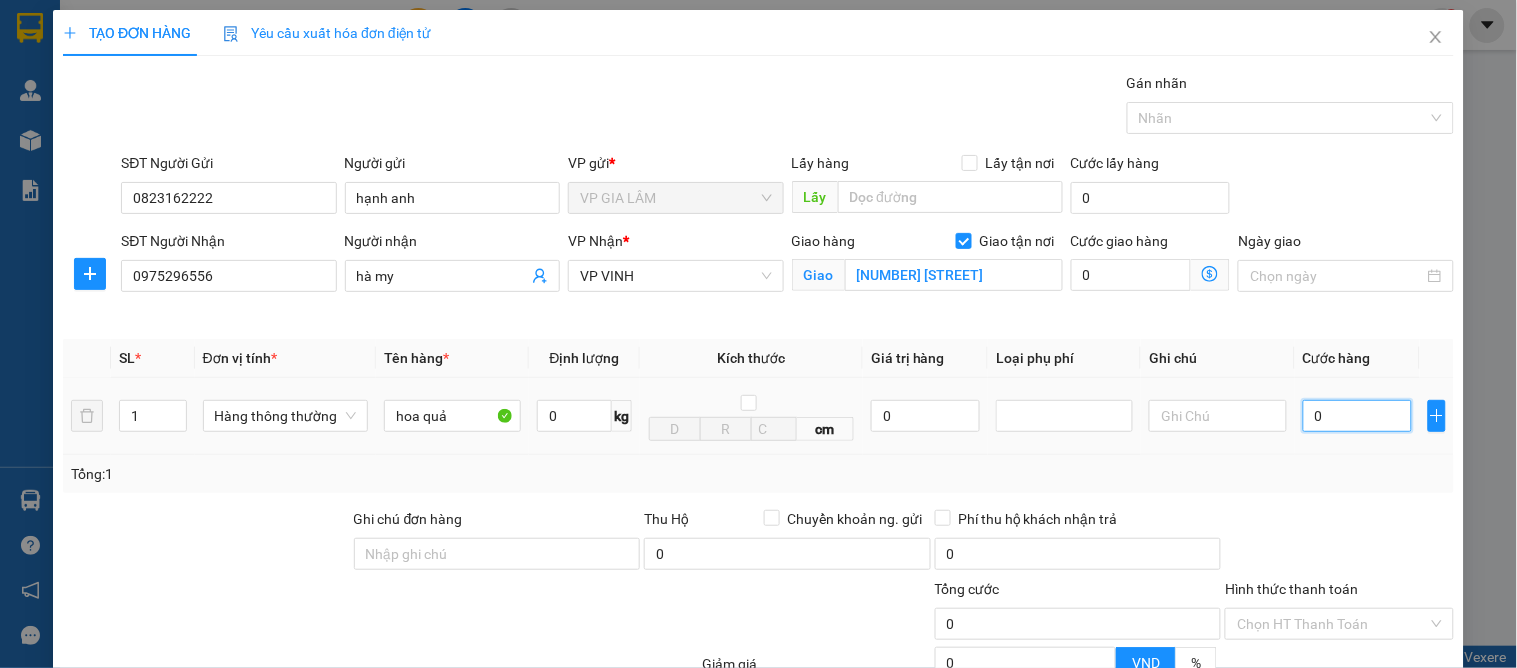 click on "0" at bounding box center [1357, 416] 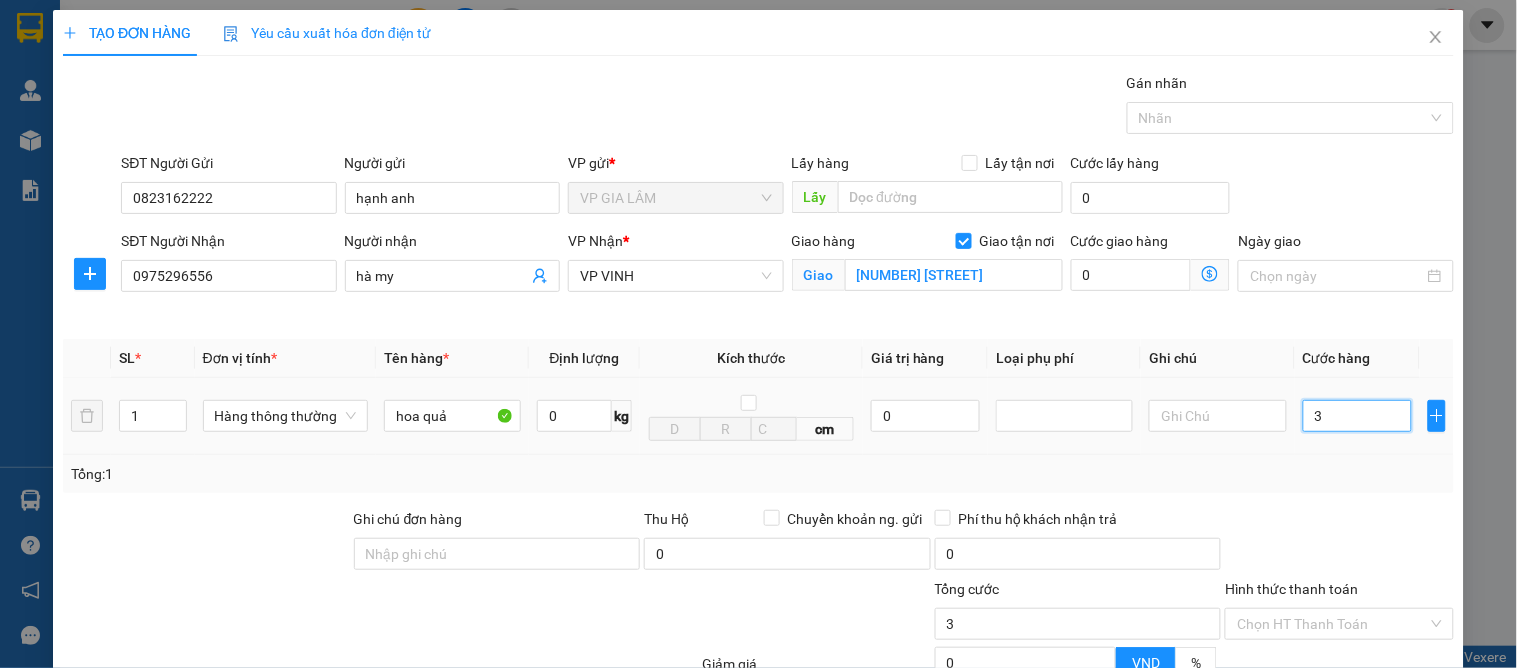 type on "30" 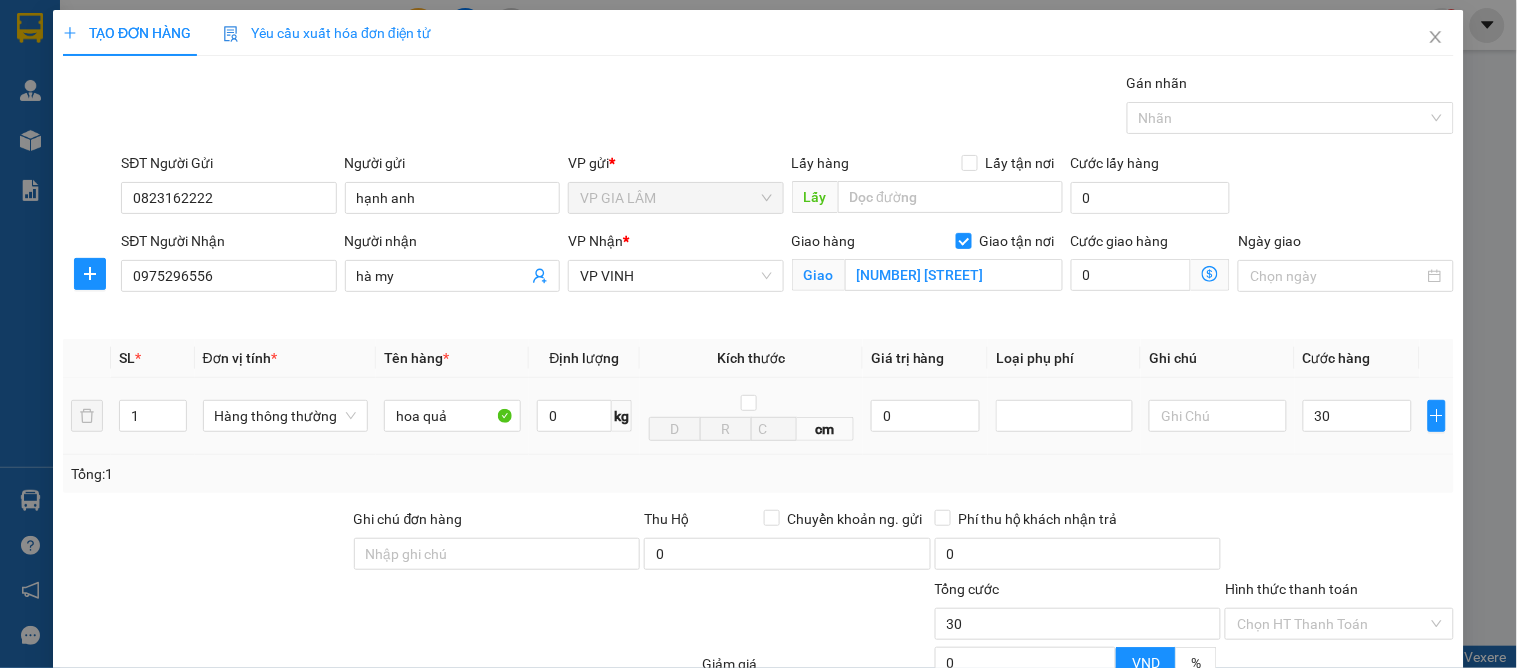 type on "30.000" 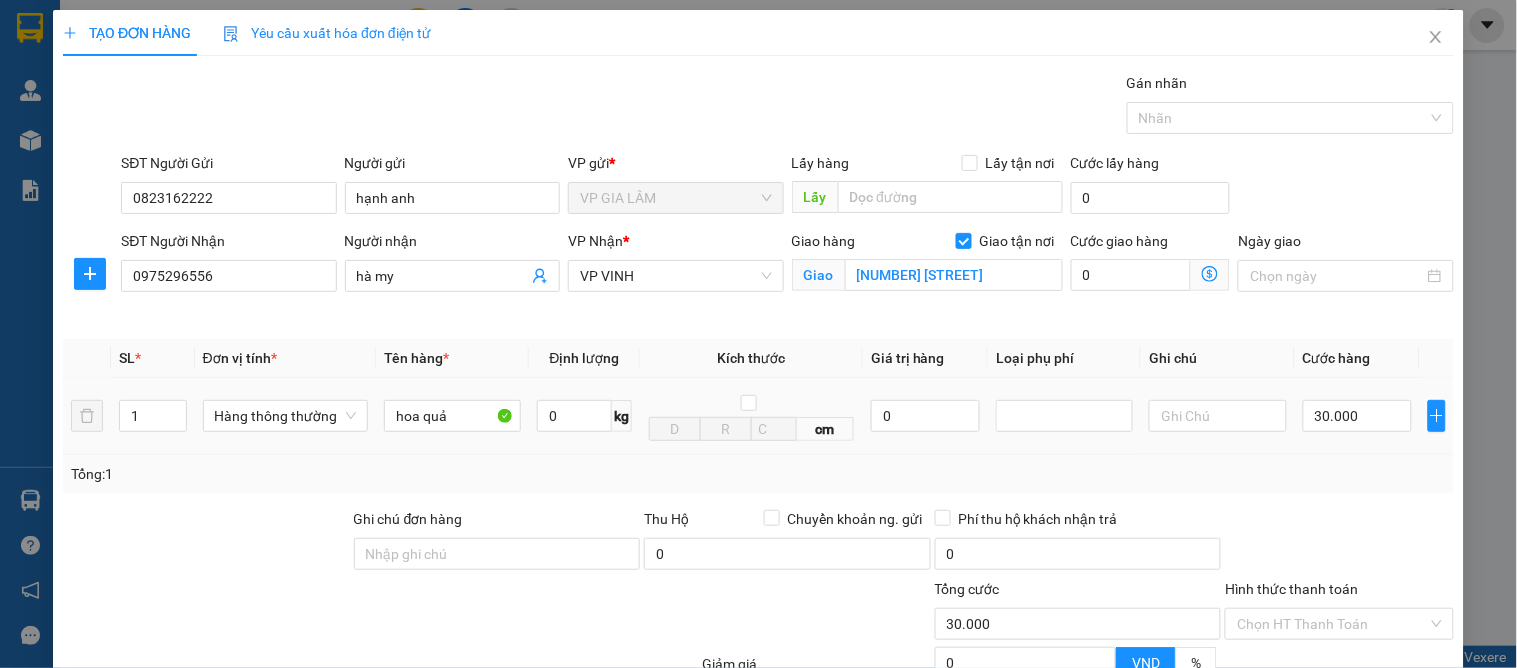 click on "30.000" at bounding box center [1357, 416] 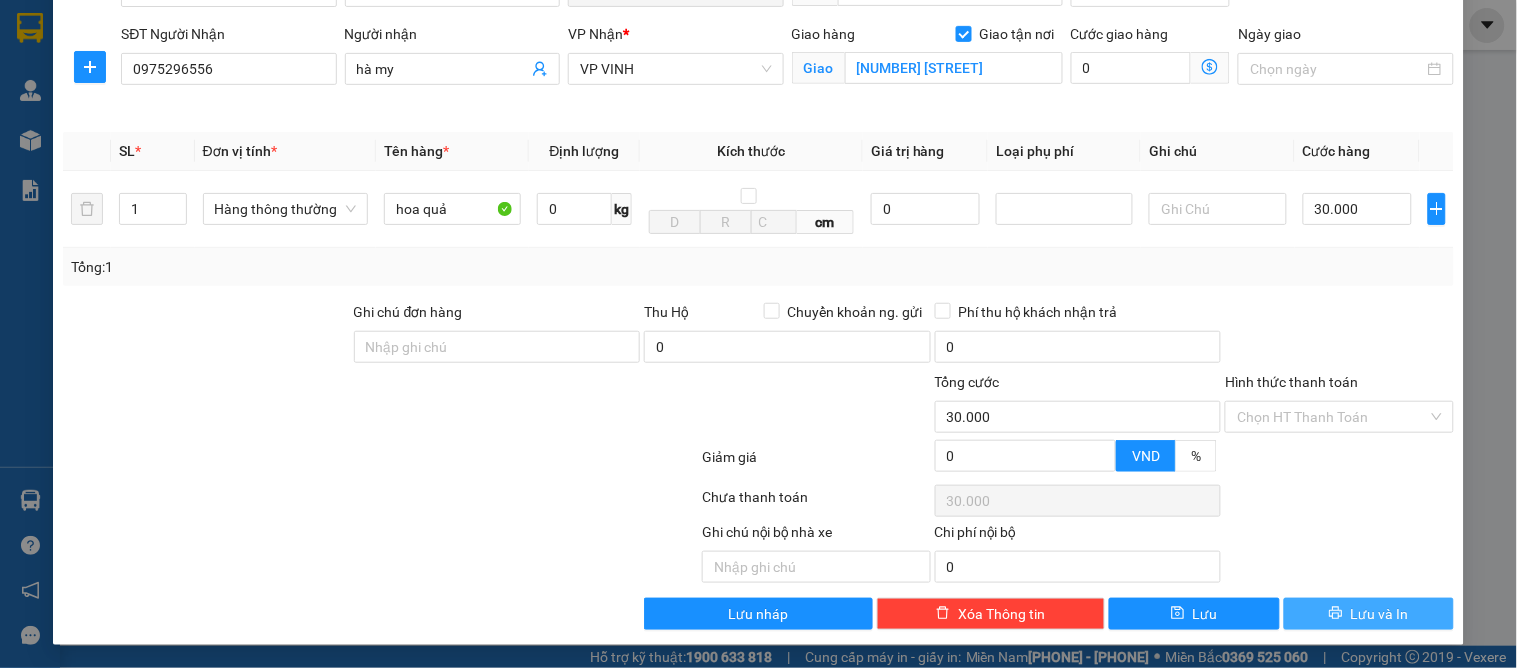 drag, startPoint x: 1312, startPoint y: 622, endPoint x: 1098, endPoint y: 543, distance: 228.1162 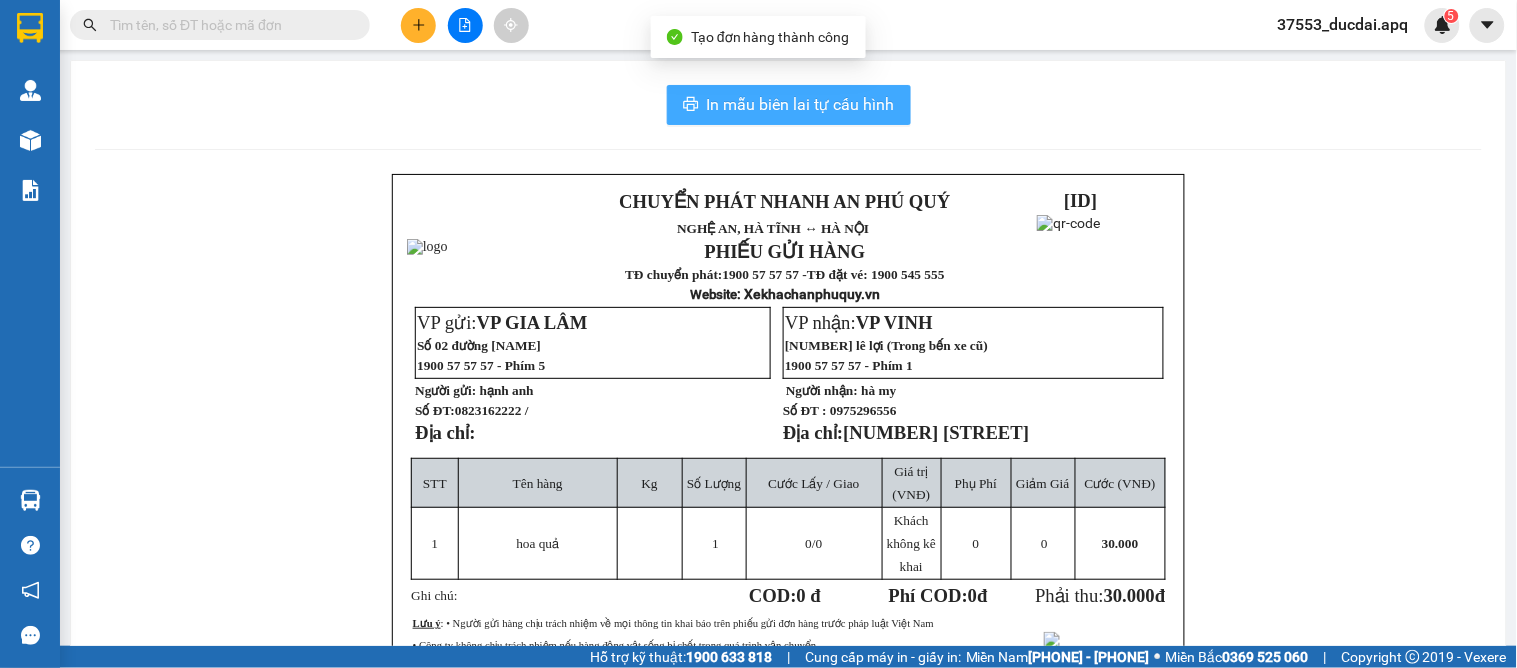 click on "In mẫu biên lai tự cấu hình" at bounding box center [801, 104] 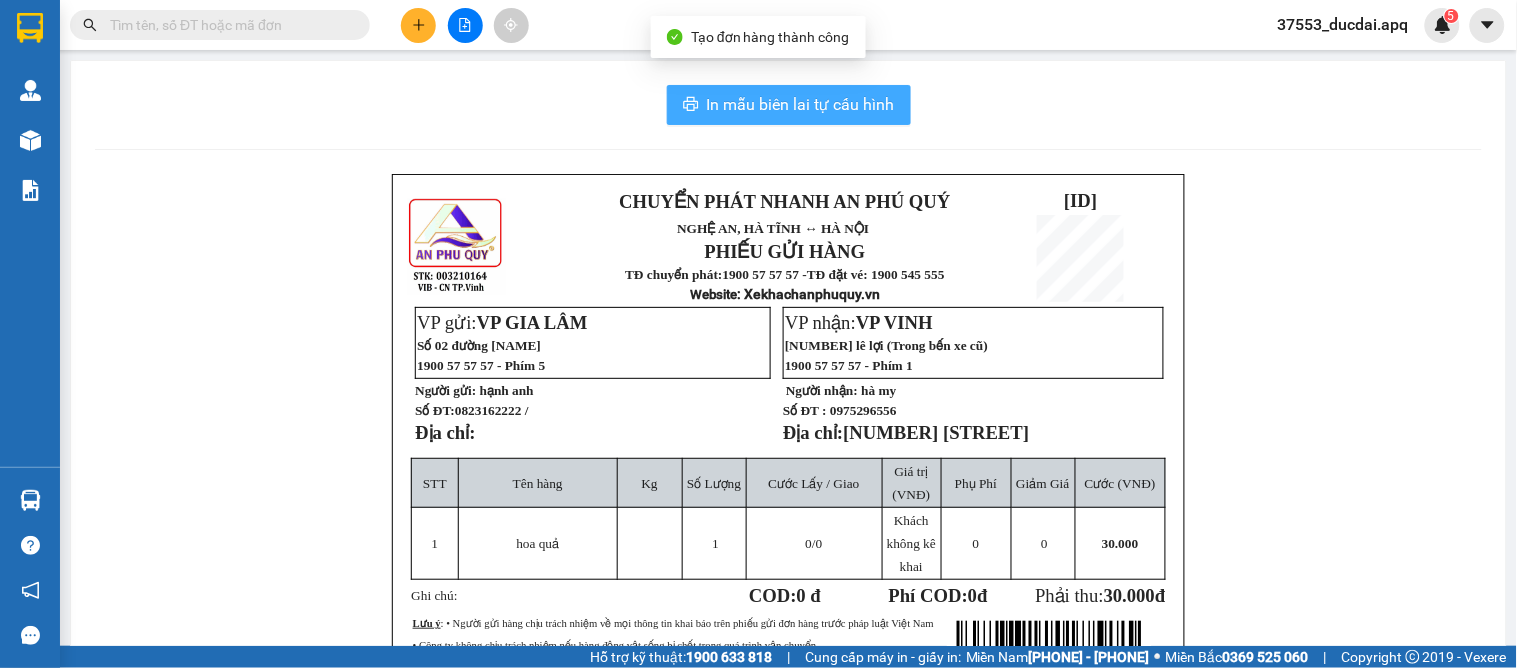 scroll, scrollTop: 0, scrollLeft: 0, axis: both 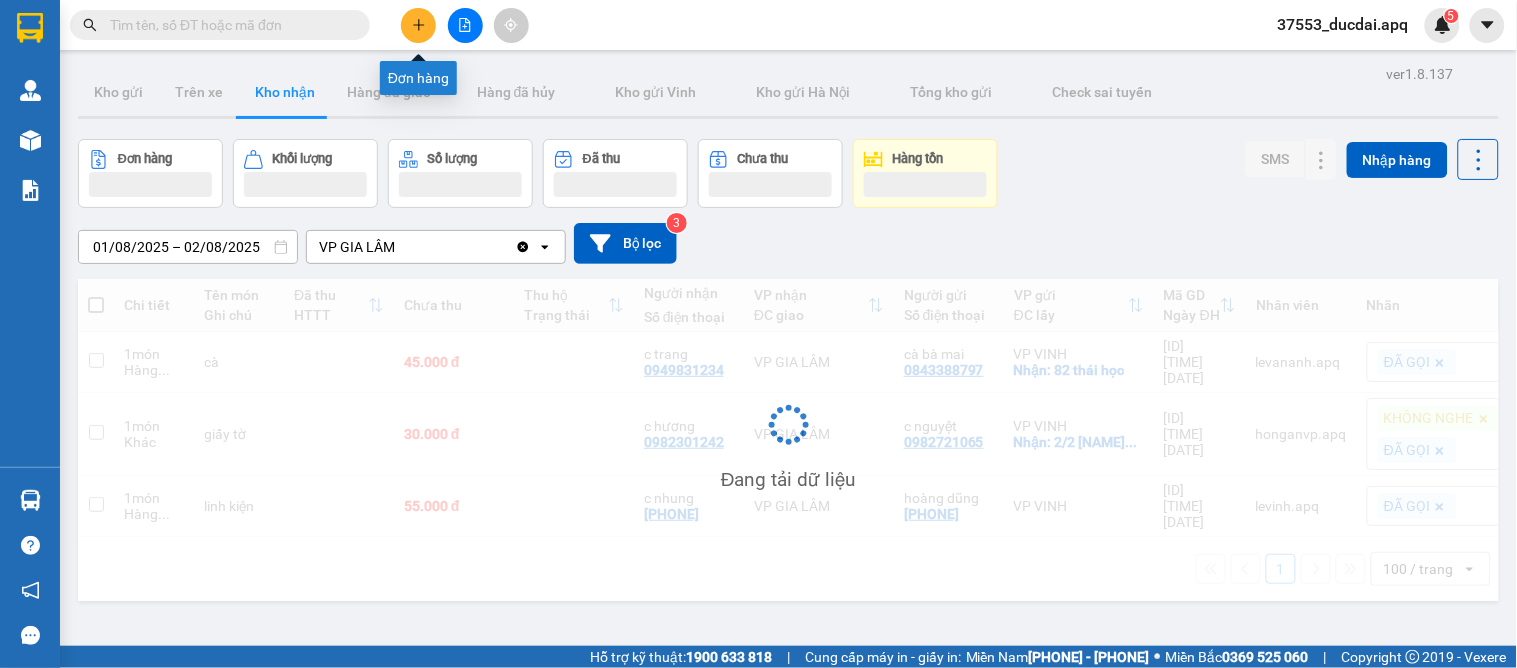 click at bounding box center [418, 25] 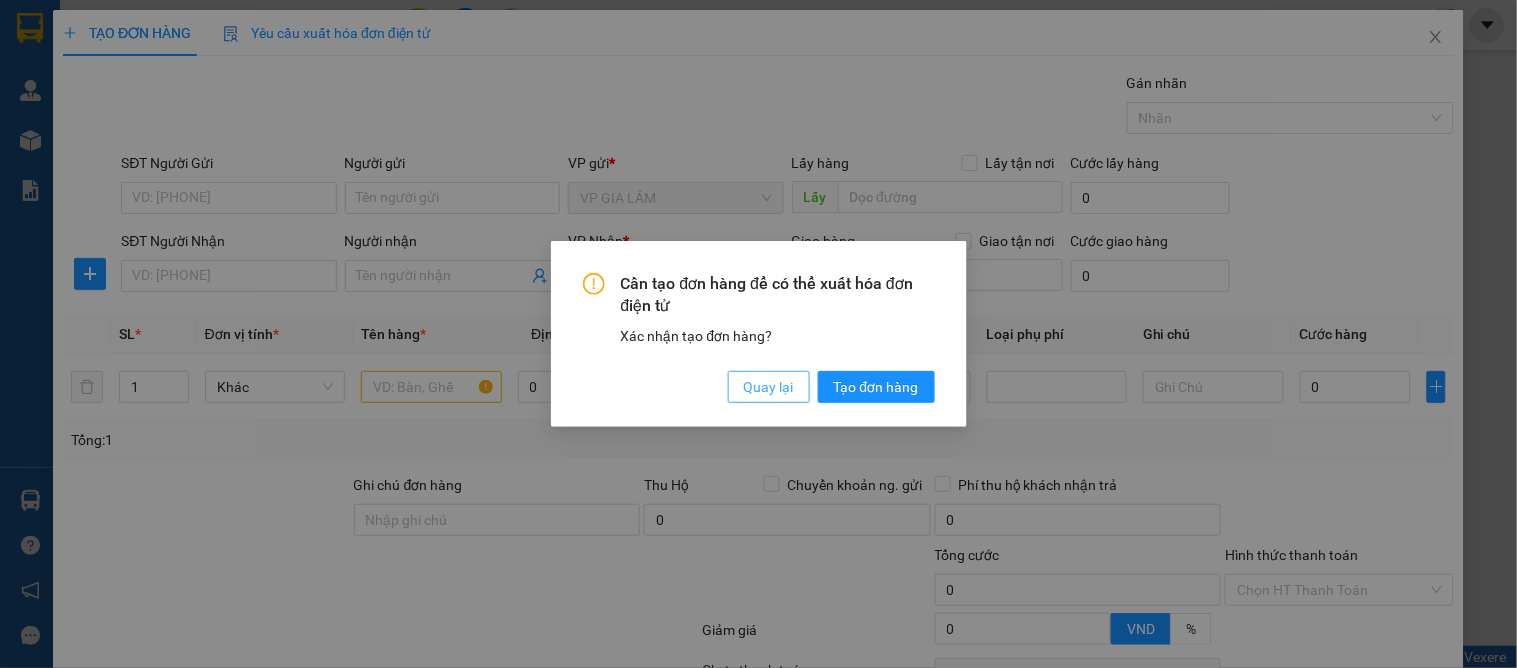 drag, startPoint x: 781, startPoint y: 392, endPoint x: 336, endPoint y: 274, distance: 460.37918 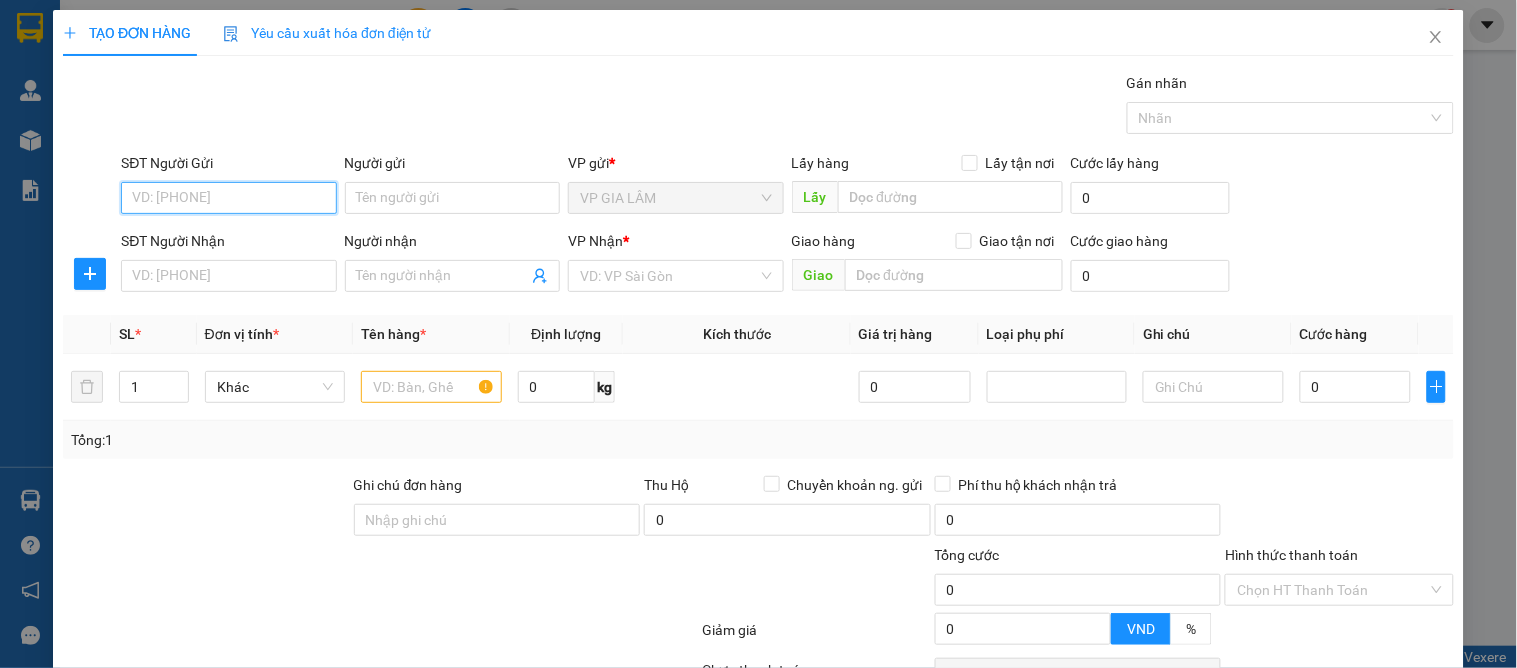 click on "SĐT Người Gửi" at bounding box center (228, 198) 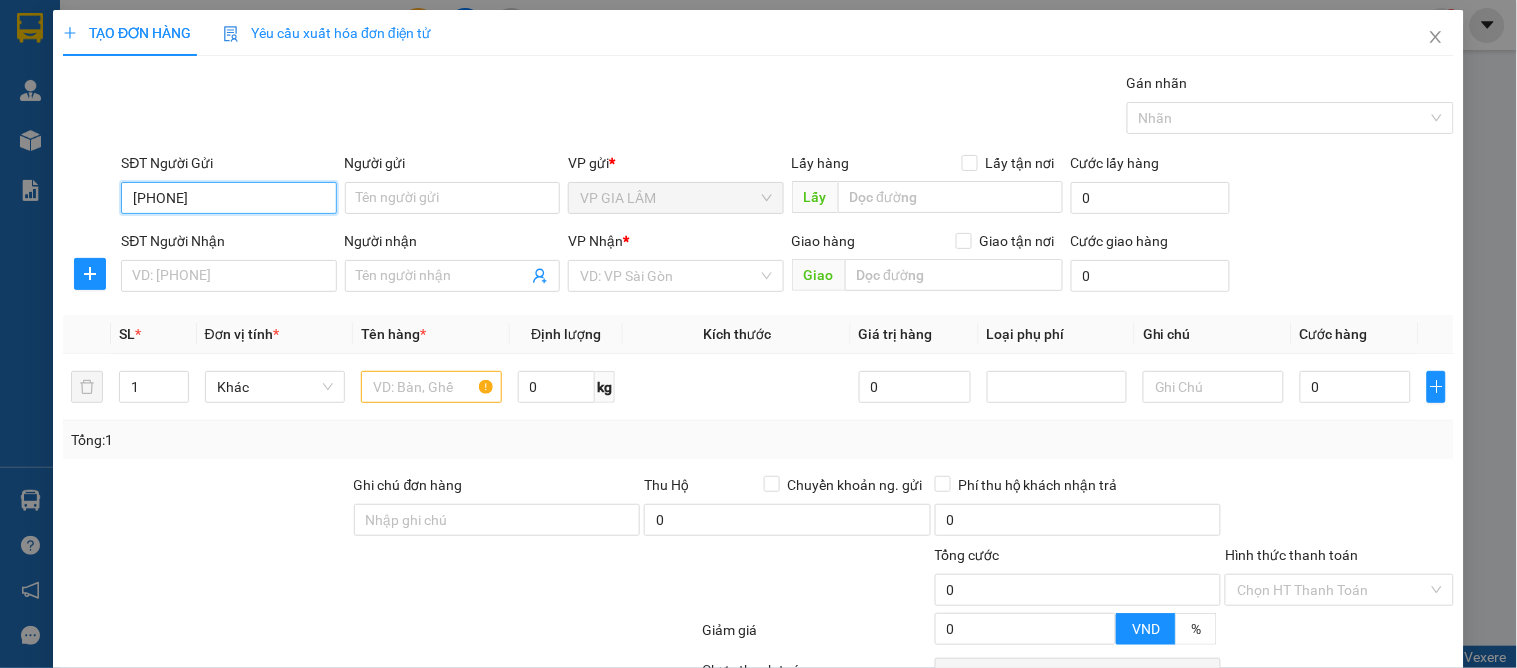 drag, startPoint x: 251, startPoint y: 185, endPoint x: 130, endPoint y: 185, distance: 121 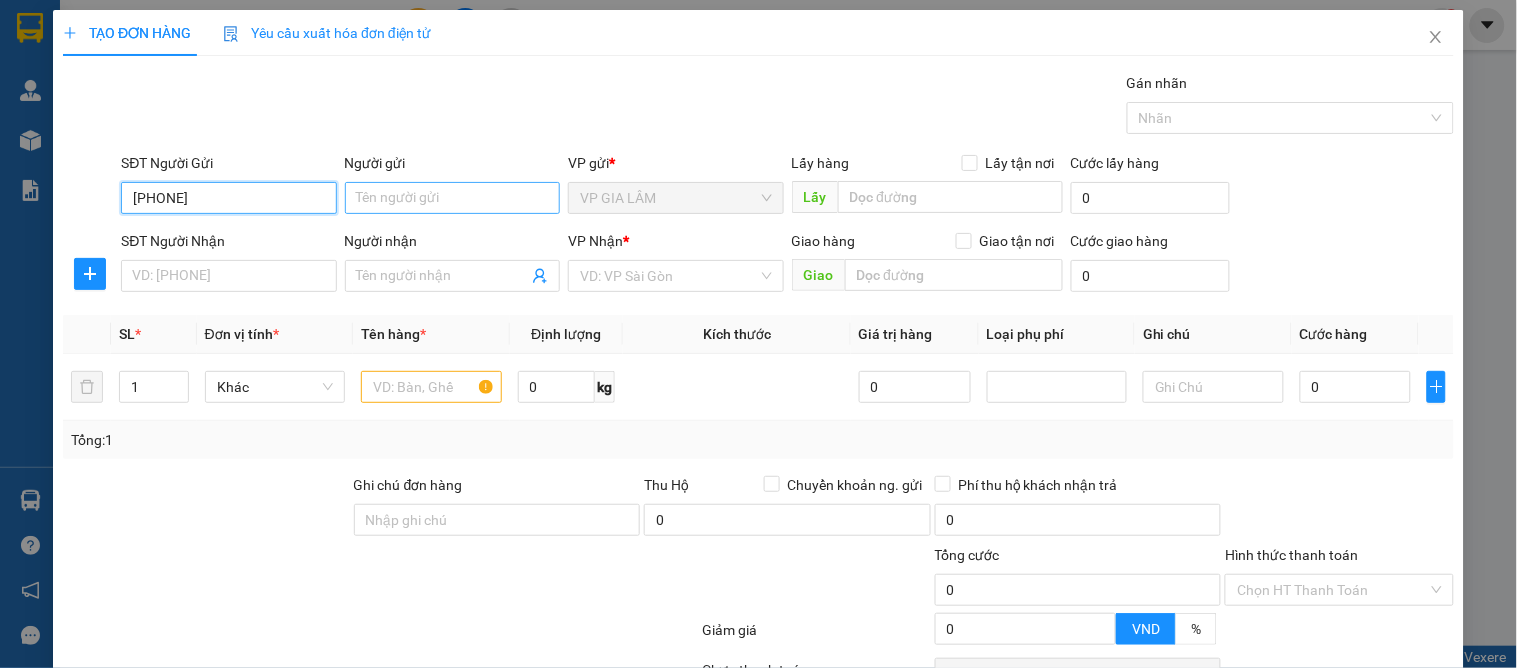 type on "[PHONE]" 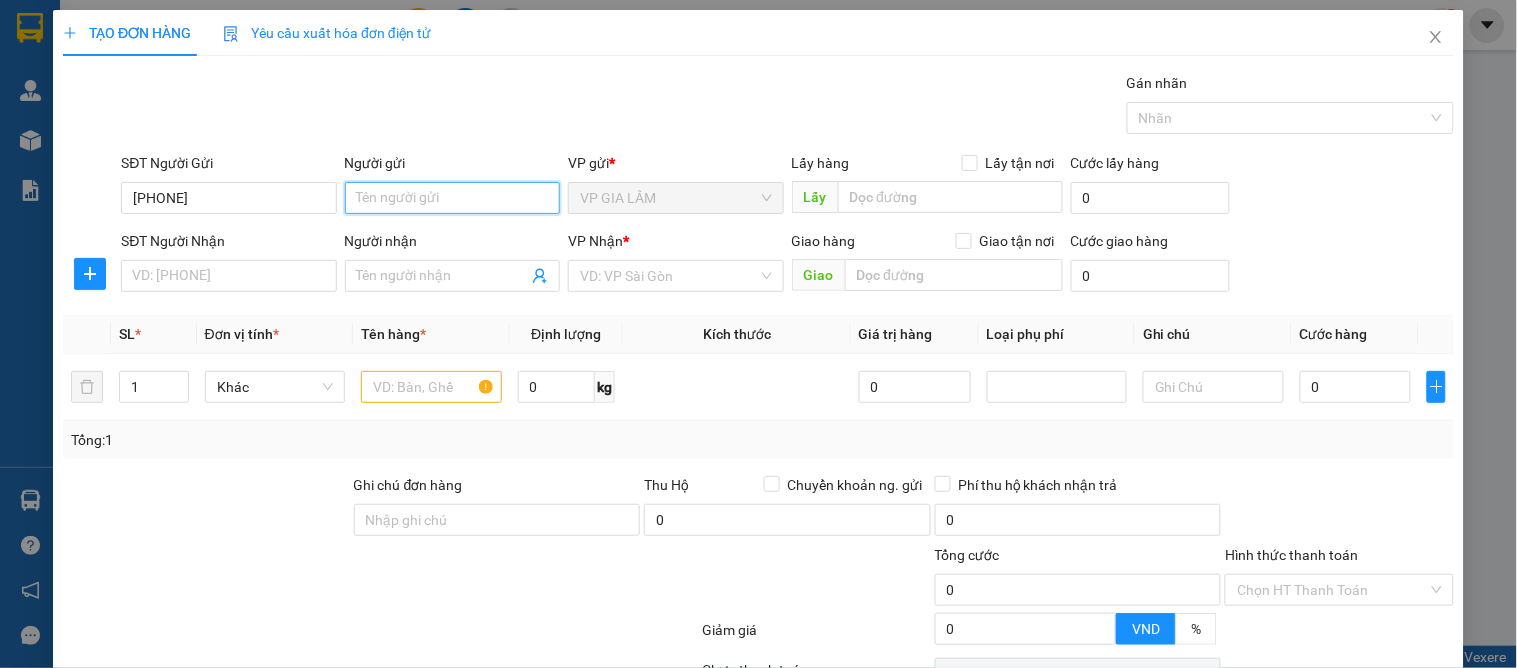 click on "Người gửi" at bounding box center (452, 198) 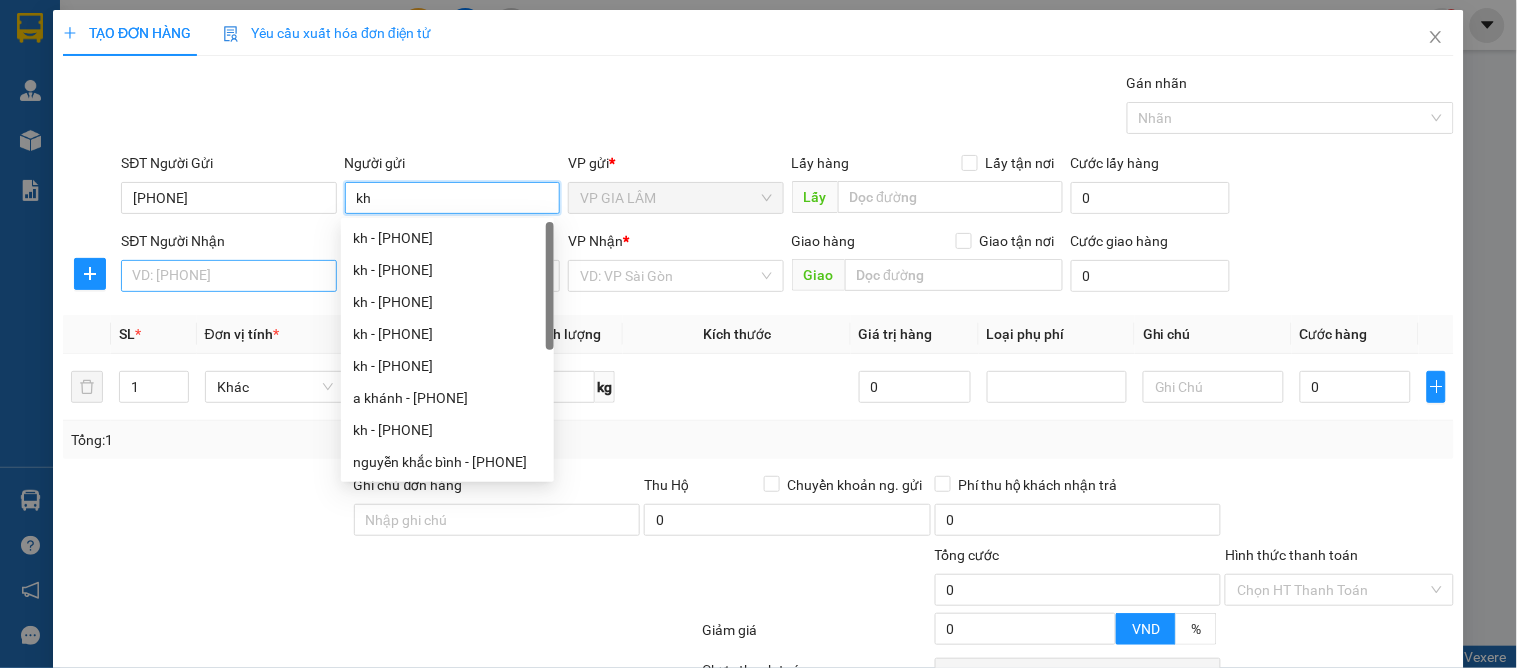 type on "kh" 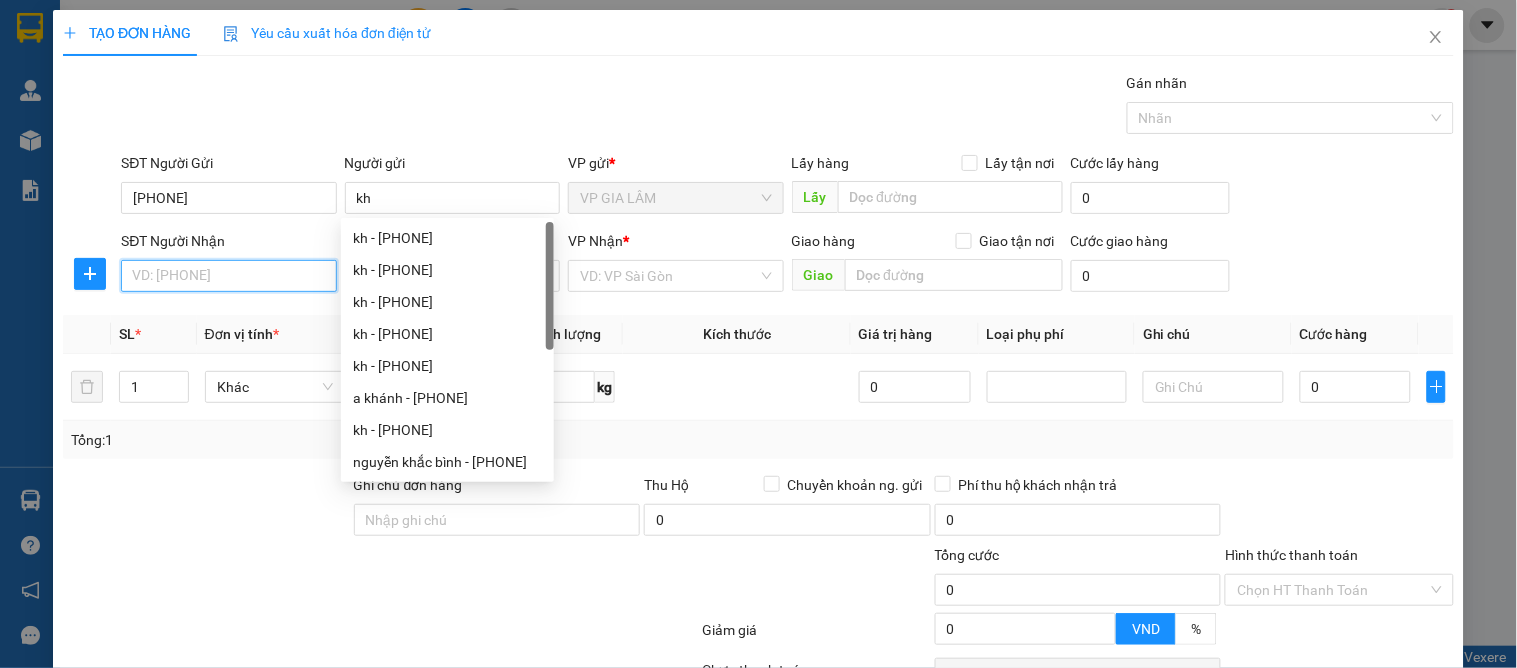 click on "SĐT Người Nhận" at bounding box center [228, 276] 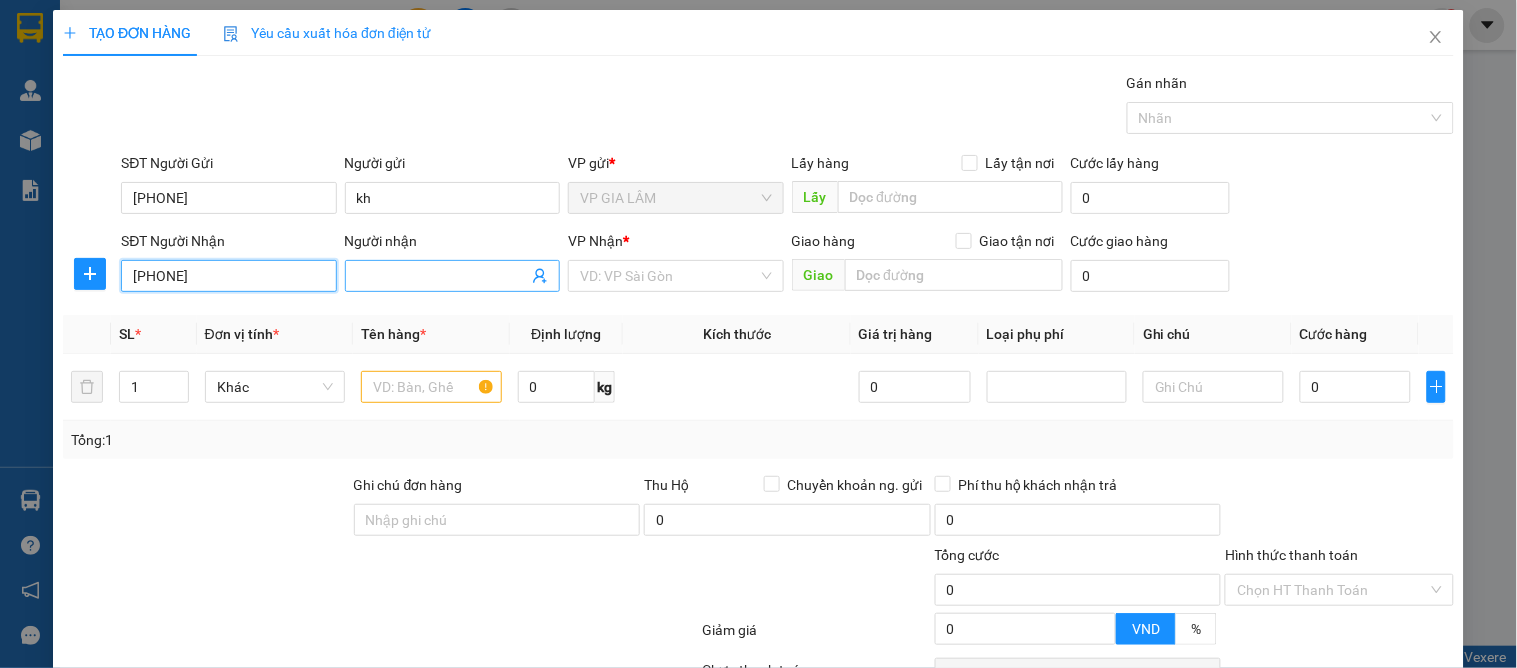 type on "[PHONE]" 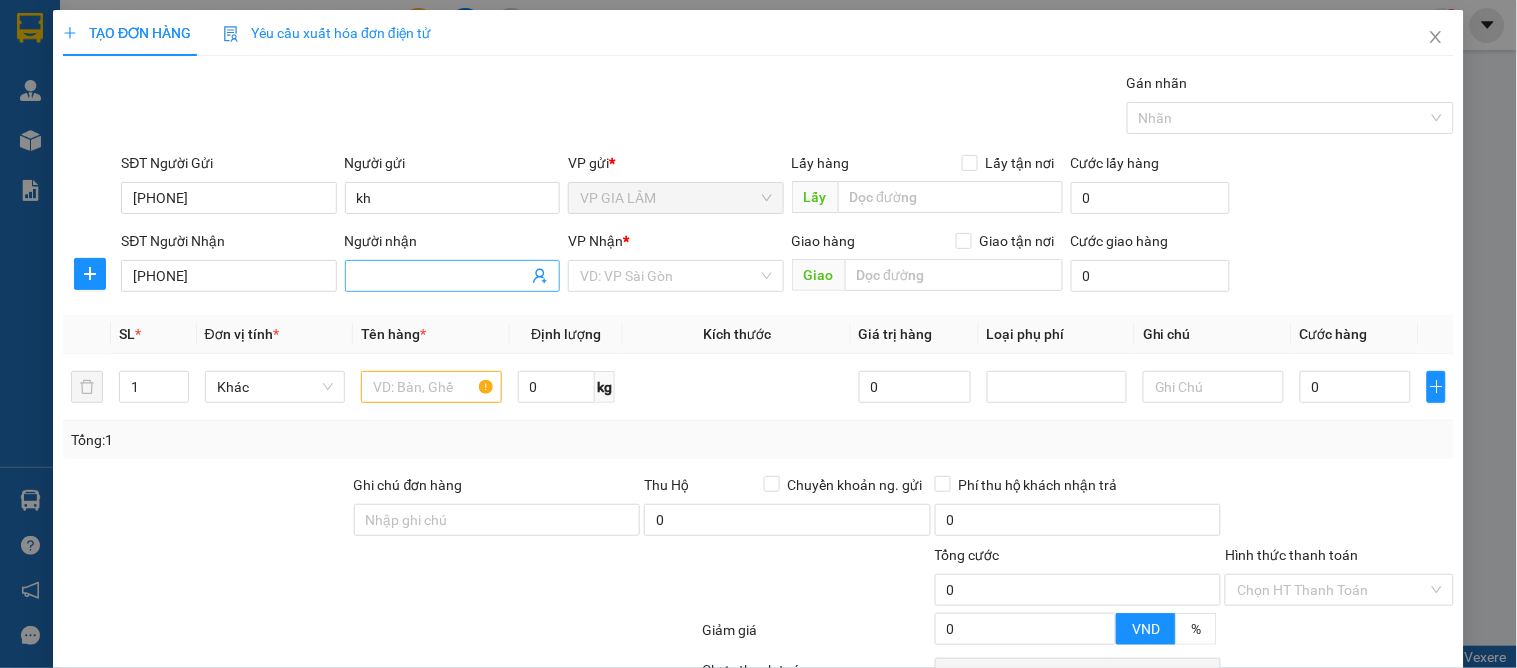 click on "Người nhận" at bounding box center [442, 276] 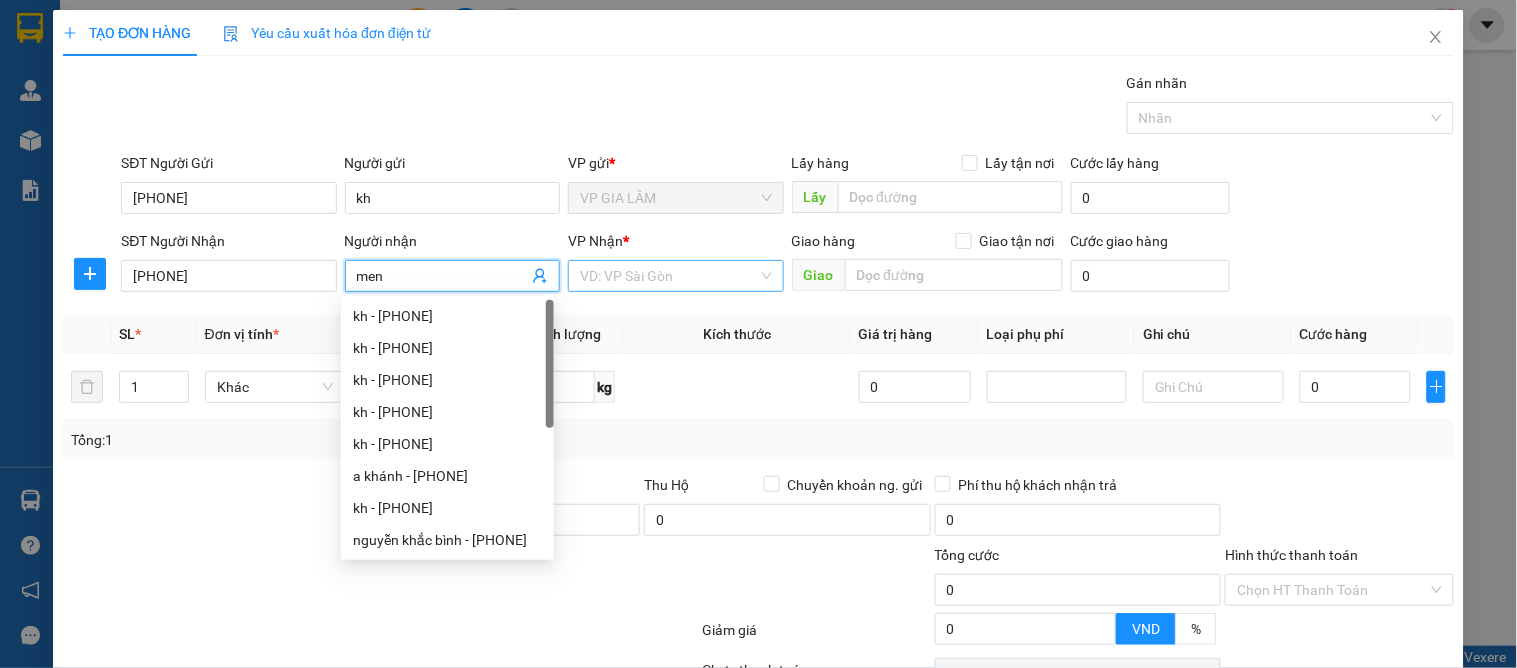 type on "men" 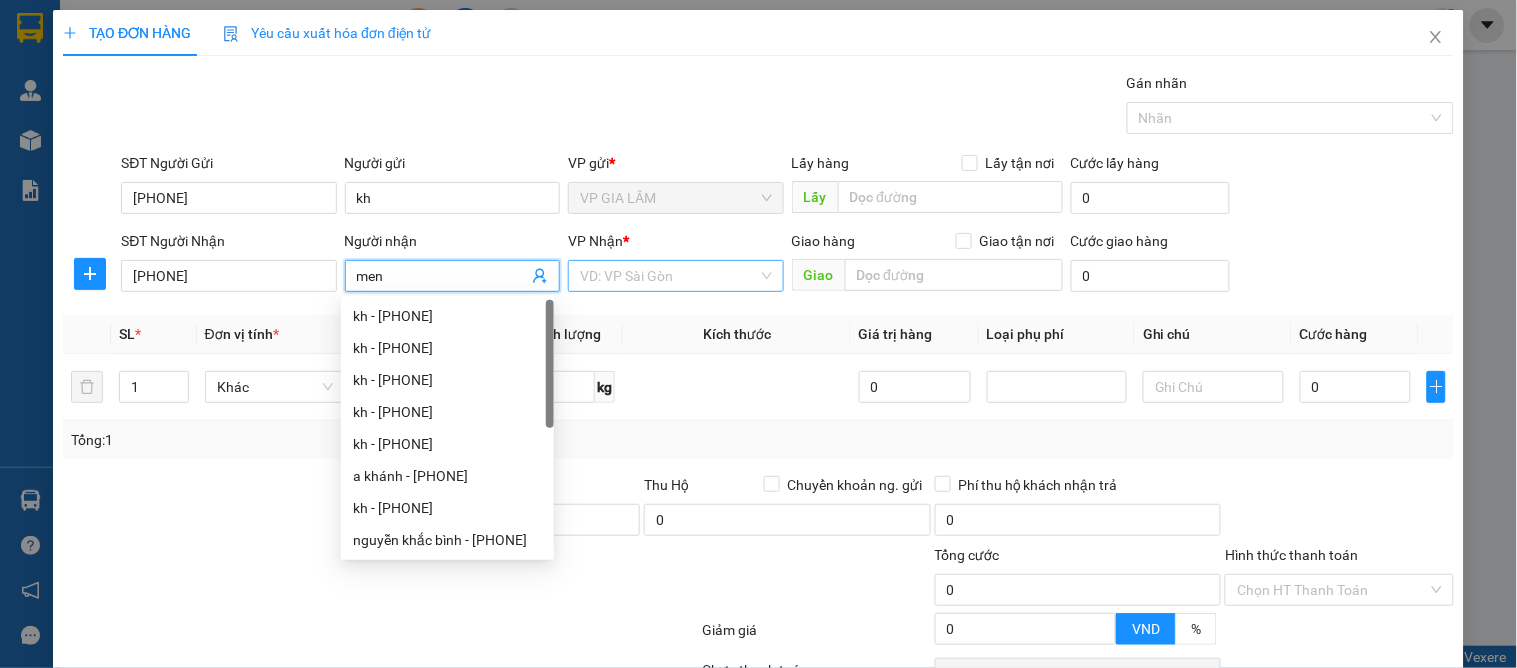 click at bounding box center [668, 276] 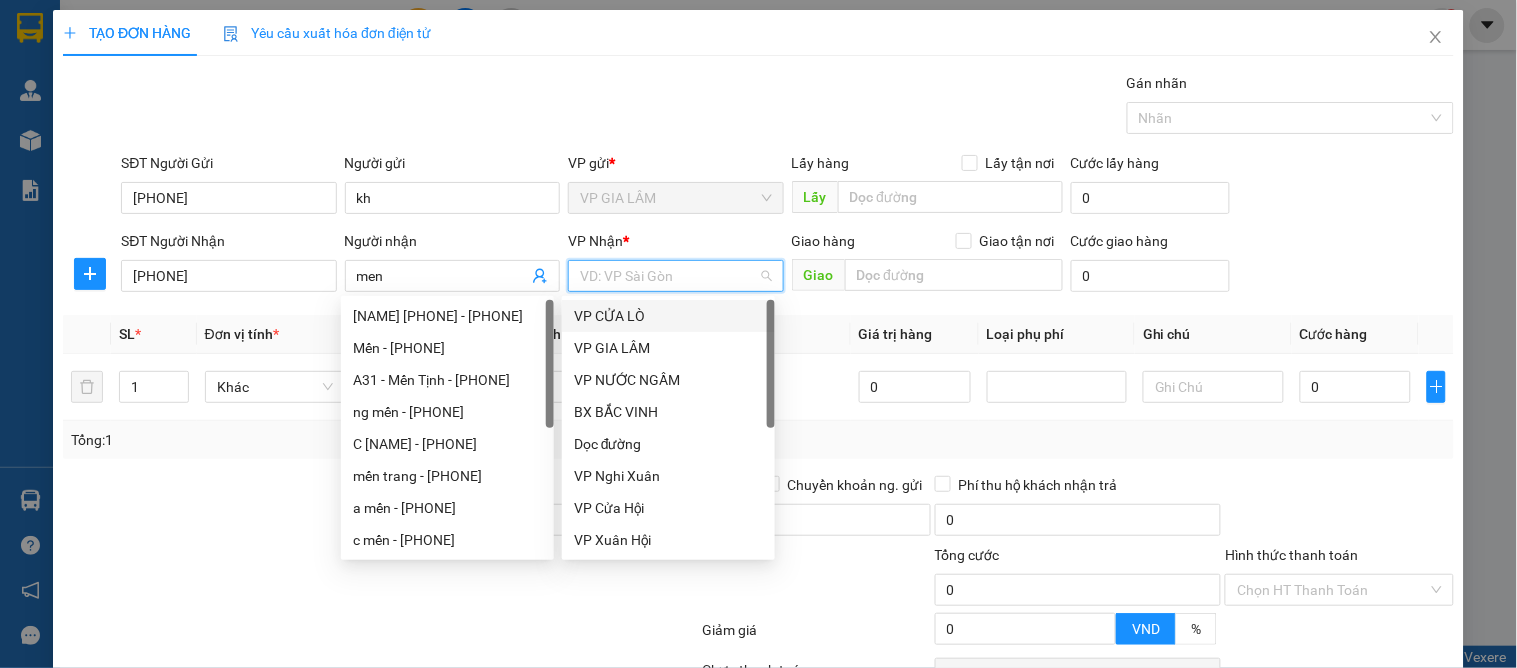 scroll, scrollTop: 111, scrollLeft: 0, axis: vertical 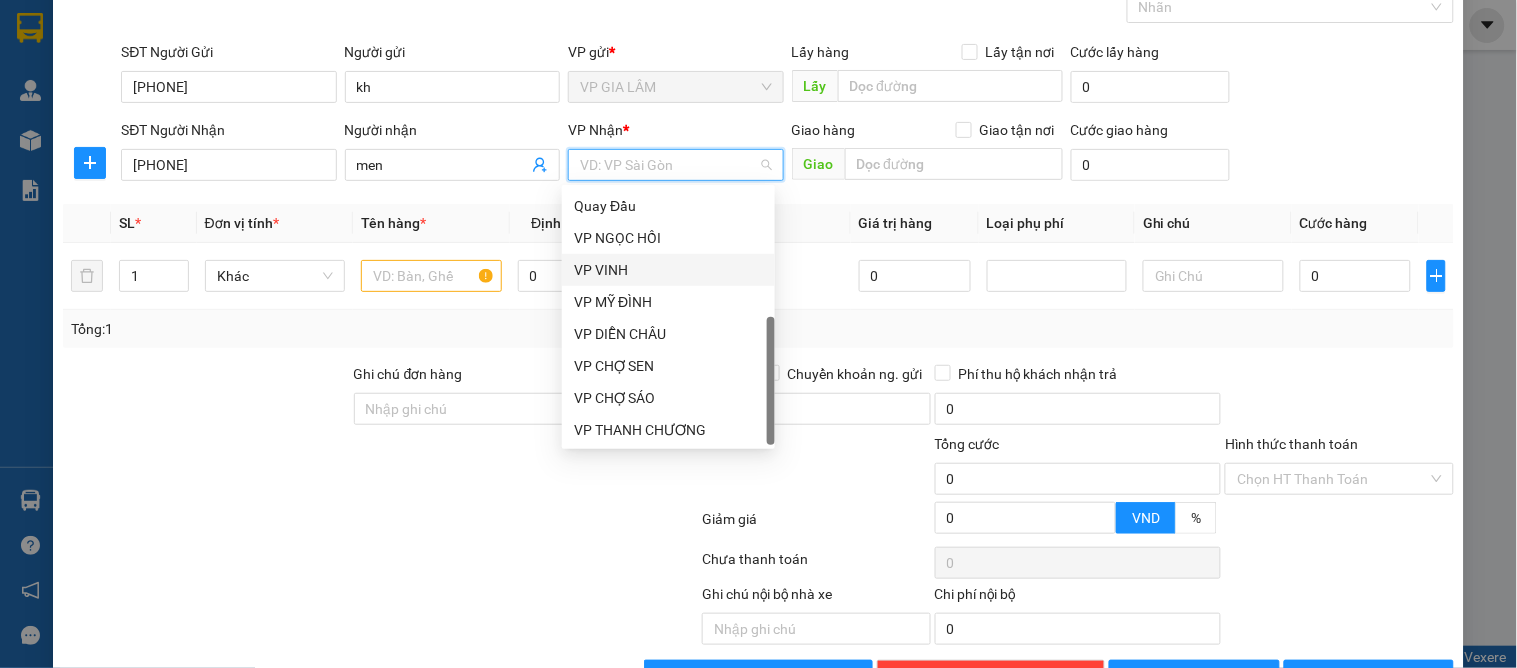click on "VP VINH" at bounding box center [668, 270] 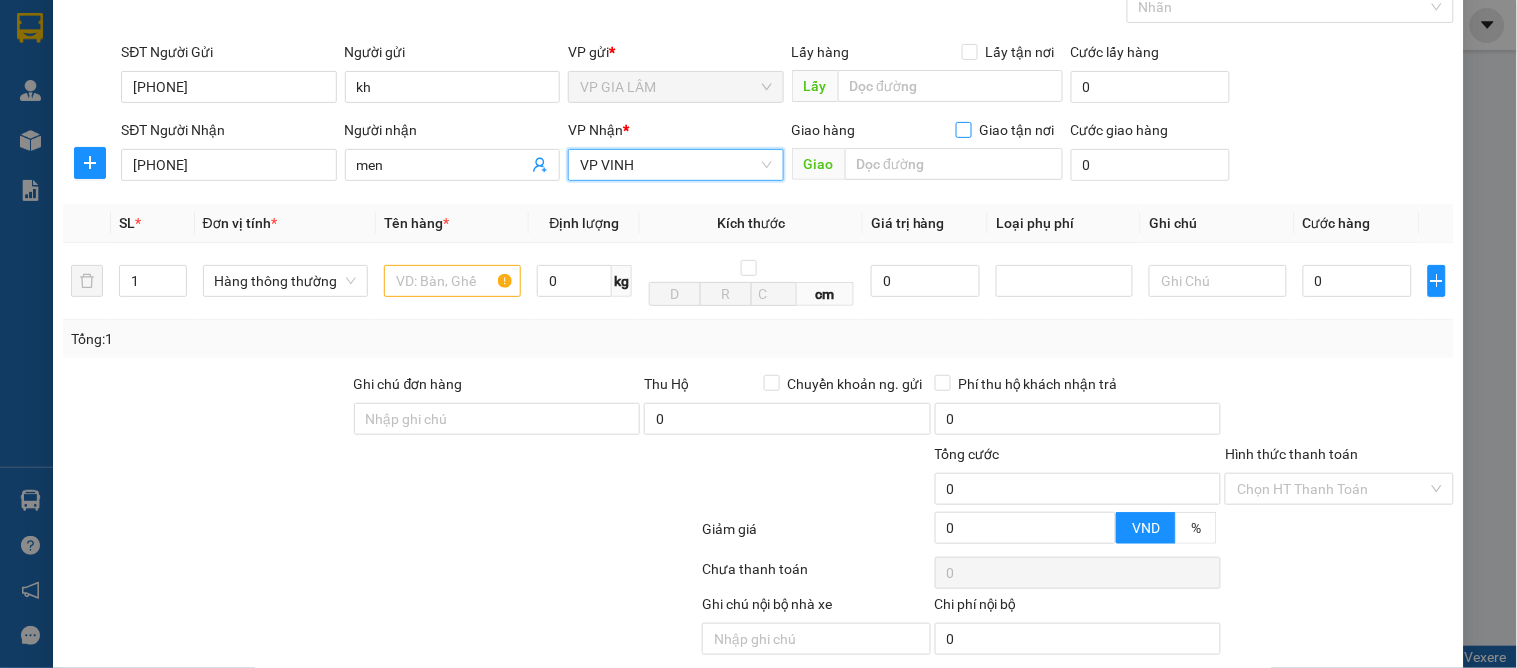 click on "Giao tận nơi" at bounding box center [963, 129] 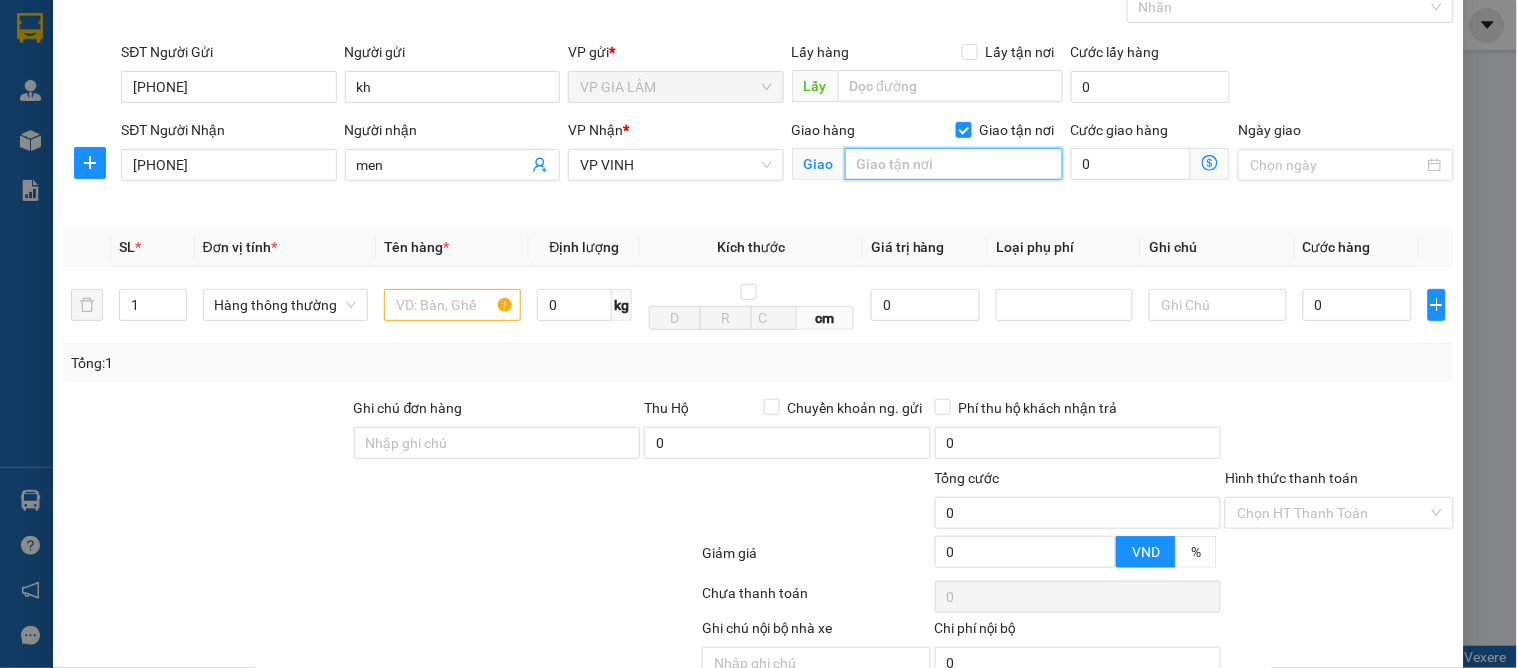 click at bounding box center [954, 164] 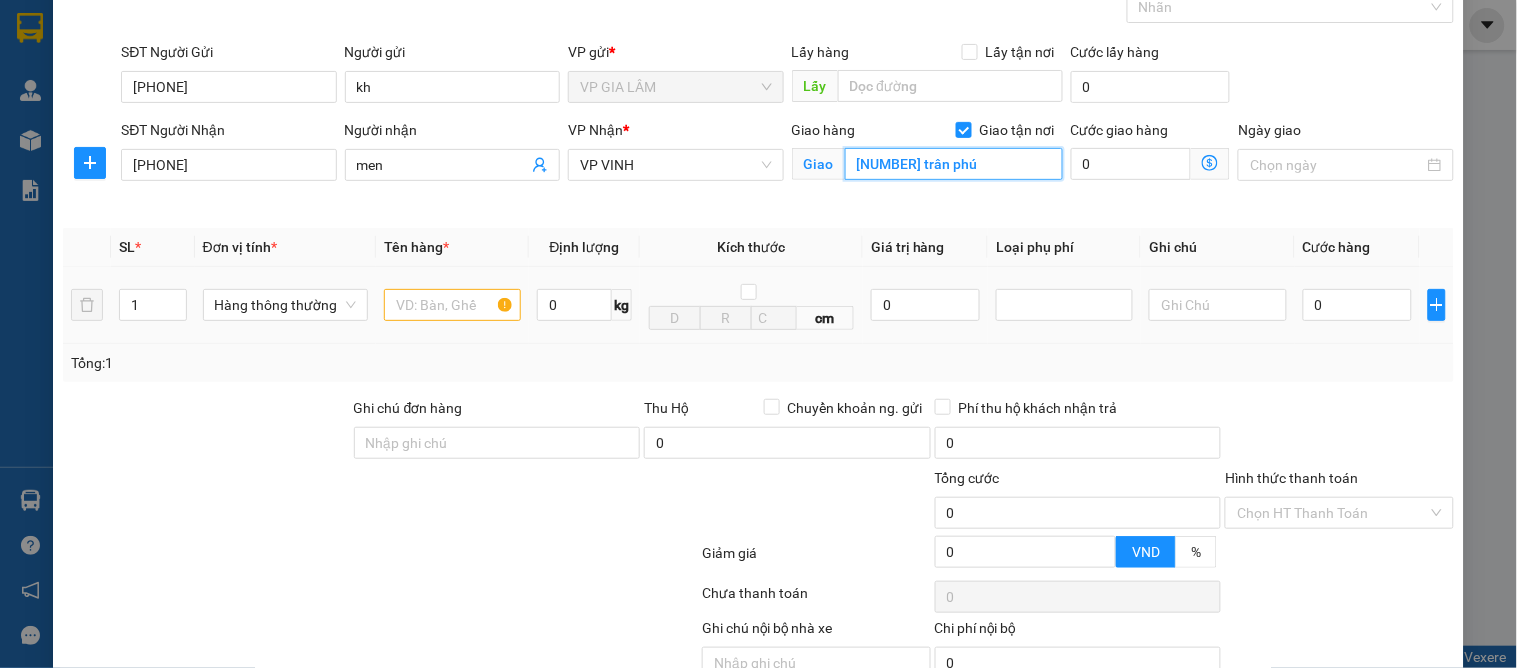 type on "[NUMBER] trân phú" 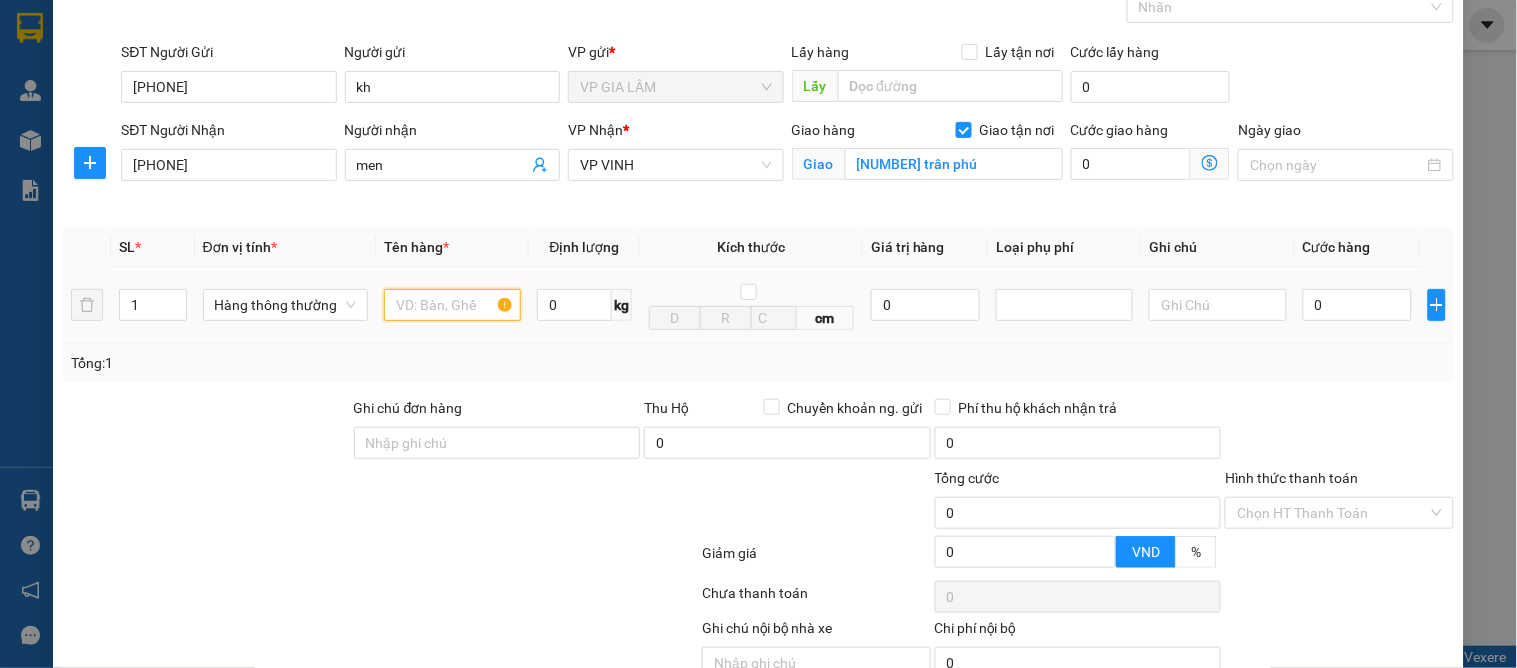click at bounding box center [452, 305] 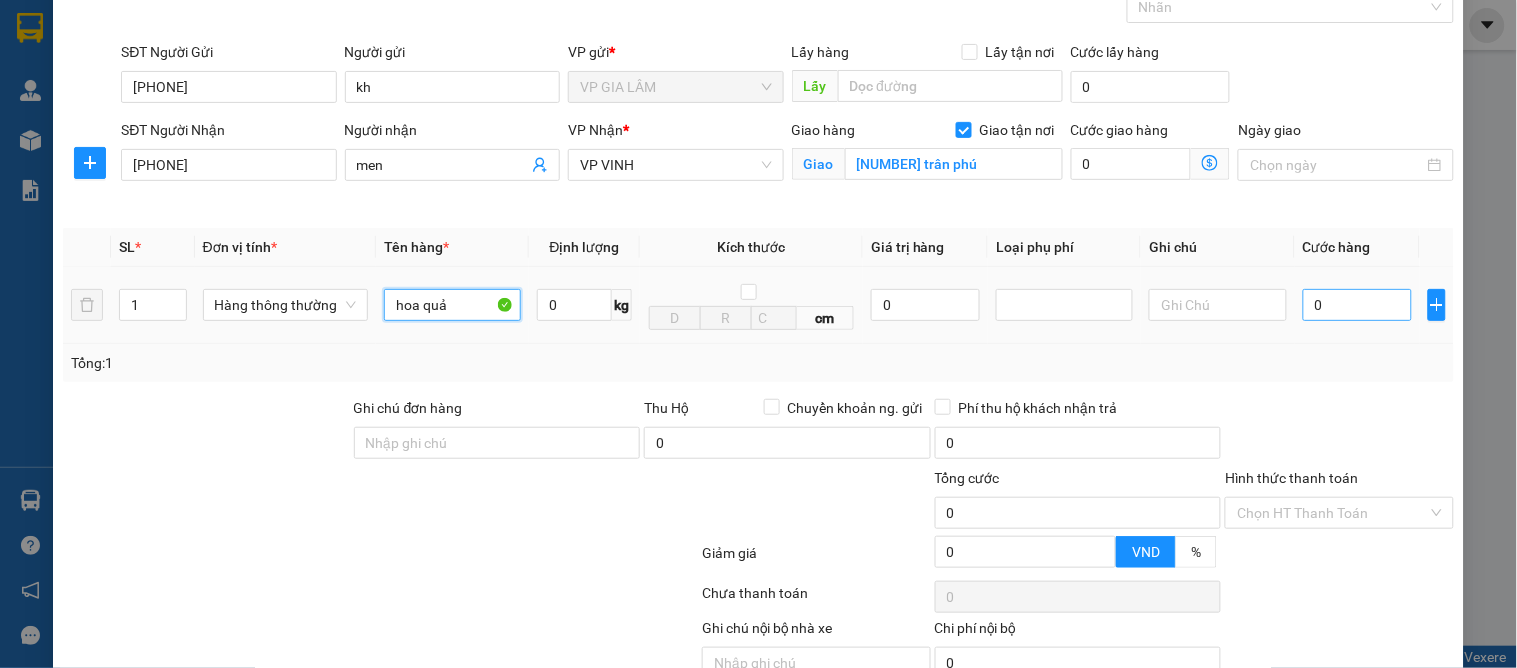 type on "hoa quả" 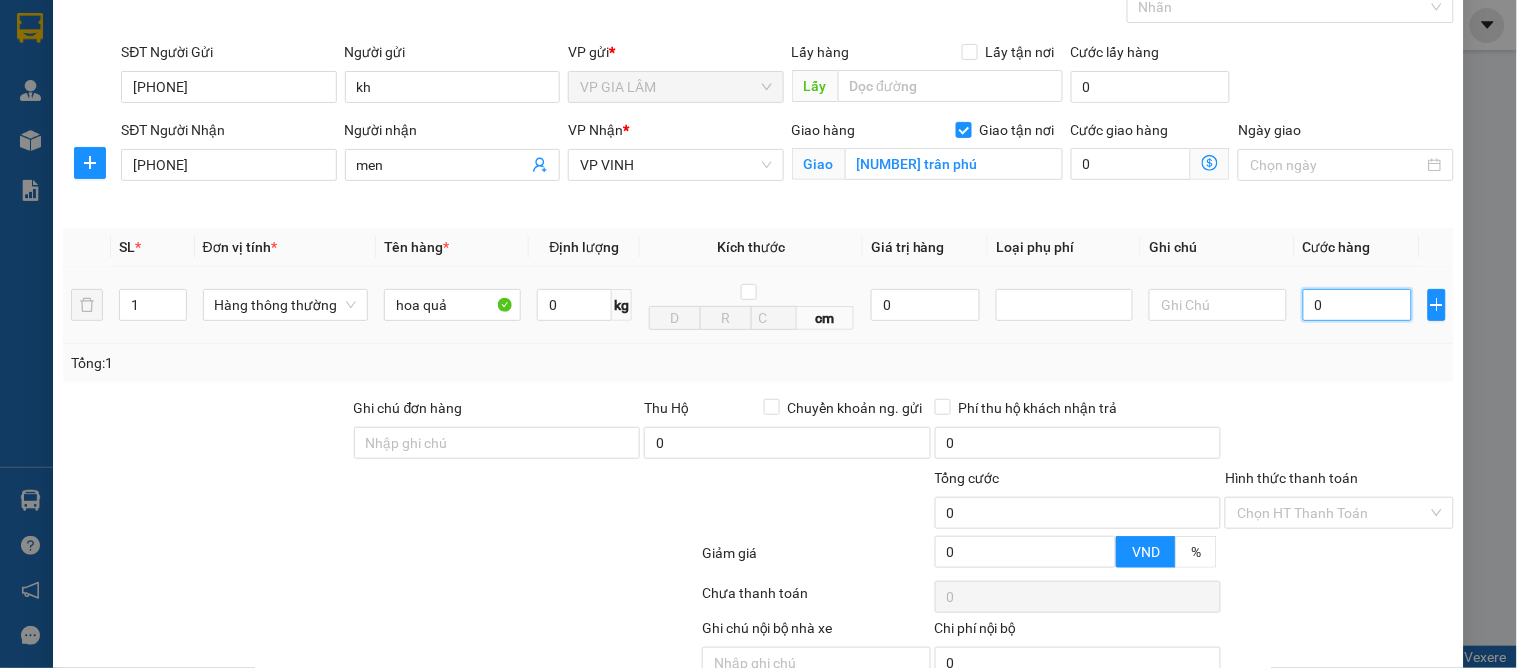 click on "0" at bounding box center [1357, 305] 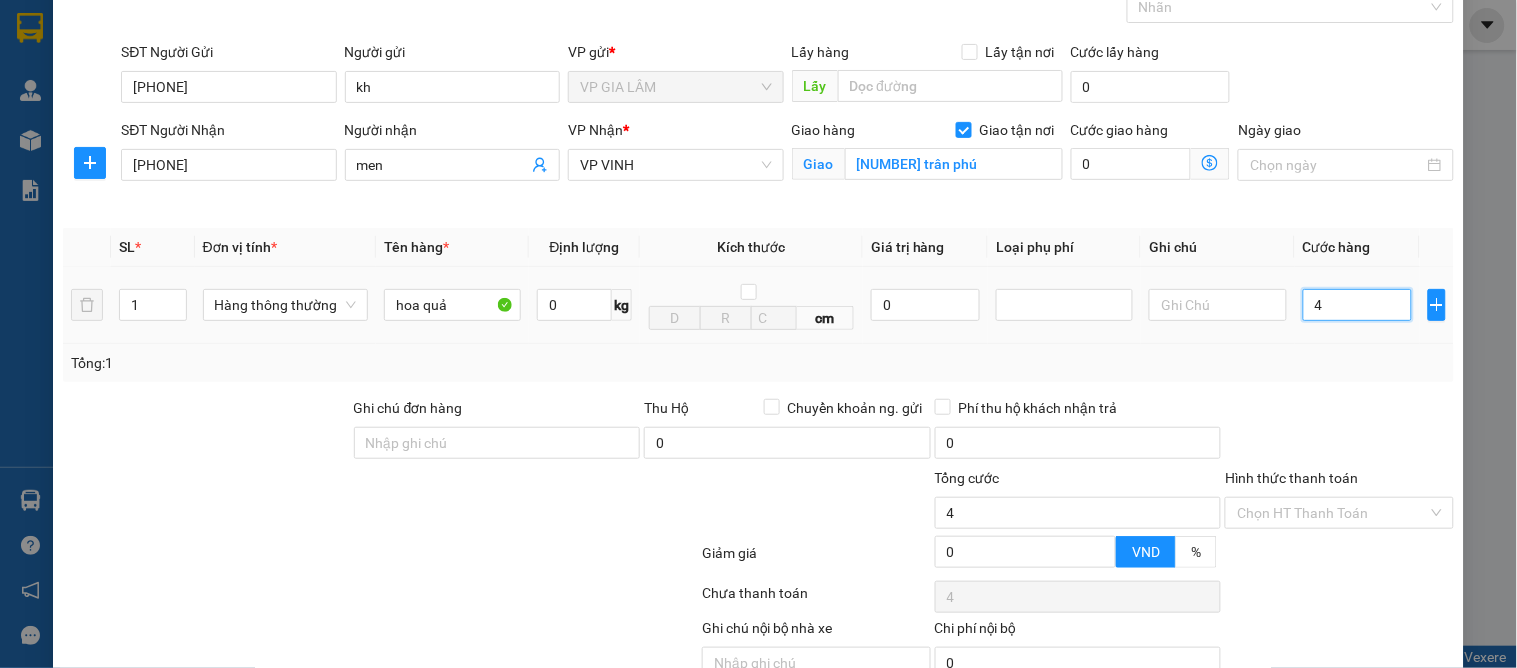 type on "40" 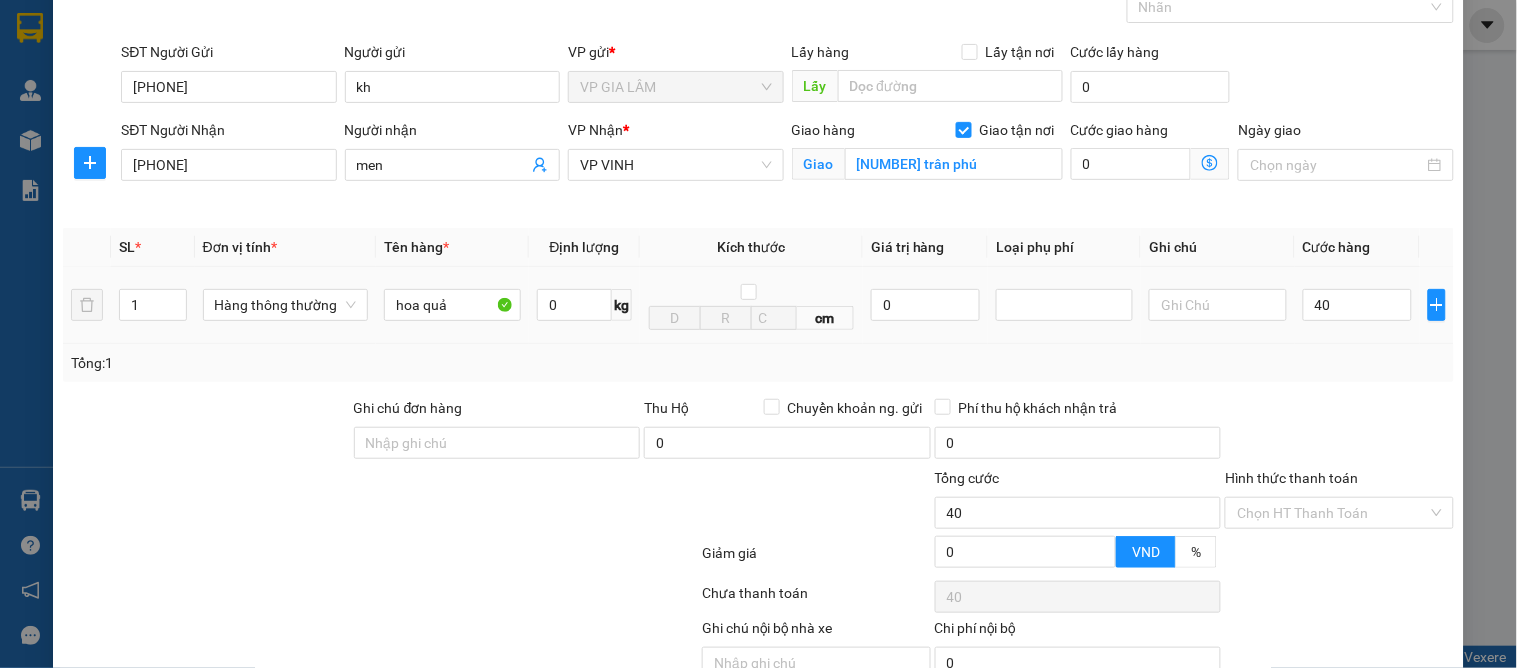 type on "40.000" 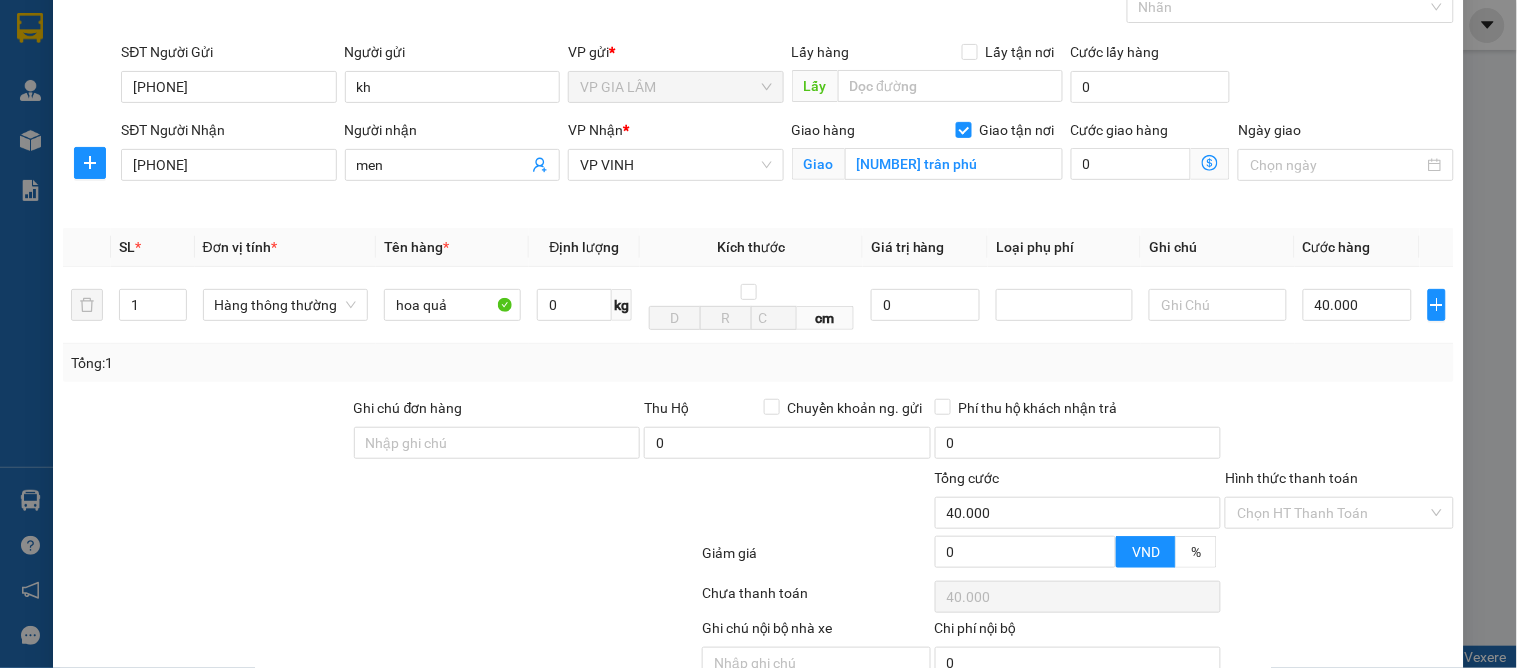 click at bounding box center [1339, 432] 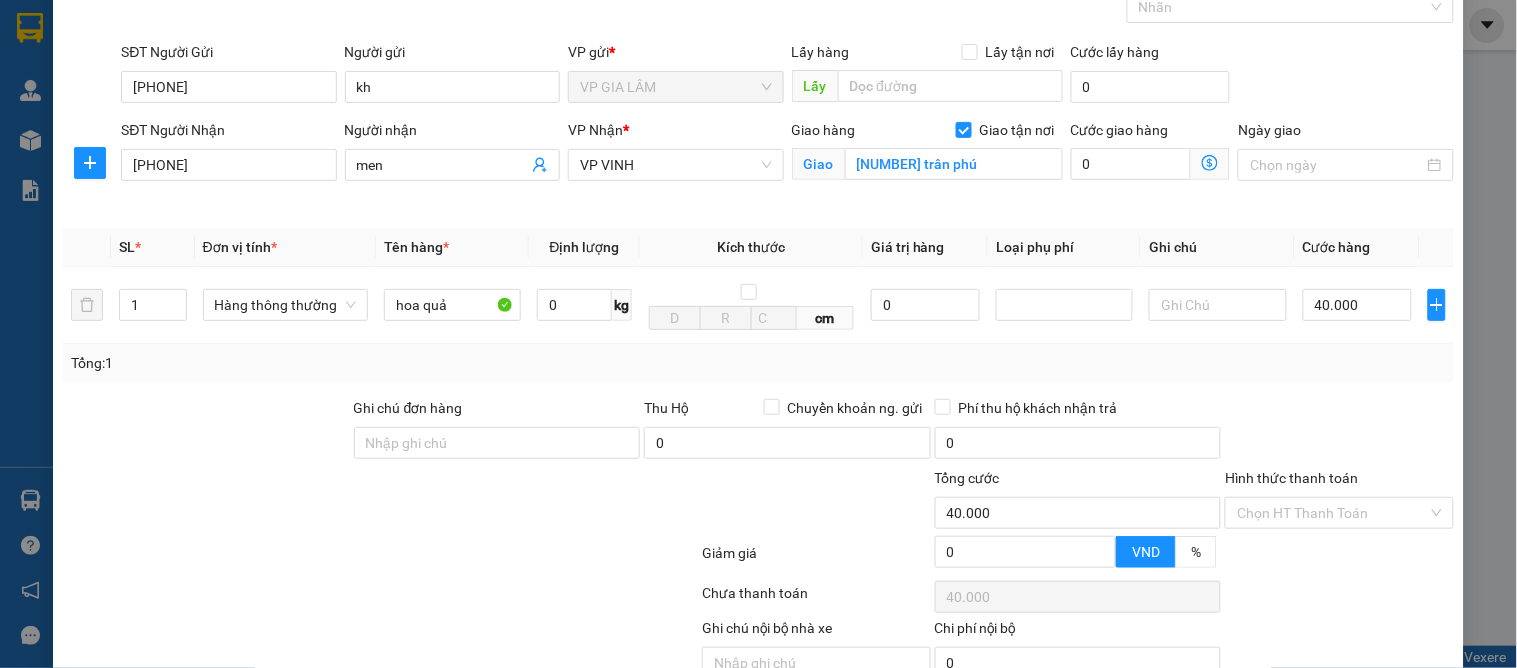 scroll, scrollTop: 207, scrollLeft: 0, axis: vertical 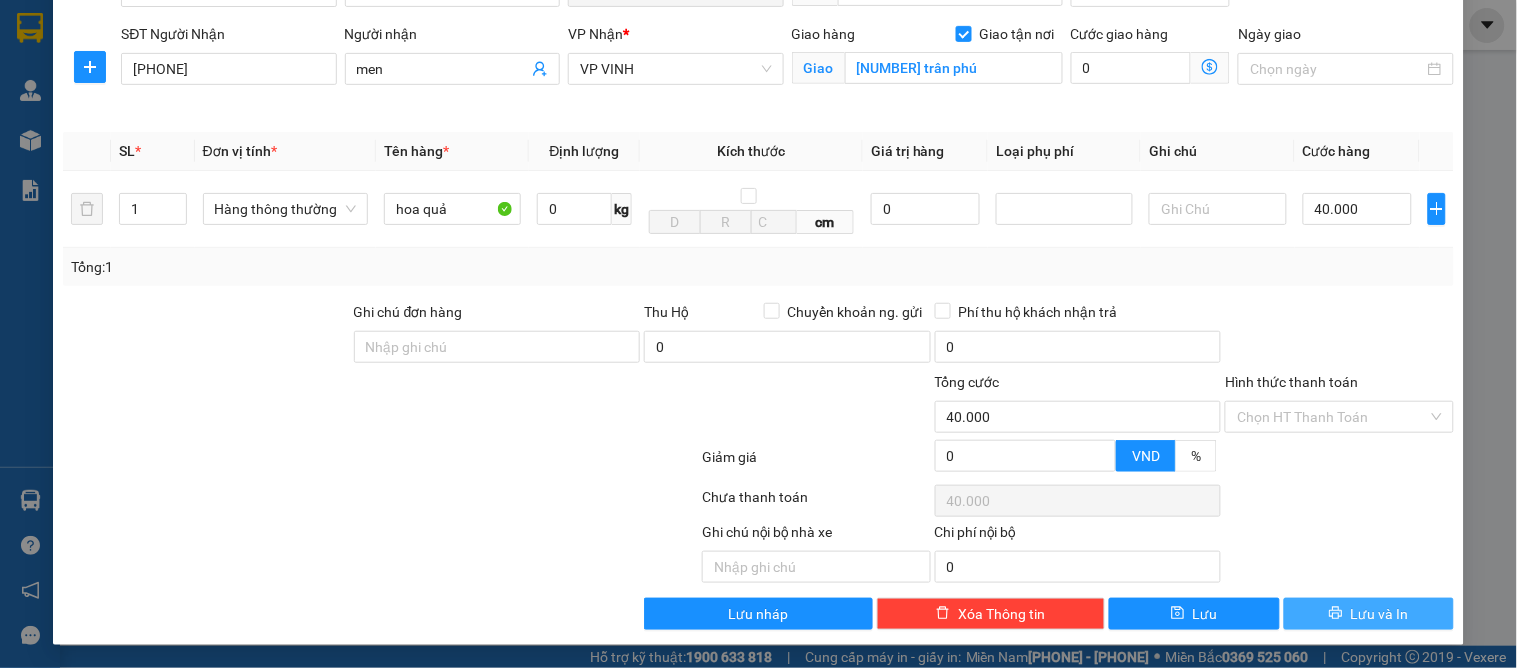 click on "Lưu và In" at bounding box center (1369, 614) 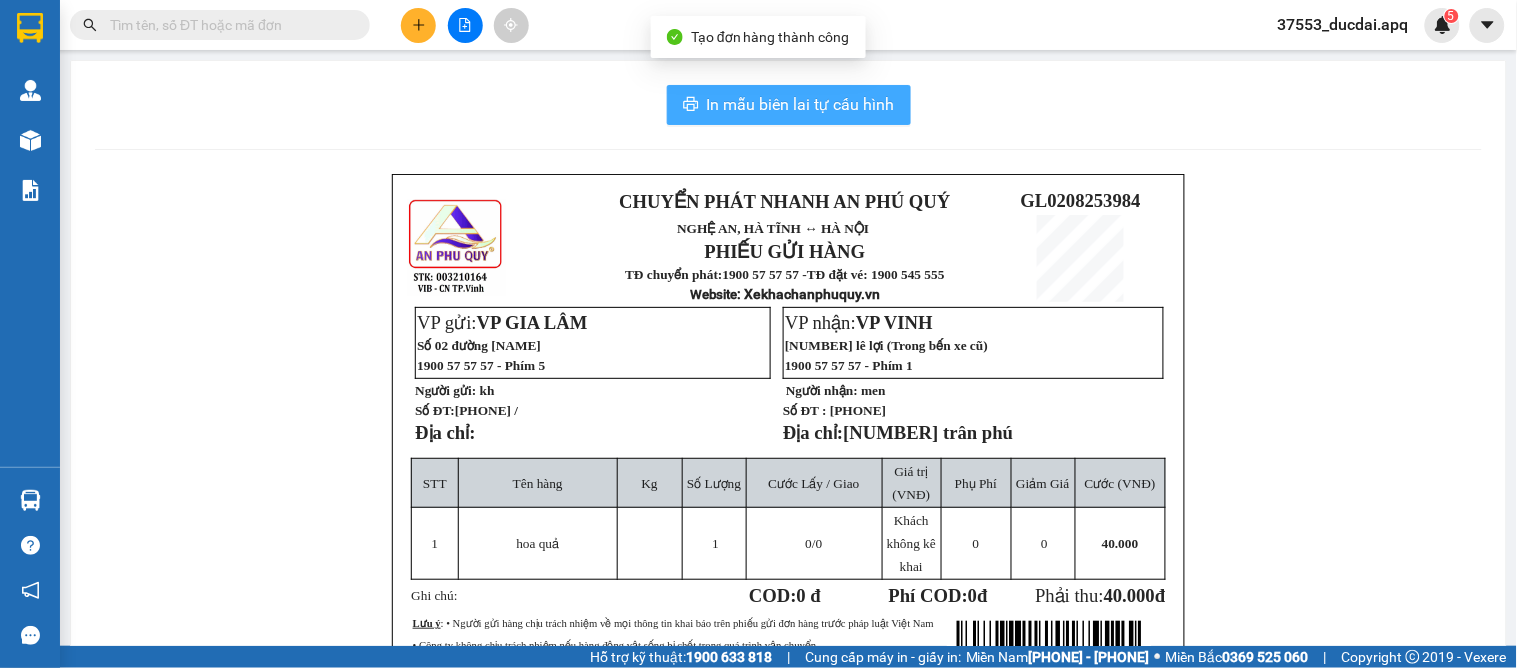 click on "In mẫu biên lai tự cấu hình" at bounding box center [801, 104] 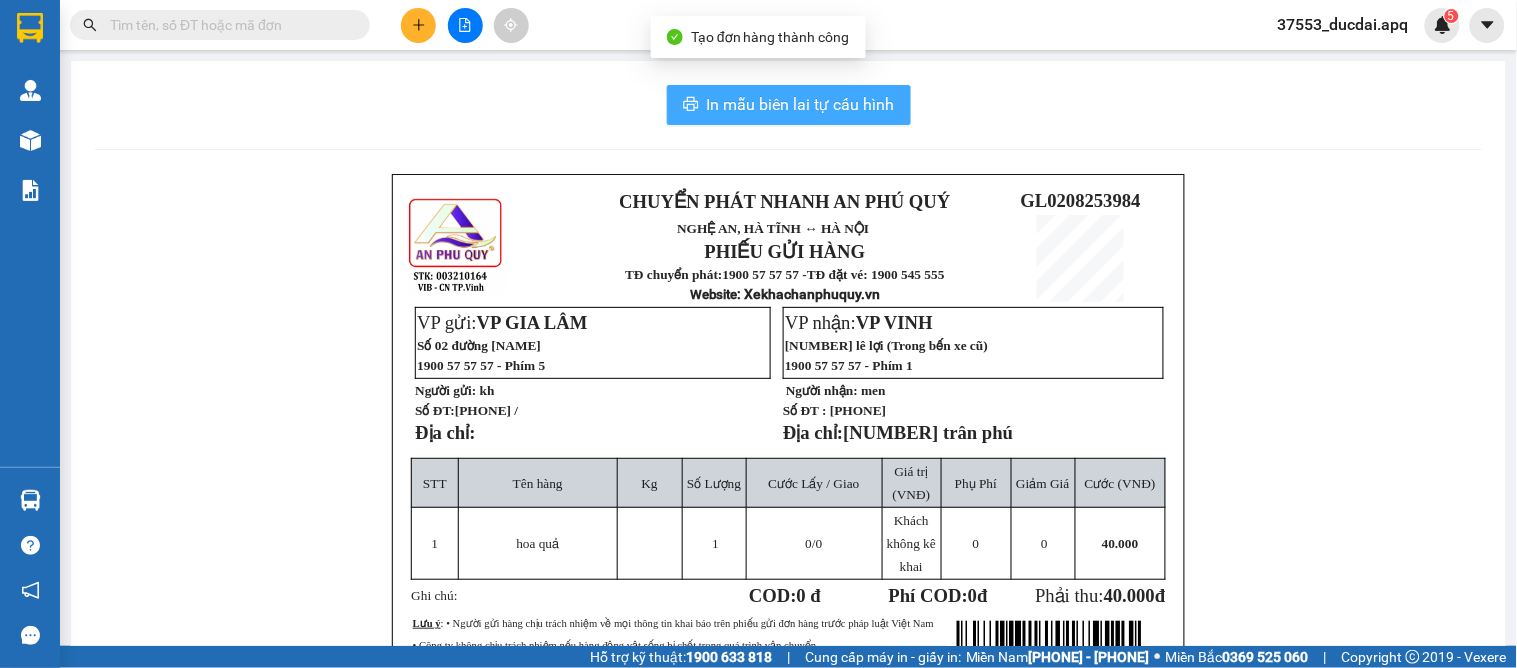 scroll, scrollTop: 0, scrollLeft: 0, axis: both 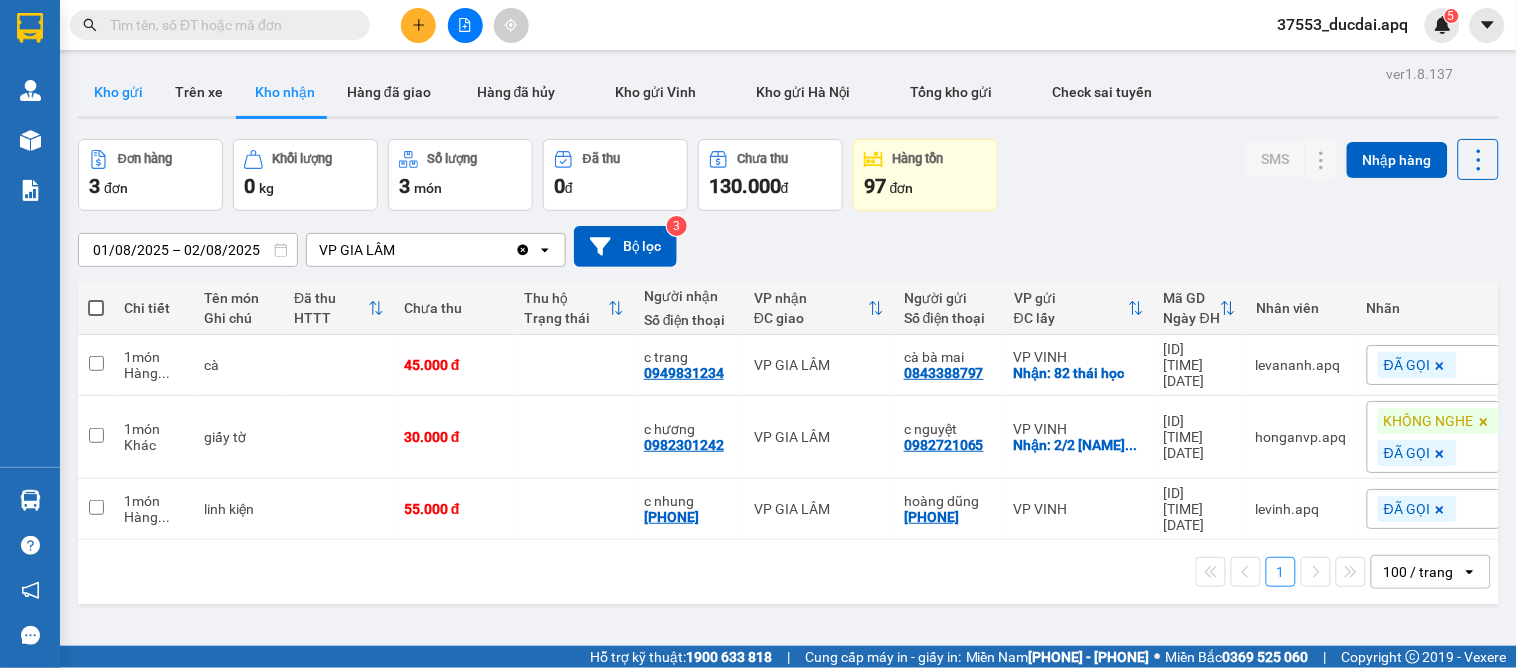 click on "Kho gửi" at bounding box center (118, 92) 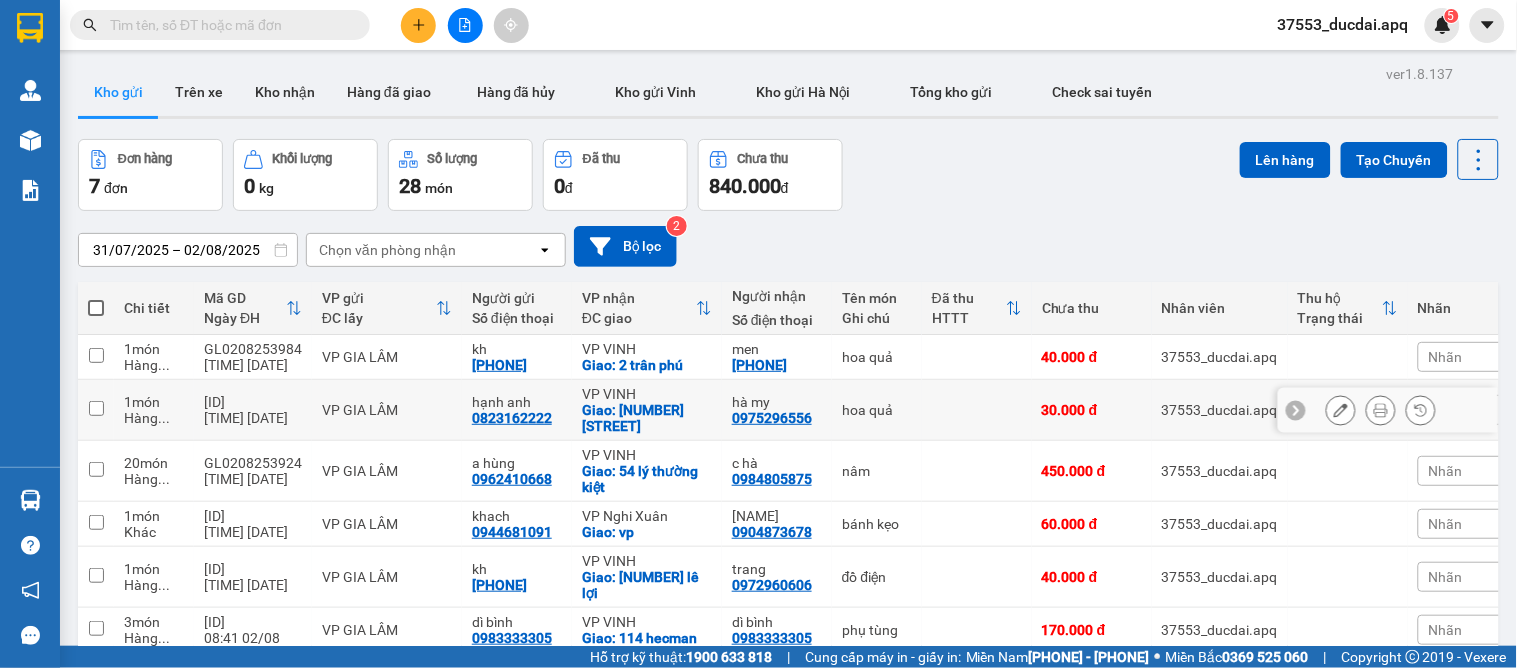 click 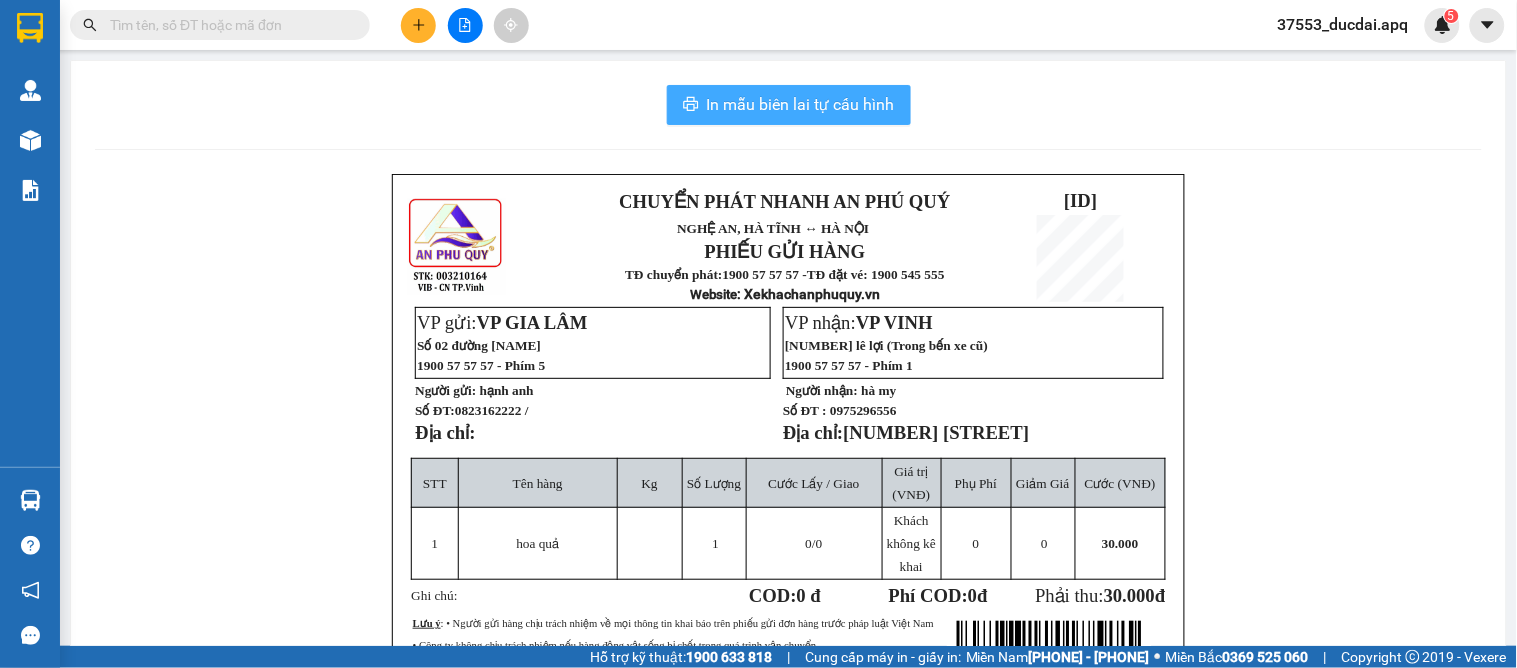 click on "In mẫu biên lai tự cấu hình" at bounding box center (789, 105) 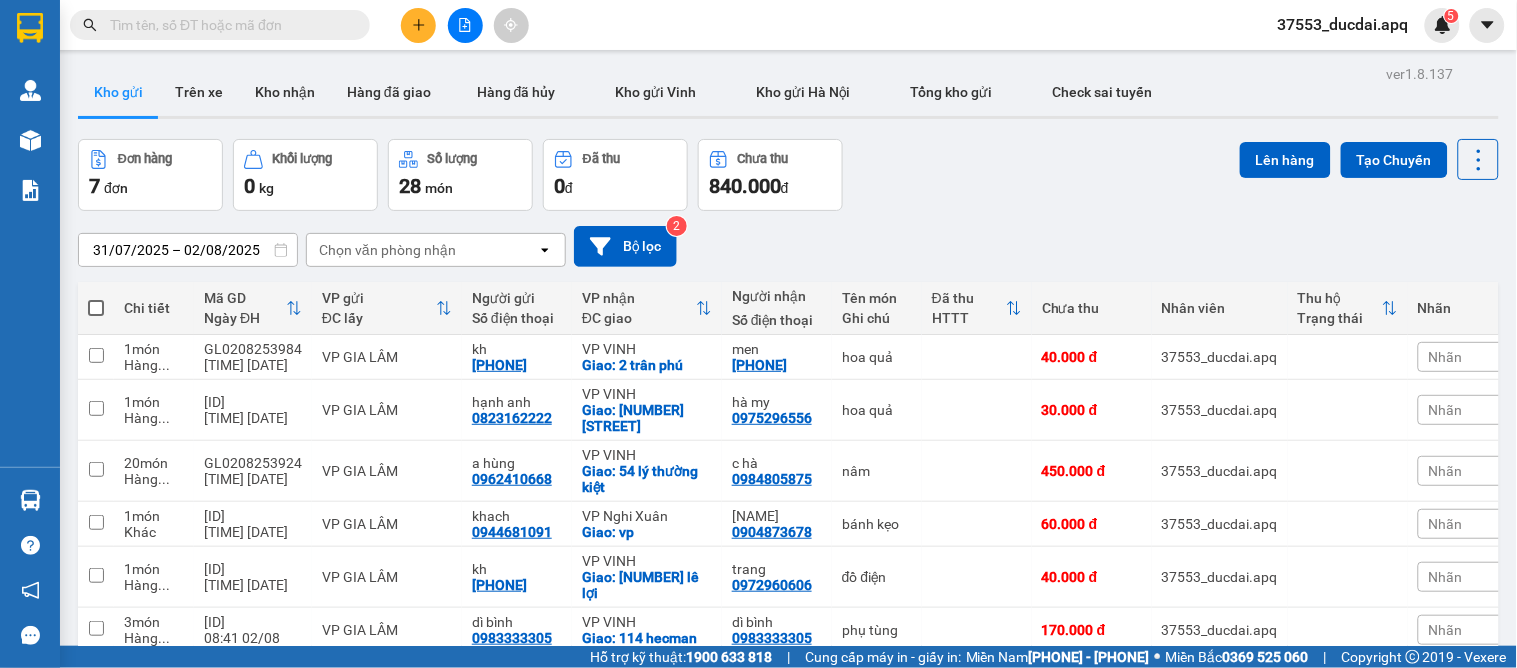 click at bounding box center [418, 25] 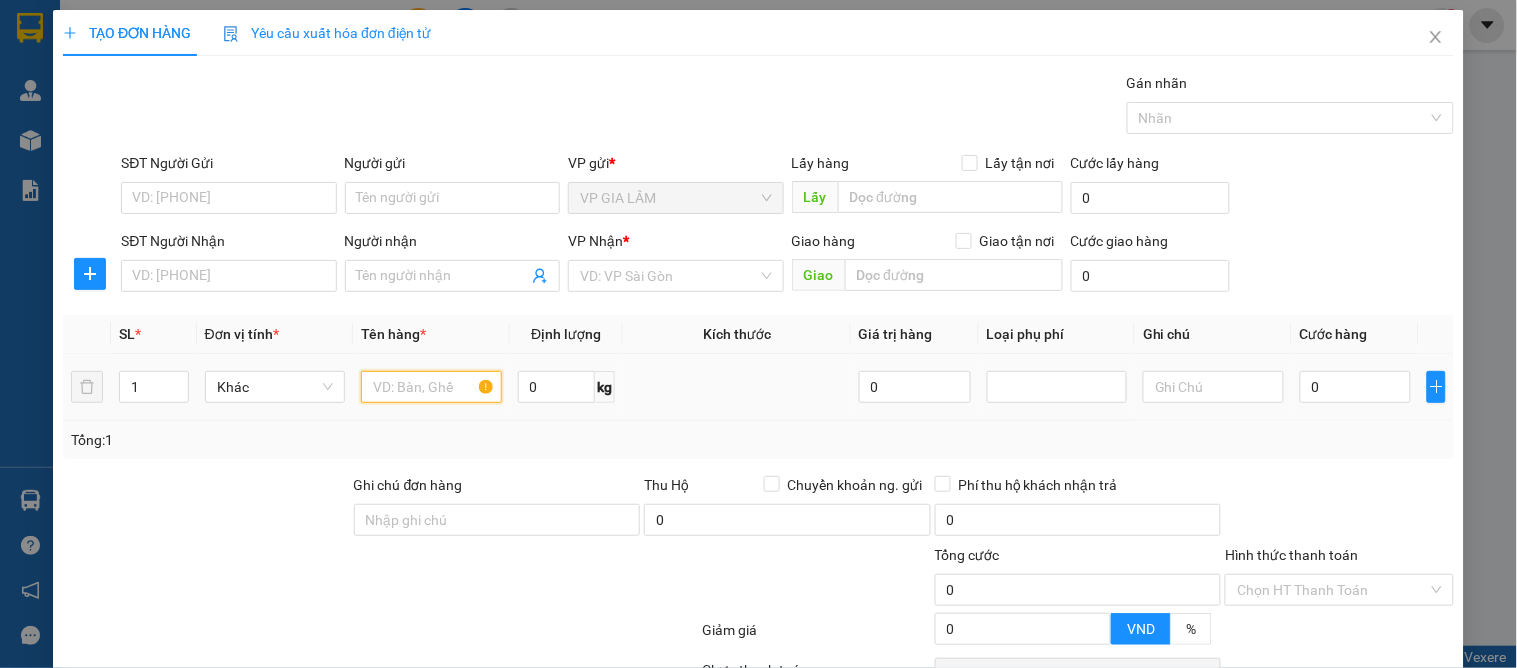 click at bounding box center (431, 387) 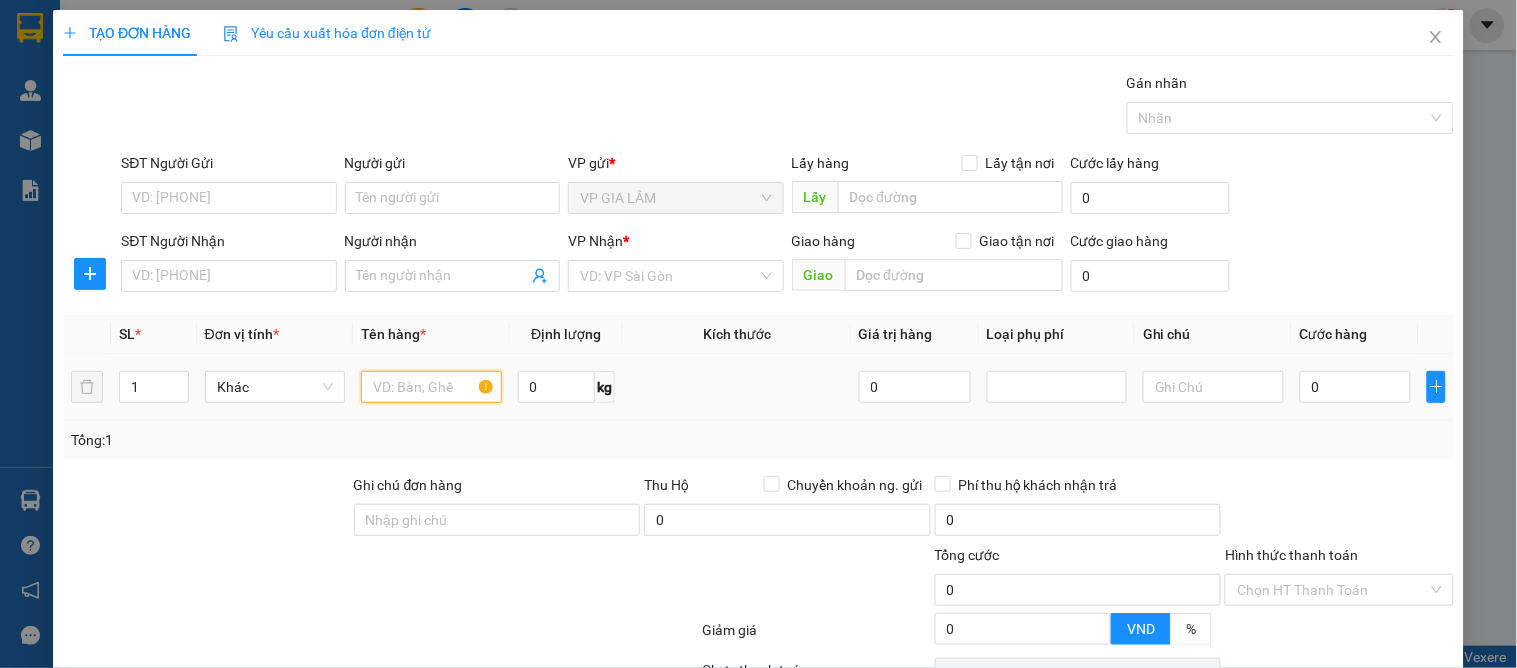 type on "d" 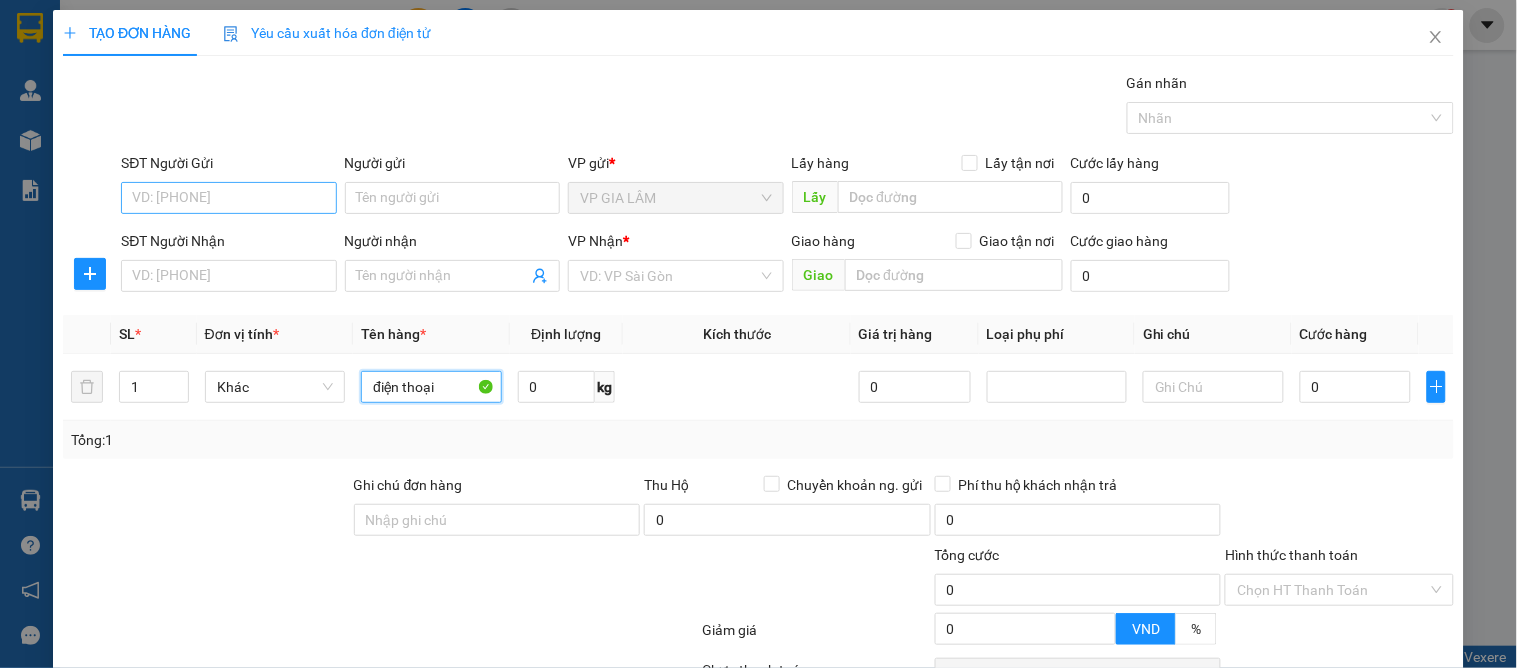 type on "điện thoại" 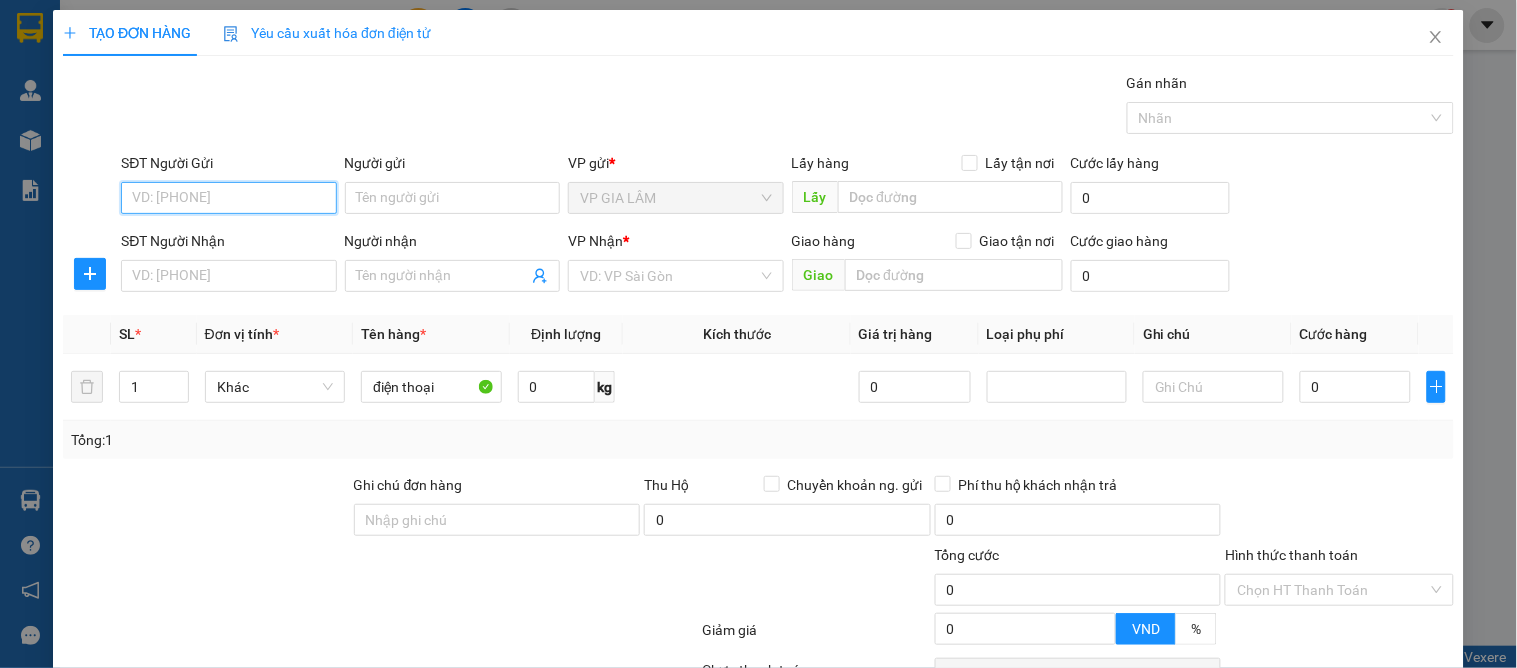 drag, startPoint x: 180, startPoint y: 192, endPoint x: 188, endPoint y: 183, distance: 12.0415945 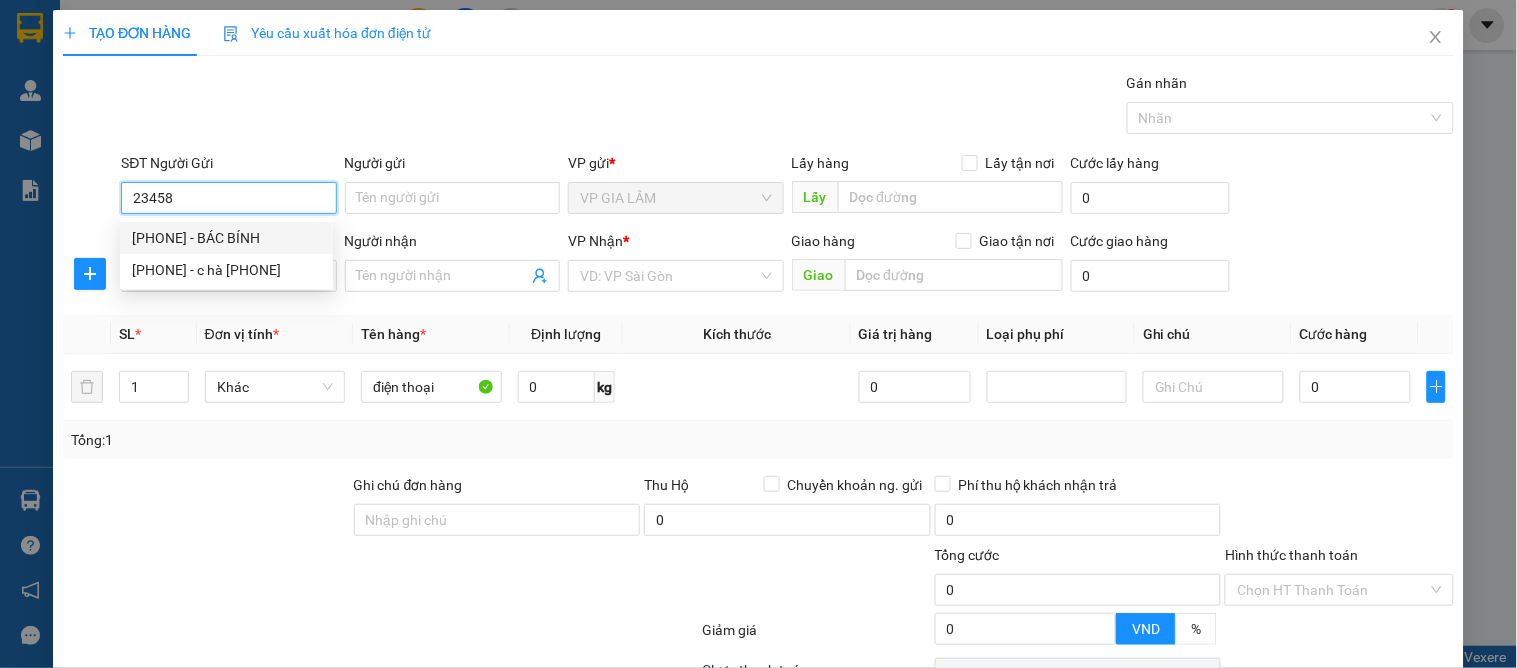 click on "[PHONE] - BÁC BÍNH" at bounding box center [226, 238] 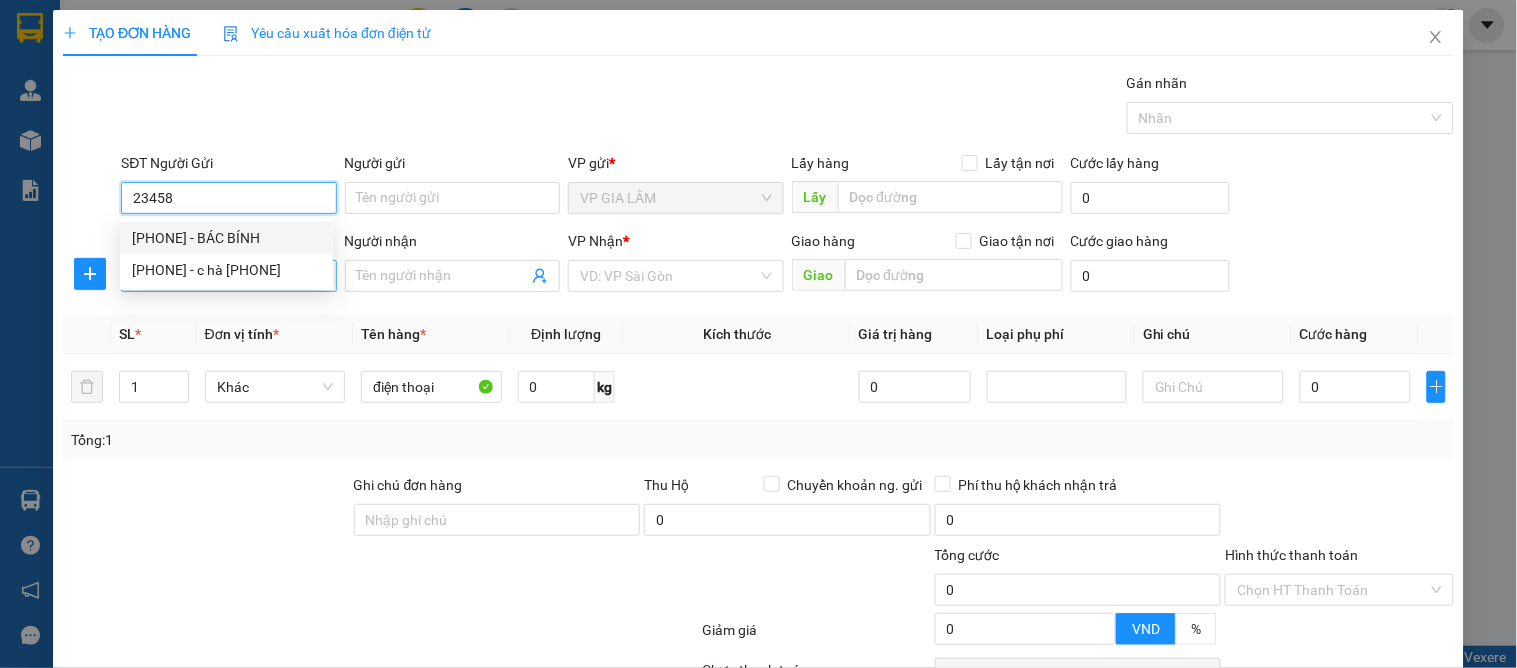 type on "0886023458" 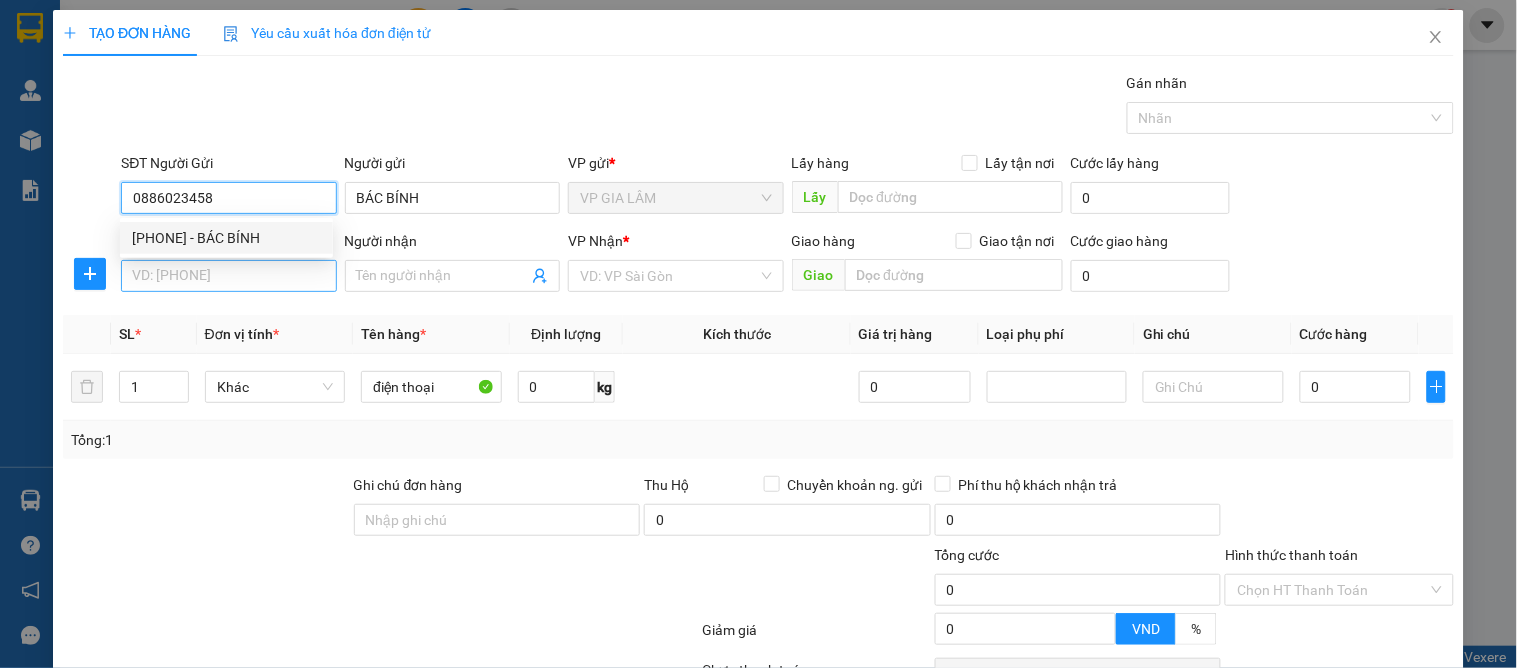 type on "0886023458" 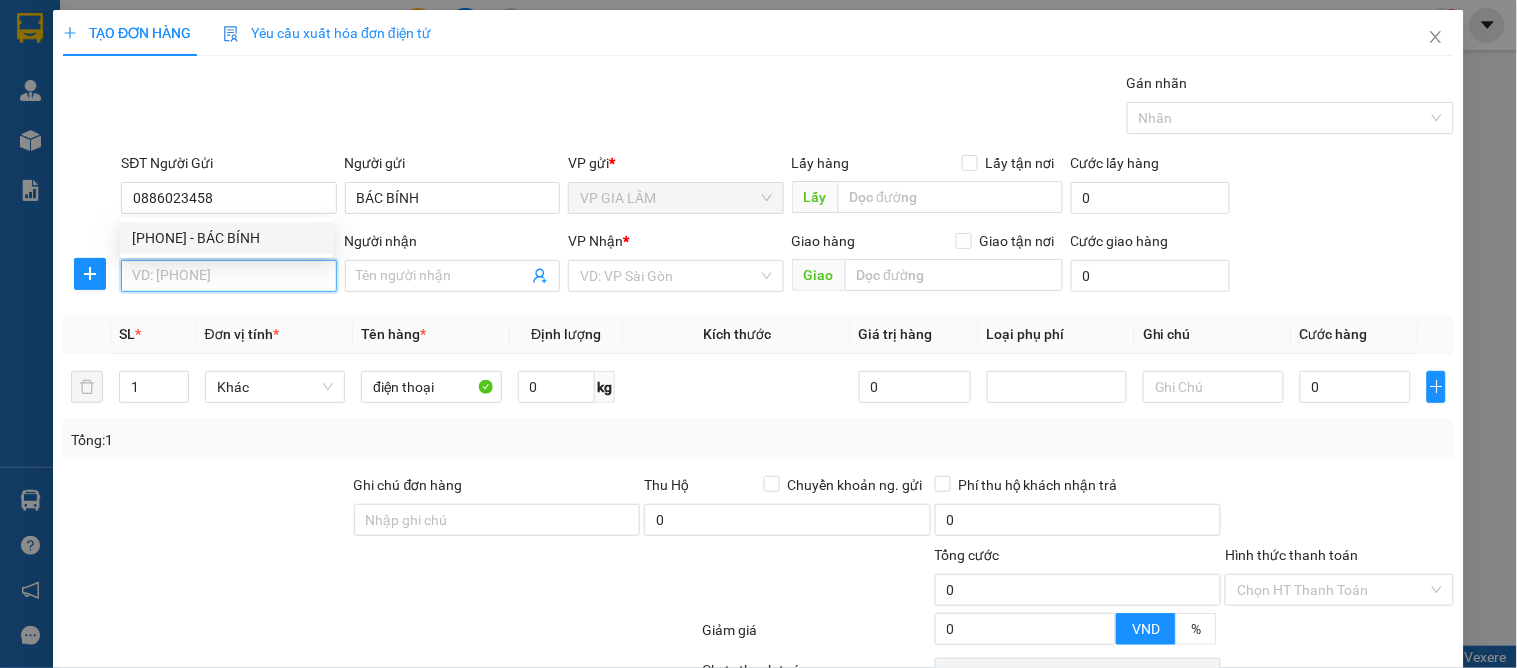 click on "SĐT Người Nhận" at bounding box center [228, 276] 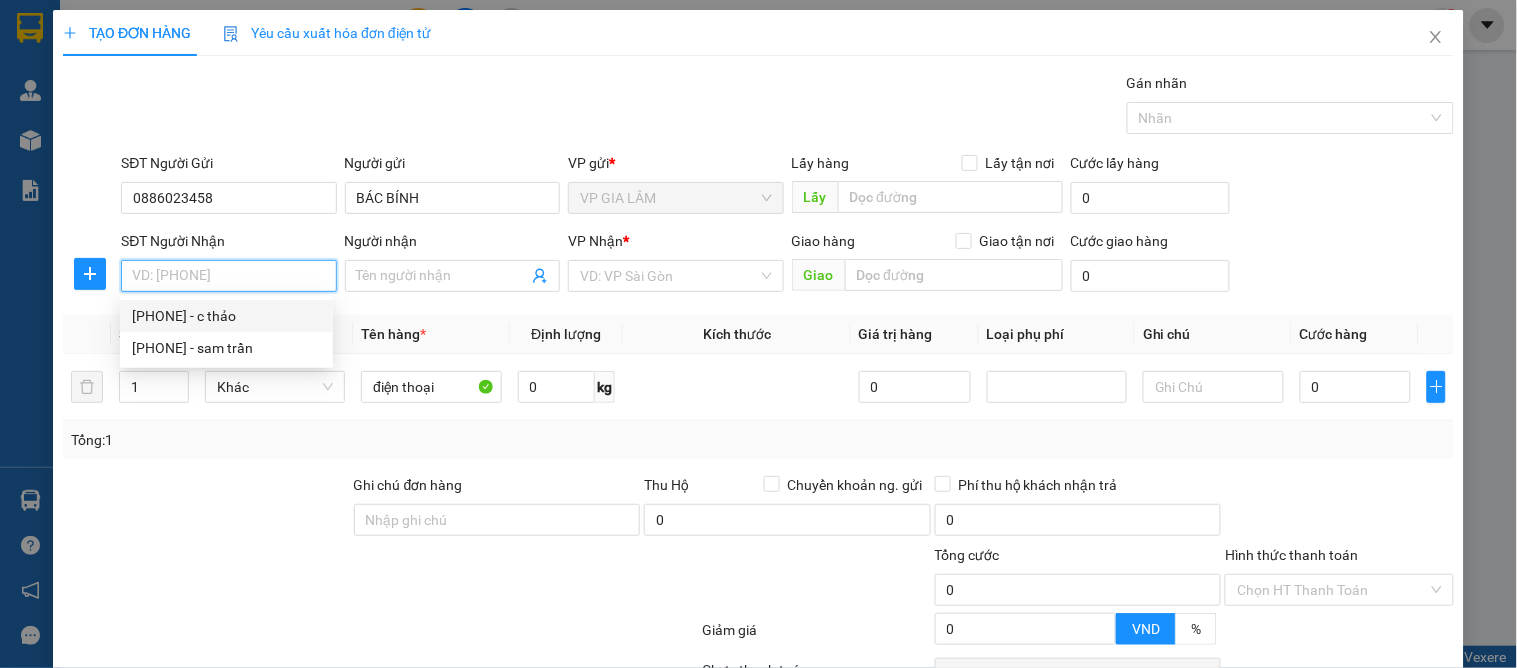 click on "[PHONE] - c thảo" at bounding box center [226, 316] 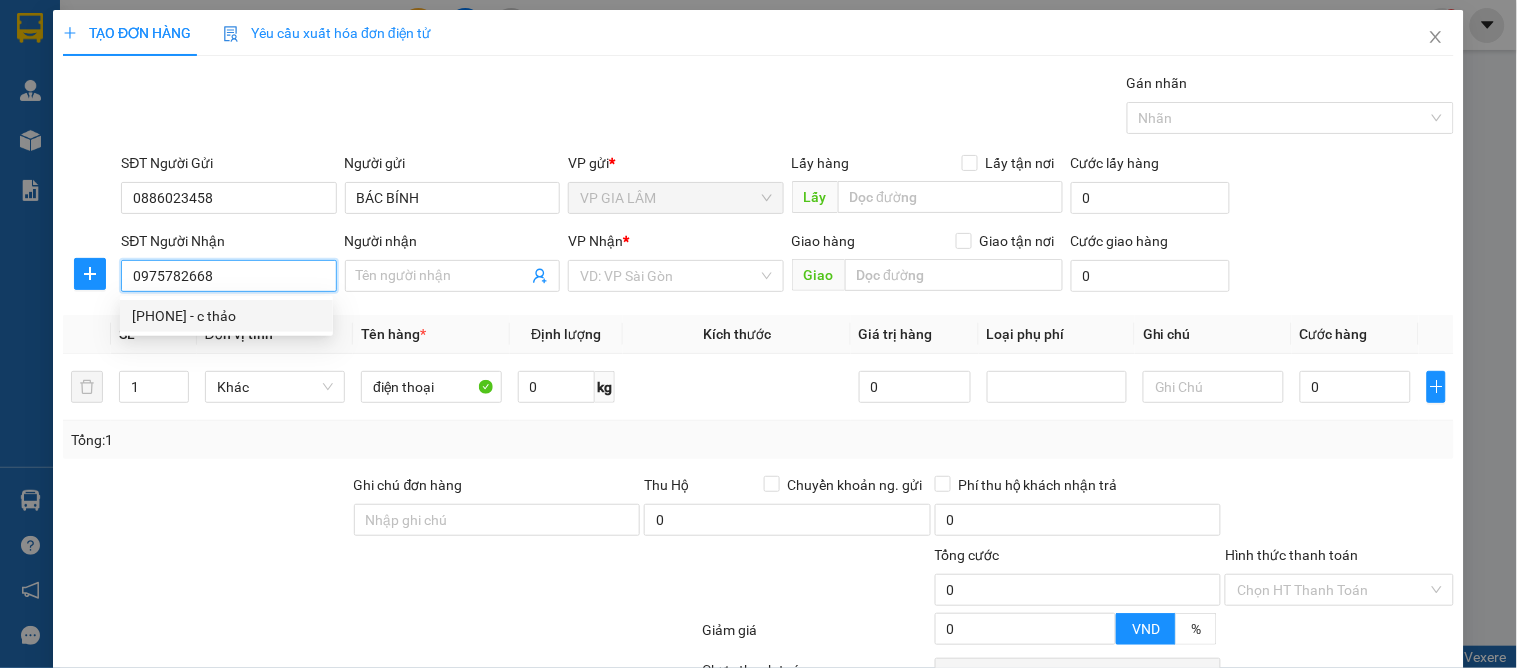 type on "c thảo" 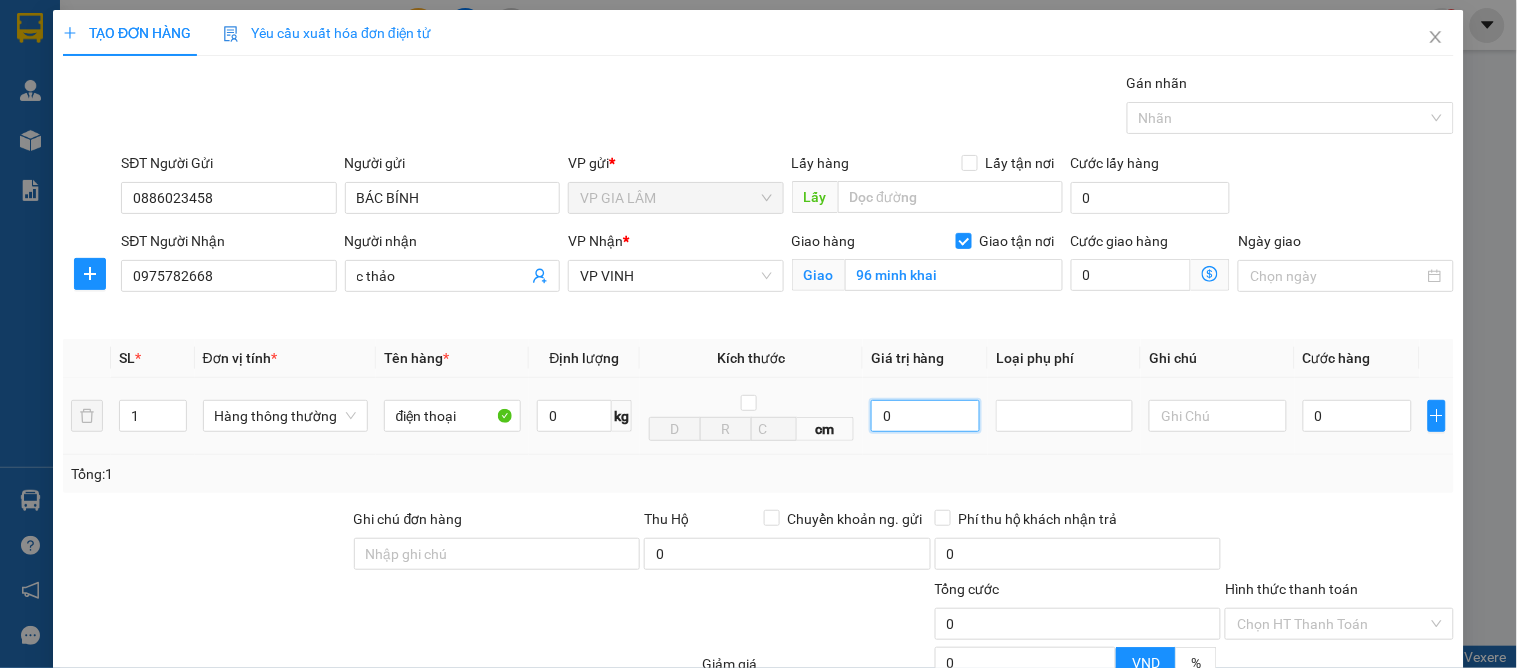 click on "0" at bounding box center [925, 416] 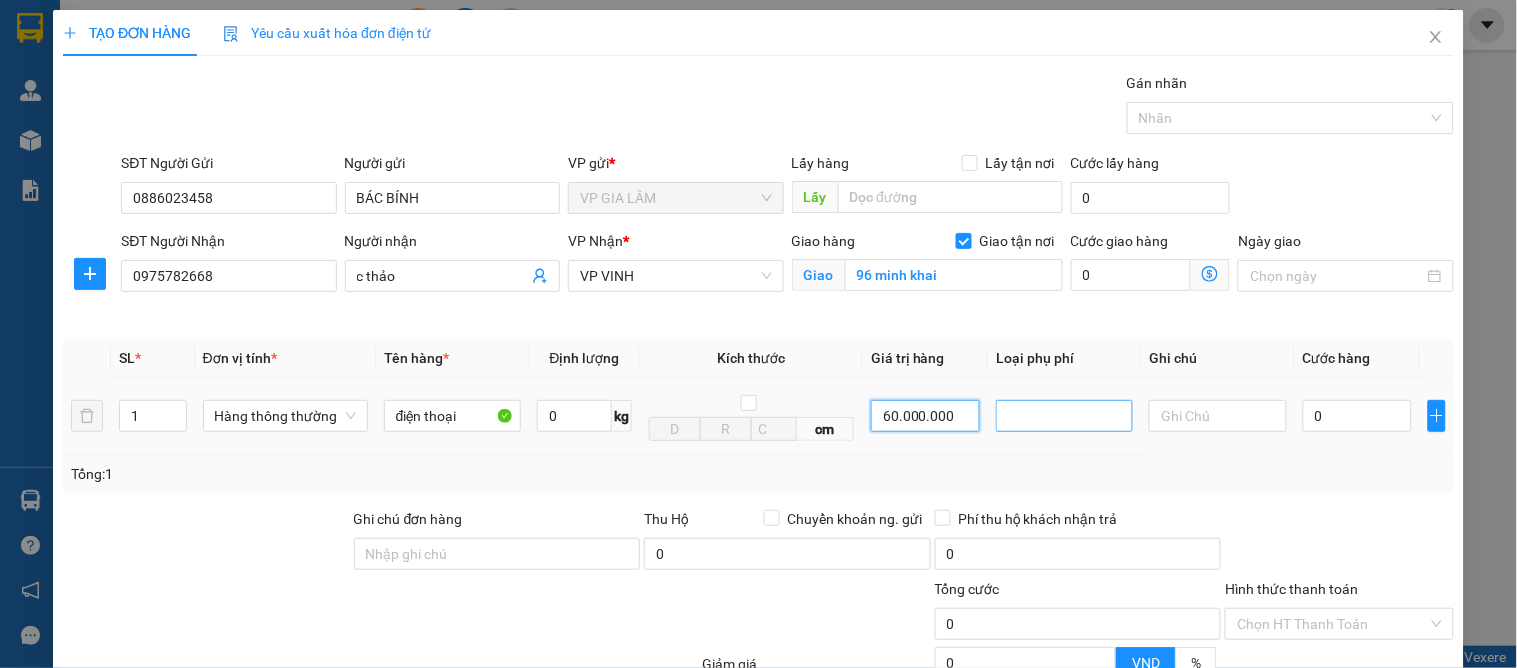 click at bounding box center [1064, 416] 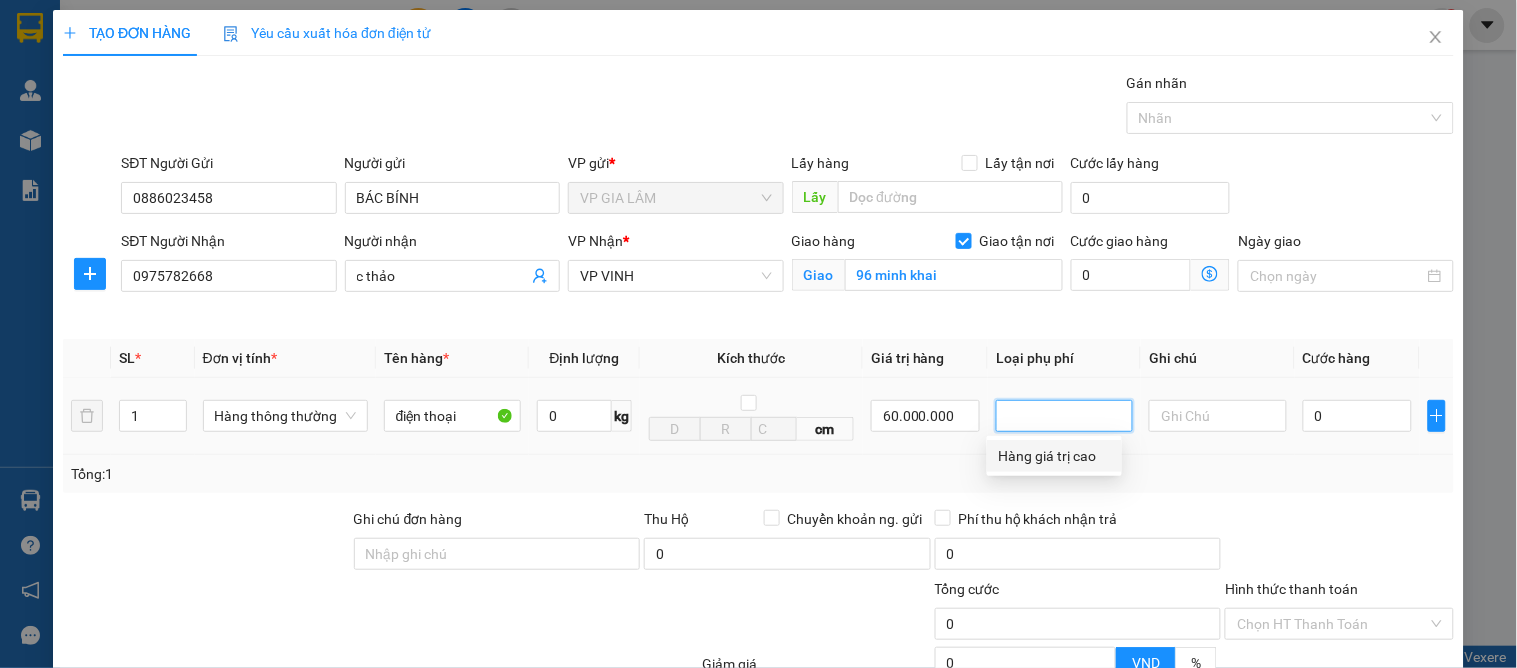 click on "Hàng giá trị cao" at bounding box center [1054, 456] 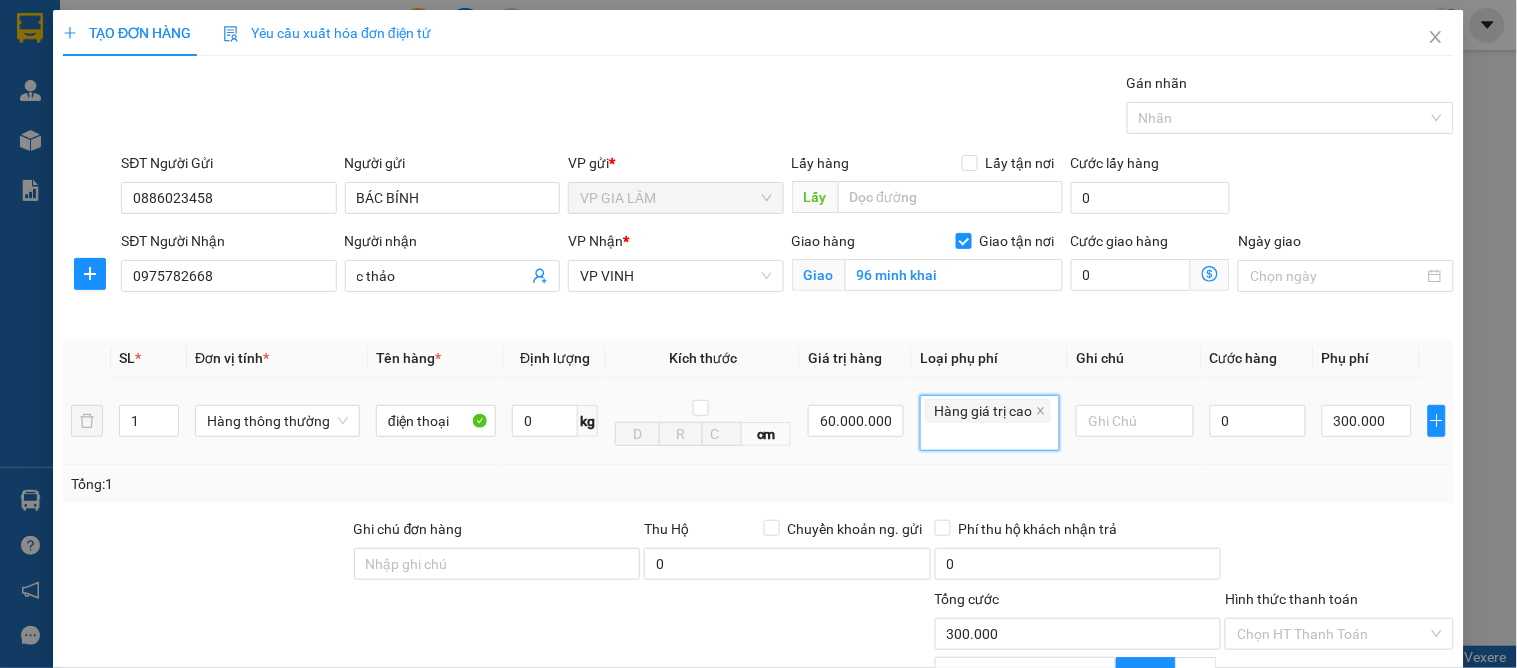 type on "300.000" 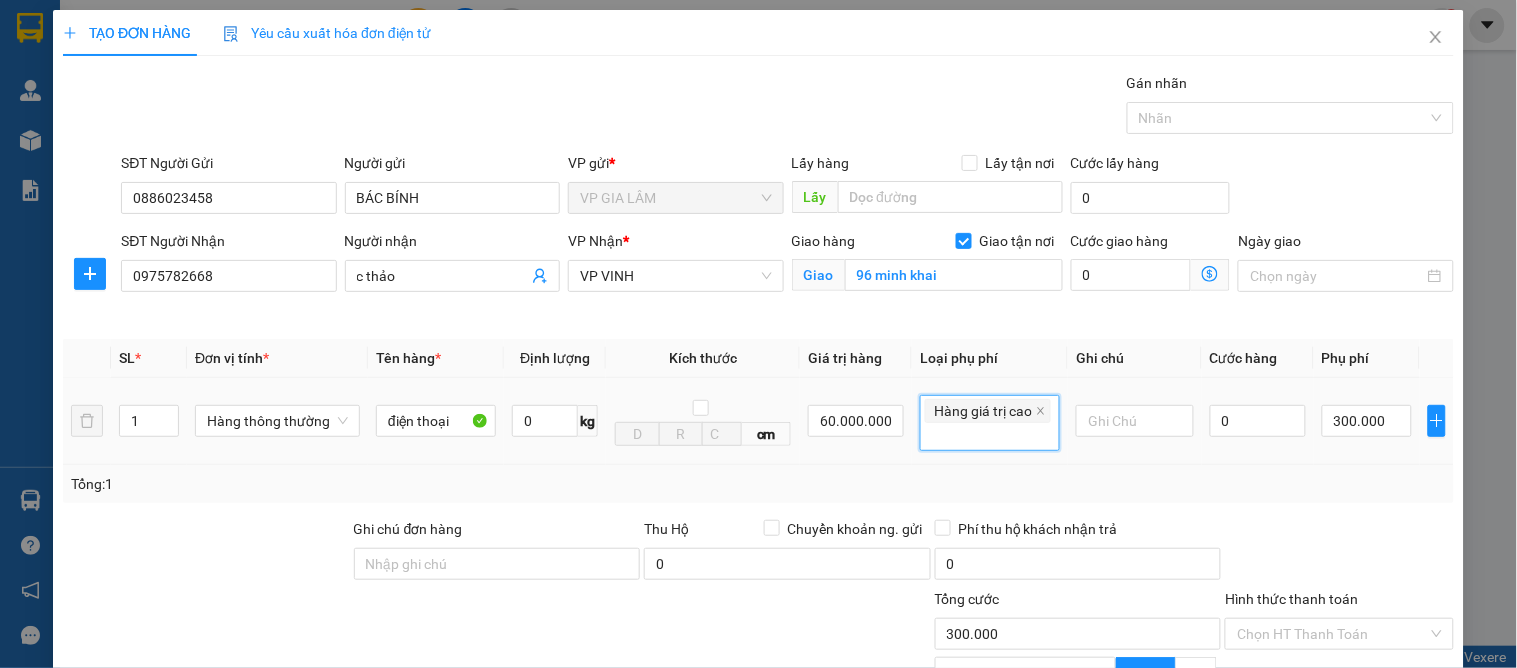 type on "300.000" 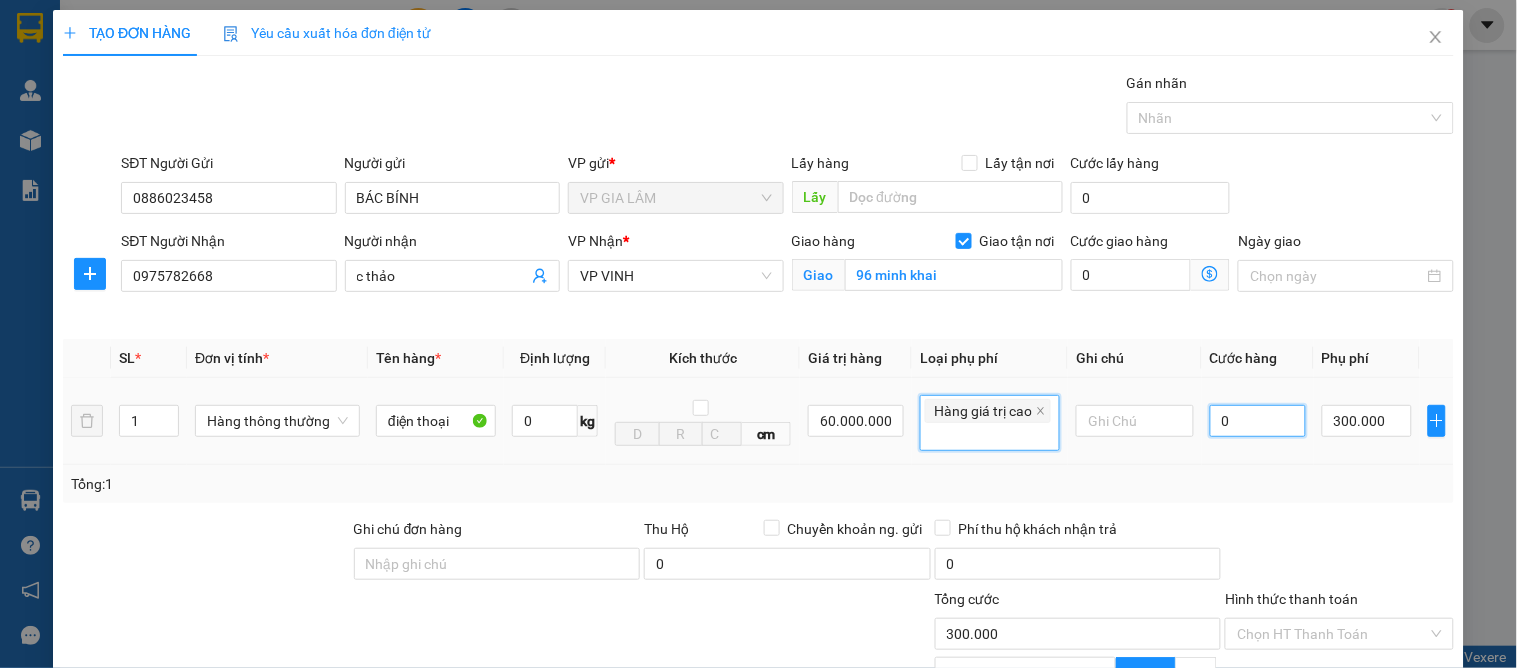 click on "0" at bounding box center [1258, 421] 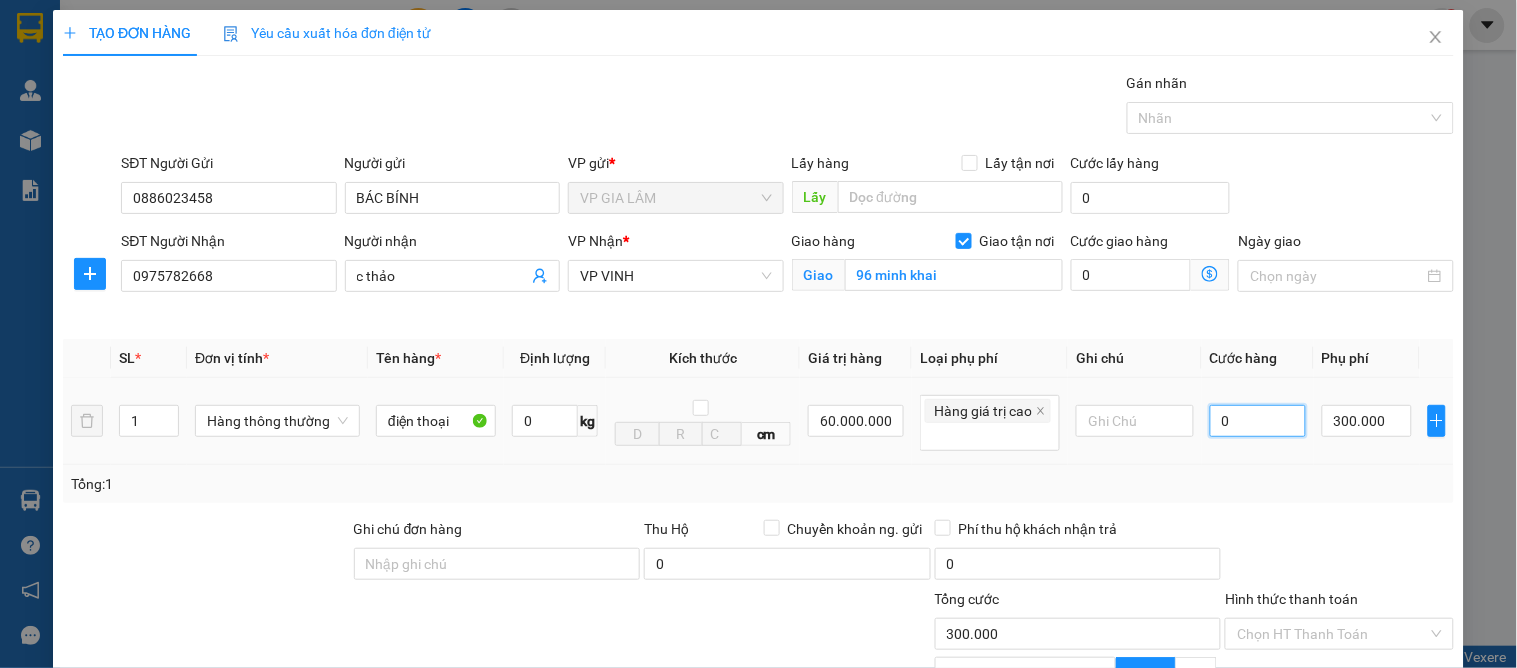 type on "5" 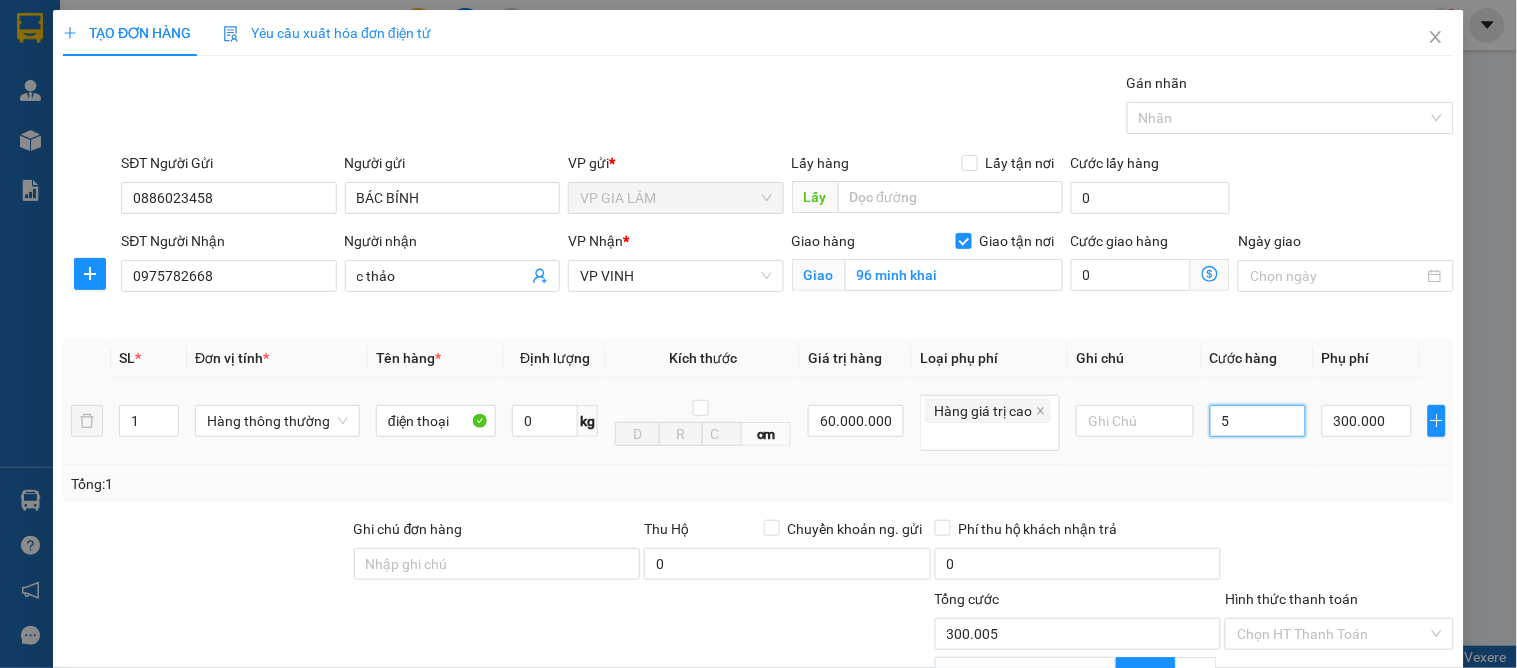 type on "50" 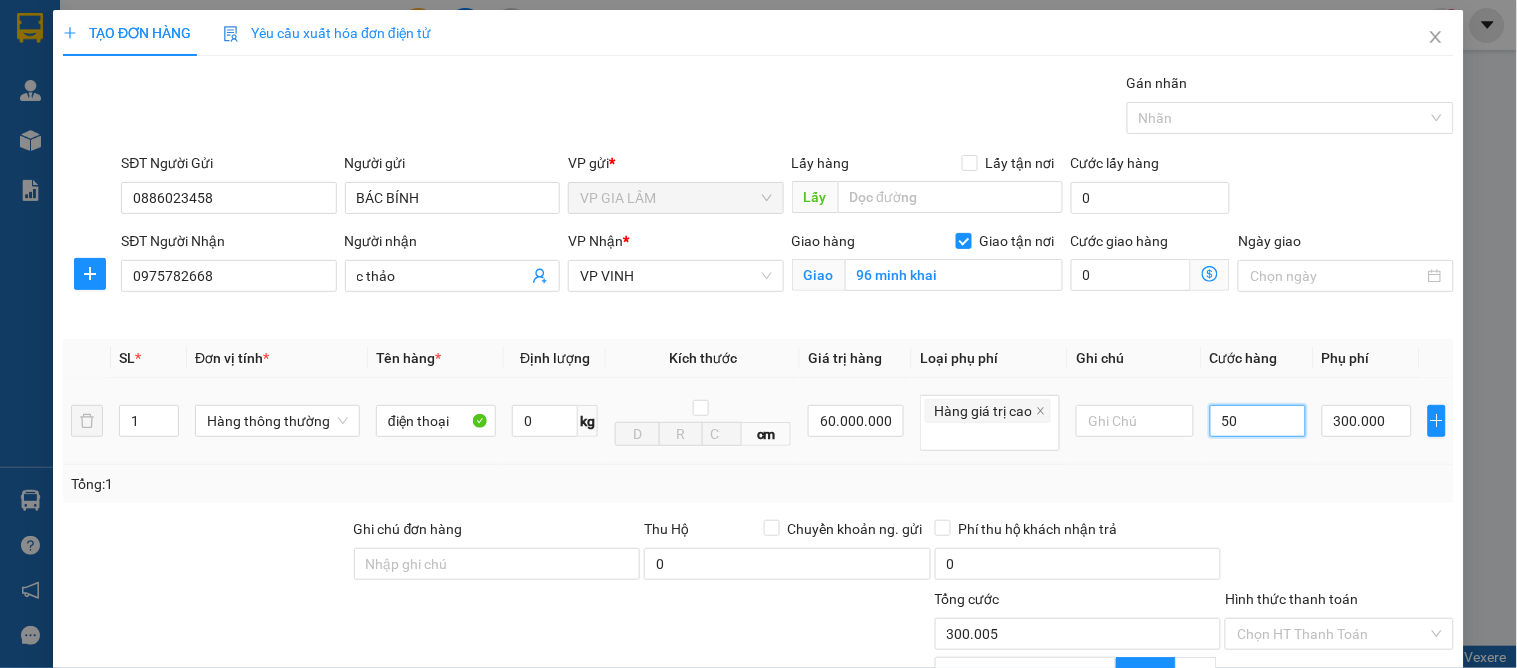 type on "300.050" 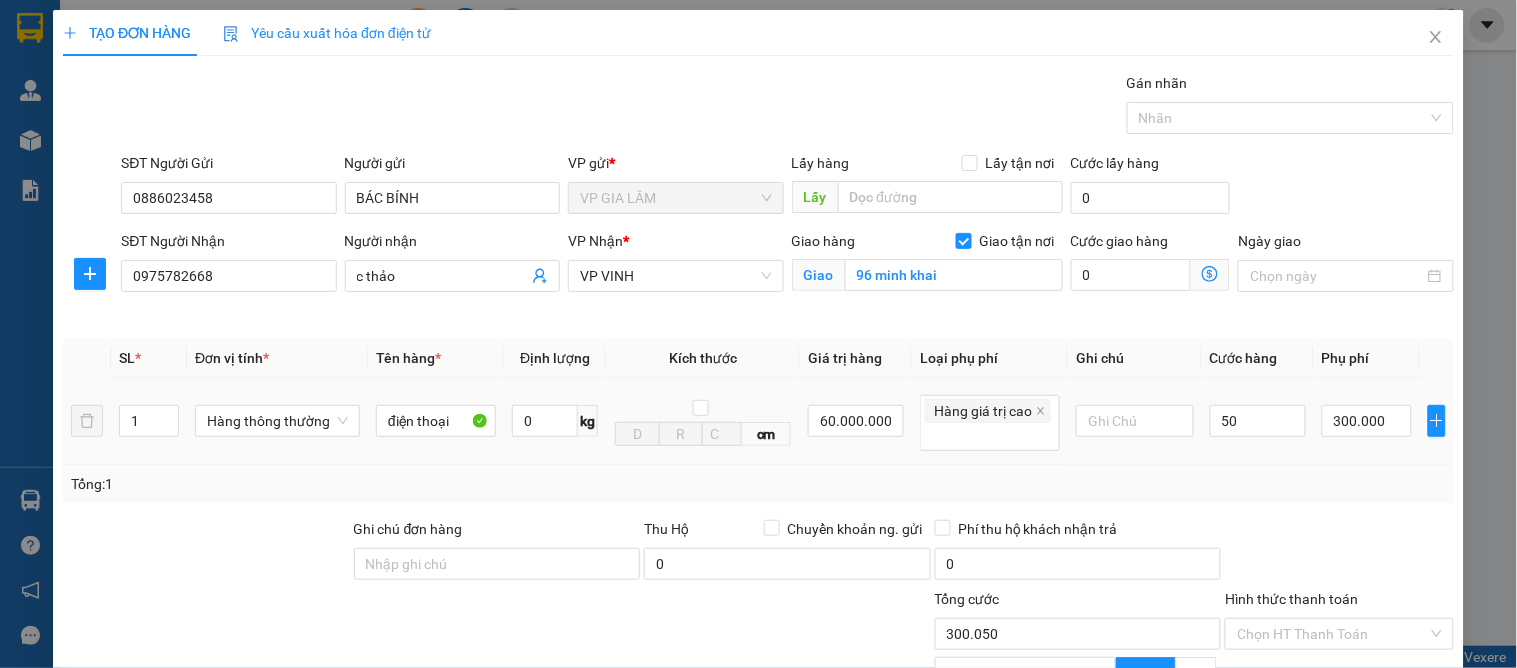 type on "50.000" 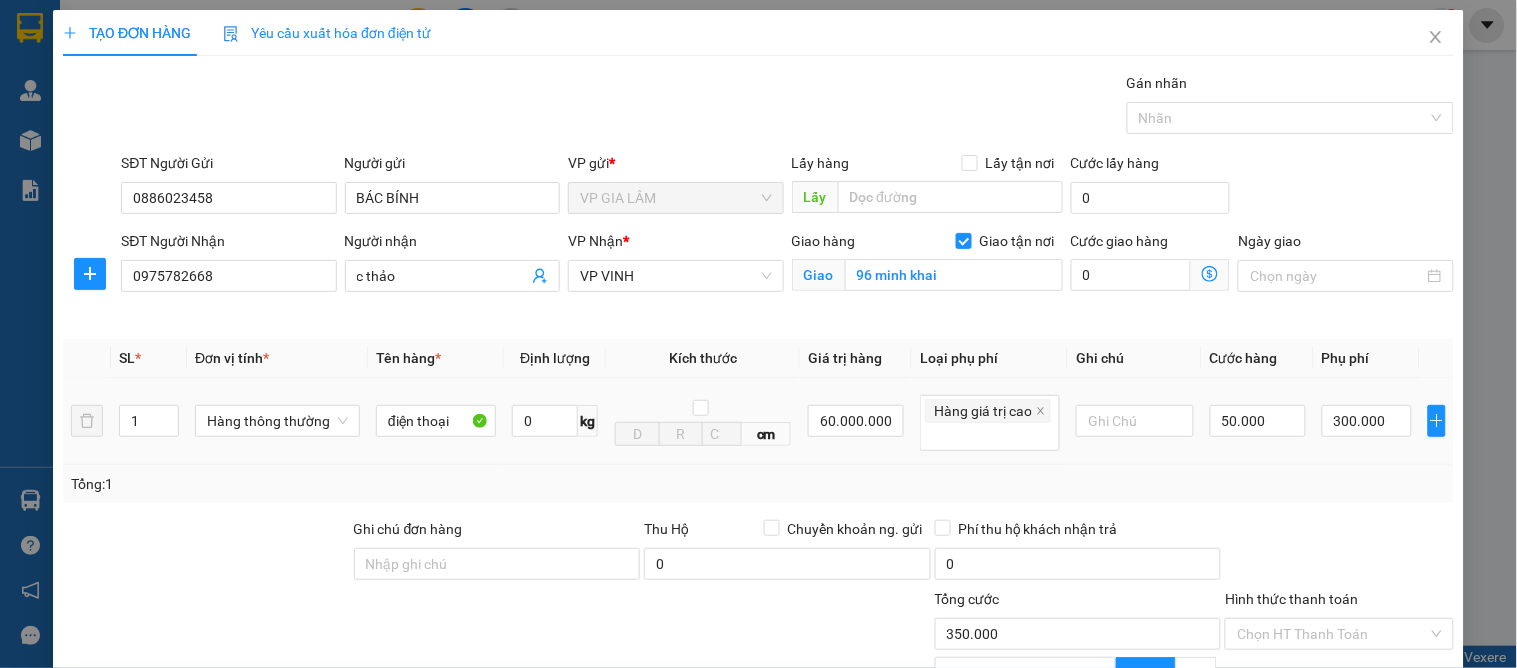 click on "50.000" at bounding box center [1258, 421] 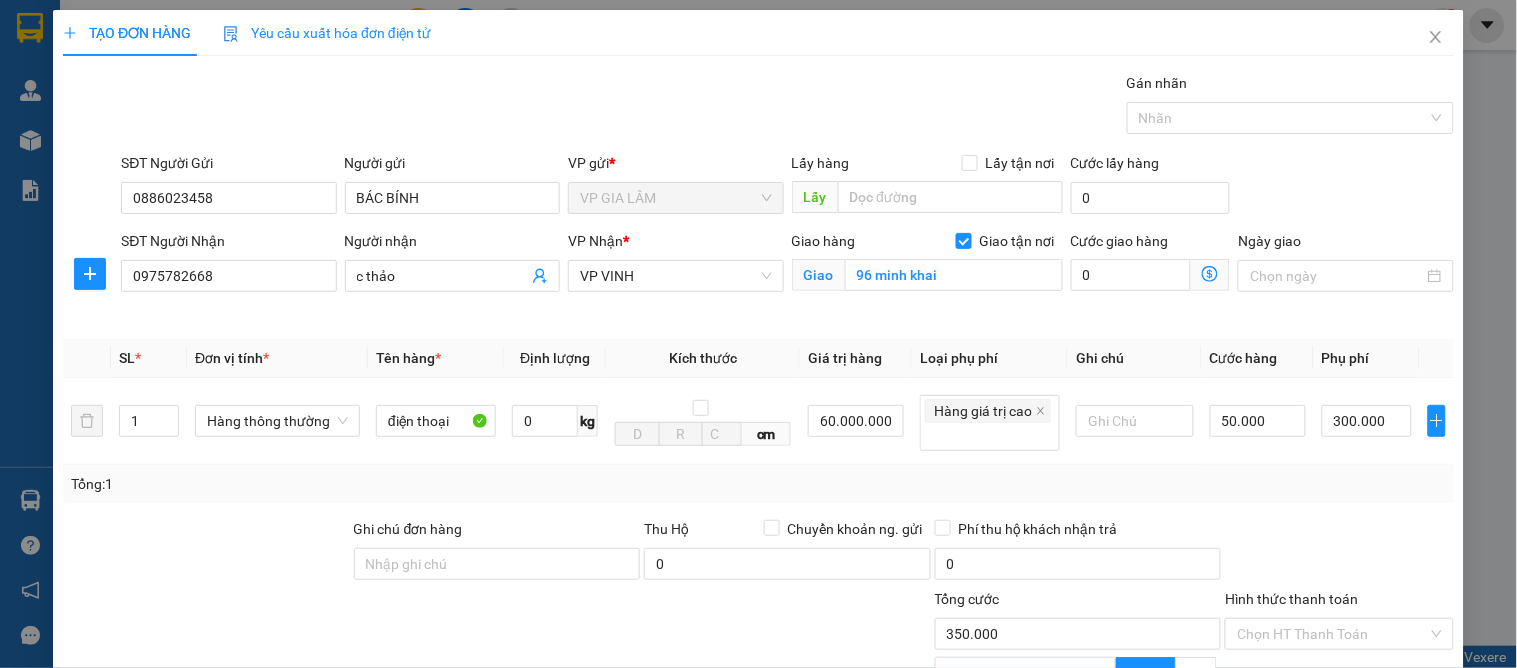 scroll, scrollTop: 217, scrollLeft: 0, axis: vertical 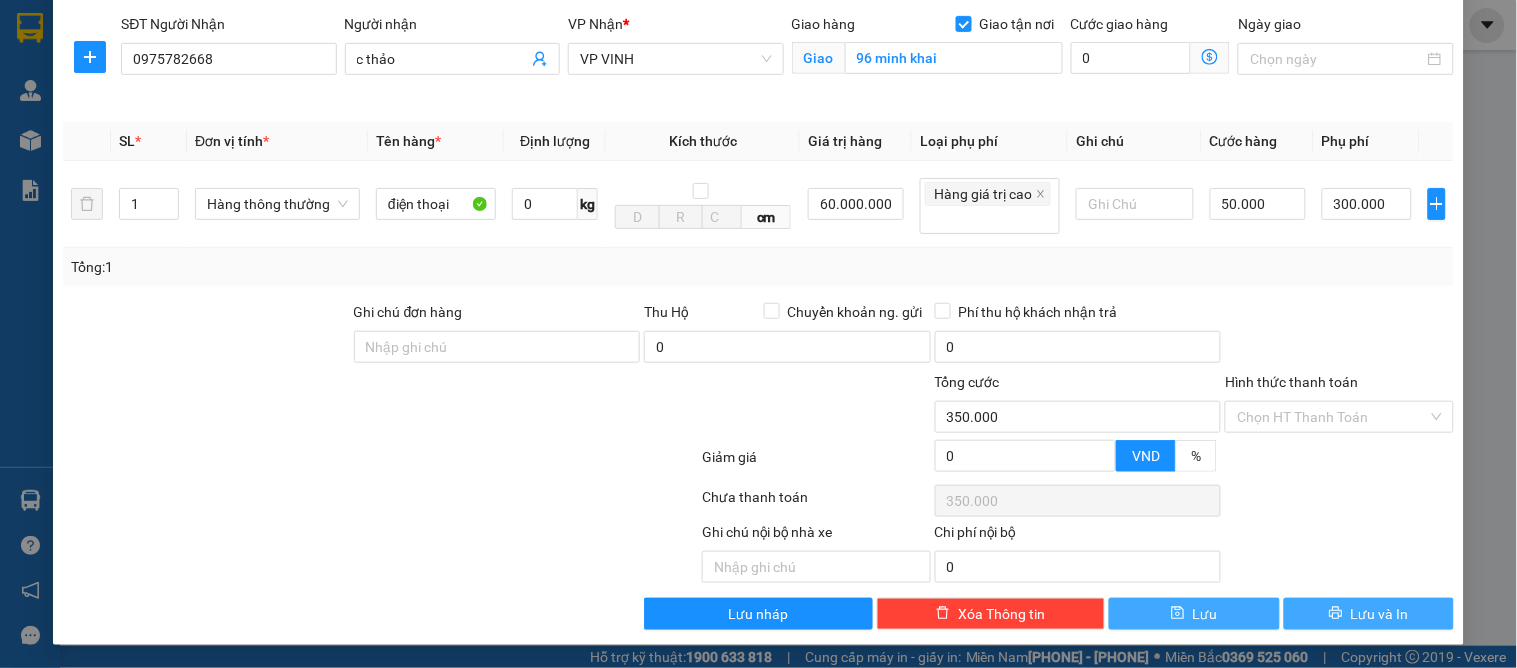 click on "Lưu và In" at bounding box center (1369, 614) 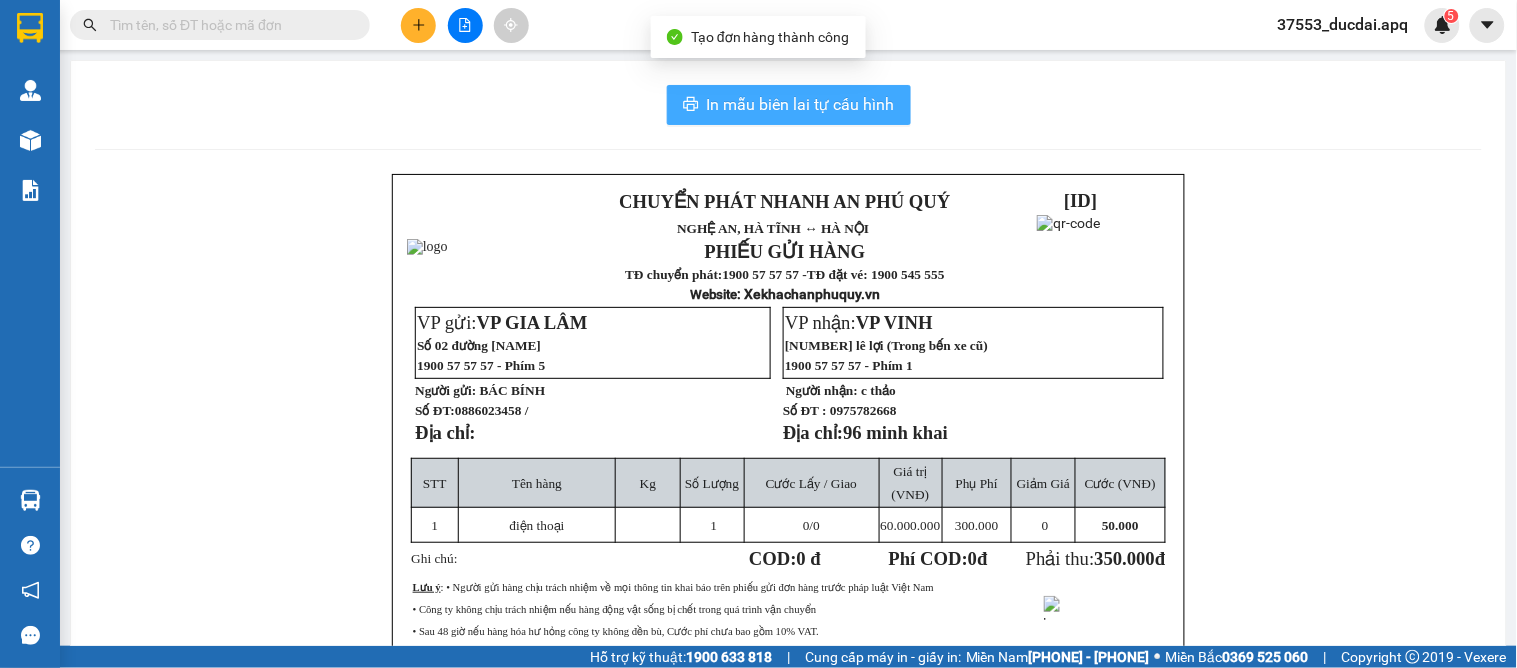 click on "In mẫu biên lai tự cấu hình" at bounding box center [801, 104] 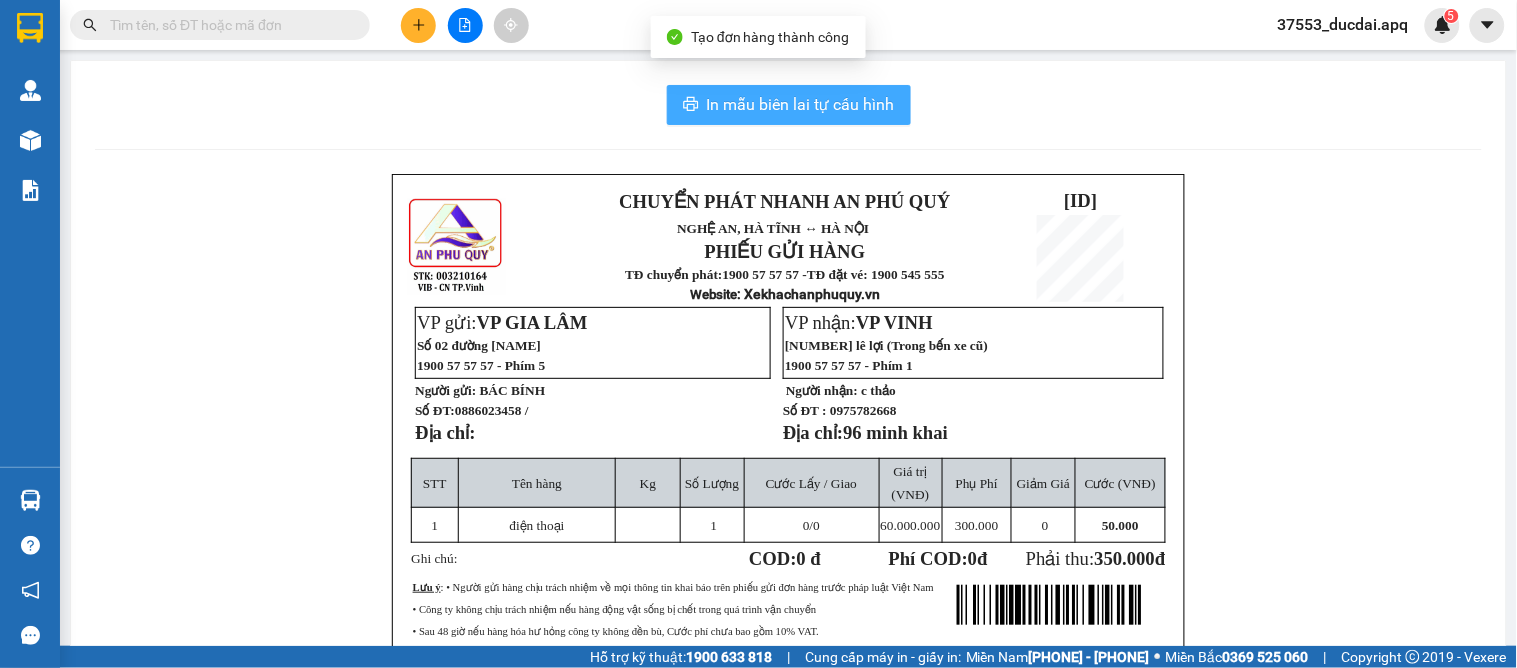 scroll, scrollTop: 0, scrollLeft: 0, axis: both 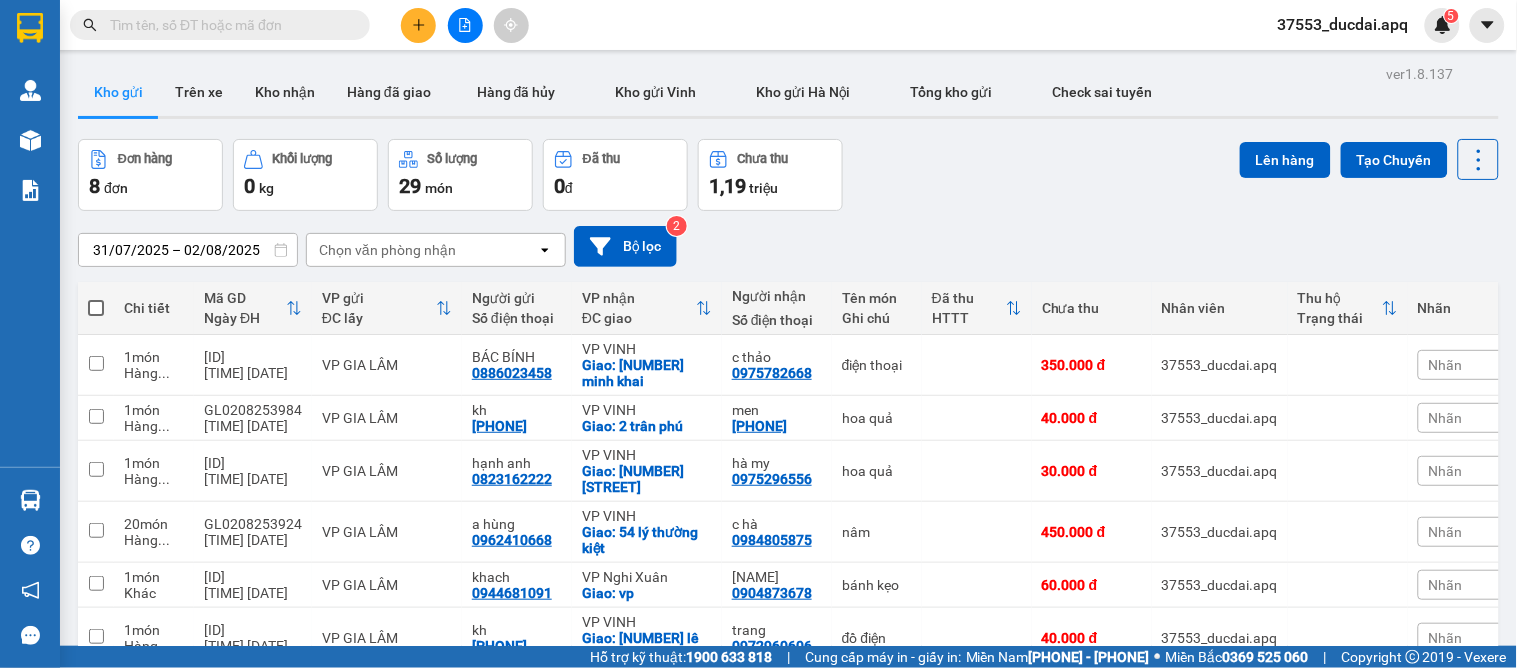 click on "31/07/2025 – 02/08/2025 Press the down arrow key to interact with the calendar and select a date. Press the escape button to close the calendar. Selected date range is from 31/07/2025 to 02/08/2025. Chọn văn phòng nhận open Bộ lọc 2" at bounding box center (788, 246) 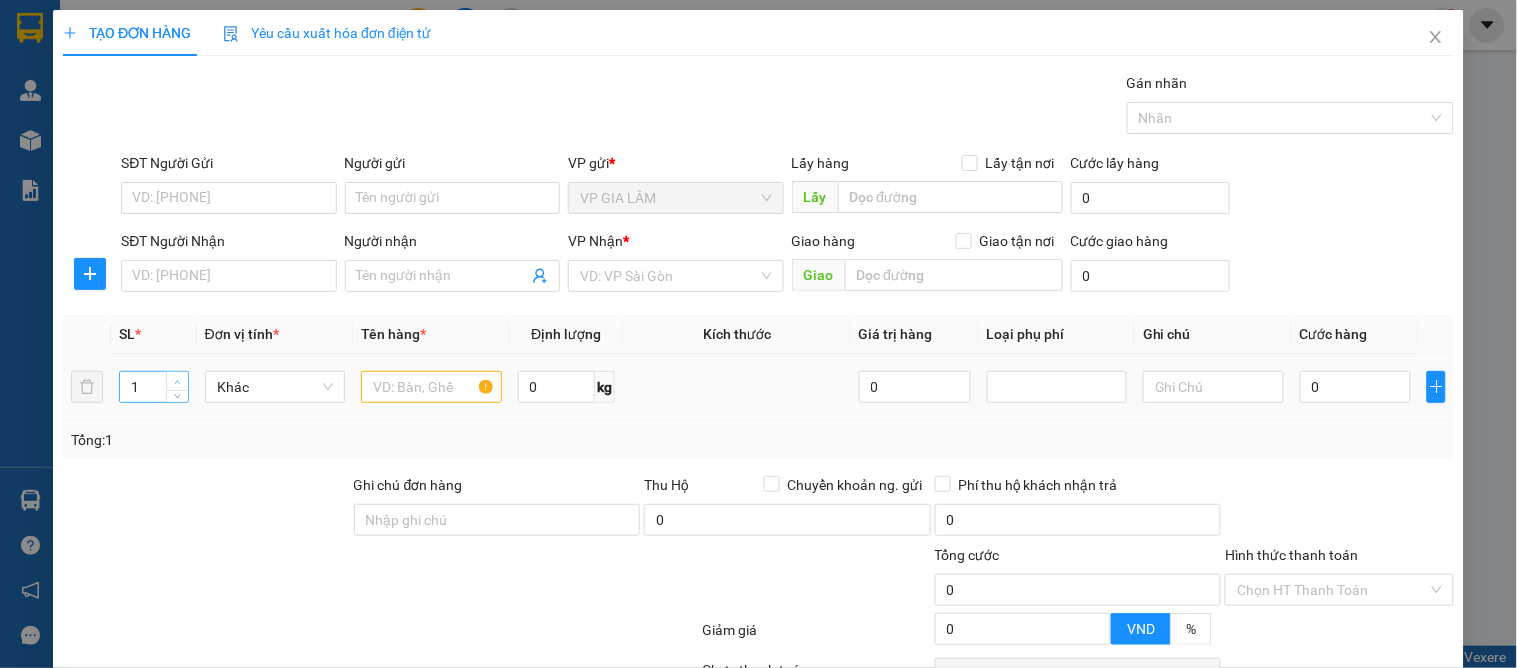 click 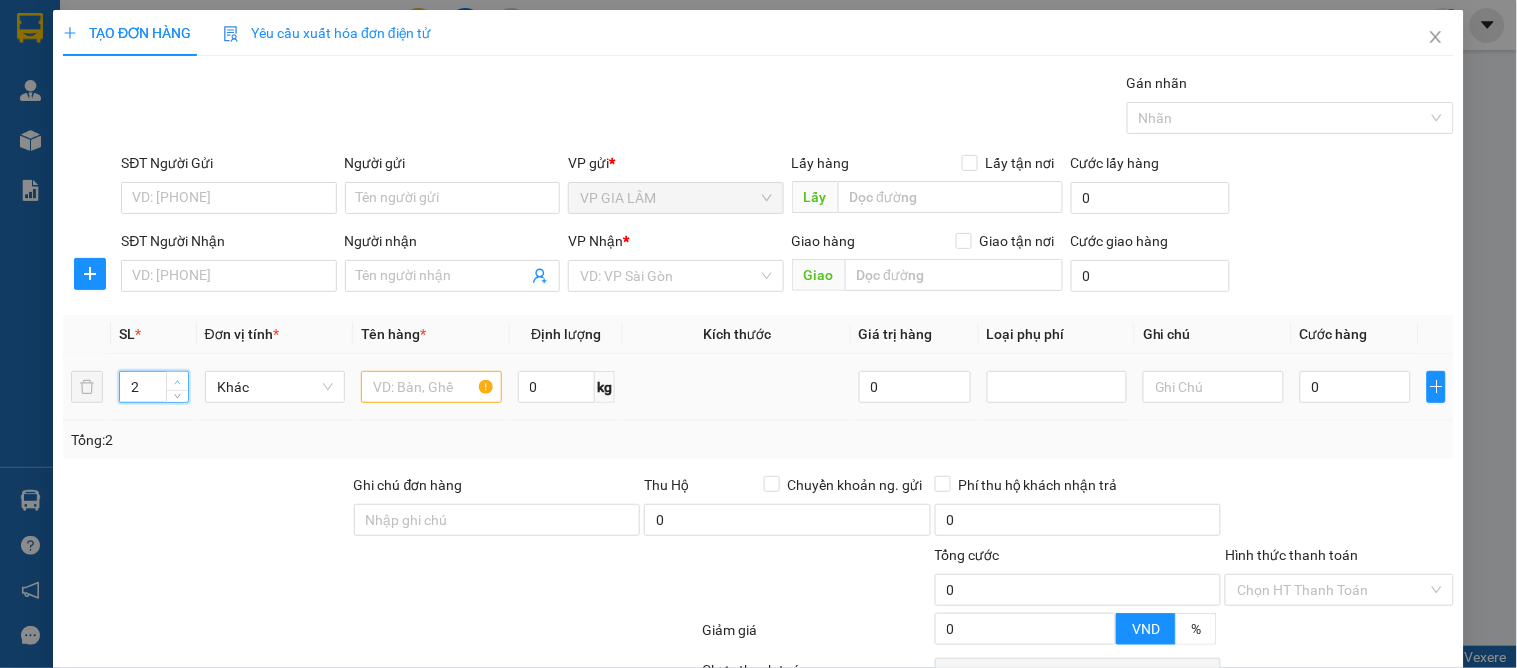 type on "3" 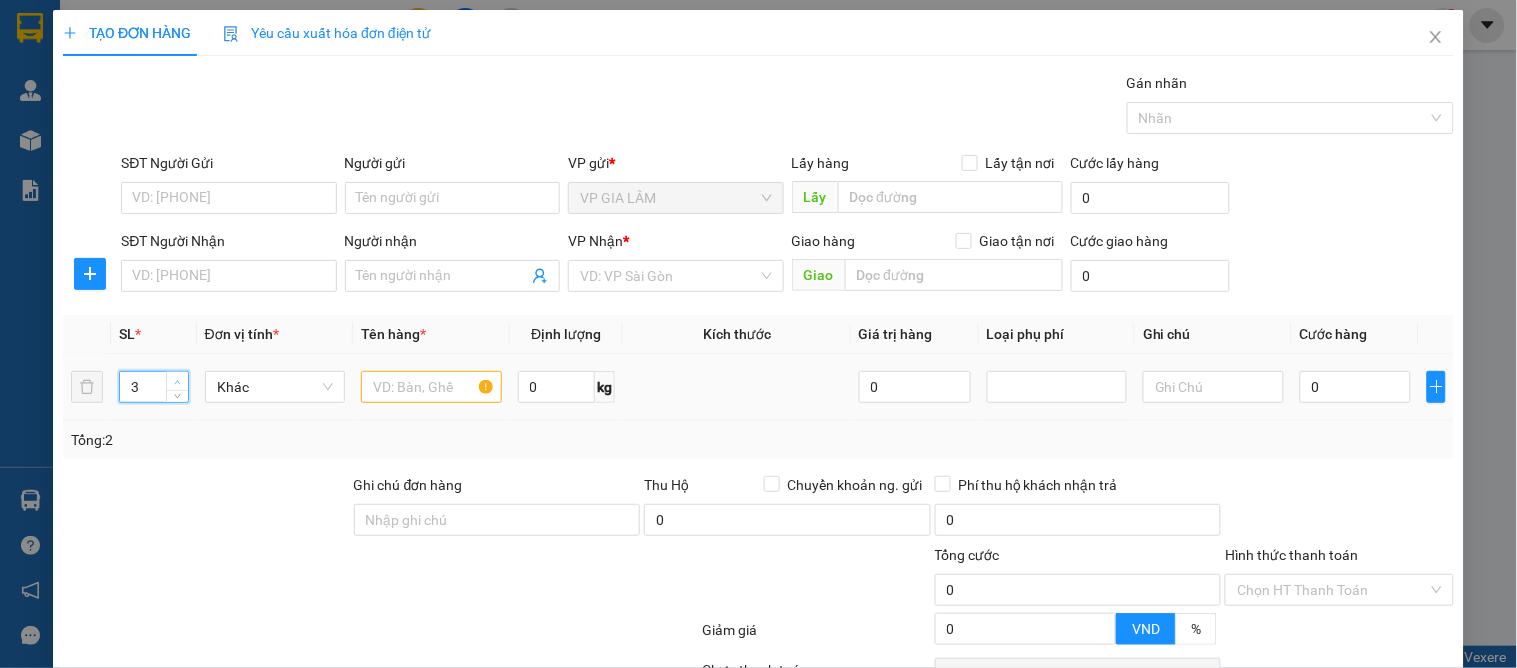 click 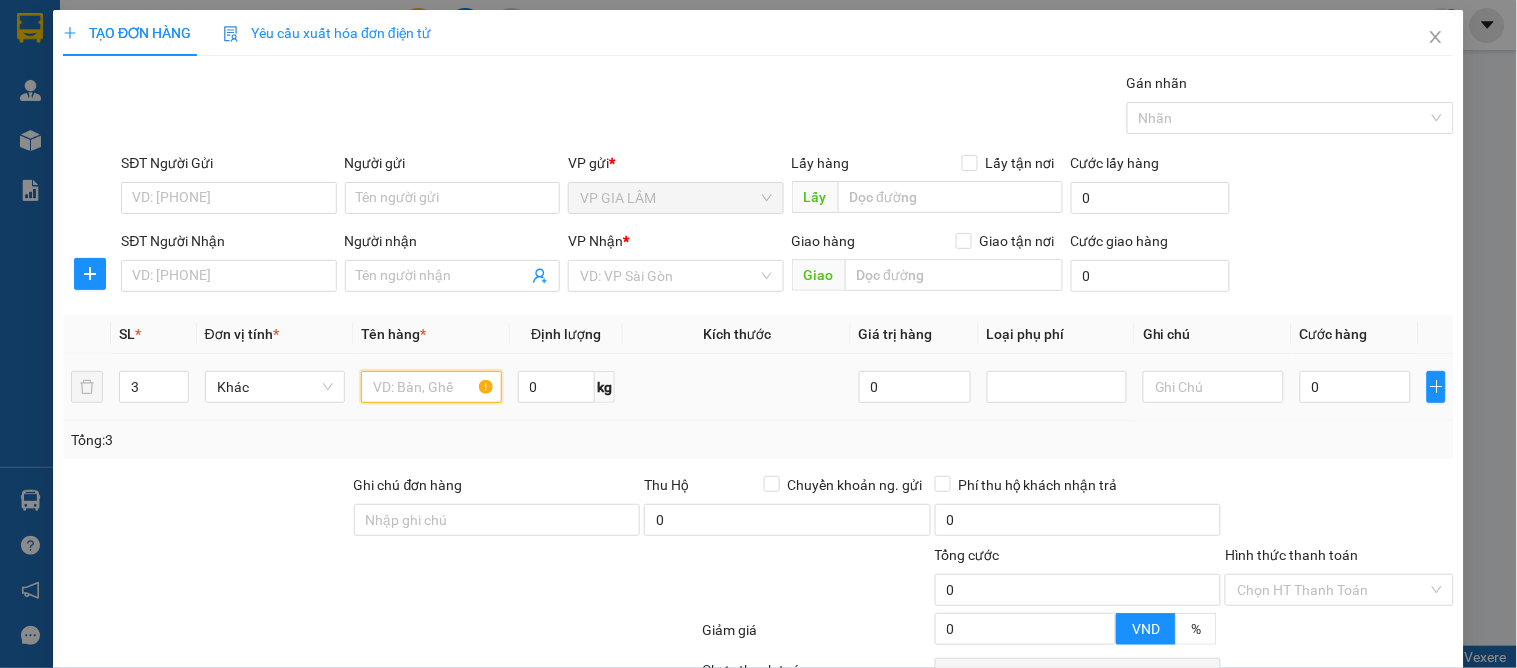 click at bounding box center [431, 387] 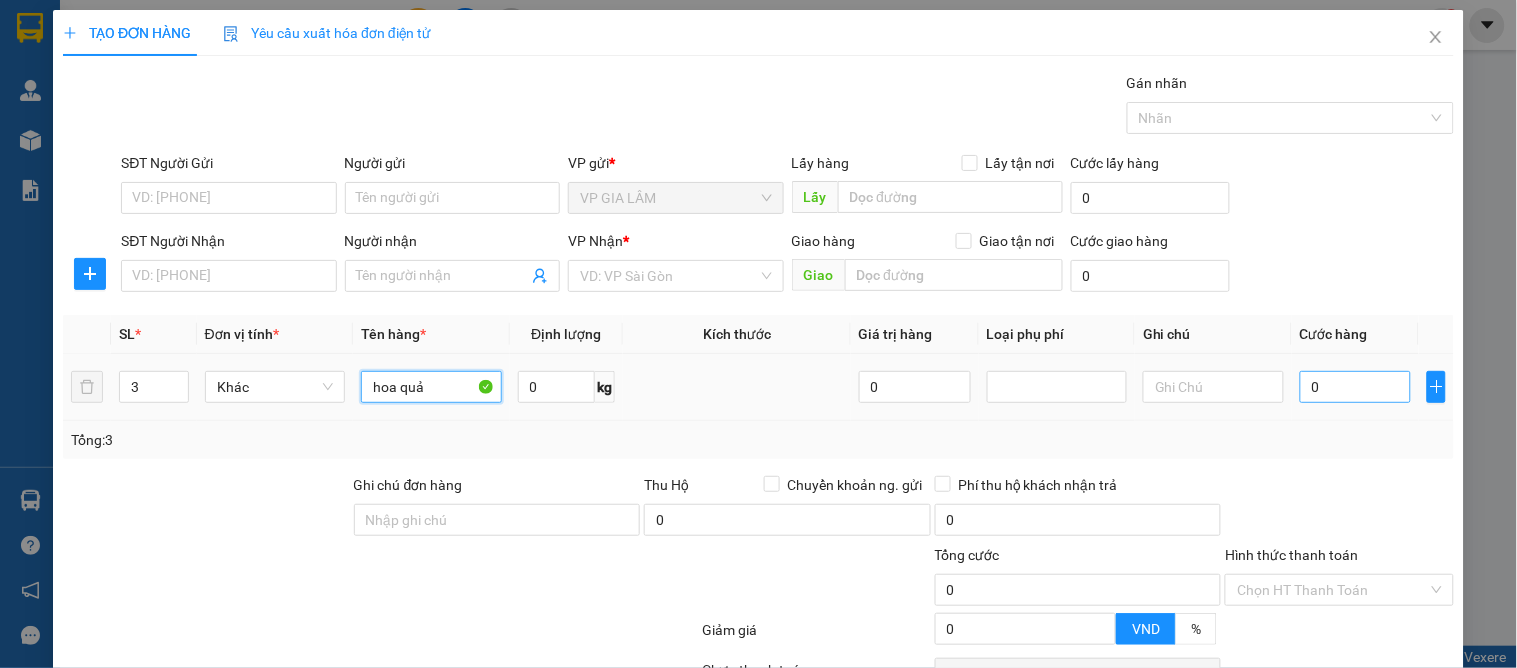 type on "hoa quả" 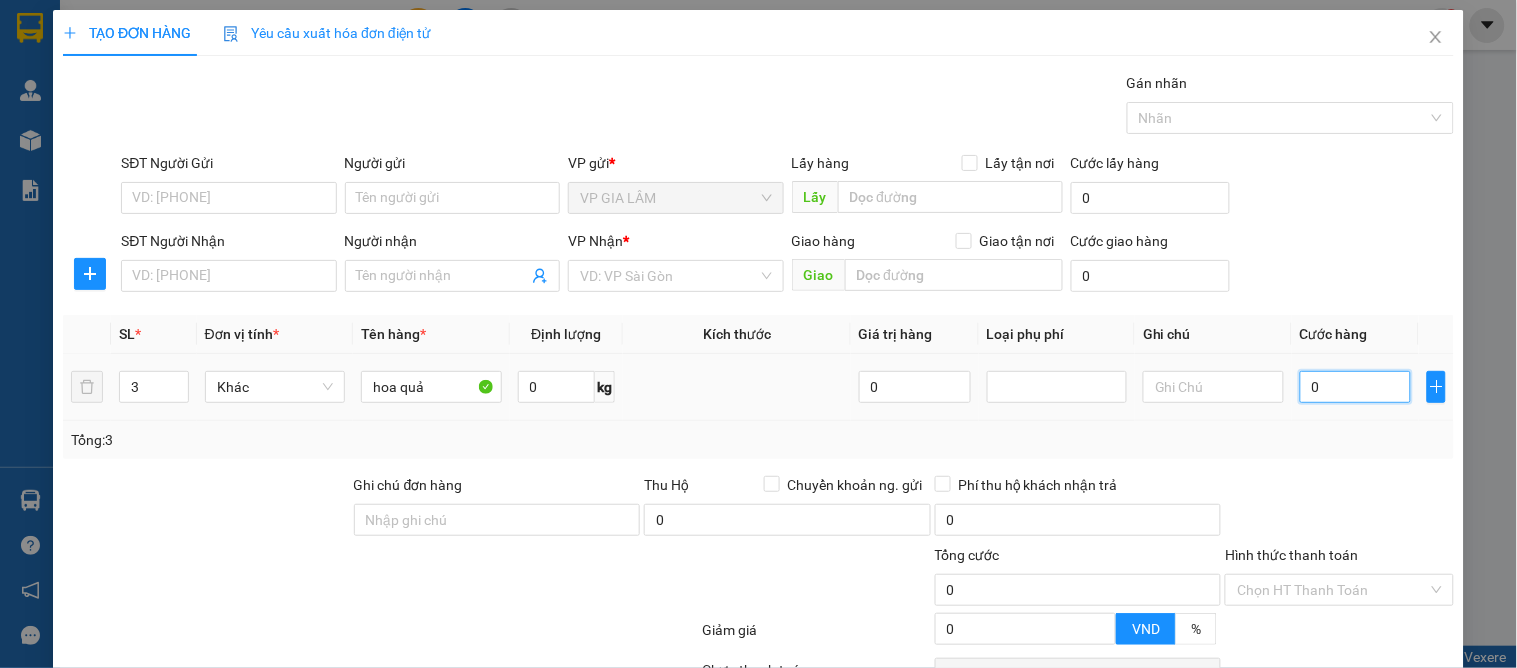 click on "0" at bounding box center [1356, 387] 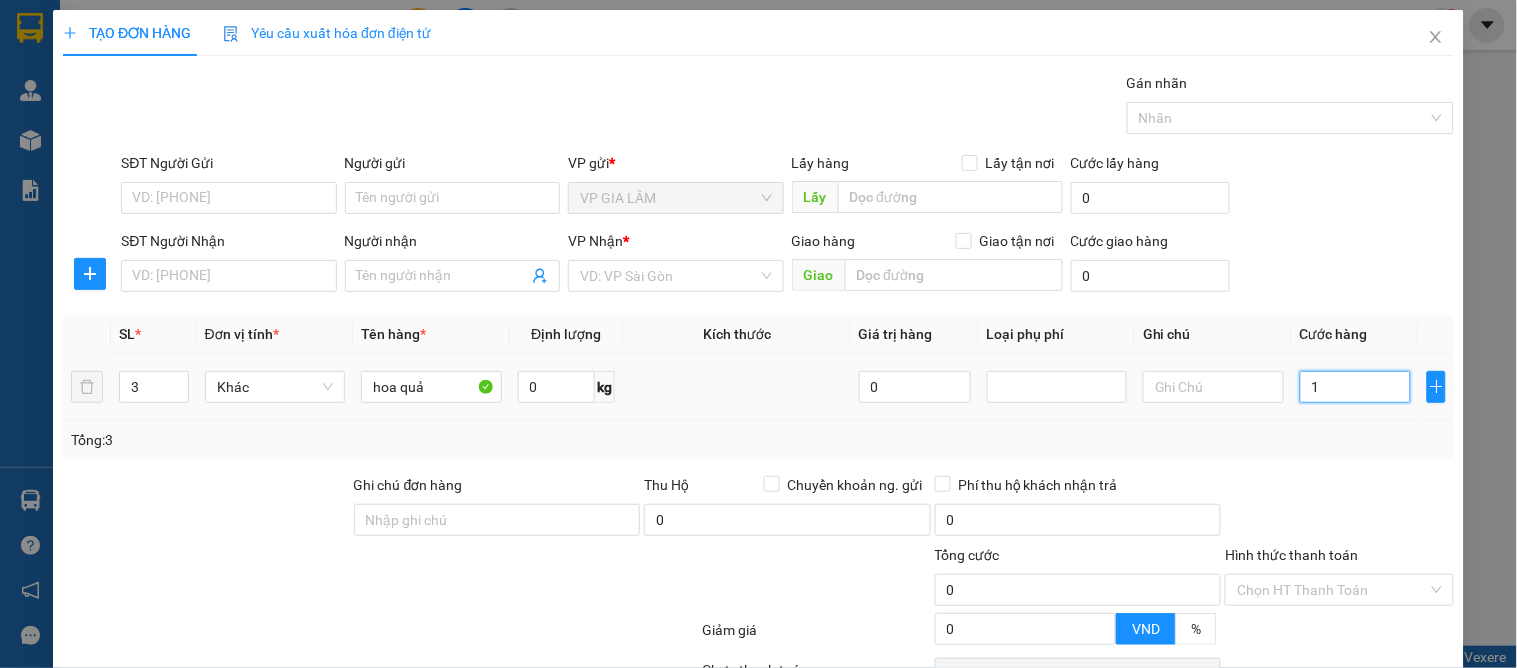type on "1" 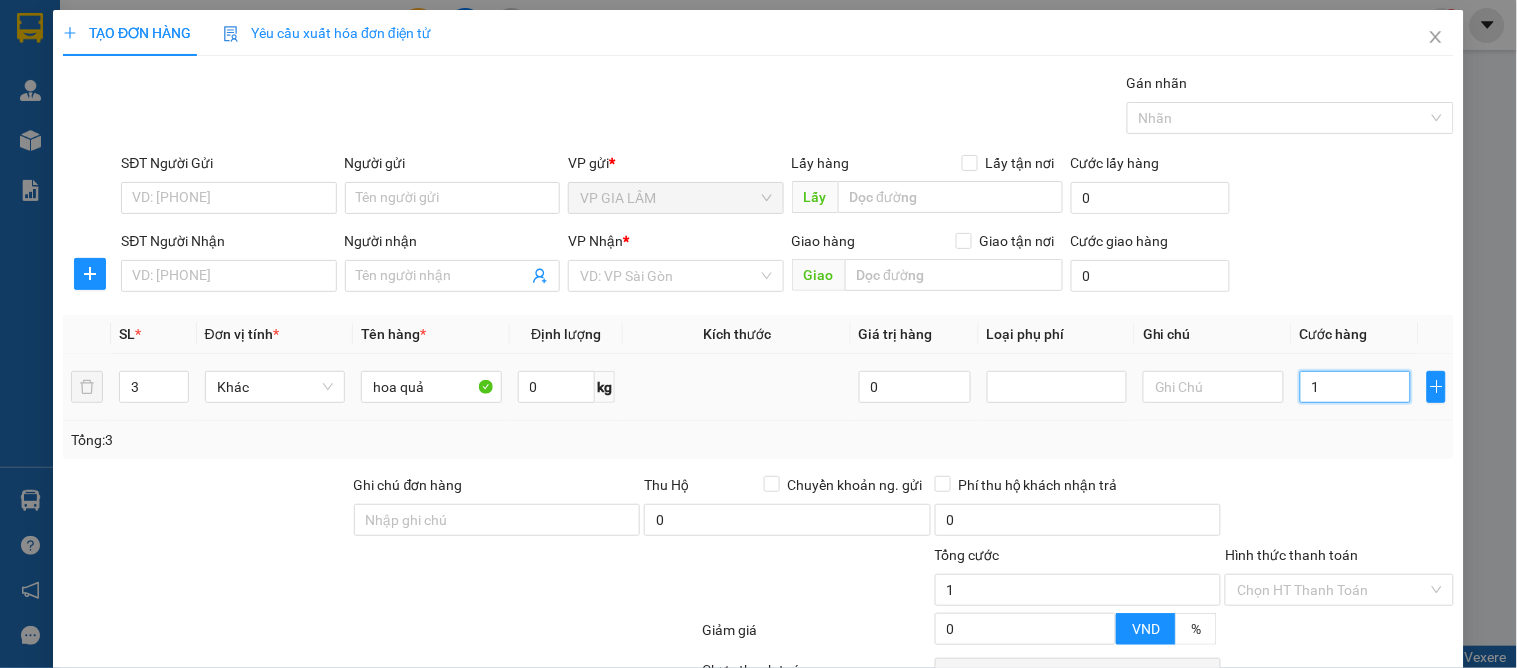 type on "12" 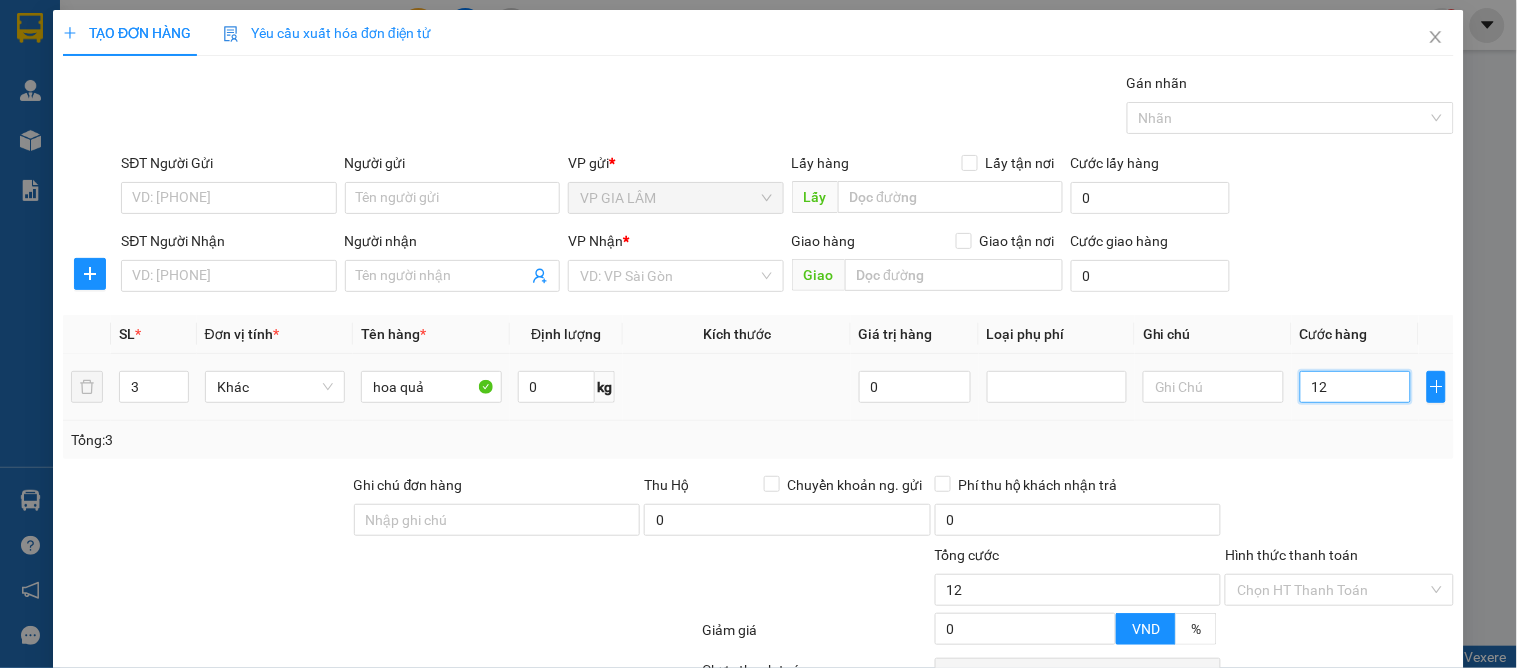 type on "120" 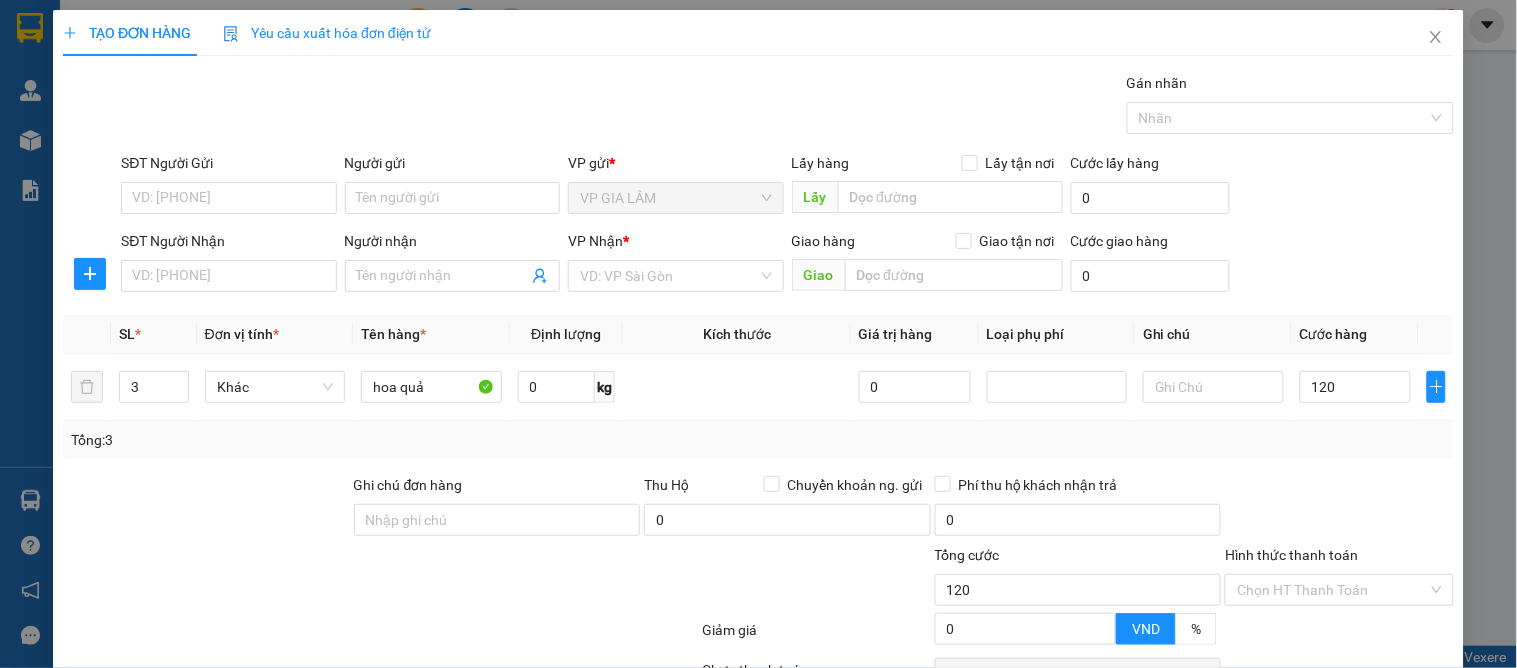 type on "120.000" 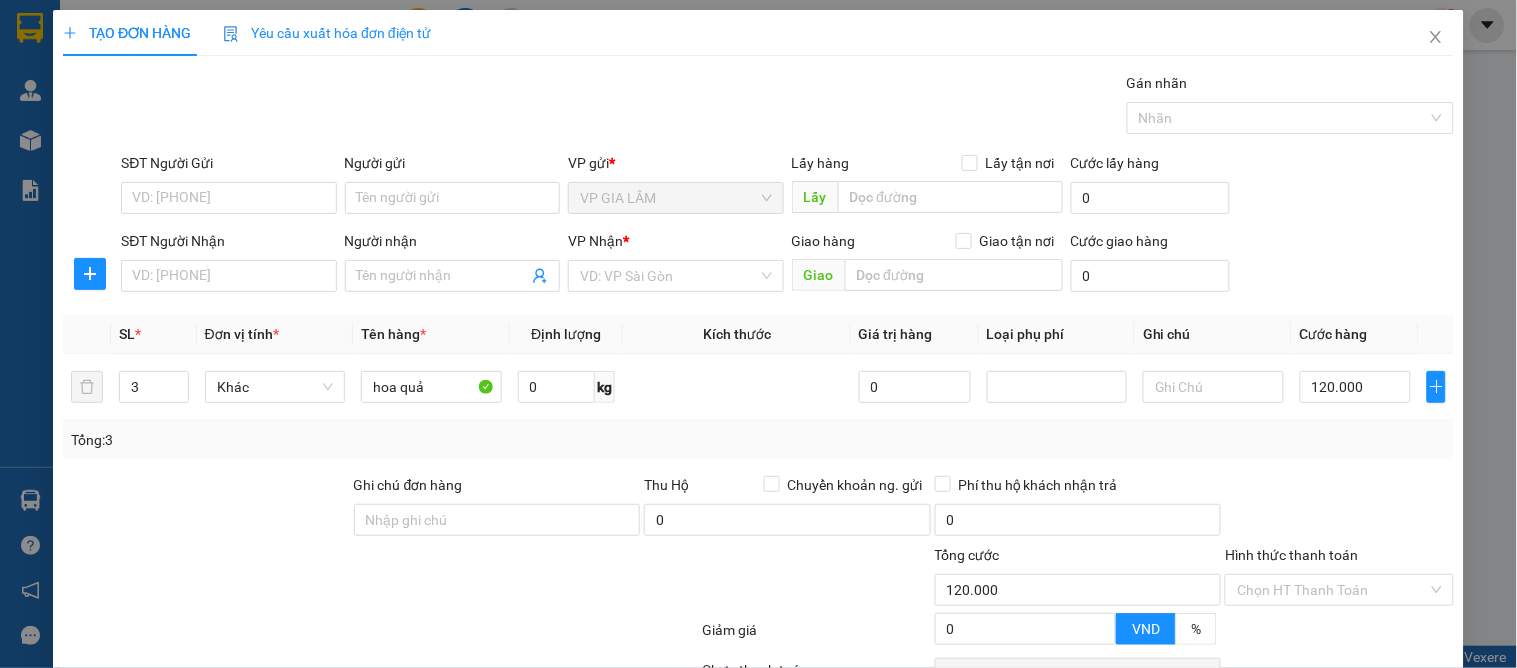 click on "Transit Pickup Surcharge Ids Transit Deliver Surcharge Ids Transit Deliver Surcharge Transit Deliver Surcharge Gói vận chuyển  * Tiêu chuẩn Gán nhãn   Nhãn SĐT Người Gửi VD: [PHONE] Người gửi Tên người gửi VP gửi  * VP GIA LÂM Lấy hàng Lấy tận nơi Lấy Cước lấy hàng 0 SĐT Người Nhận VD: [PHONE] Người nhận Tên người nhận VP Nhận  * VD: VP Sài Gòn Giao hàng Giao tận nơi Giao Cước giao hàng 0 SL  * Đơn vị tính  * Tên hàng  * Định lượng Kích thước Giá trị hàng Loại phụ phí Ghi chú Cước hàng                       3 Khác hoa quả 0 kg 0   120.000 Tổng:  3 Ghi chú đơn hàng Thu Hộ Chuyển khoản ng. gửi 0 Phí thu hộ khách nhận trả 0 Tổng cước 120.000 Hình thức thanh toán Chọn HT Thanh Toán Giảm giá 0 VND % Discount 0 Số tiền thu trước 0 Chưa thanh toán 120.000 Chọn HT Thanh Toán Ghi chú nội bộ nhà xe Chi phí nội bộ 0 Lưu nháp Lưu" at bounding box center (758, 437) 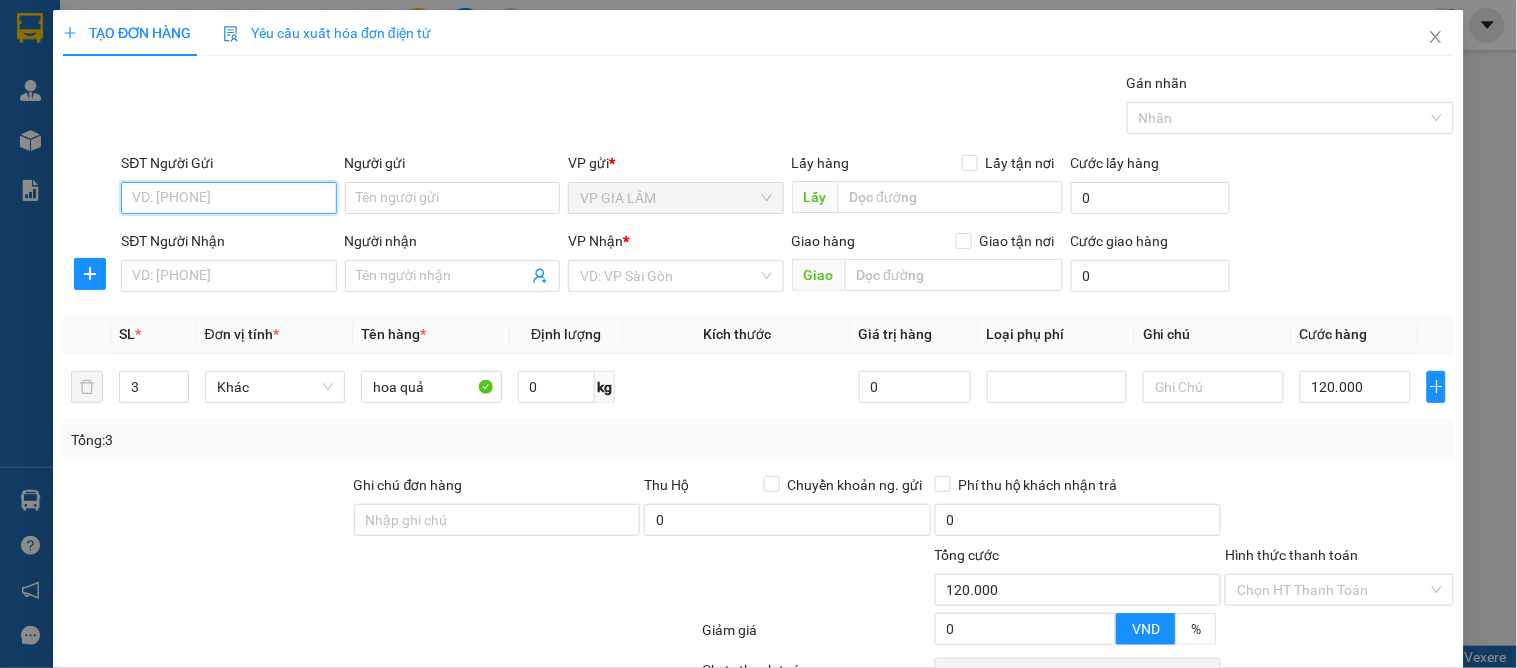 click on "SĐT Người Gửi" at bounding box center (228, 198) 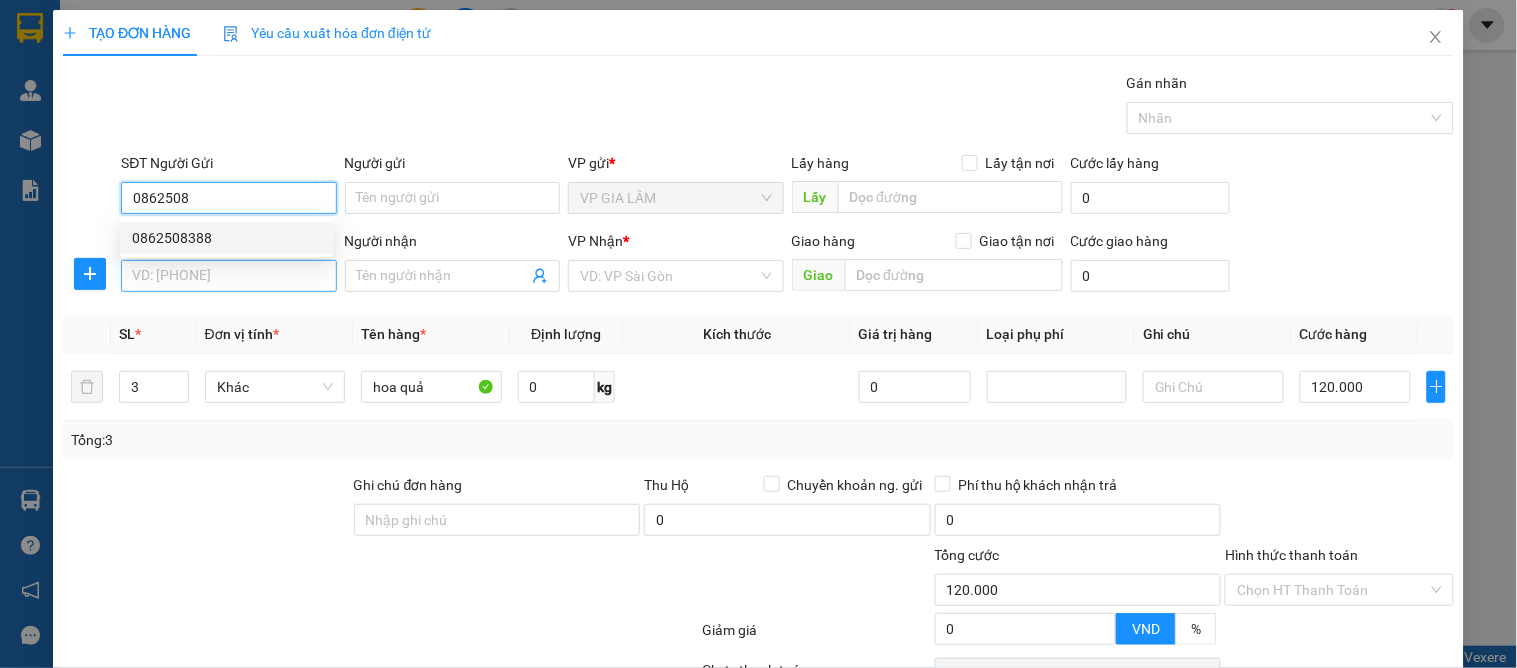 drag, startPoint x: 200, startPoint y: 243, endPoint x: 198, endPoint y: 271, distance: 28.071337 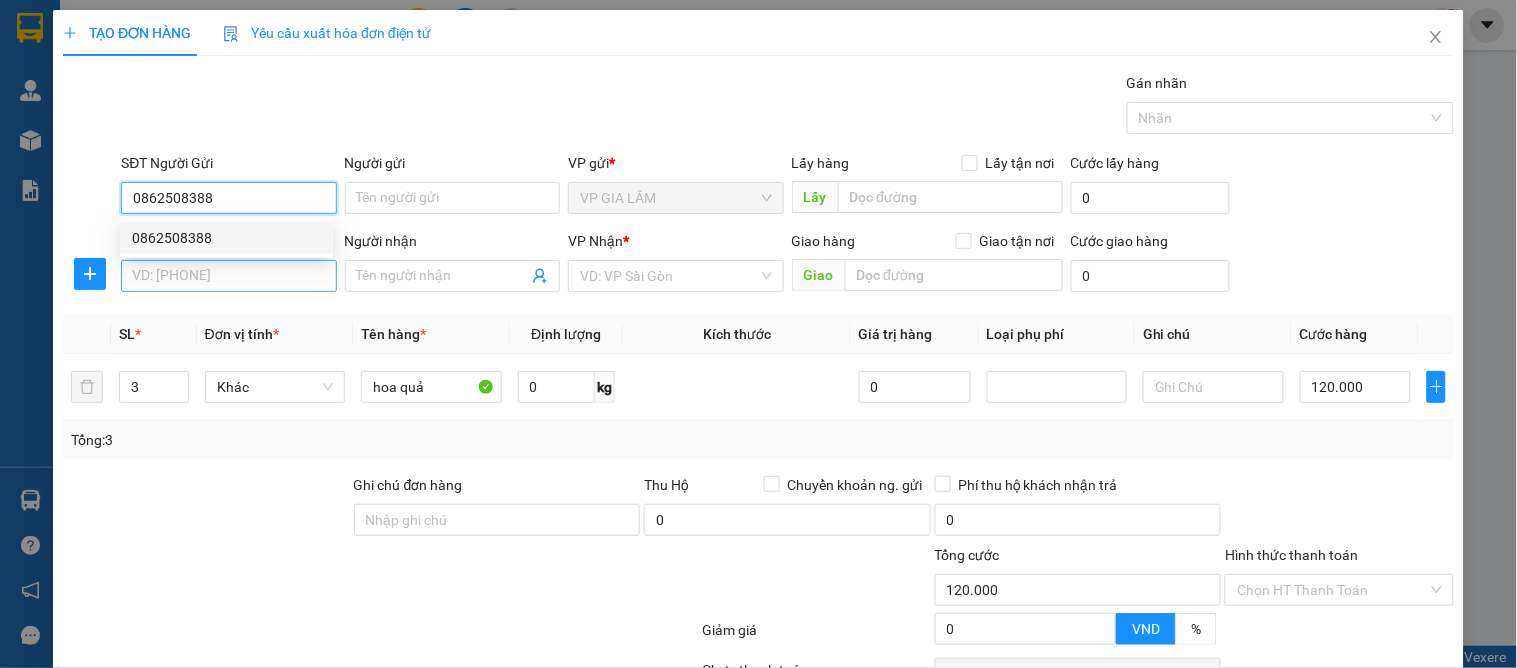 type on "0862508388" 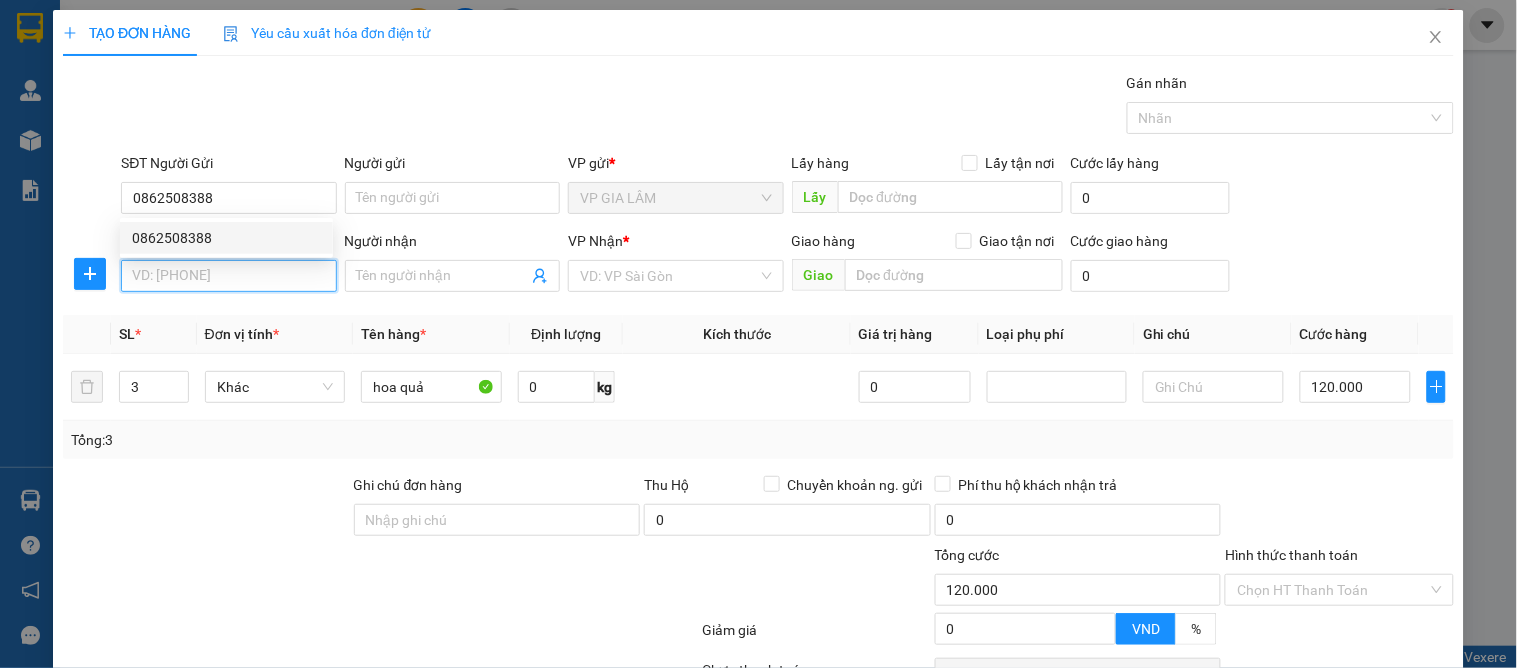 click on "SĐT Người Nhận" at bounding box center (228, 276) 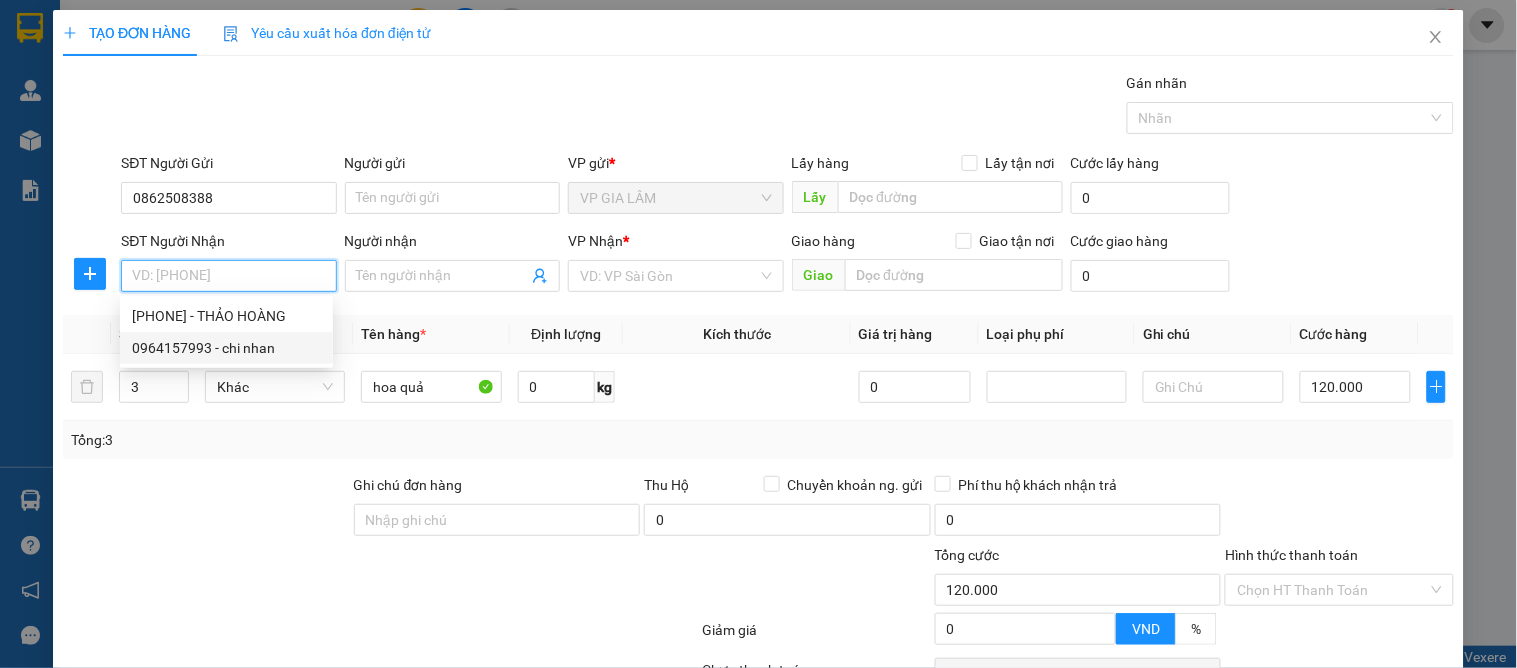 click on "0964157993 - chi nhan" at bounding box center [226, 348] 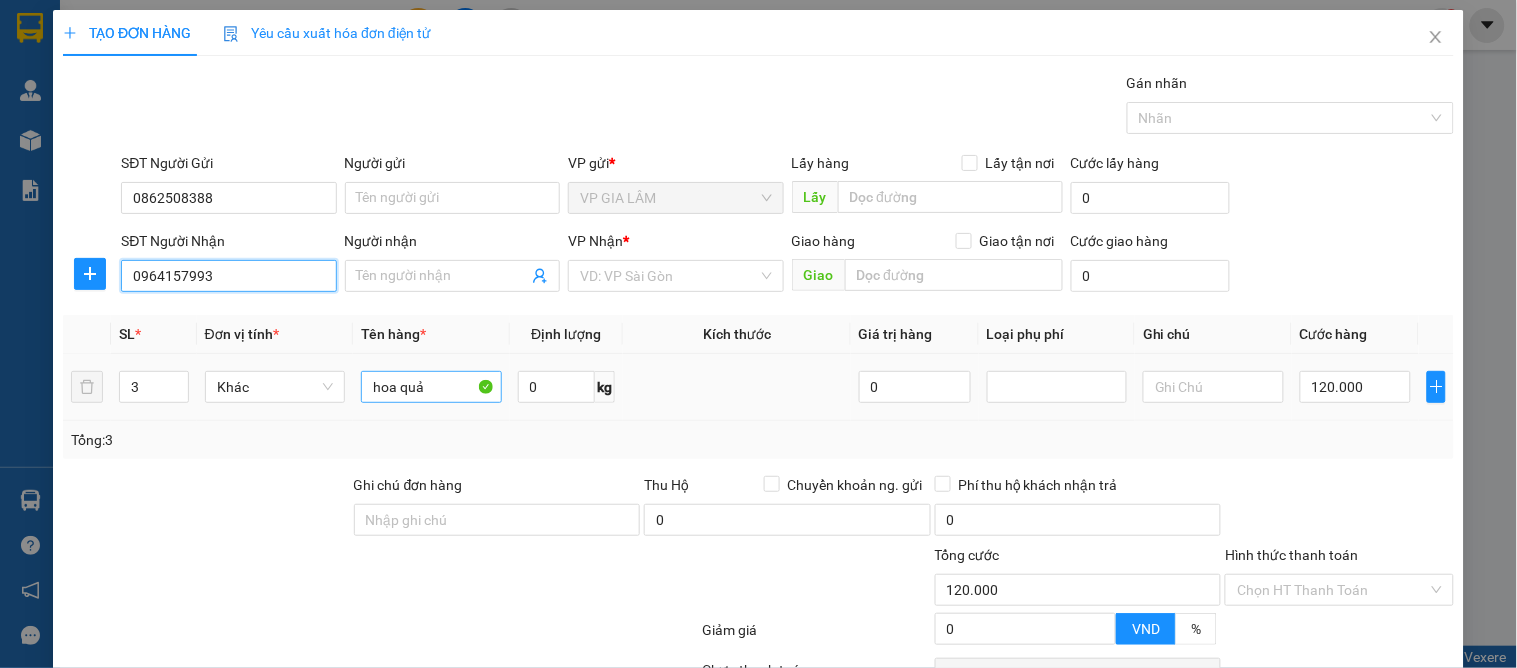 type on "chi nhan" 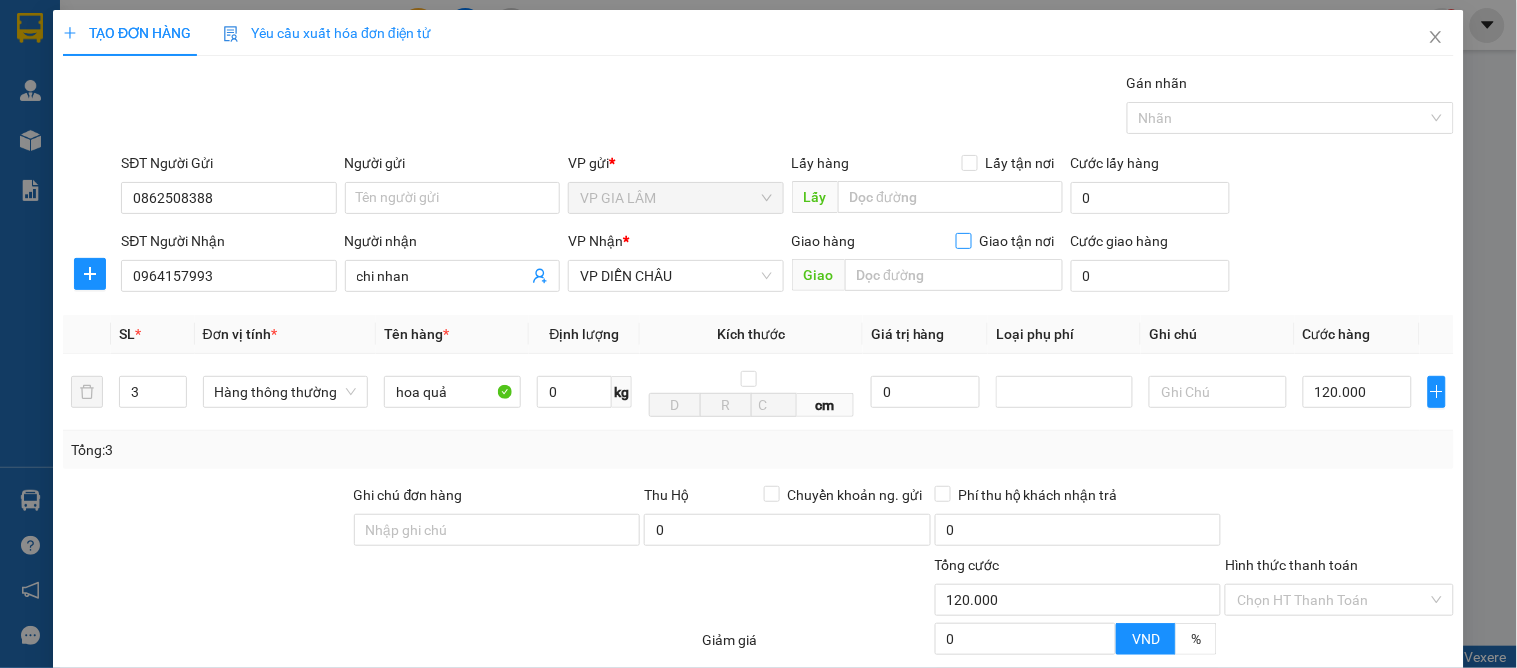 click at bounding box center [964, 241] 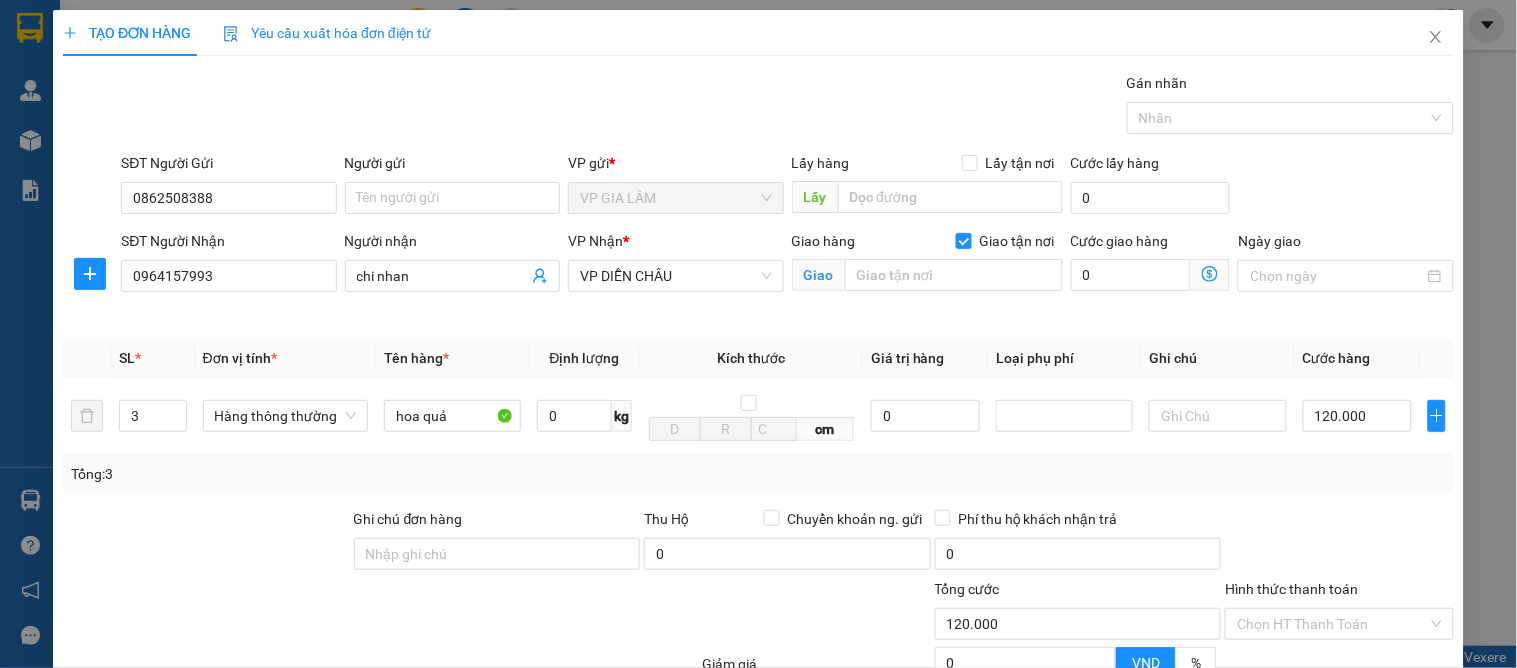 click on "Giao hàng Giao tận nơi Giao" at bounding box center (927, 265) 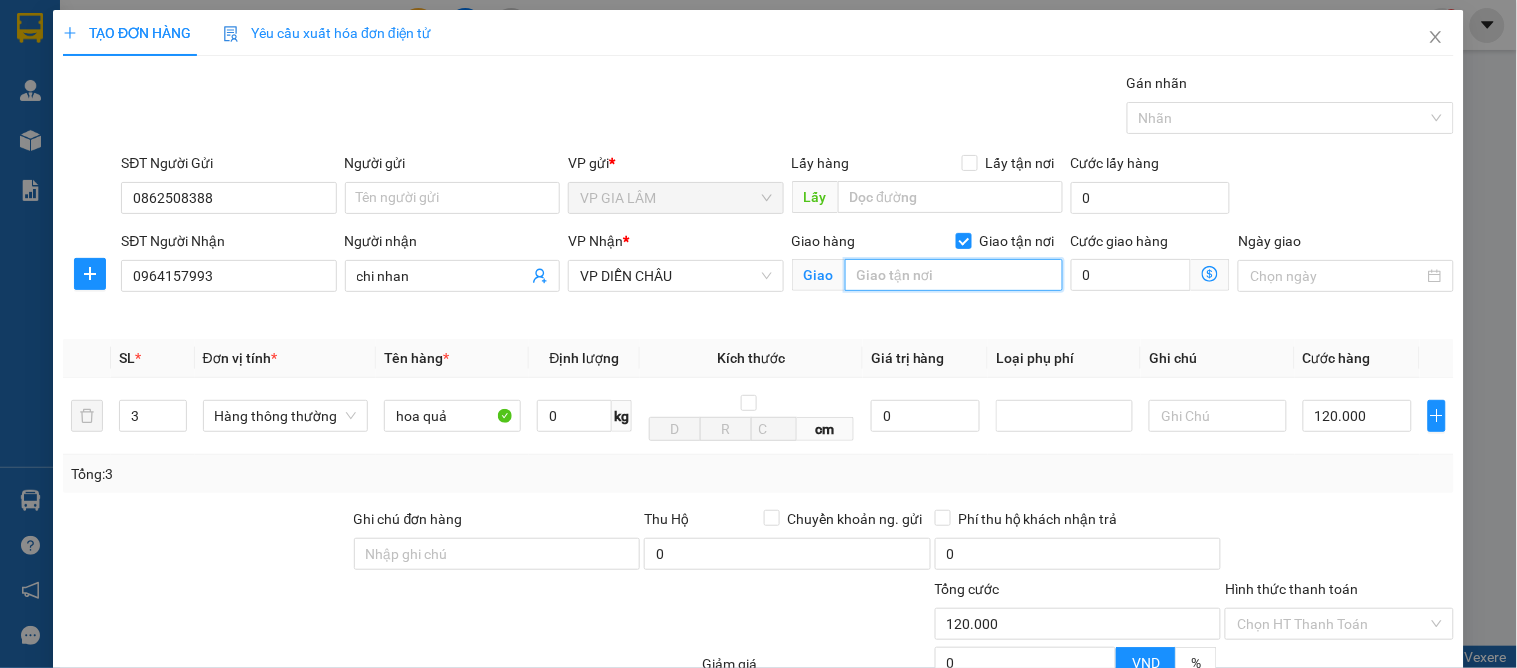 click at bounding box center (954, 275) 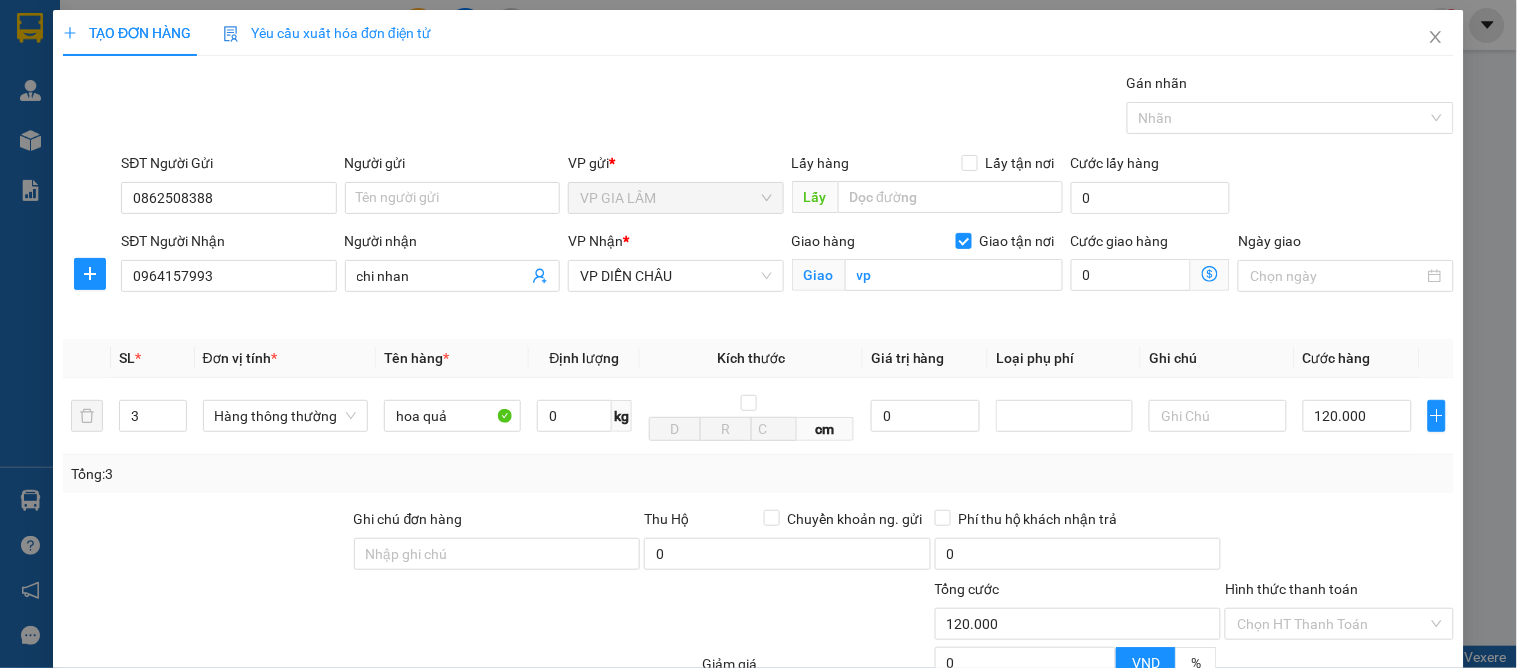 click on "Lưu và In" at bounding box center (1380, 821) 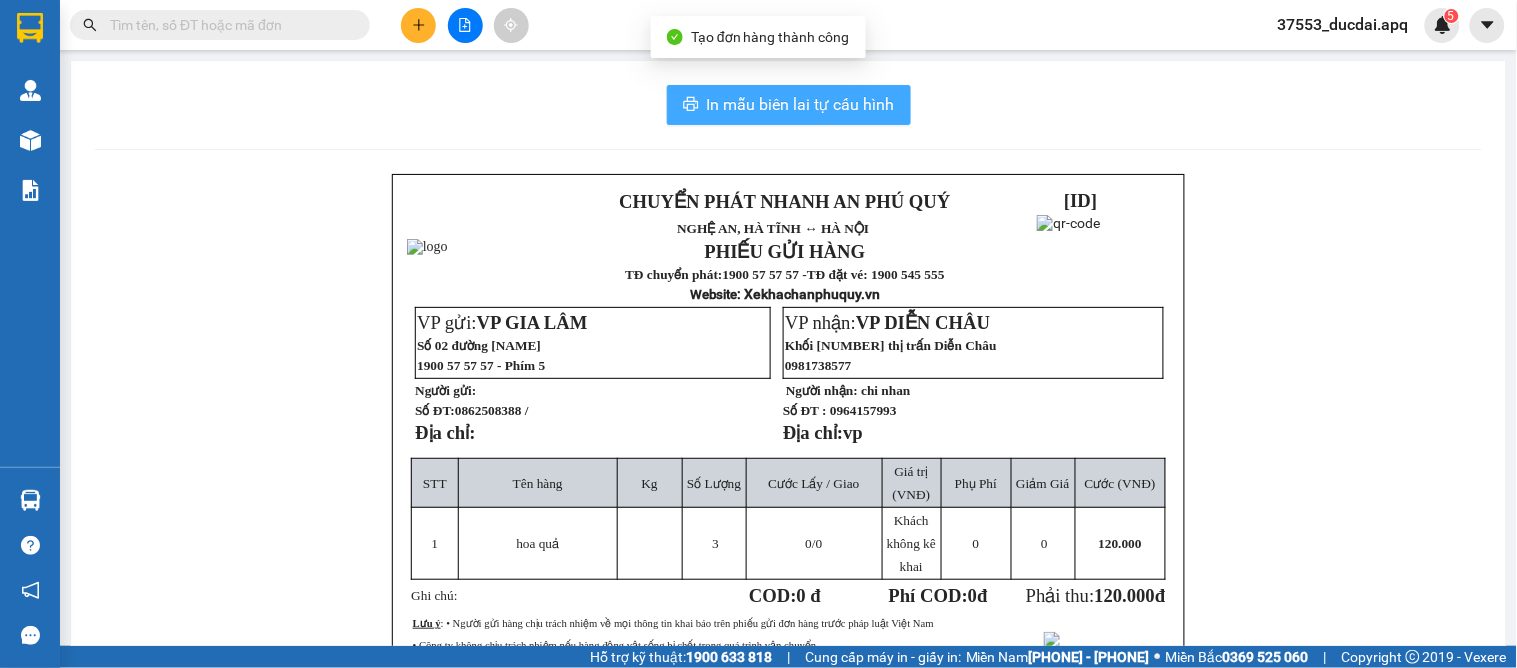 click on "In mẫu biên lai tự cấu hình" at bounding box center [801, 104] 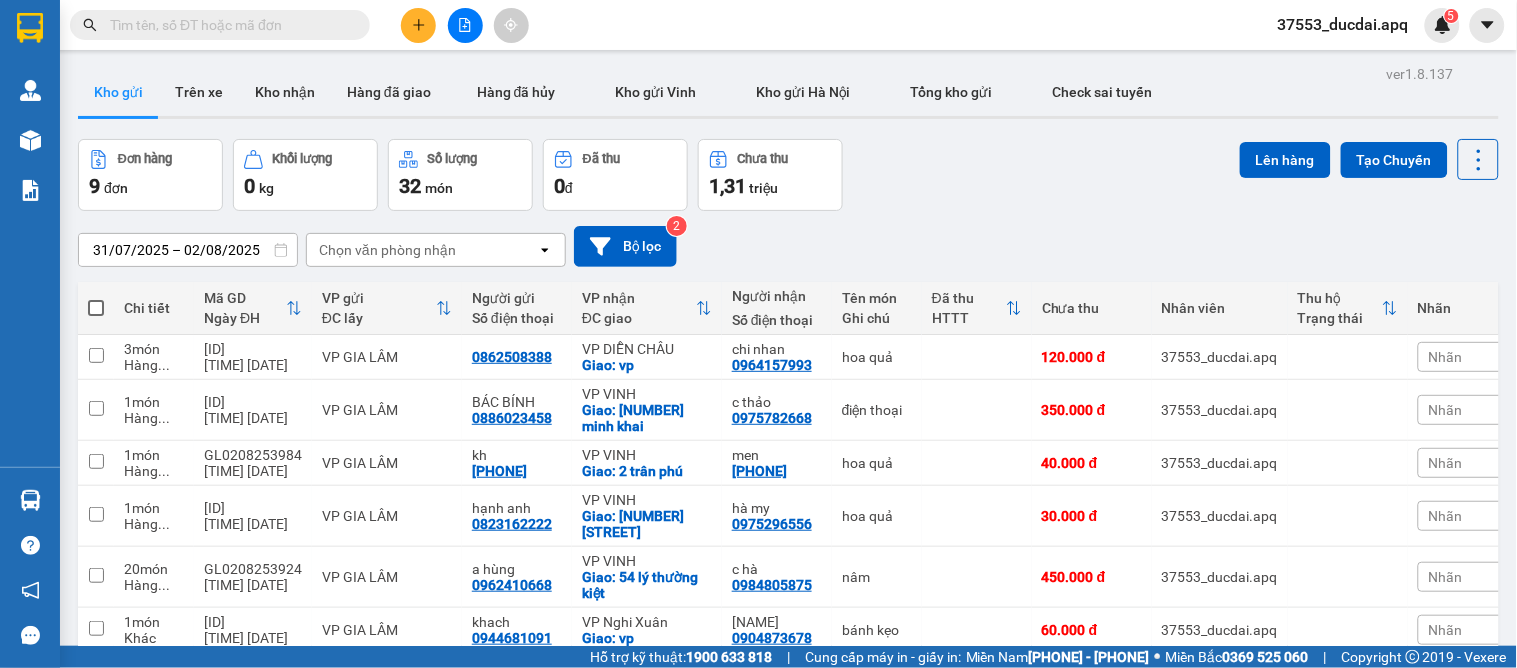 click 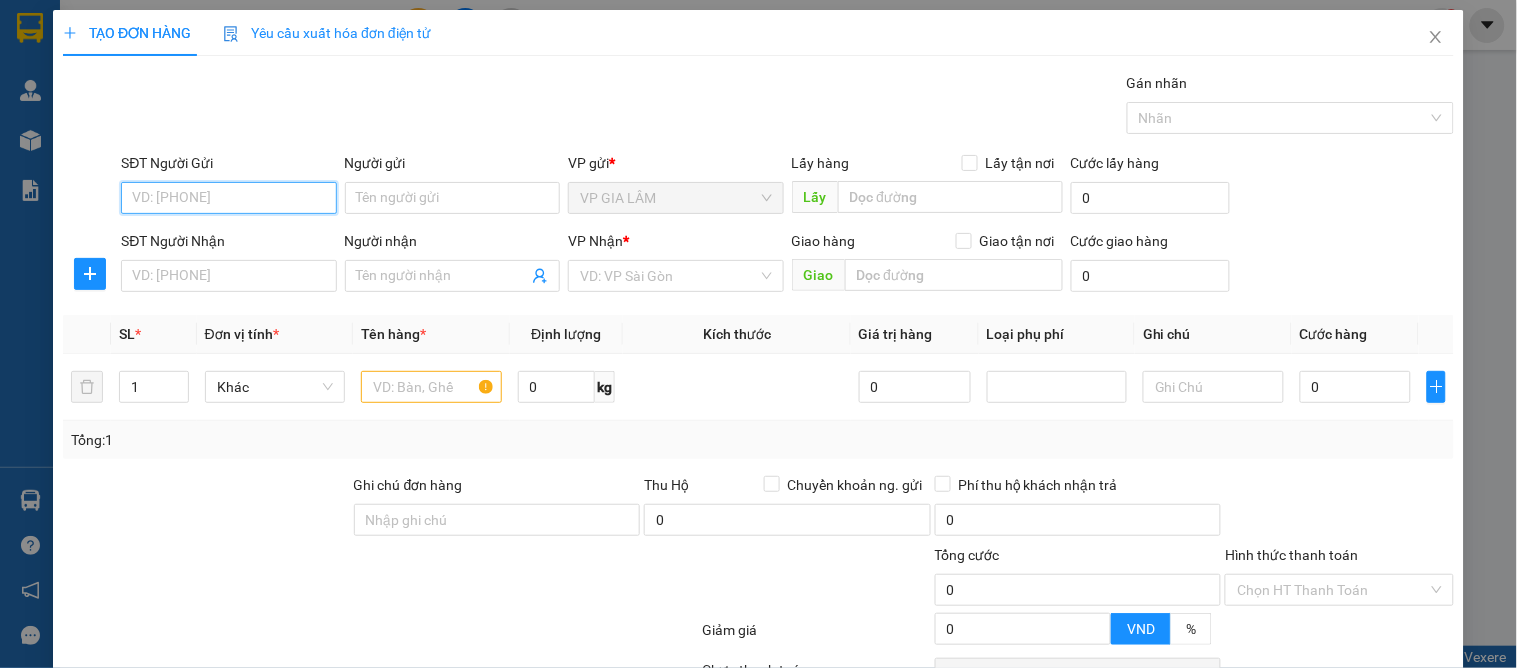 click on "SĐT Người Gửi" at bounding box center (228, 198) 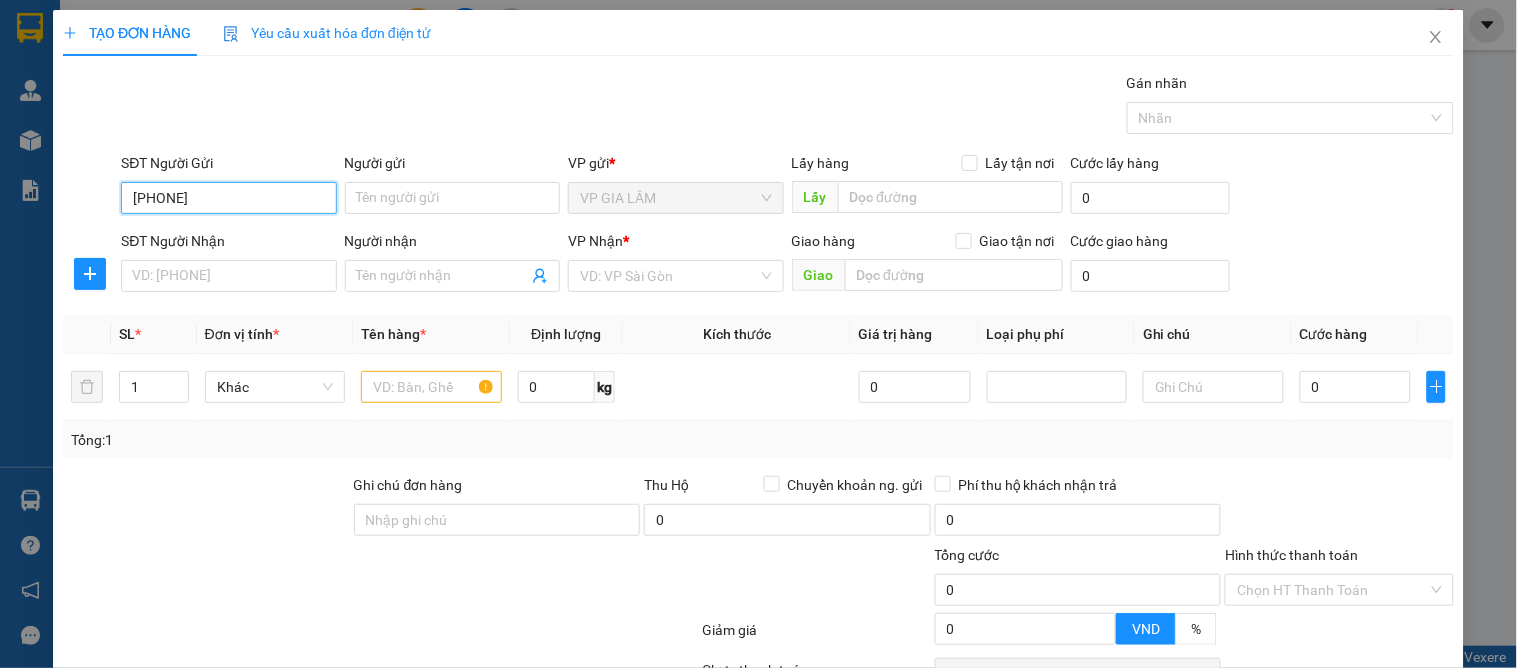 type on "[PHONE]" 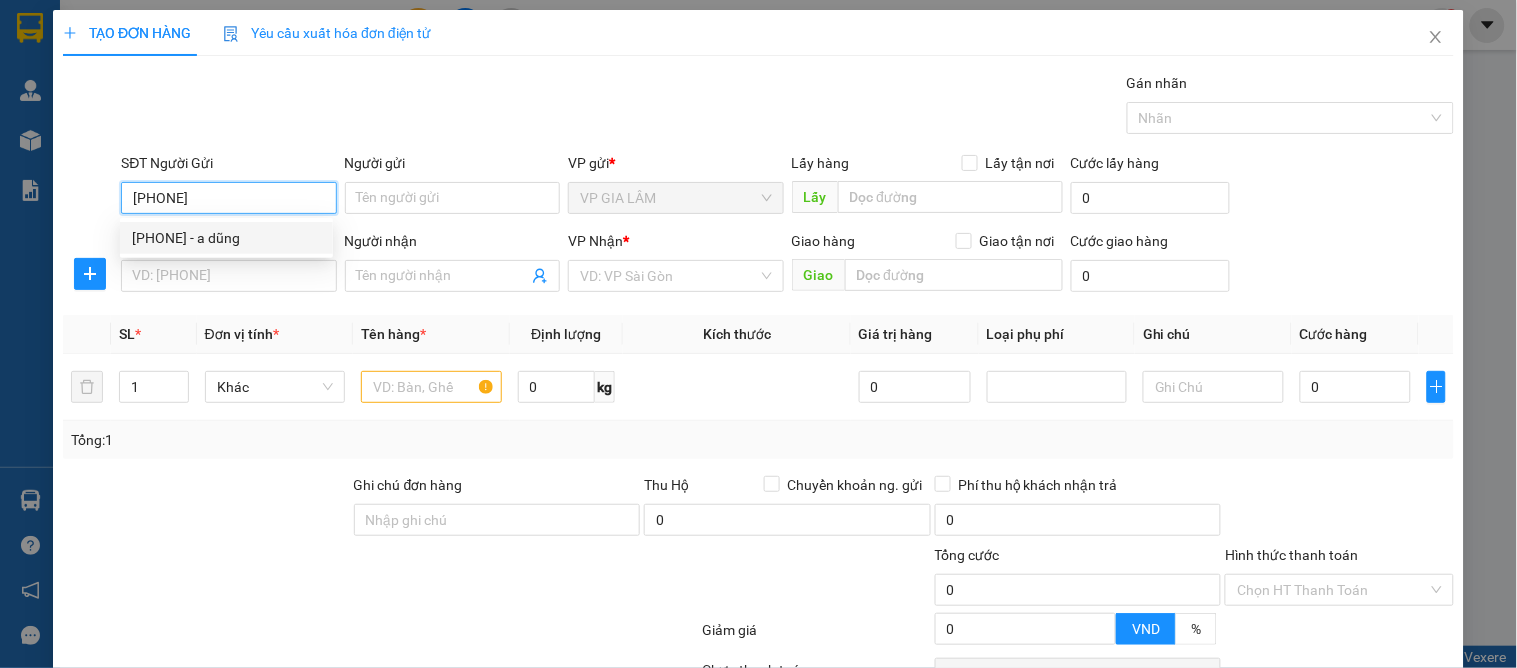 click on "[PHONE] - a dũng" at bounding box center [226, 238] 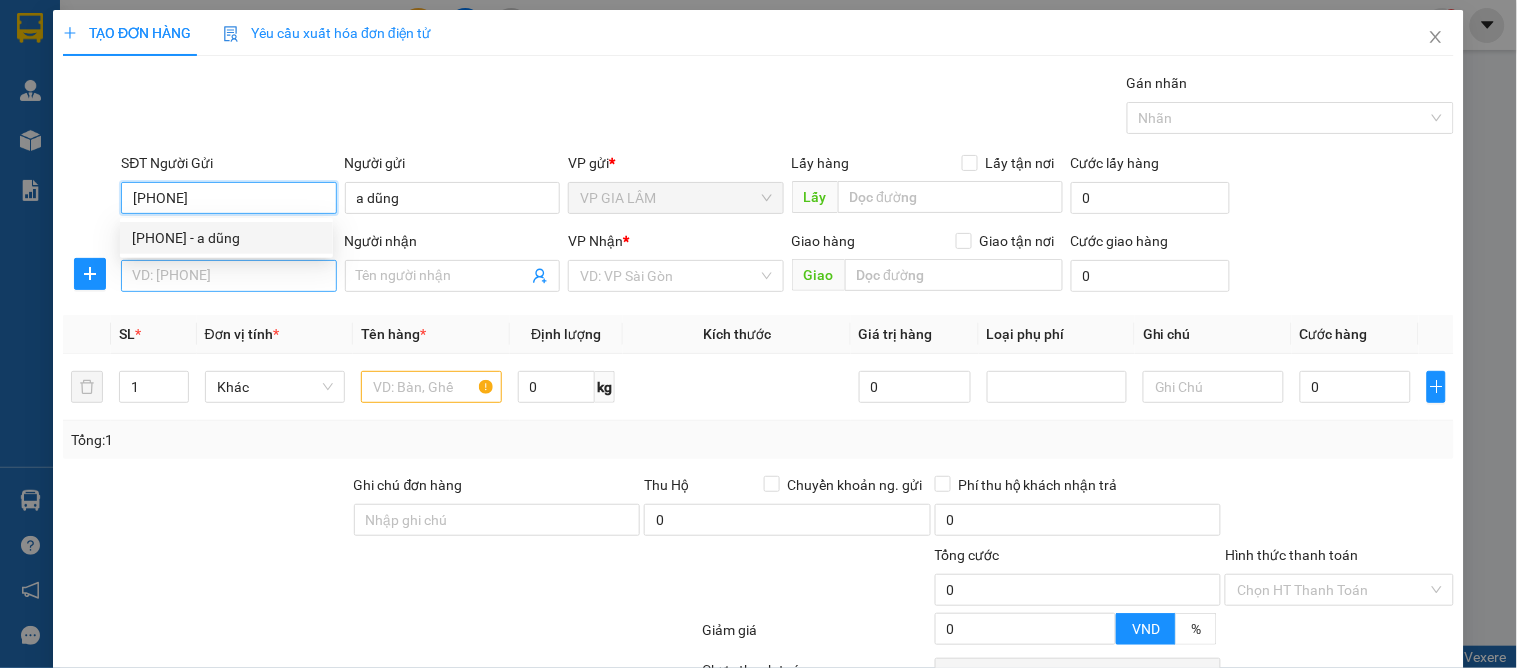 type on "[PHONE]" 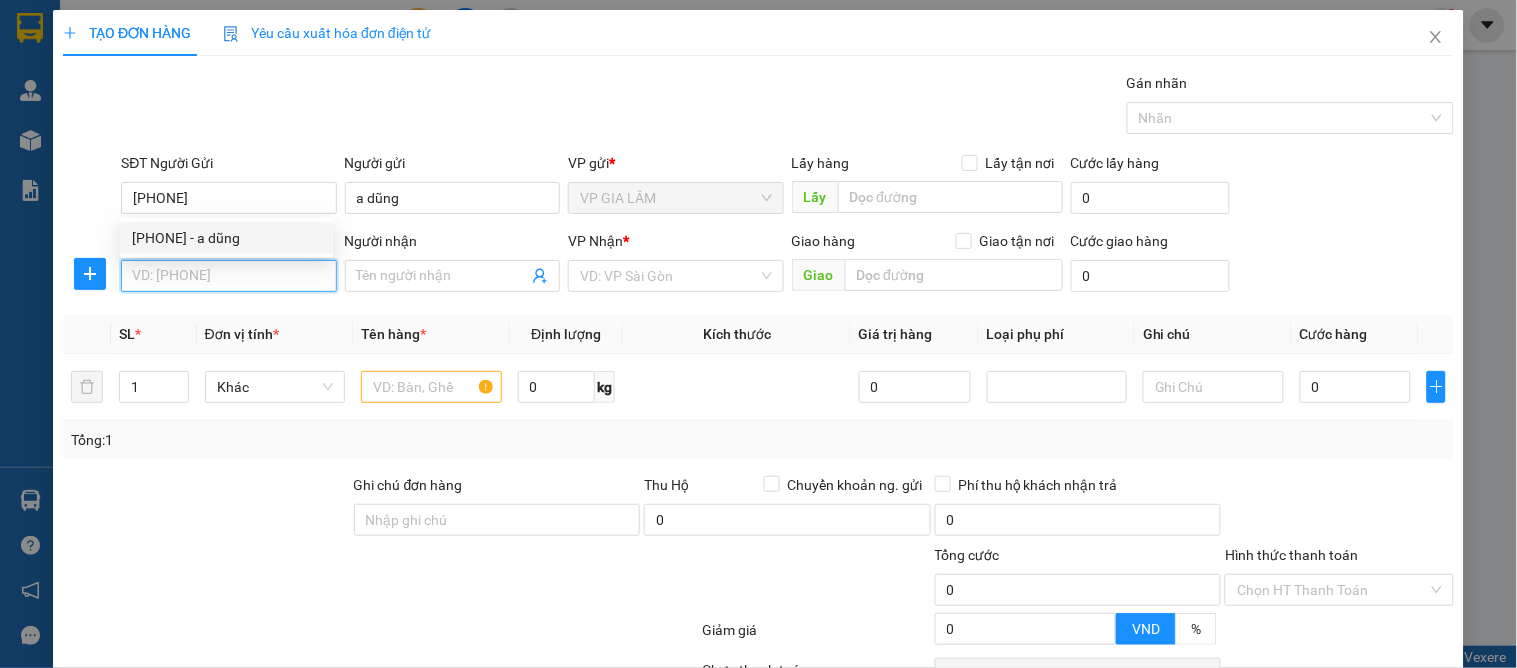drag, startPoint x: 236, startPoint y: 265, endPoint x: 277, endPoint y: 285, distance: 45.617977 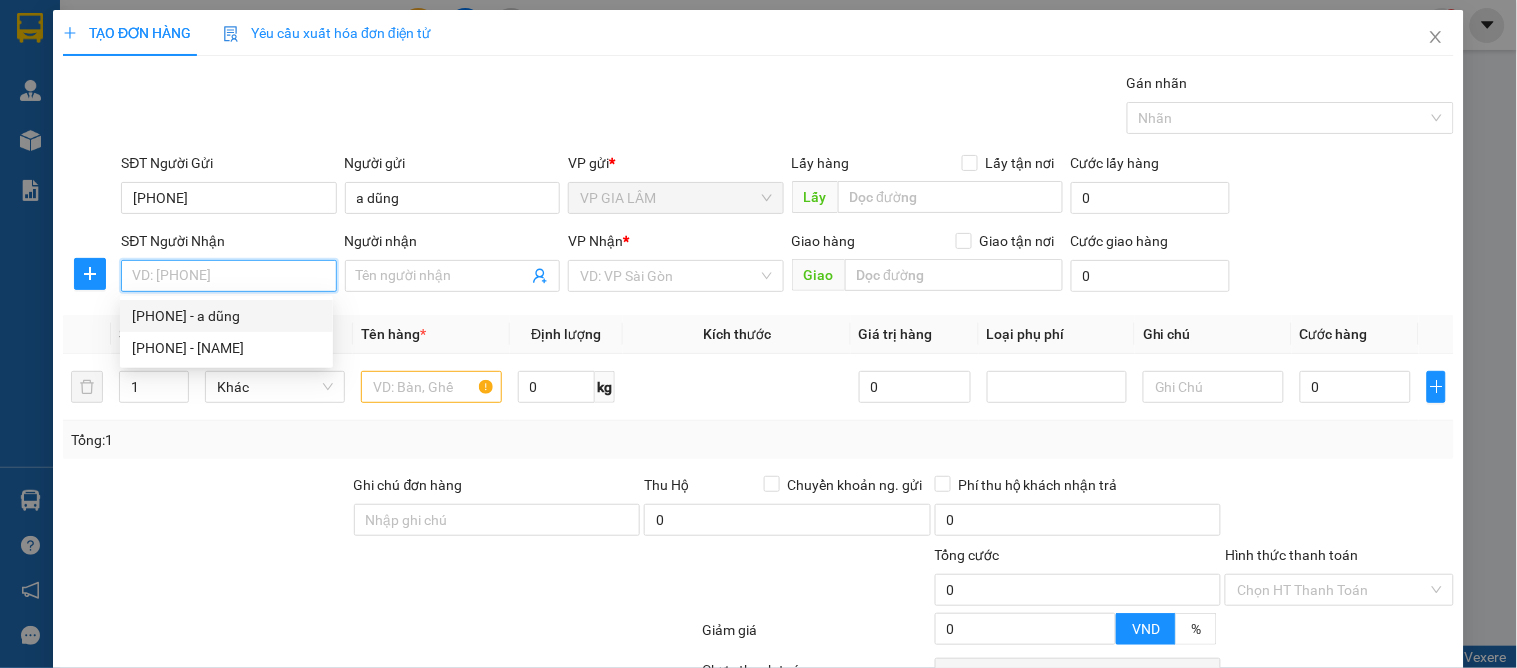 click on "SĐT Người Nhận" at bounding box center (228, 276) 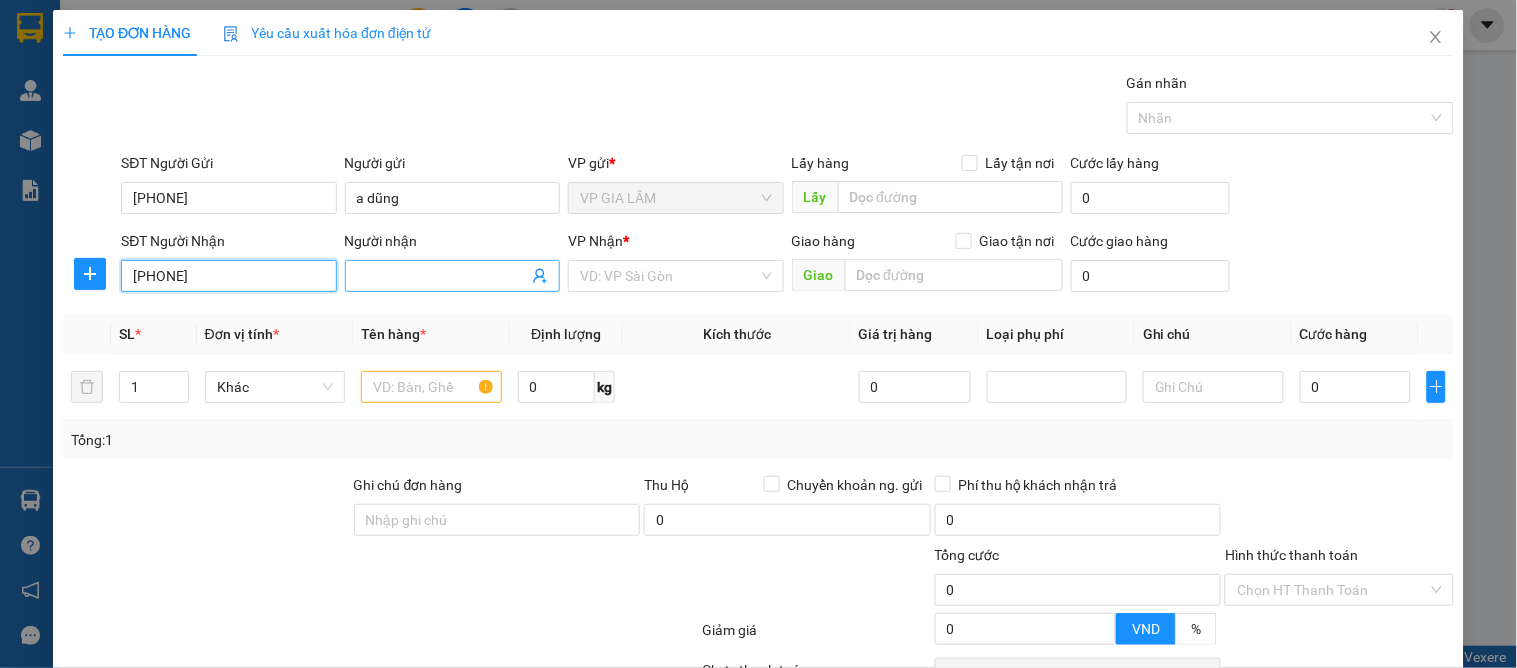 type on "[PHONE]" 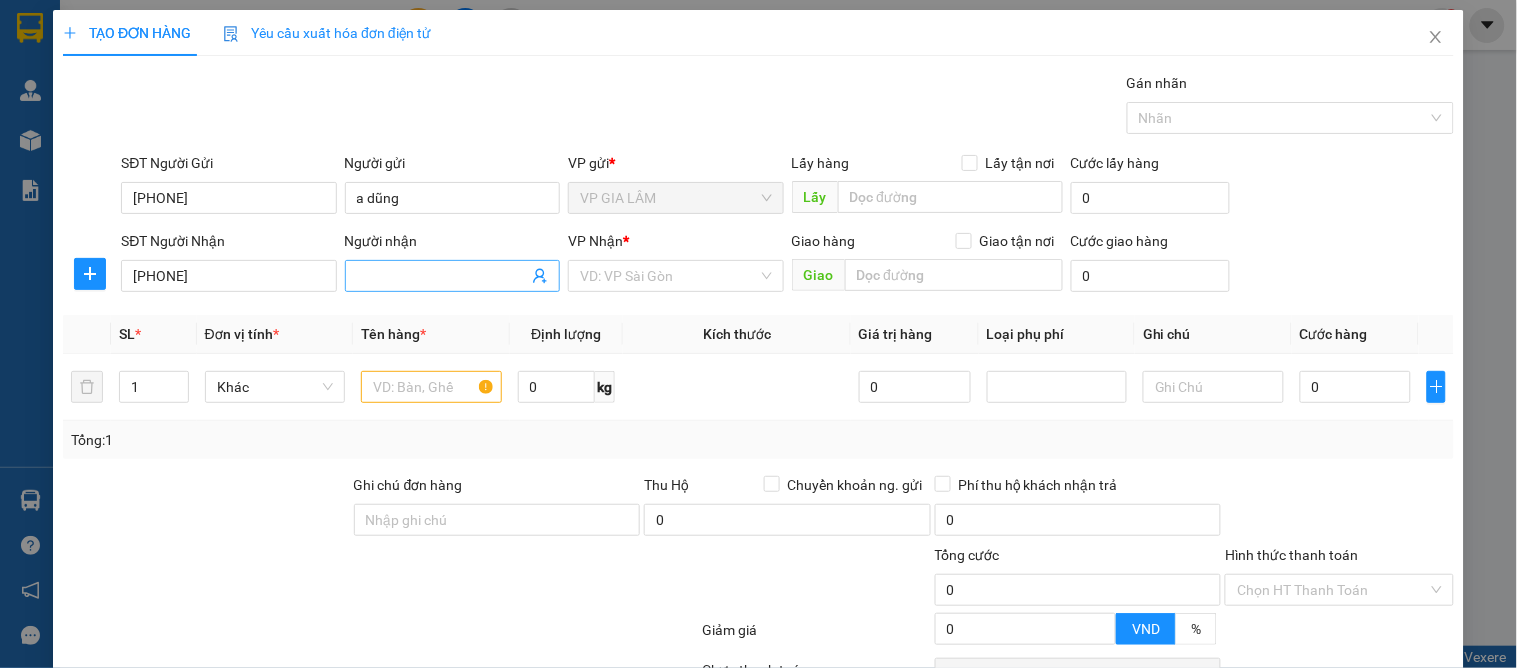 click on "Người nhận" at bounding box center [442, 276] 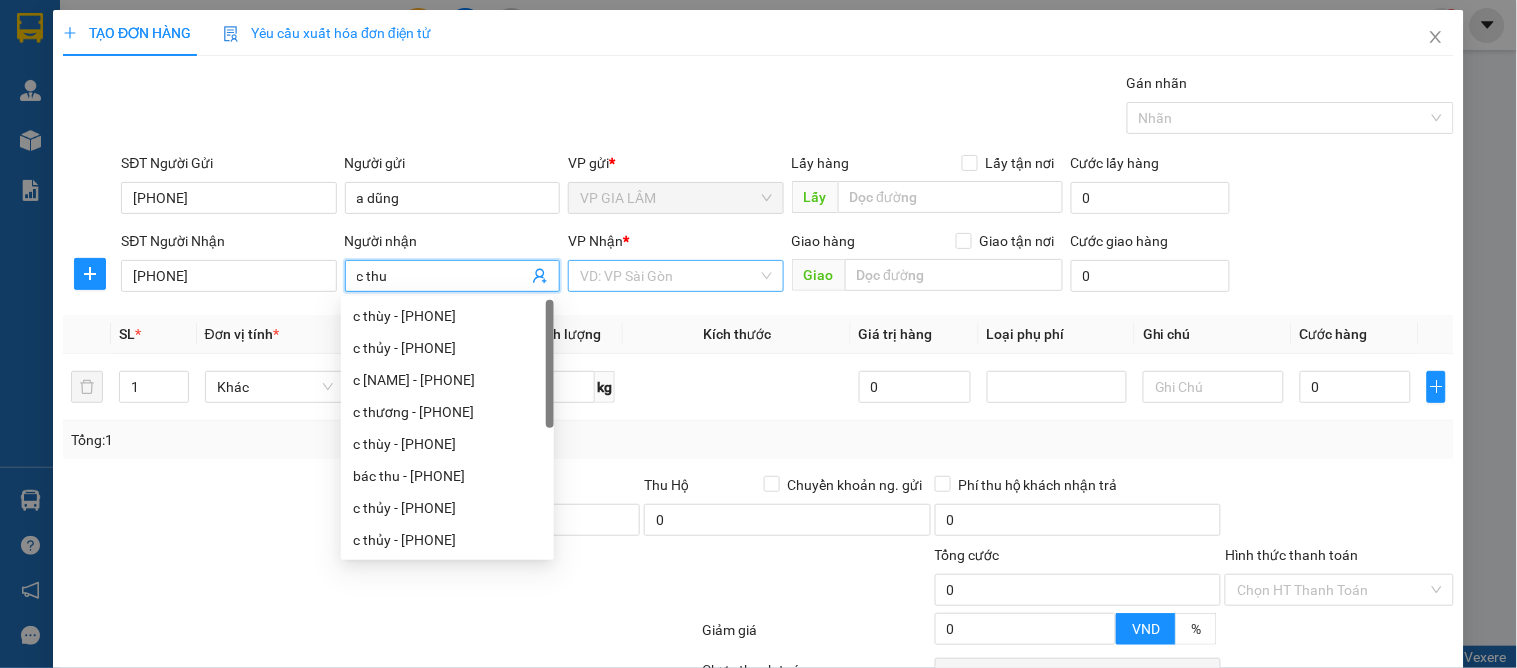 type on "c thu" 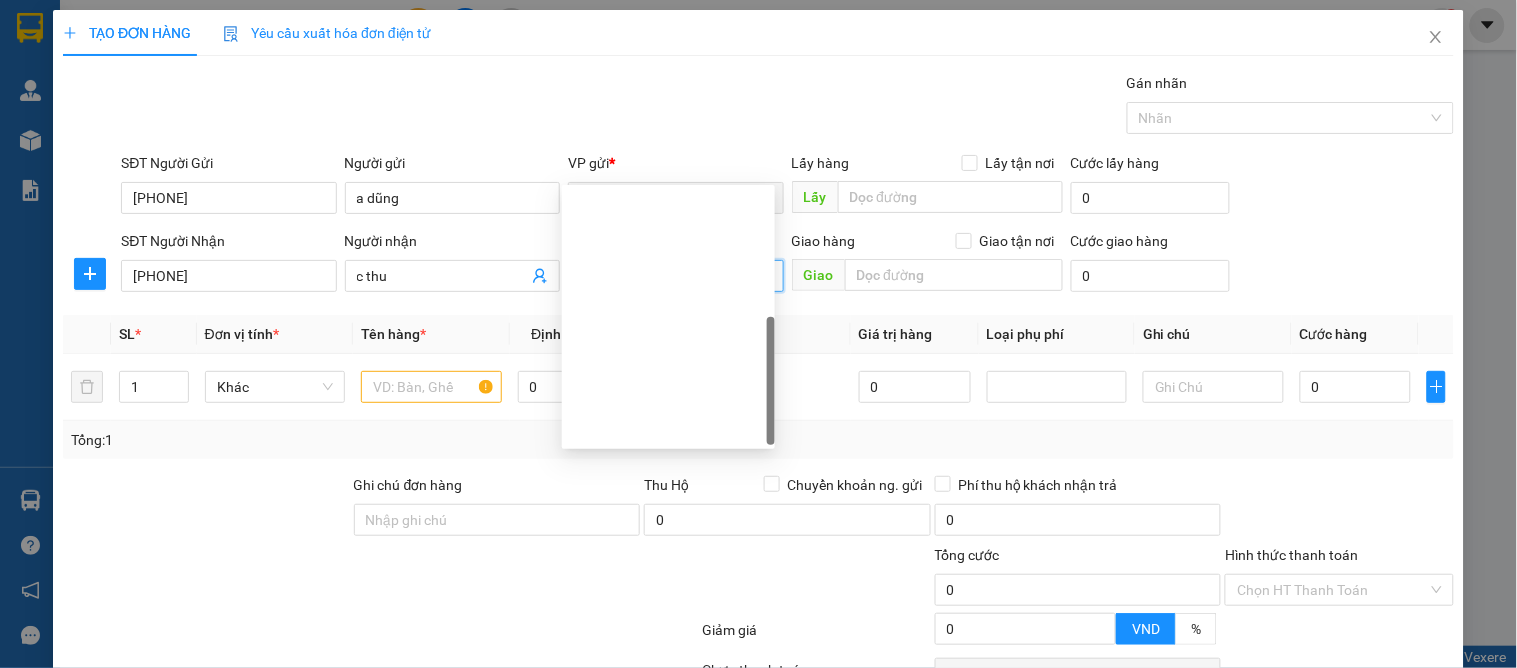 click on "VP VINH" at bounding box center [668, 557] 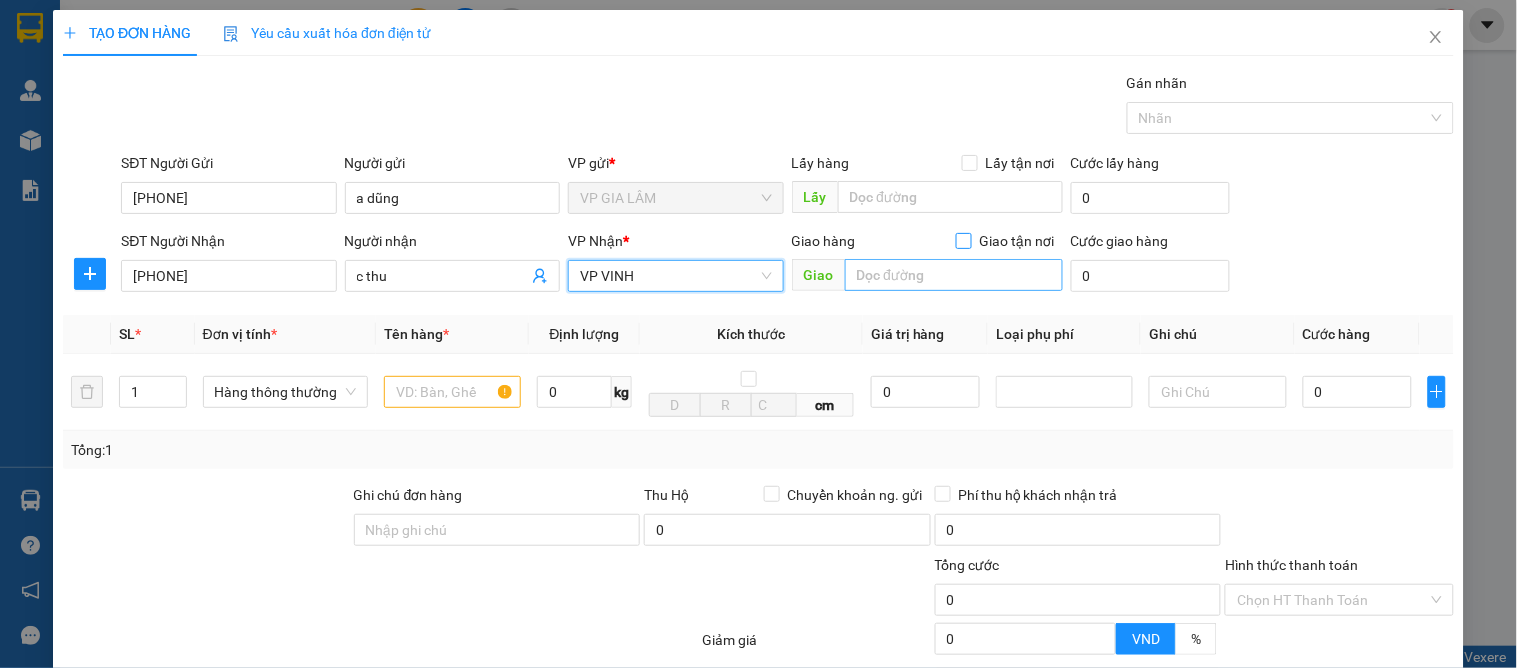 click on "Giao tận nơi" at bounding box center [963, 240] 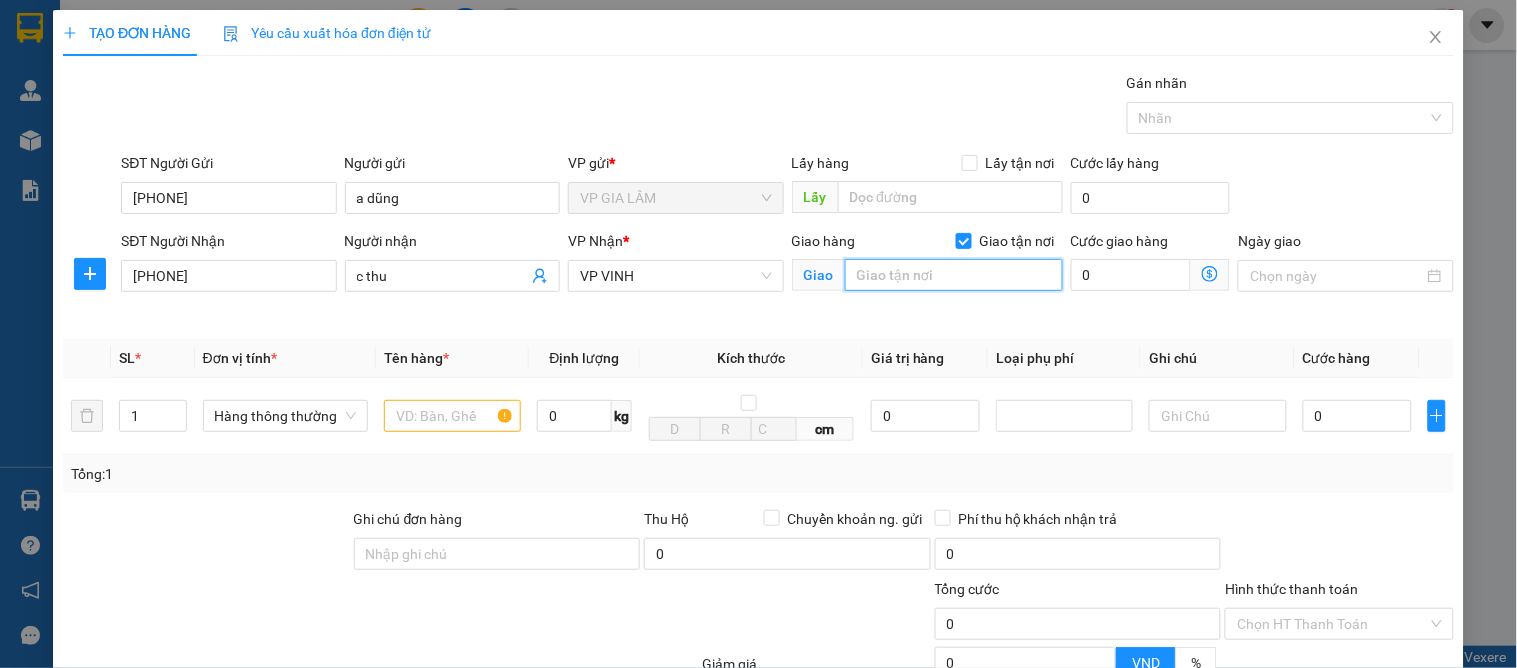 click at bounding box center (954, 275) 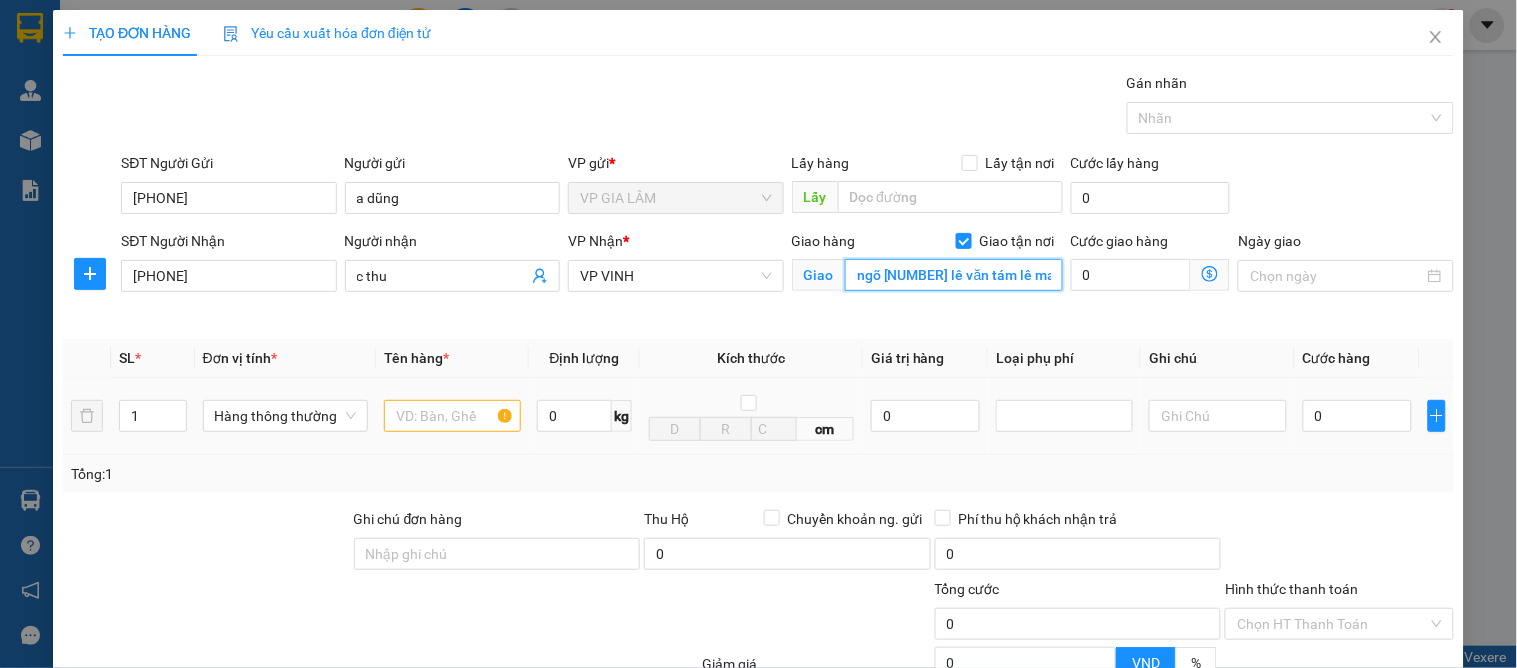type on "ngõ [NUMBER] lê văn tám lê mao" 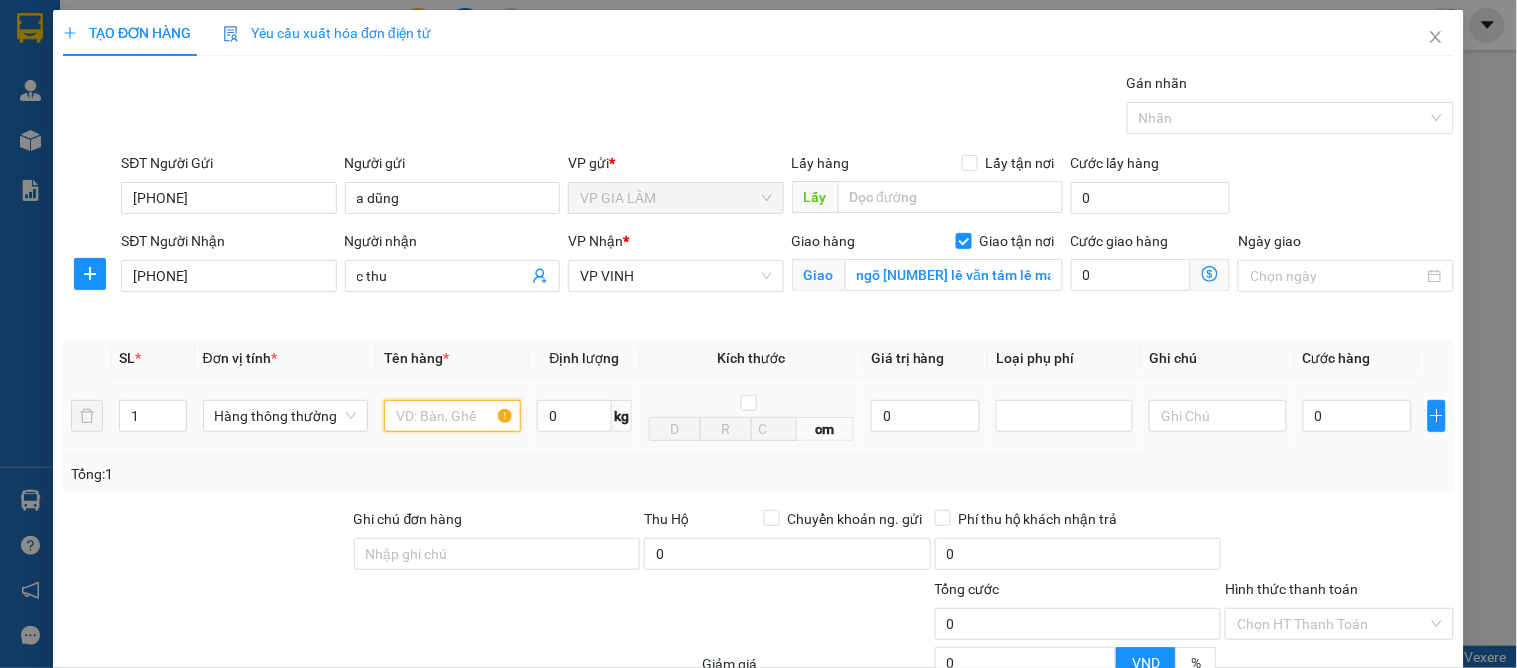 drag, startPoint x: 434, startPoint y: 290, endPoint x: 422, endPoint y: 311, distance: 24.186773 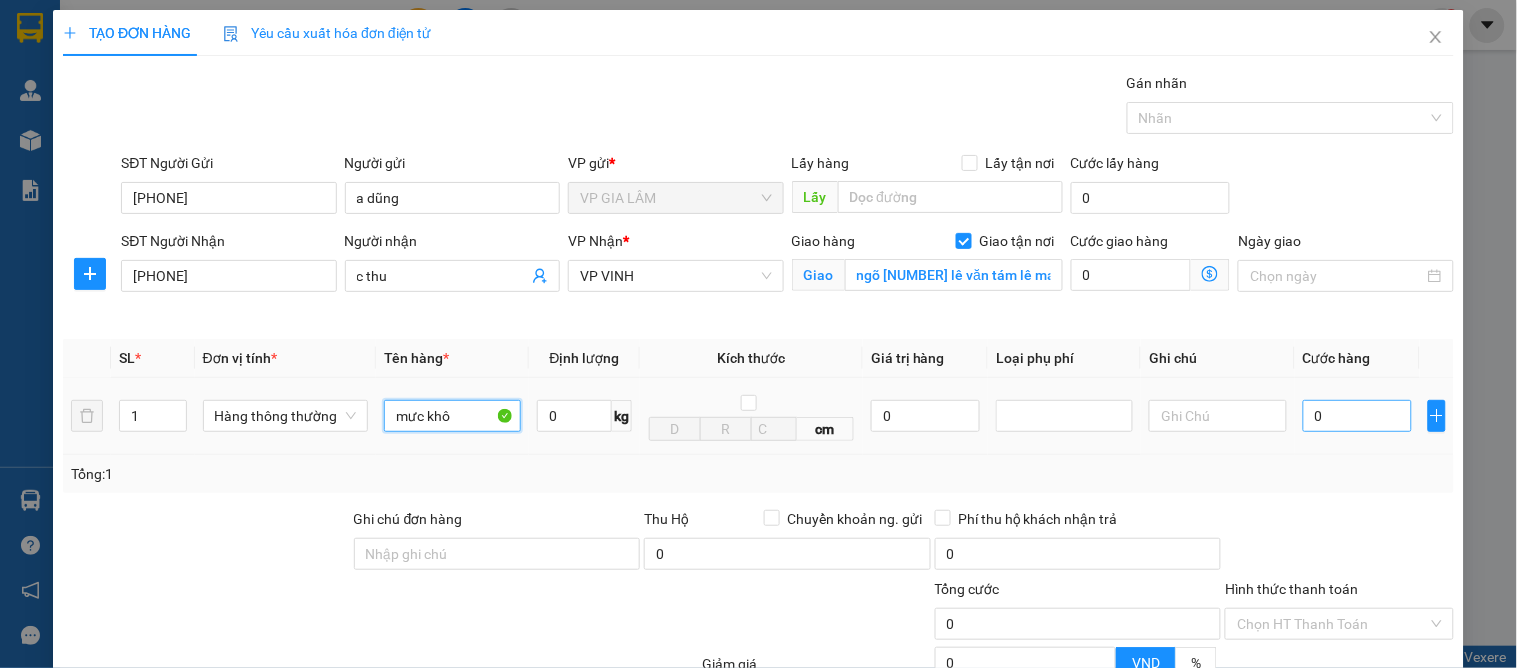 type on "mưc khô" 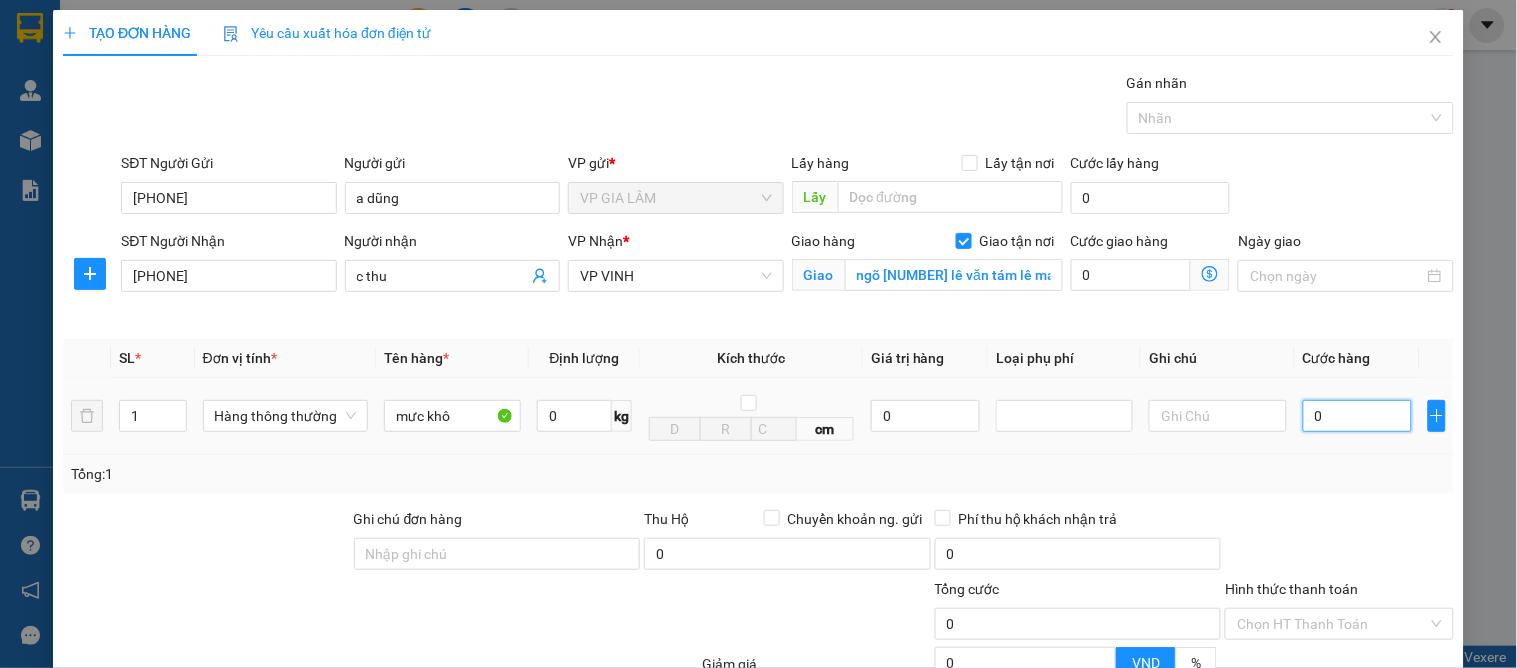 click on "0" at bounding box center (1357, 416) 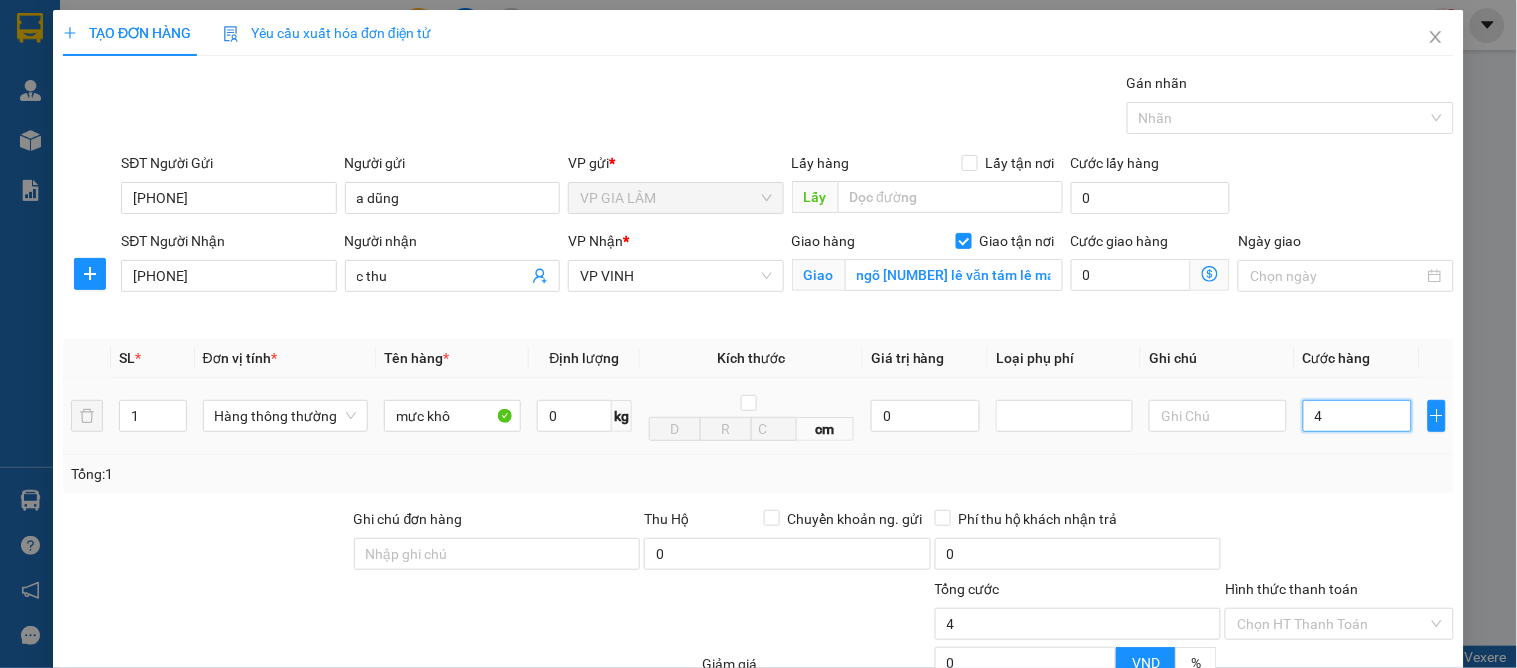 type on "40" 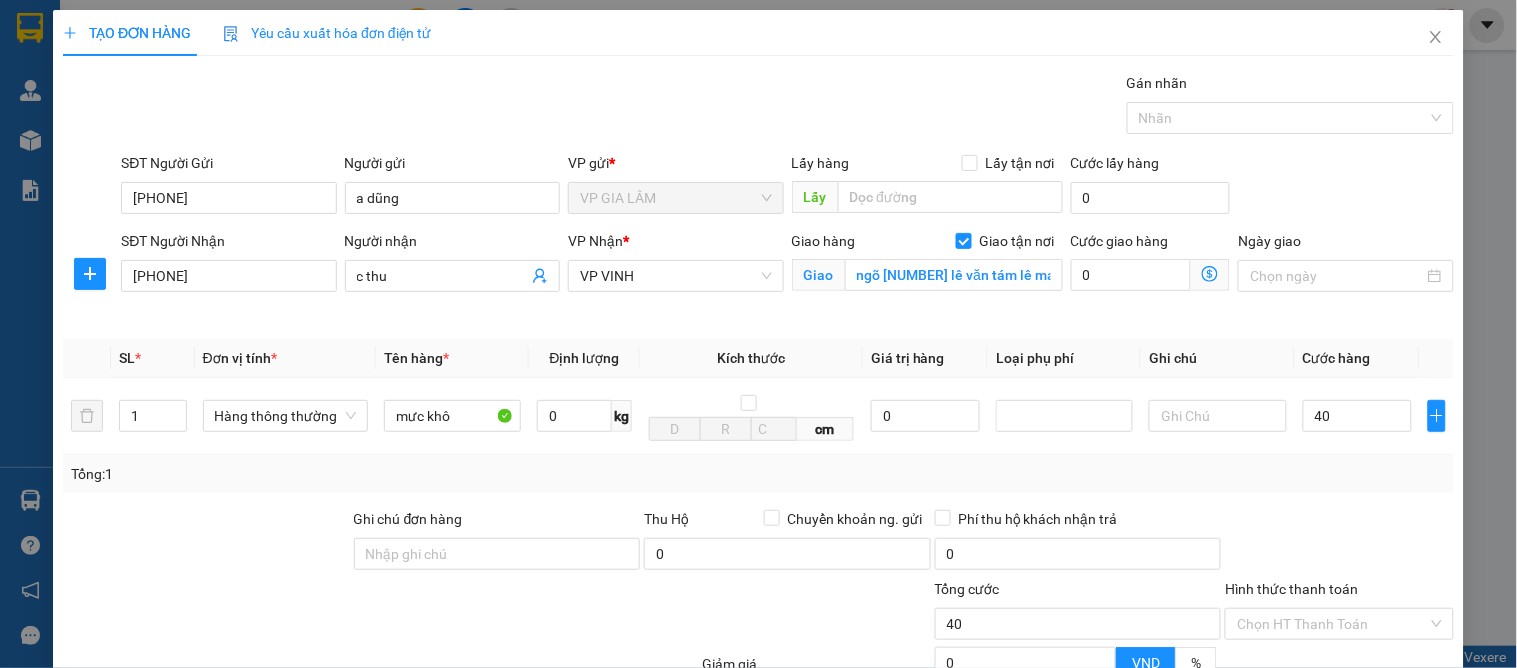 click on "Transit Pickup Surcharge Ids Transit Deliver Surcharge Ids Transit Deliver Surcharge Transit Deliver Surcharge Gói vận chuyển  * Tiêu chuẩn Gán nhãn   Nhãn SĐT Người Gửi [PHONE] Người gửi a dũng VP gửi  * VP GIA LÂM Lấy hàng Lấy tận nơi Lấy Cước lấy hàng 0 SĐT Người Nhận [PHONE] Người nhận c thu VP Nhận  * VP VINH Giao hàng Giao tận nơi Giao ngõ [NUMBER] lê văn tám lê mao Cước giao hàng 0 Ngày giao SL  * Đơn vị tính  * Tên hàng  * Định lượng Kích thước Giá trị hàng Loại phụ phí Ghi chú Cước hàng                       1 Hàng thông thường mưc khô 0 kg cm 0   40 Tổng:  1 Ghi chú đơn hàng Thu Hộ Chuyển khoản ng. gửi 0 Phí thu hộ khách nhận trả 0 Tổng cước 40 Hình thức thanh toán Chọn HT Thanh Toán Giảm giá 0 VND % Discount 0 Số tiền thu trước 0 Chưa thanh toán 40 Chọn HT Thanh Toán Ghi chú nội bộ nhà xe Chi phí nội bộ 0 Lưu nháp" at bounding box center [758, 454] 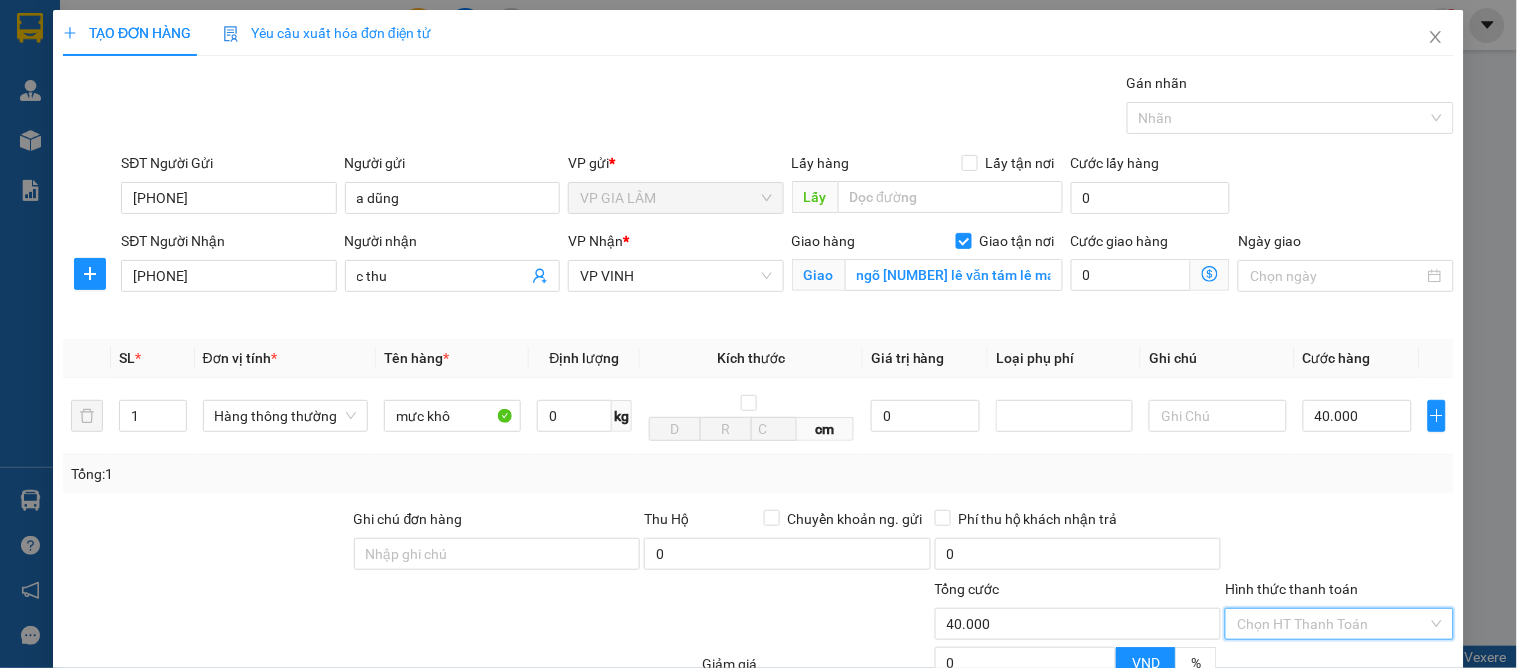 click on "Hình thức thanh toán" at bounding box center [1332, 624] 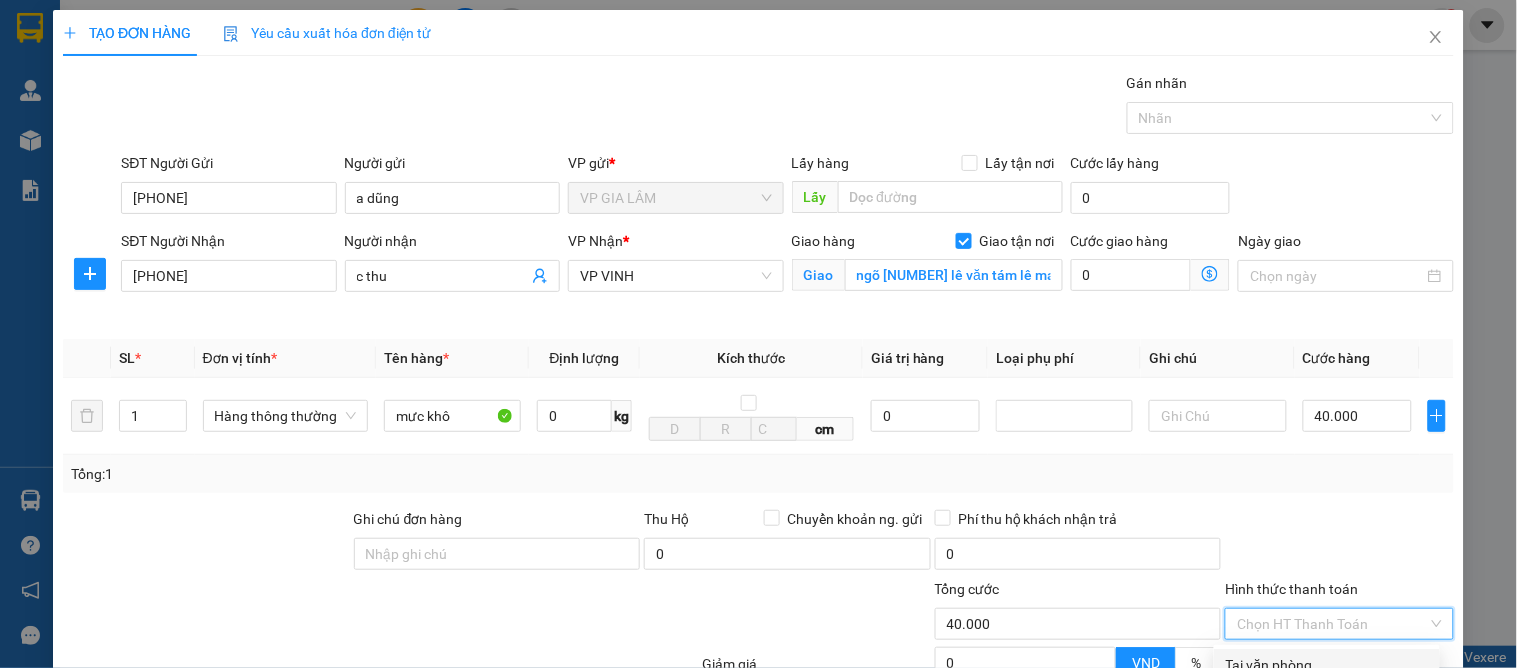 click on "Tại văn phòng" at bounding box center (1327, 665) 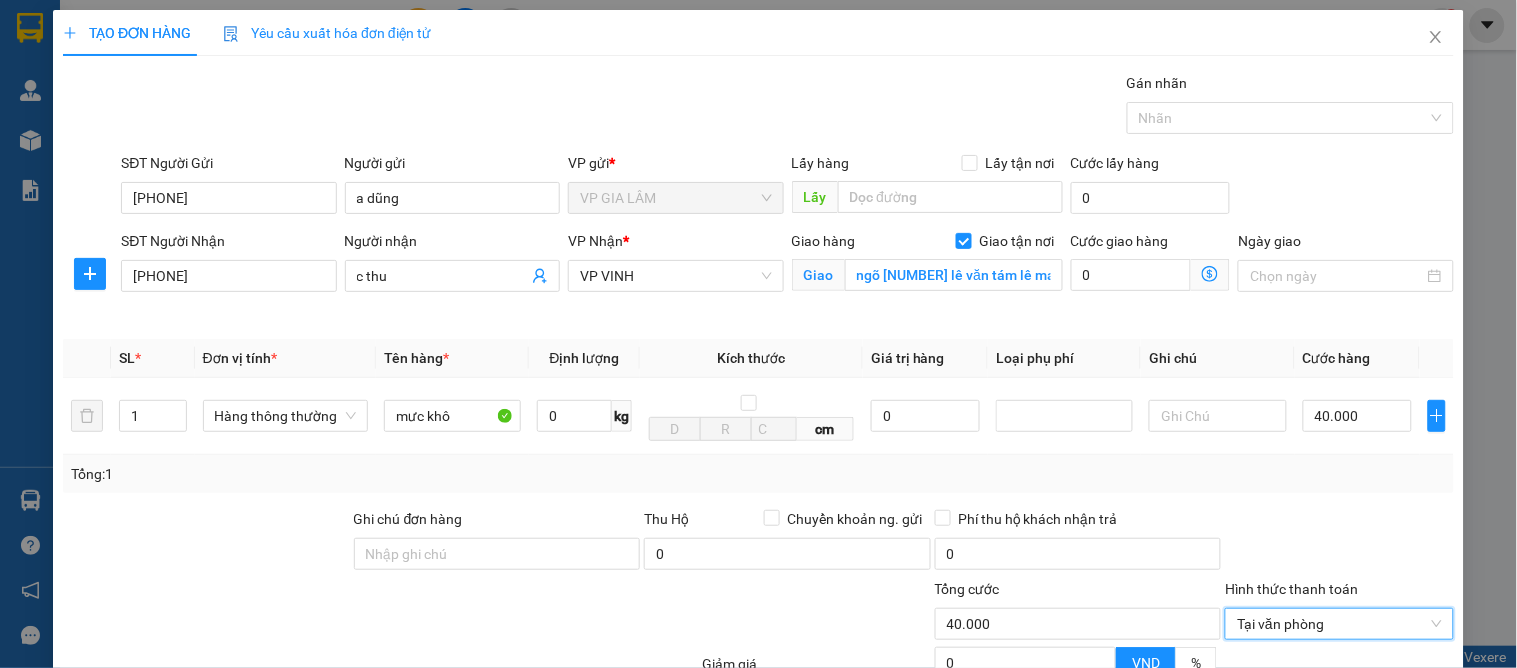 click on "TẠO ĐƠN HÀNG Yêu cầu xuất hóa đơn điện tử Transit Pickup Surcharge Ids Transit Deliver Surcharge Ids Transit Deliver Surcharge Transit Deliver Surcharge Gói vận chuyển  * Tiêu chuẩn Gán nhãn   Nhãn SĐT Người Gửi [PHONE] Người gửi a [NAME] VP gửi  * VP GIA LÂM Lấy hàng Lấy tận nơi Lấy Cước lấy hàng 0 SĐT Người Nhận [PHONE] Người nhận c [NAME] VP Nhận  * VP VINH Giao hàng Giao tận nơi Giao ngõ 37 [NAME] [NAME] Cước giao hàng 0 Ngày giao SL  * Đơn vị tính  * Tên hàng  * Định lượng Kích thước Giá trị hàng Loại phụ phí Ghi chú Cước hàng                       1 Hàng thông thường mưc khô 0 kg cm 0   40.000 Tổng:  1 Ghi chú đơn hàng Thu Hộ Chuyển khoản ng. gửi 0 Phí thu hộ khách nhận trả 0 Tổng cước 40.000 Hình thức thanh toán Tại văn phòng Tại văn phòng Giảm giá 0 VND % Discount 0 Số tiền thu trước 0 Tại văn phòng 0 0" at bounding box center (758, 431) 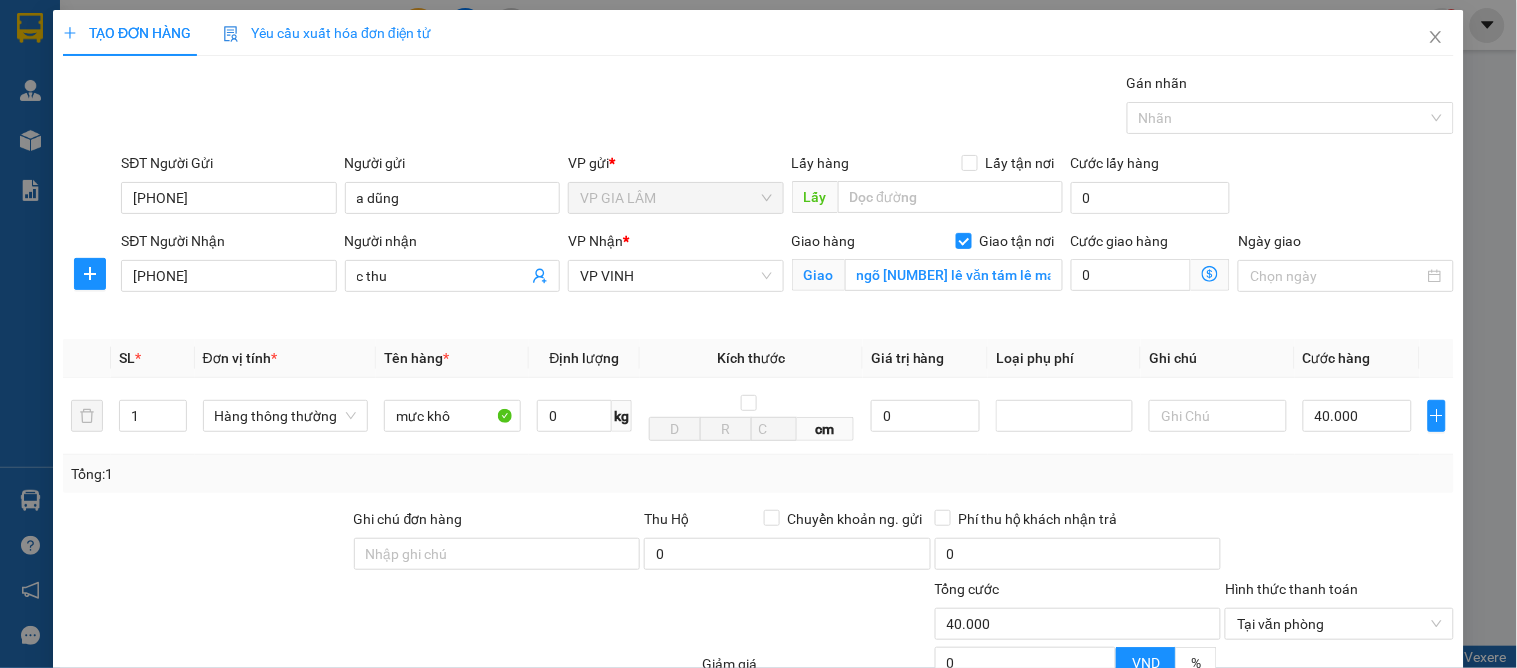 click on "Lưu và In" at bounding box center [1380, 821] 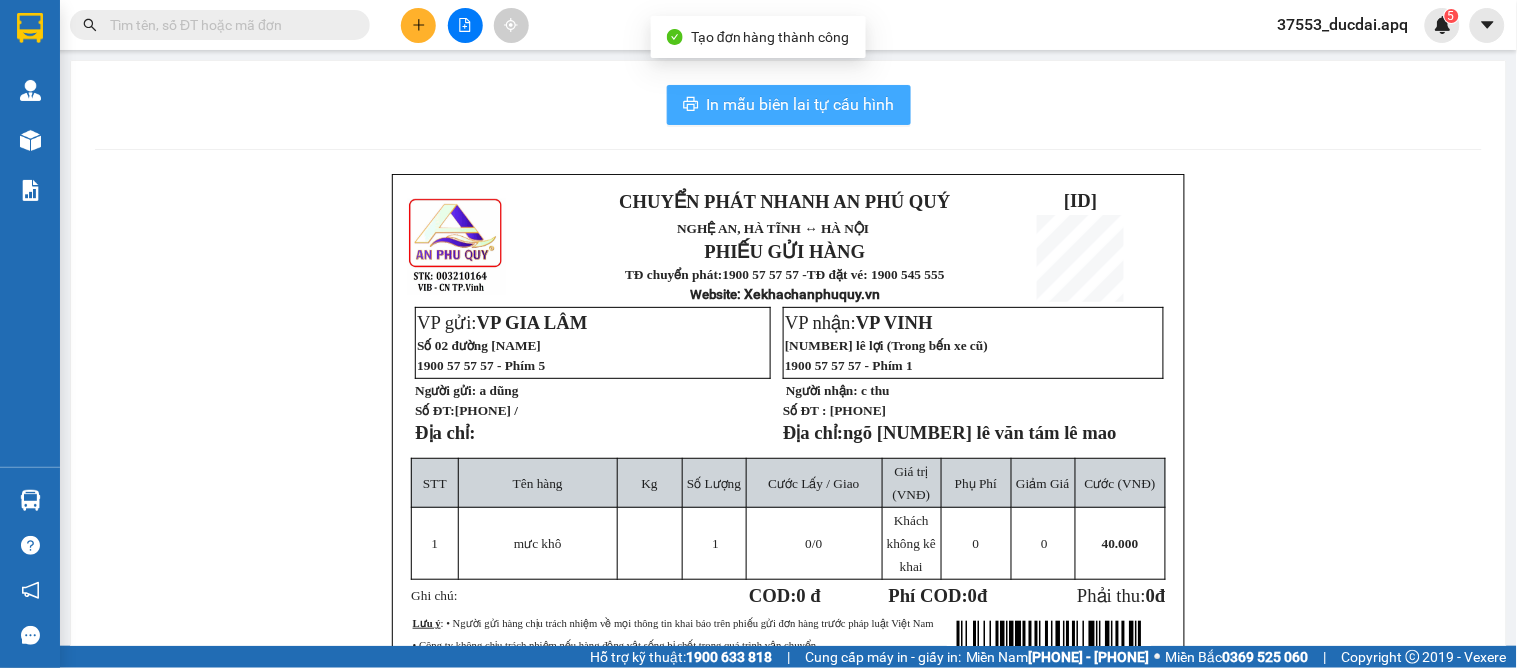 click on "In mẫu biên lai tự cấu hình" at bounding box center [801, 104] 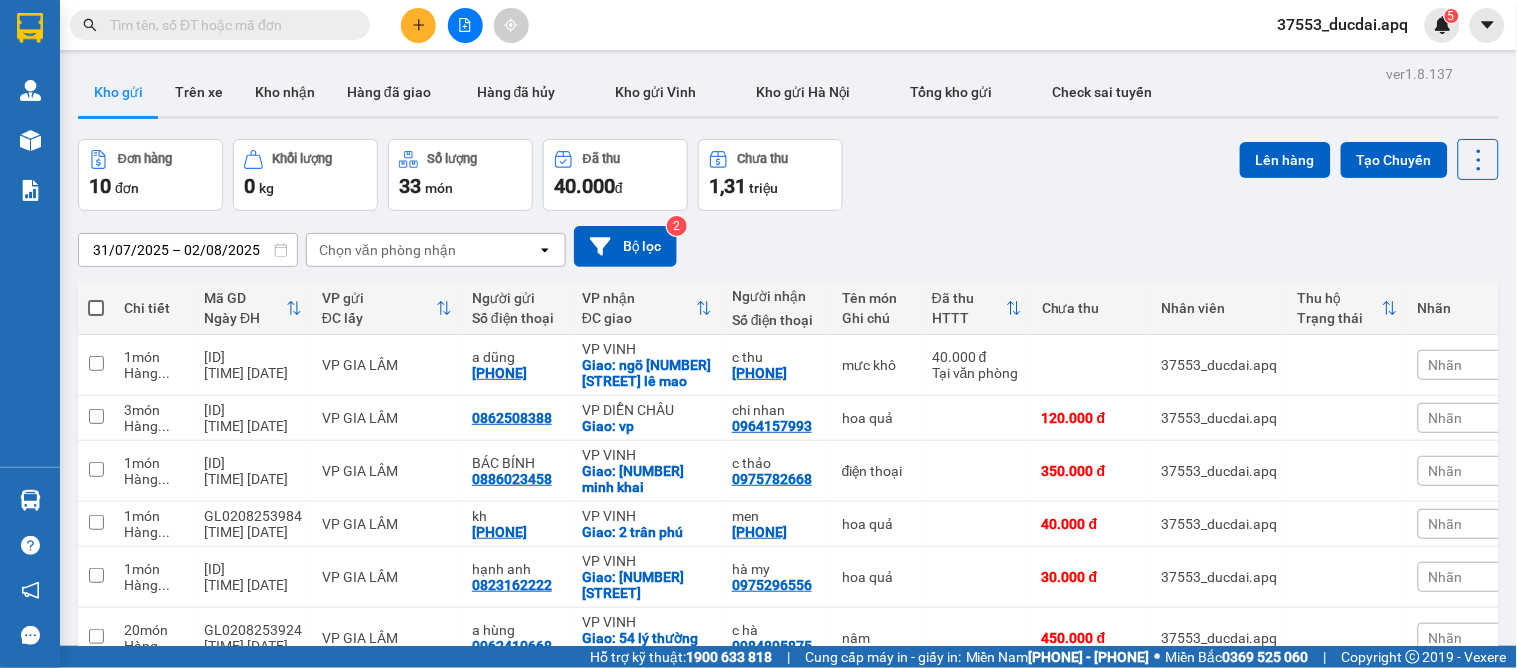 click 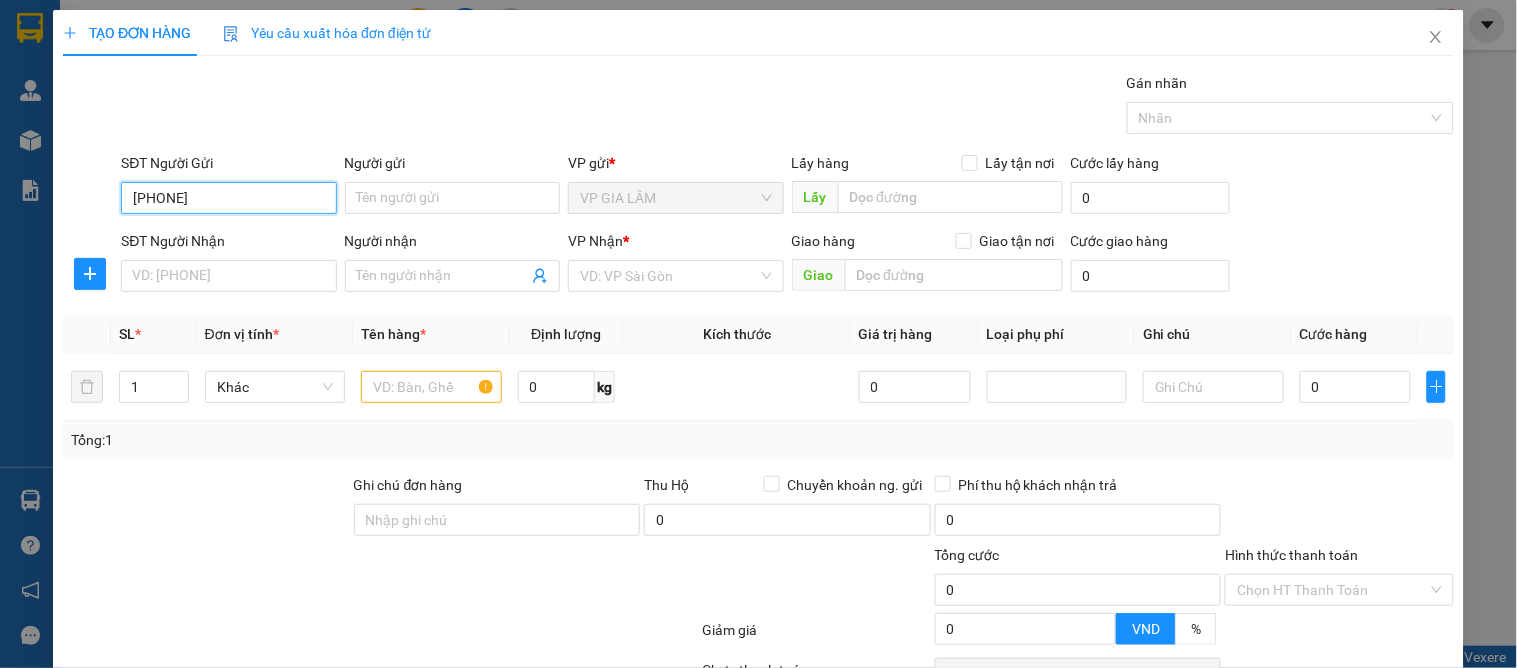 click on "[PHONE]" at bounding box center (228, 198) 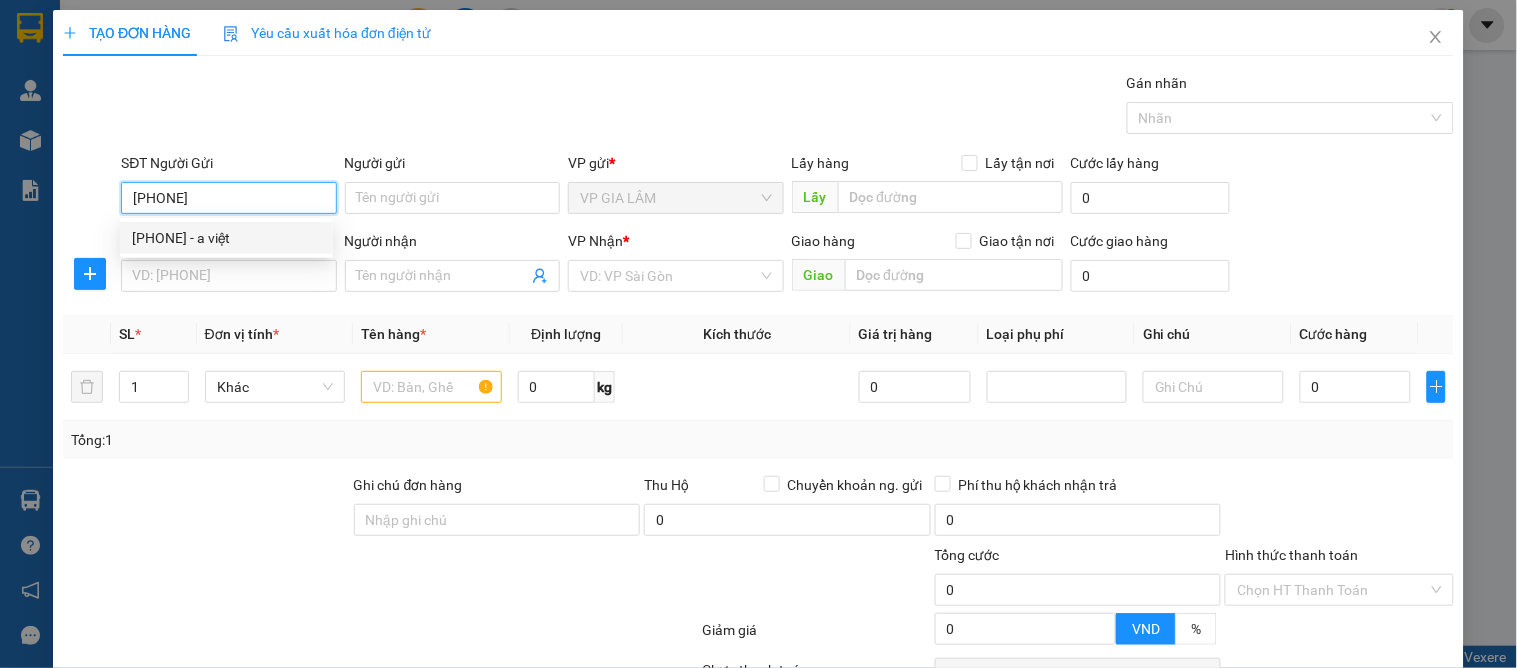 drag, startPoint x: 172, startPoint y: 237, endPoint x: 165, endPoint y: 283, distance: 46.52956 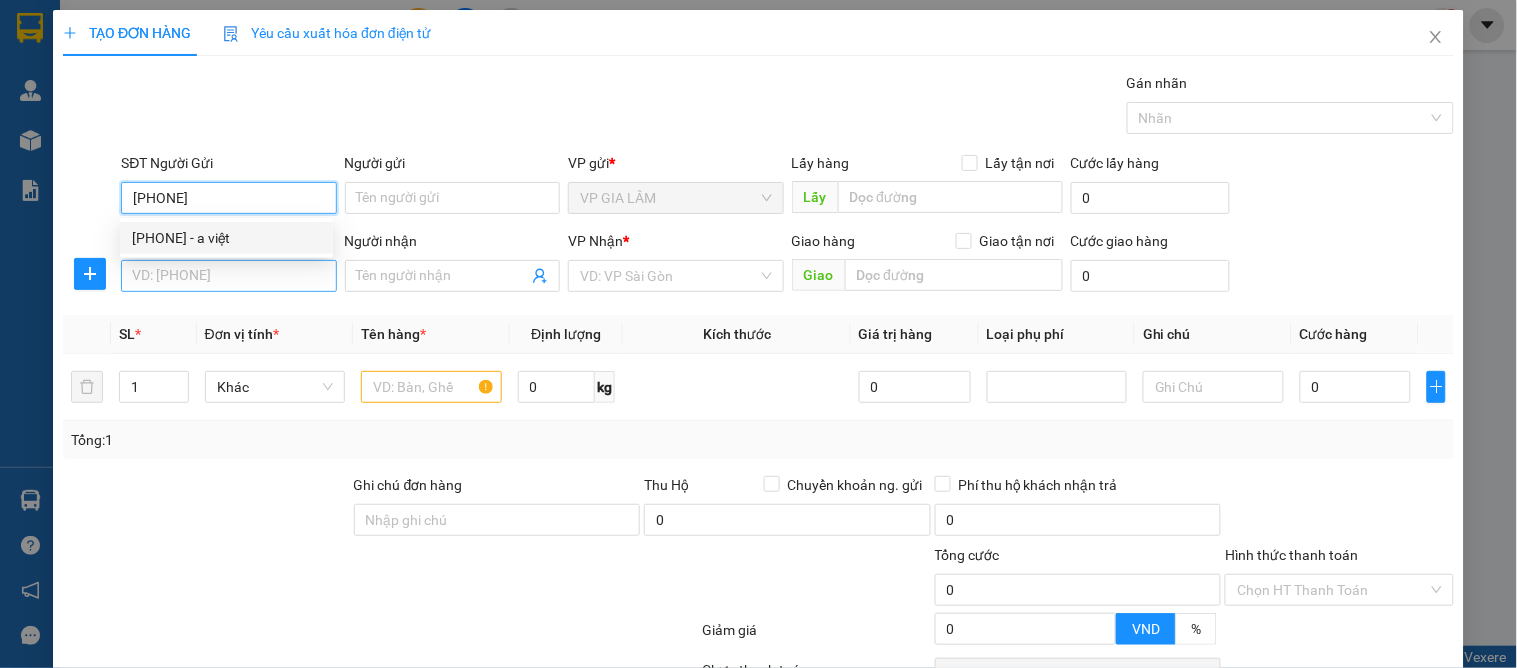 type on "a việt" 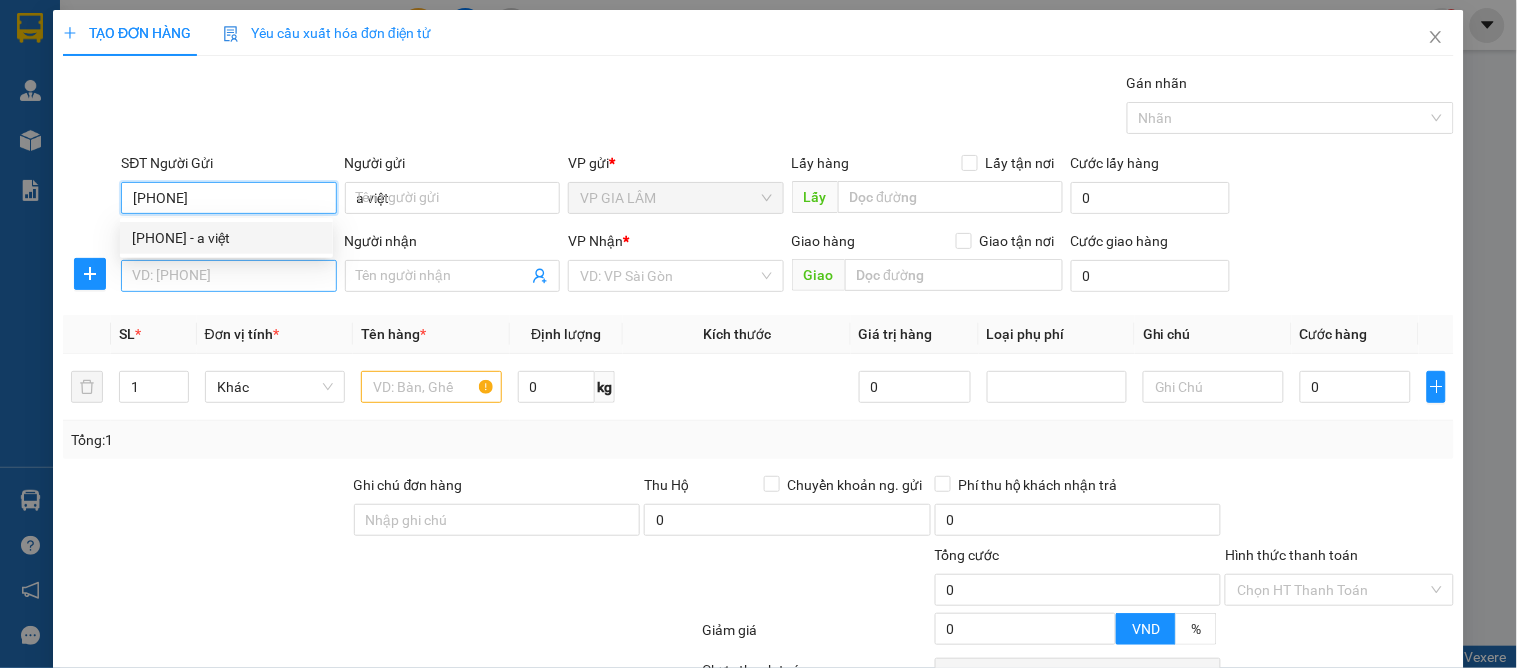 type on "[PHONE]" 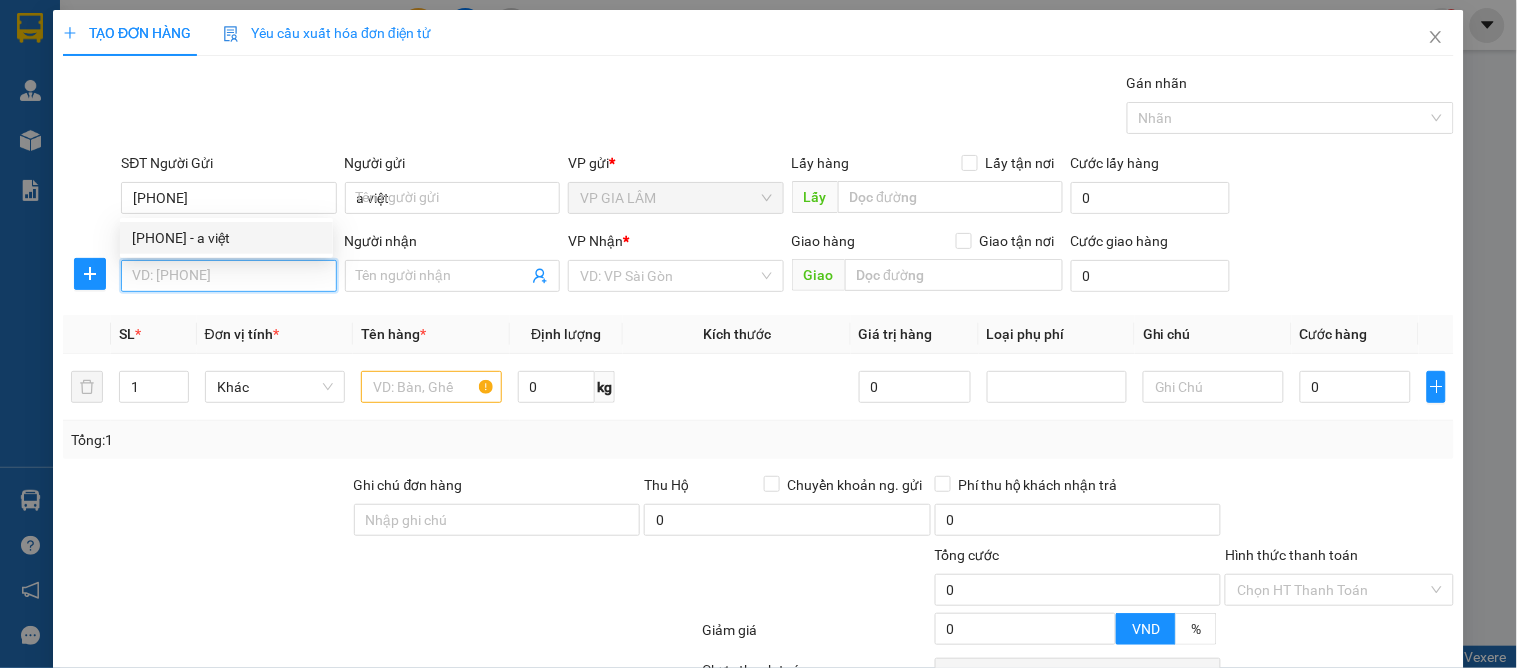 click on "SĐT Người Nhận" at bounding box center (228, 276) 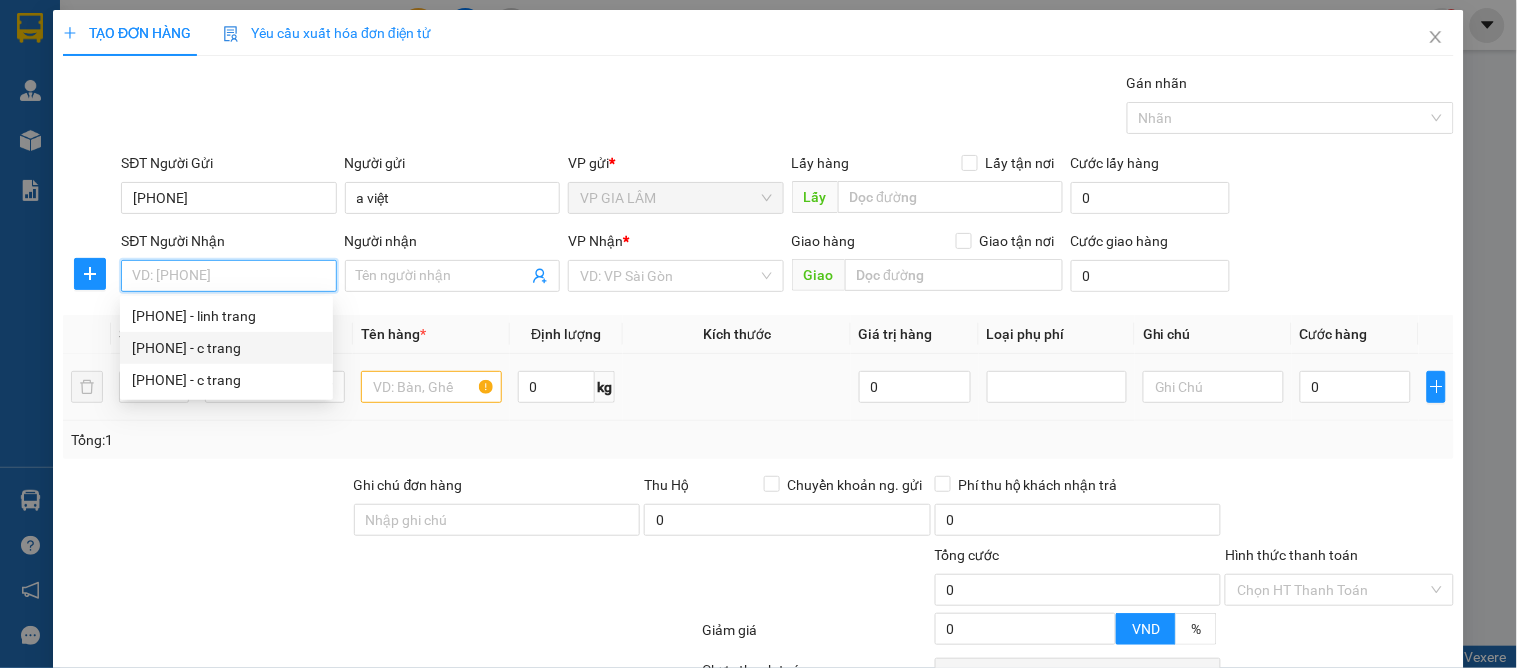 drag, startPoint x: 187, startPoint y: 351, endPoint x: 166, endPoint y: 364, distance: 24.698177 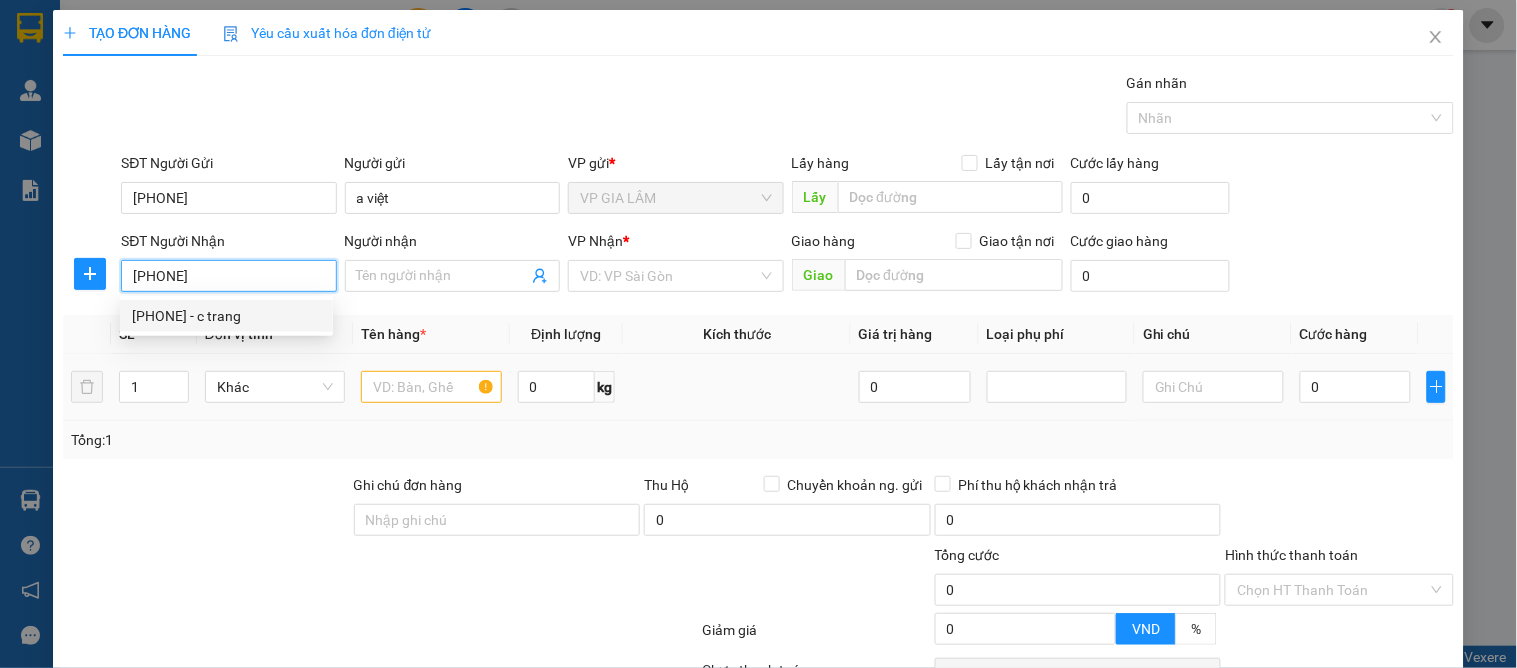 type on "c trang" 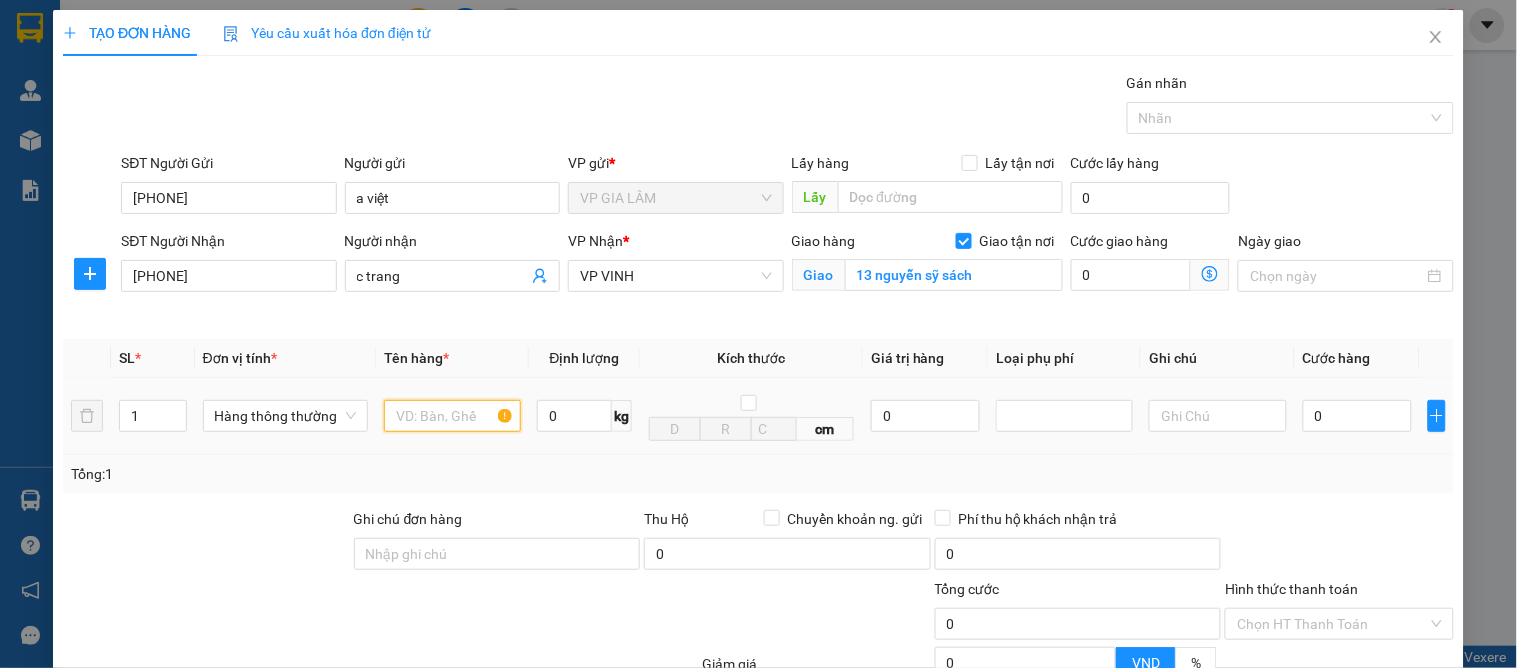 click at bounding box center (452, 416) 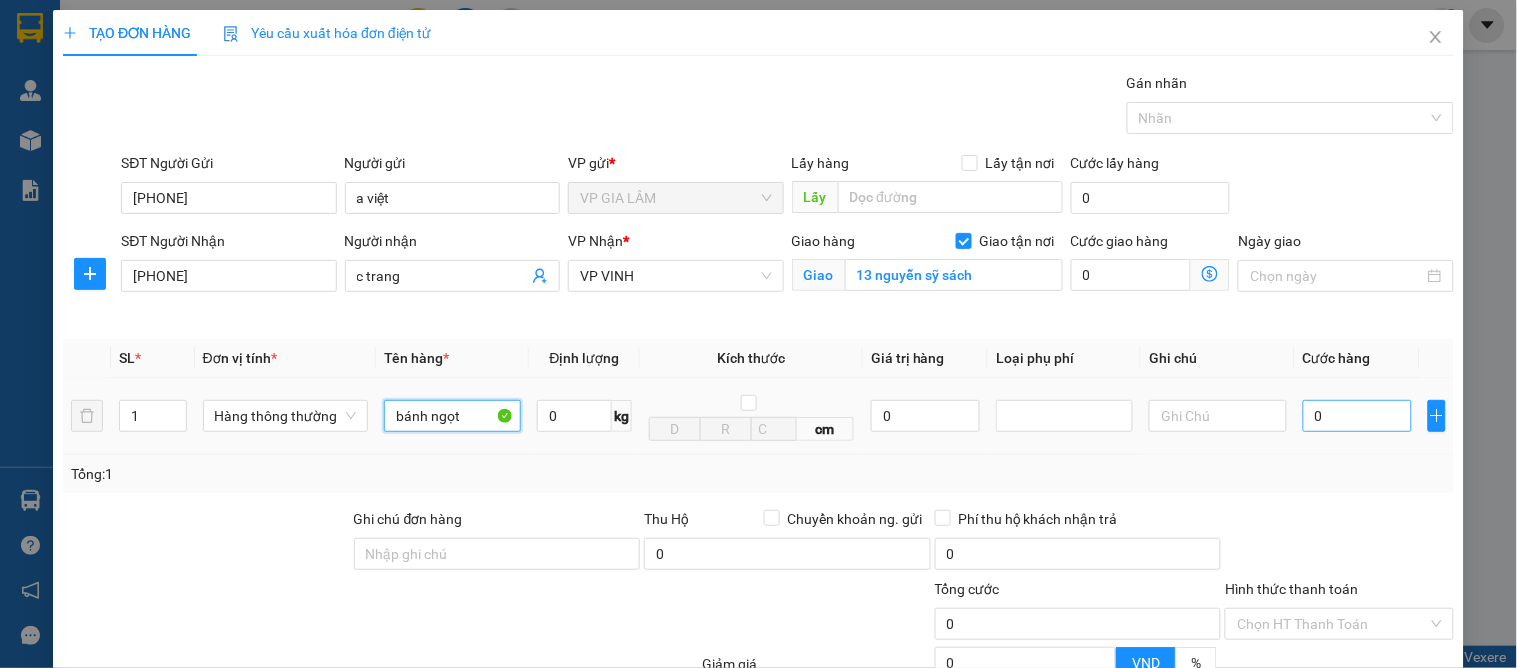 type on "bánh ngọt" 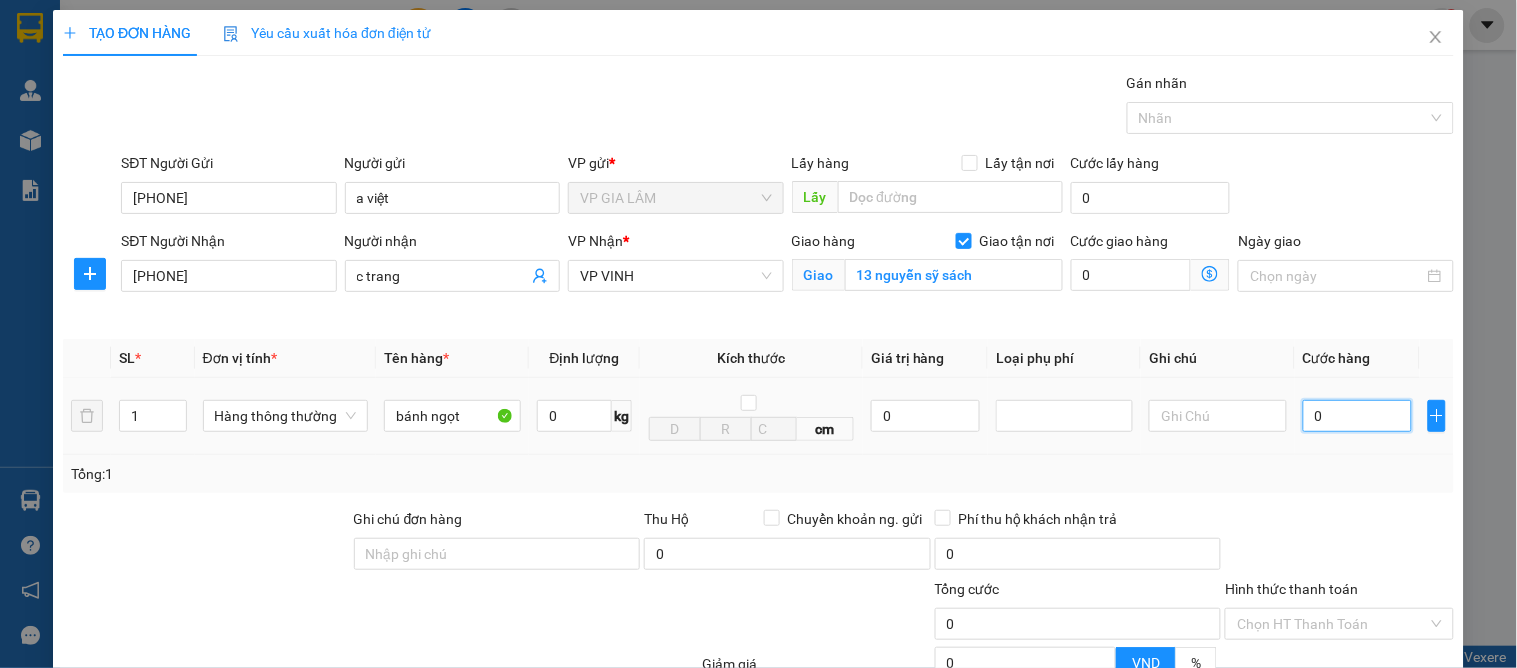 click on "0" at bounding box center [1357, 416] 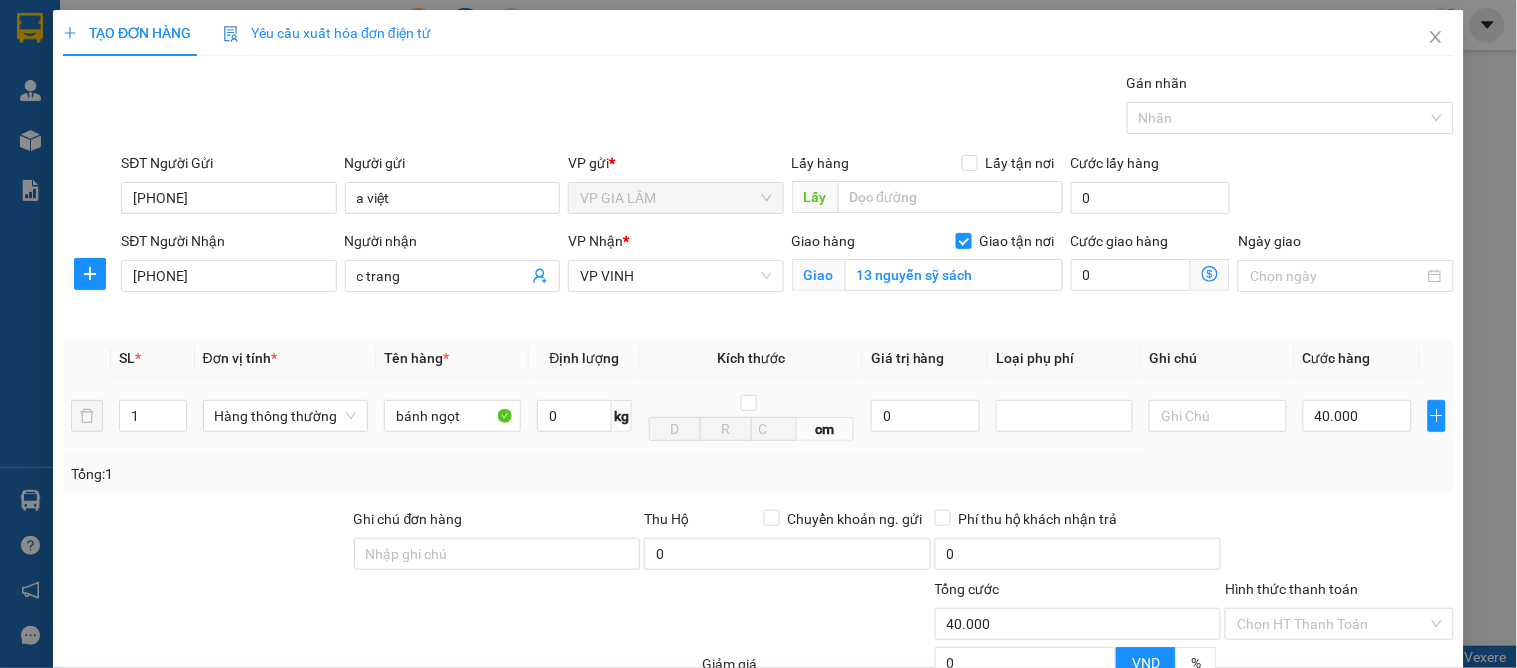 click on "40.000" at bounding box center [1357, 416] 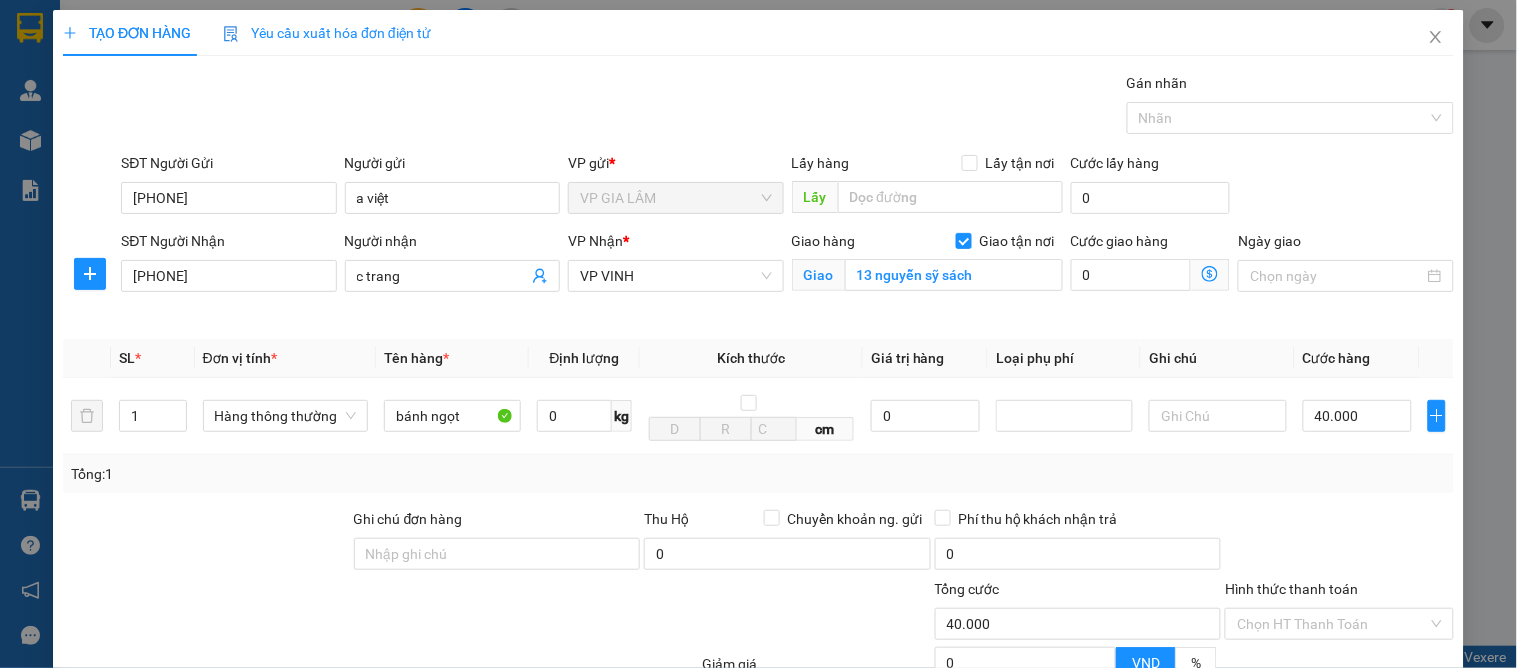 click on "Lưu và In" at bounding box center [1380, 821] 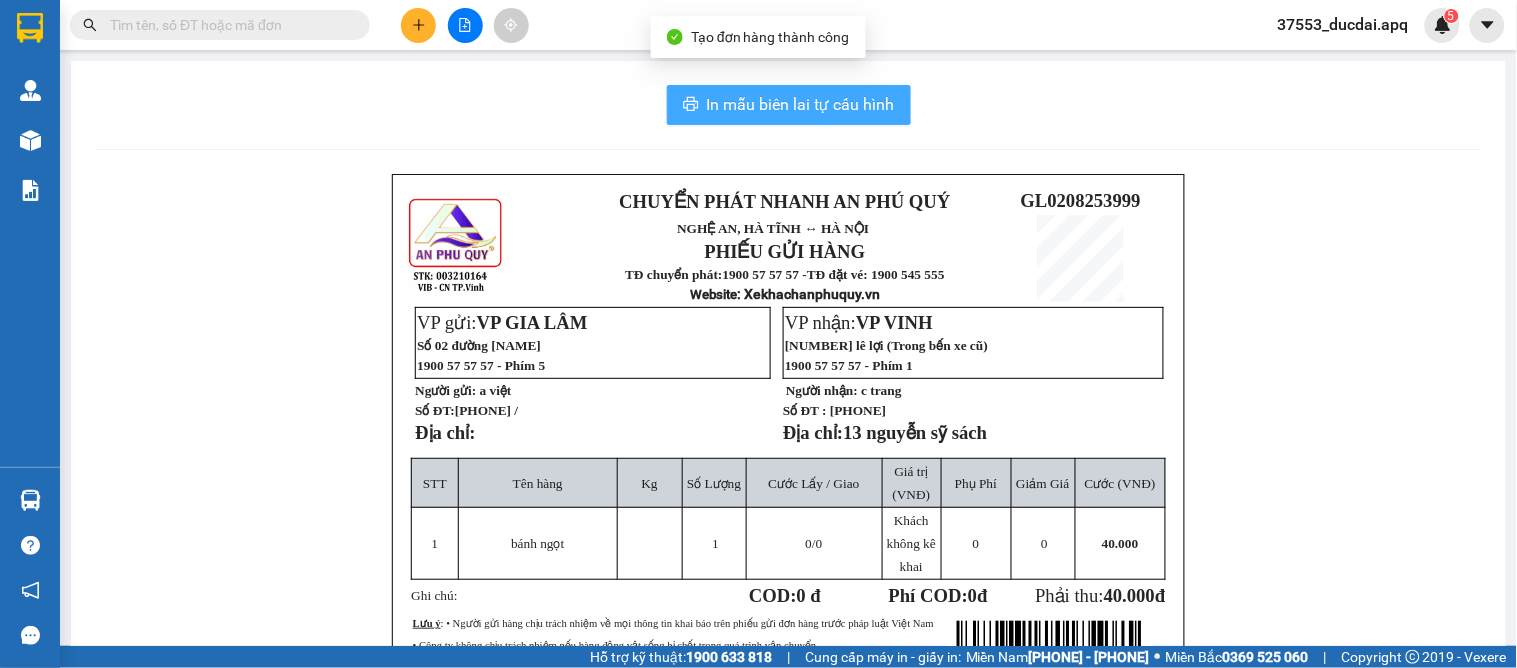 click on "In mẫu biên lai tự cấu hình" at bounding box center [789, 105] 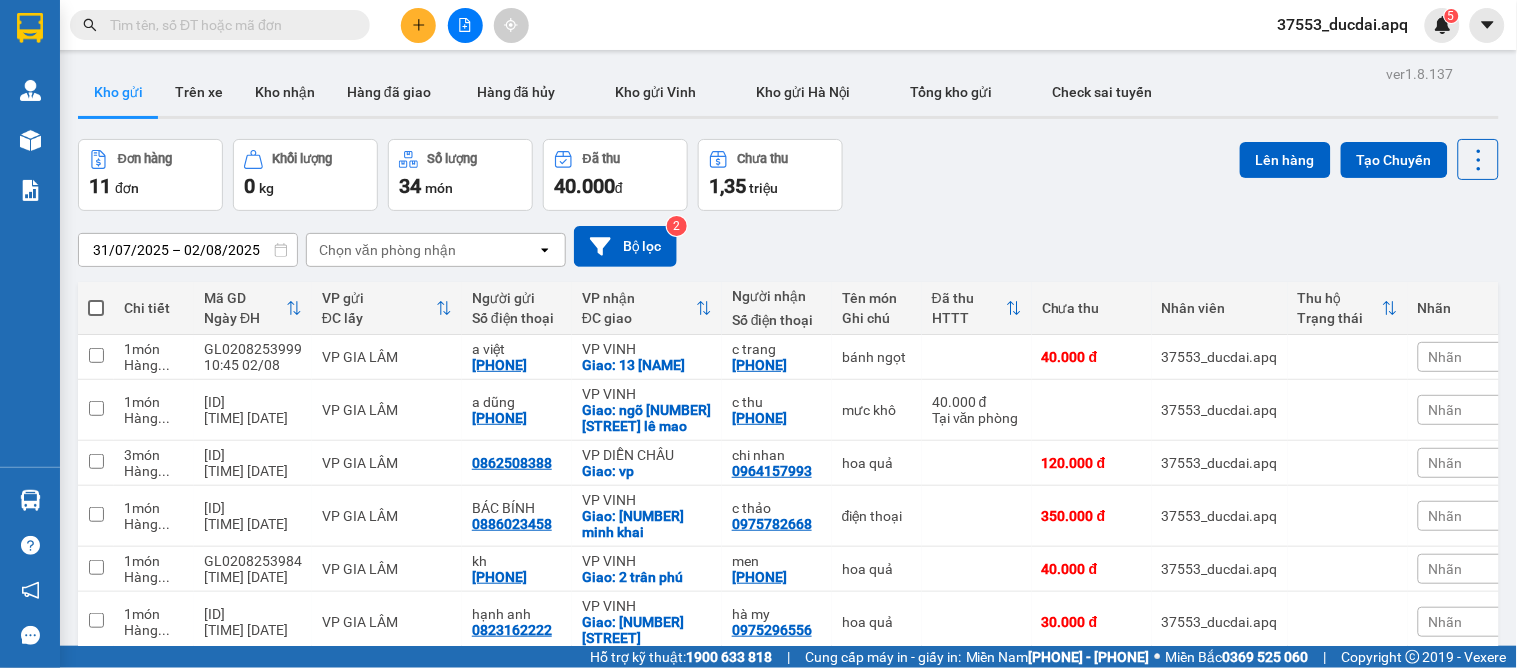 click on "31/07/2025 – 02/08/2025 Press the down arrow key to interact with the calendar and select a date. Press the escape button to close the calendar. Selected date range is from 31/07/2025 to 02/08/2025. Chọn văn phòng nhận open Bộ lọc 2" at bounding box center [788, 246] 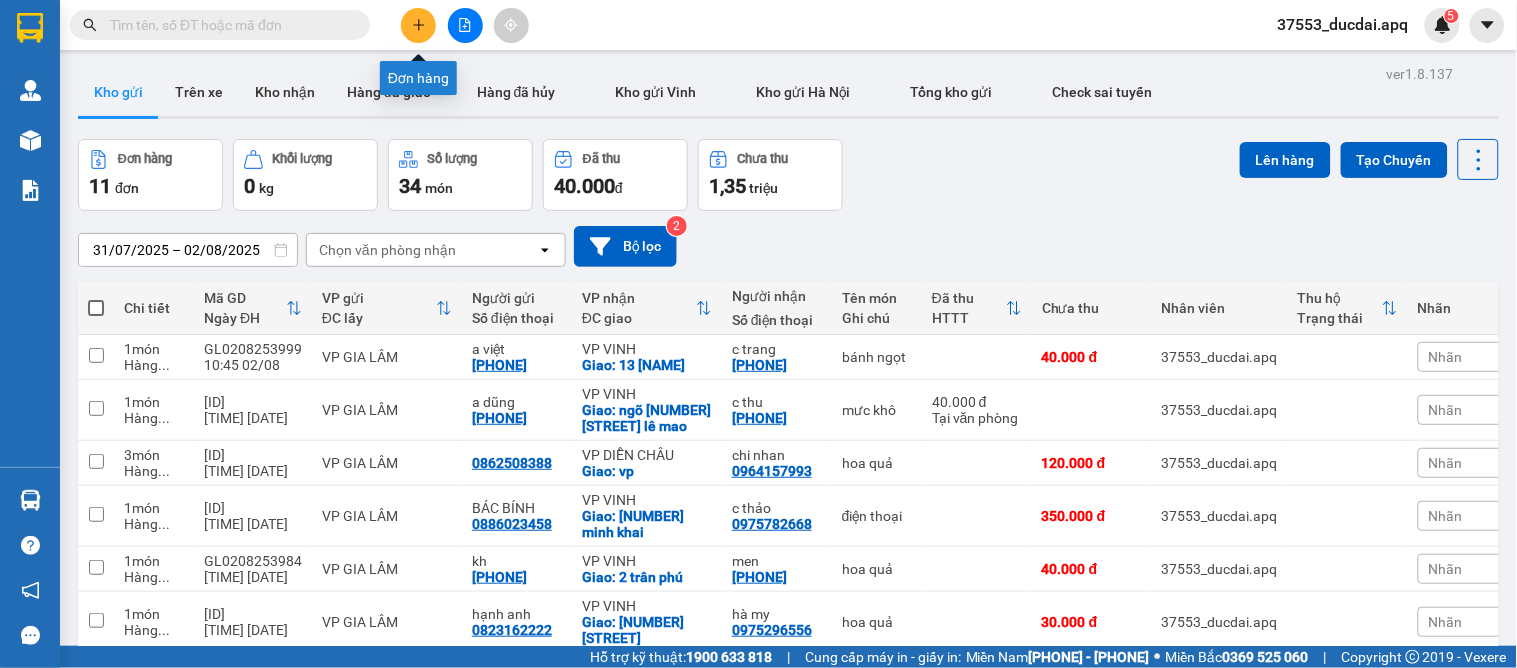 click at bounding box center (418, 25) 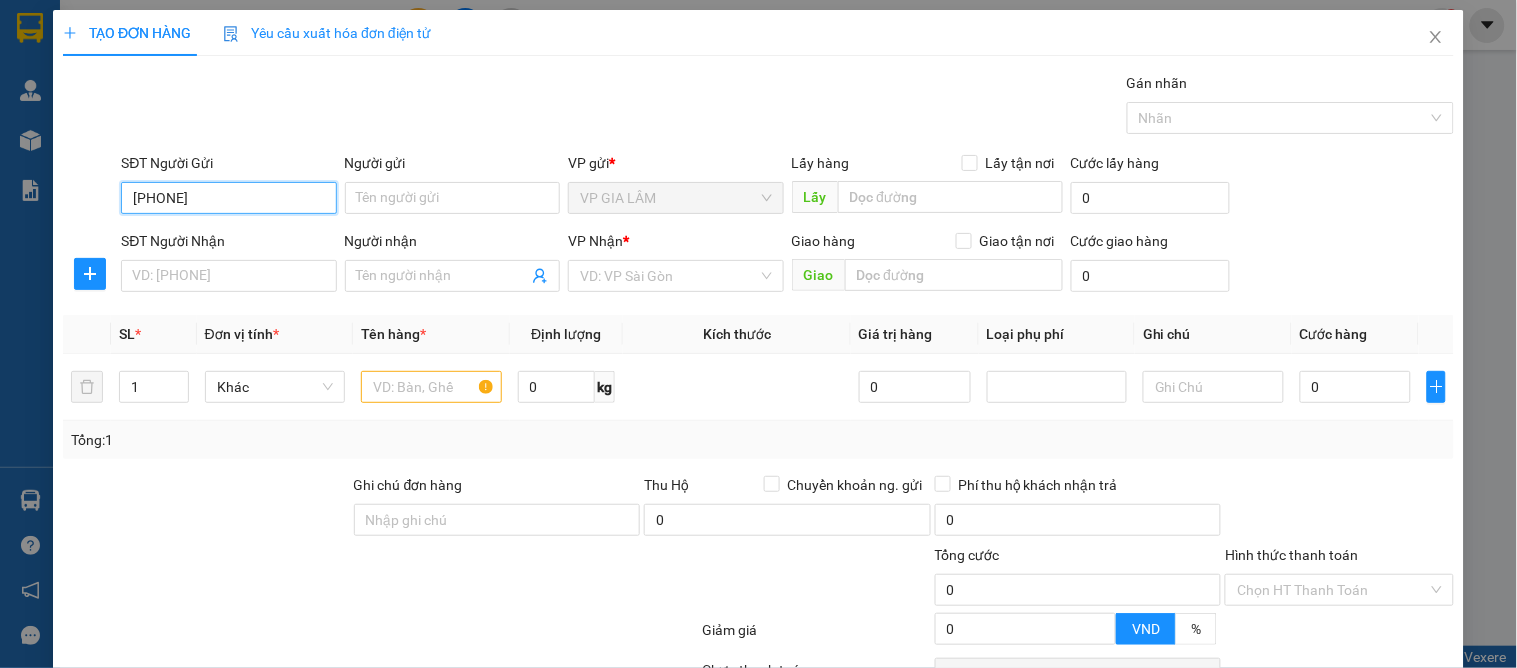 type on "[PHONE]" 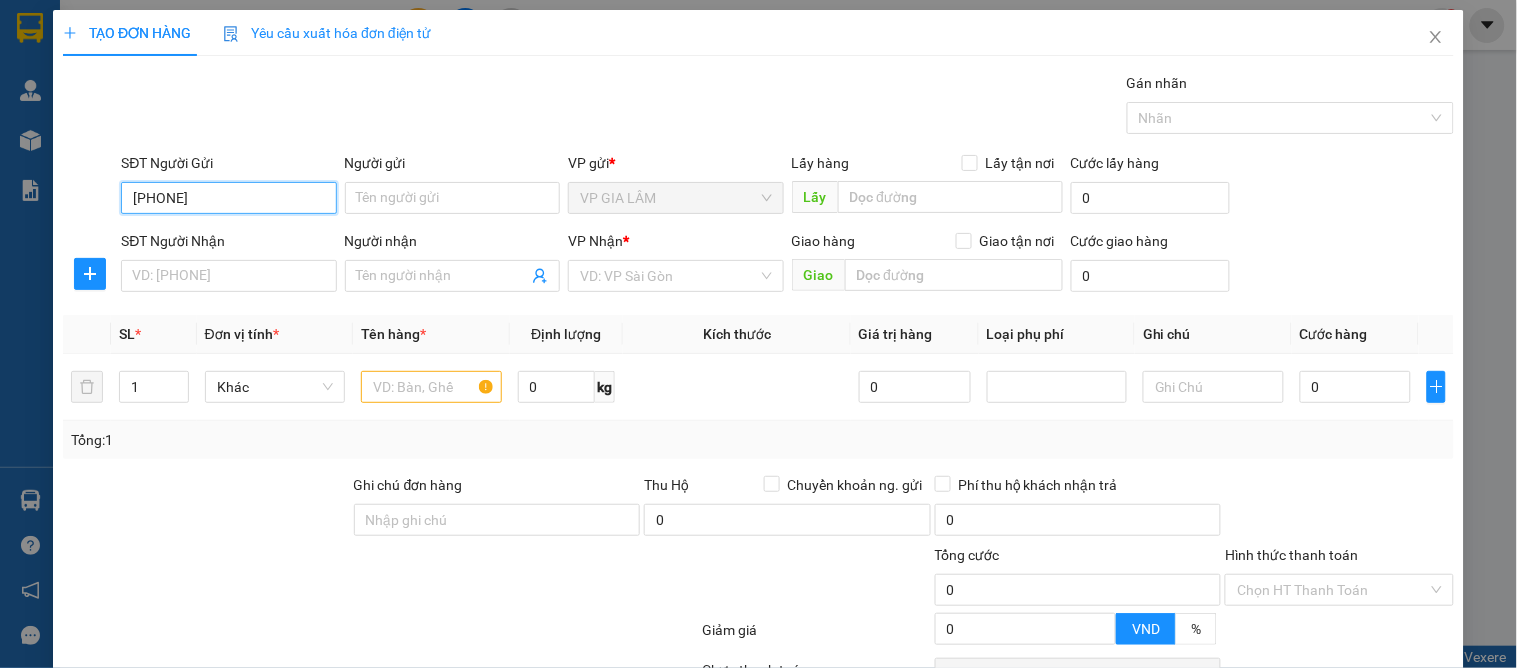 drag, startPoint x: 236, startPoint y: 202, endPoint x: 102, endPoint y: 191, distance: 134.45073 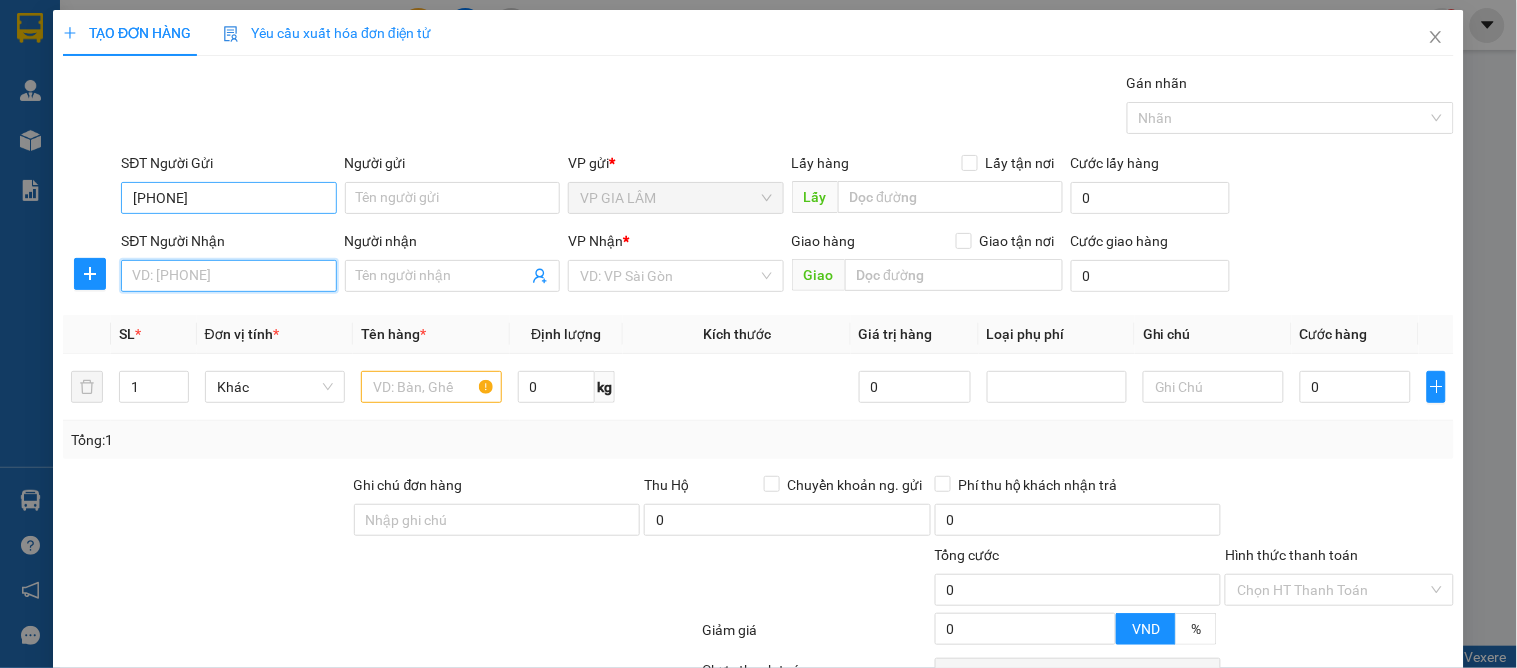 type 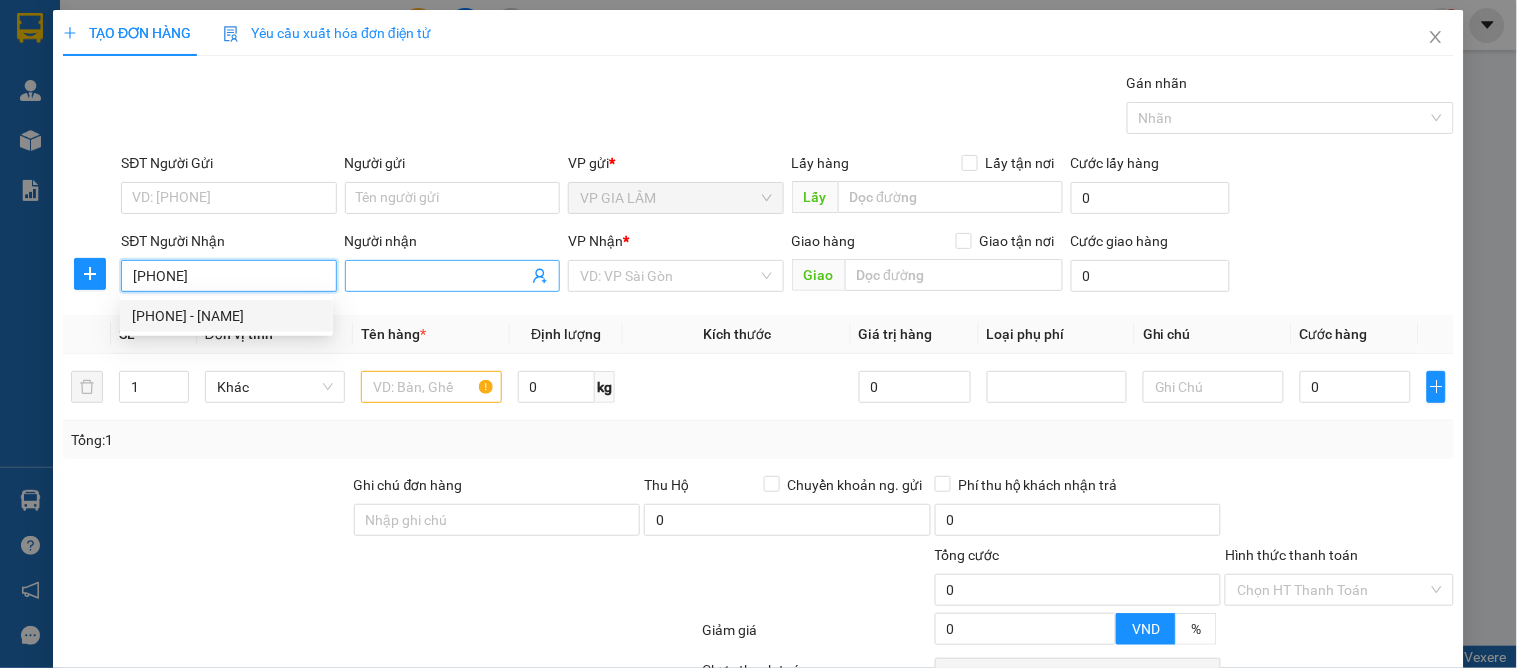 drag, startPoint x: 213, startPoint y: 321, endPoint x: 358, endPoint y: 288, distance: 148.70776 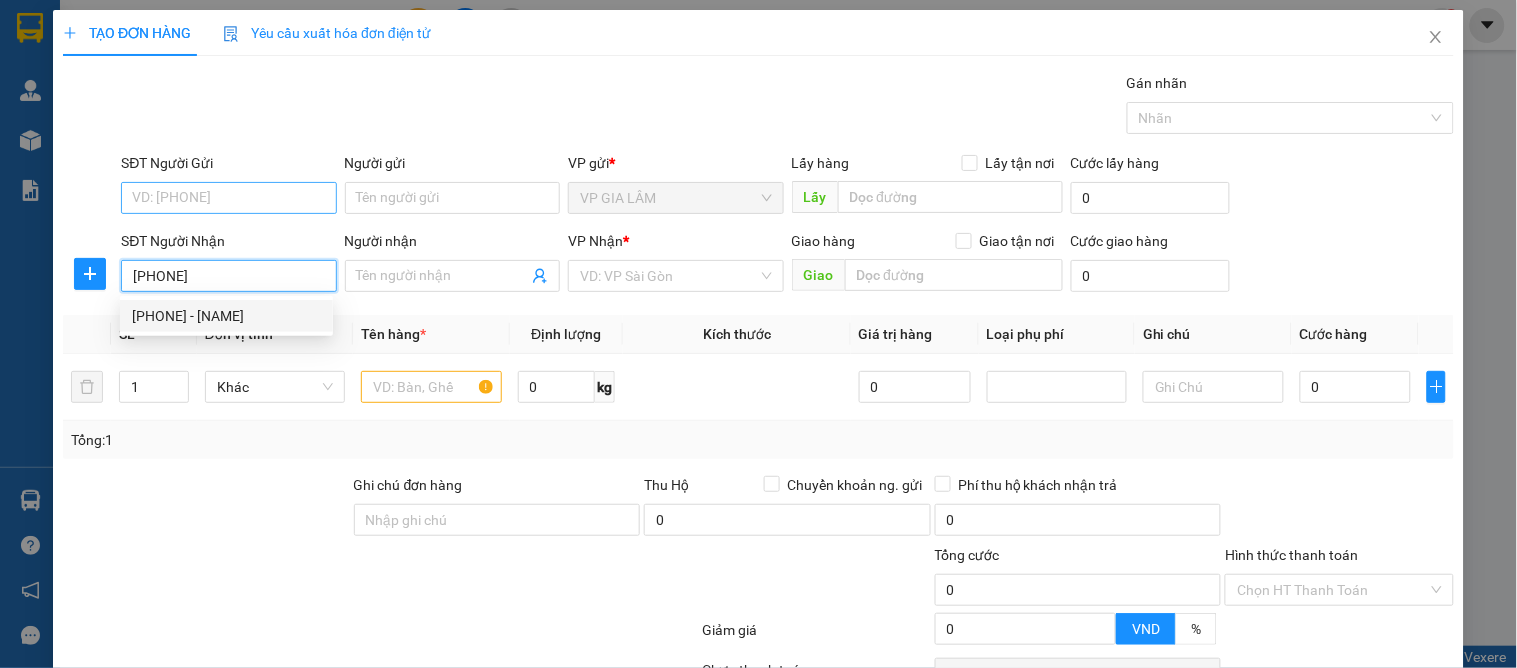 type on "a đạo" 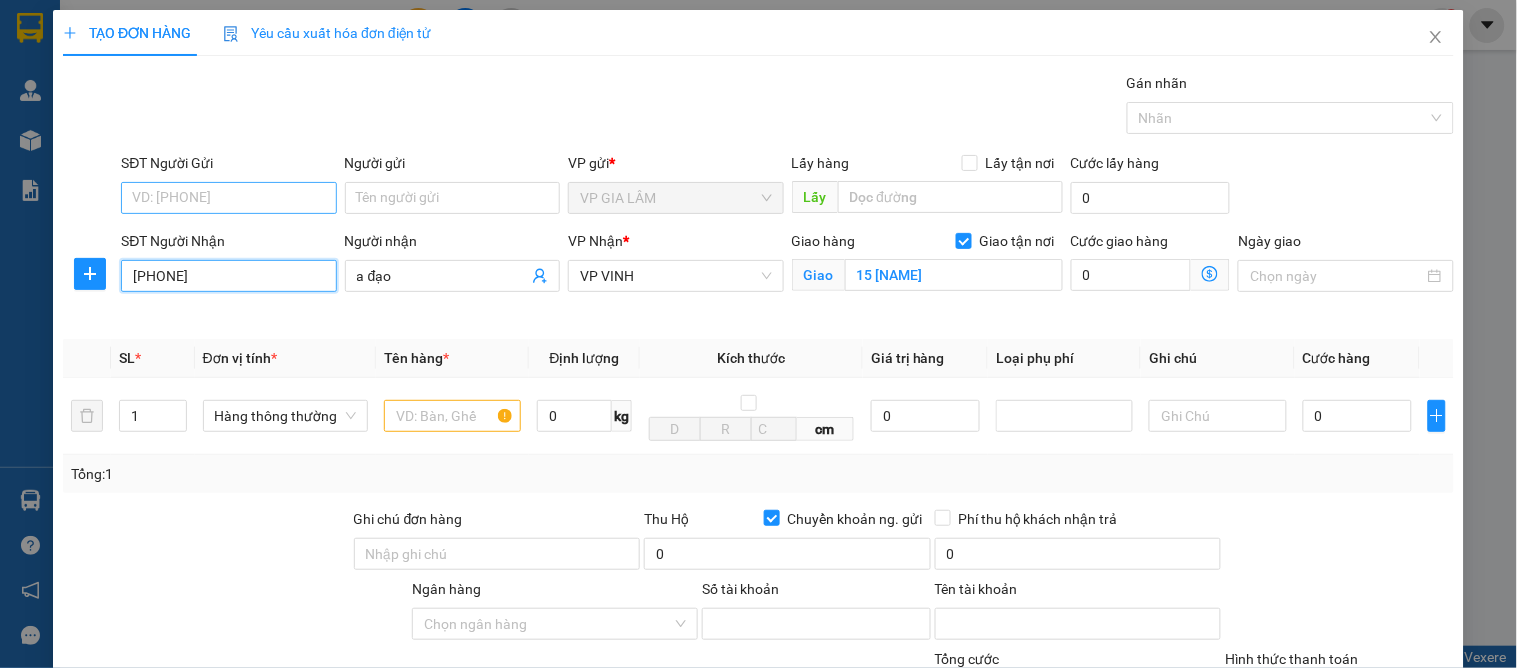 type on "[PHONE]" 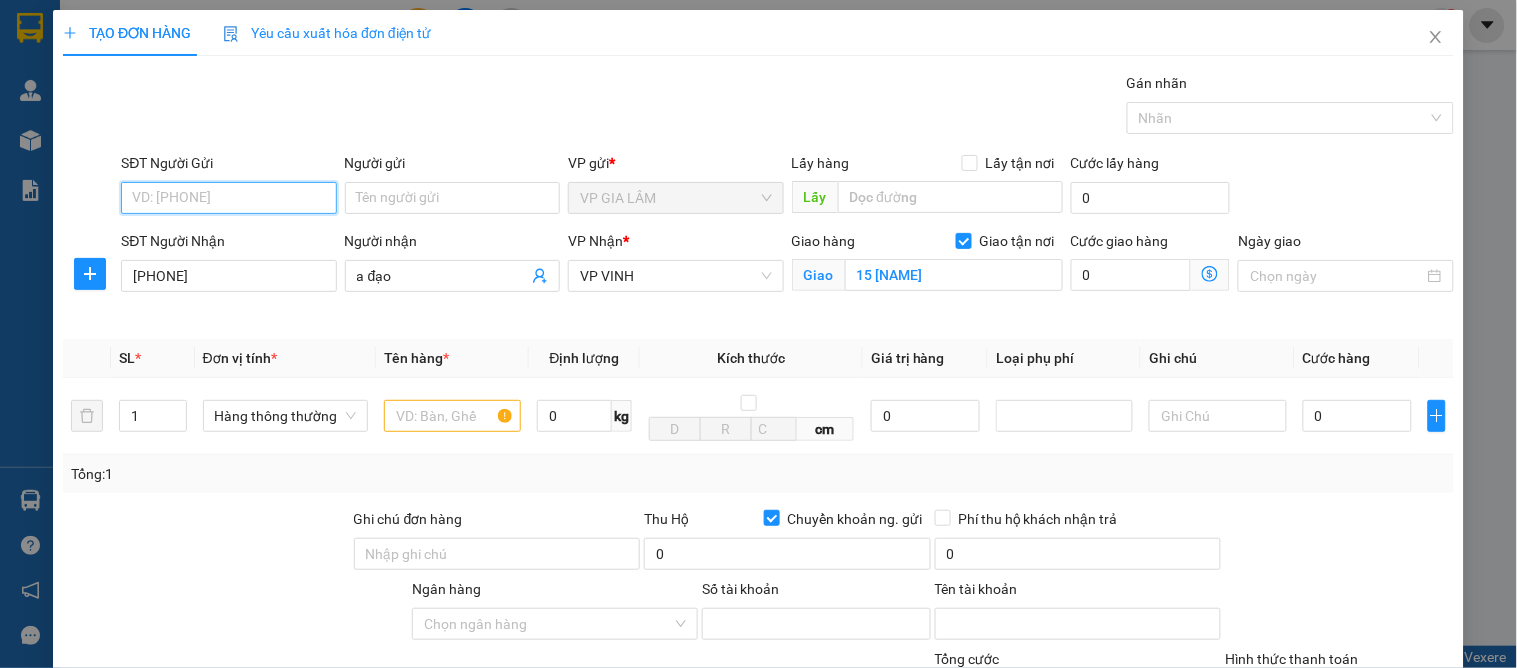 click on "SĐT Người Gửi" at bounding box center [228, 198] 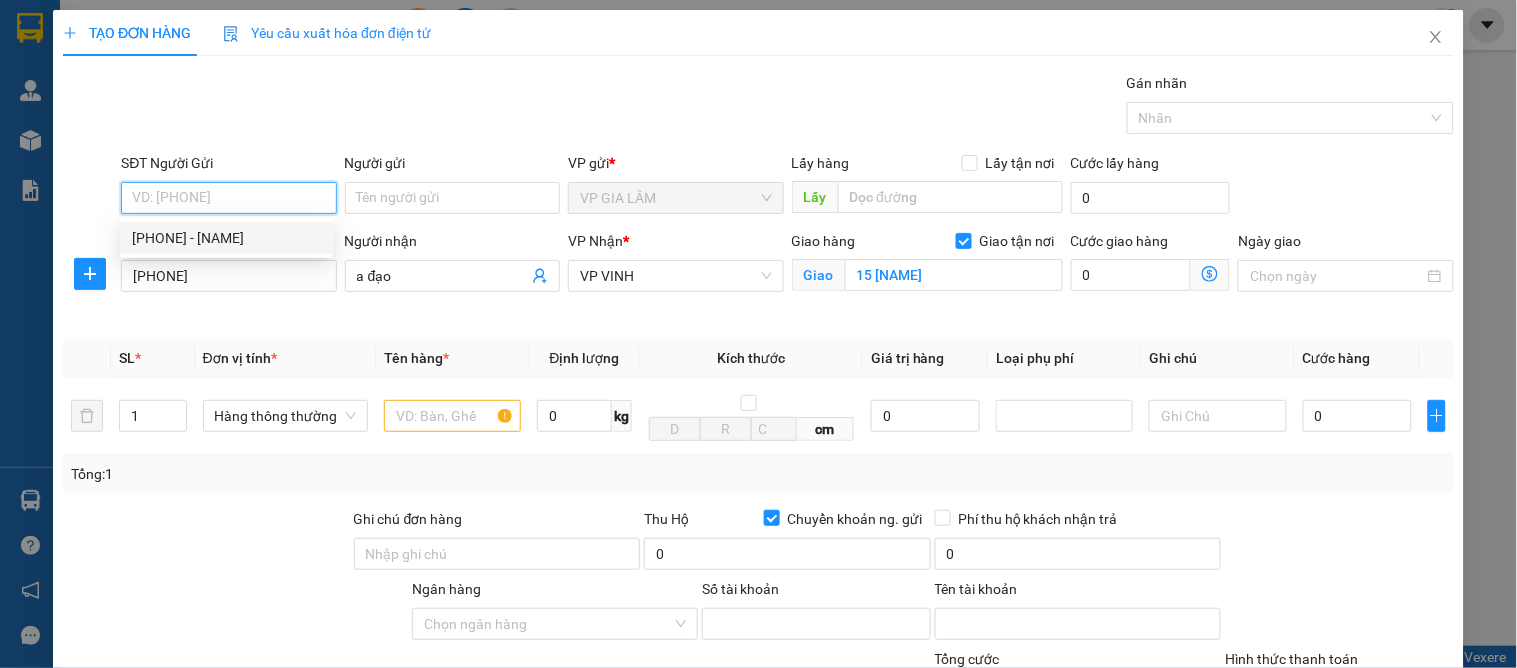 click on "[PHONE] - [NAME]" at bounding box center (226, 238) 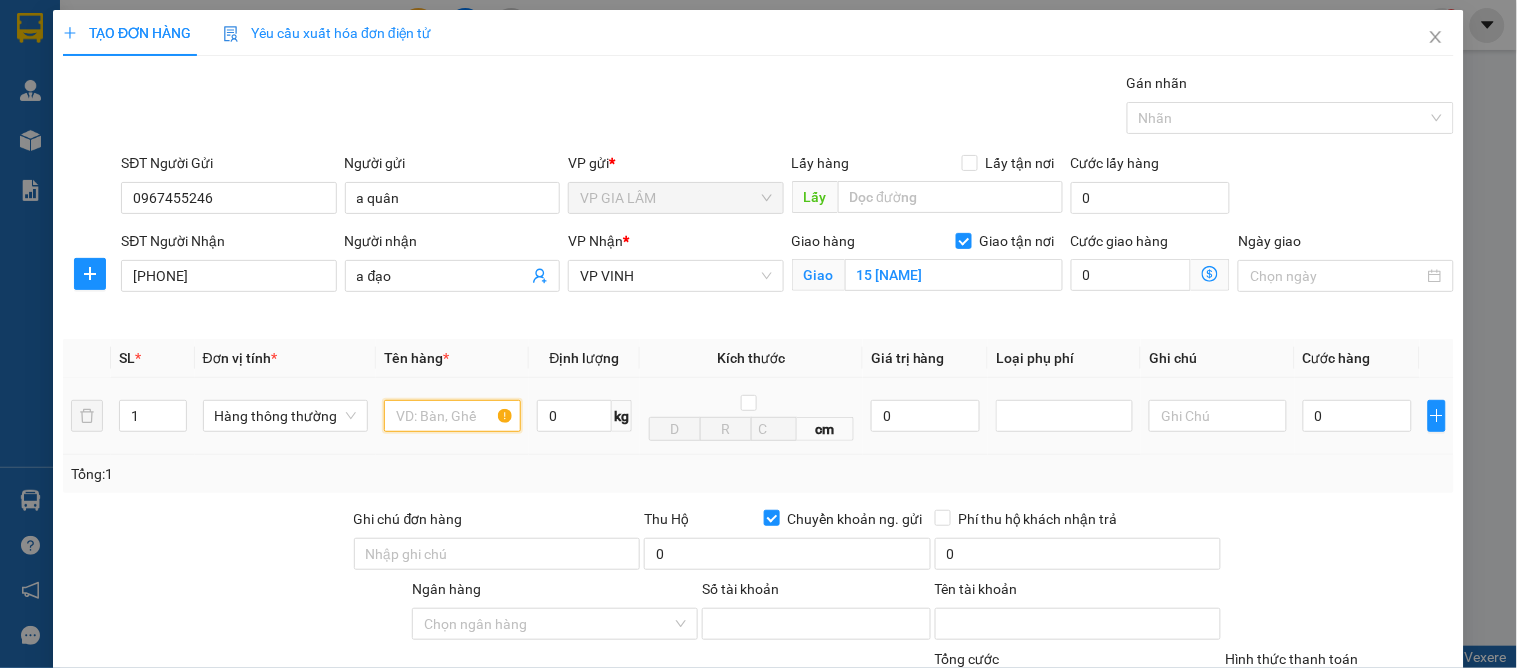 click at bounding box center [452, 416] 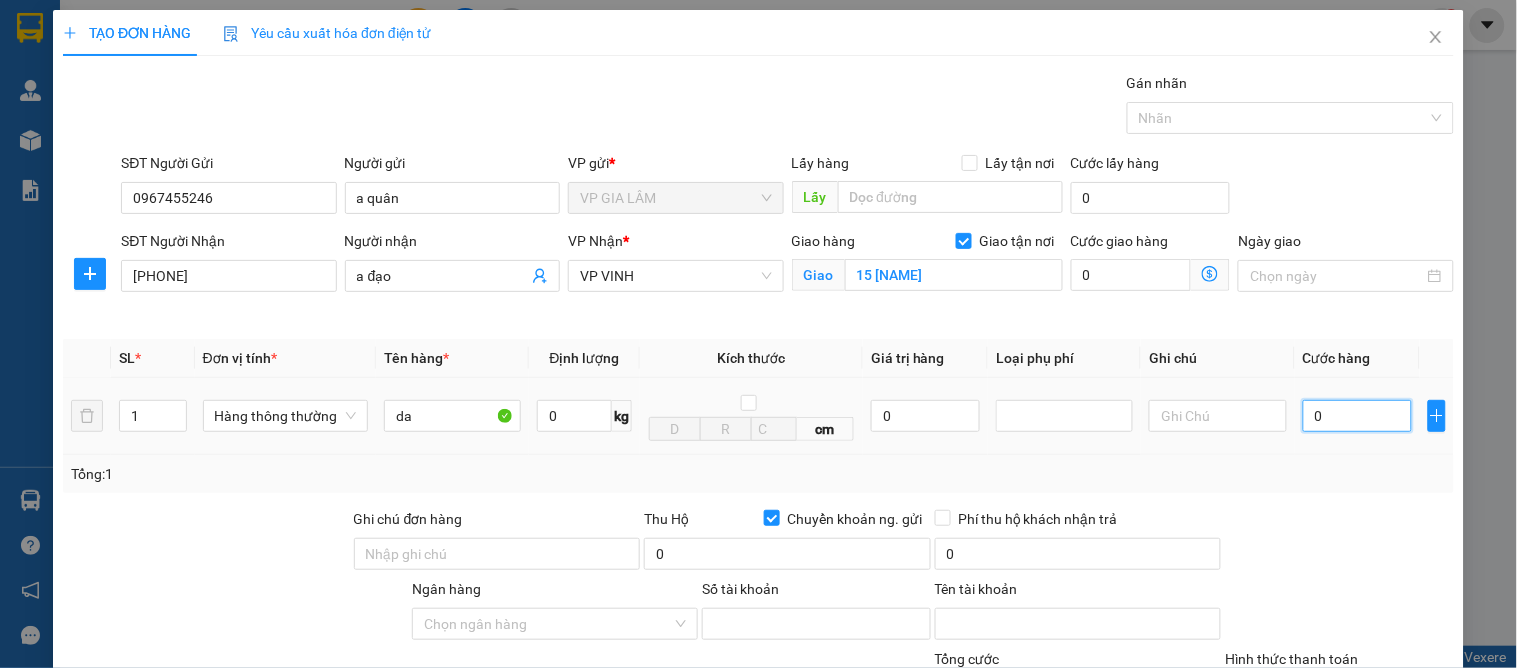 click on "0" at bounding box center [1357, 416] 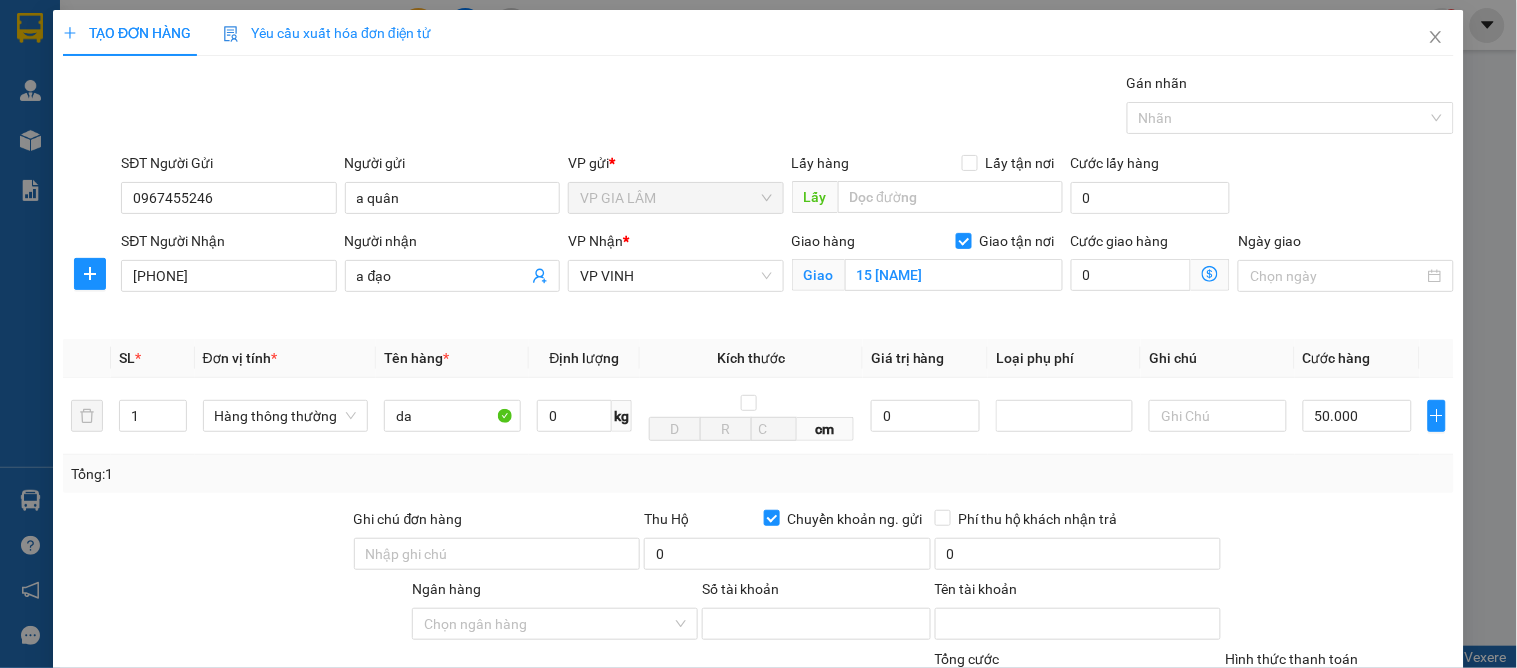 click on "Transit Pickup Surcharge Ids Transit Deliver Surcharge Ids Transit Deliver Surcharge Transit Deliver Surcharge Gói vận chuyển  * Tiêu chuẩn Gán nhãn   Nhãn SĐT Người Gửi [PHONE] Người gửi a quân VP gửi  * VP GIA LÂM Lấy hàng Lấy tận nơi Lấy Cước lấy hàng 0 SĐT Người Nhận [PHONE] Người nhận a đạo VP Nhận  * VP VINH Giao hàng Giao tận nơi Giao 15 hoàng phan thái Cước giao hàng 0 Ngày giao SL  * Đơn vị tính  * Tên hàng  * Định lượng Kích thước Giá trị hàng Loại phụ phí Ghi chú Cước hàng                       1 Hàng thông thường da 0 kg cm 0   50.000 Tổng:  1 Ghi chú đơn hàng Thu Hộ Chuyển khoản ng. gửi 0 Phí thu hộ khách nhận trả 0 Ngân hàng Chọn ngân hàng Số tài khoản Tên tài khoản Tổng cước 50.000 Hình thức thanh toán Chọn HT Thanh Toán Giảm giá 0 VND % Discount 0 Số tiền thu trước 0 Chưa thanh toán 50.000 Chi phí nội bộ" at bounding box center [758, 489] 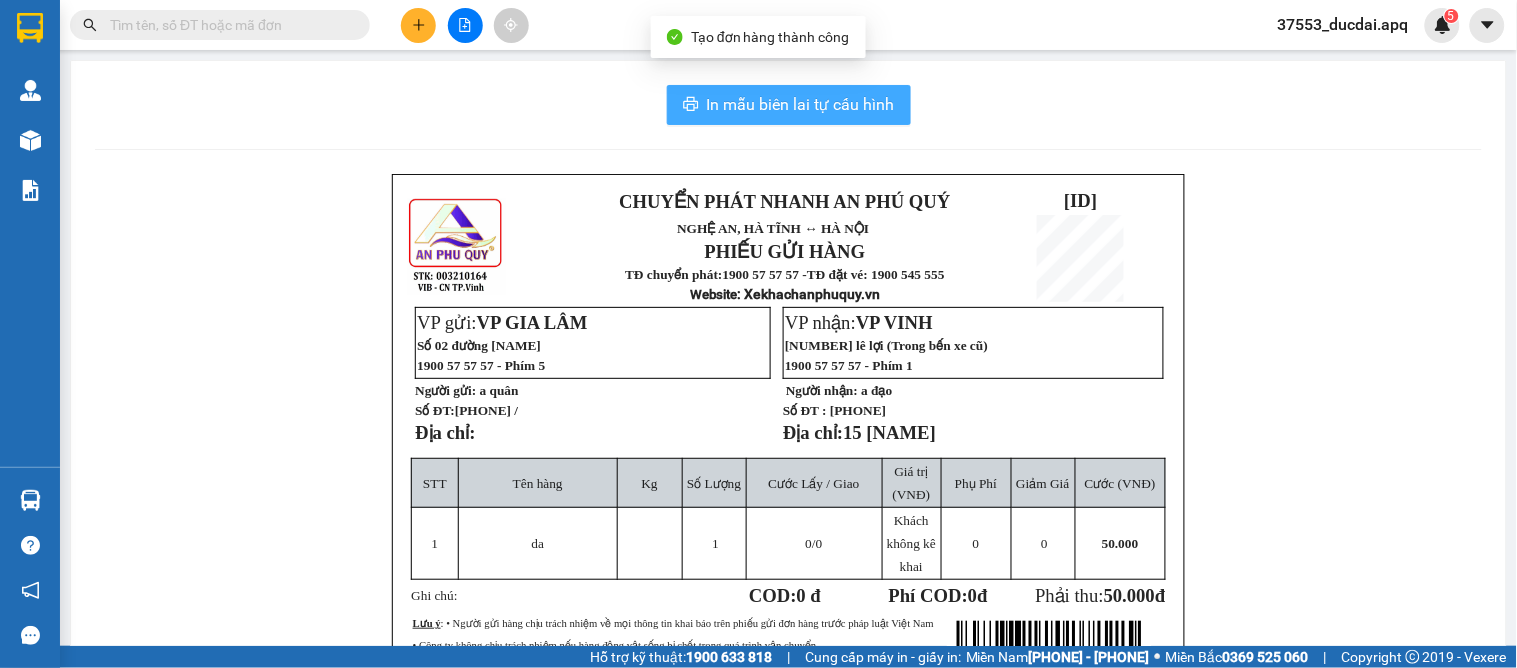 click on "In mẫu biên lai tự cấu hình" at bounding box center [801, 104] 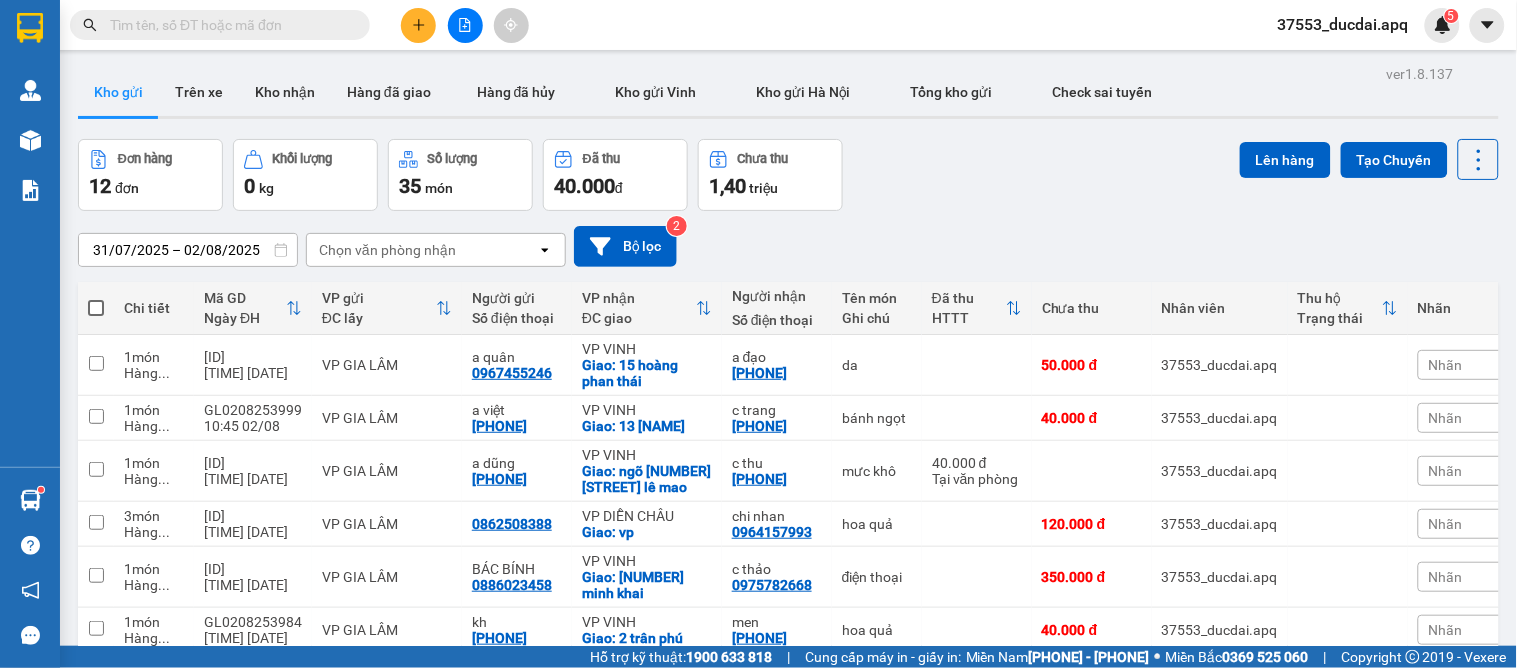 click 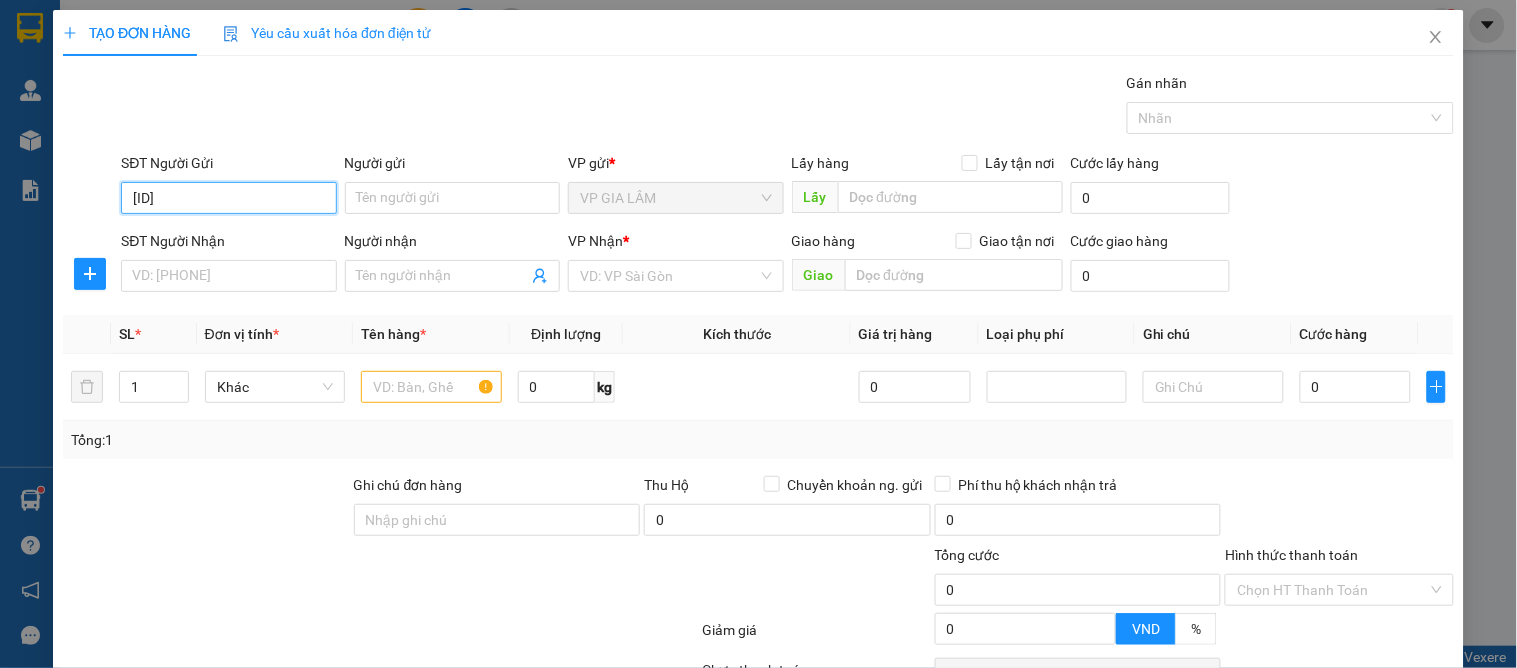 click on "[ID]" at bounding box center (228, 198) 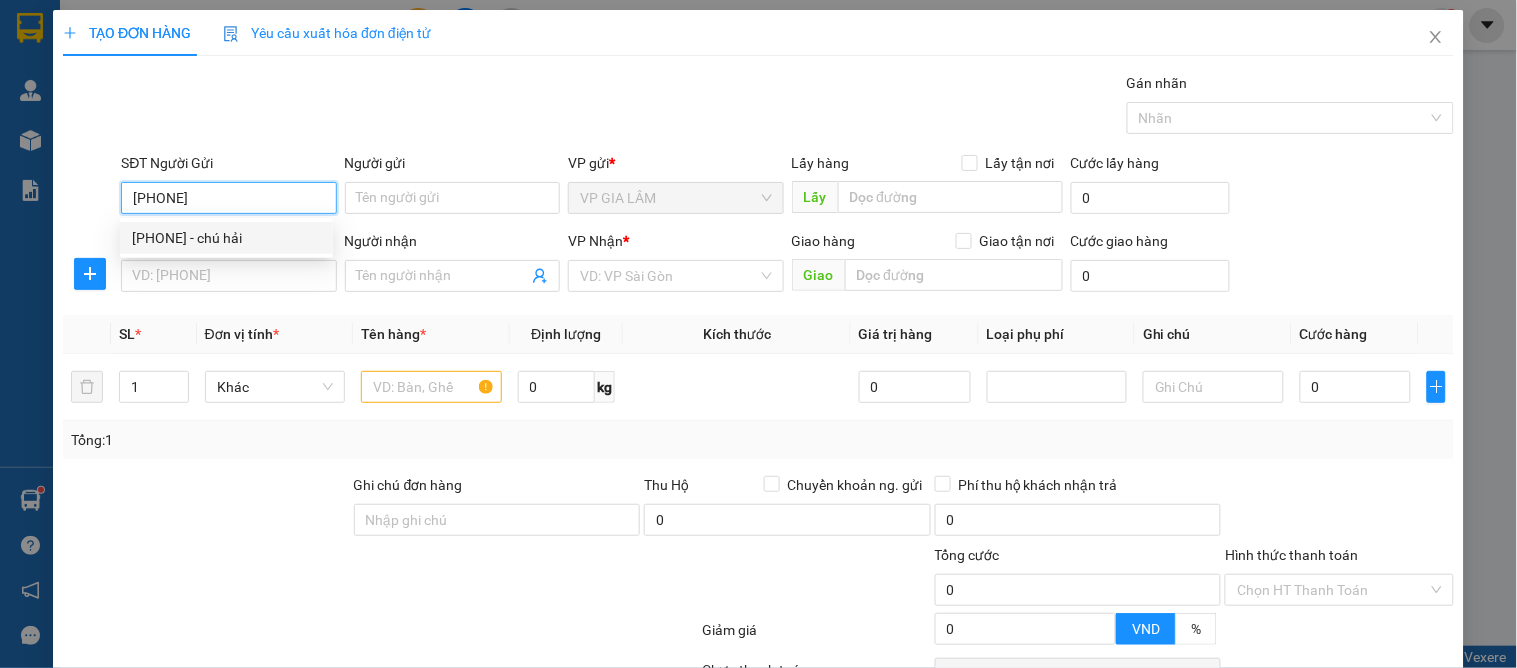click on "[PHONE] - chú hải" at bounding box center [226, 238] 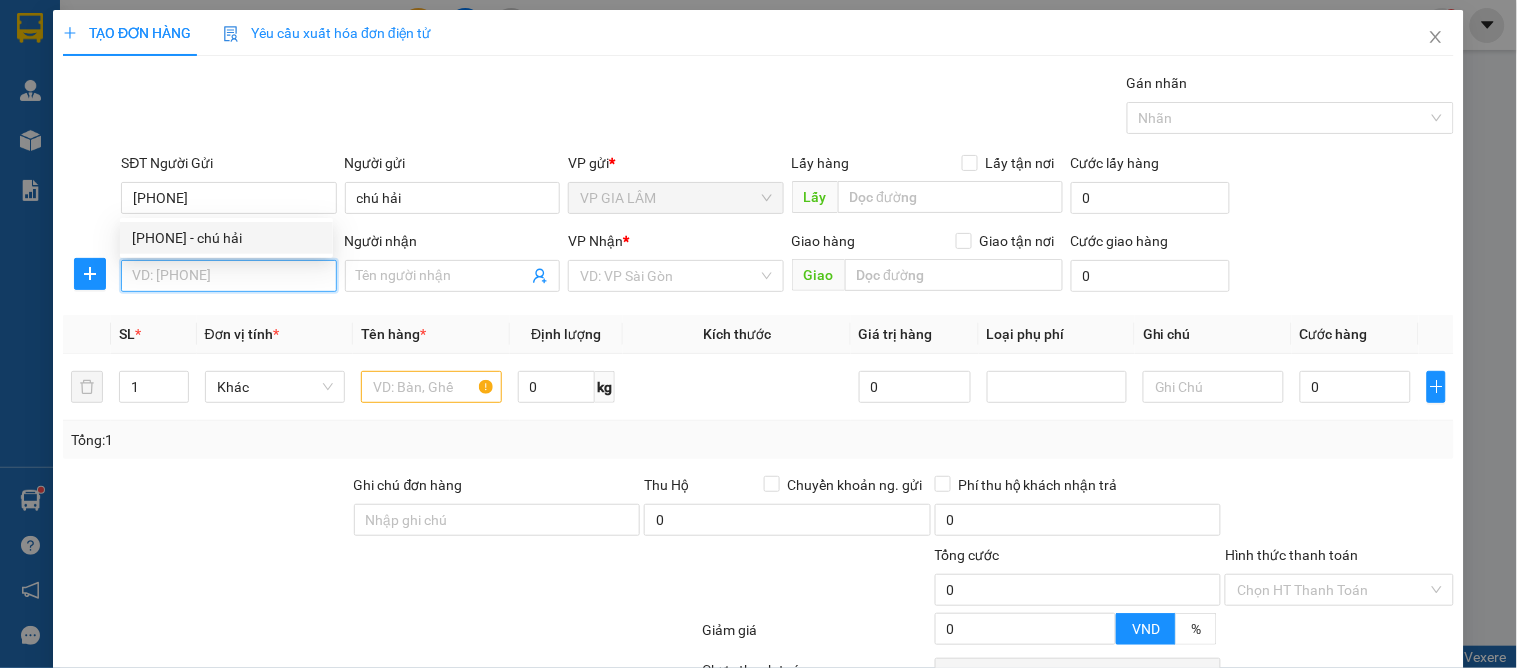 drag, startPoint x: 174, startPoint y: 265, endPoint x: 333, endPoint y: 300, distance: 162.80664 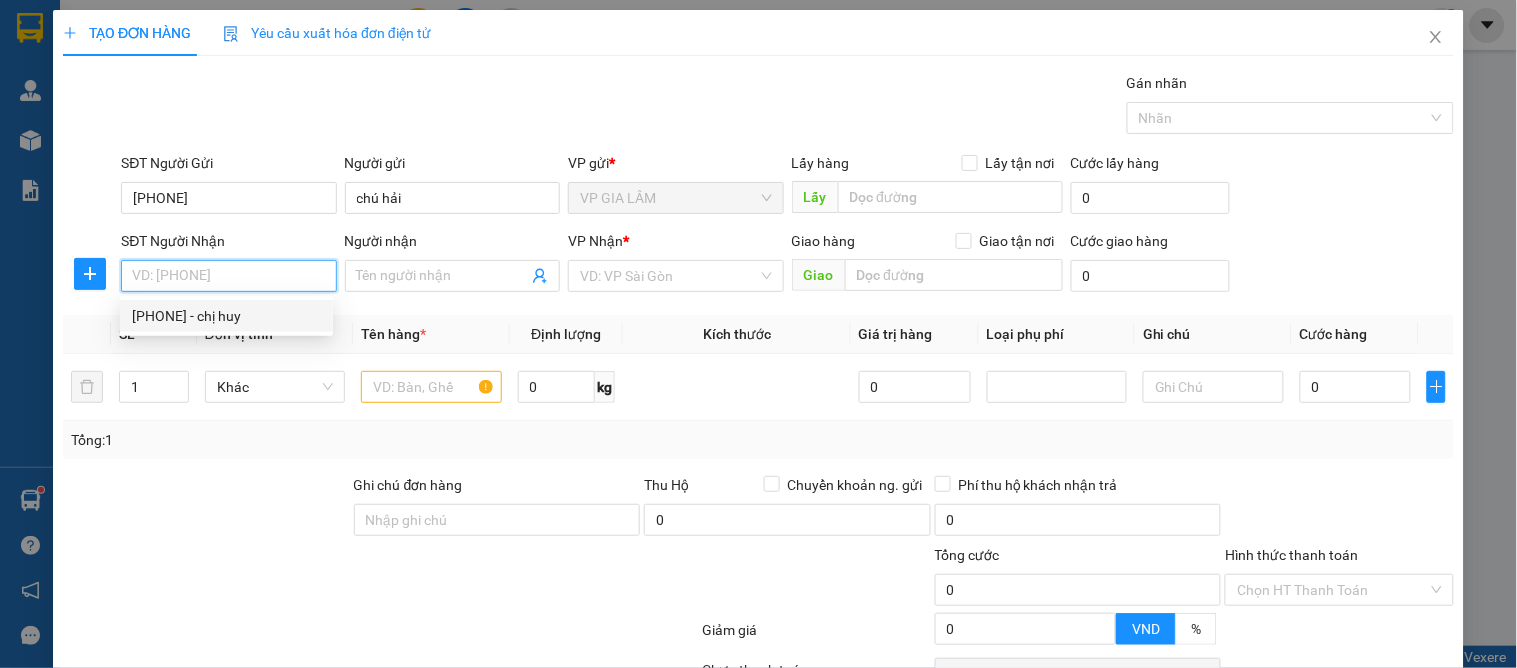 click on "[PHONE] - chị huy" at bounding box center (226, 316) 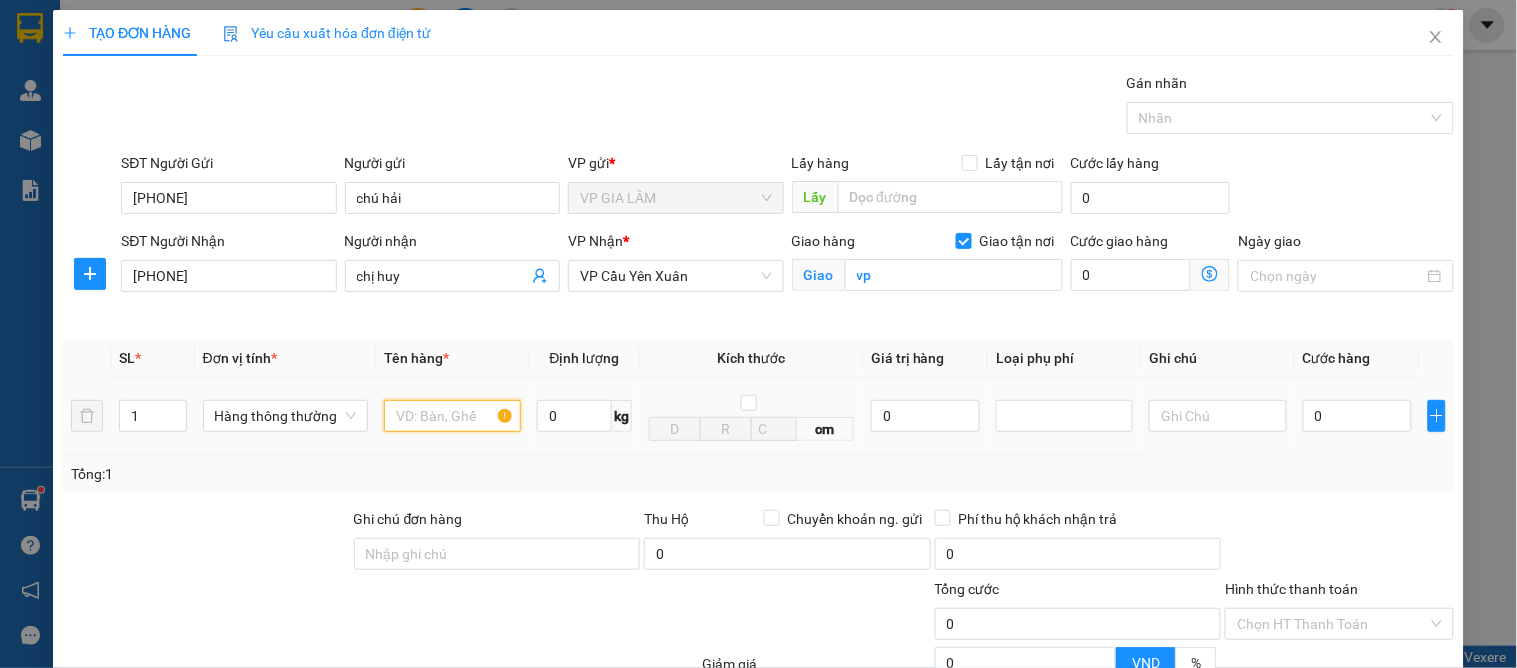 click at bounding box center [452, 416] 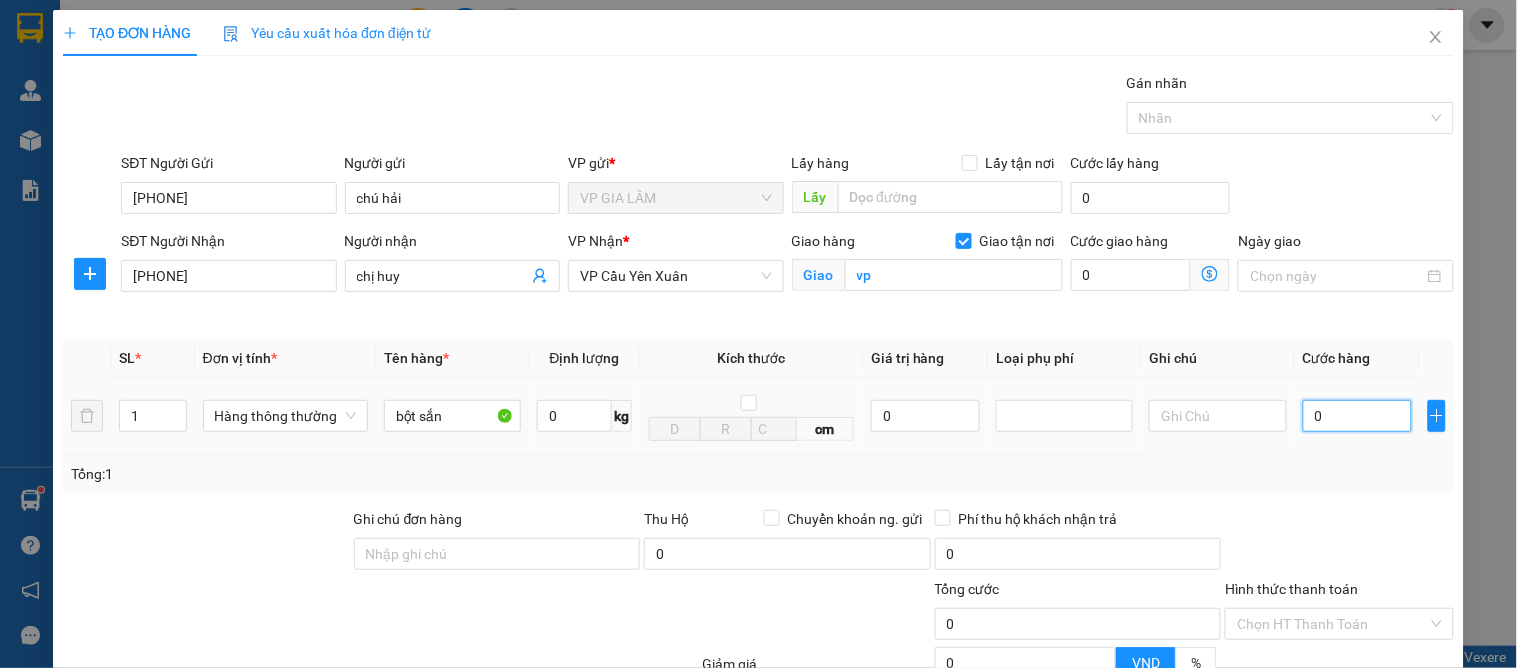 click on "0" at bounding box center (1357, 416) 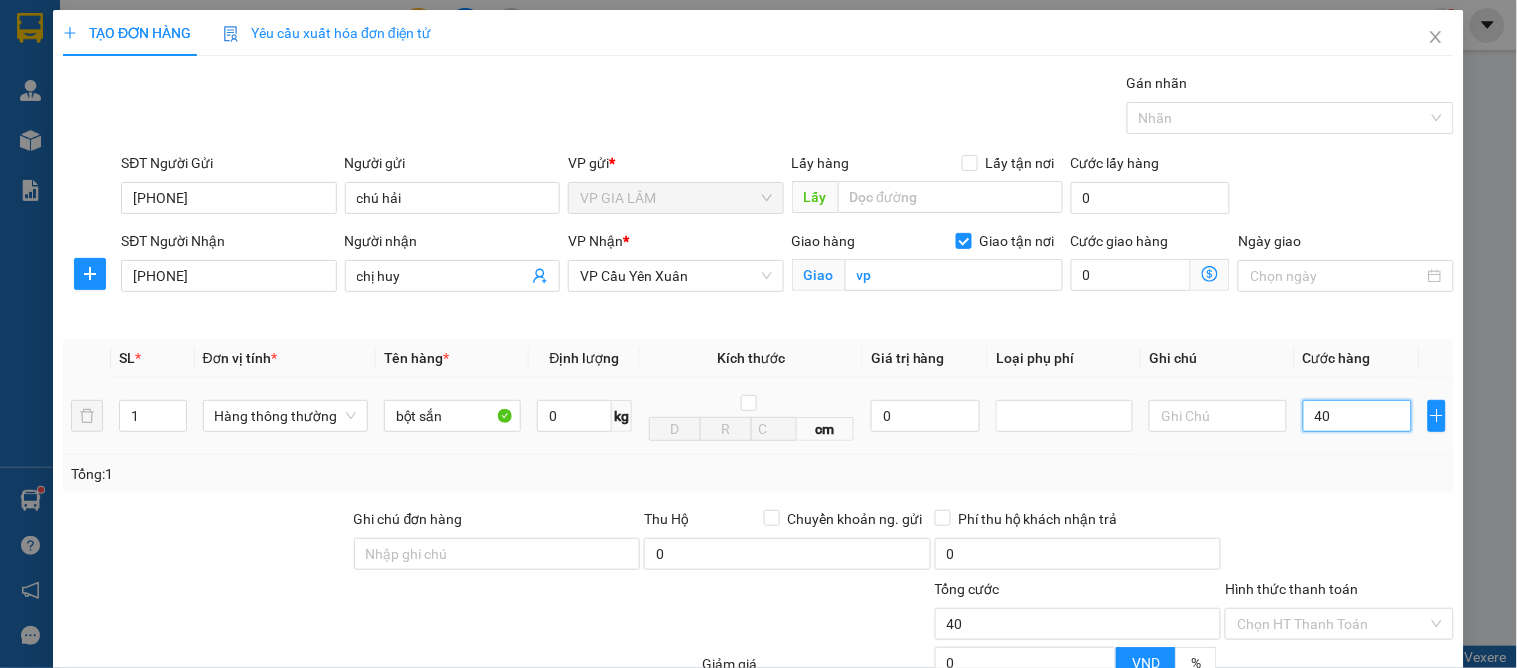 click on "40" at bounding box center (1357, 416) 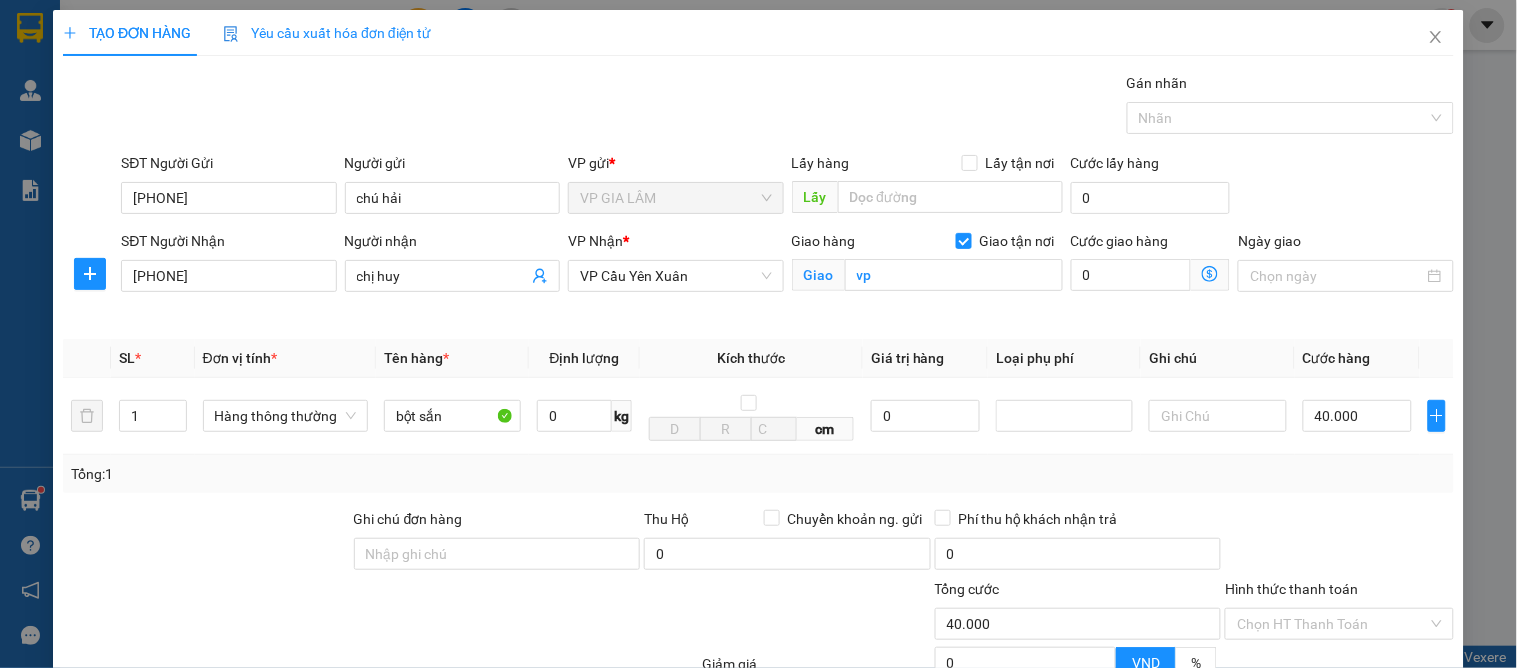 click on "Tổng:  1" at bounding box center (758, 474) 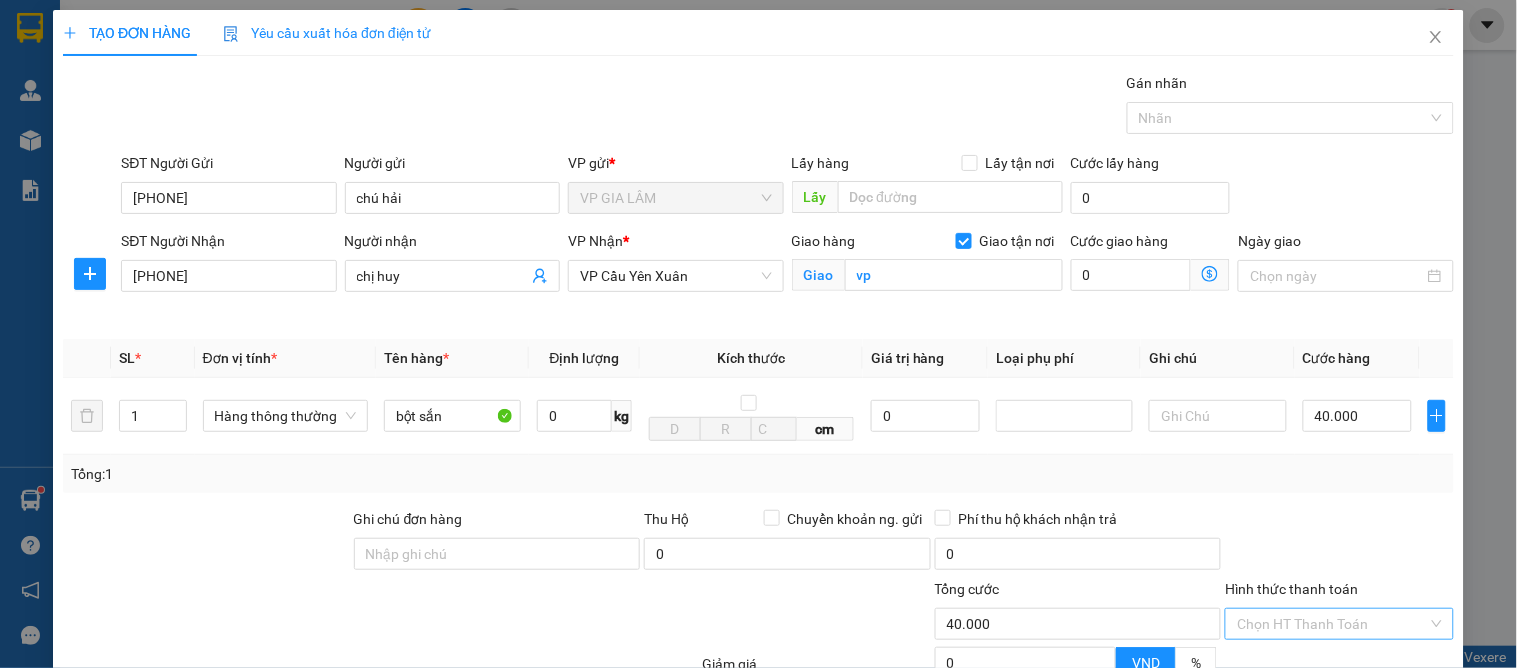 click on "Hình thức thanh toán" at bounding box center [1332, 624] 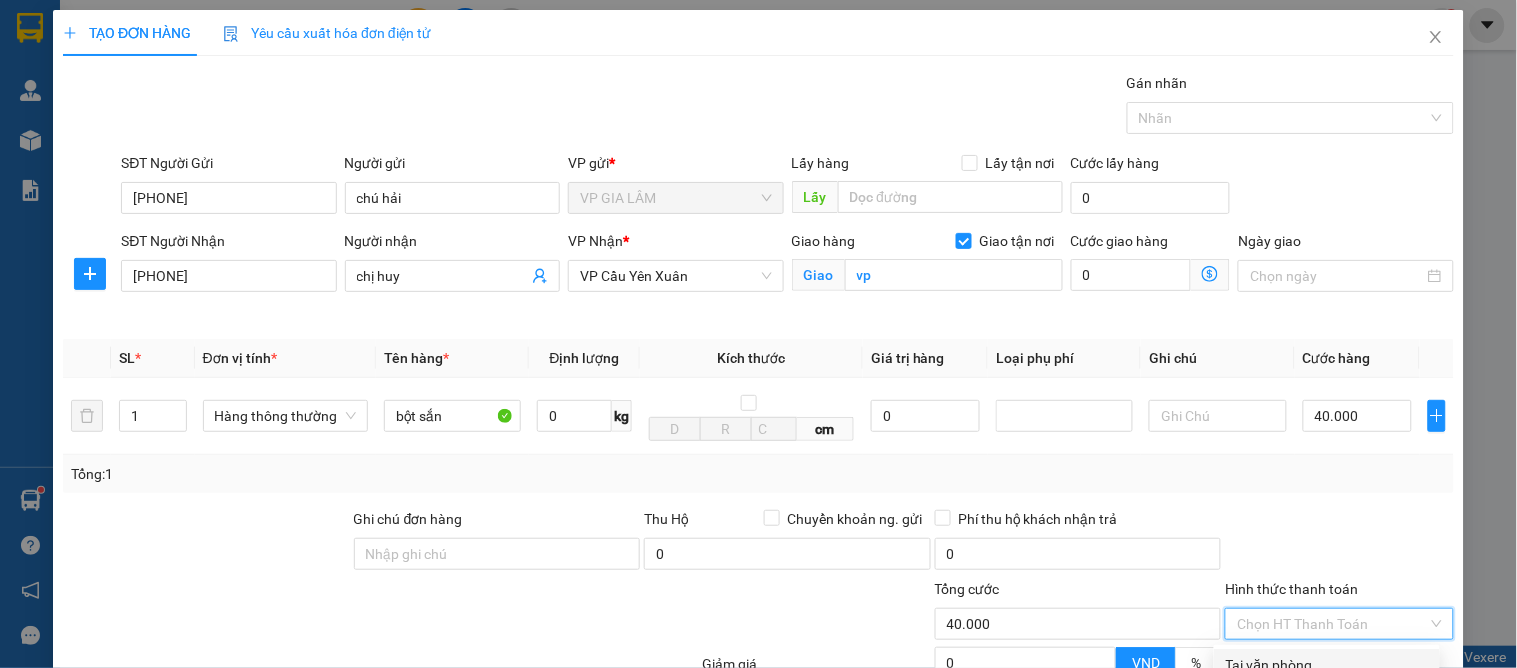 click on "Tại văn phòng" at bounding box center [1327, 665] 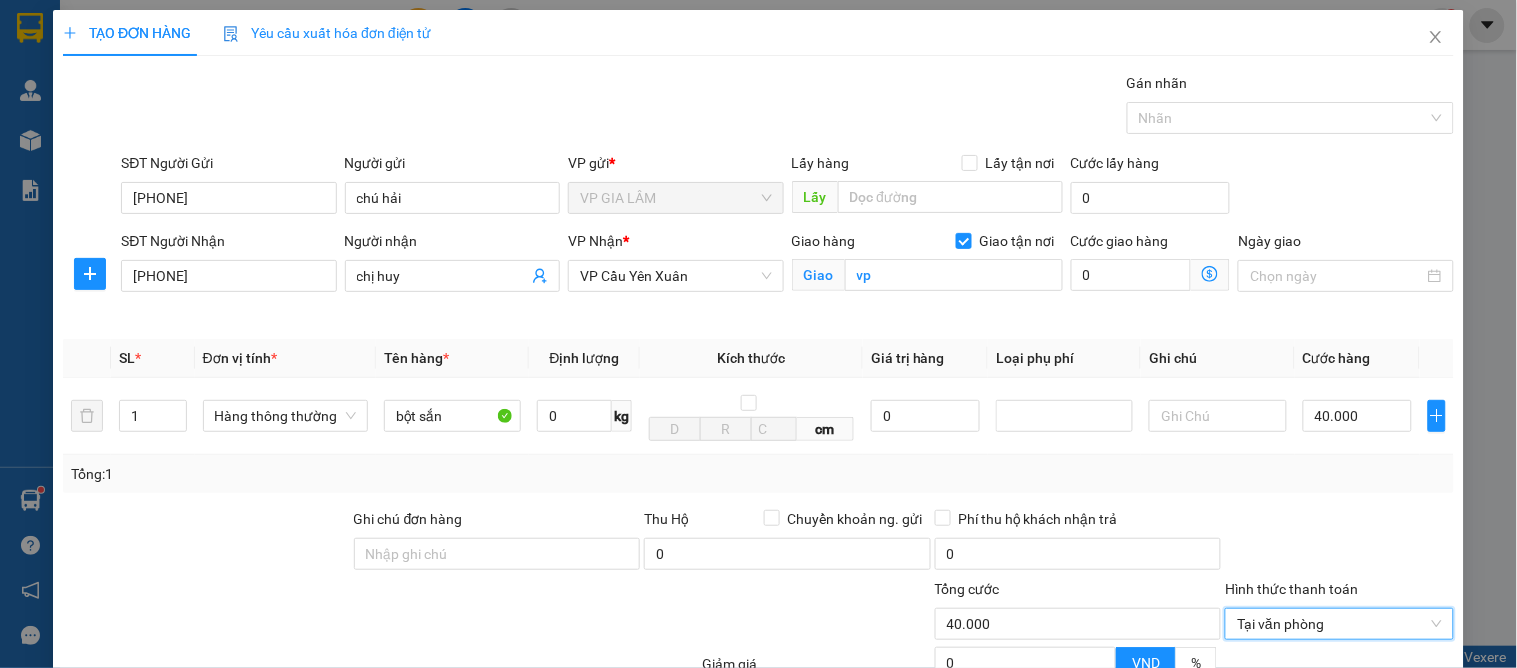 drag, startPoint x: 1333, startPoint y: 610, endPoint x: 1345, endPoint y: 610, distance: 12 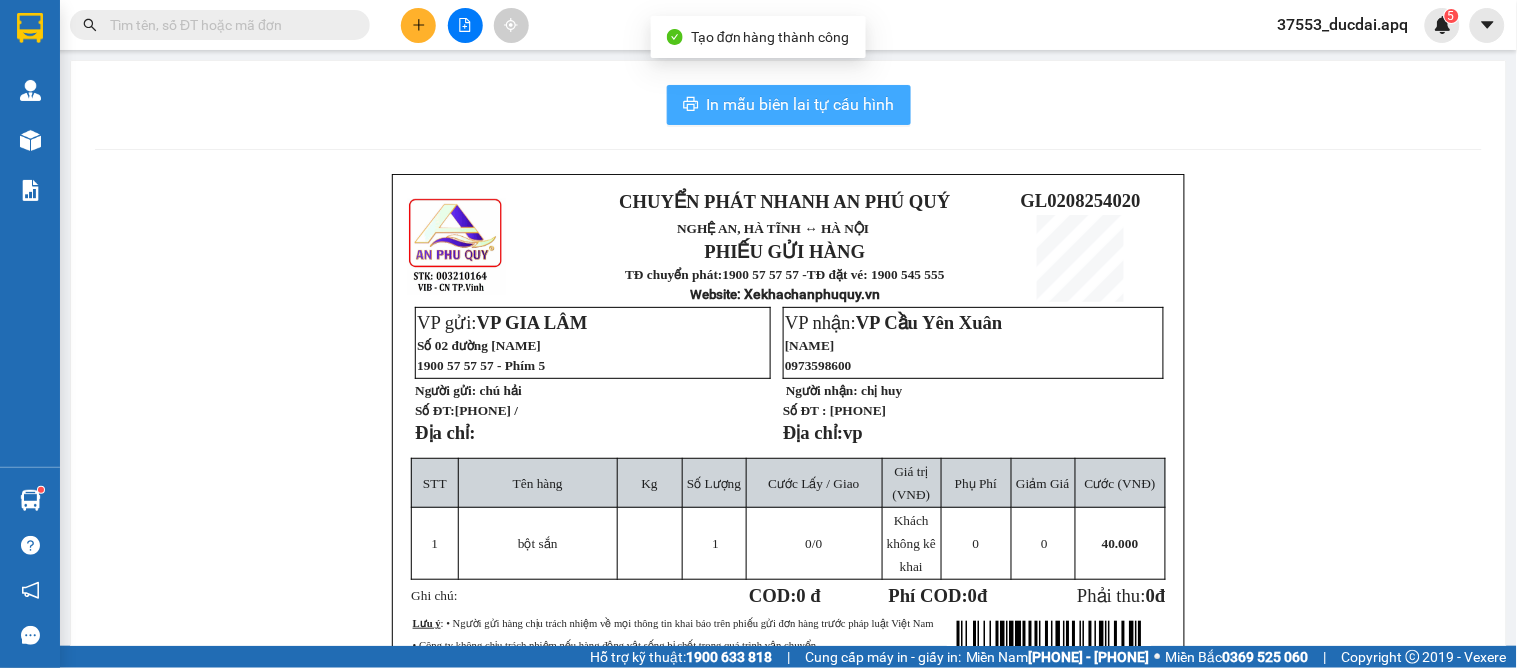 click on "In mẫu biên lai tự cấu hình" at bounding box center [801, 104] 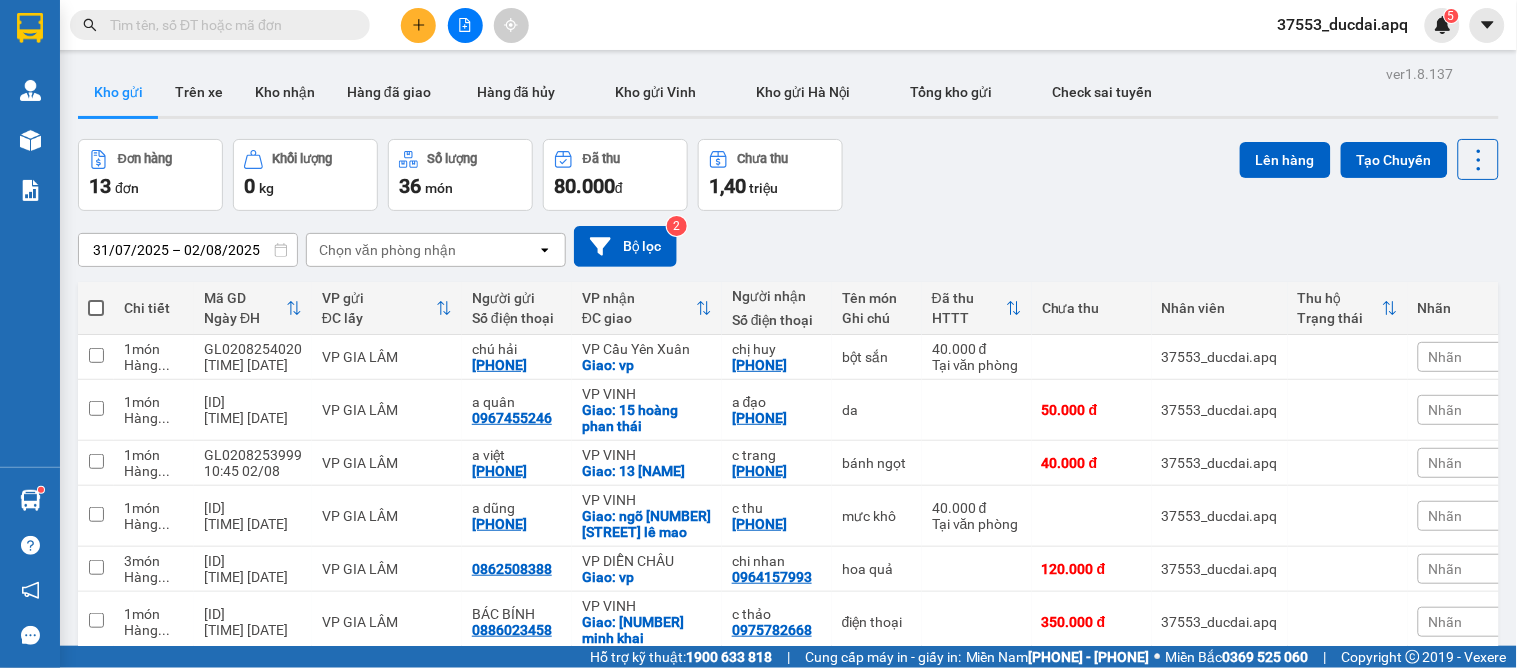 click on "Đơn hàng 13 đơn Khối lượng 0 kg Số lượng 36 món Đã thu 80.000  đ Chưa thu 1,40   triệu Lên hàng Tạo Chuyến" at bounding box center [788, 175] 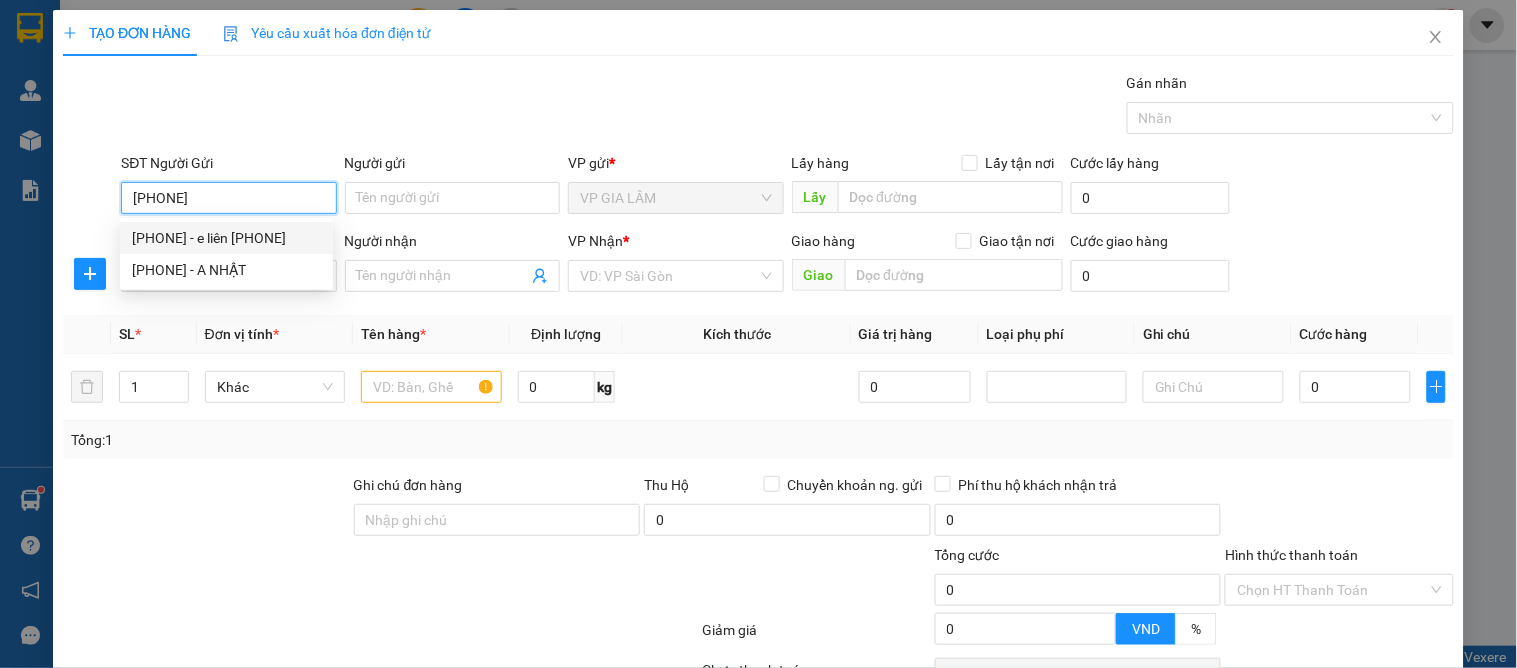 click on "[PHONE] - e liên [PHONE]" at bounding box center [226, 238] 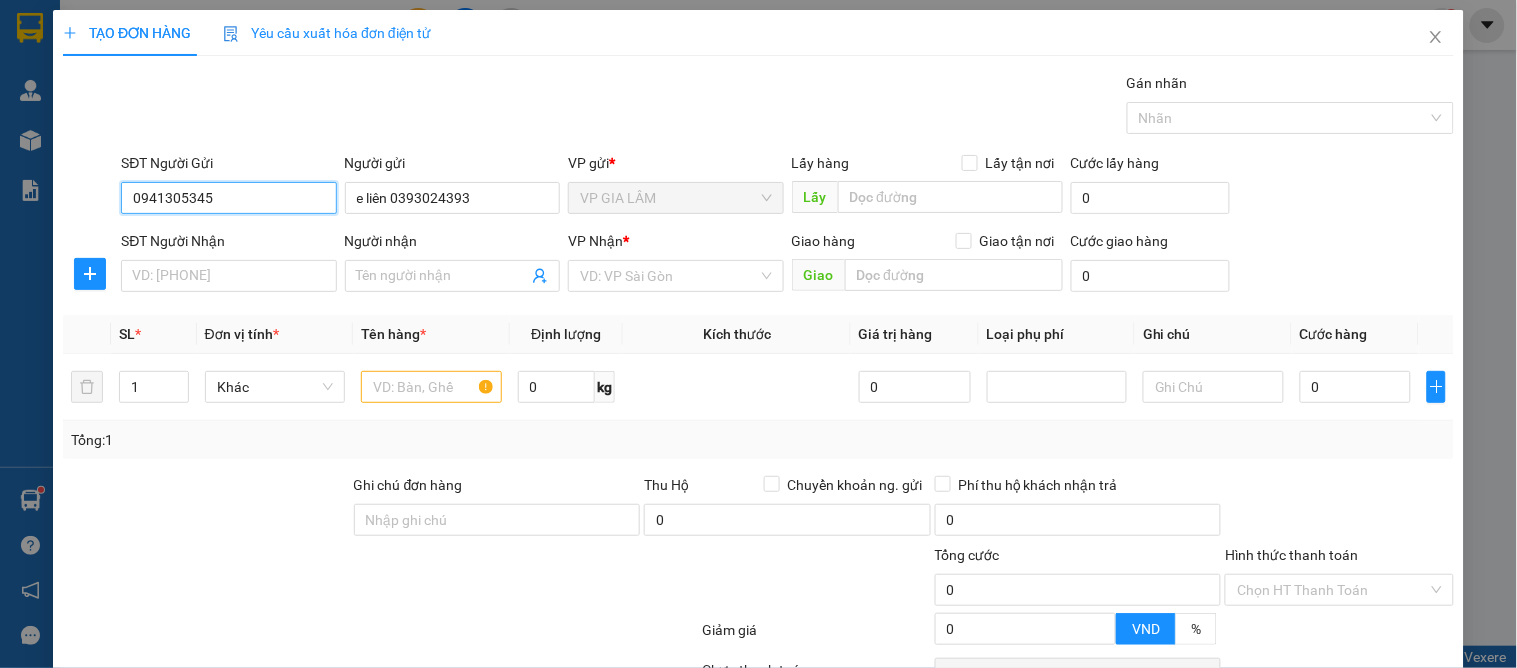 drag, startPoint x: 255, startPoint y: 204, endPoint x: 0, endPoint y: 203, distance: 255.00197 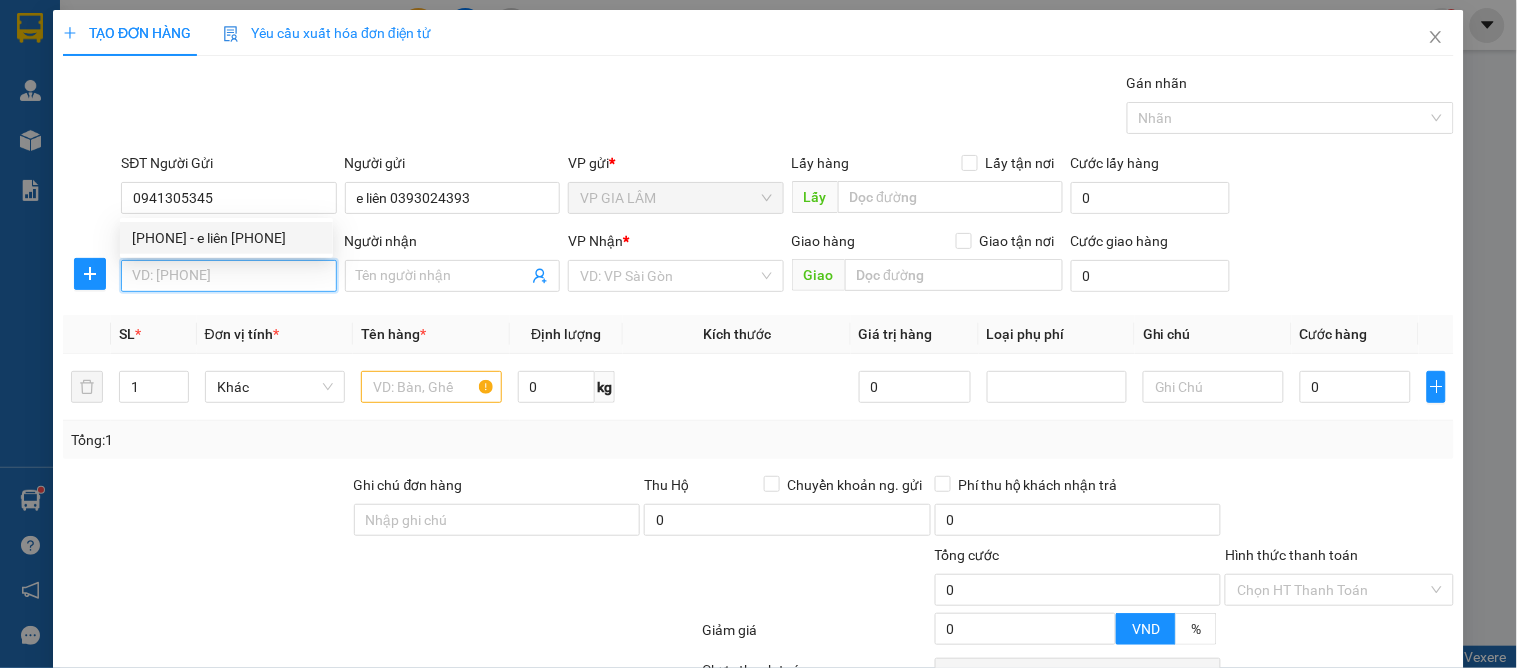 click on "SĐT Người Nhận" at bounding box center (228, 276) 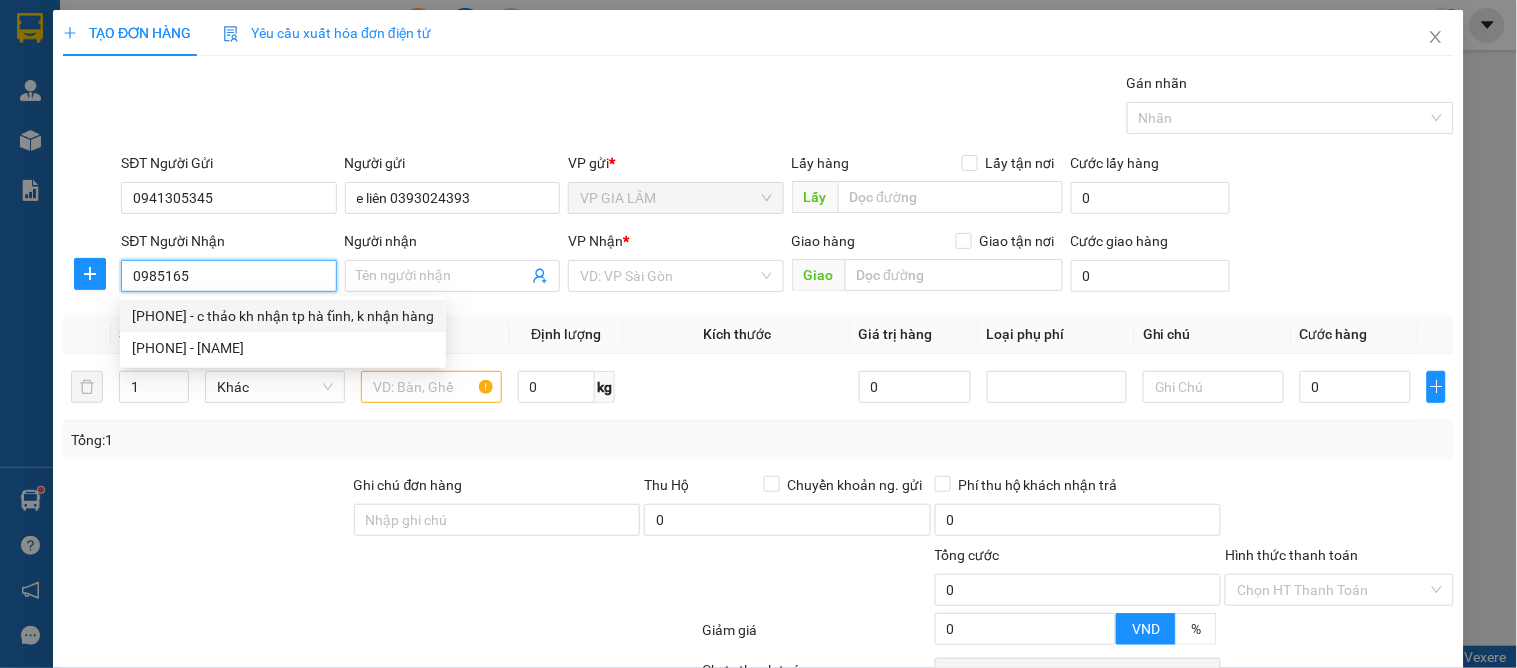 click on "[PHONE] - c thảo kh nhận tp hà tĩnh, k nhận hàng" at bounding box center [283, 316] 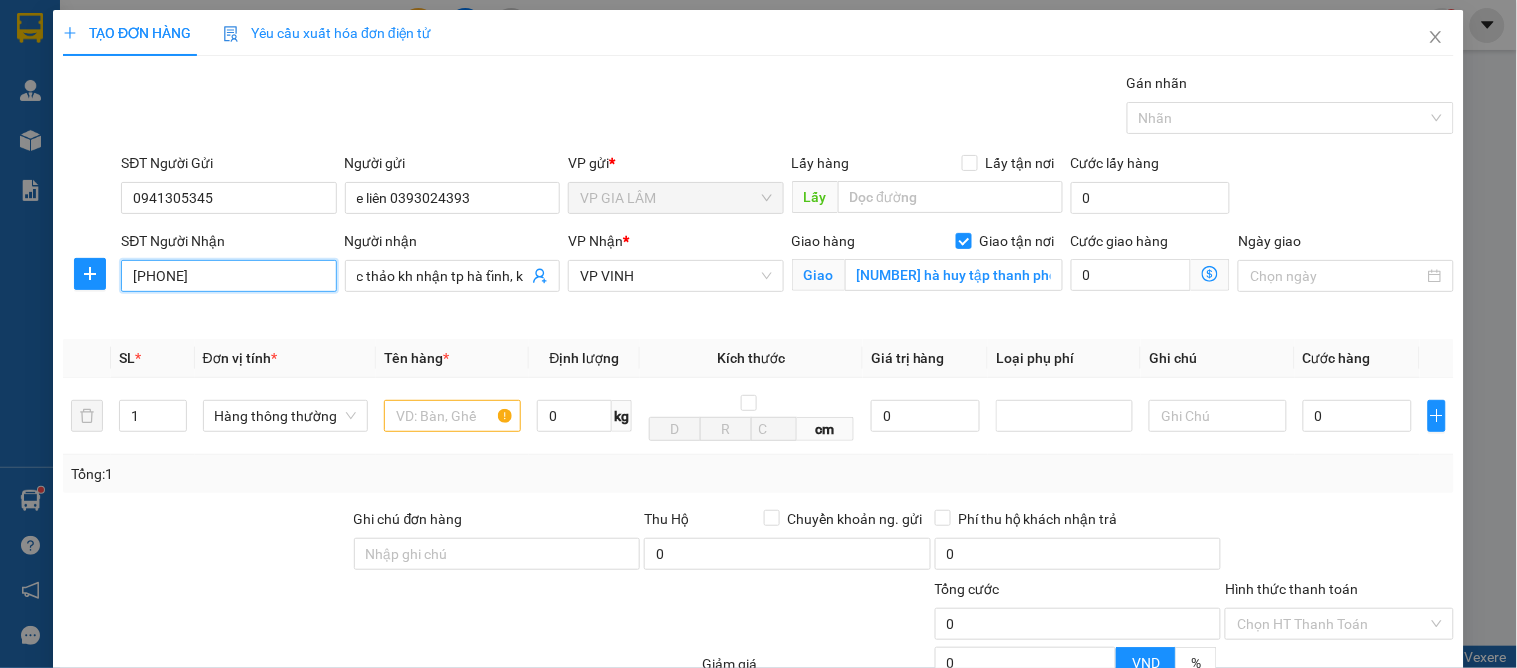 drag, startPoint x: 241, startPoint y: 273, endPoint x: 0, endPoint y: 284, distance: 241.2509 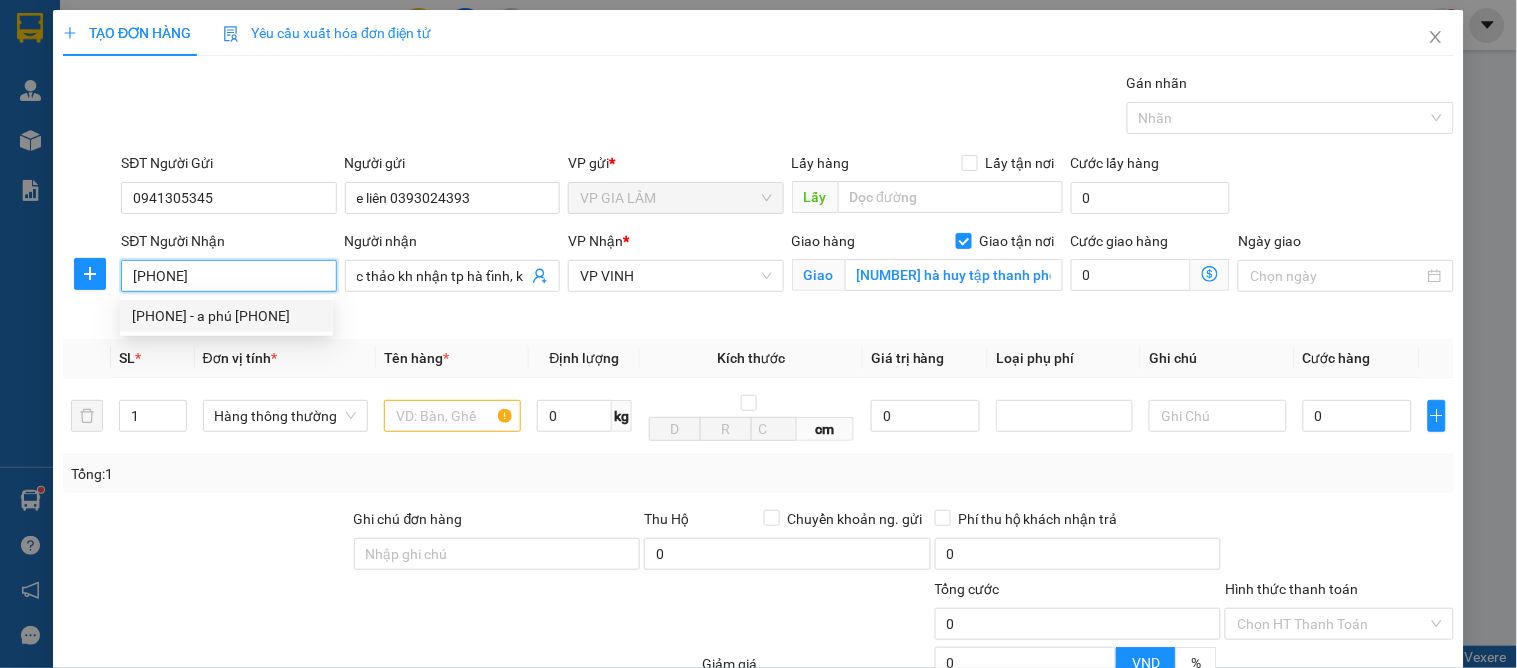 click on "[PHONE] - a phú [PHONE]" at bounding box center [226, 316] 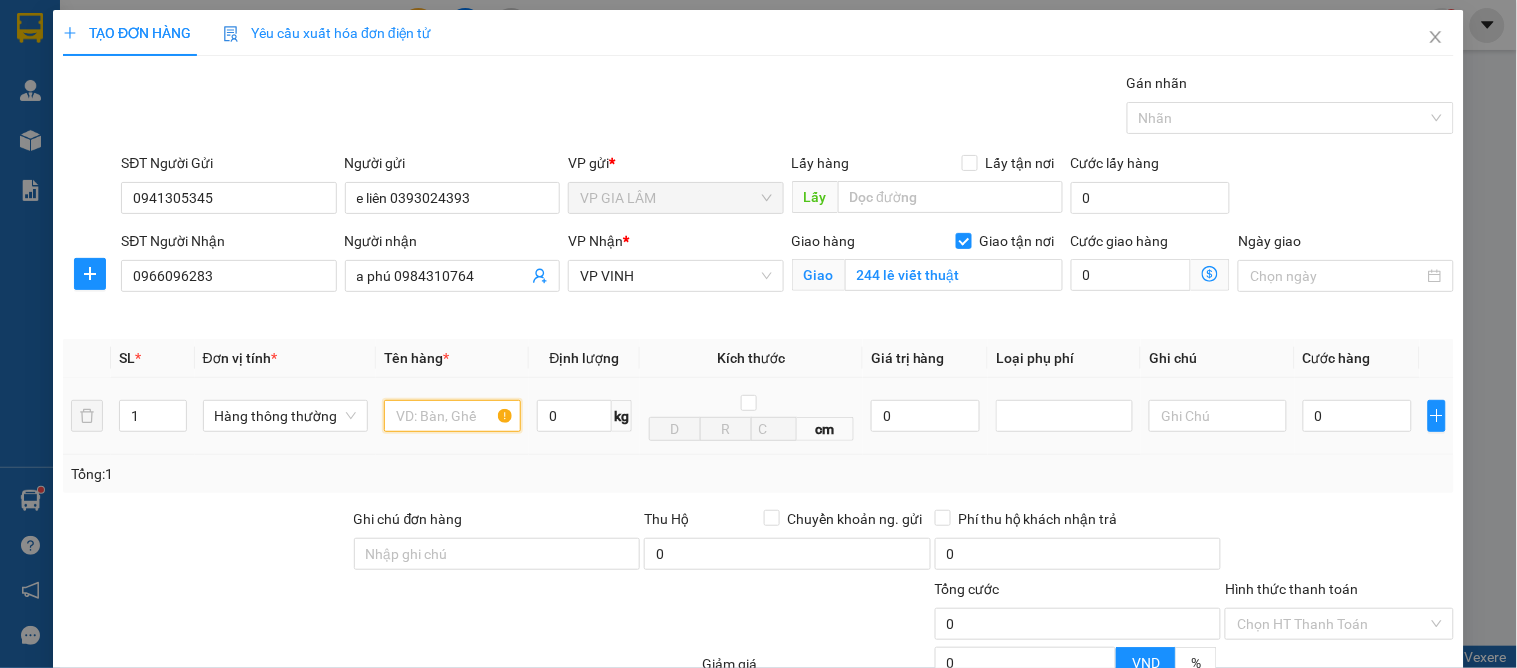 click at bounding box center [452, 416] 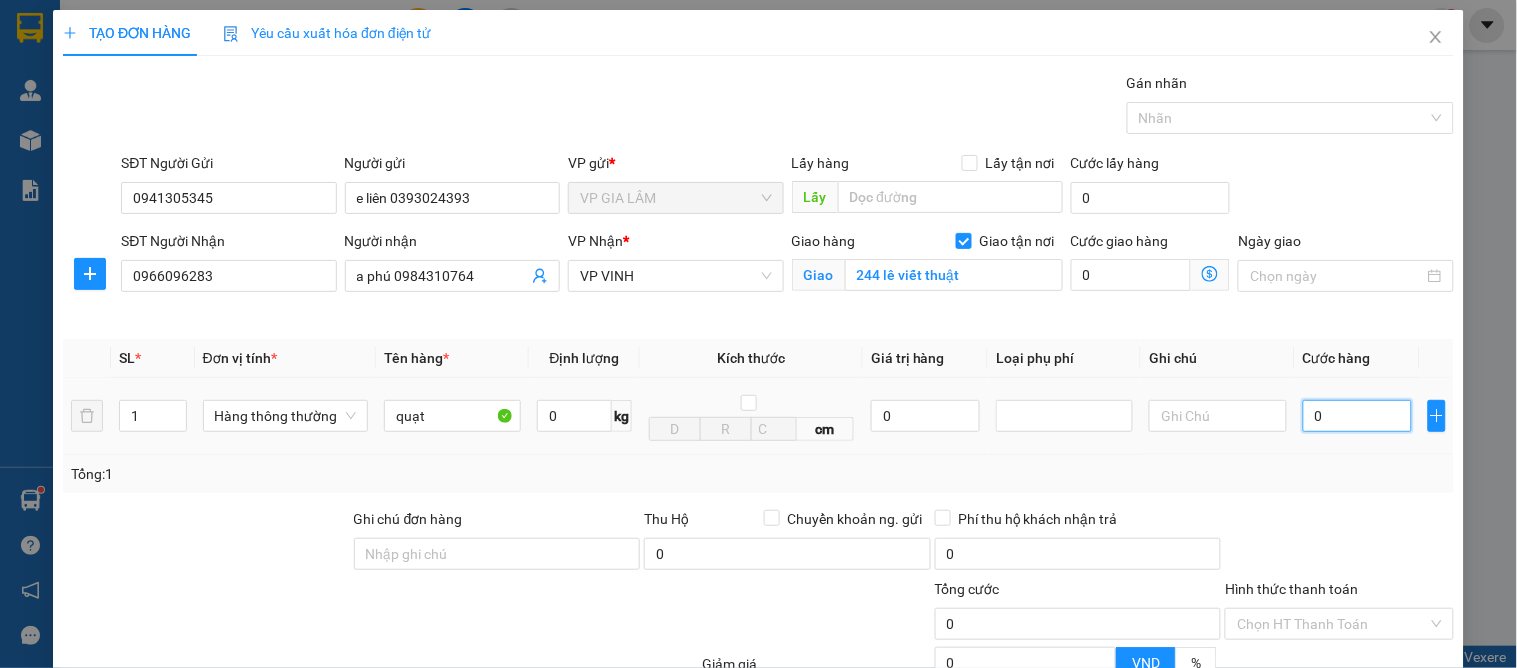 click on "0" at bounding box center [1357, 416] 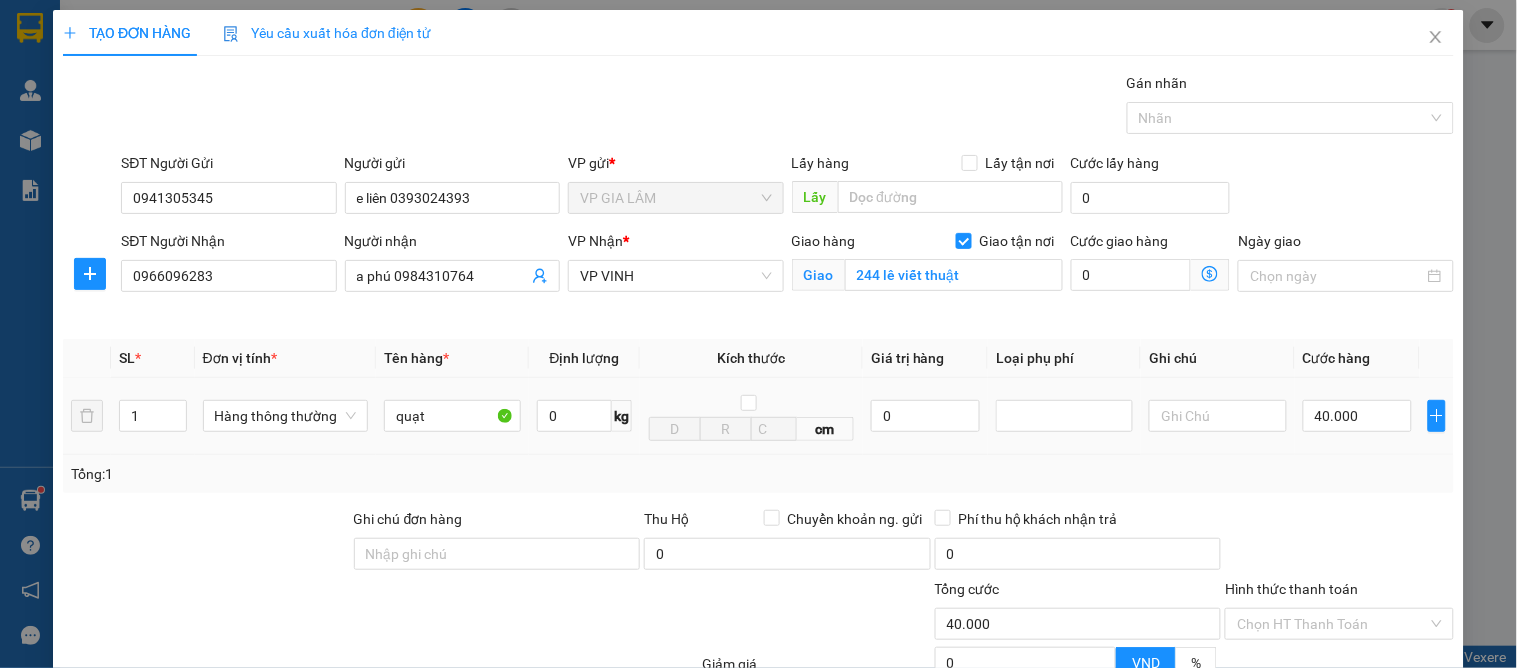 click on "Transit Pickup Surcharge Ids Transit Deliver Surcharge Ids Transit Deliver Surcharge Transit Deliver Surcharge Gói vận chuyển  * Tiêu chuẩn Gán nhãn   Nhãn SĐT Người Gửi [PHONE] Người gửi e liên [PHONE] VP gửi  * VP GIA LÂM Lấy hàng Lấy tận nơi Lấy Cước lấy hàng 0 SĐT Người Nhận [PHONE] Người nhận a [NAME] [PHONE] VP Nhận  * VP VINH Giao hàng Giao tận nơi Giao 244 [NAME] Cước giao hàng 0 Ngày giao SL  * Đơn vị tính  * Tên hàng  * Định lượng Kích thước Giá trị hàng Loại phụ phí Ghi chú Cước hàng                       1 Hàng thông thường quạt 0 kg cm 0   40.000 Tổng:  1 Ghi chú đơn hàng Thu Hộ Chuyển khoản ng. gửi 0 Phí thu hộ khách nhận trả 0 Tổng cước 40.000 Hình thức thanh toán Chọn HT Thanh Toán Giảm giá 0 VND % Discount 0 Số tiền thu trước 0 Chưa thanh toán 40.000 Chọn HT Thanh Toán Ghi chú nội bộ nhà xe 0 Lưu" at bounding box center [758, 454] 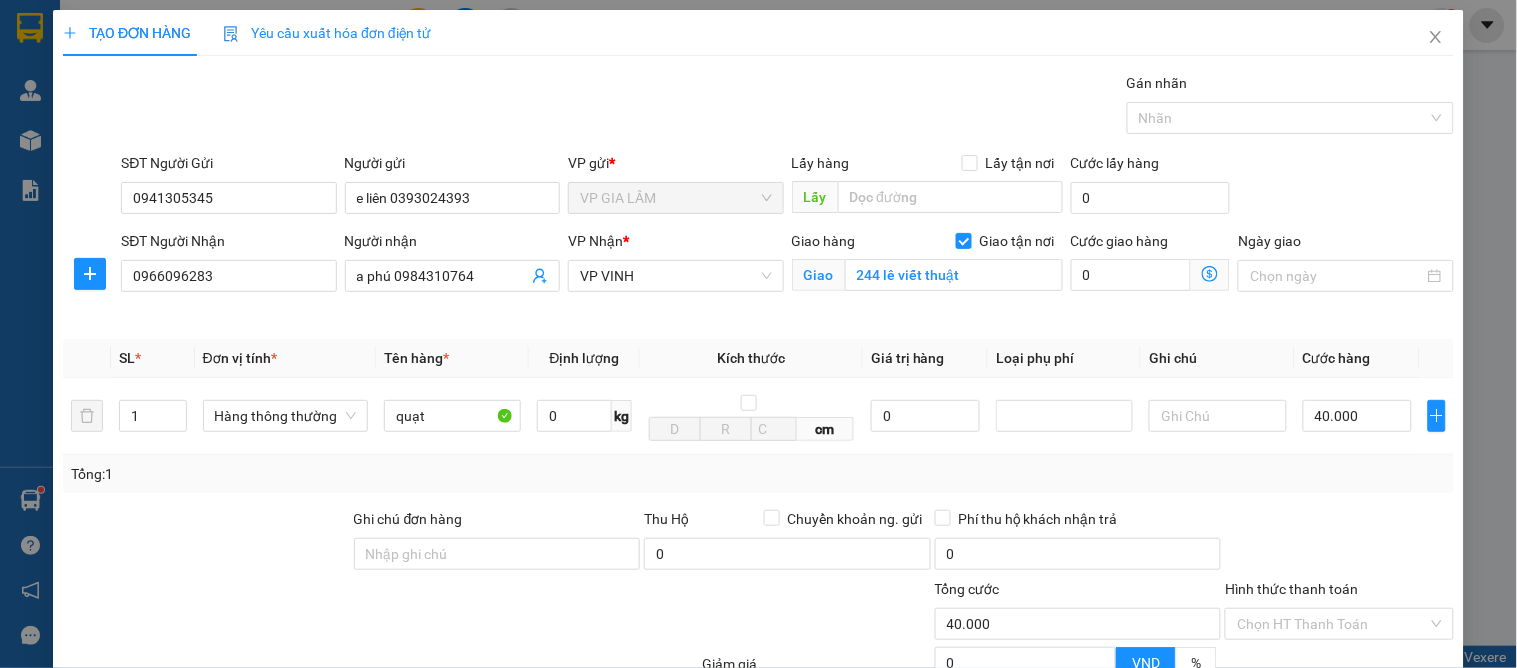 click on "Lưu và In" at bounding box center [1380, 821] 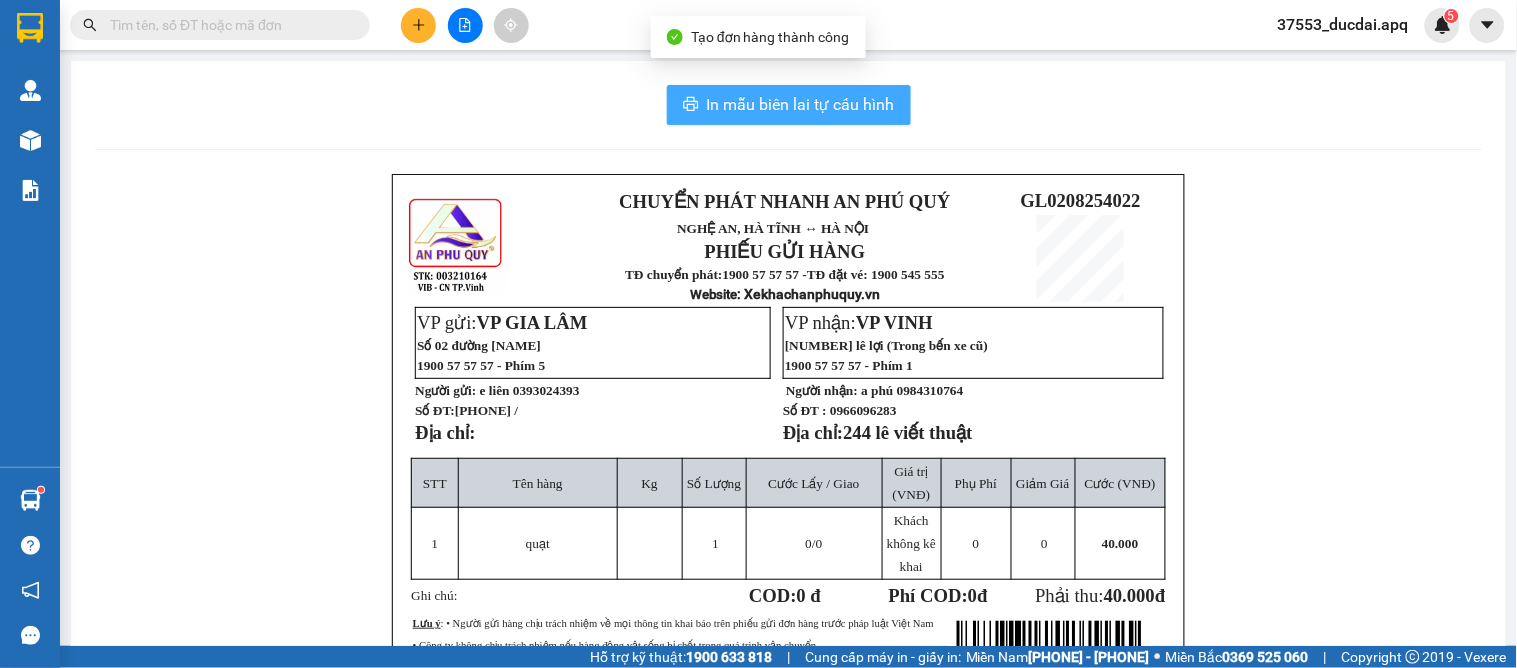 click on "In mẫu biên lai tự cấu hình" at bounding box center (801, 104) 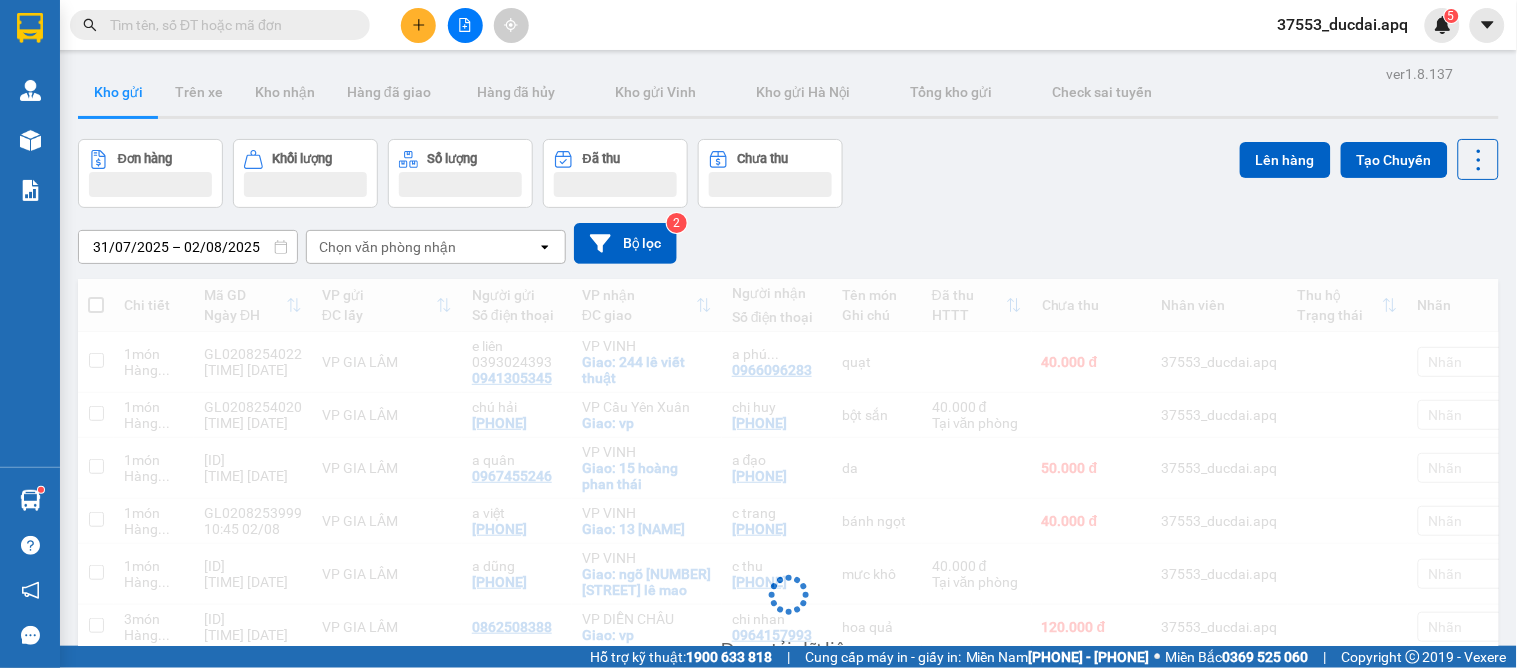 click at bounding box center (465, 25) 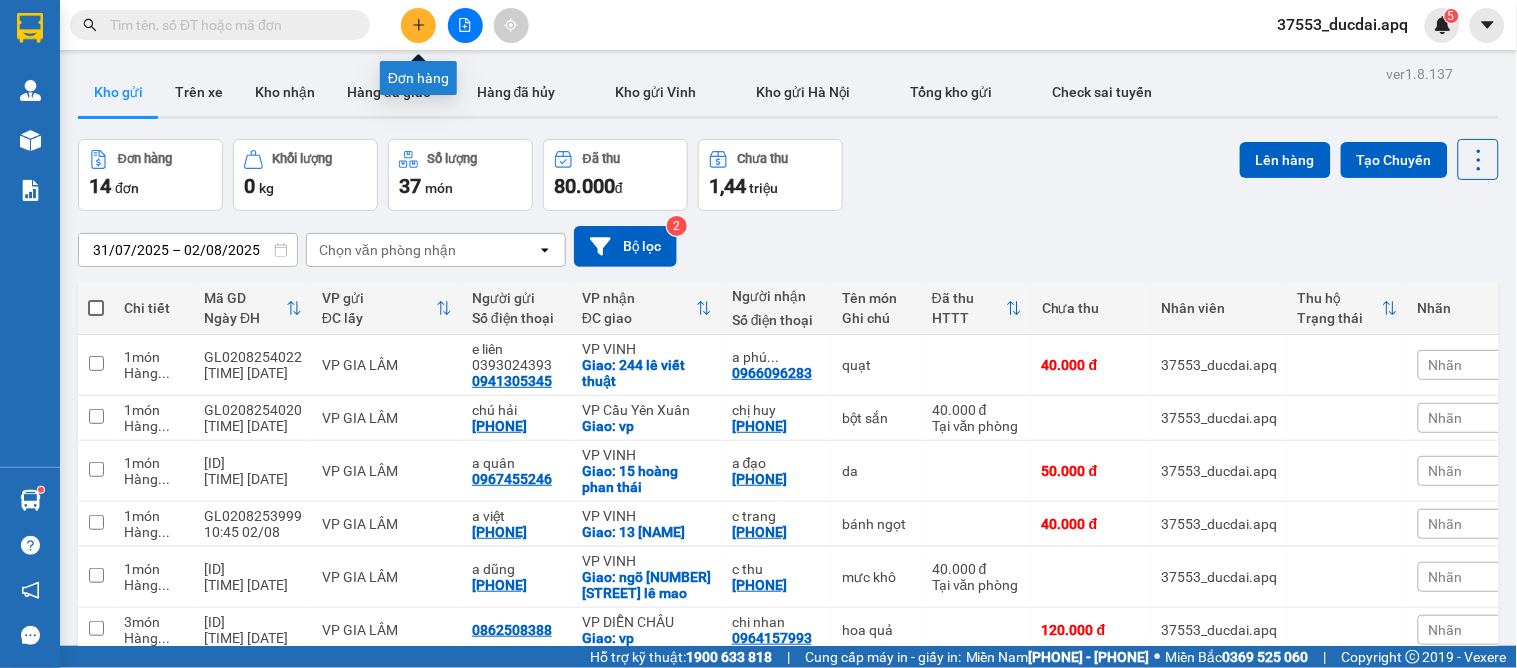 click at bounding box center [418, 25] 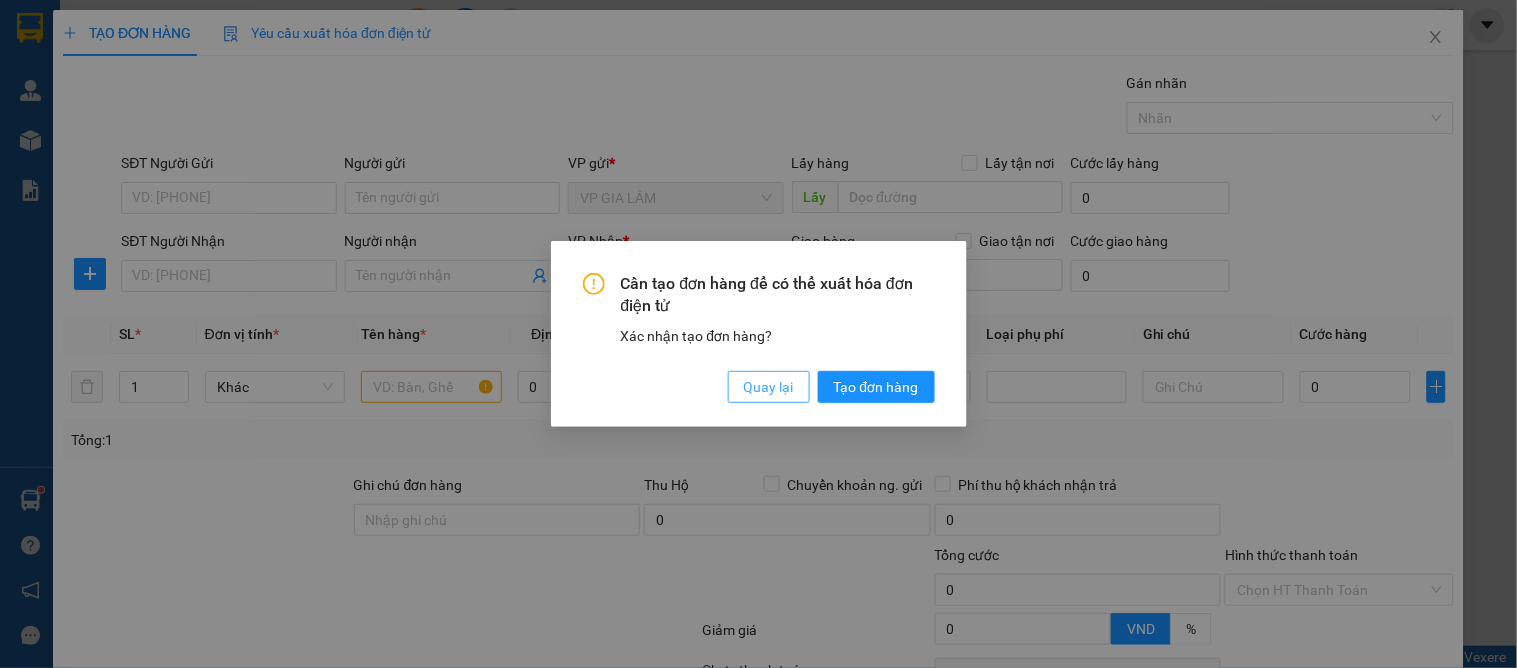 click on "Quay lại" at bounding box center [769, 387] 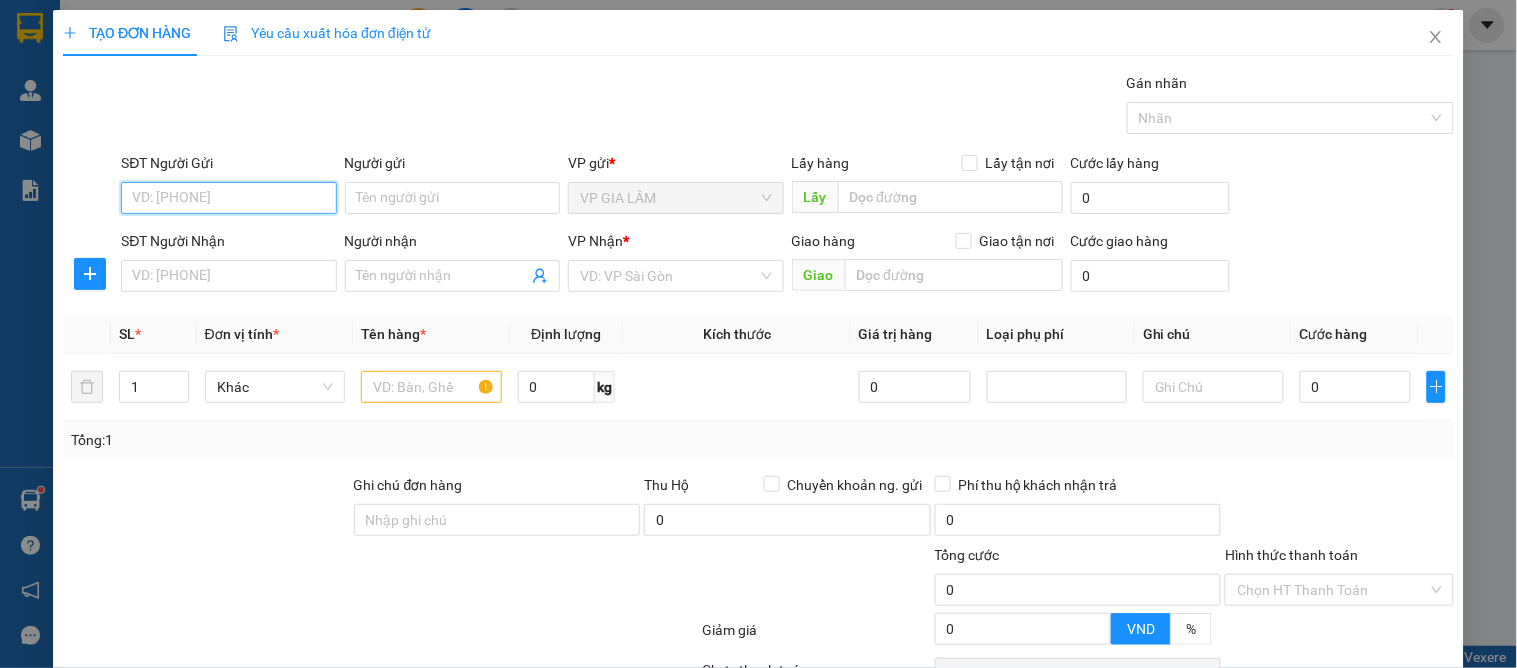 paste on "0941305345" 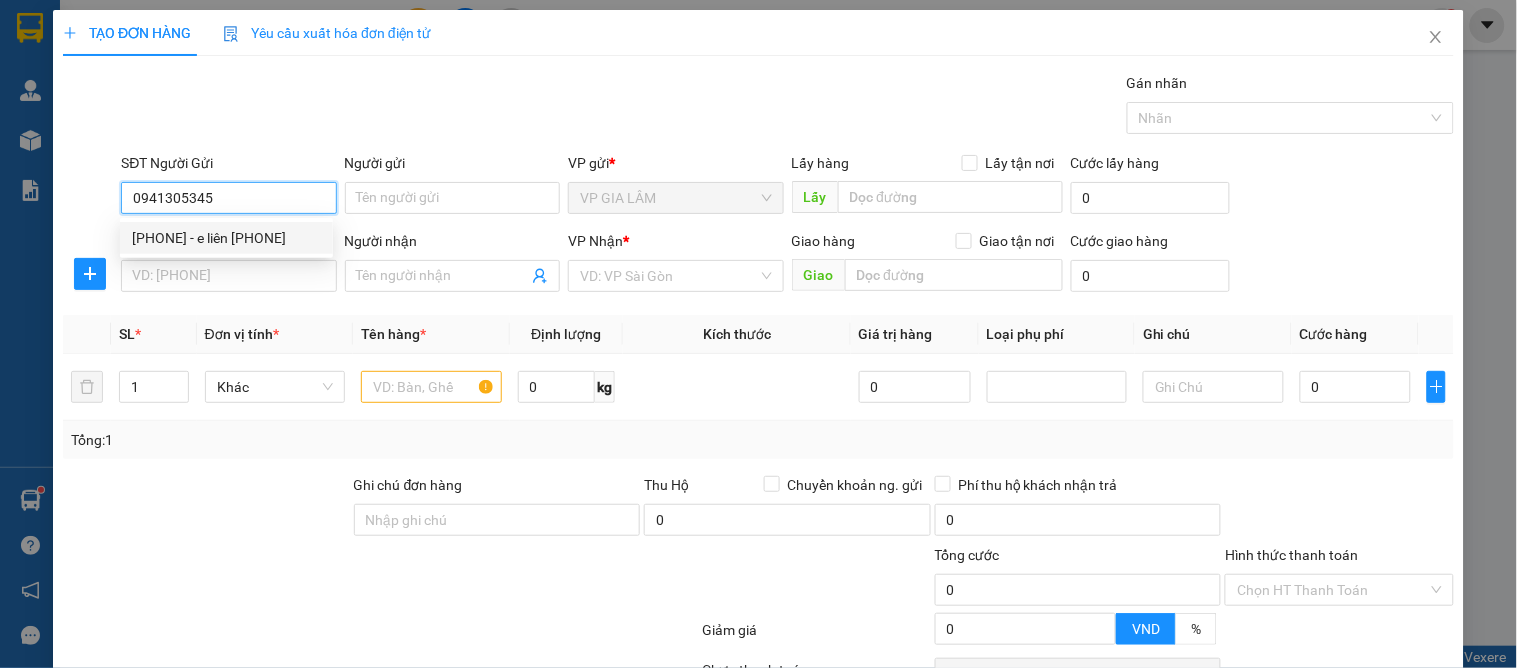 drag, startPoint x: 180, startPoint y: 233, endPoint x: 174, endPoint y: 280, distance: 47.38143 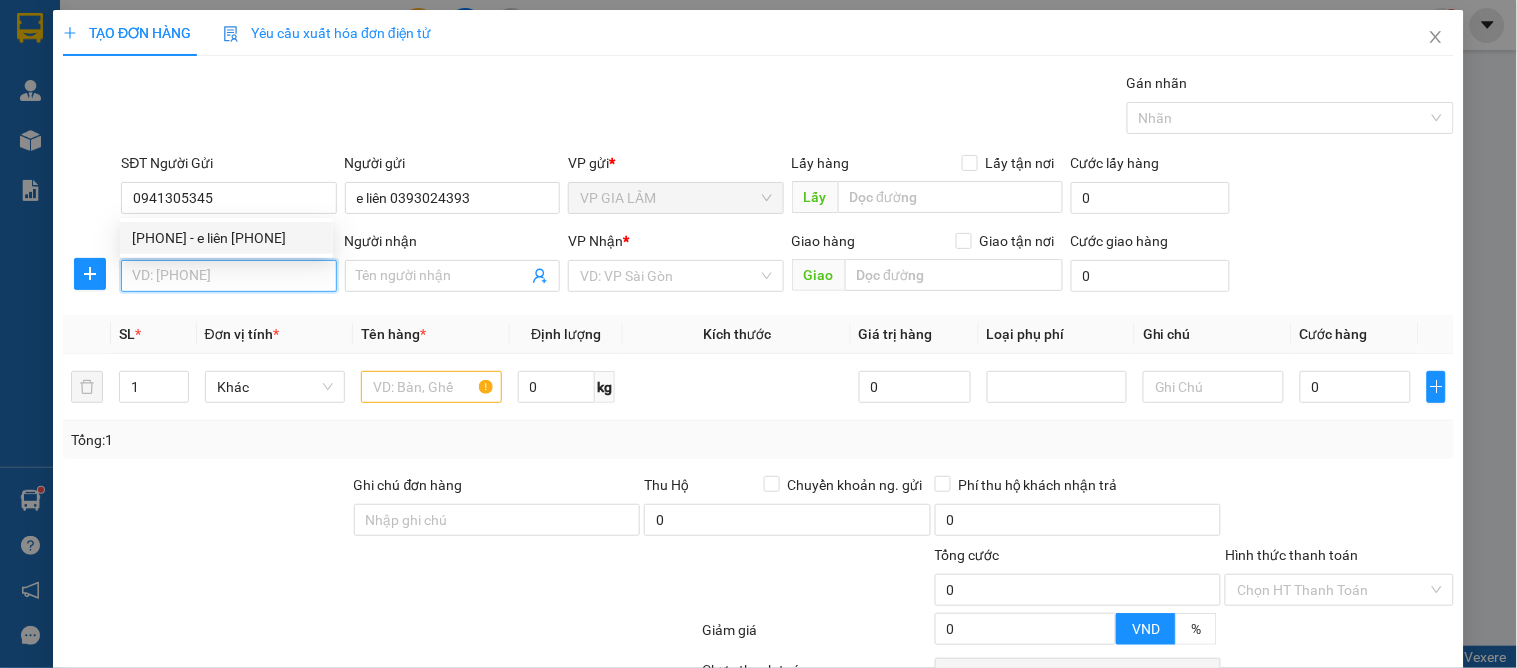 drag, startPoint x: 174, startPoint y: 280, endPoint x: 218, endPoint y: 317, distance: 57.48913 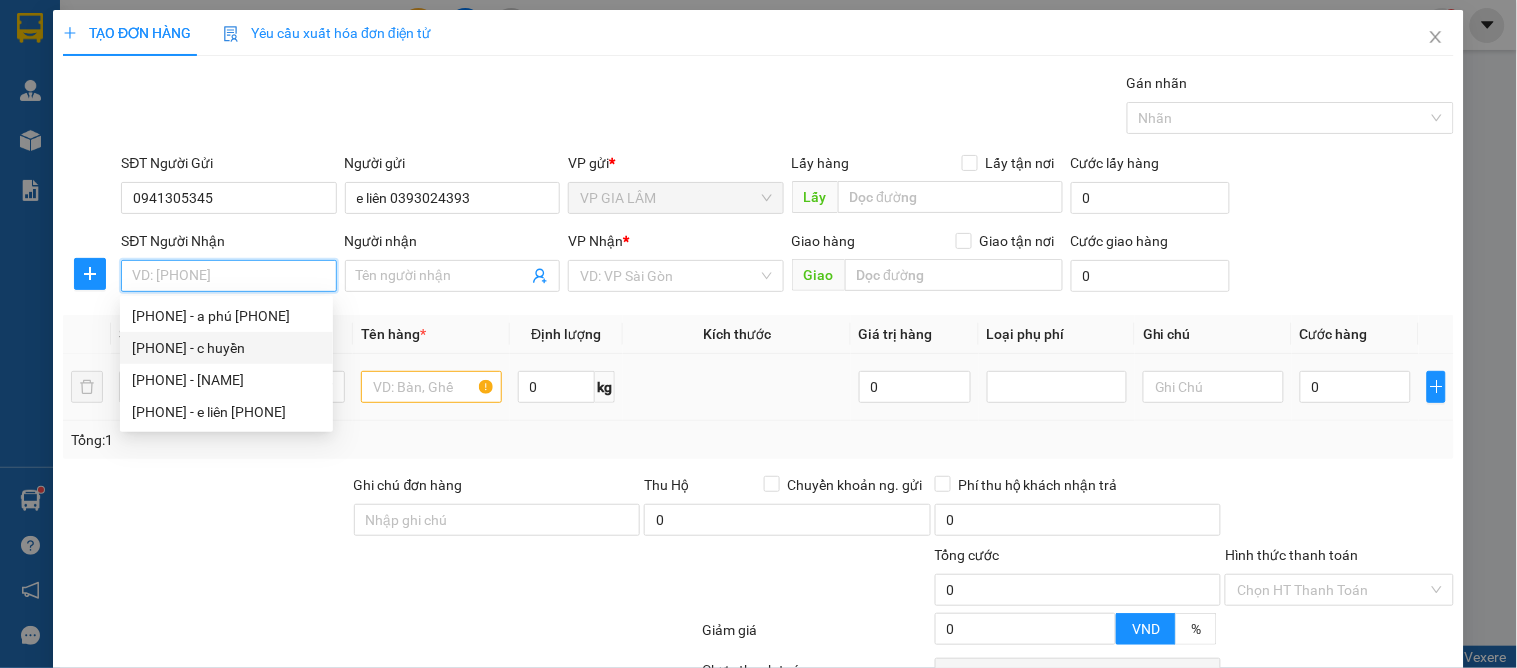 drag, startPoint x: 225, startPoint y: 344, endPoint x: 151, endPoint y: 354, distance: 74.672615 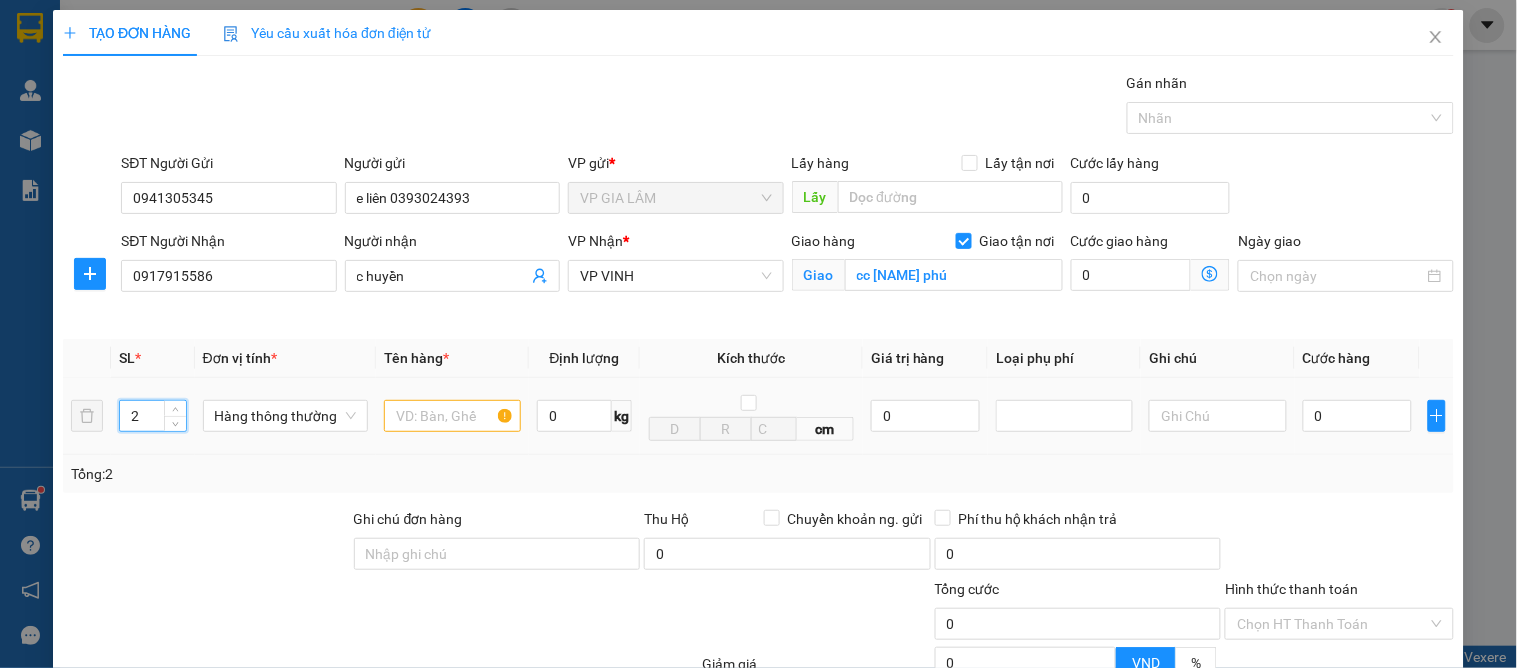 drag, startPoint x: 175, startPoint y: 411, endPoint x: 393, endPoint y: 408, distance: 218.02065 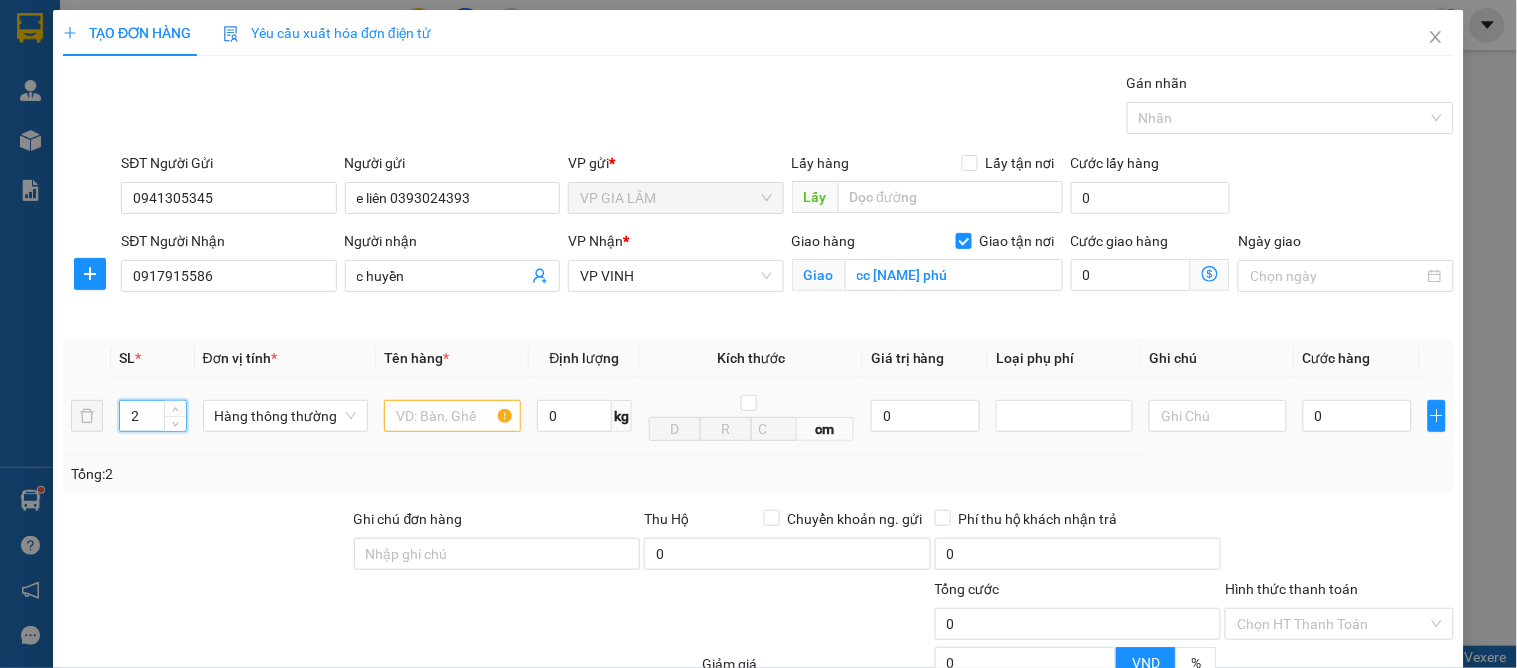 click at bounding box center [176, 410] 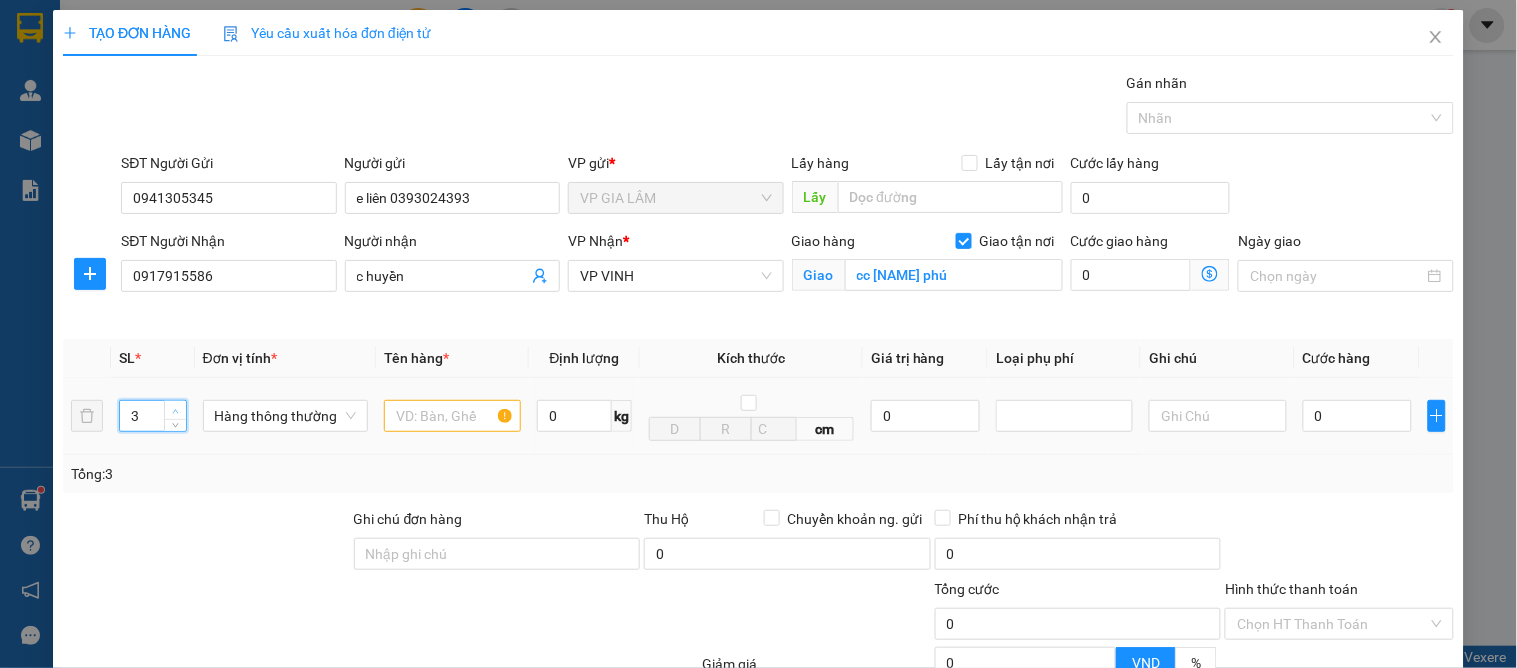 drag, startPoint x: 168, startPoint y: 410, endPoint x: 362, endPoint y: 410, distance: 194 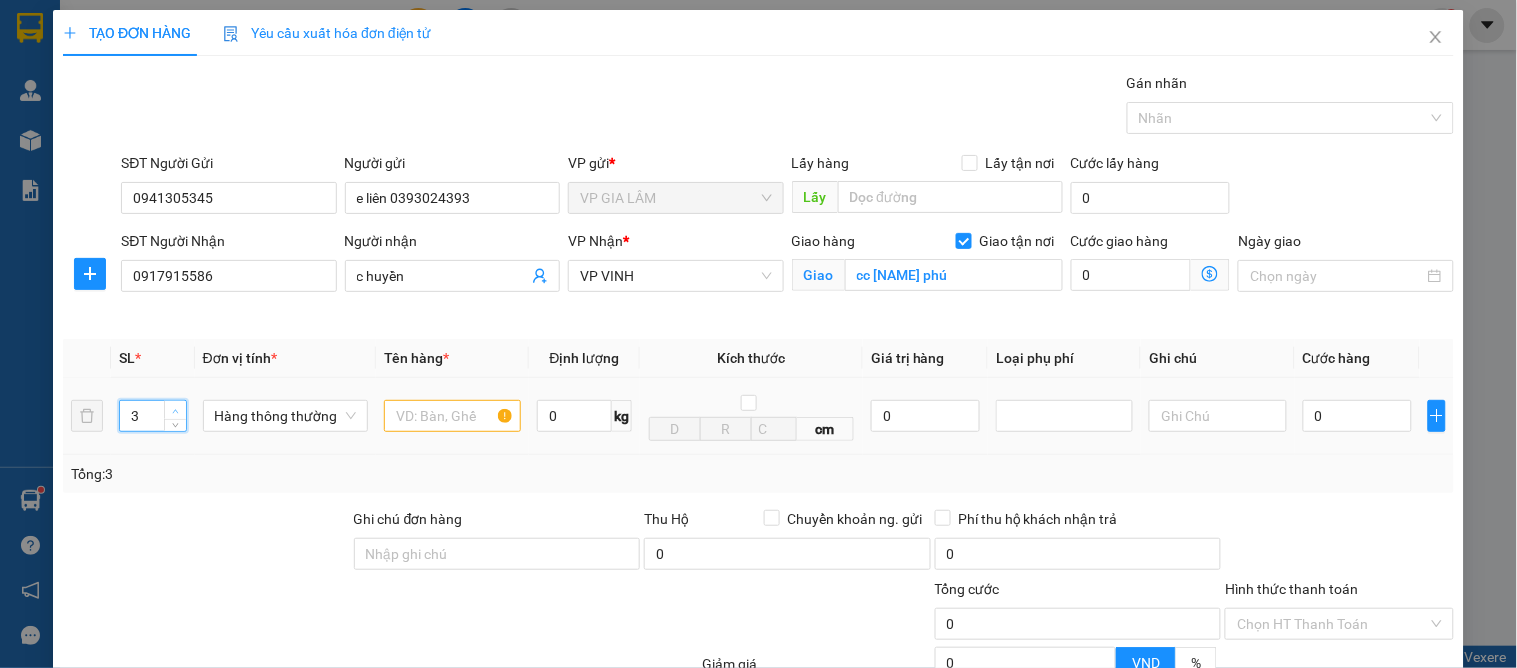click at bounding box center (176, 411) 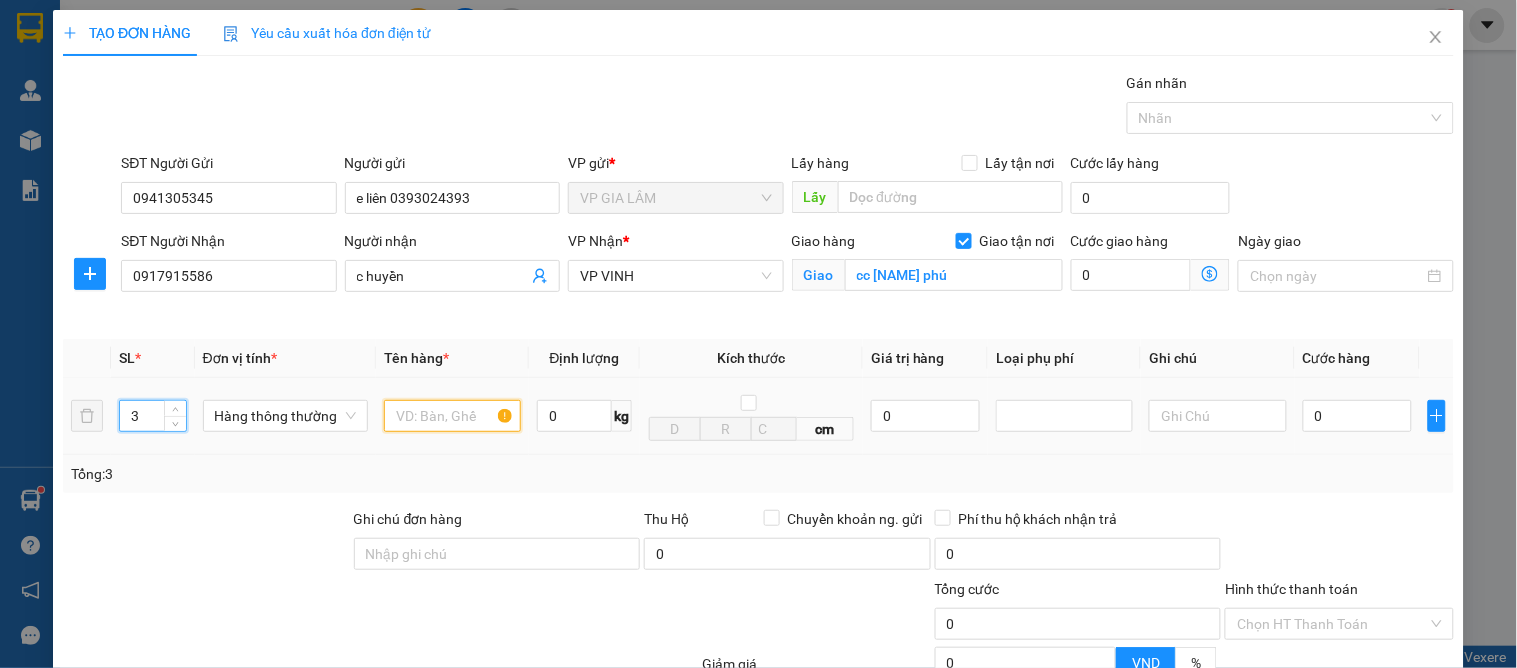 click at bounding box center (452, 416) 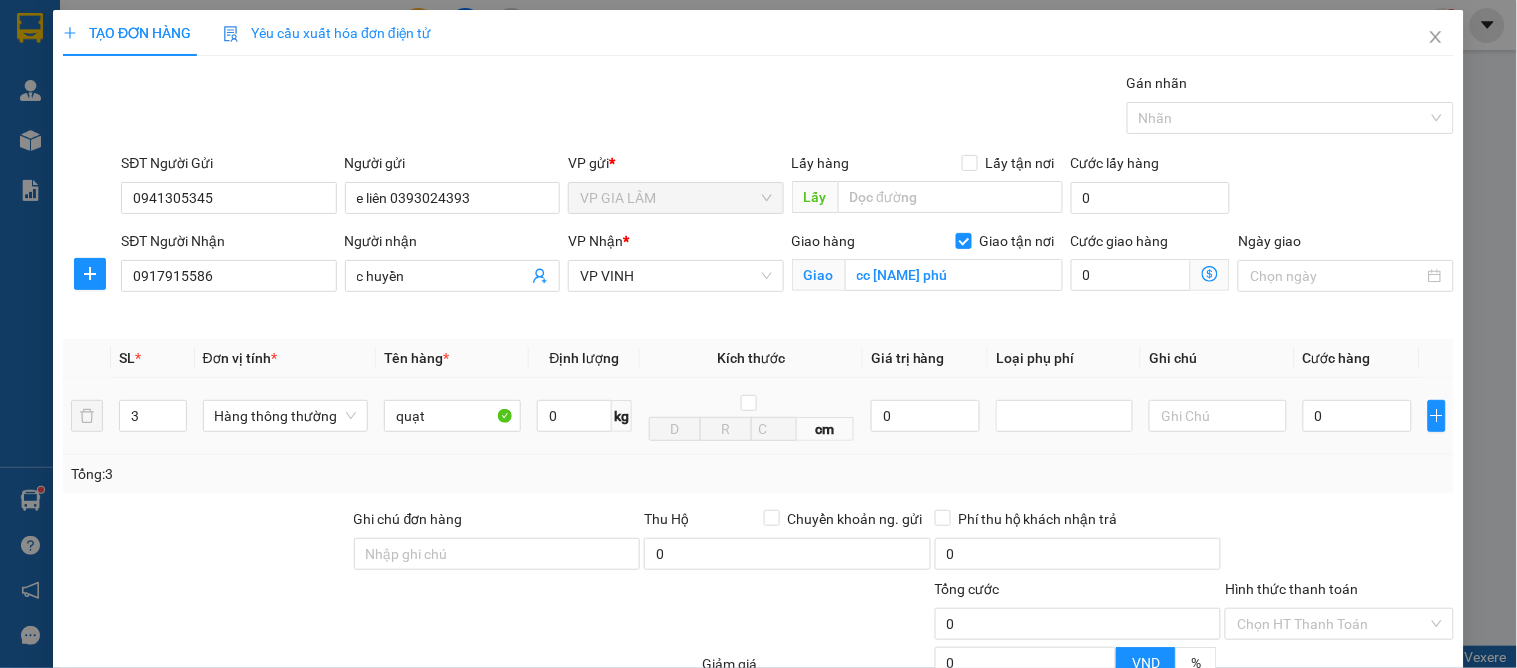 click on "0" at bounding box center [1357, 416] 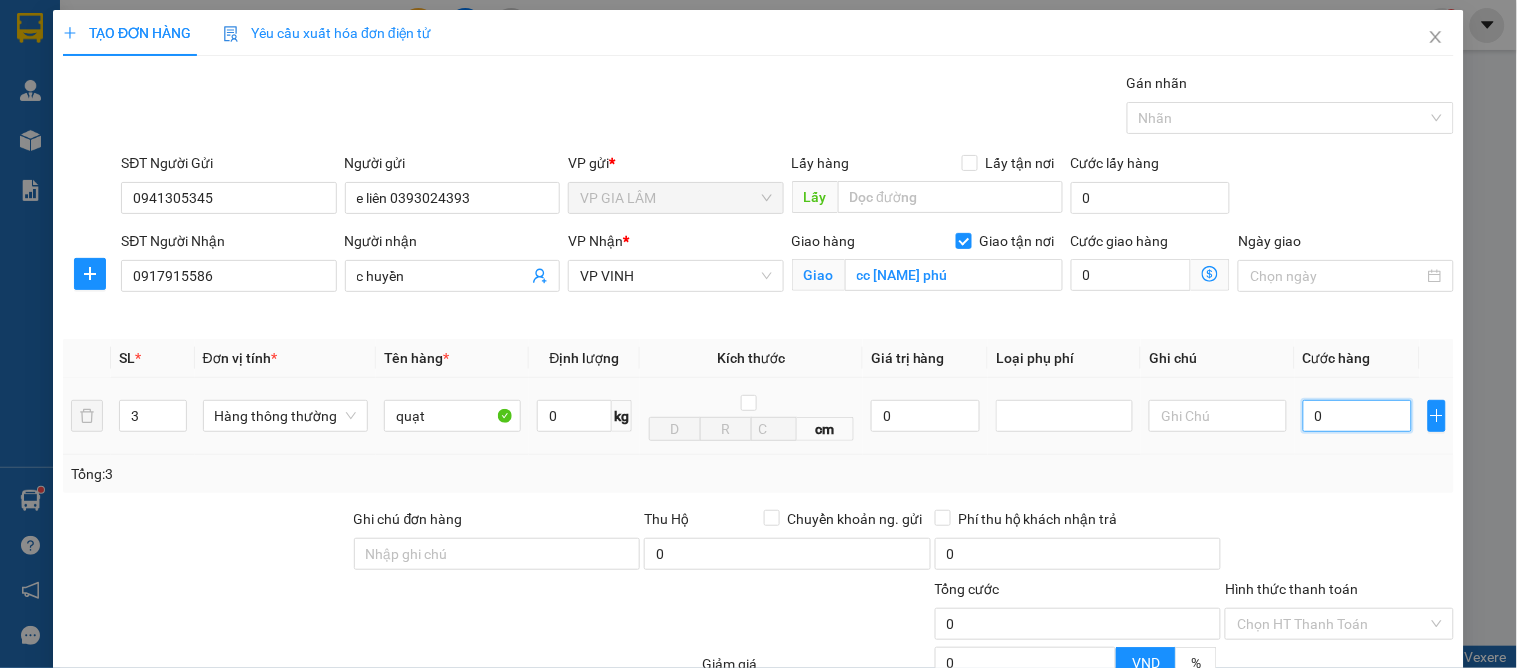 click on "0" at bounding box center (1357, 416) 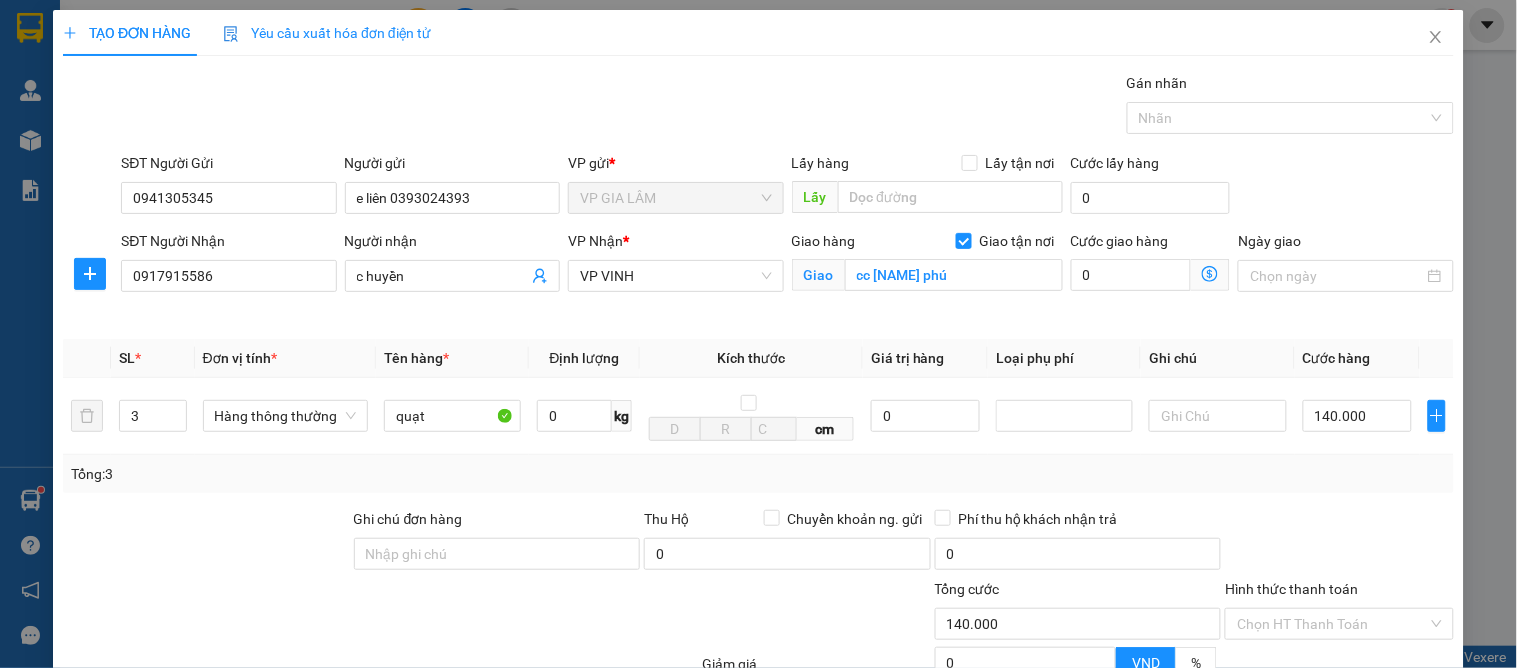 click on "Tổng:  3" at bounding box center [758, 474] 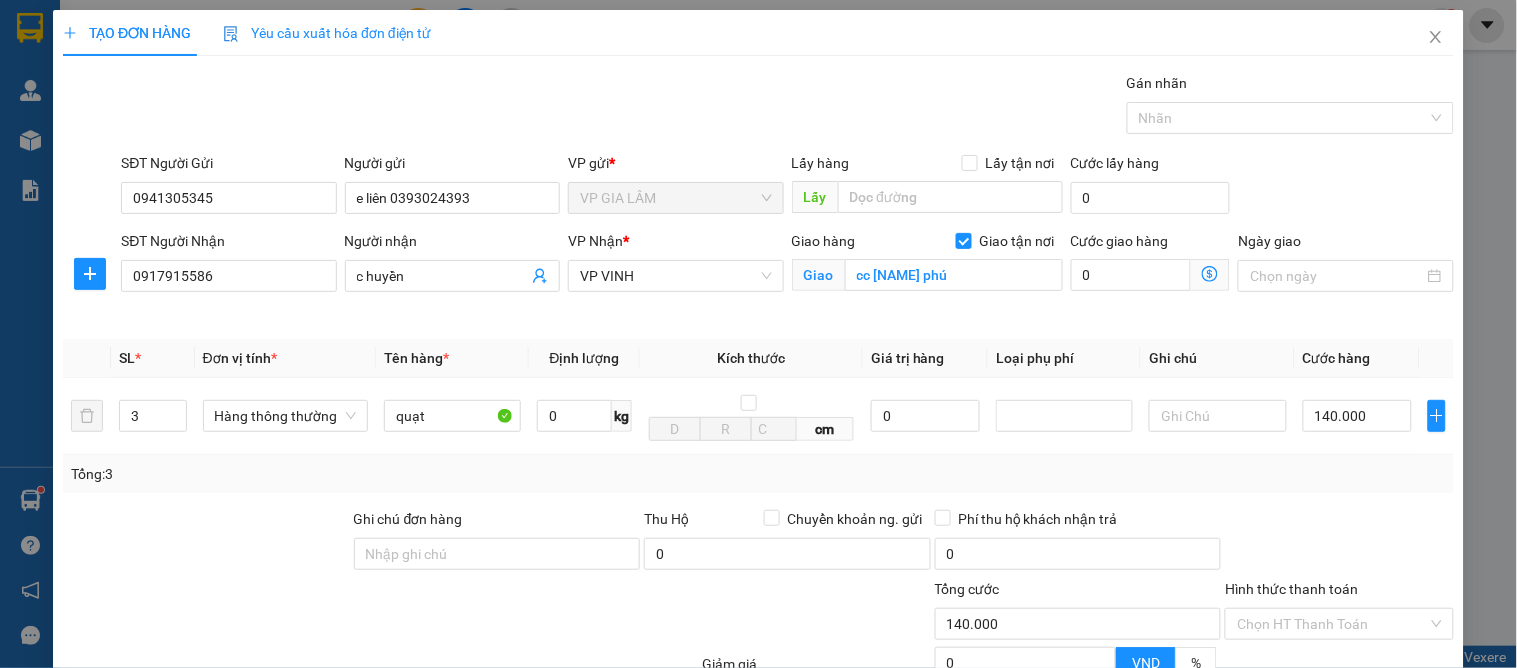 click on "Lưu và In" at bounding box center (1380, 821) 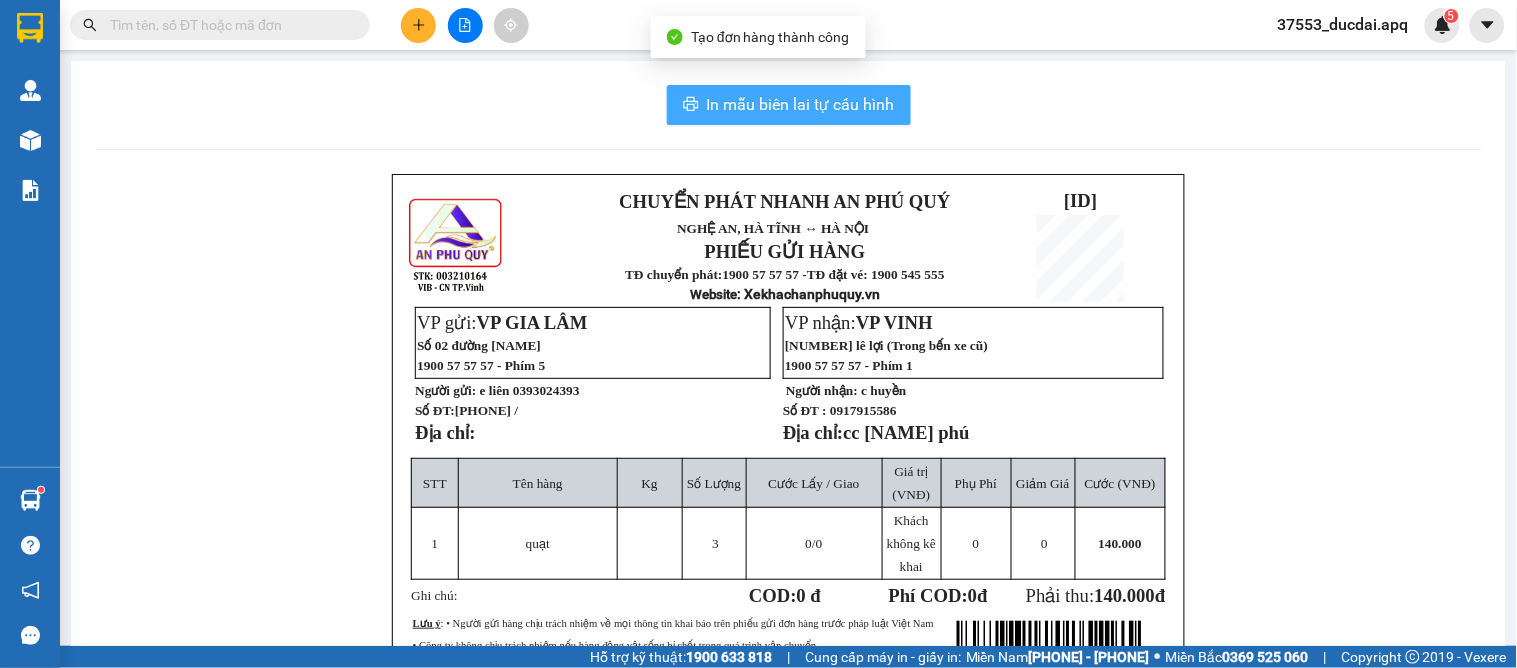click on "In mẫu biên lai tự cấu hình" at bounding box center [789, 105] 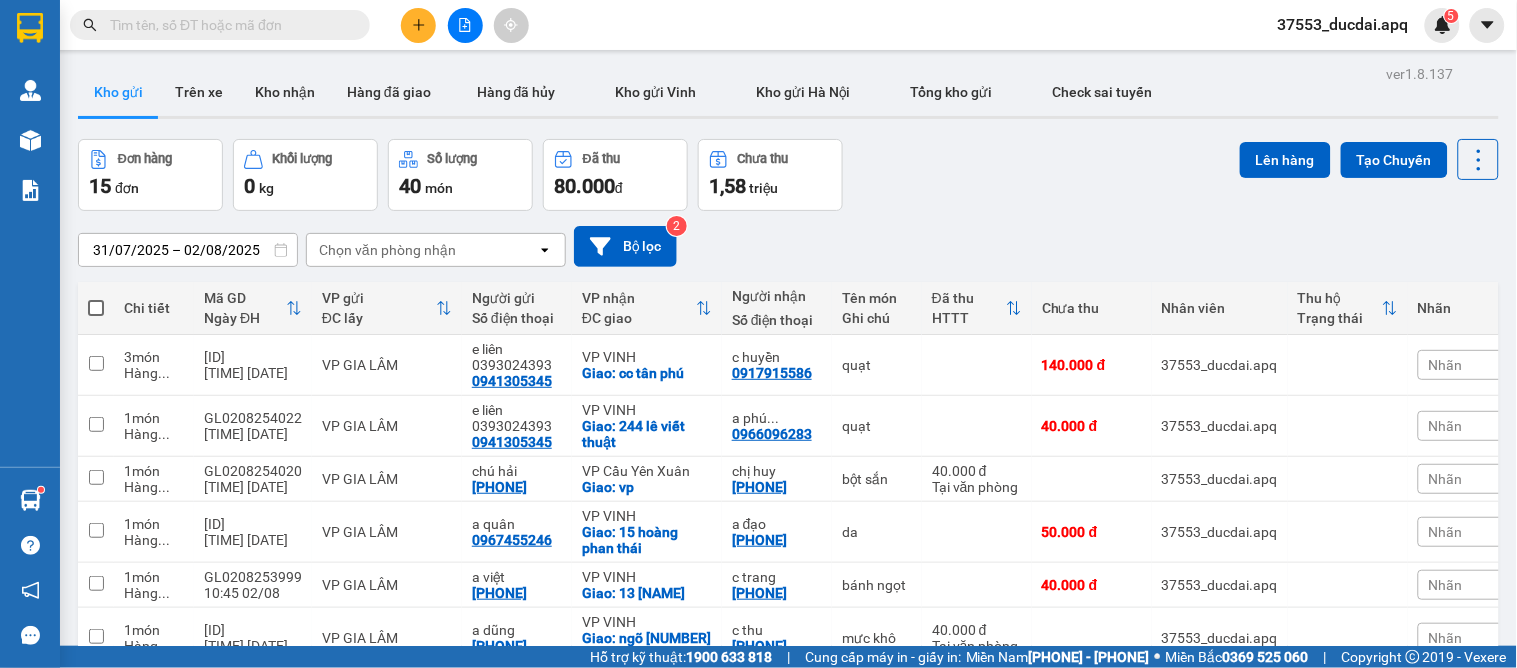 click at bounding box center (418, 25) 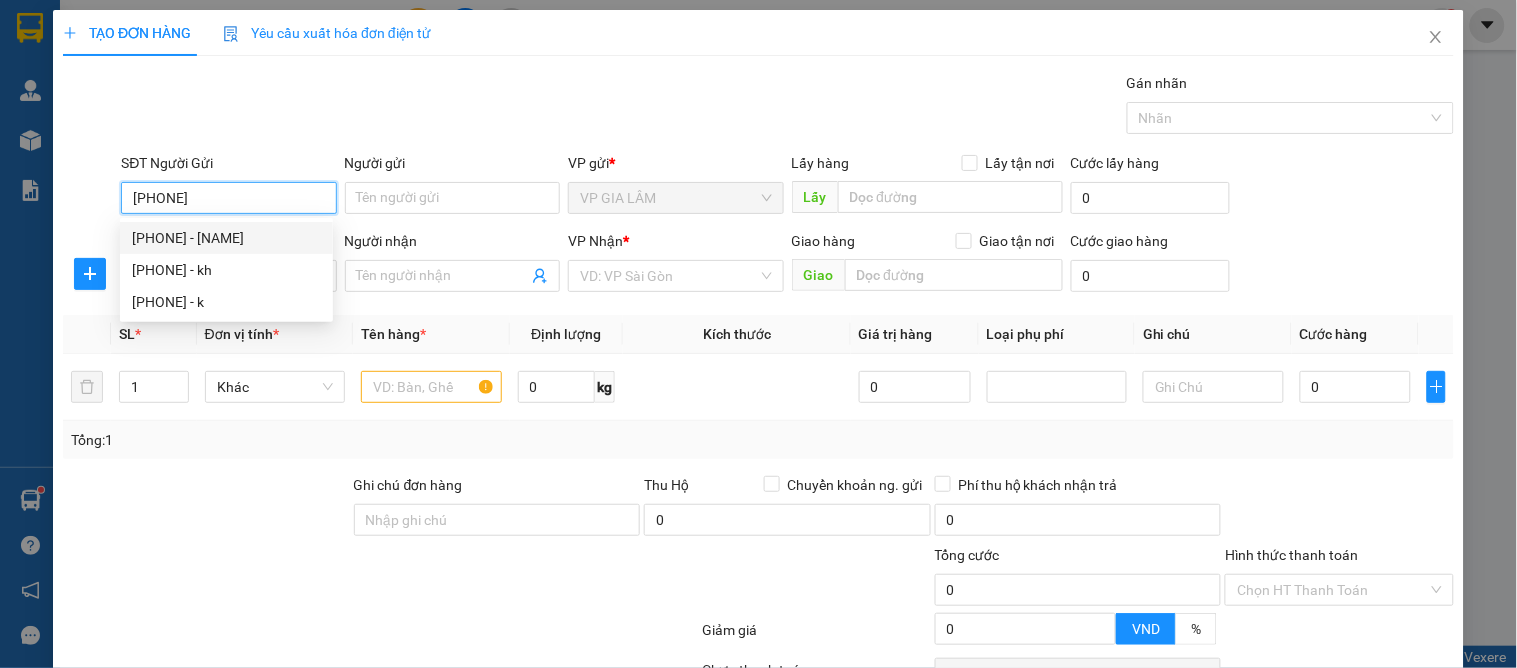 click on "[PHONE] - [NAME]" at bounding box center (226, 238) 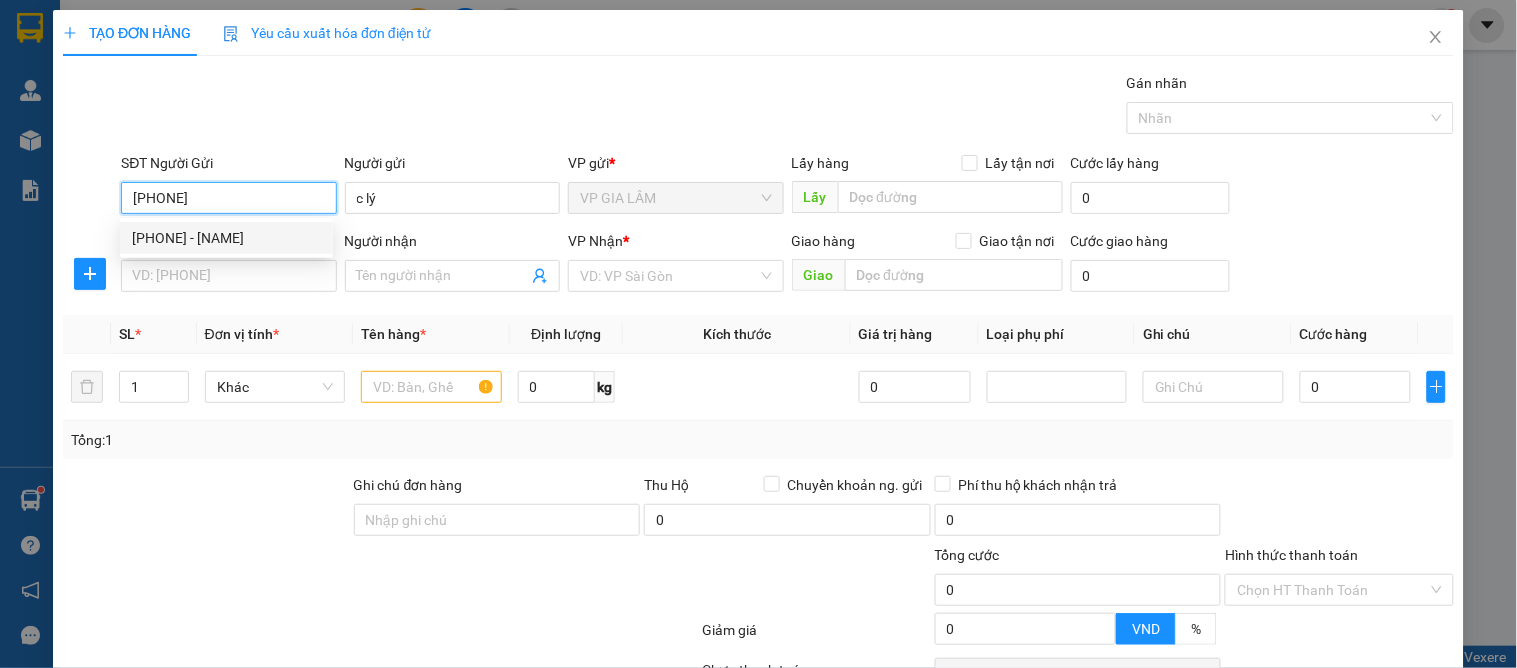 click on "Kết quả tìm kiếm ( 183 )  Bộ lọc  Mã ĐH Trạng thái Món hàng Thu hộ Tổng cước Chưa cước Nhãn Người gửi VP Gửi Người nhận VP Nhận VI0108253144 [TIME] - [DATE] chưa điều phối giao mỹ phẩm nợ cước SL:  9 405.000 ĐÃ GỌI [PHONE] C Sâm [PHONE] VP VINH [PHONE] [NAME] VP GIA LÂM TC: vp MD0407253292 [TIME] - [DATE] Trên xe   29h-145.35 [TIME] - [DATE] mỹ phẩm SL:  3 180.000 [PHONE] khách VP MỸ ĐÌNH [PHONE] [NAME] VP GIA LÂM TC: vp VI3107252336 [TIME] - [DATE] Đã giao   [TIME] - [DATE] thuốc SL:  20 700.000 ĐÃ GỌI [PHONE] C Sâm [PHONE] [NAME] VP GIA LÂM TC: vp VI3007251856 [TIME] - [DATE] Đã giao   [TIME] - [DATE] mỹ phẩm SL:  1 60.000 ĐÃ GỌI [PHONE] [NAME] VP VINH TC: 196b [NAME] [PHONE] [NAME] VP GIA LÂM TC: vp VI1807253564 [TIME] - [DATE] Đã giao   [TIME] - [DATE] thuốc nợ cước(2 thùng kẹp đôi SL:  2 120.000 ĐÃ GỌI [PHONE] [NAME] VP VINH" at bounding box center (758, 334) 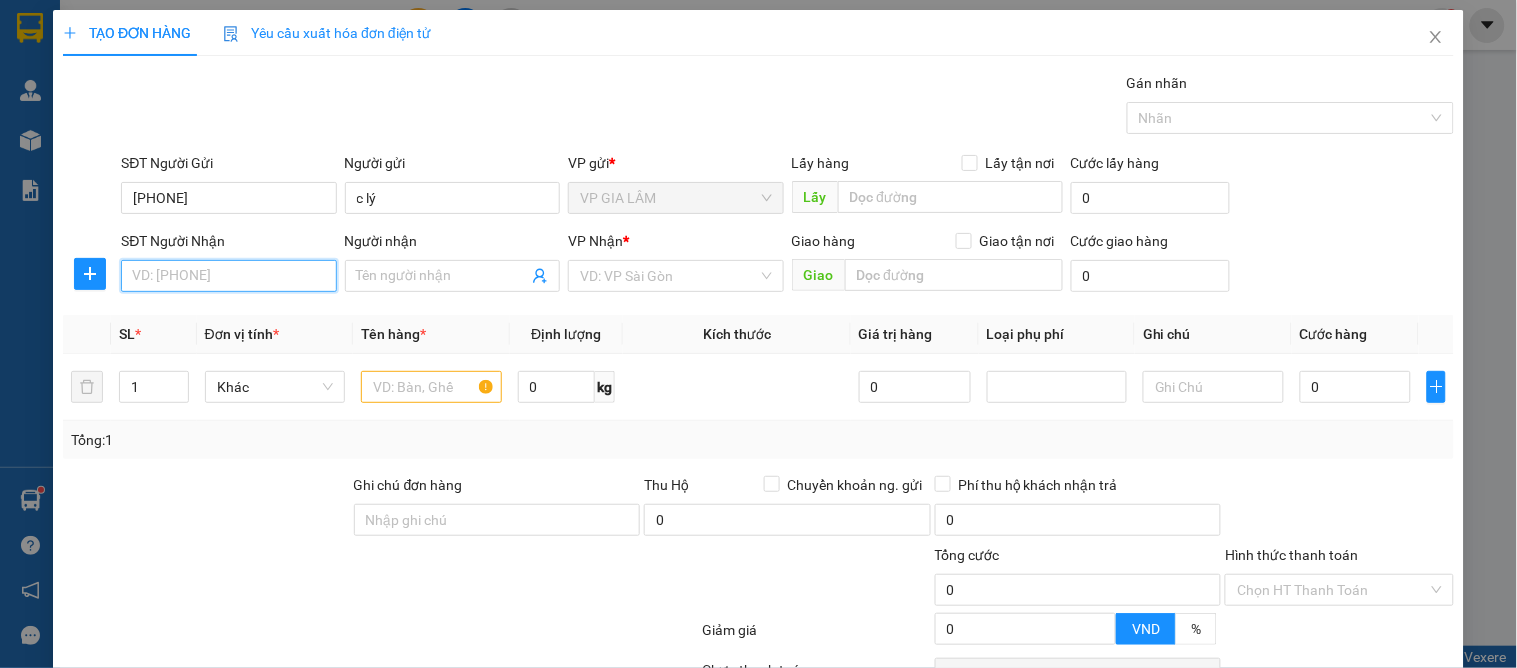 click on "SĐT Người Nhận" at bounding box center [228, 276] 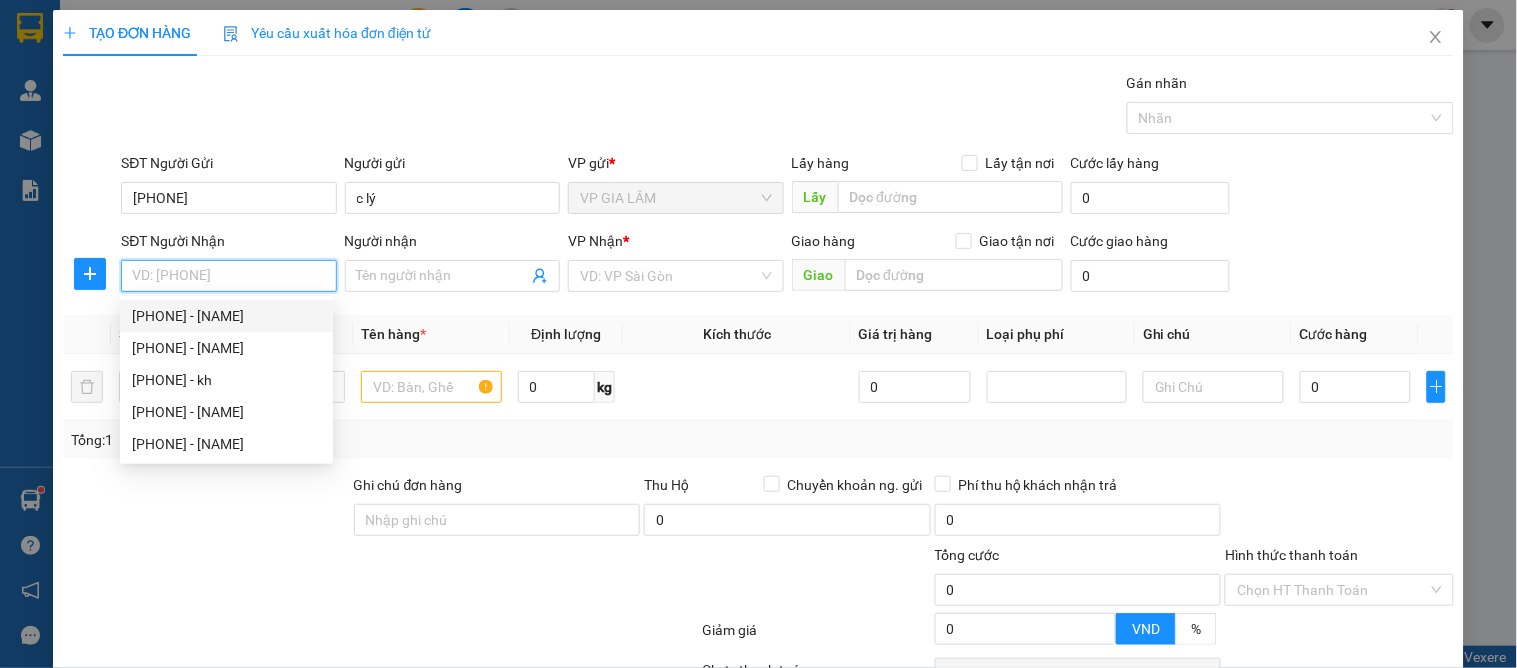 drag, startPoint x: 251, startPoint y: 318, endPoint x: 232, endPoint y: 318, distance: 19 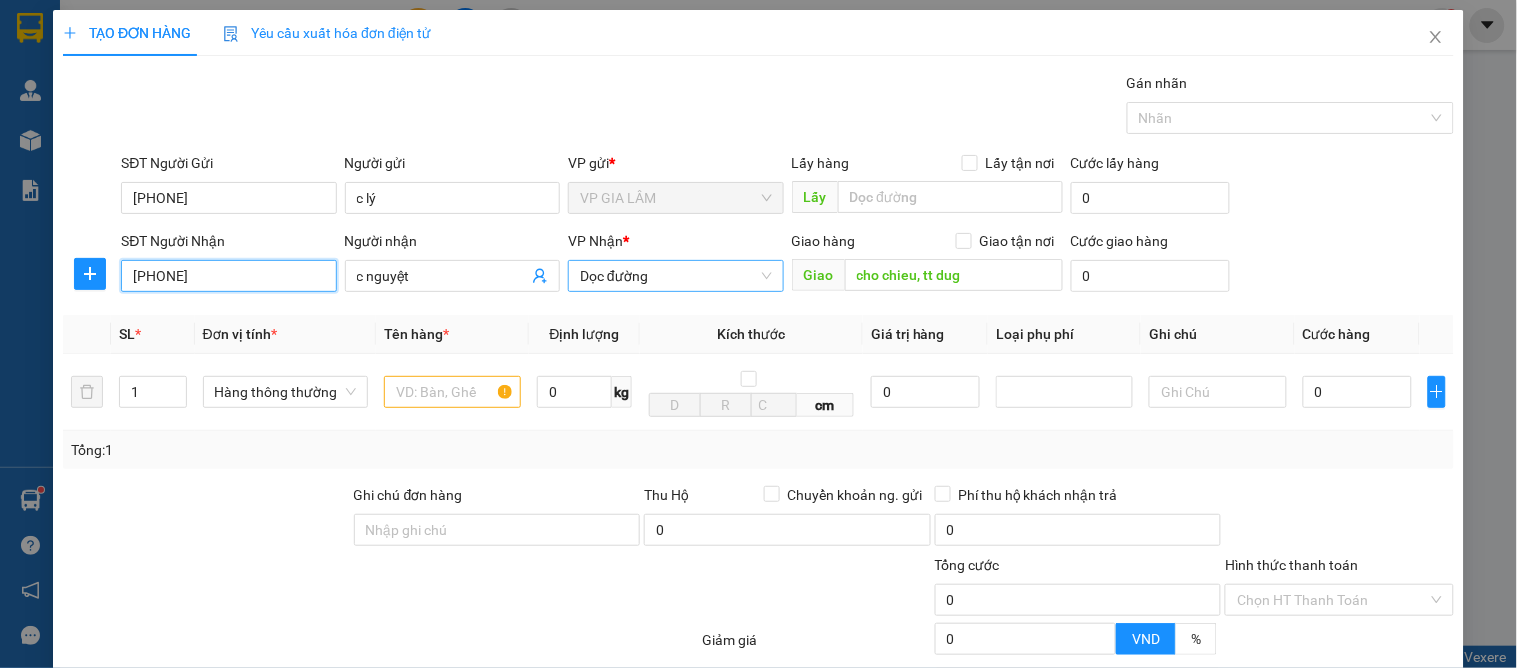 click on "Dọc đường" at bounding box center (675, 276) 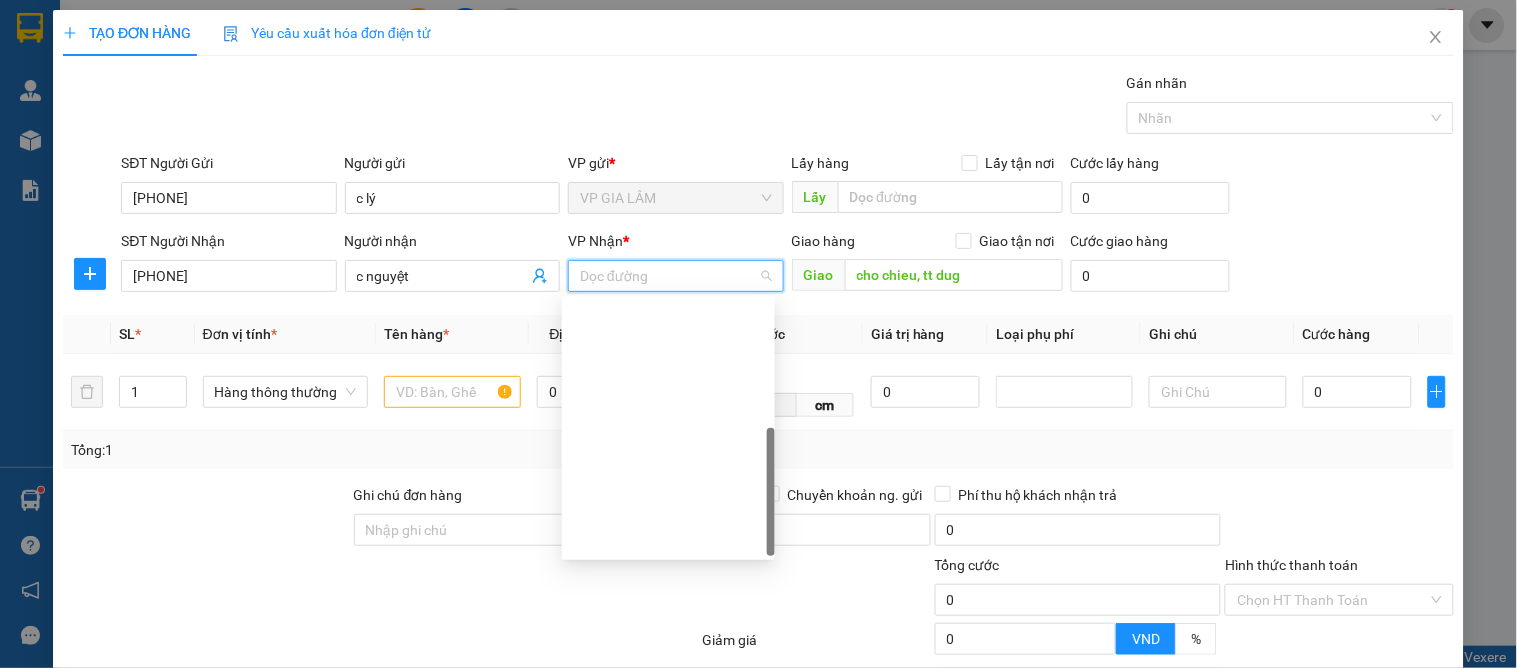 click on "VP THANH CHƯƠNG" at bounding box center (668, 828) 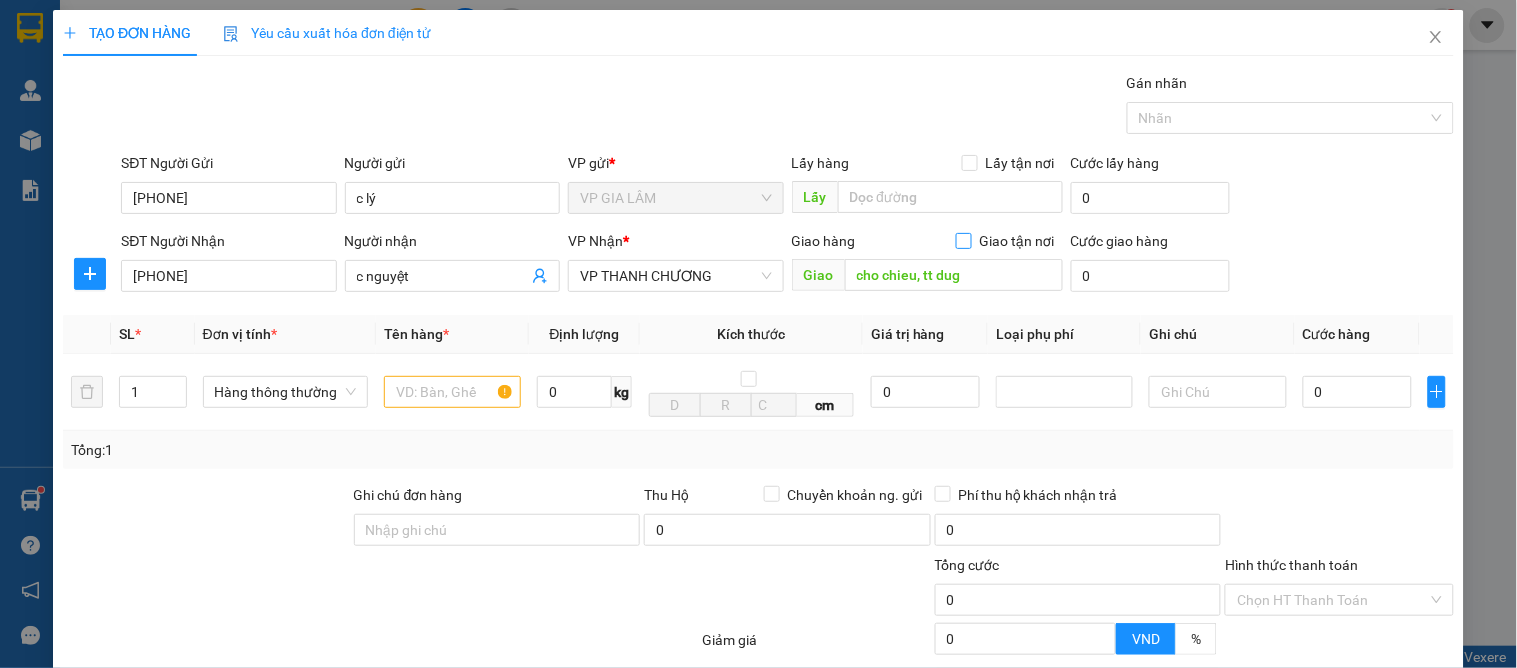 click at bounding box center [964, 241] 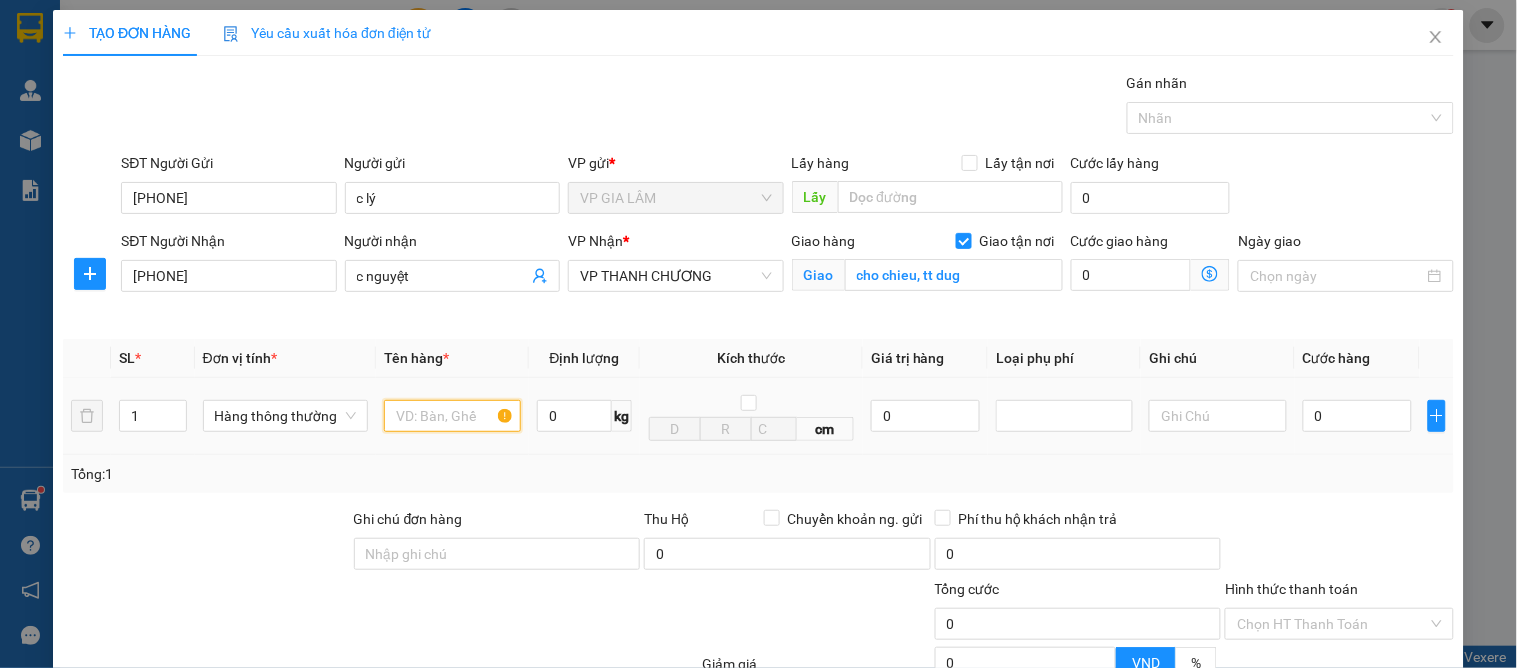 drag, startPoint x: 416, startPoint y: 294, endPoint x: 427, endPoint y: 297, distance: 11.401754 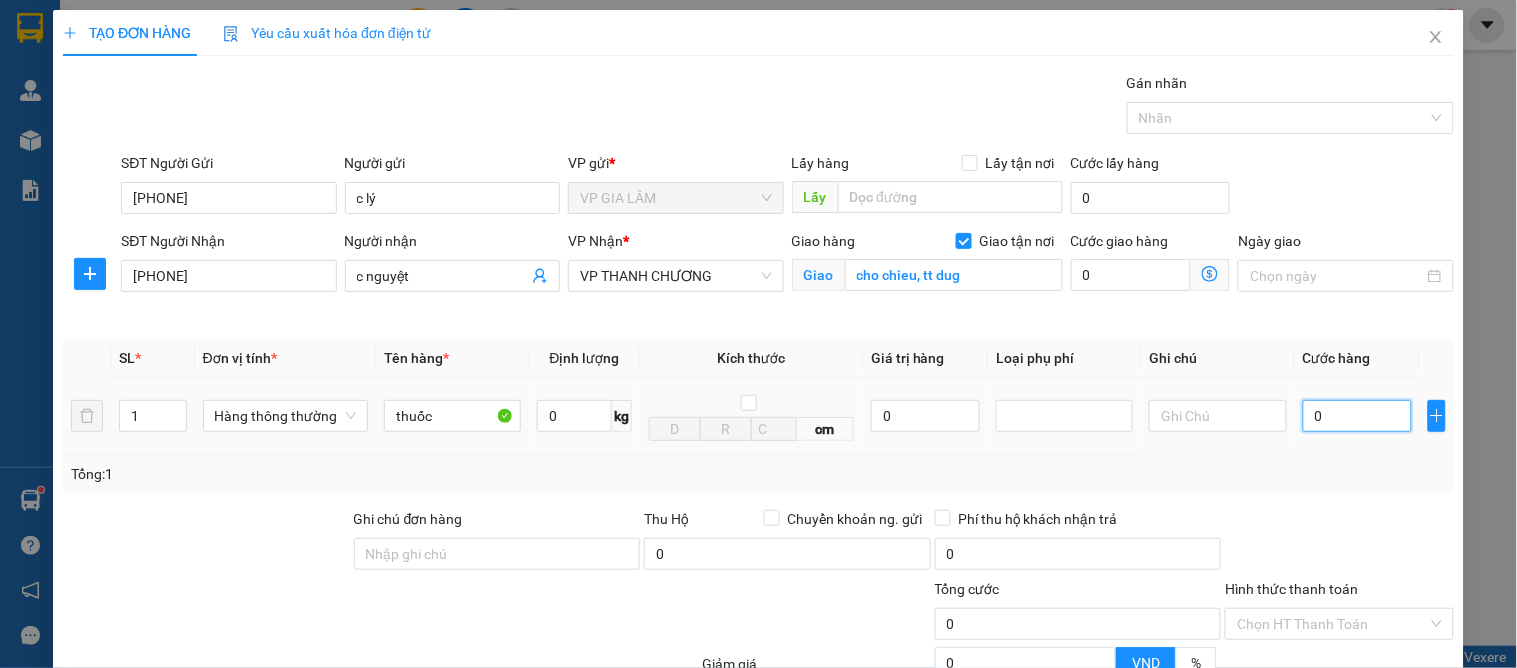 click on "0" at bounding box center [1357, 416] 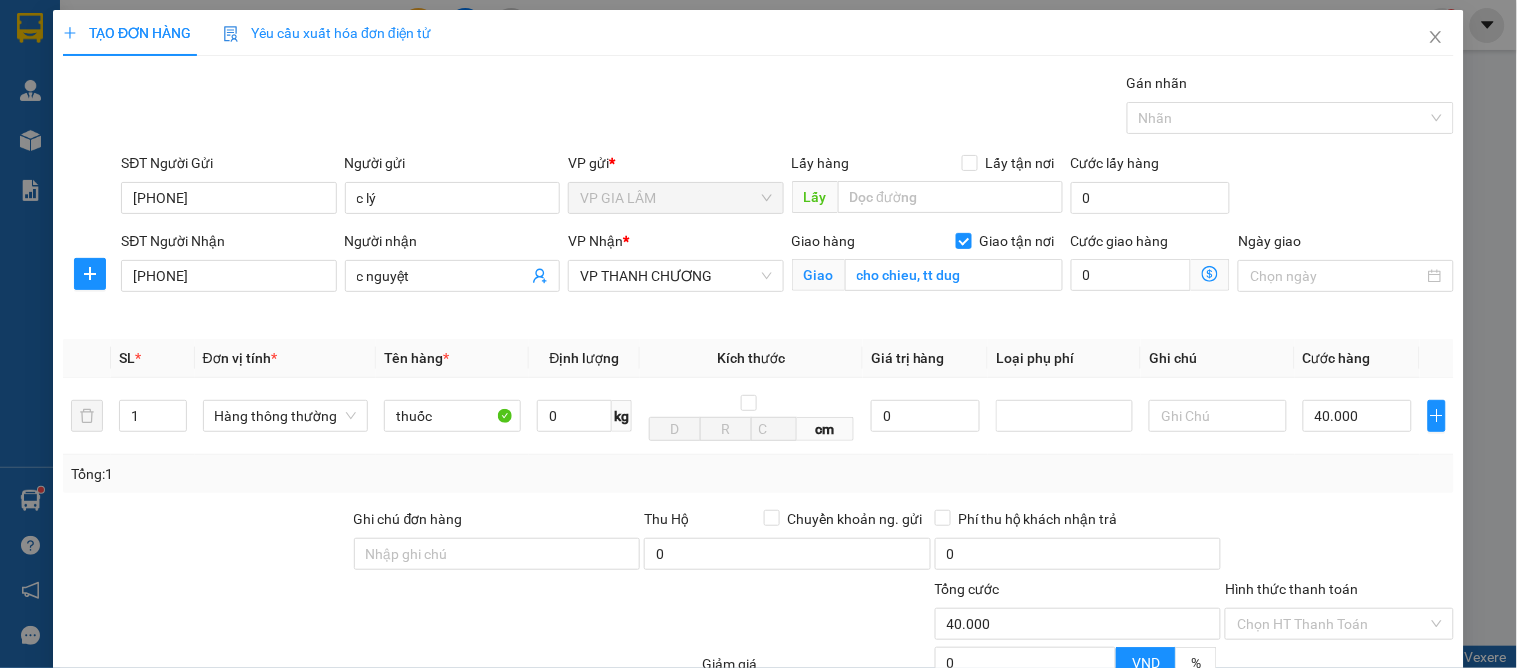 click at bounding box center (1339, 543) 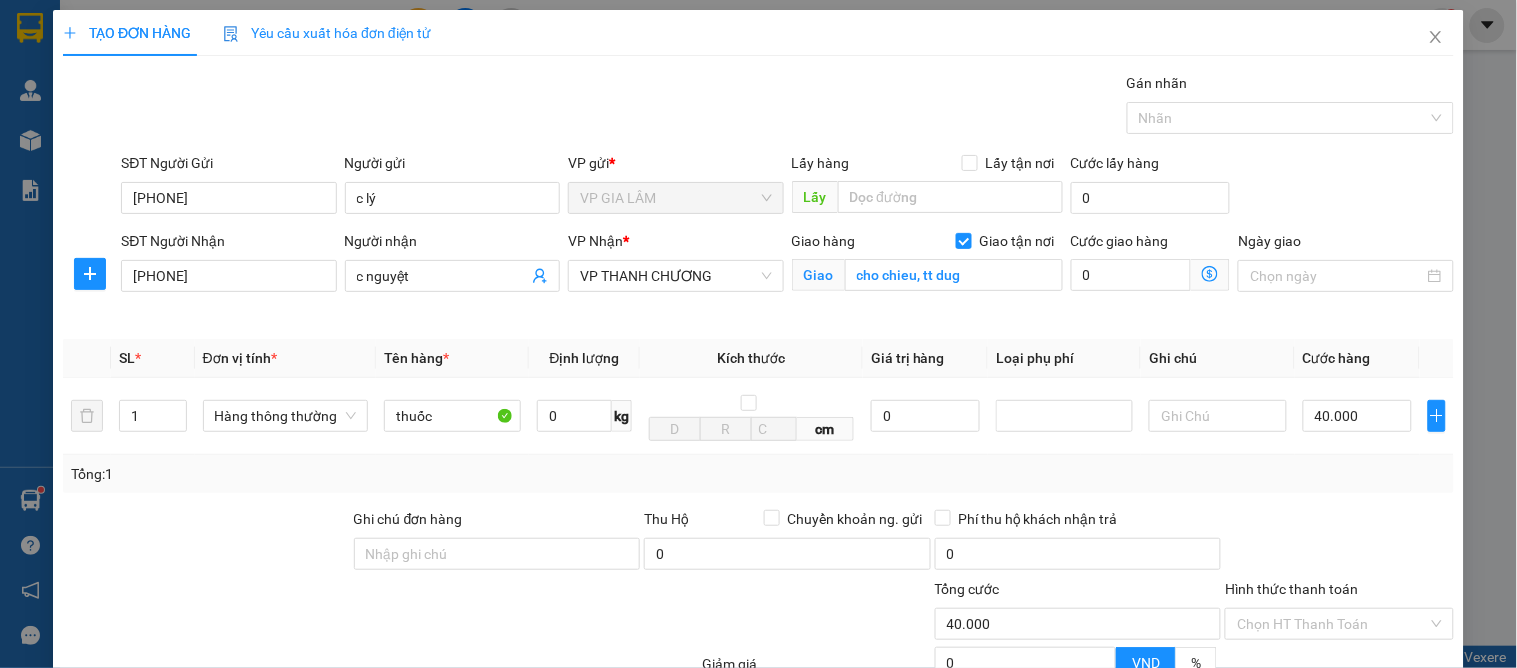 drag, startPoint x: 1303, startPoint y: 416, endPoint x: 1300, endPoint y: 434, distance: 18.248287 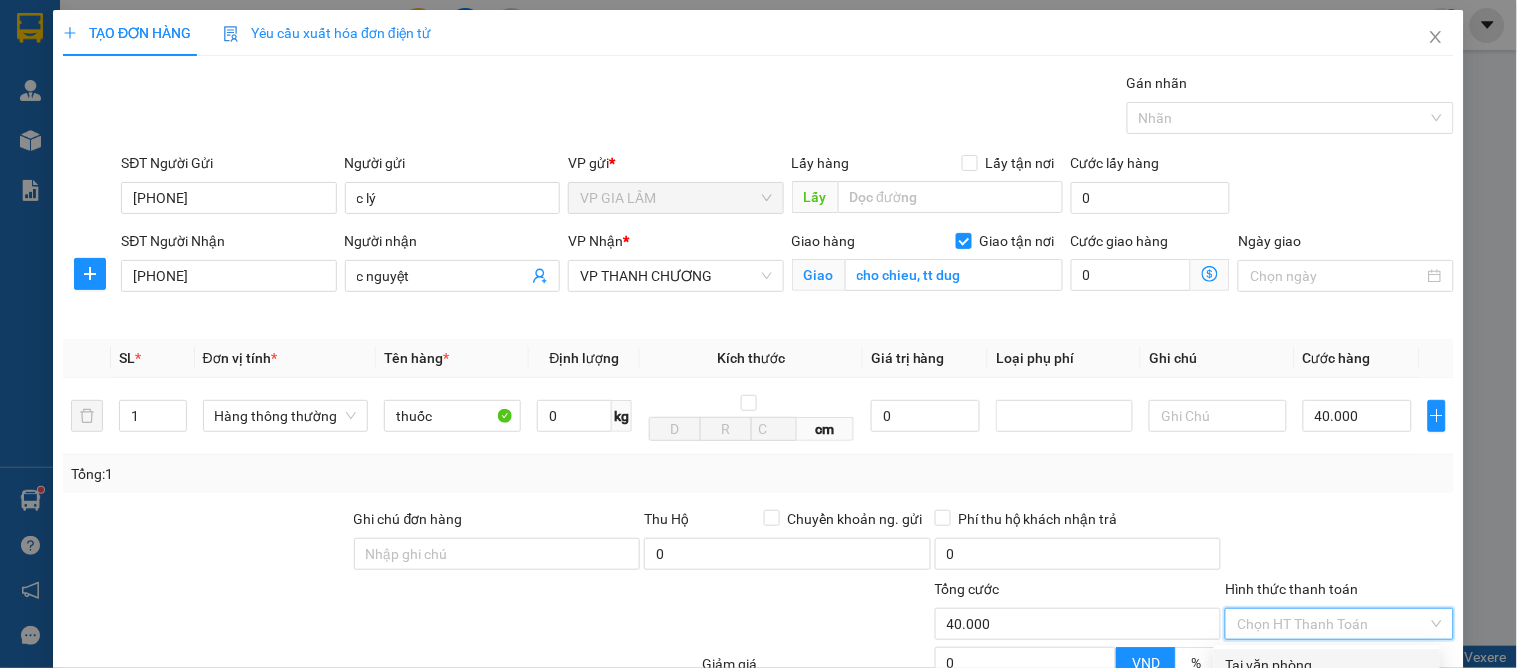 click on "Tại văn phòng" at bounding box center [1327, 665] 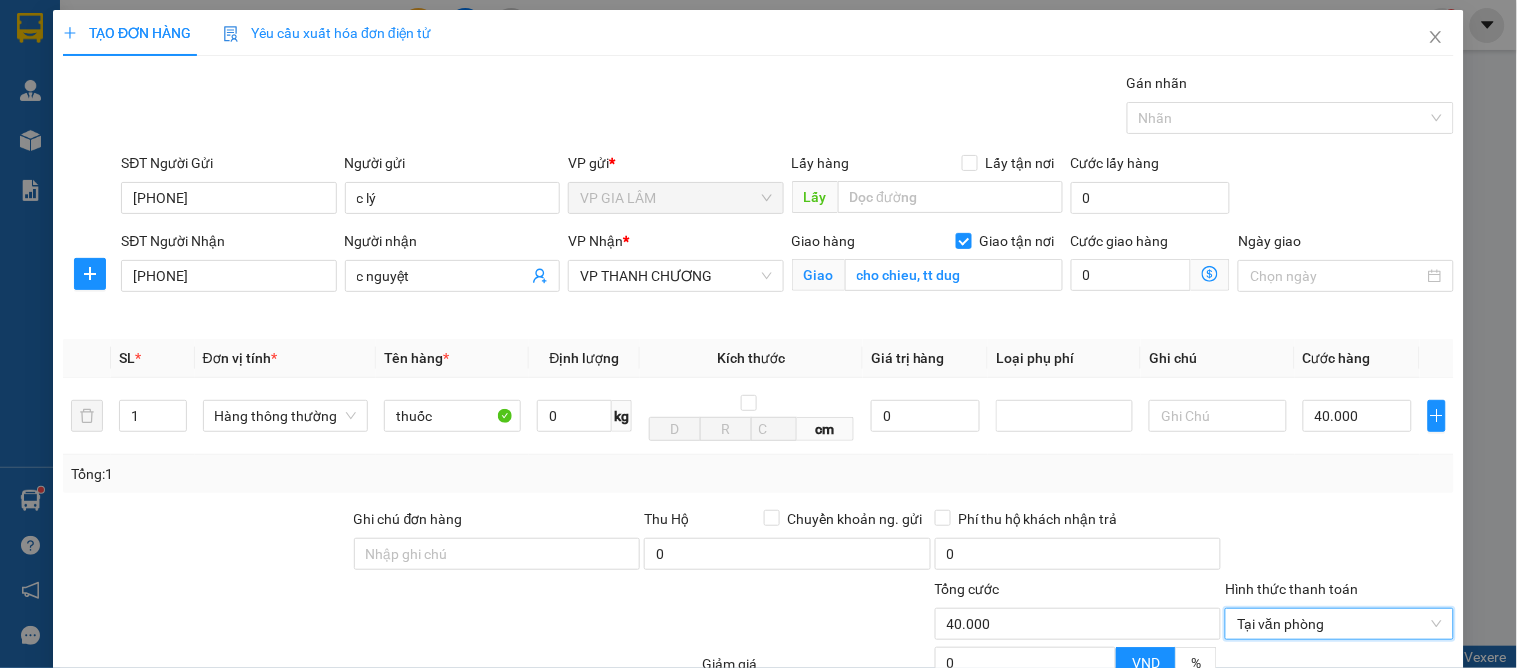 click on "Lưu và In" at bounding box center (1380, 821) 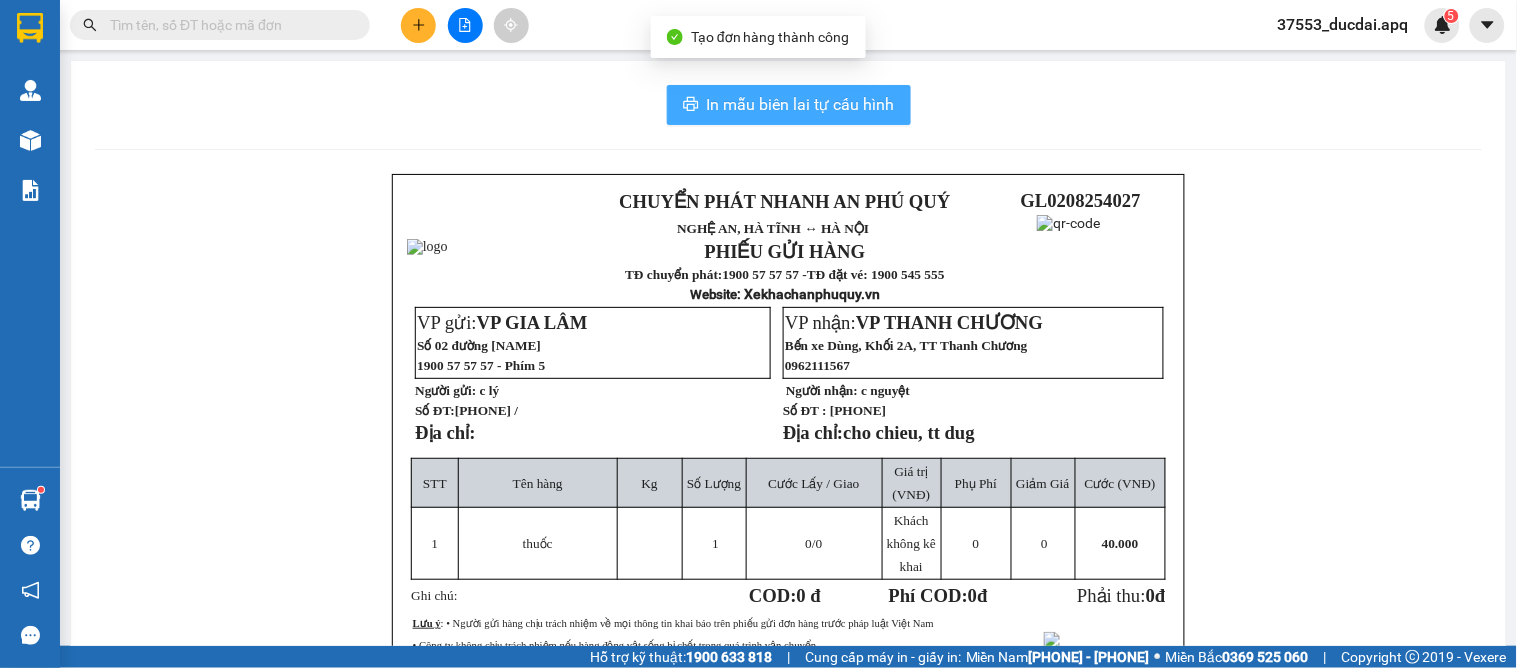 click on "In mẫu biên lai tự cấu hình" at bounding box center [801, 104] 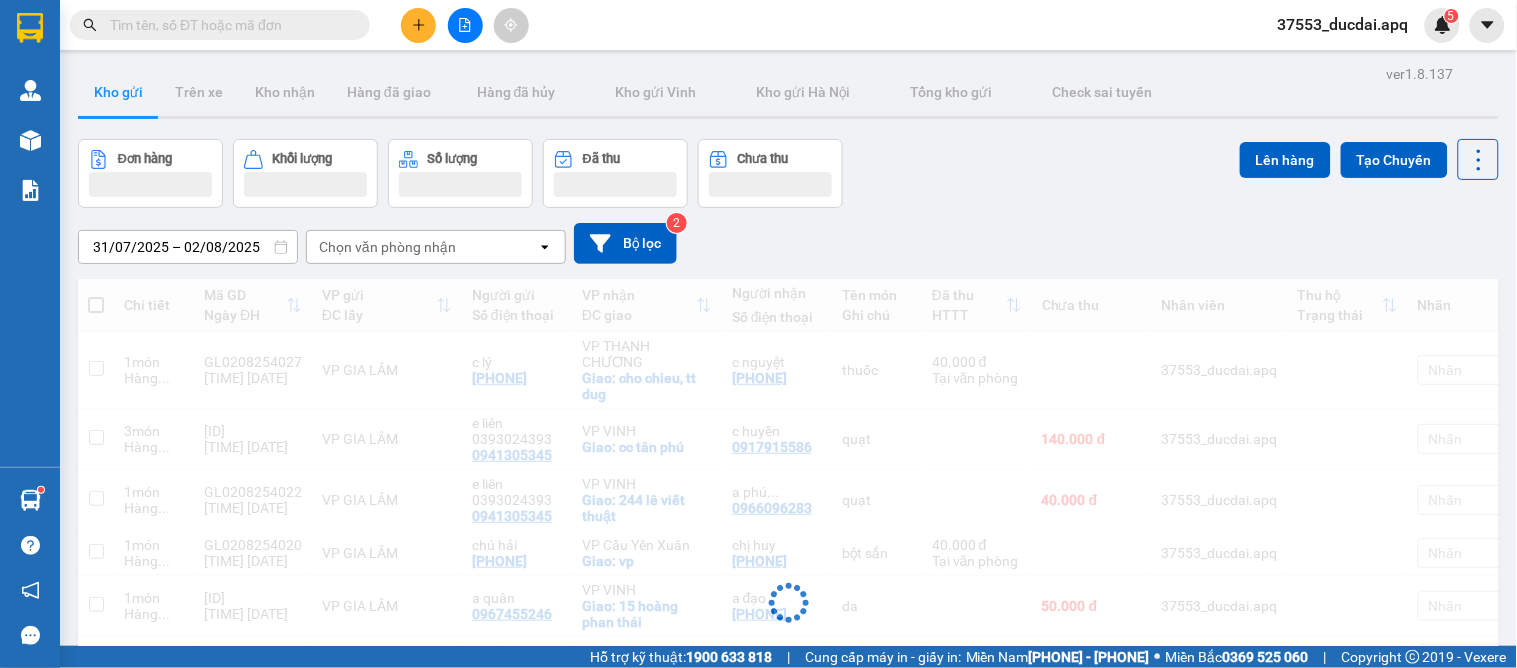click on "Đơn hàng Khối lượng Số lượng Đã thu Chưa thu Lên hàng Tạo Chuyến" at bounding box center (788, 173) 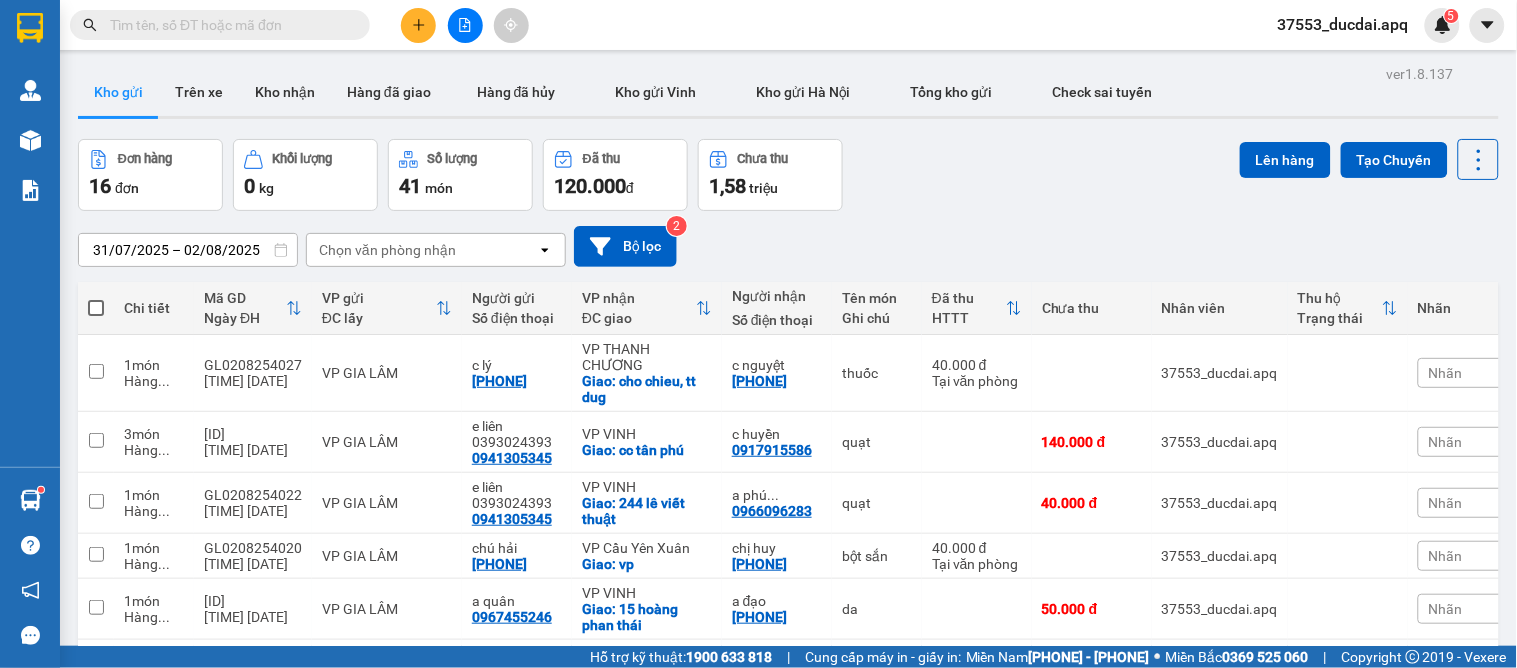 click on "10 / trang" at bounding box center [1415, 929] 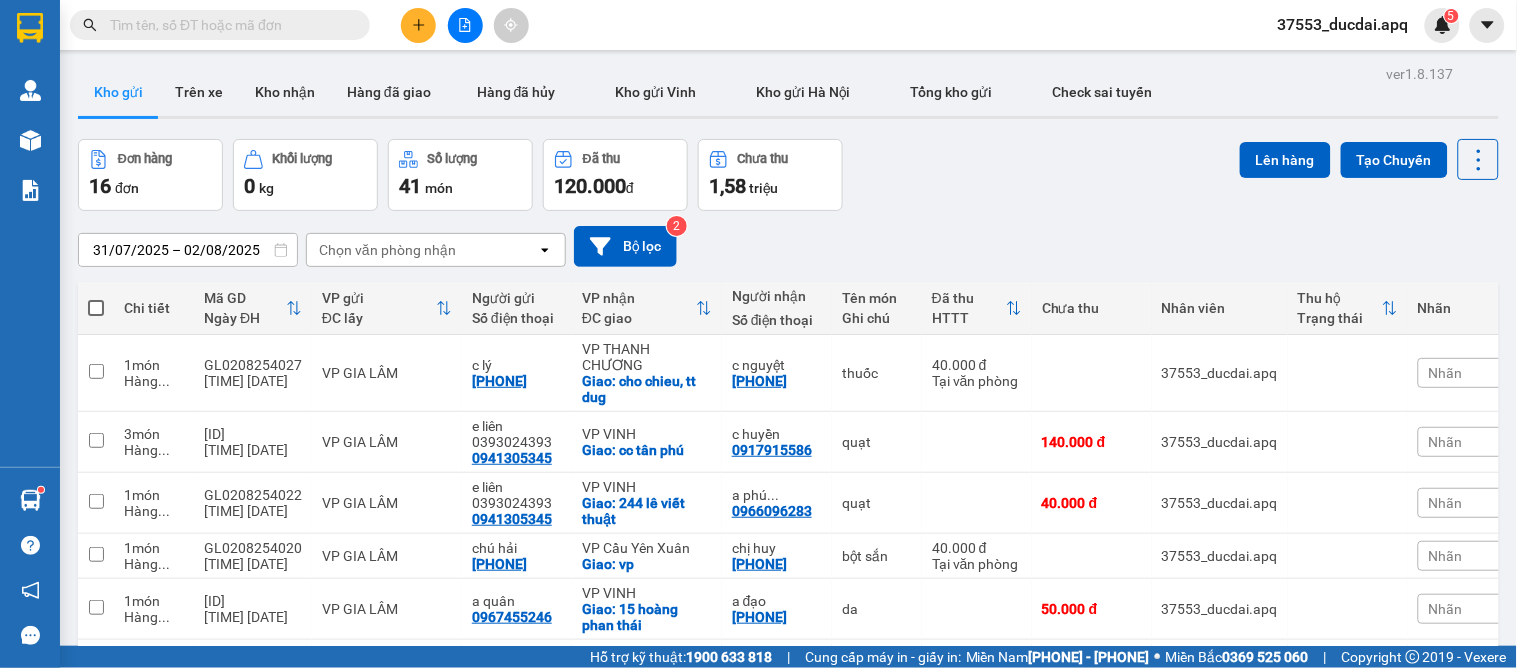 click on "Kết quả tìm kiếm ( 183 )  Bộ lọc  Mã ĐH Trạng thái Món hàng Thu hộ Tổng cước Chưa cước Nhãn Người gửi VP Gửi Người nhận VP Nhận VI0108253144 [TIME] - [DATE] chưa điều phối giao mỹ phẩm nợ cước SL:  9 405.000 ĐÃ GỌI [PHONE] C Sâm [PHONE] VP VINH [PHONE] [NAME] VP GIA LÂM TC: vp MD0407253292 [TIME] - [DATE] Trên xe   29h-145.35 [TIME] - [DATE] mỹ phẩm SL:  3 180.000 [PHONE] khách VP MỸ ĐÌNH [PHONE] [NAME] VP GIA LÂM TC: vp VI3107252336 [TIME] - [DATE] Đã giao   [TIME] - [DATE] thuốc SL:  20 700.000 ĐÃ GỌI [PHONE] C Sâm [PHONE] [NAME] VP GIA LÂM TC: vp VI3007251856 [TIME] - [DATE] Đã giao   [TIME] - [DATE] mỹ phẩm SL:  1 60.000 ĐÃ GỌI [PHONE] [NAME] VP VINH TC: 196b [NAME] [PHONE] [NAME] VP GIA LÂM TC: vp VI1807253564 [TIME] - [DATE] Đã giao   [TIME] - [DATE] thuốc nợ cước(2 thùng kẹp đôi SL:  2 120.000 ĐÃ GỌI [PHONE] [NAME] VP VINH" at bounding box center [758, 25] 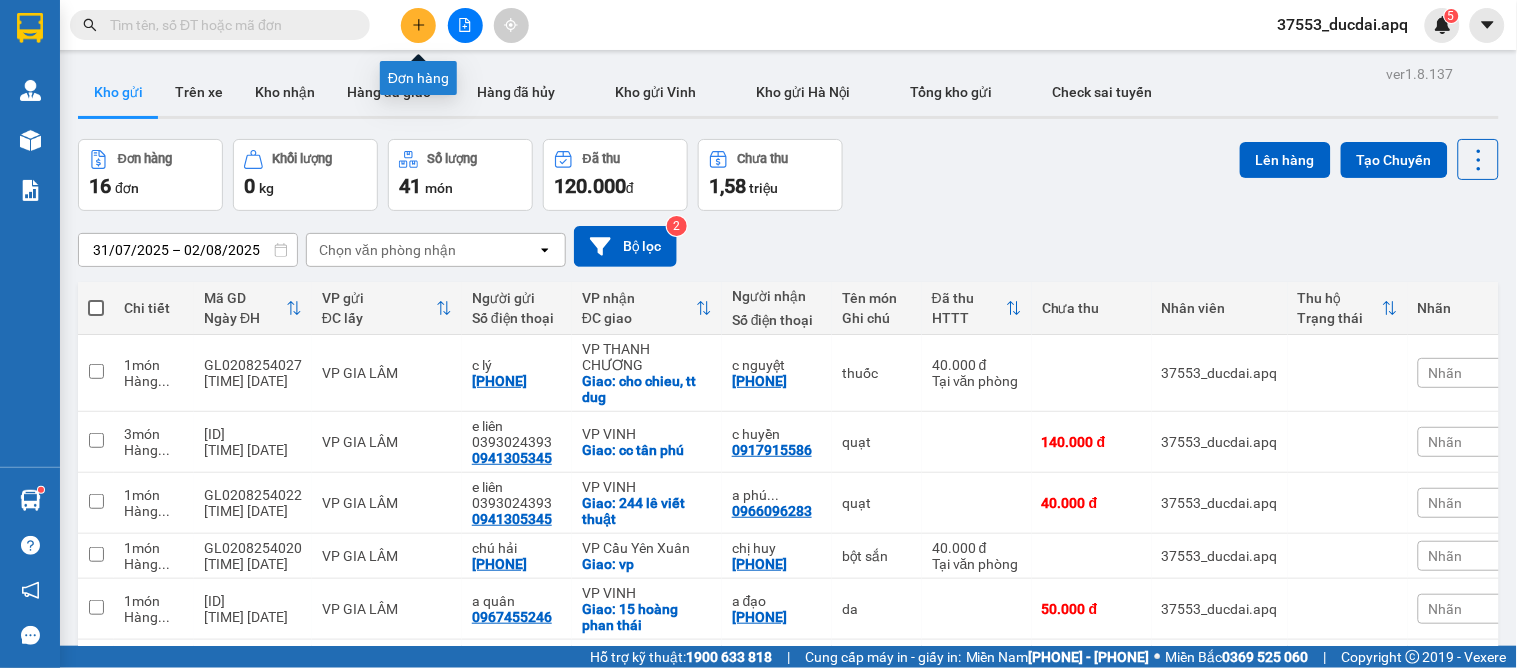 click 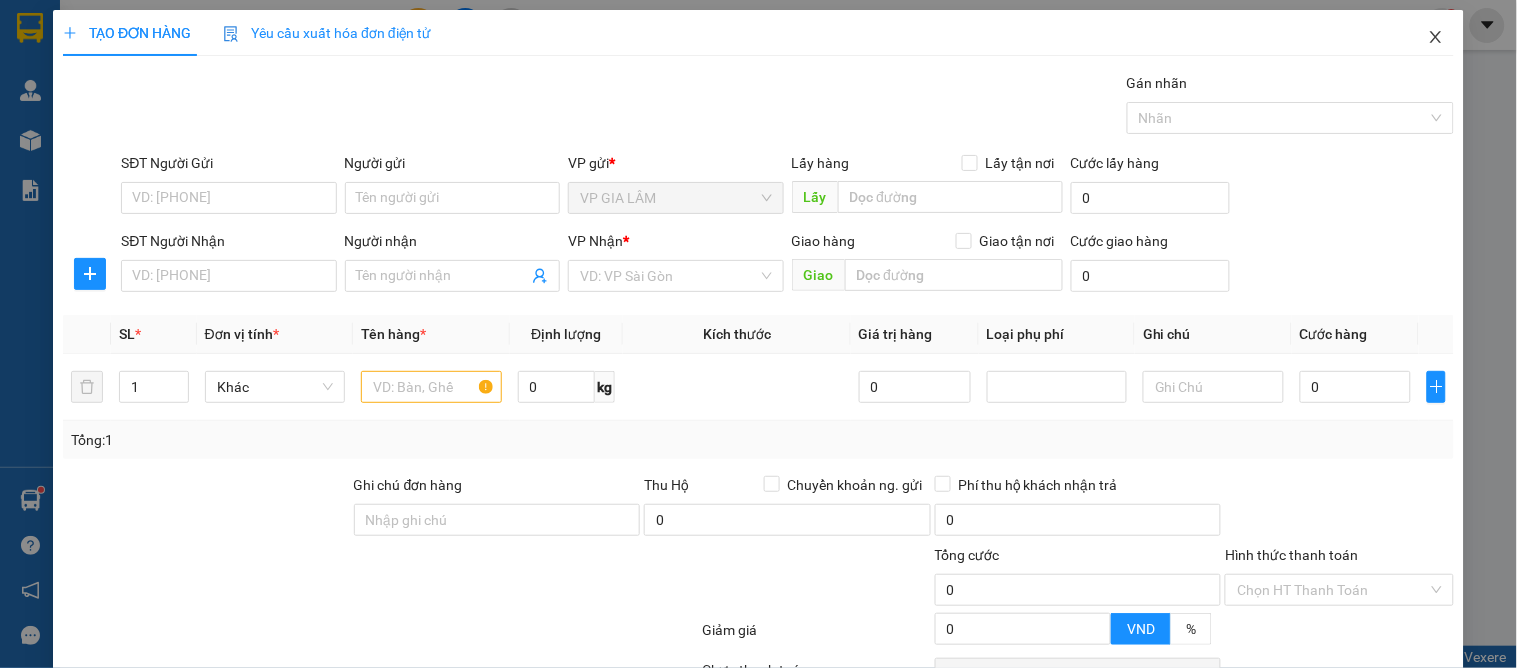 click 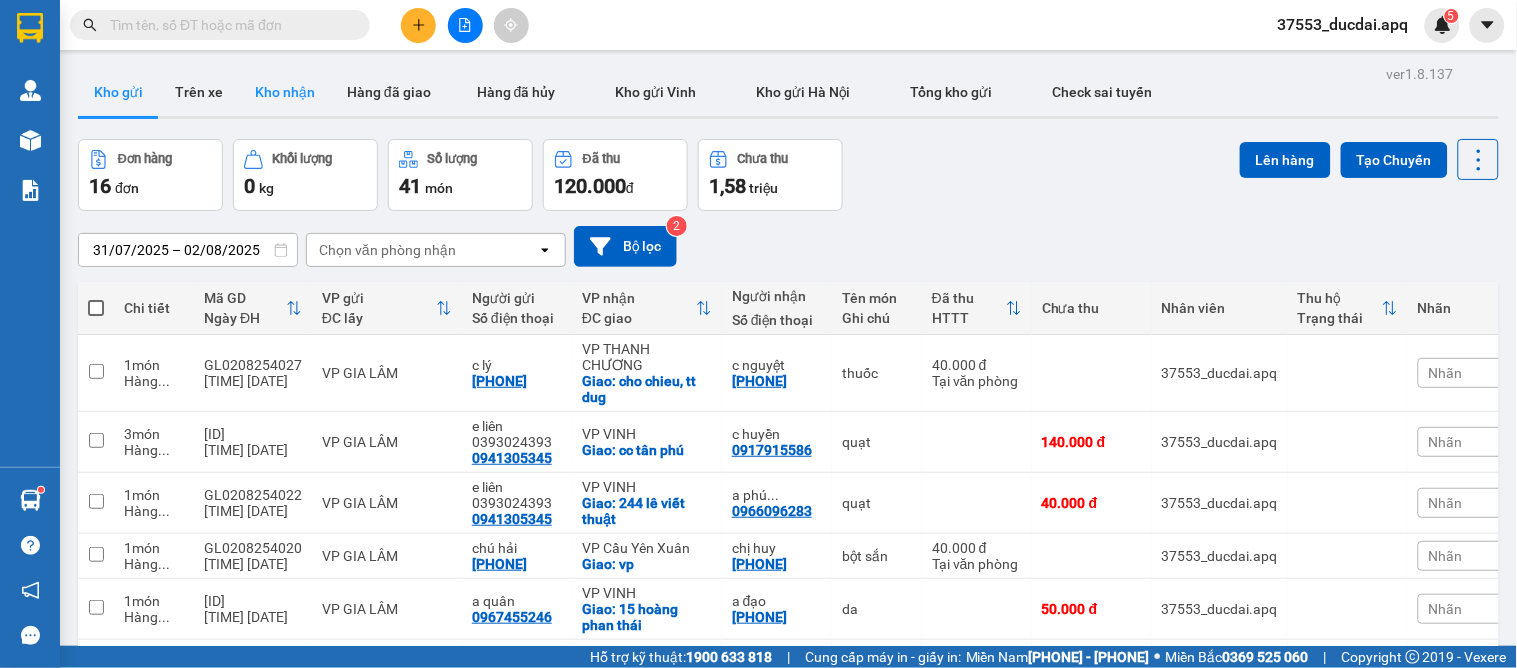 click on "Kho nhận" at bounding box center [285, 92] 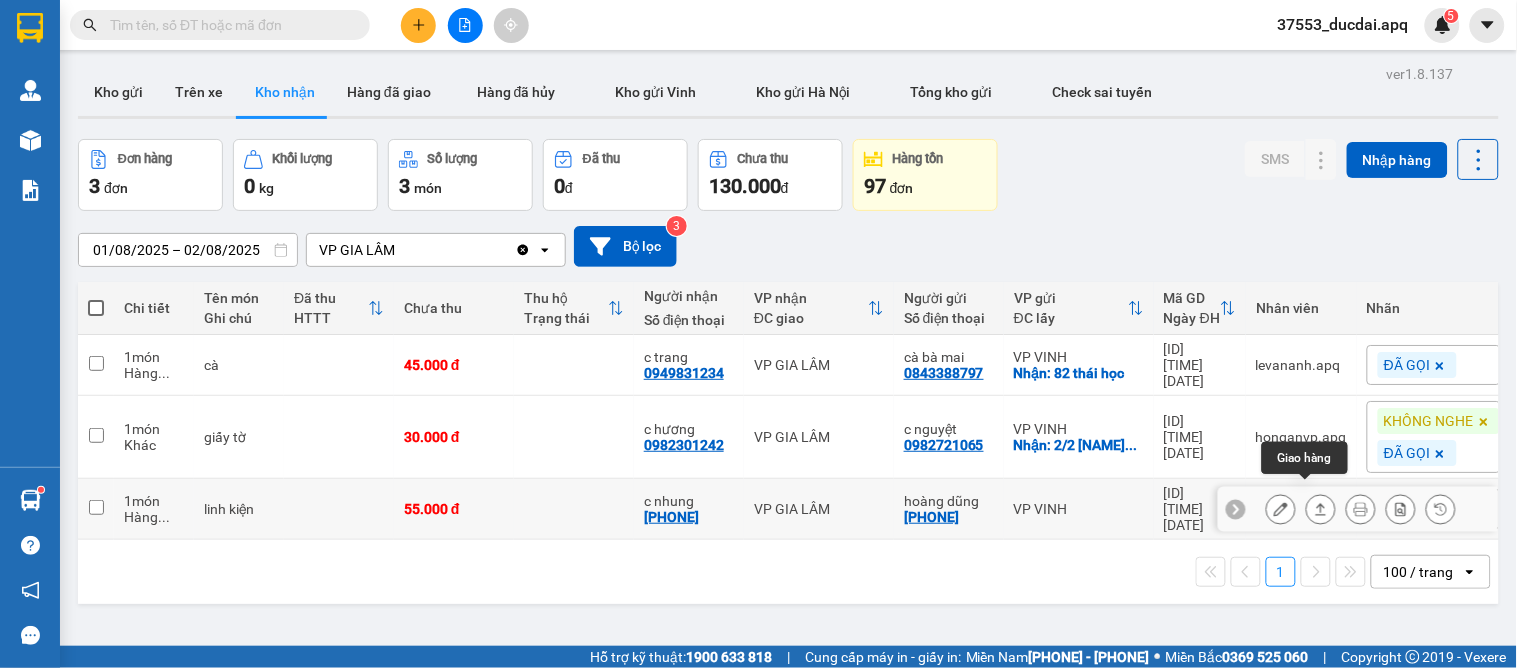 click 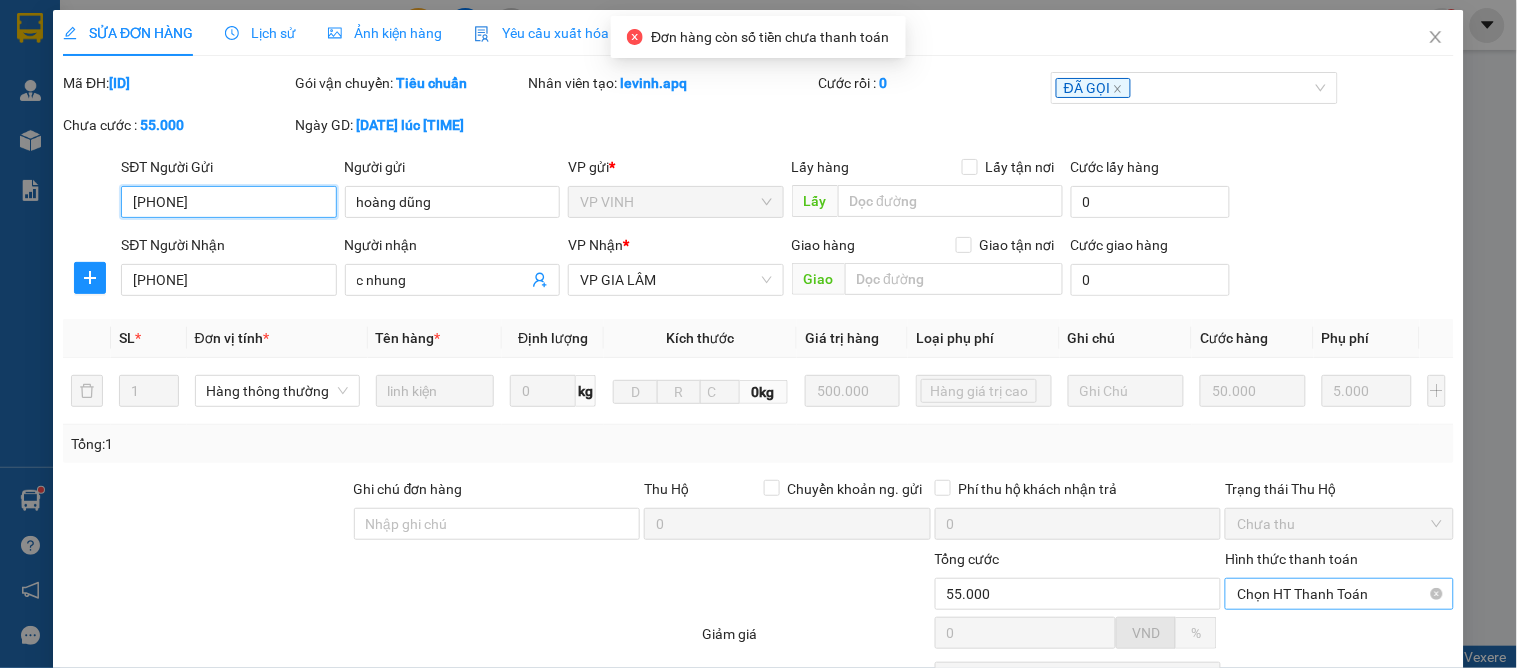 click on "Chọn HT Thanh Toán" at bounding box center (1339, 594) 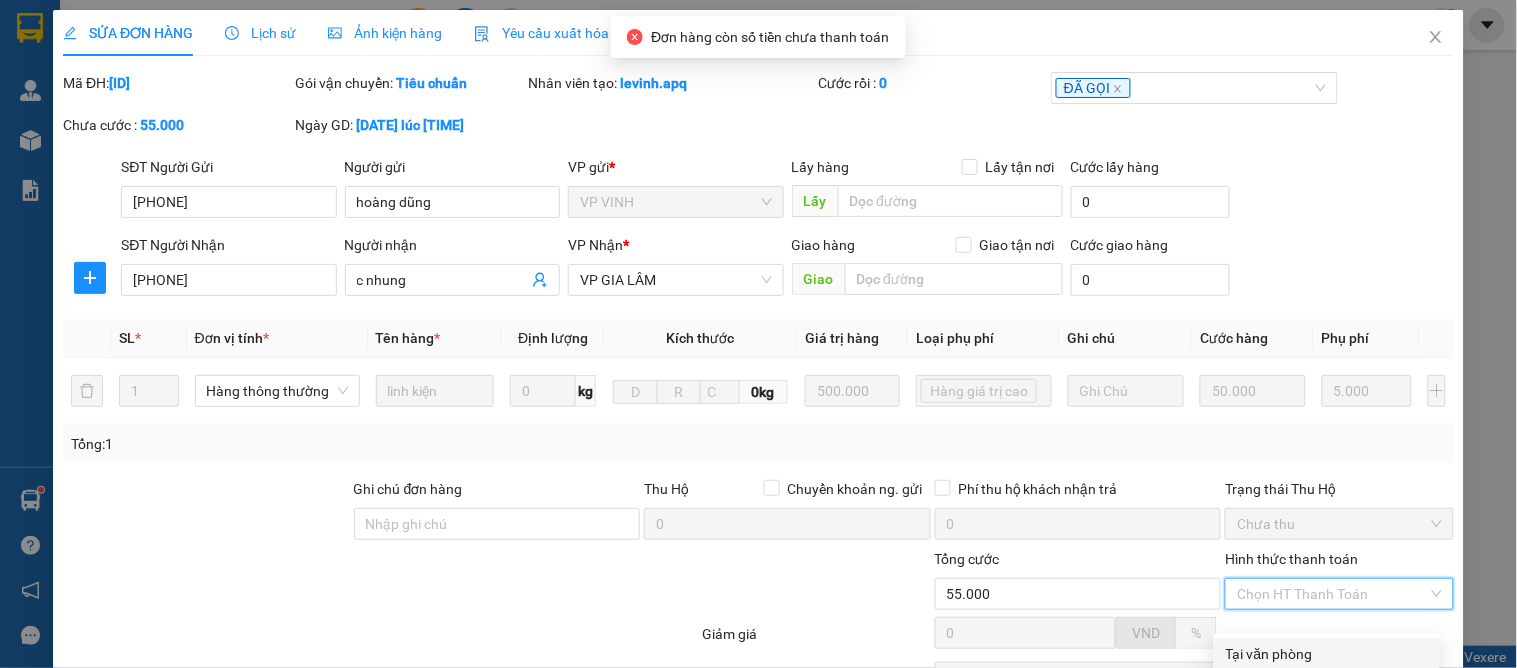 click on "Tại văn phòng" at bounding box center [1327, 654] 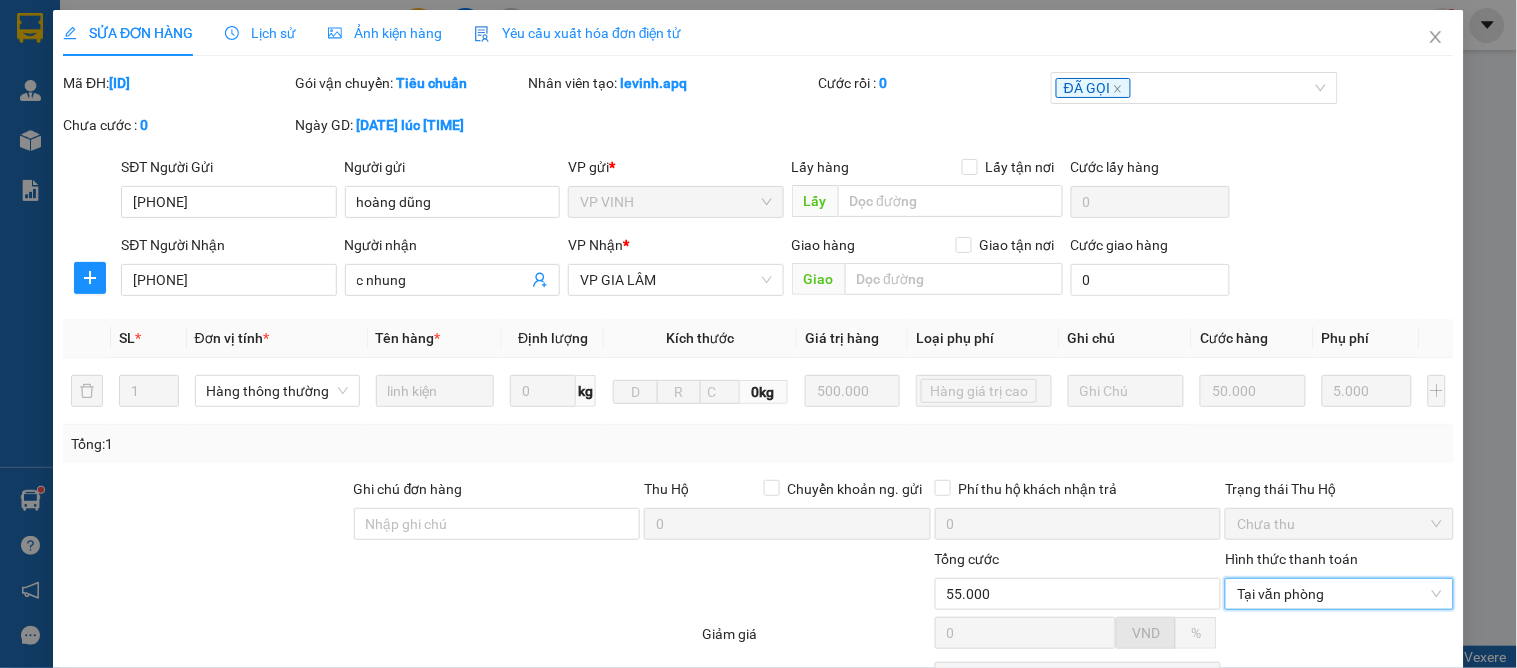 click on "Lưu và Giao hàng" at bounding box center (846, 791) 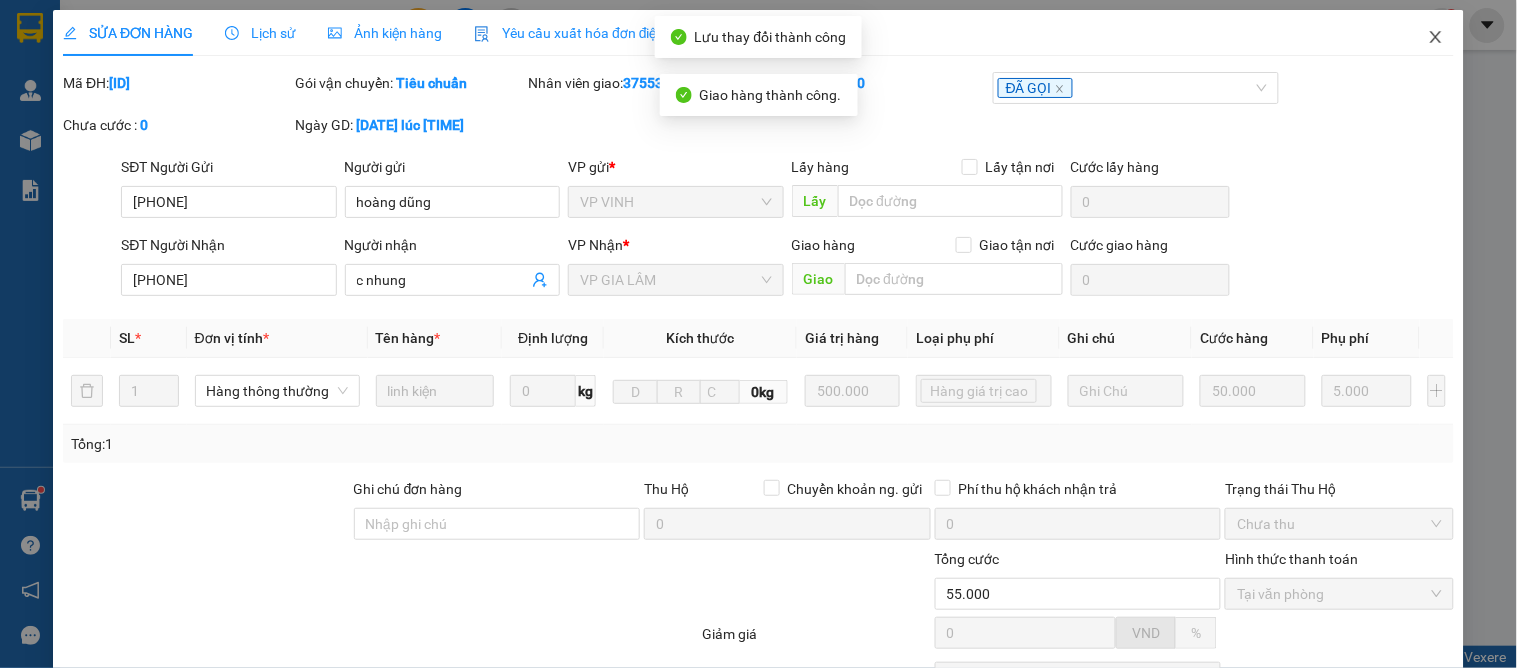 click 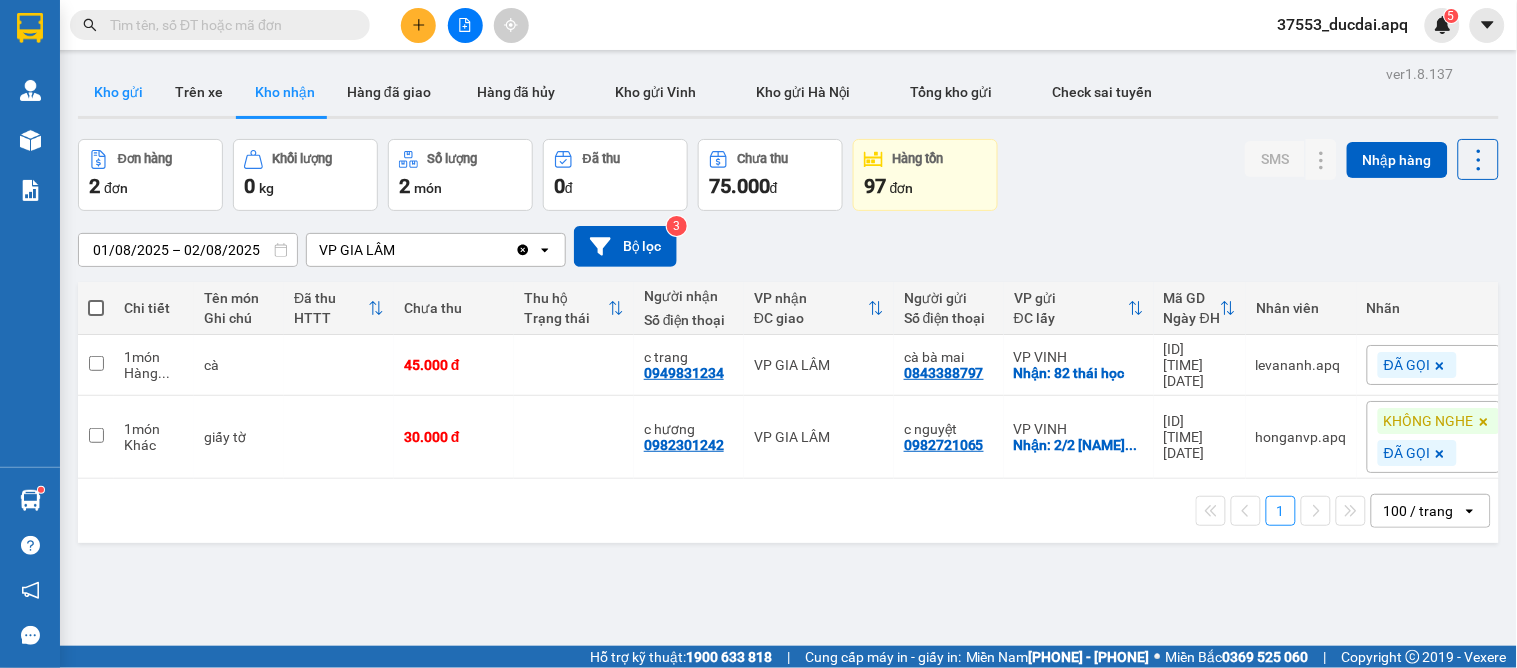 click on "Kho gửi" at bounding box center (118, 92) 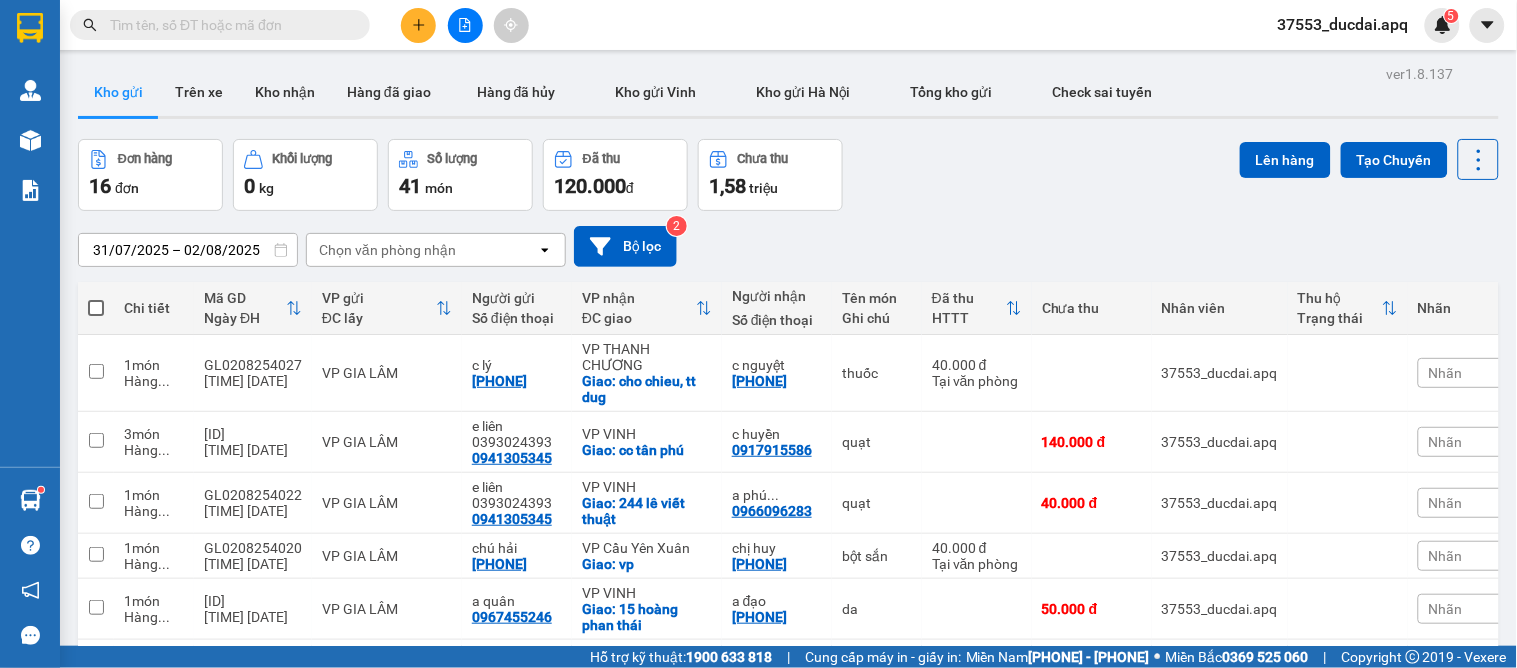 click at bounding box center (418, 25) 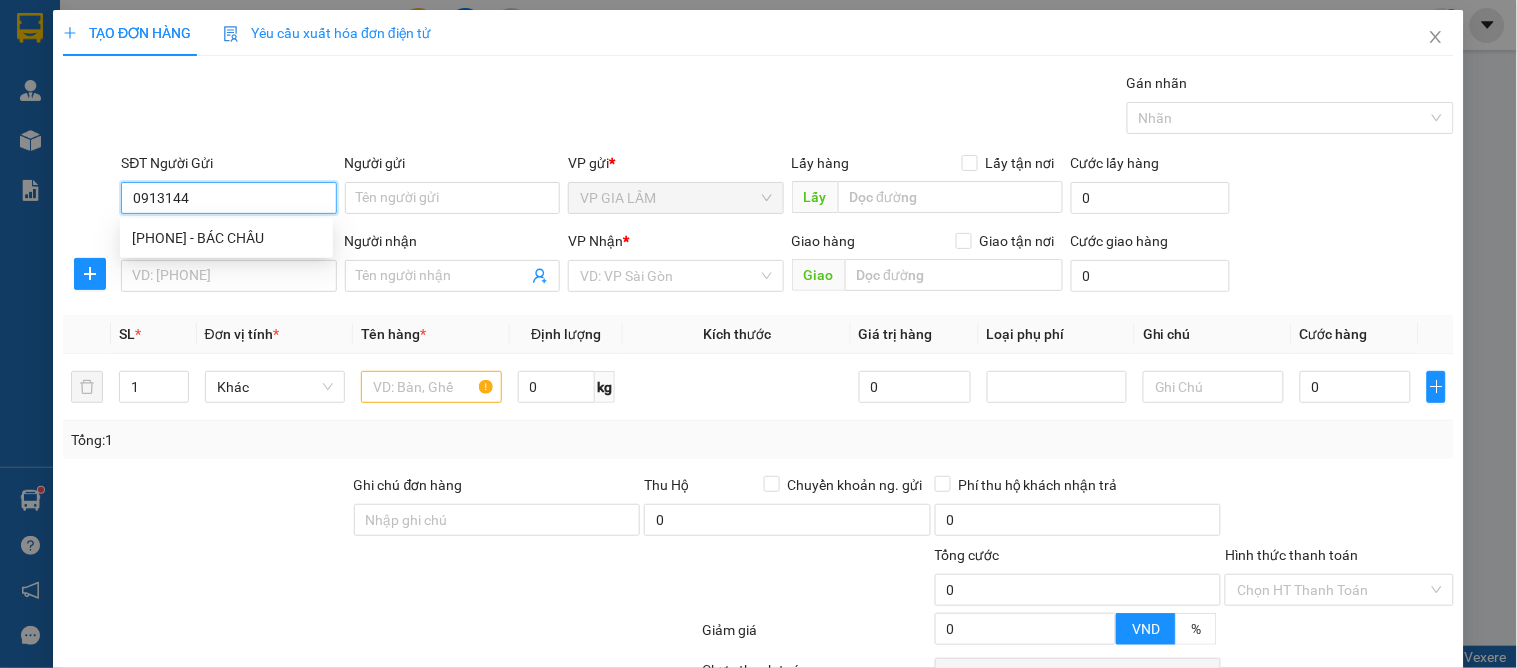 click on "0913144" at bounding box center (228, 198) 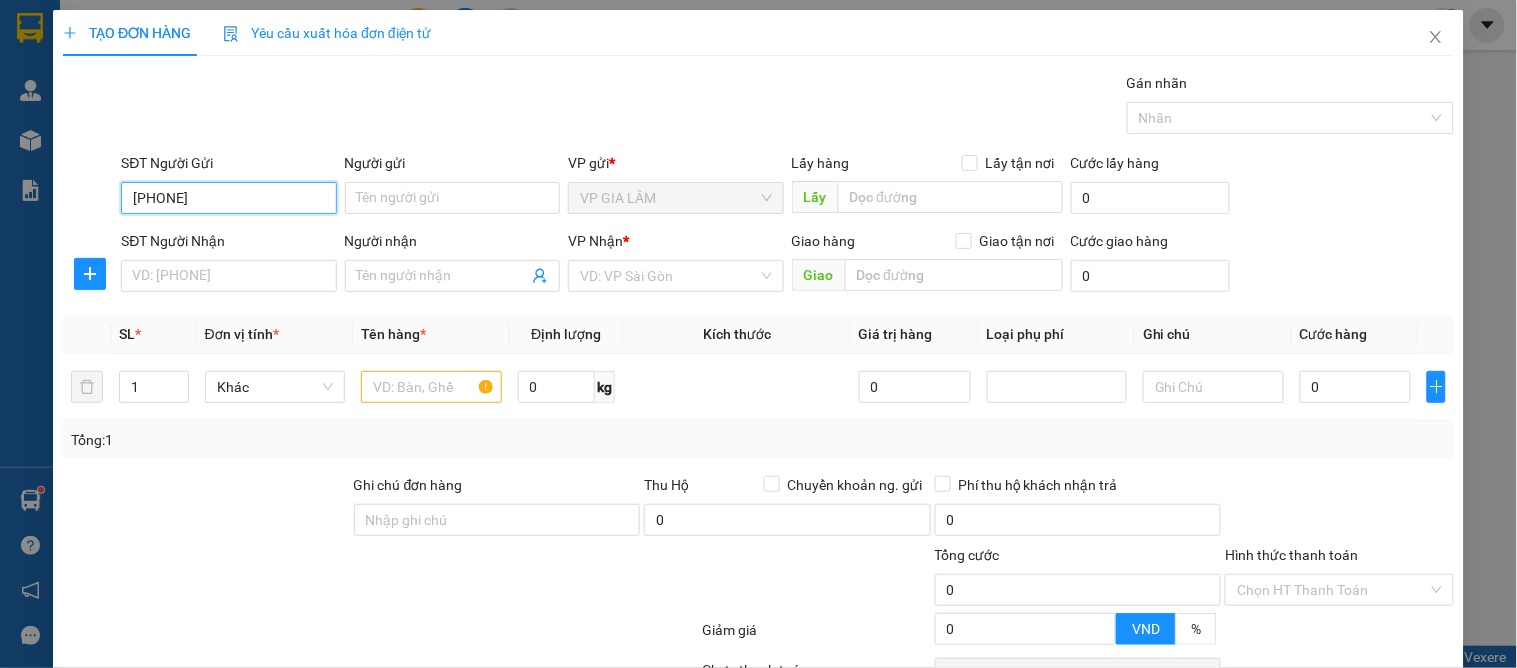click on "[PHONE]" at bounding box center (228, 198) 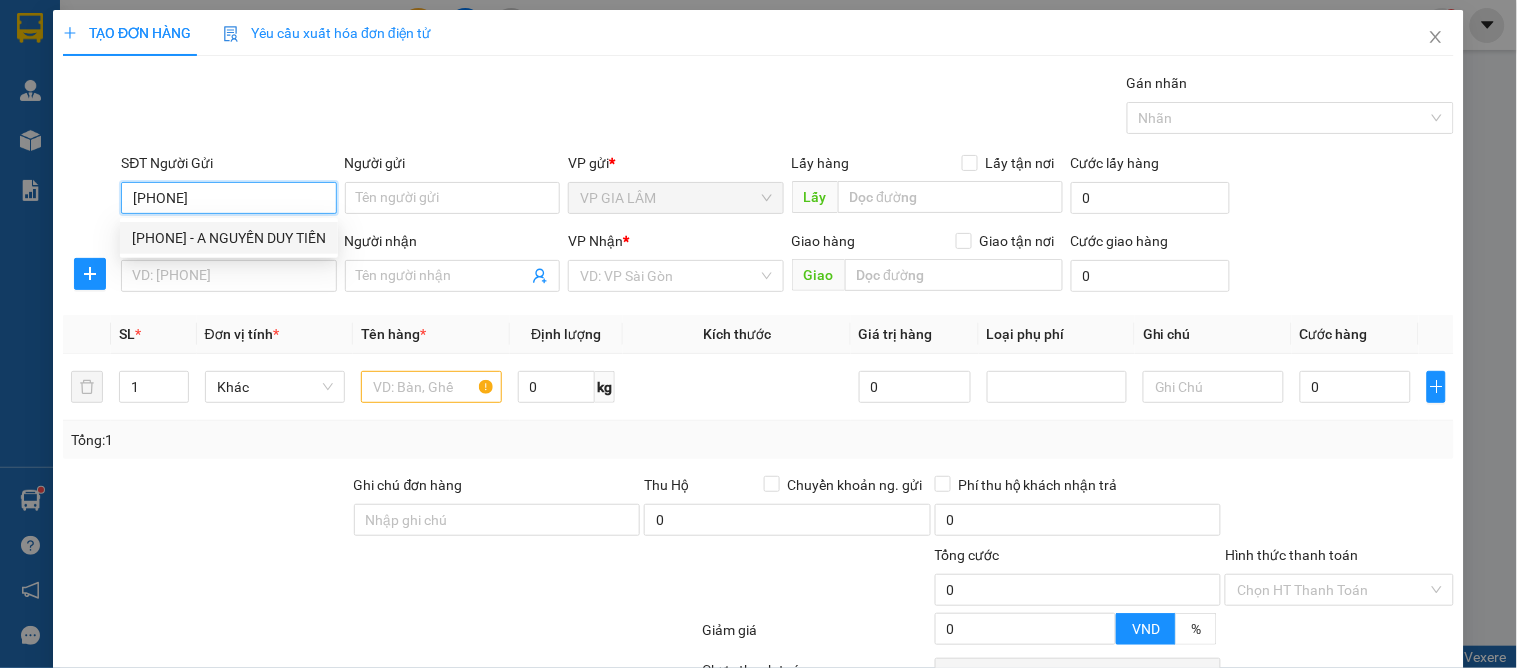 click on "[PHONE] - A NGUYẾN DUY  TIẾN" at bounding box center [229, 238] 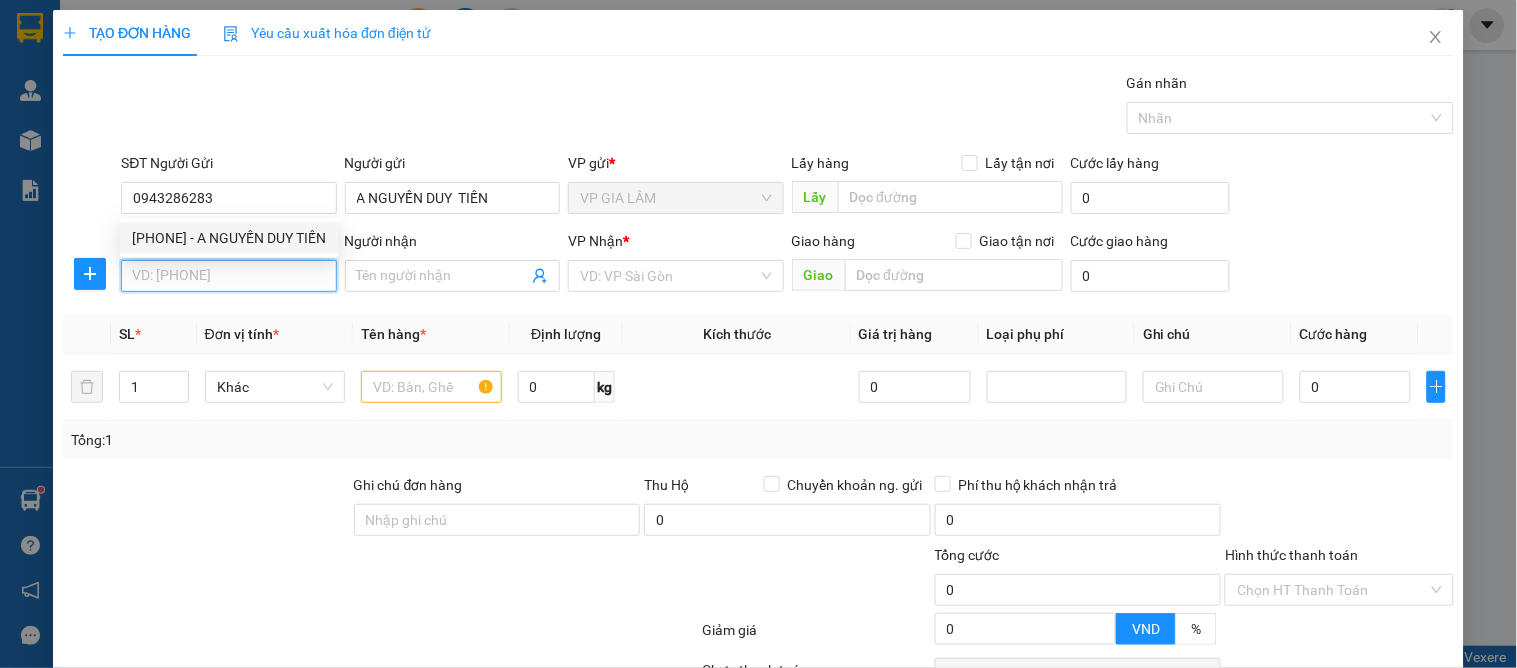 click on "SĐT Người Nhận" at bounding box center [228, 276] 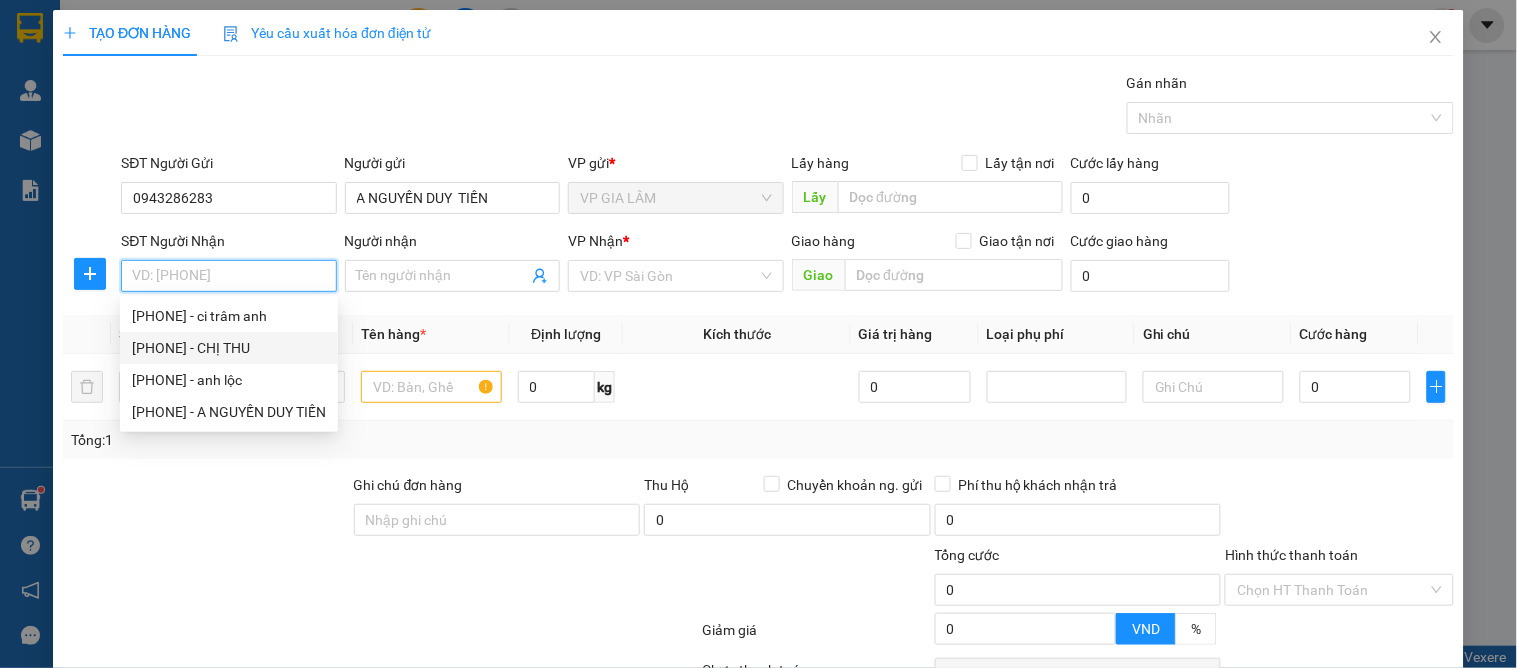 click on "[PHONE] - CHỊ THU" at bounding box center (229, 348) 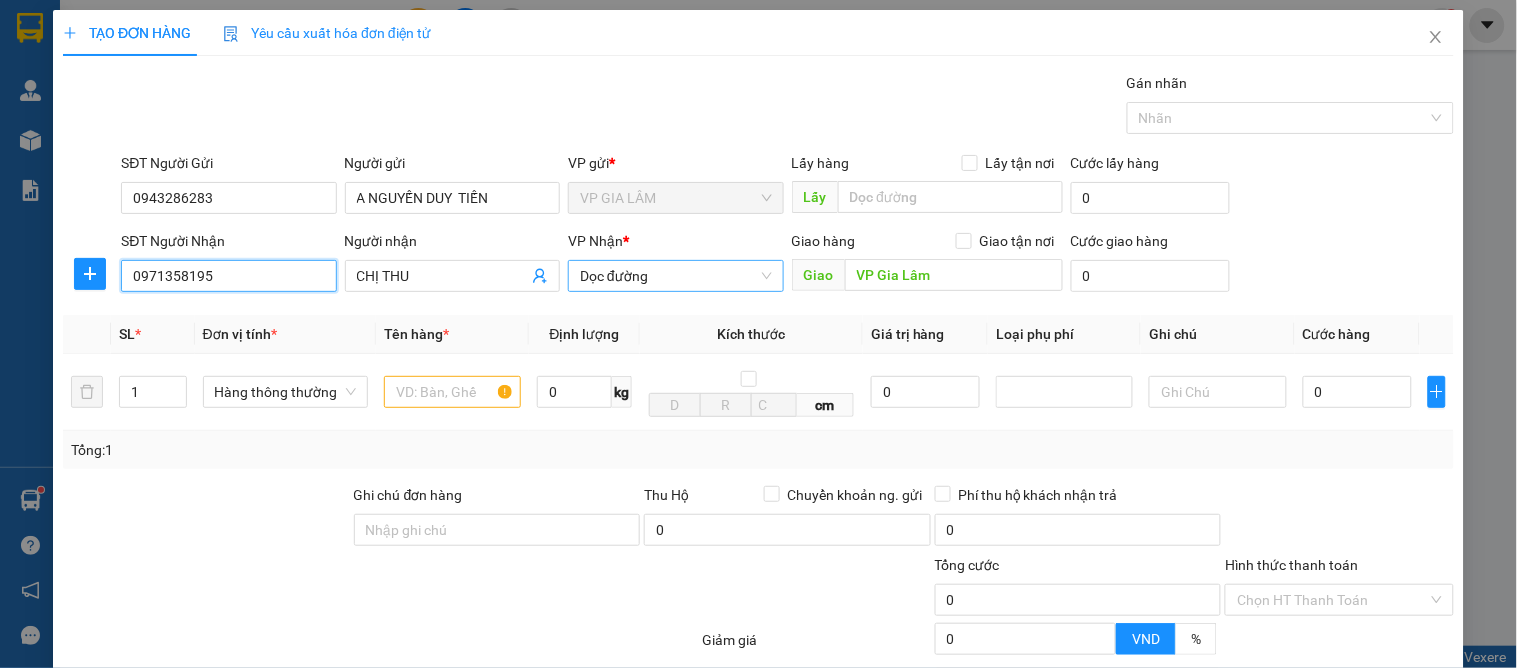 click on "Dọc đường" at bounding box center (675, 276) 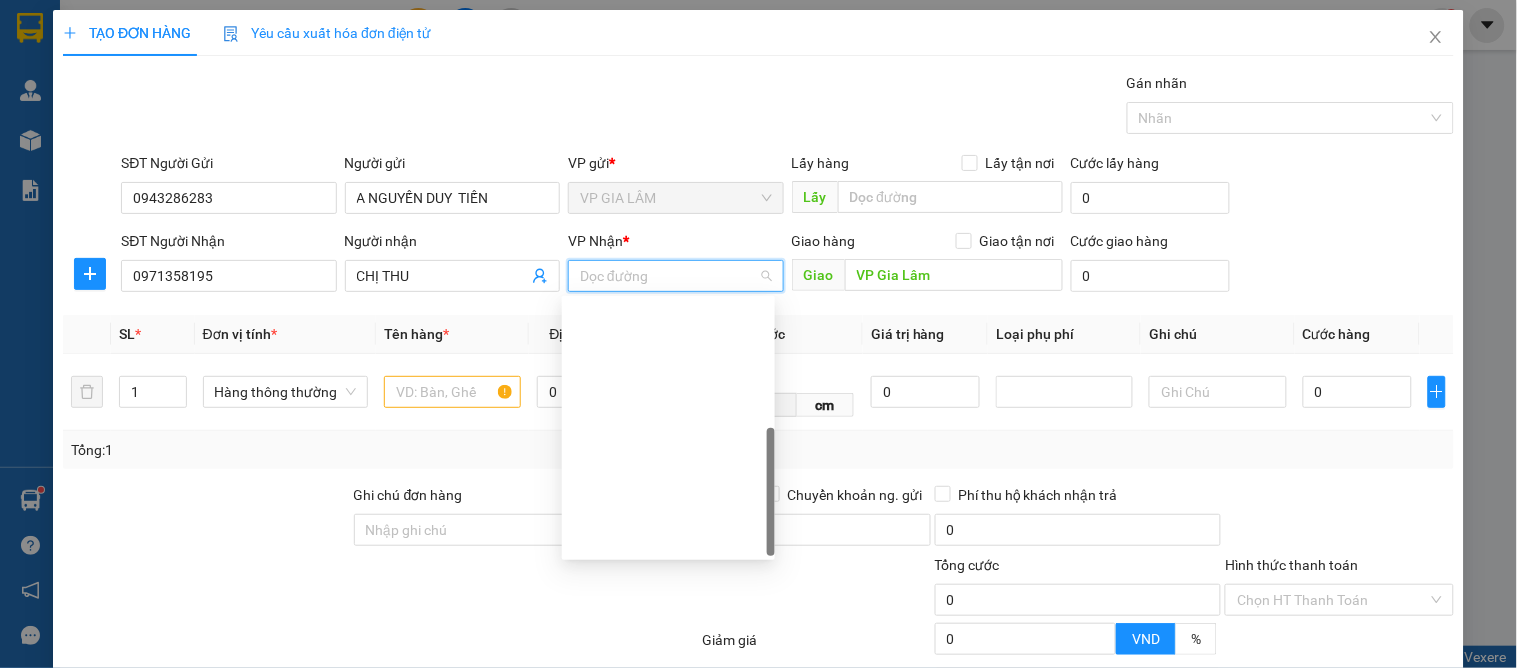 click on "VP THANH CHƯƠNG" at bounding box center (668, 828) 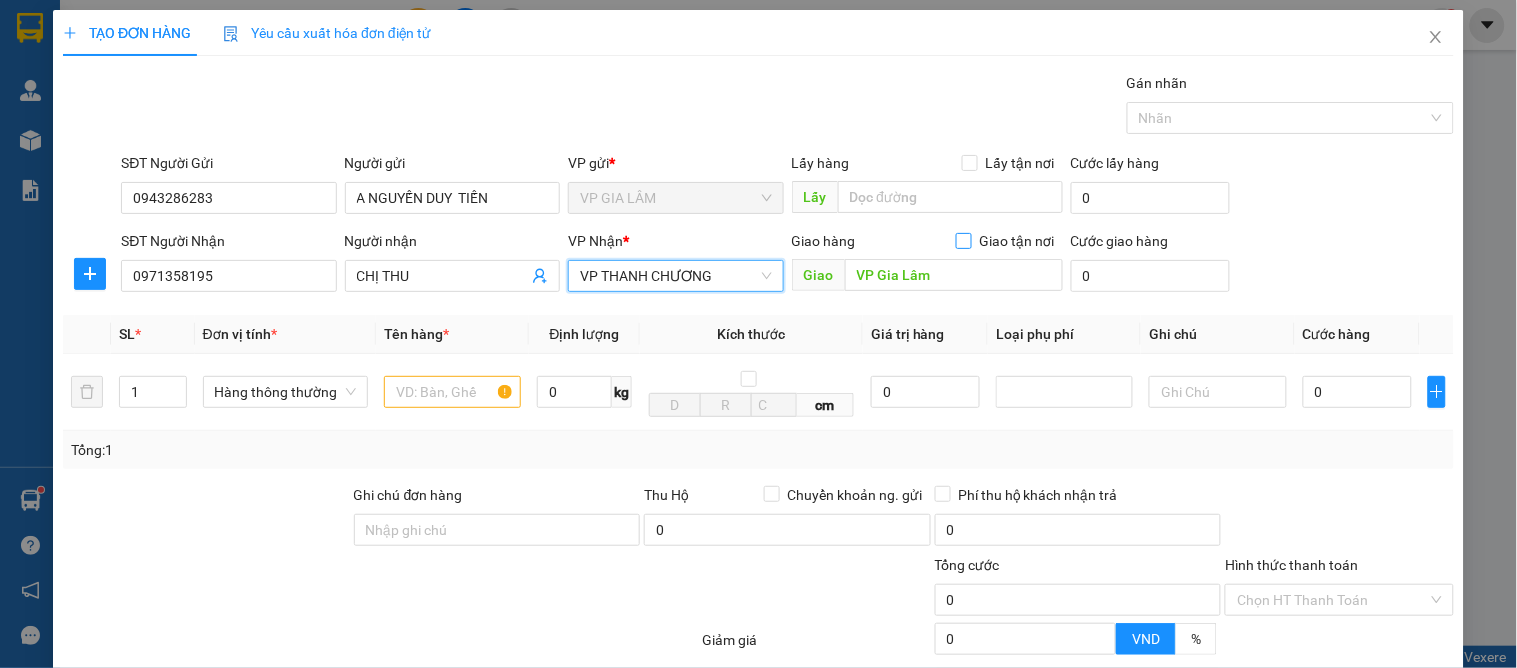 click on "Giao tận nơi" at bounding box center [1009, 241] 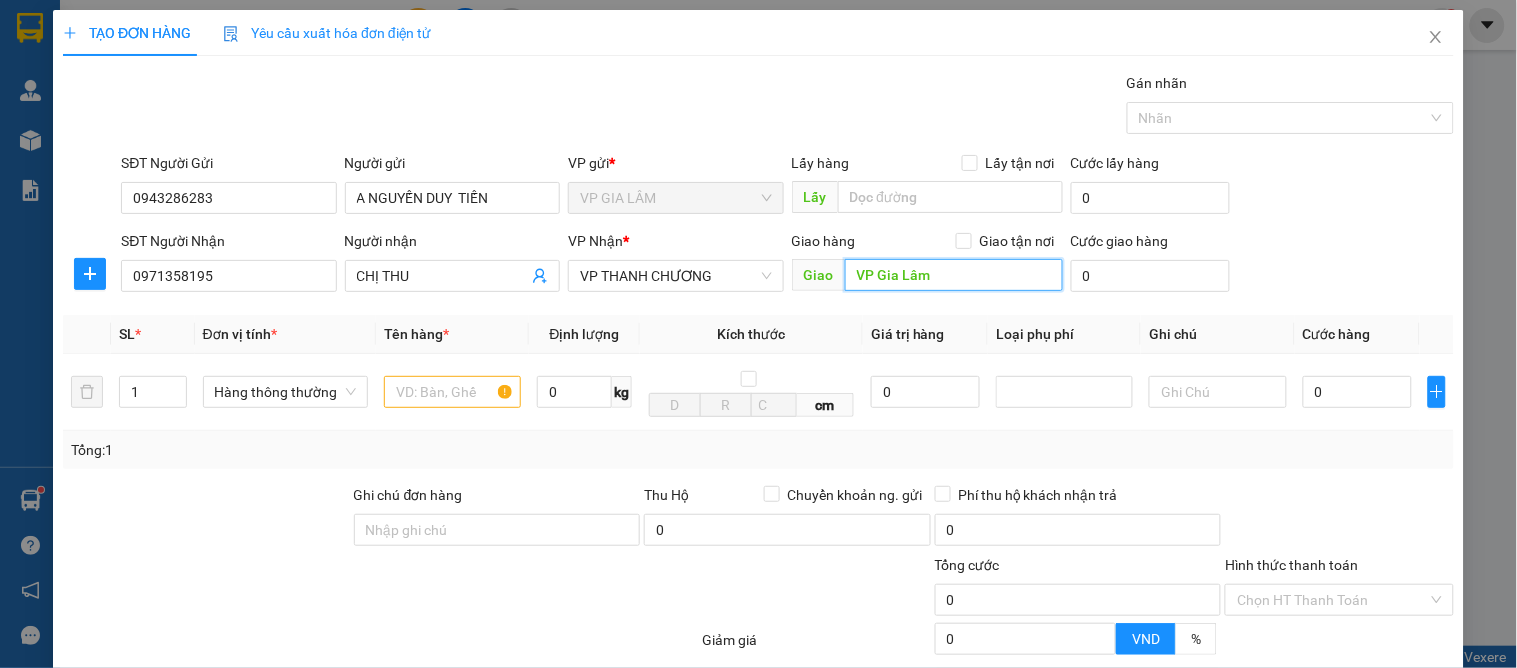 click on "VP Gia Lâm" at bounding box center (954, 275) 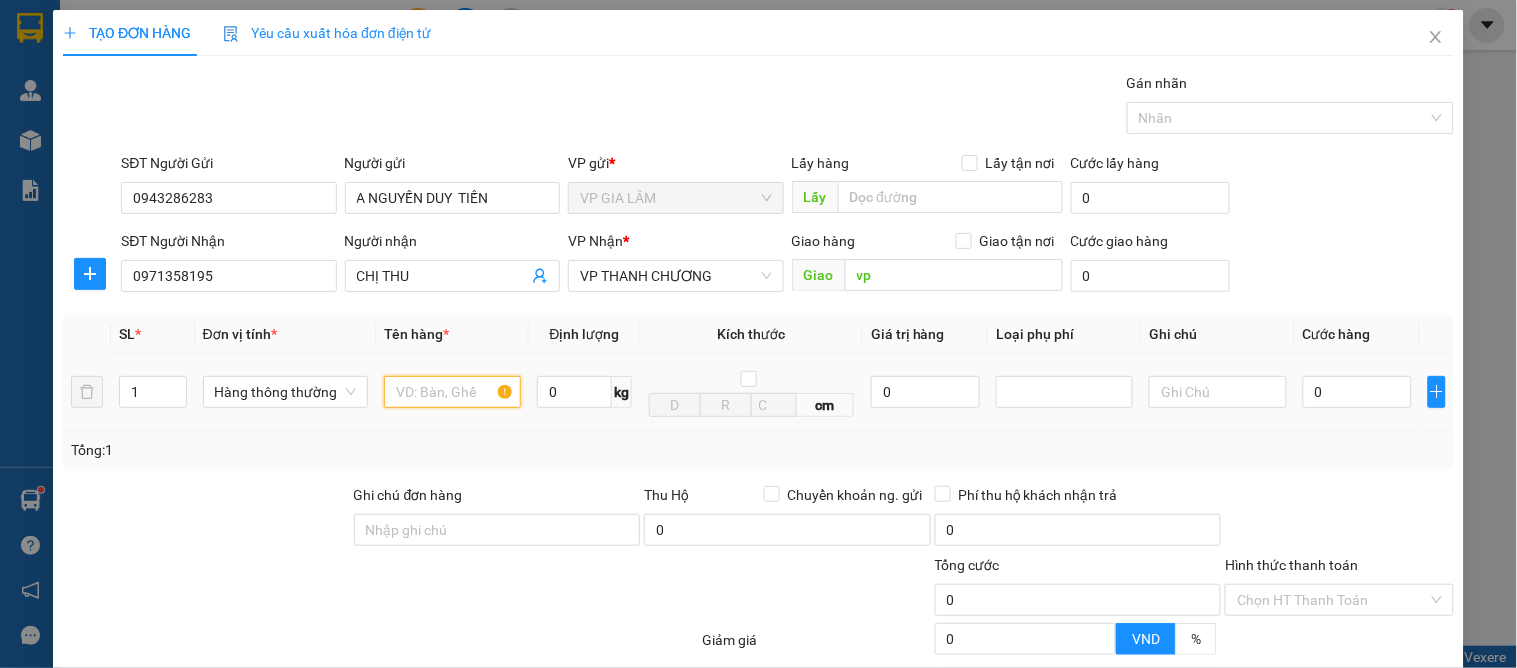 click at bounding box center (452, 392) 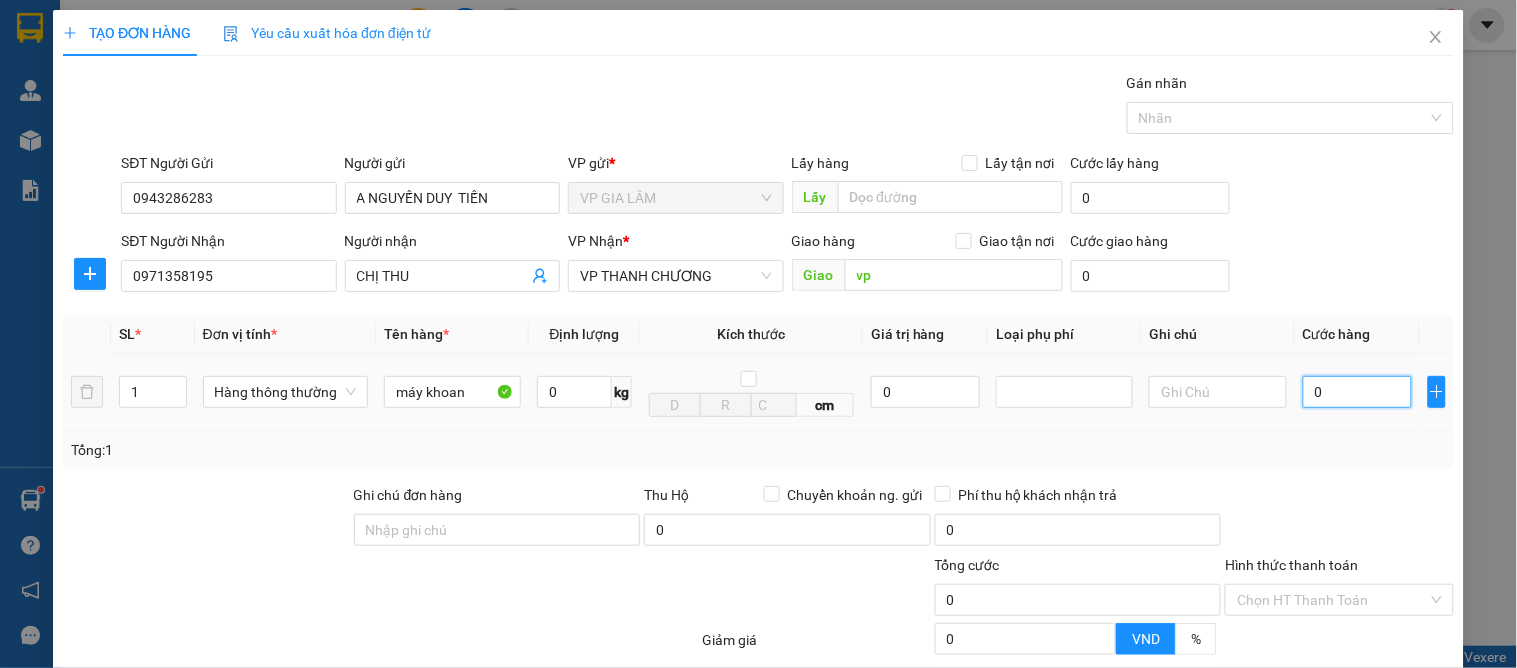 click on "0" at bounding box center [1357, 392] 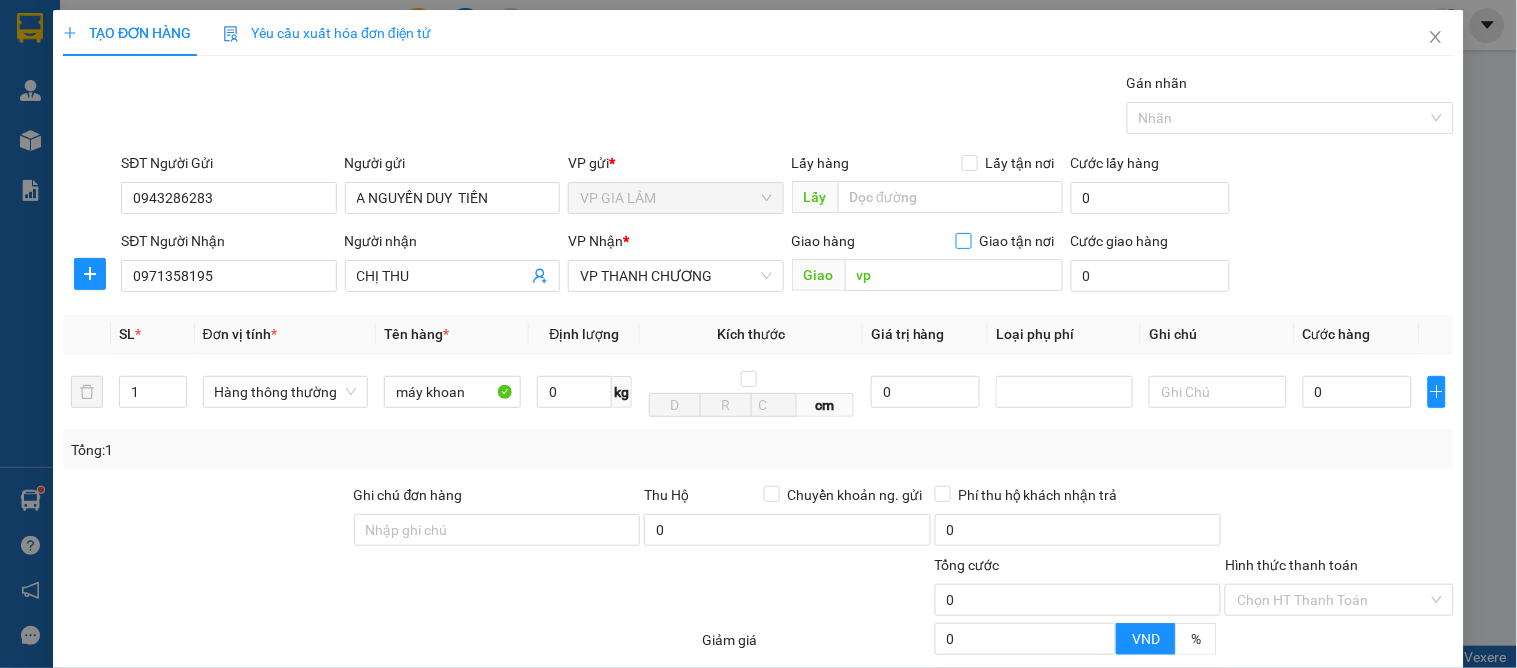 click on "Giao tận nơi" at bounding box center [963, 240] 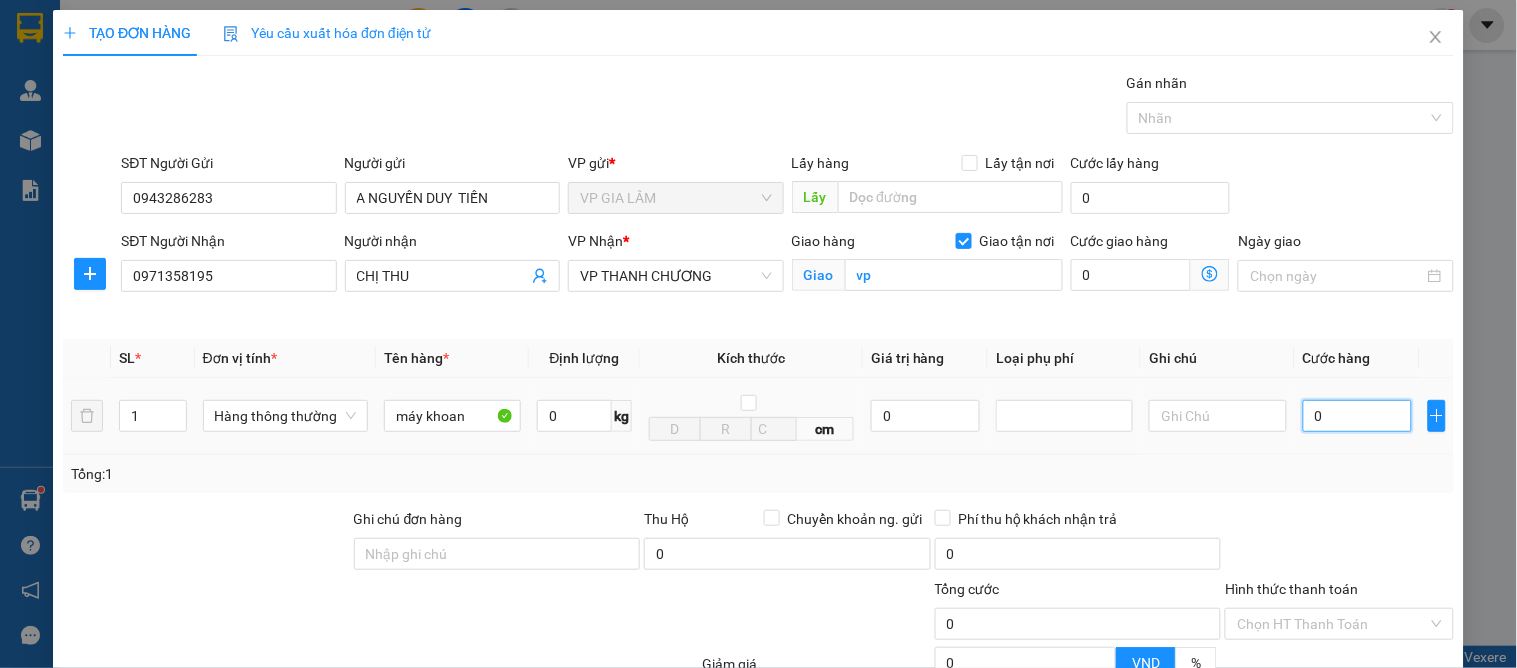 click on "0" at bounding box center (1357, 416) 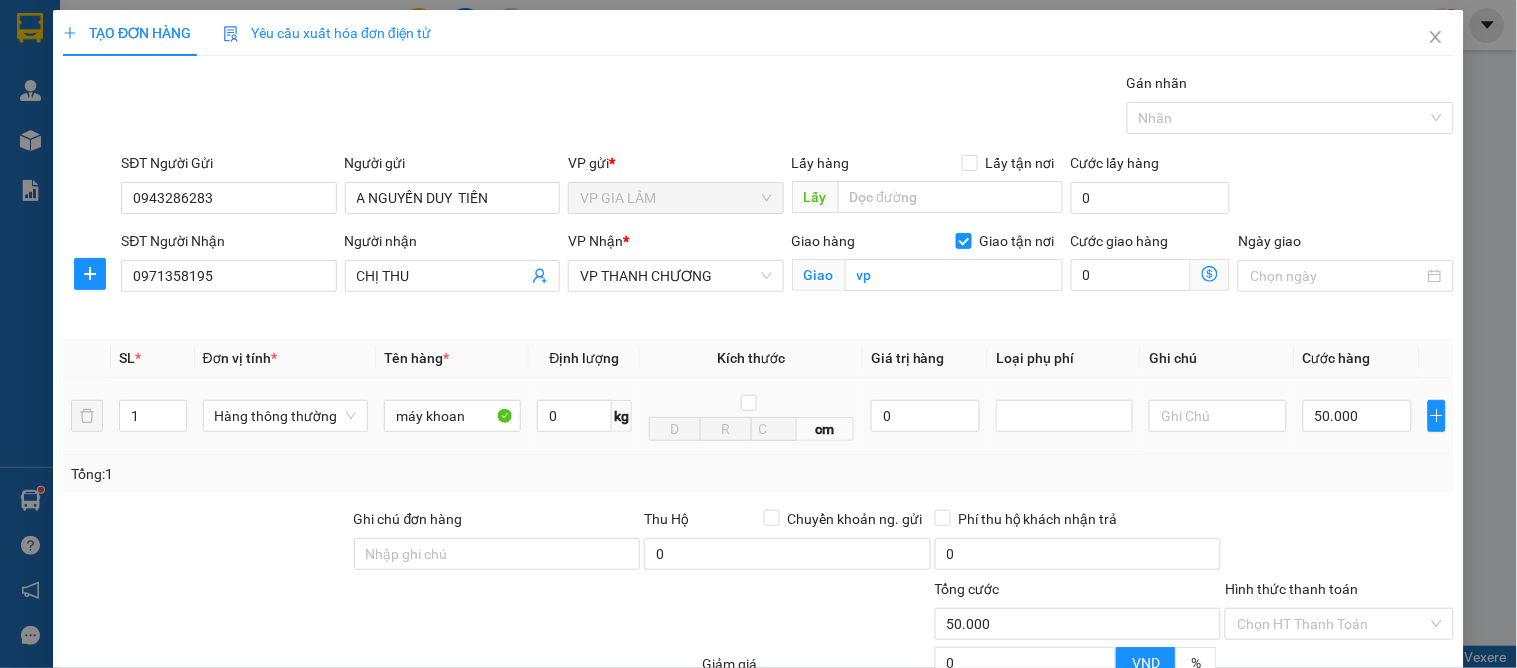drag, startPoint x: 1360, startPoint y: 438, endPoint x: 1360, endPoint y: 450, distance: 12 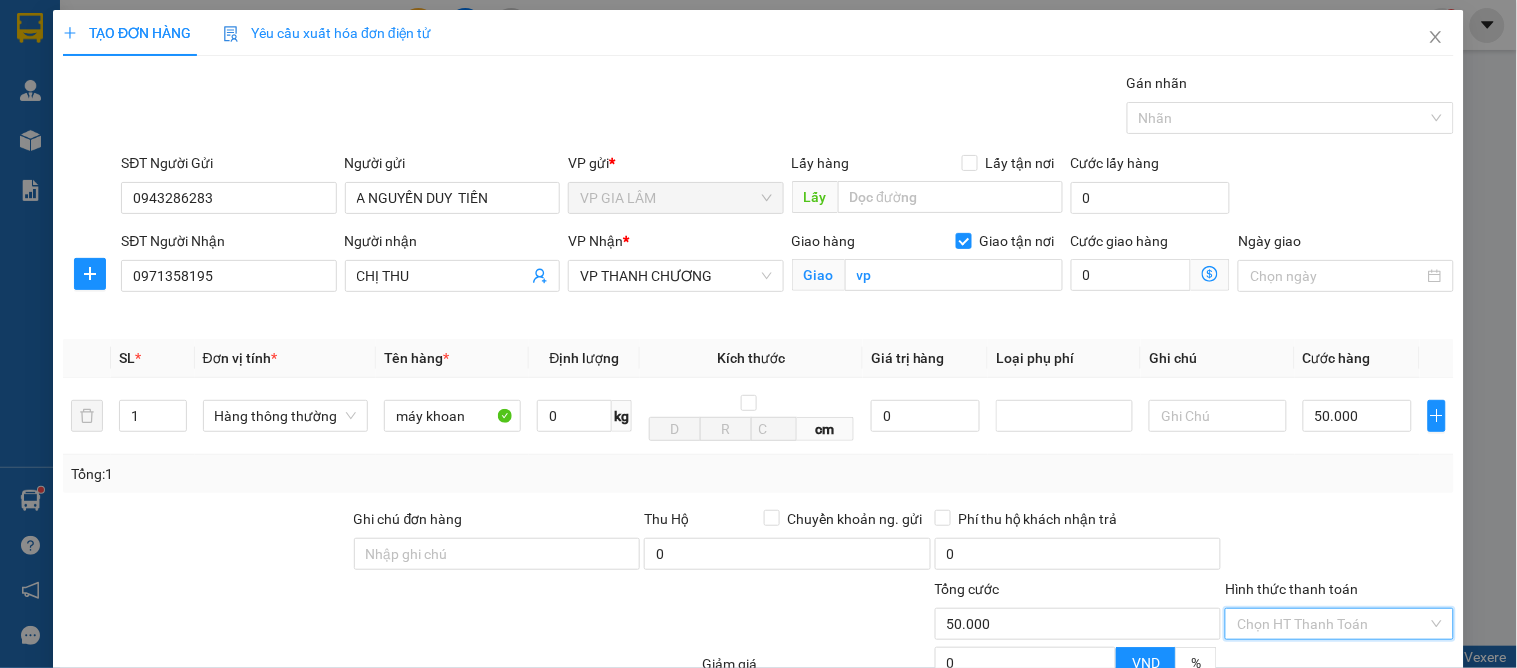 click on "Hình thức thanh toán" at bounding box center (1332, 624) 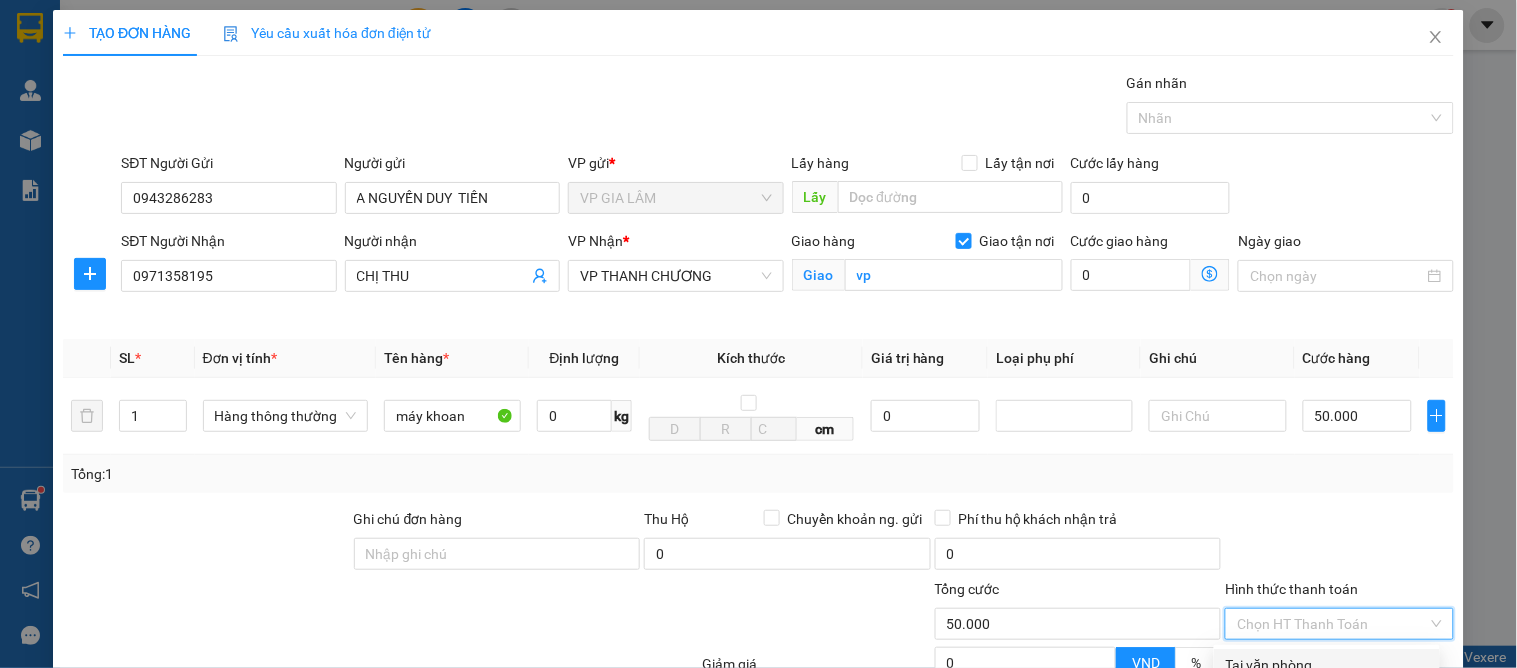 click on "Tại văn phòng" at bounding box center (1327, 665) 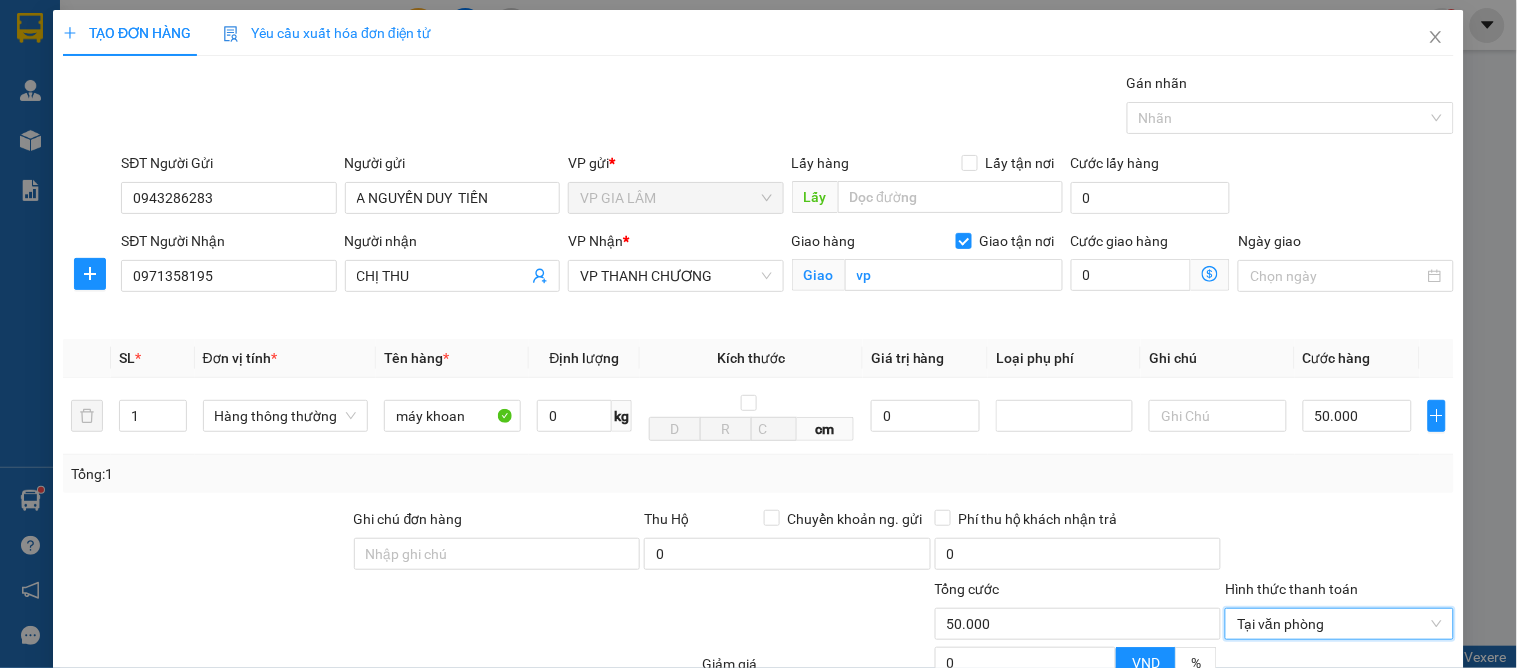 click on "Lưu và In" at bounding box center [1380, 821] 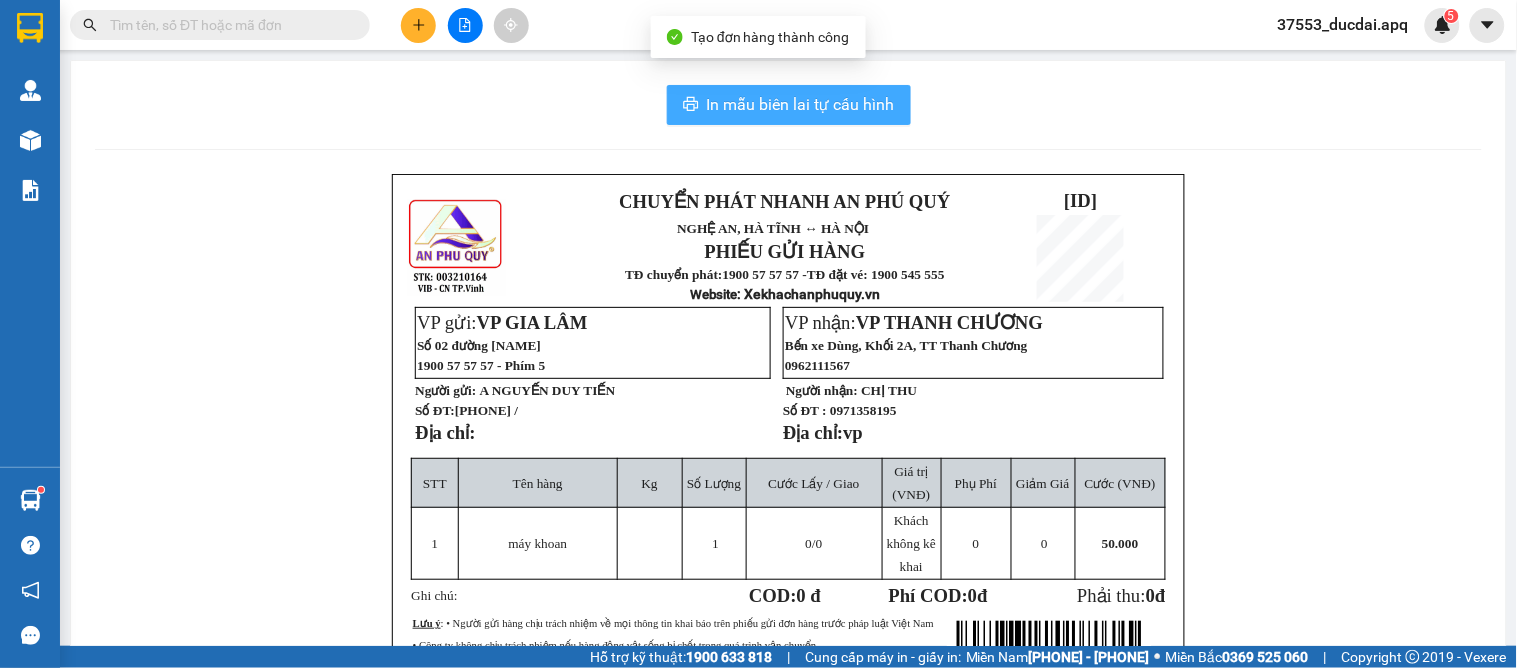 click on "In mẫu biên lai tự cấu hình" at bounding box center (801, 104) 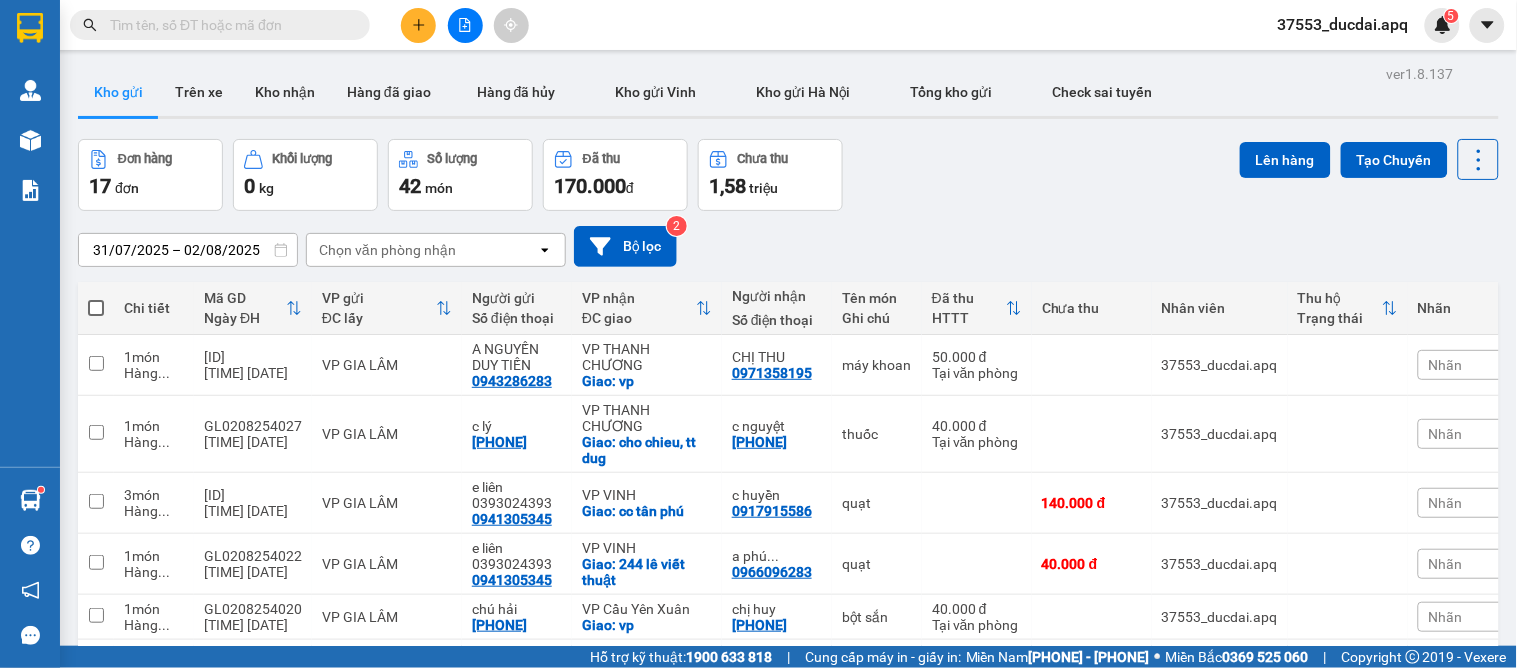 click at bounding box center (418, 25) 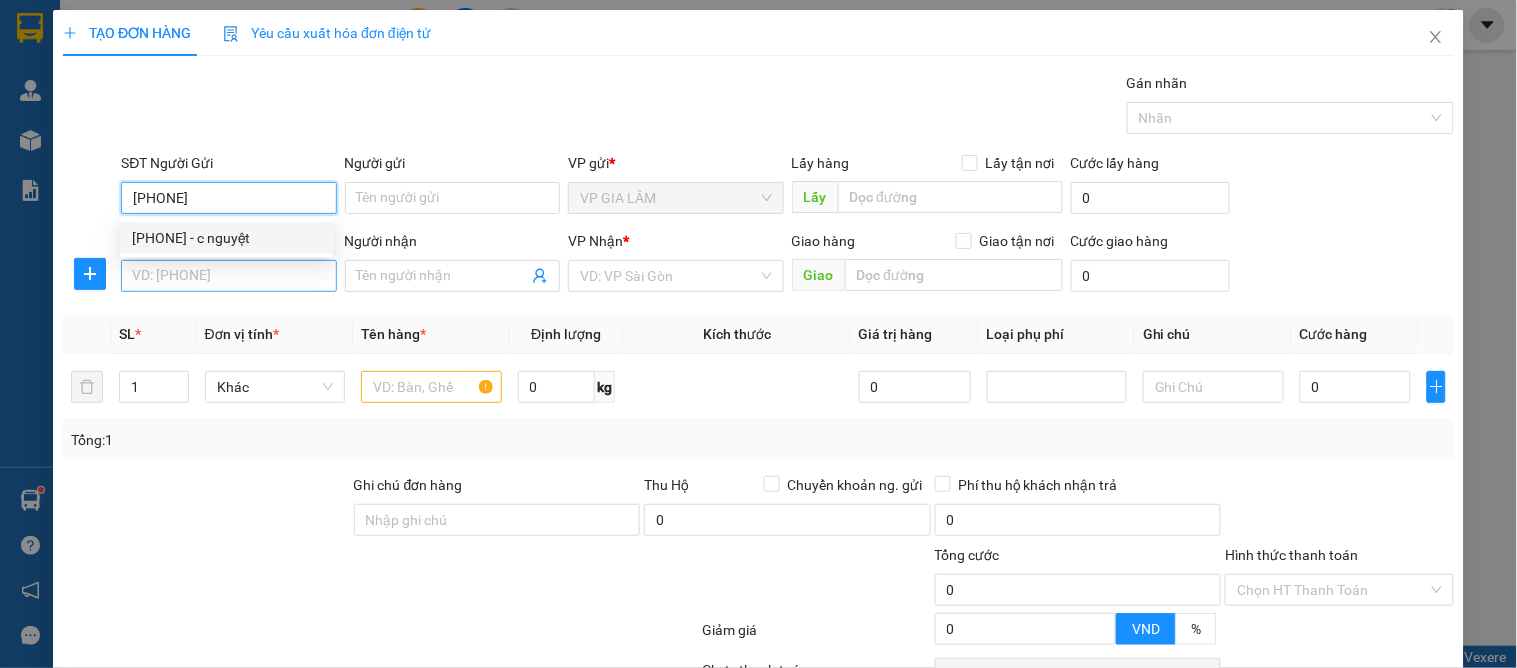 drag, startPoint x: 191, startPoint y: 242, endPoint x: 192, endPoint y: 292, distance: 50.01 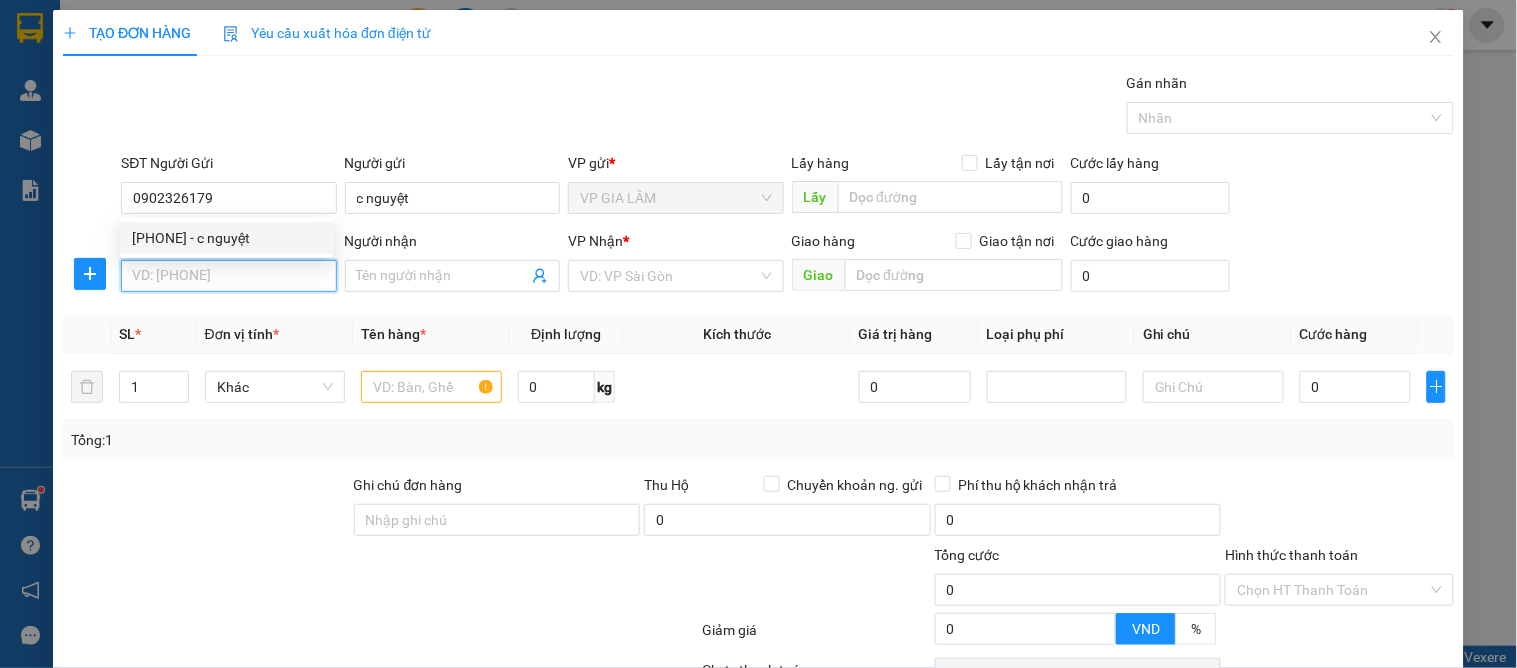drag, startPoint x: 192, startPoint y: 292, endPoint x: 305, endPoint y: 297, distance: 113.110565 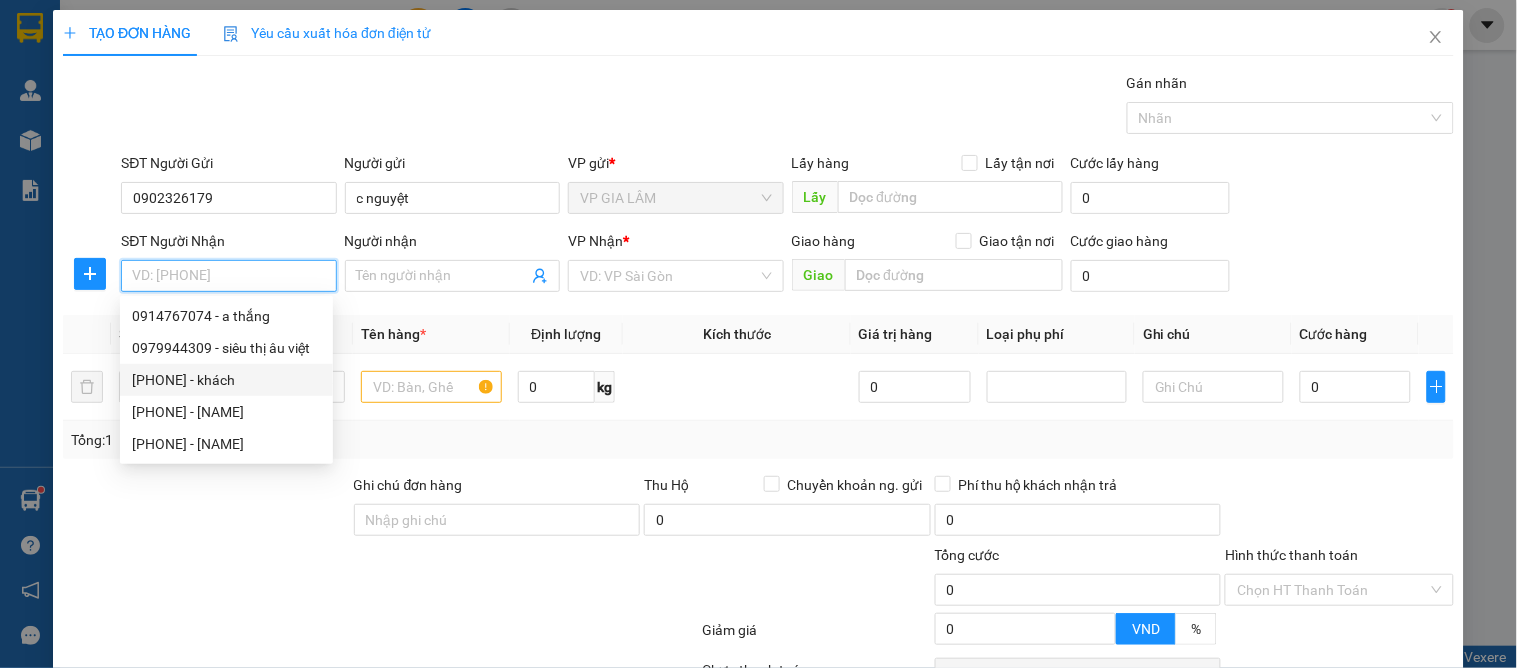 click on "[PHONE] - khách" at bounding box center [226, 380] 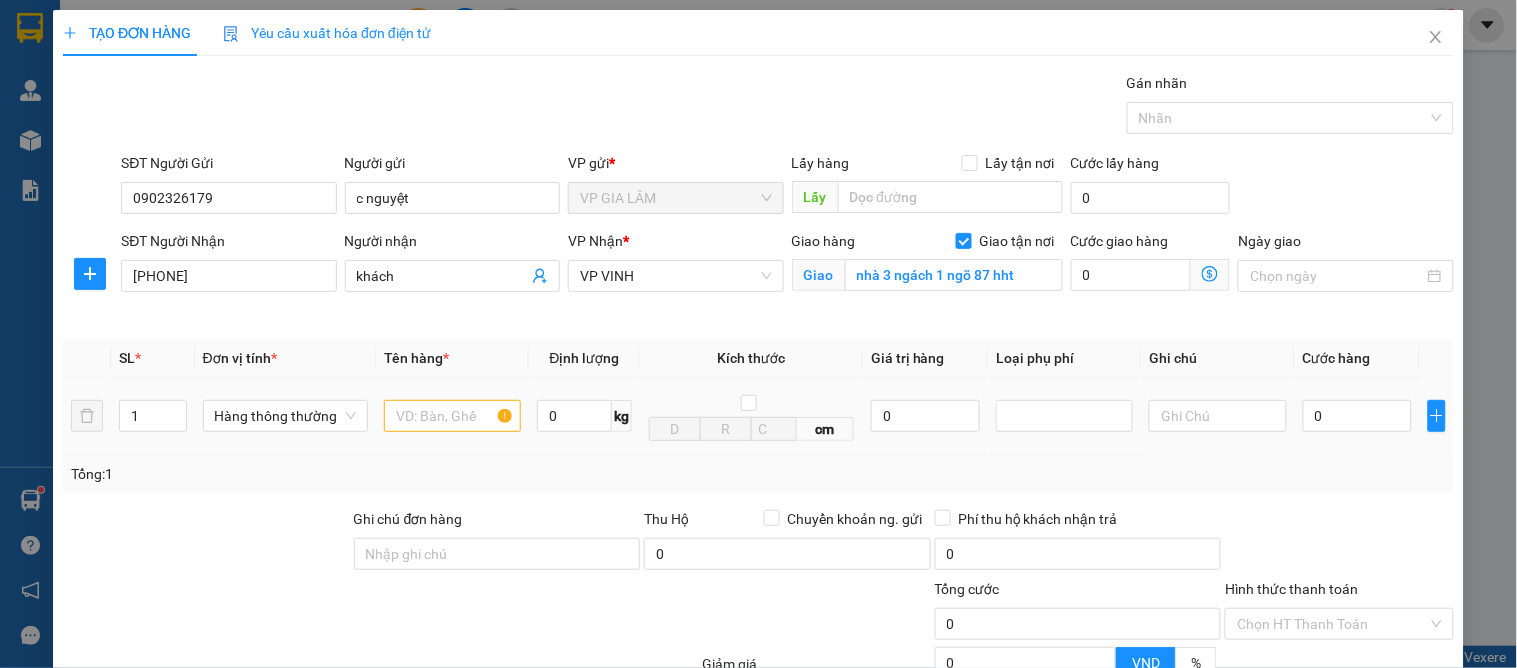 click at bounding box center (452, 416) 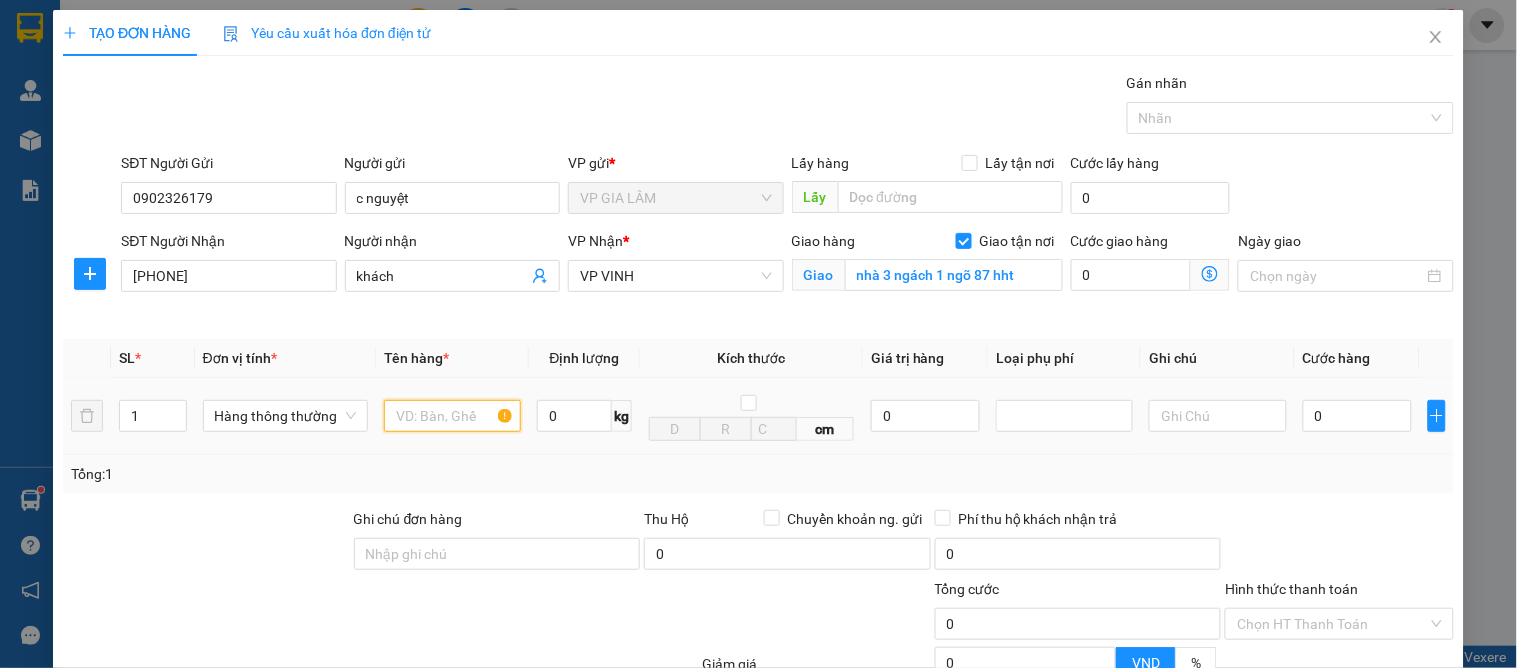 click at bounding box center [452, 416] 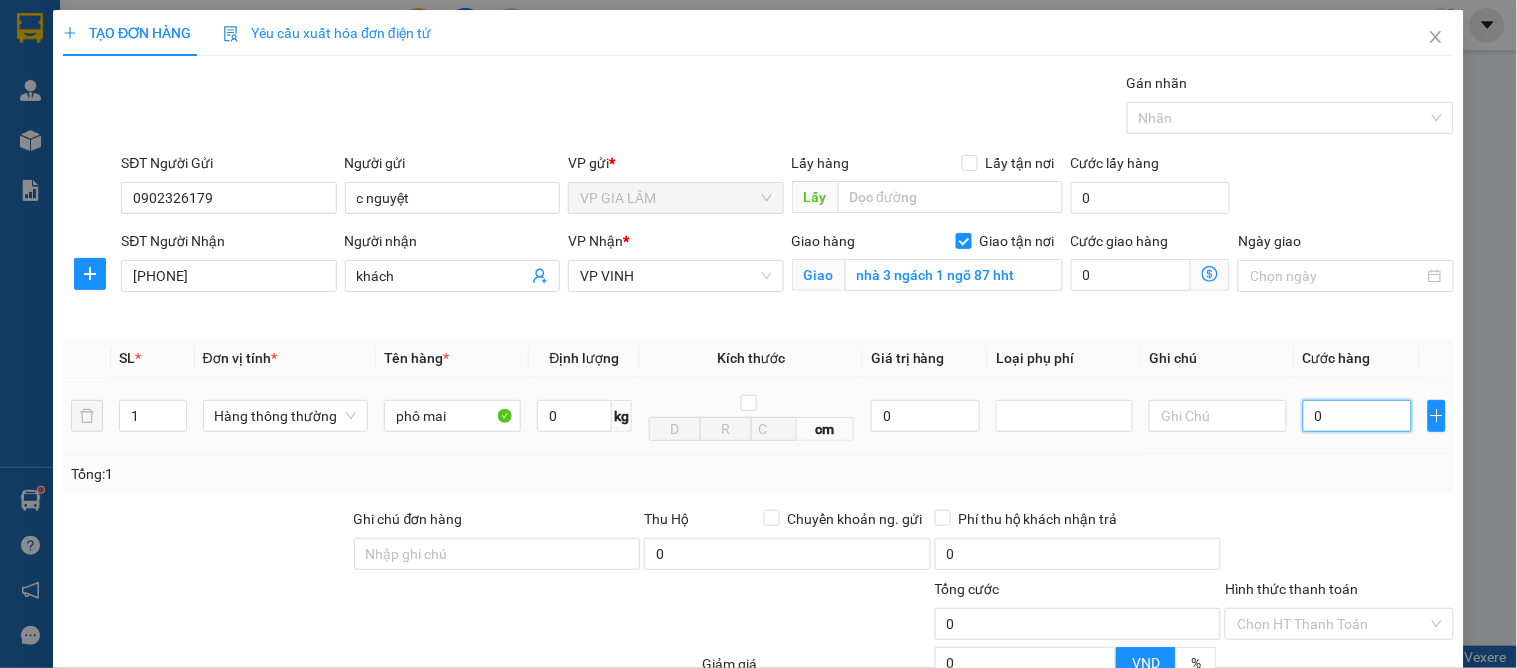 click on "0" at bounding box center [1357, 416] 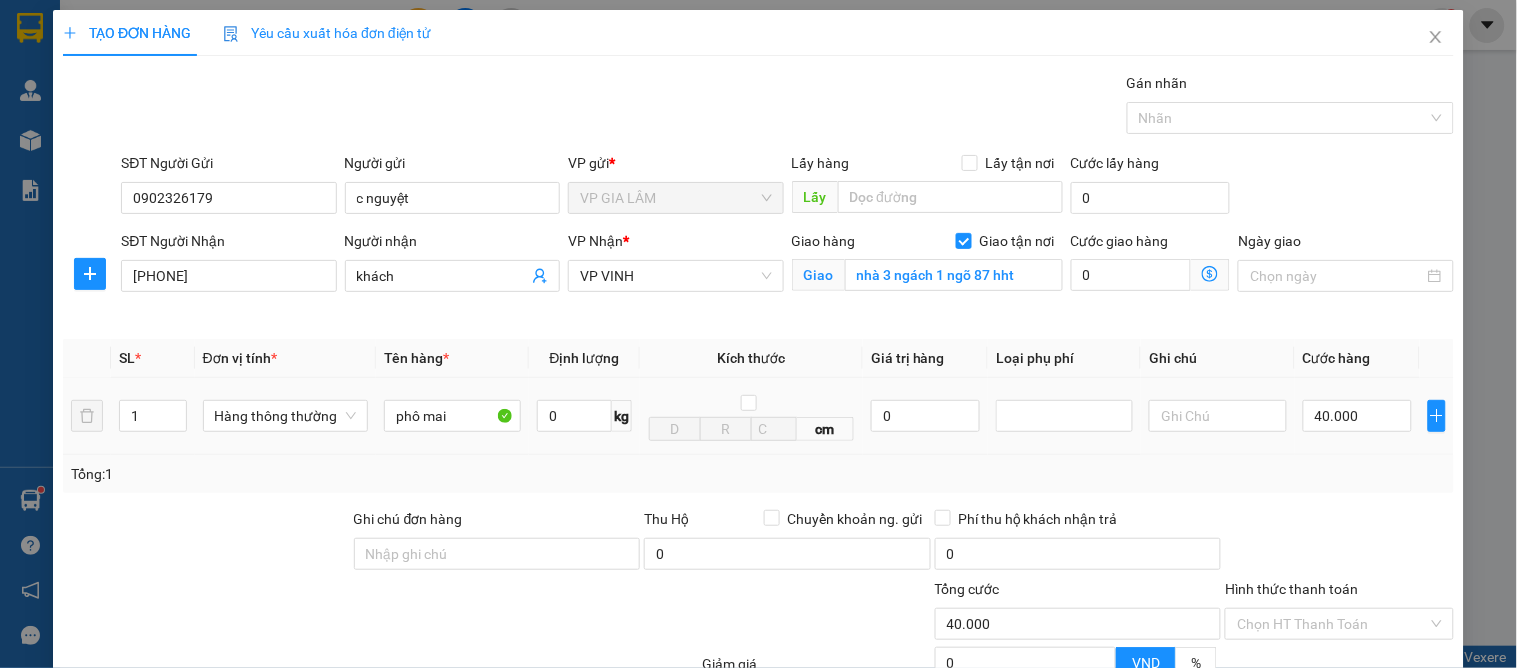 click on "40.000" at bounding box center [1357, 416] 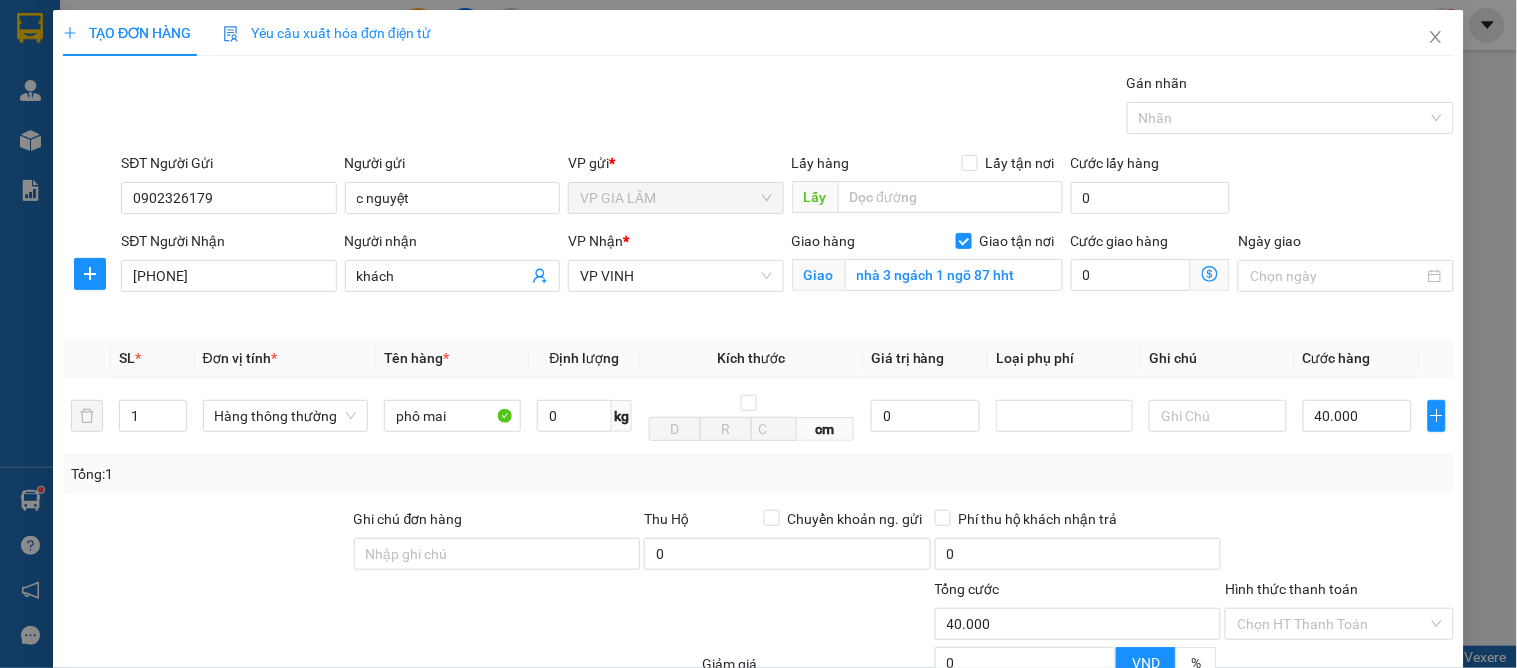 click on "Lưu và In" at bounding box center [1380, 821] 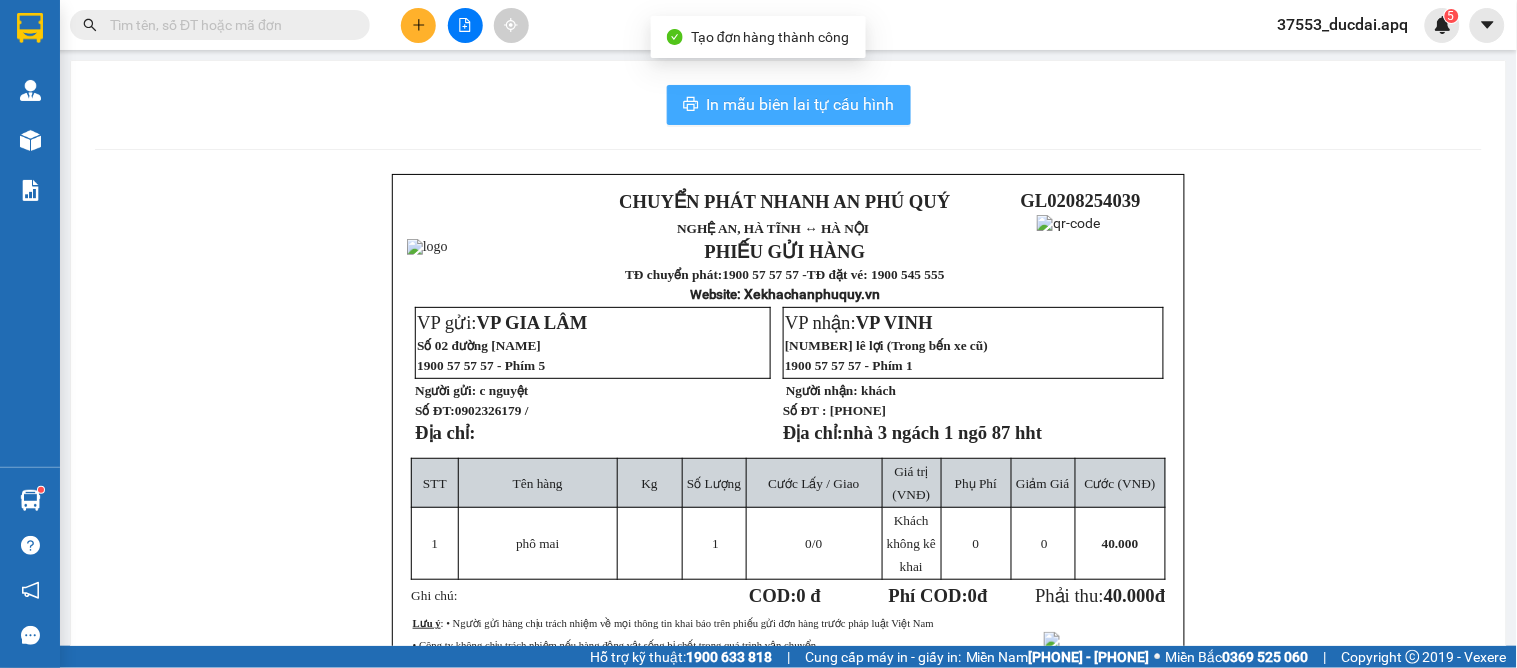 click on "In mẫu biên lai tự cấu hình" at bounding box center (801, 104) 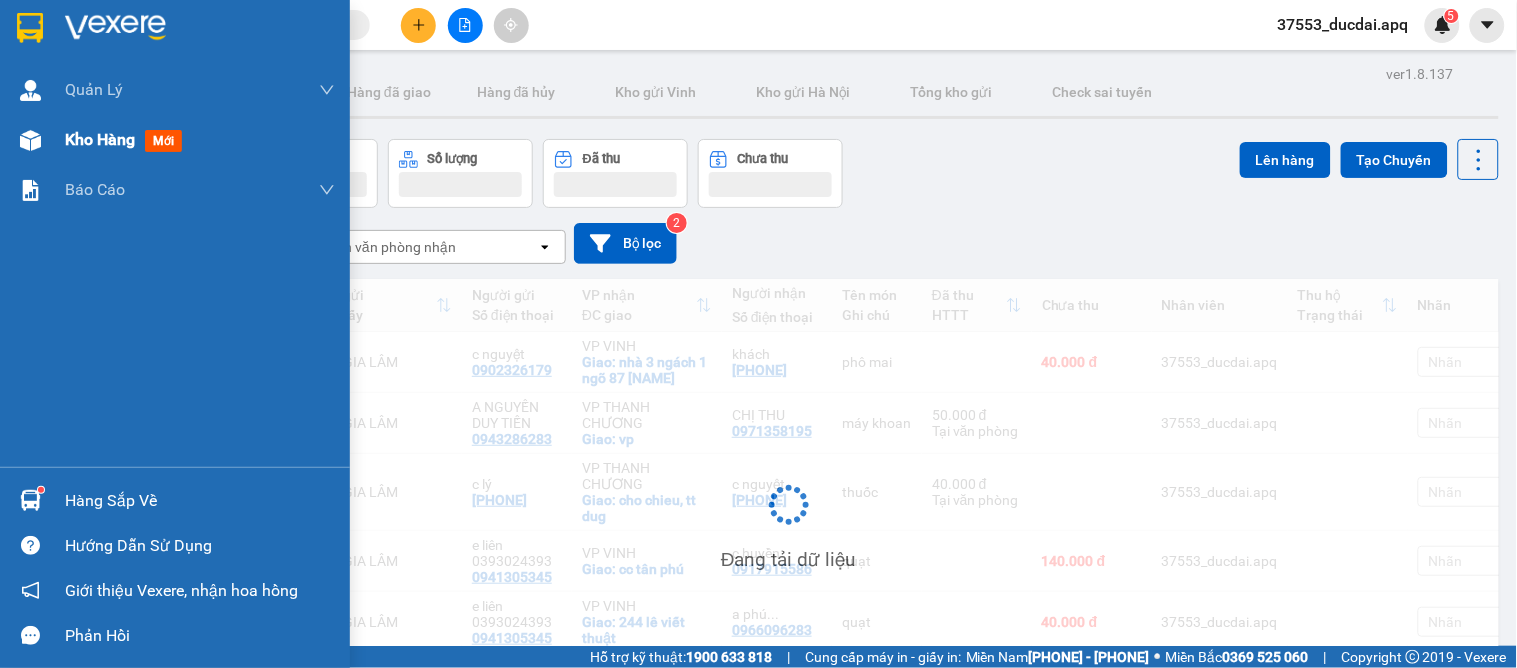click at bounding box center [30, 140] 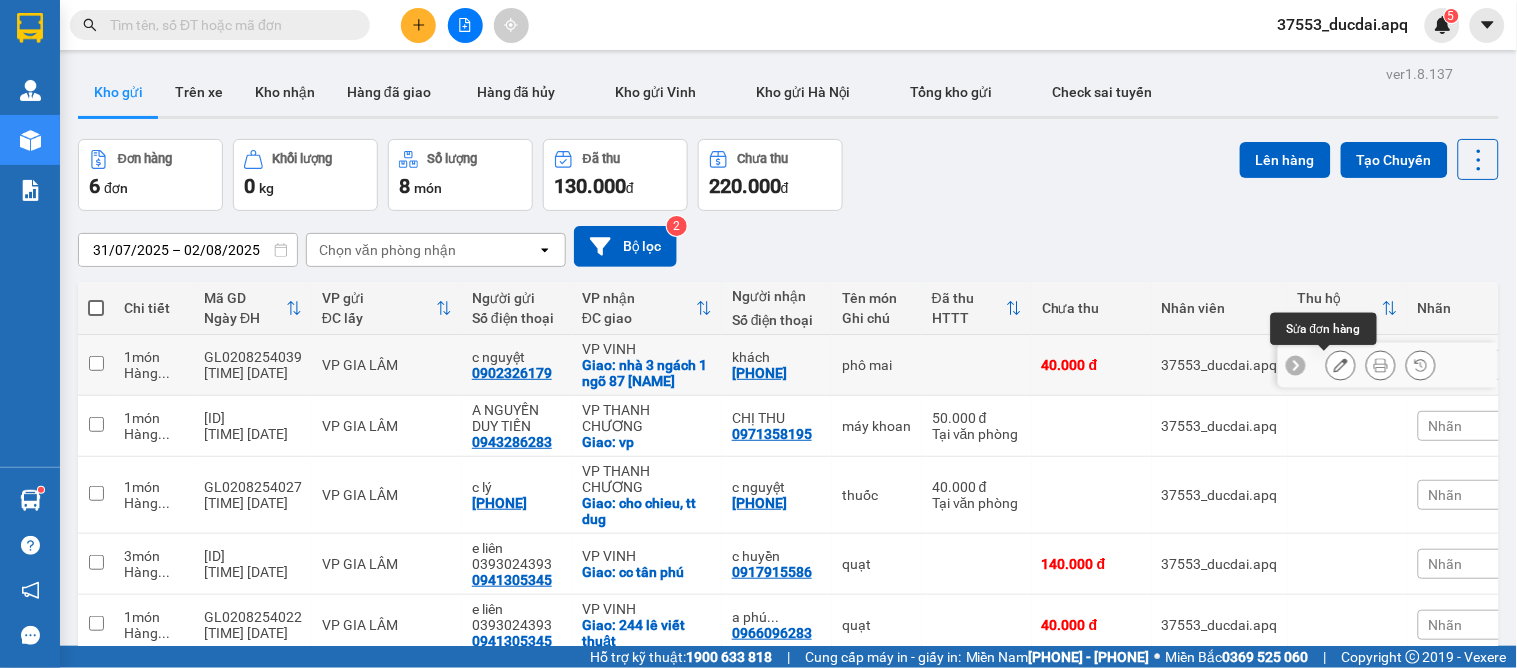 click 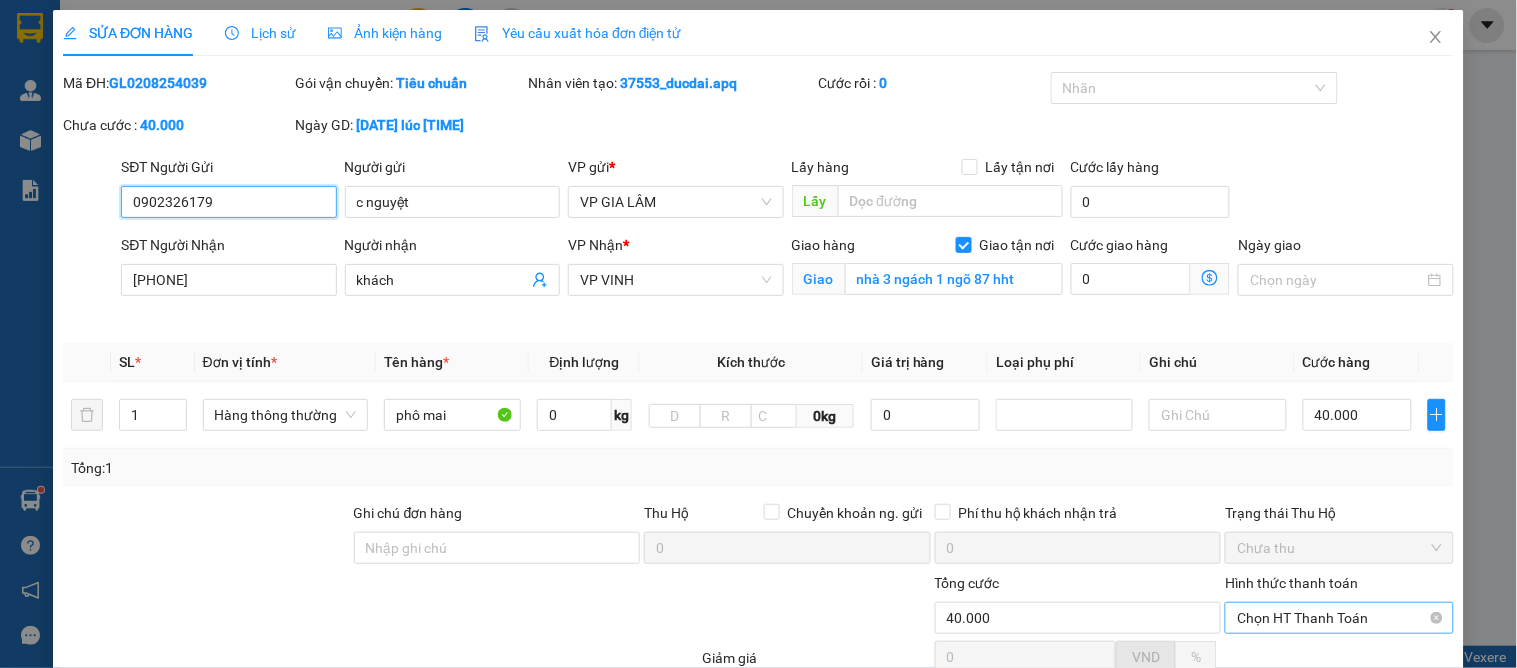 click on "Chọn HT Thanh Toán" at bounding box center [1339, 618] 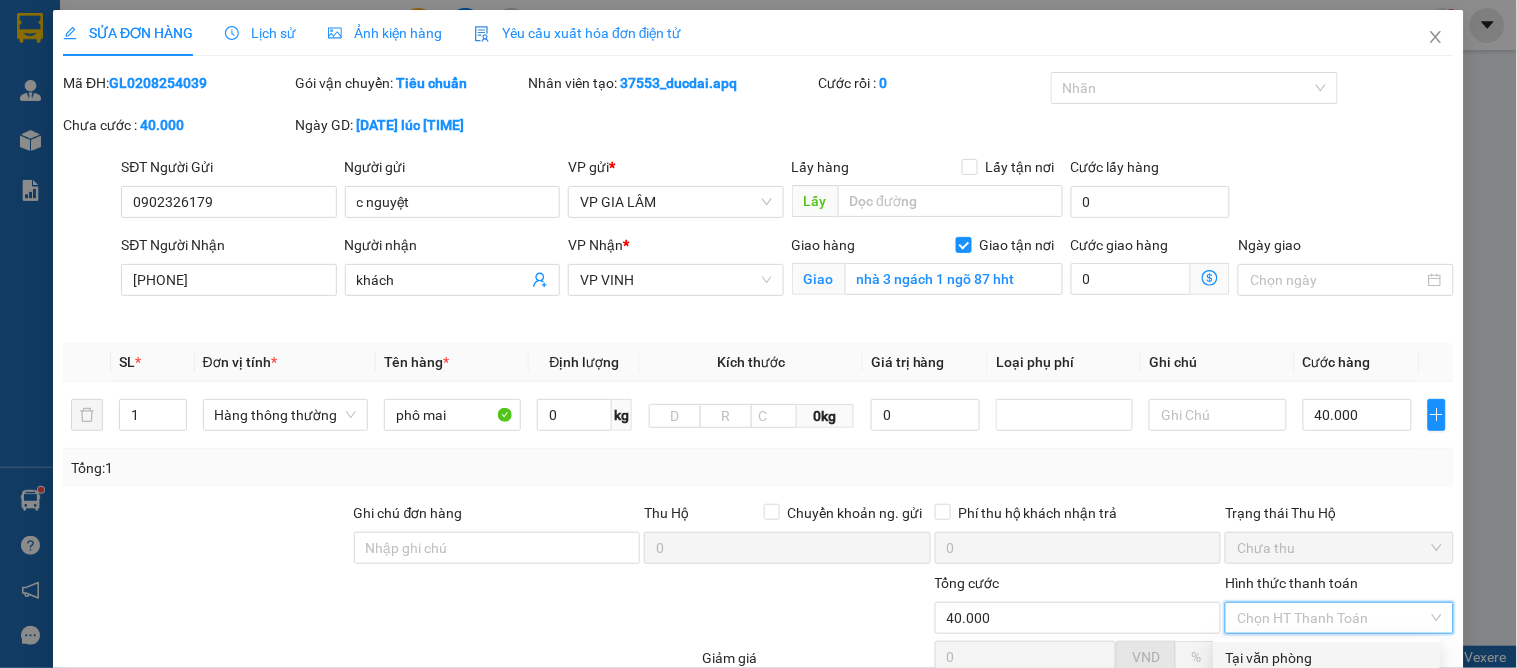 scroll, scrollTop: 0, scrollLeft: 0, axis: both 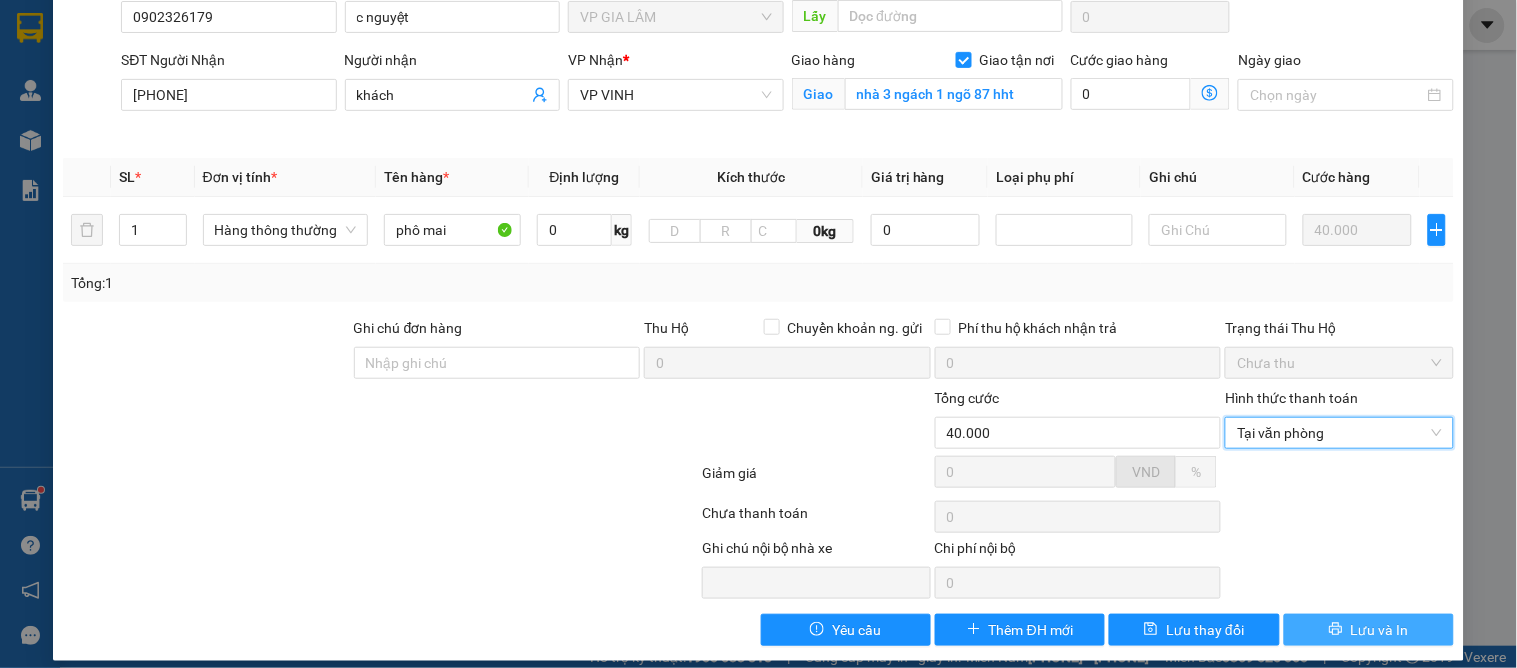 click on "Lưu và In" at bounding box center [1380, 630] 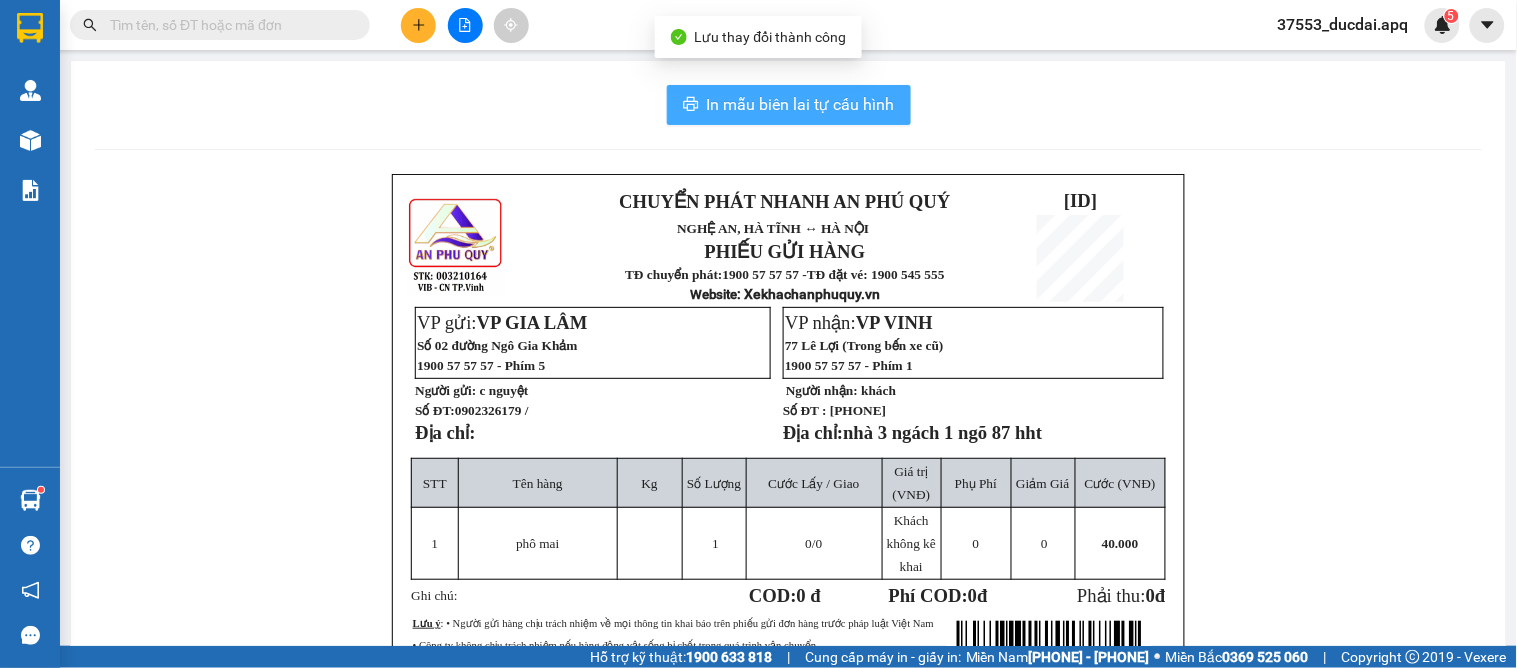 click on "In mẫu biên lai tự cấu hình" at bounding box center [801, 104] 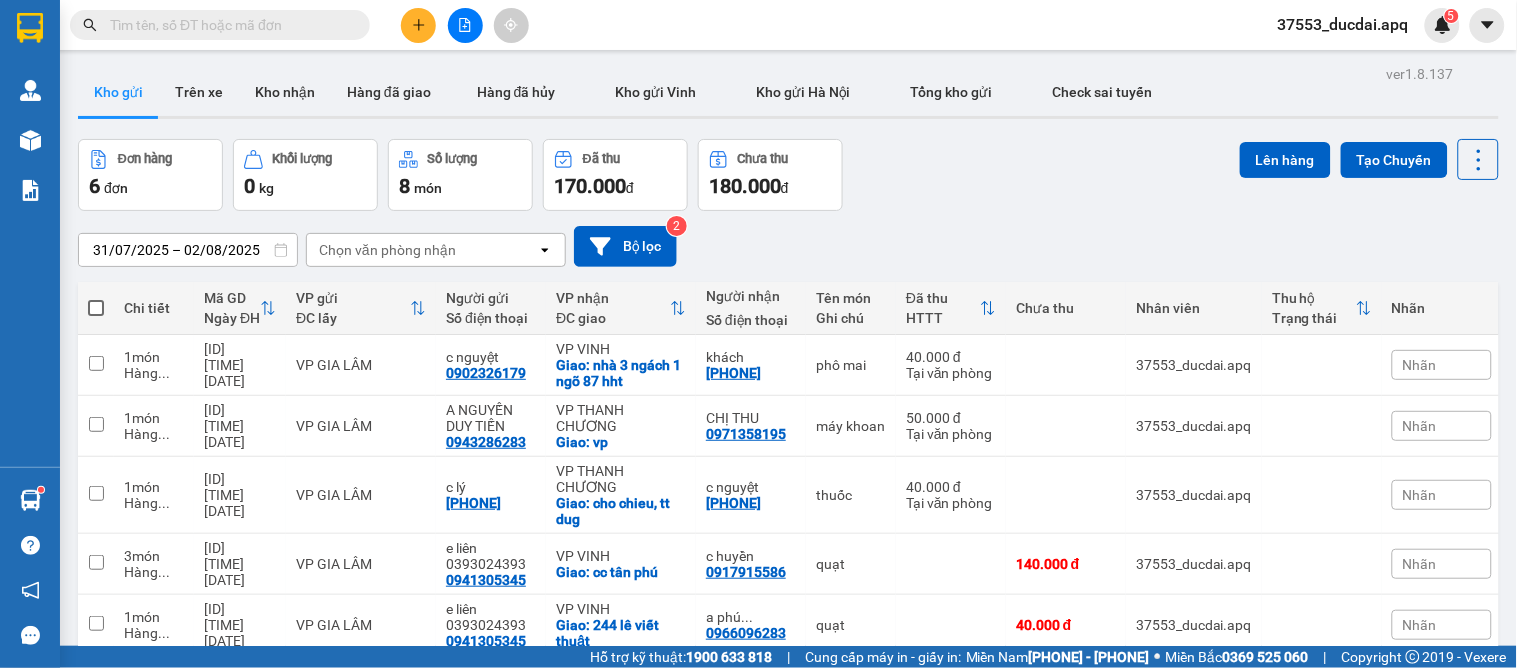 click on "31/07/2025 – 02/08/2025 Press the down arrow key to interact with the calendar and select a date. Press the escape button to close the calendar. Selected date range is from 31/07/2025 to 02/08/2025. Chọn văn phòng nhận open Bộ lọc 2" at bounding box center (788, 246) 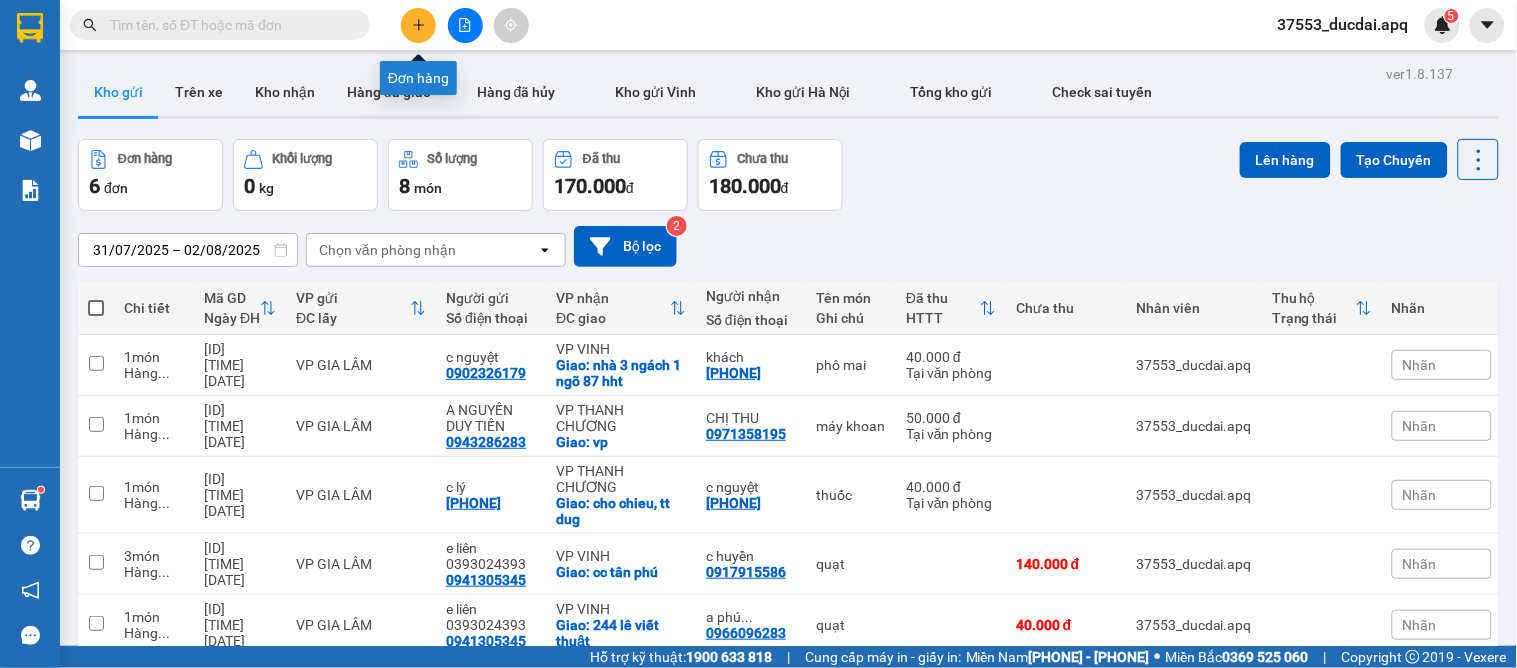 click 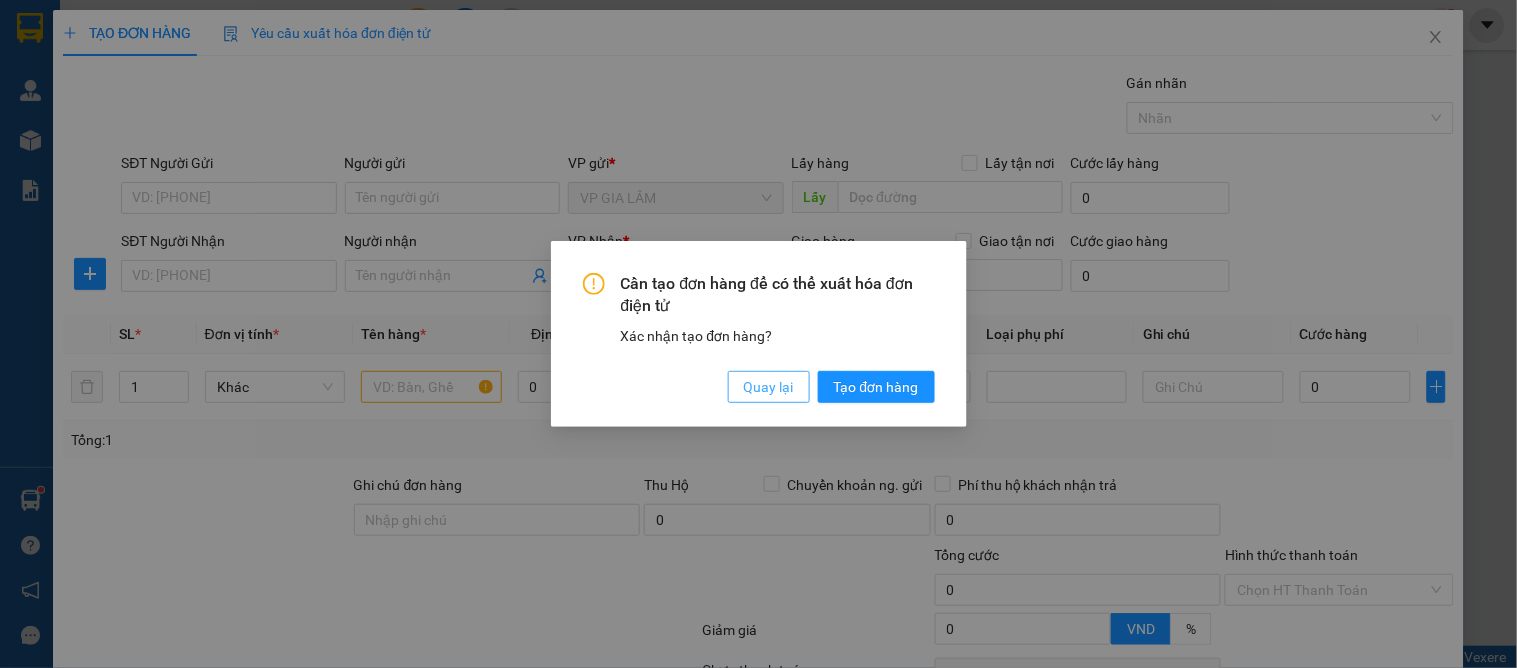 click on "Quay lại" at bounding box center (769, 387) 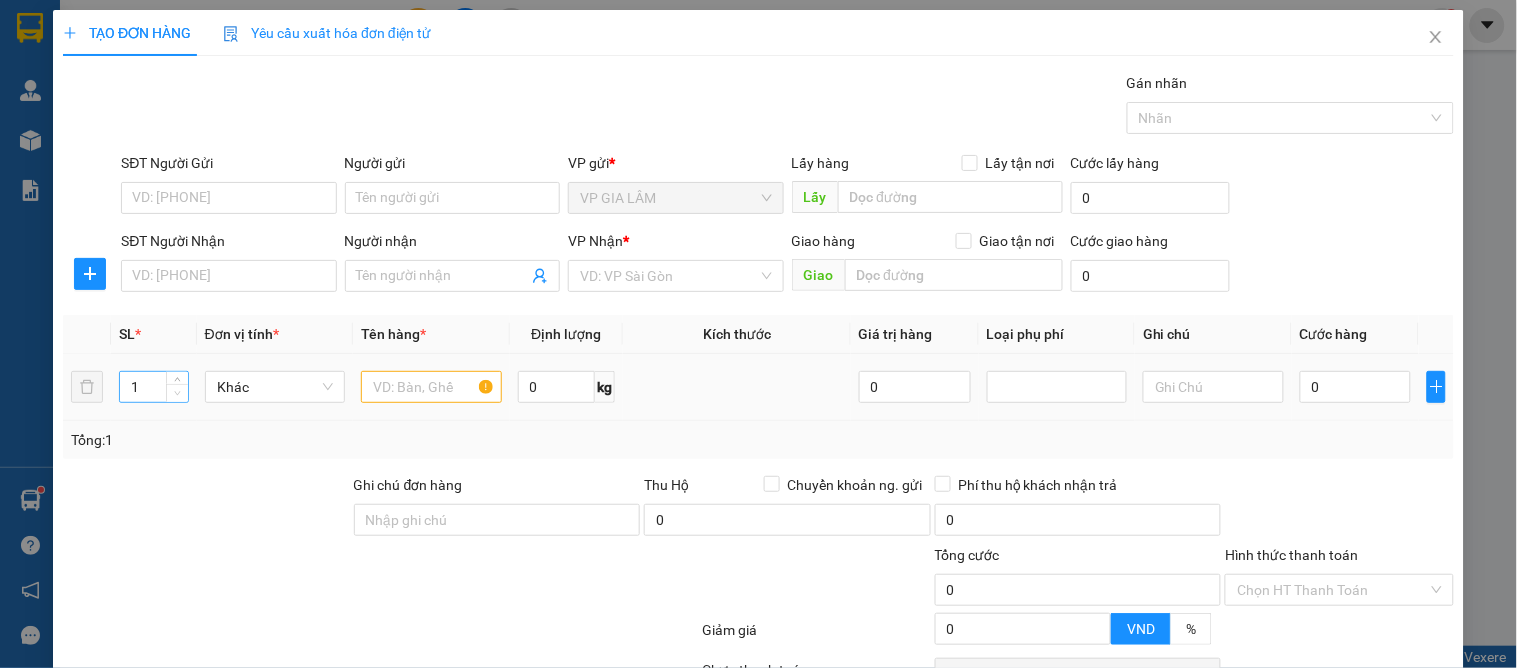 click at bounding box center [177, 393] 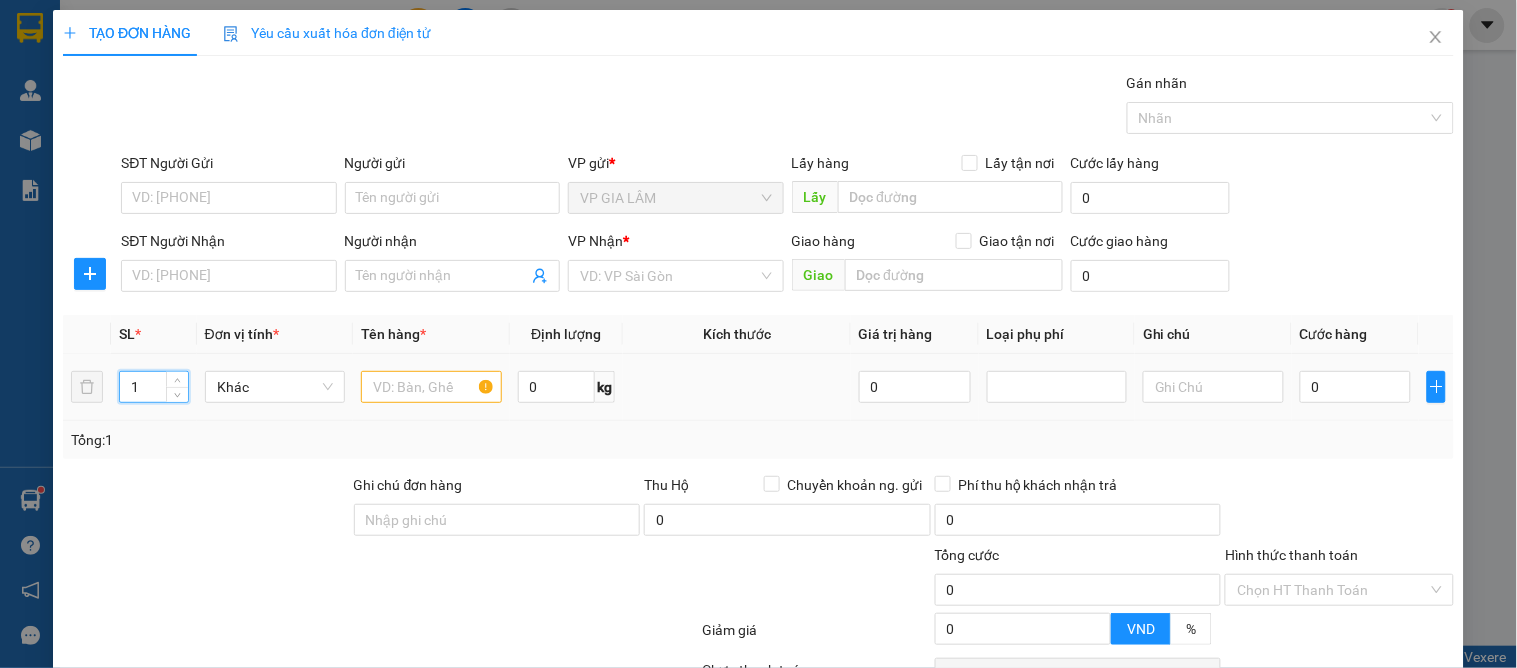 click on "1" at bounding box center [153, 387] 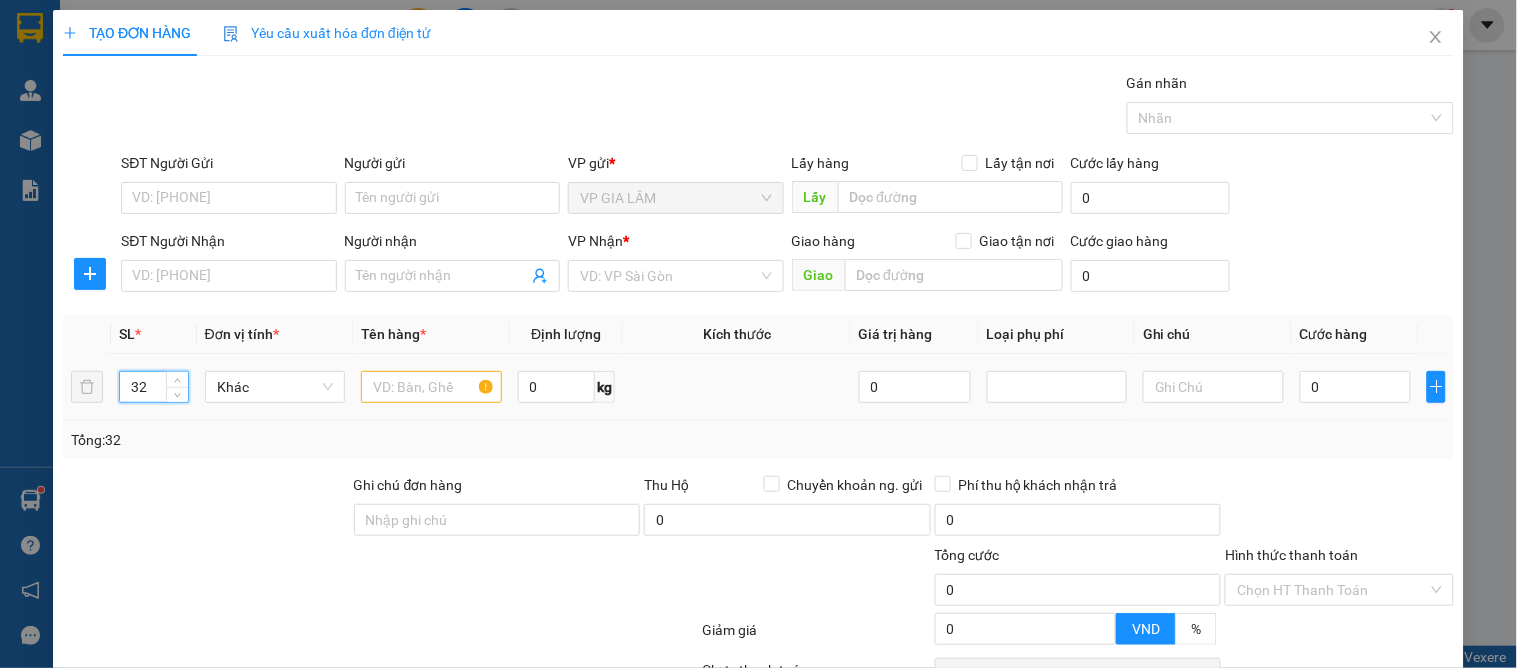 type on "32" 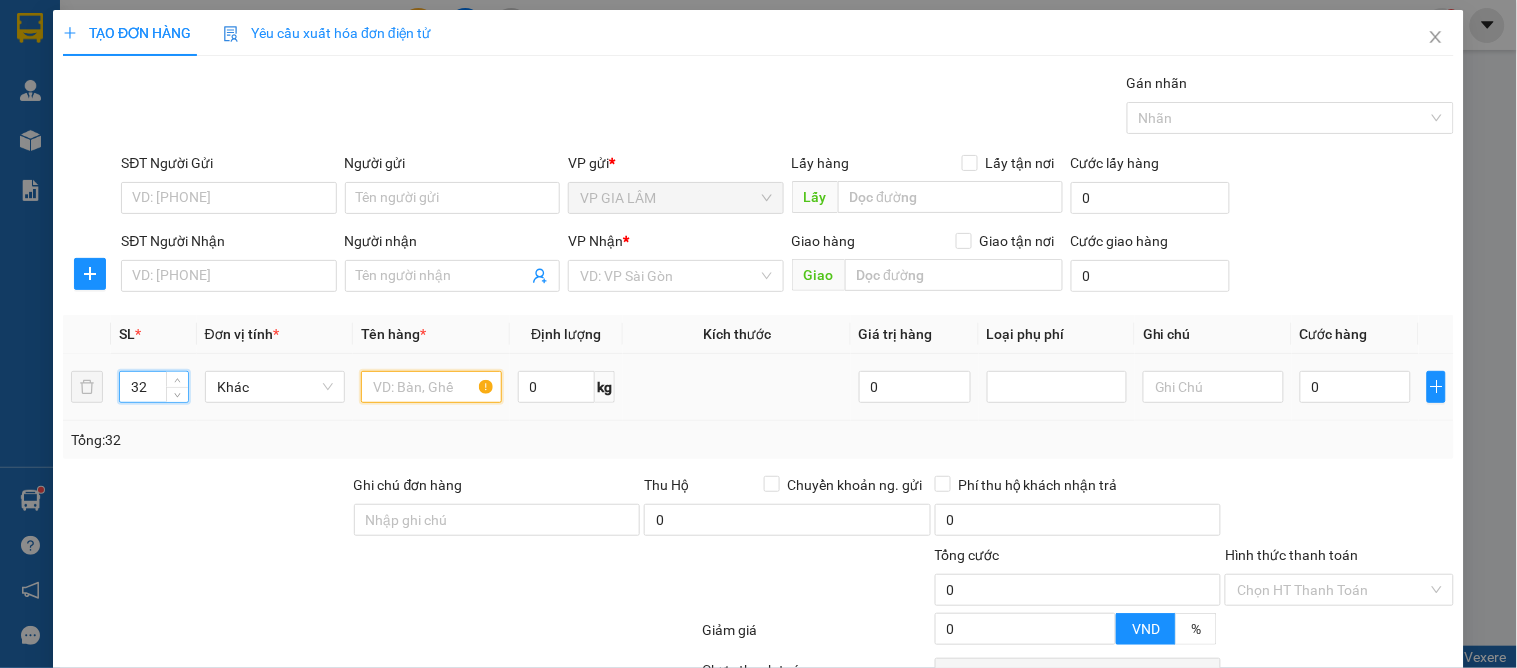 click at bounding box center (431, 387) 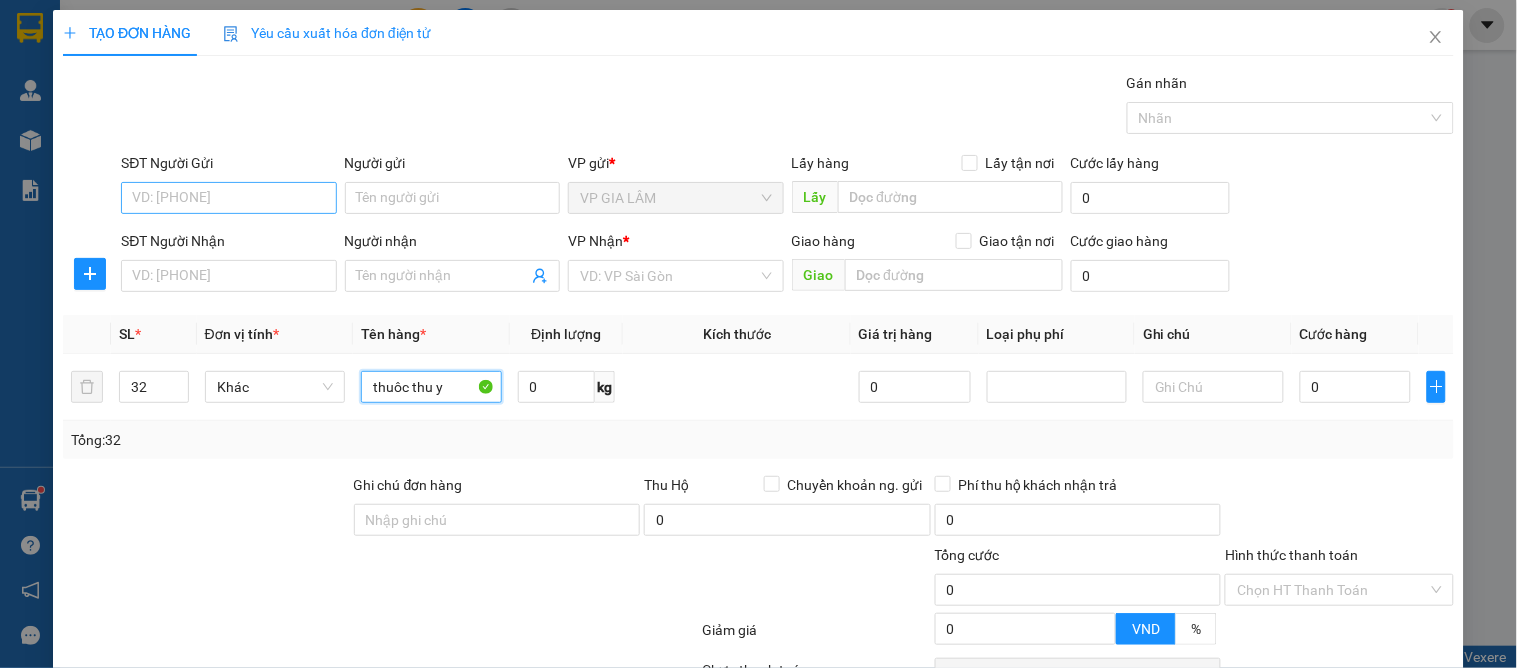 type on "thuôc thu y" 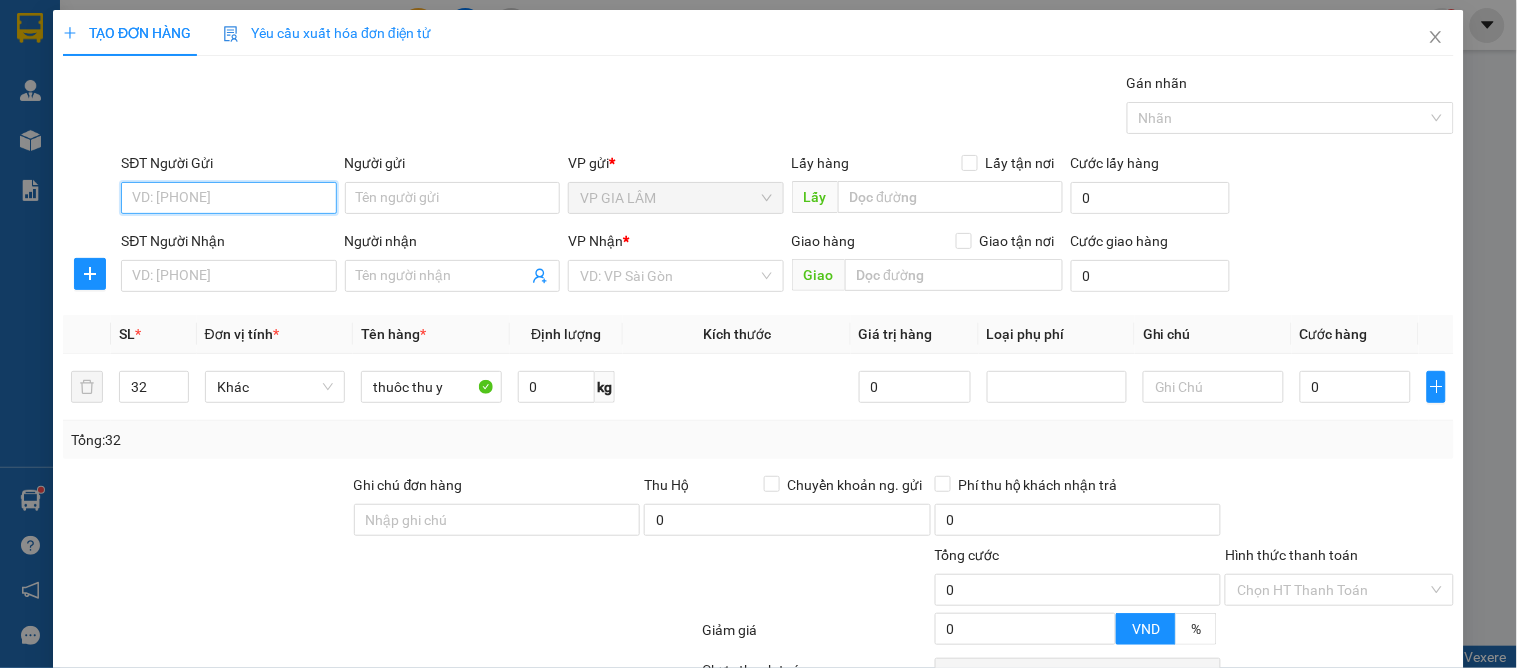click on "SĐT Người Gửi" at bounding box center [228, 198] 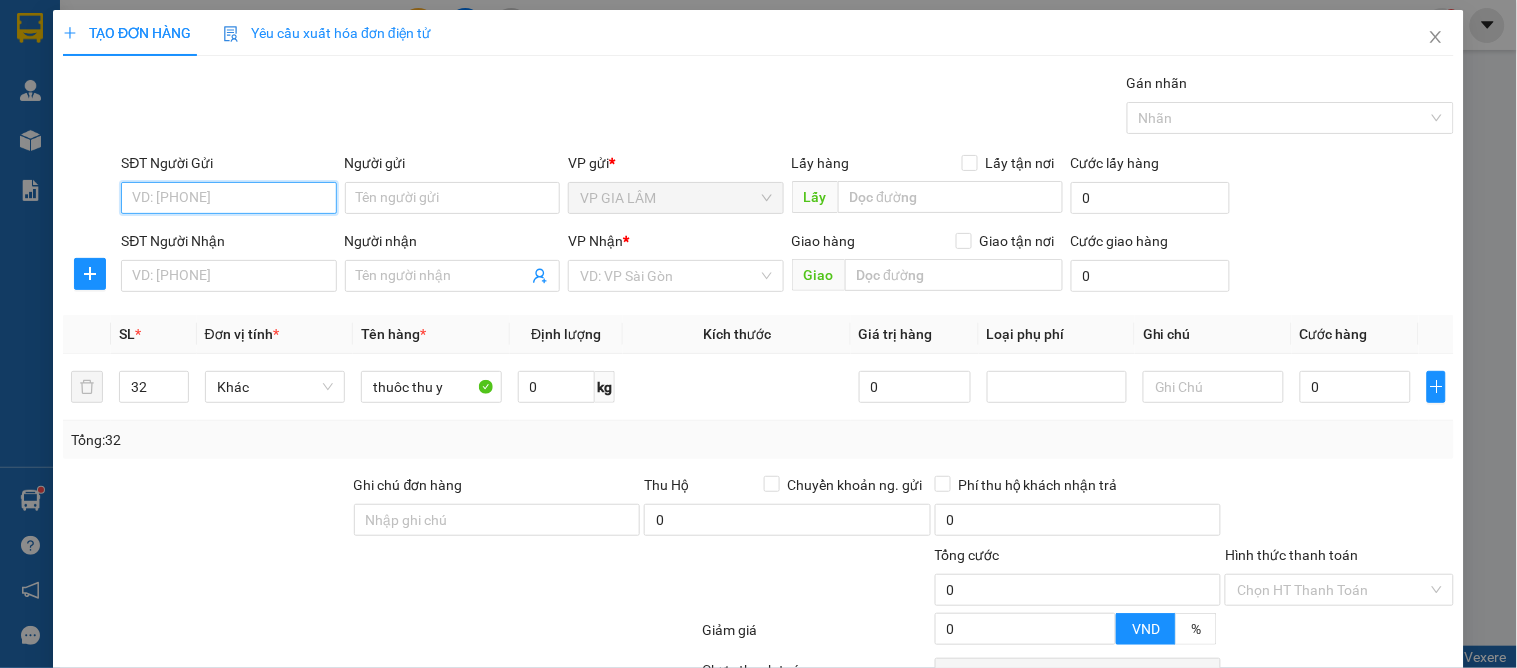 click on "SĐT Người Gửi" at bounding box center (228, 198) 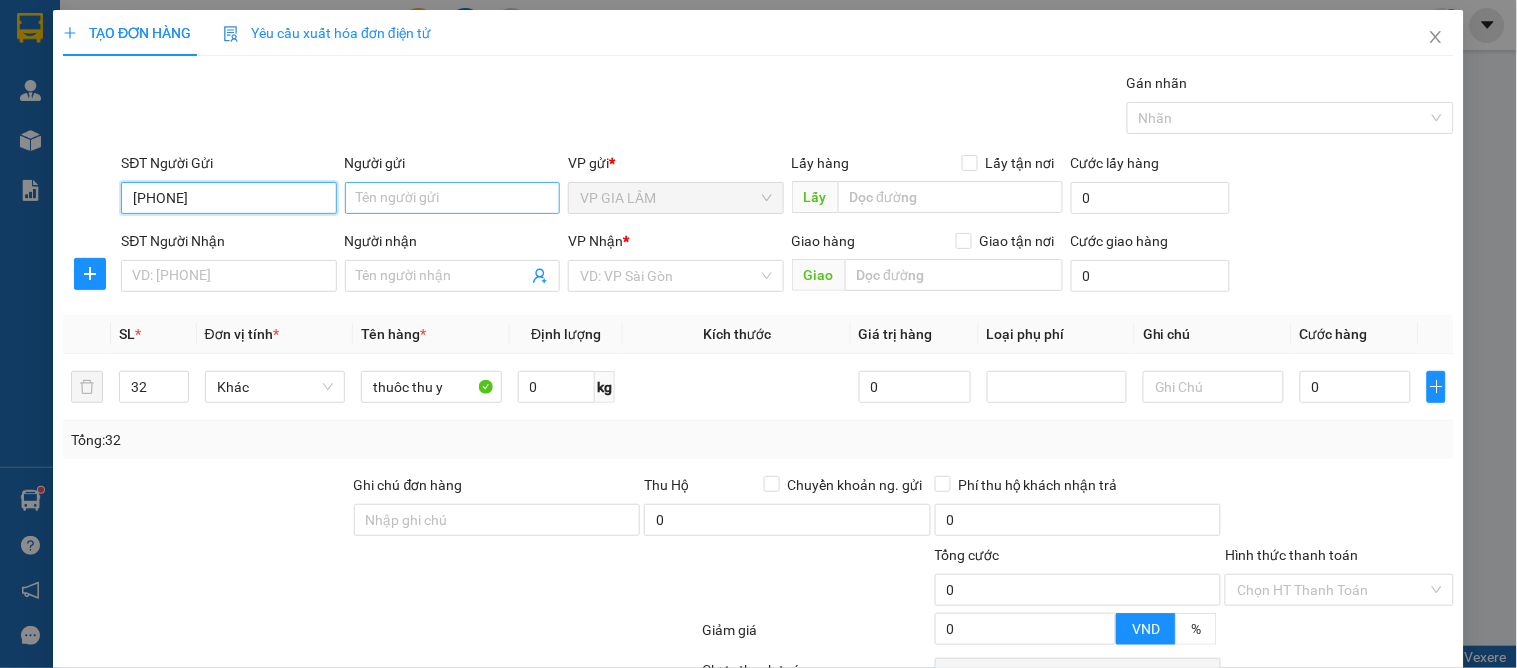 type on "0972433371" 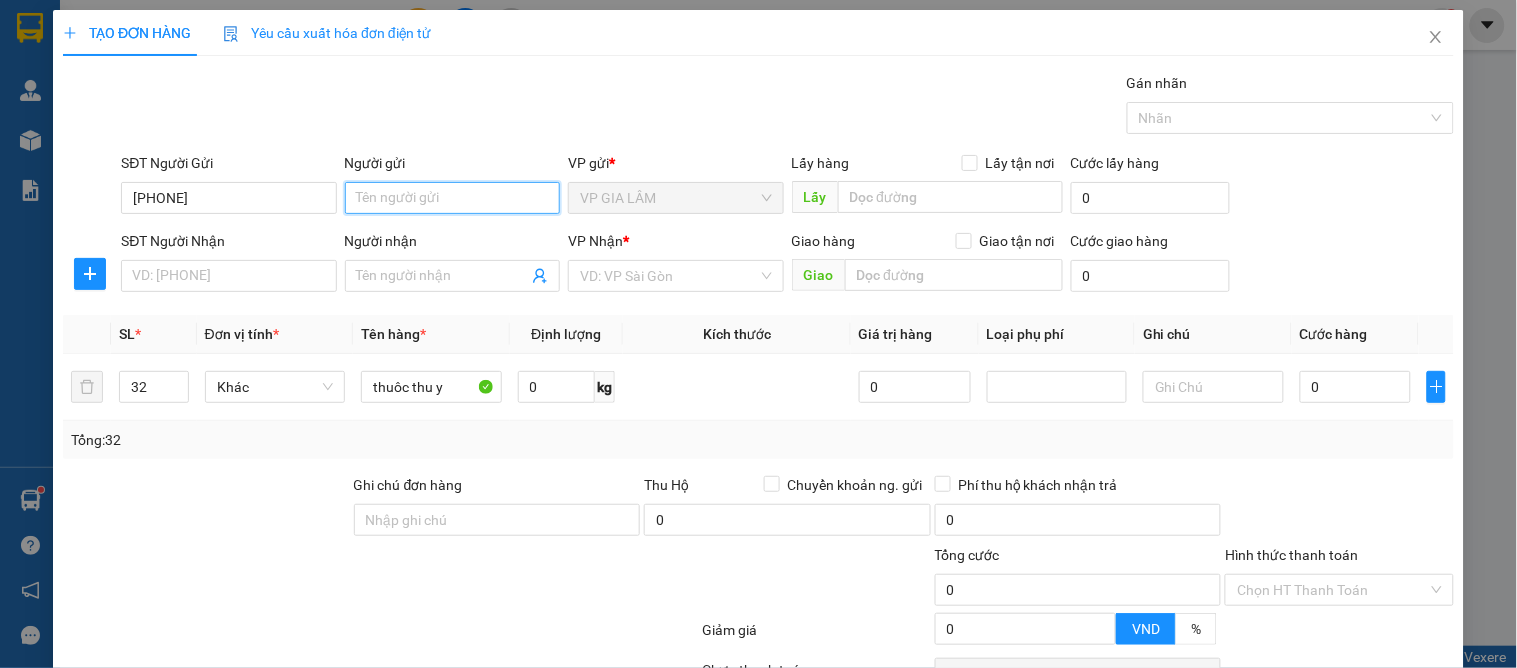 click on "Người gửi" at bounding box center (452, 198) 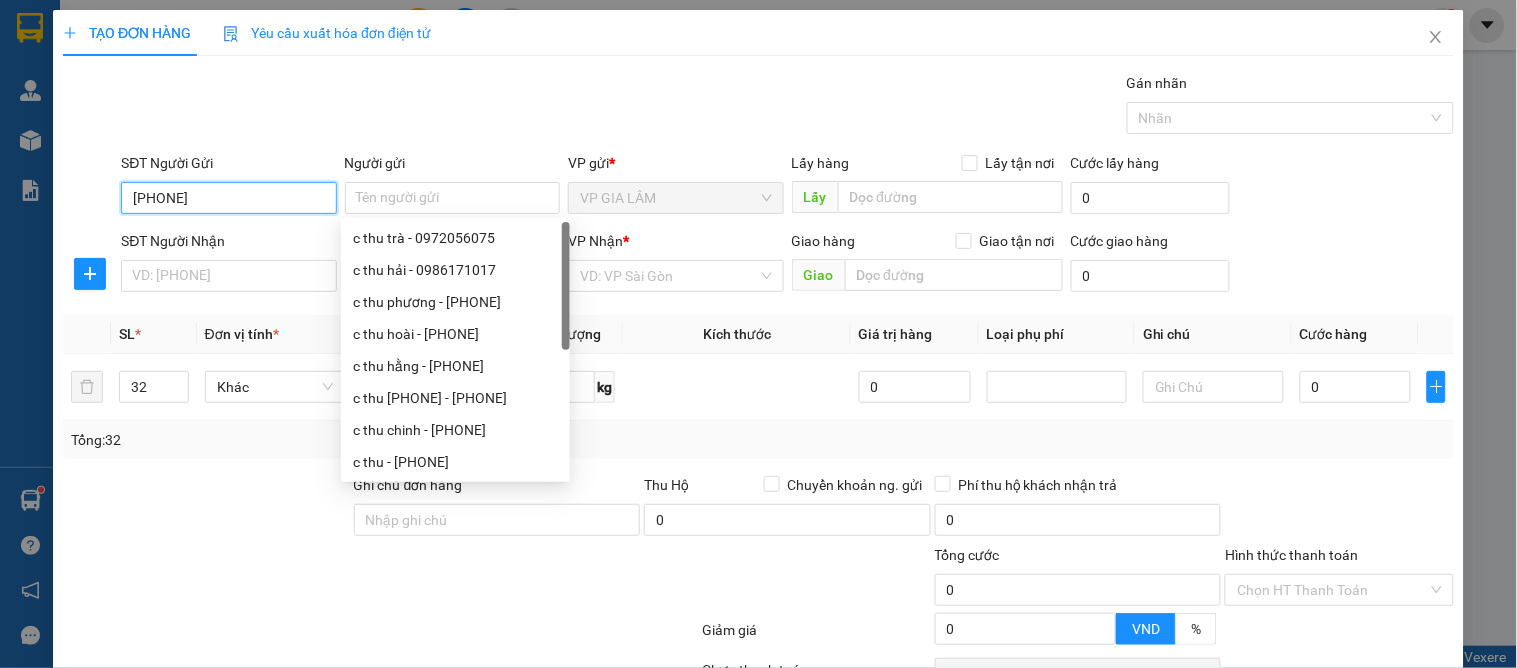drag, startPoint x: 253, startPoint y: 208, endPoint x: 78, endPoint y: 211, distance: 175.02571 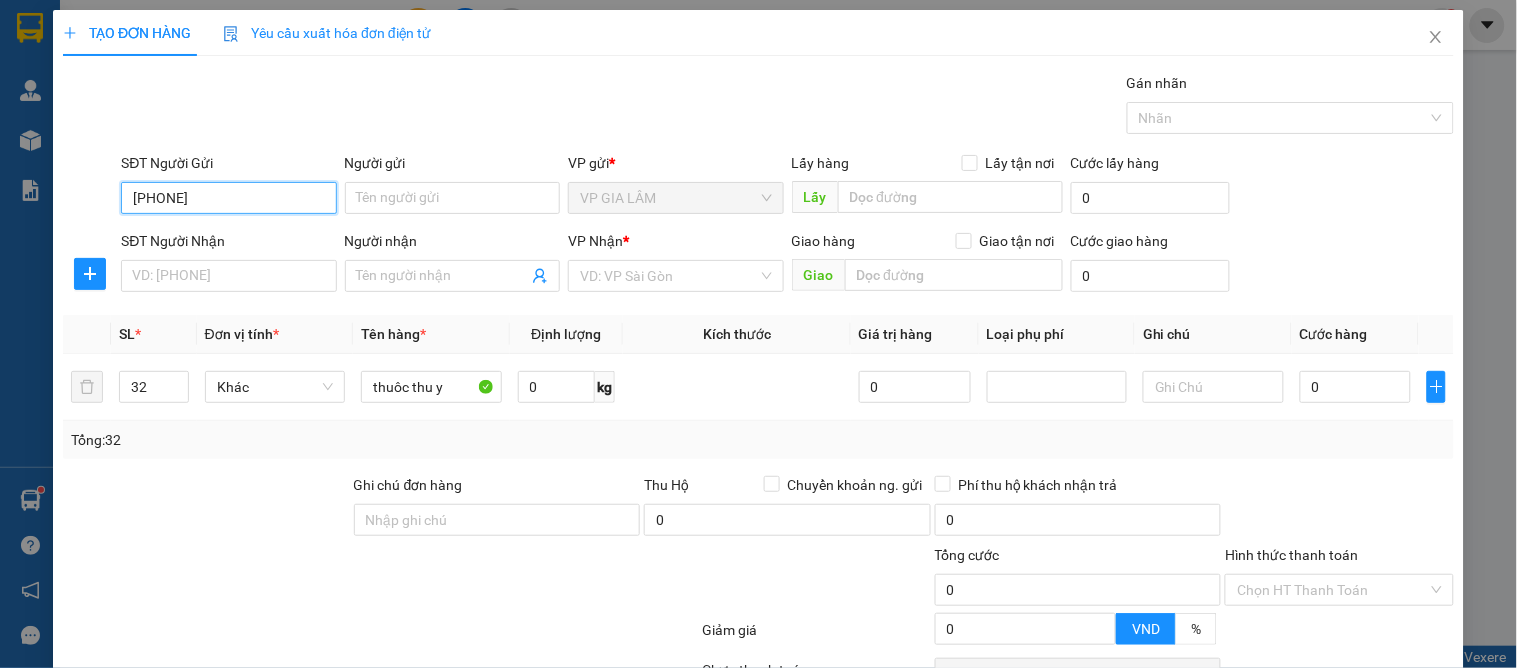 type 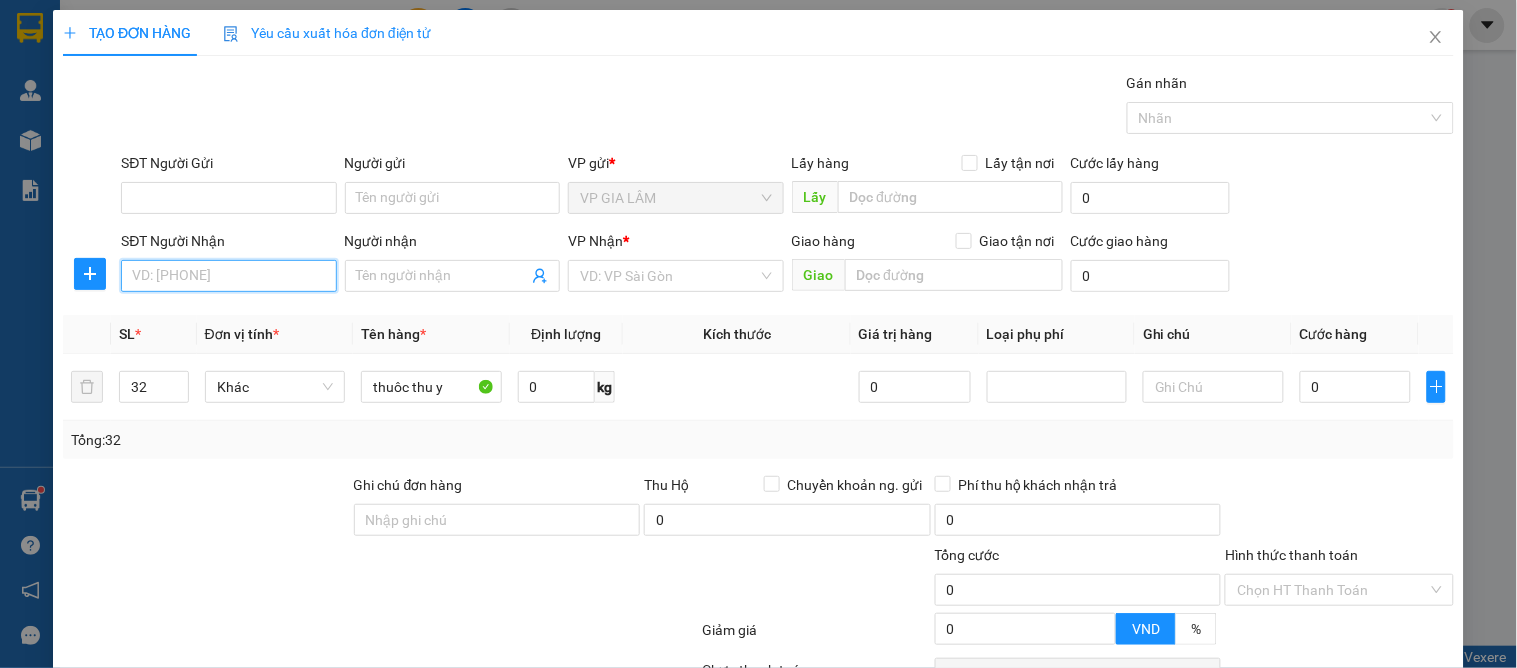 type on "0972433371" 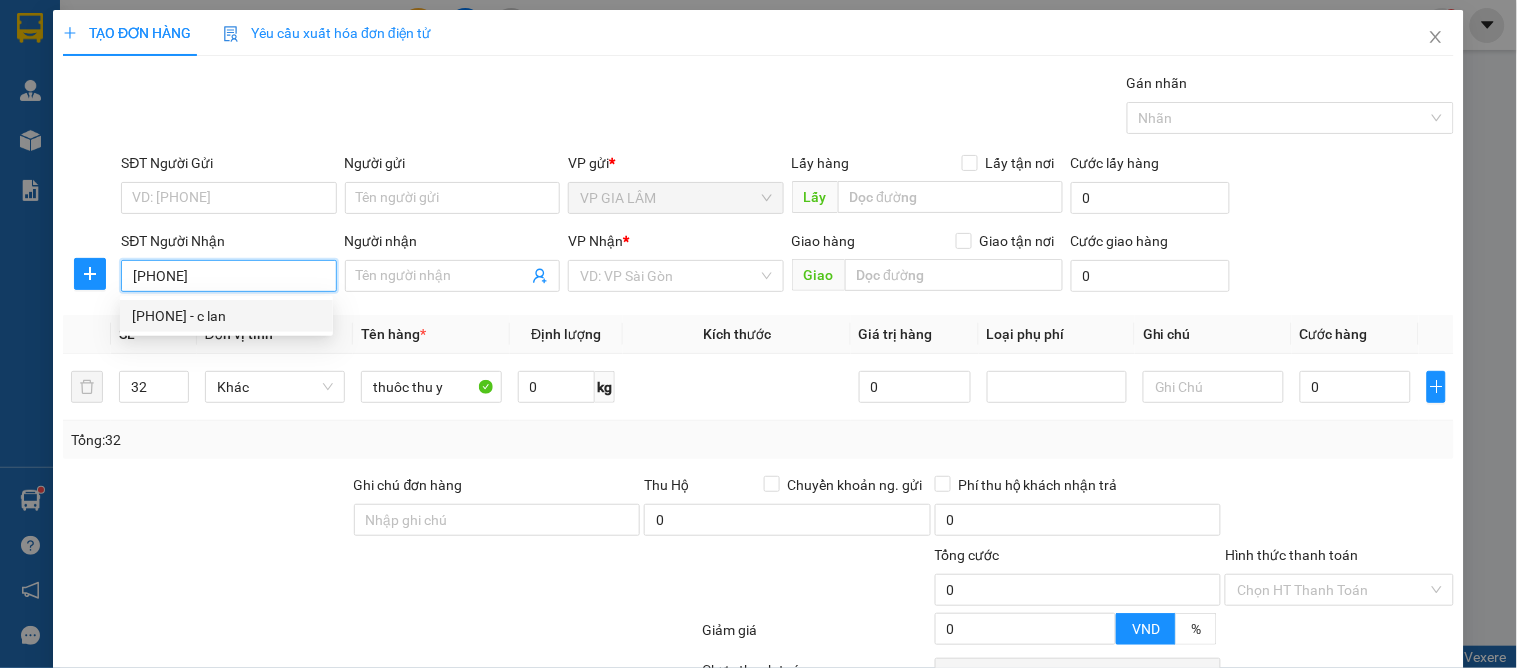 click on "0972433371 - c lan" at bounding box center (226, 316) 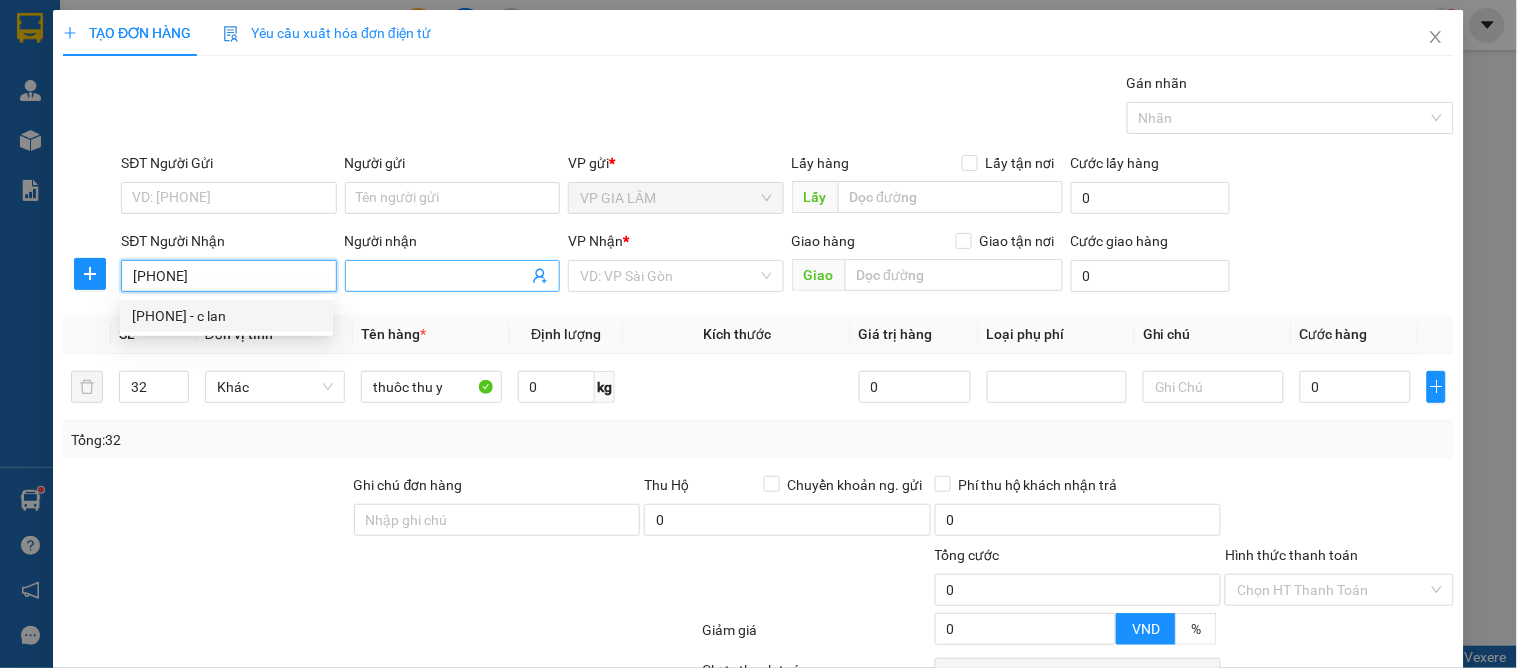 type on "c lan" 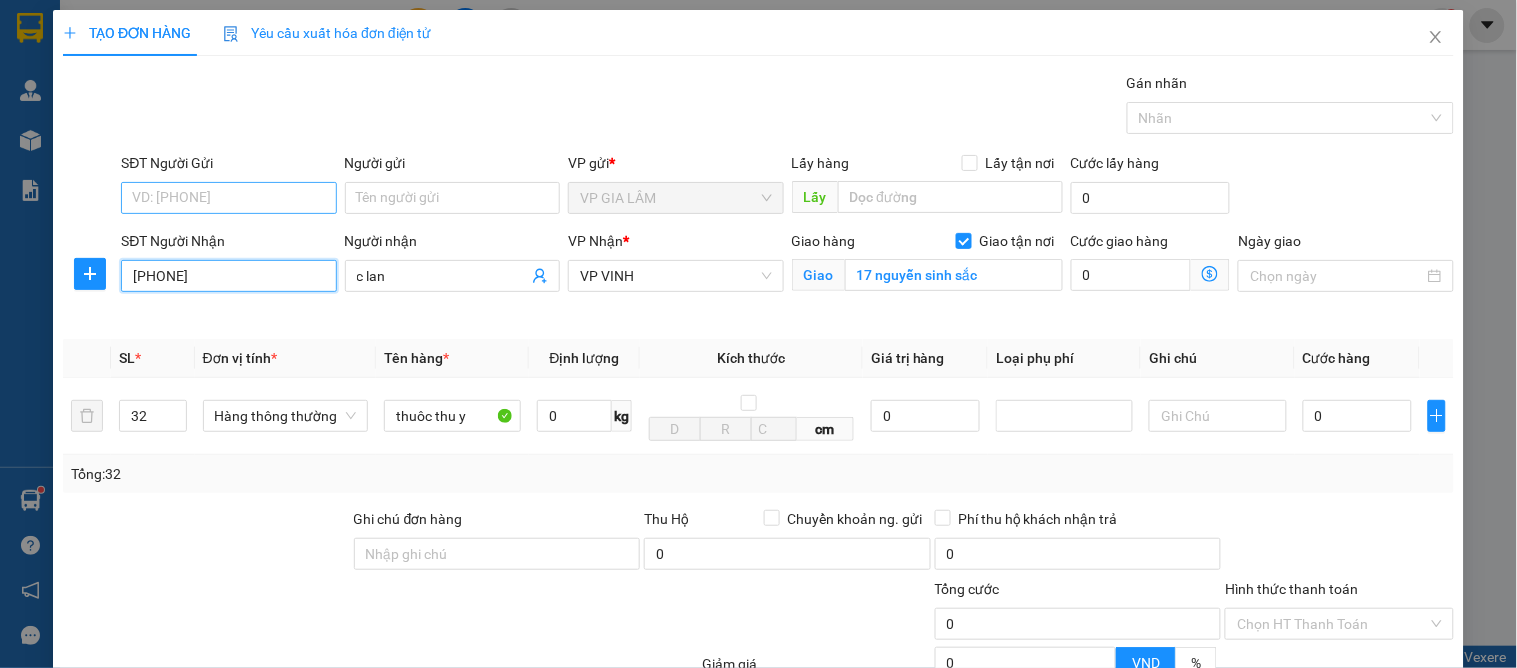 type on "0972433371" 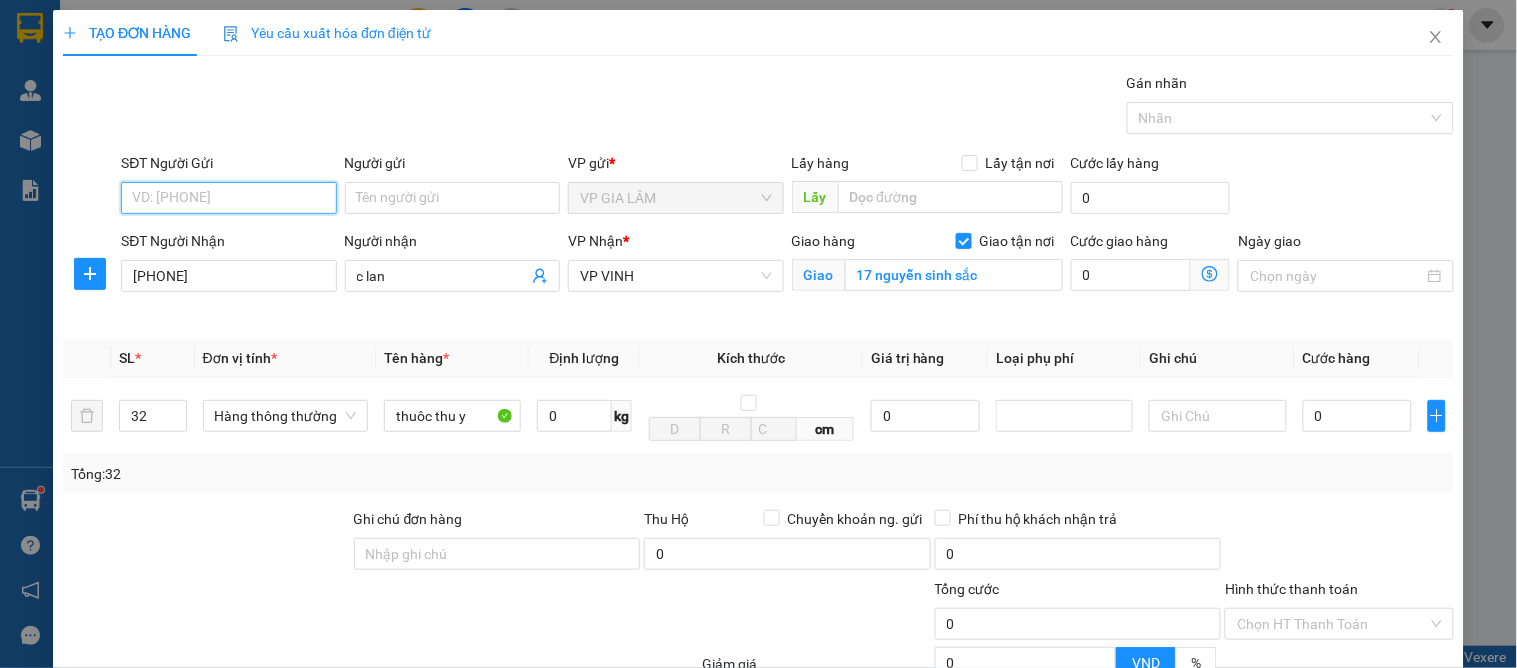 click on "SĐT Người Gửi" at bounding box center [228, 198] 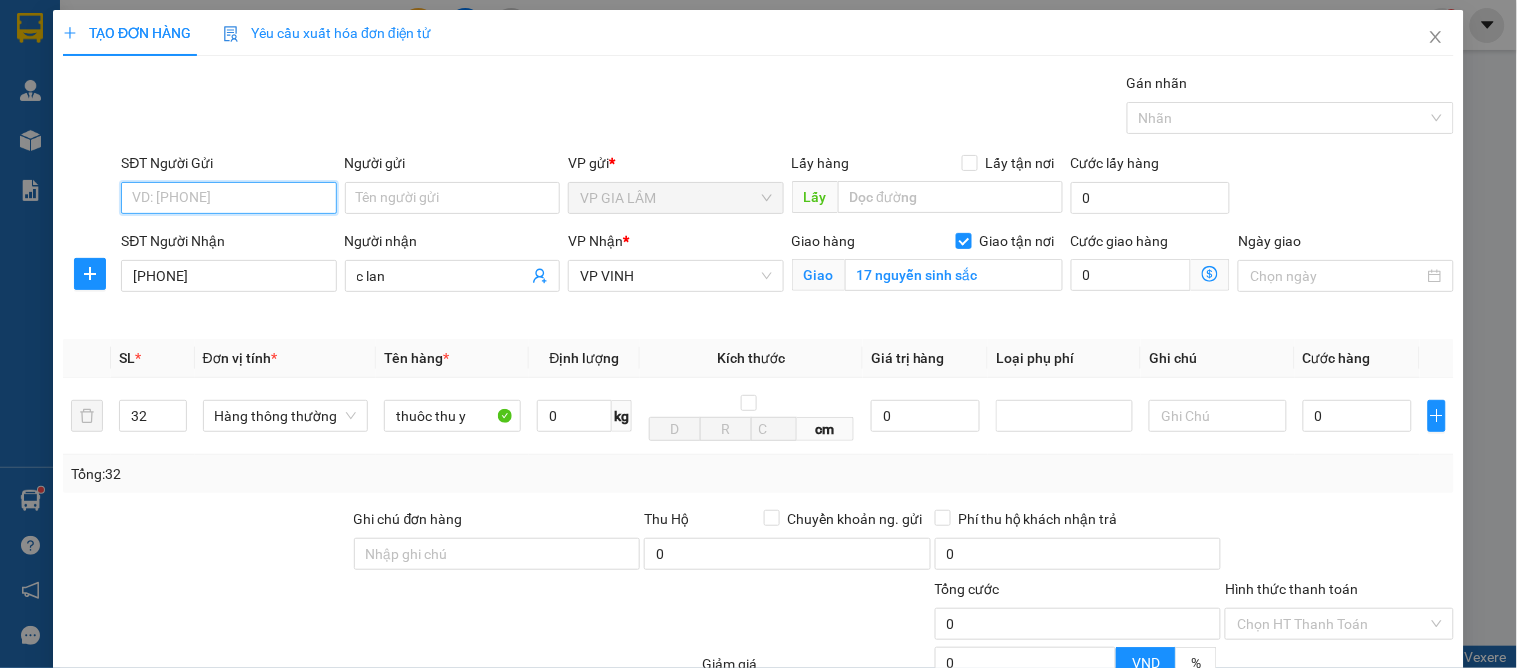 click on "SĐT Người Gửi" at bounding box center [228, 198] 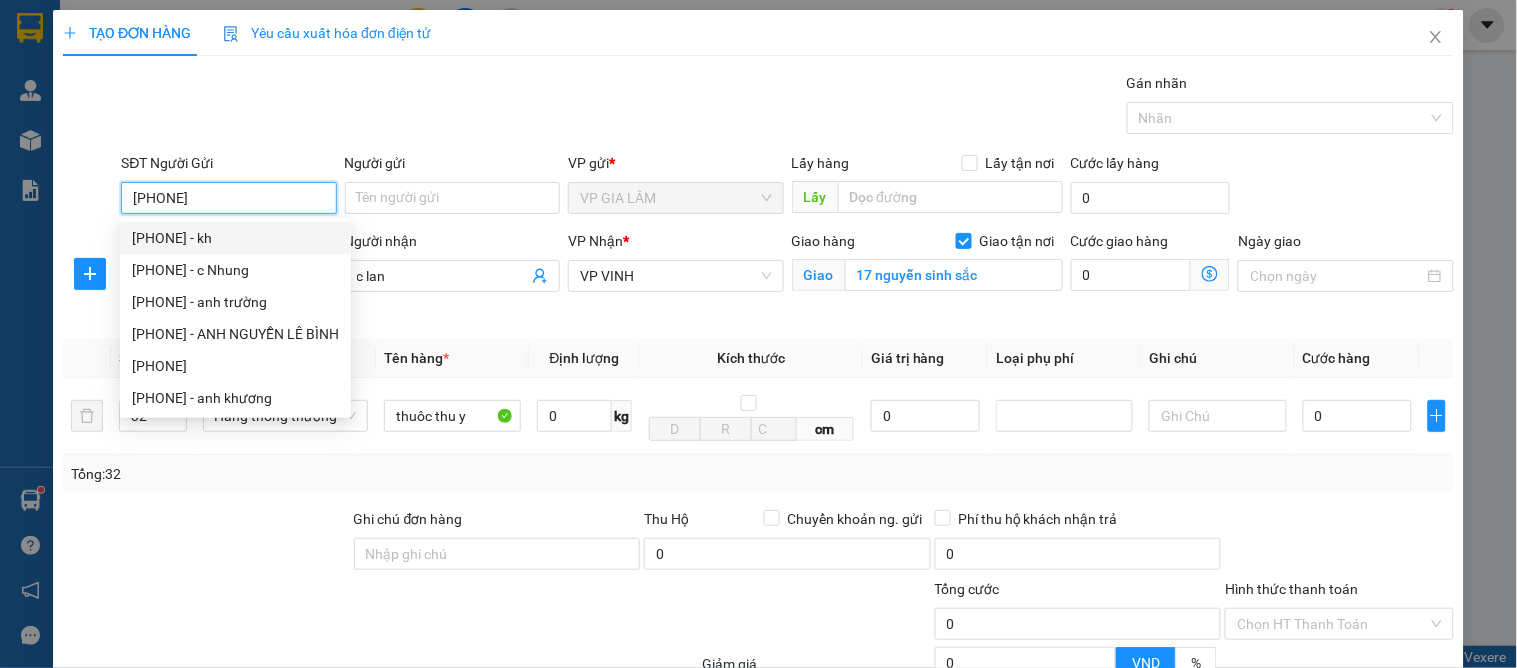 click on "0976813638 - kh" at bounding box center (235, 238) 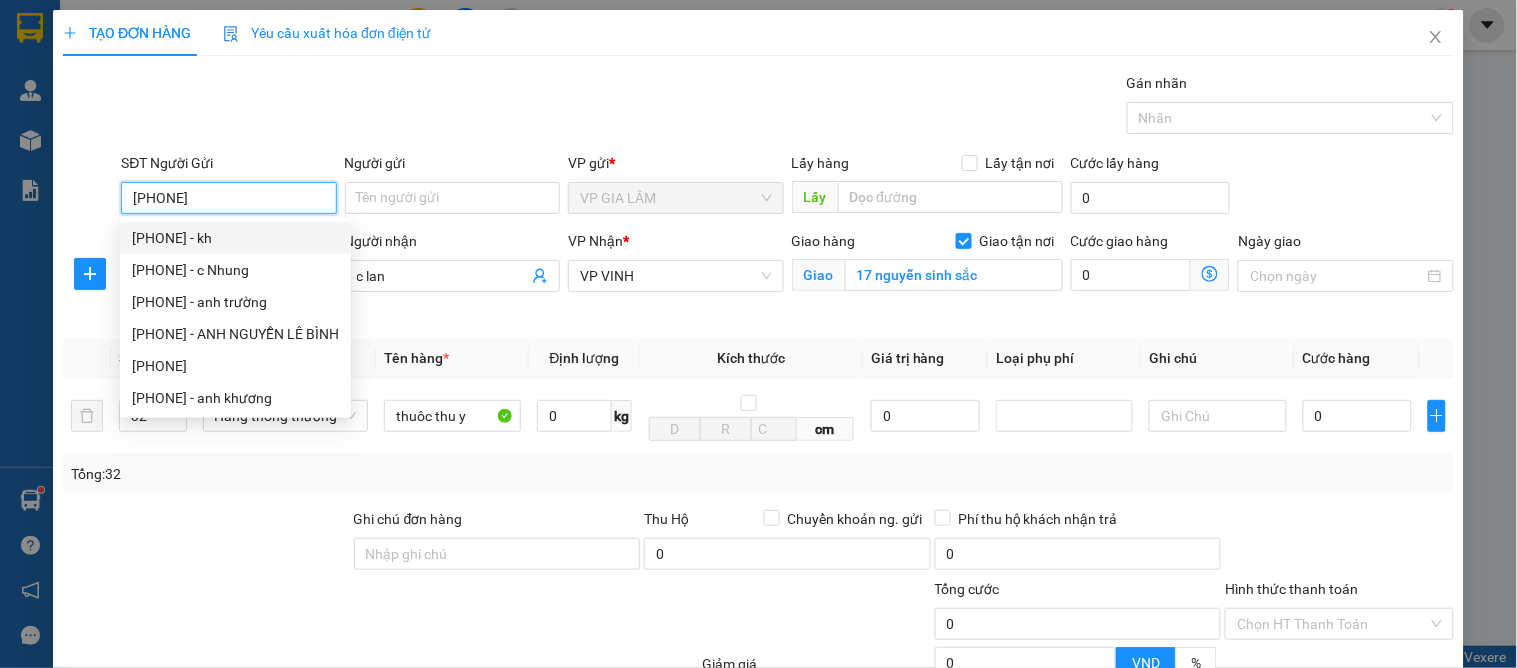 type on "0976813638" 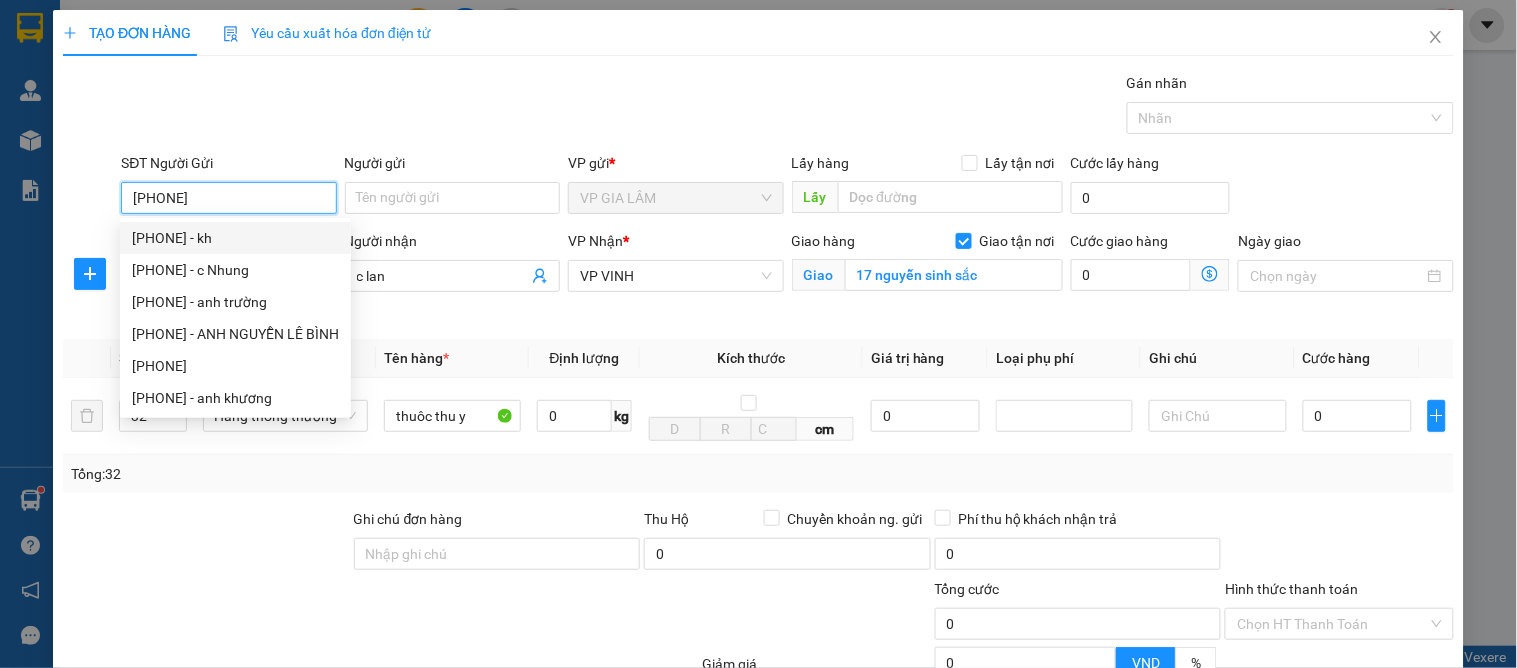type on "kh" 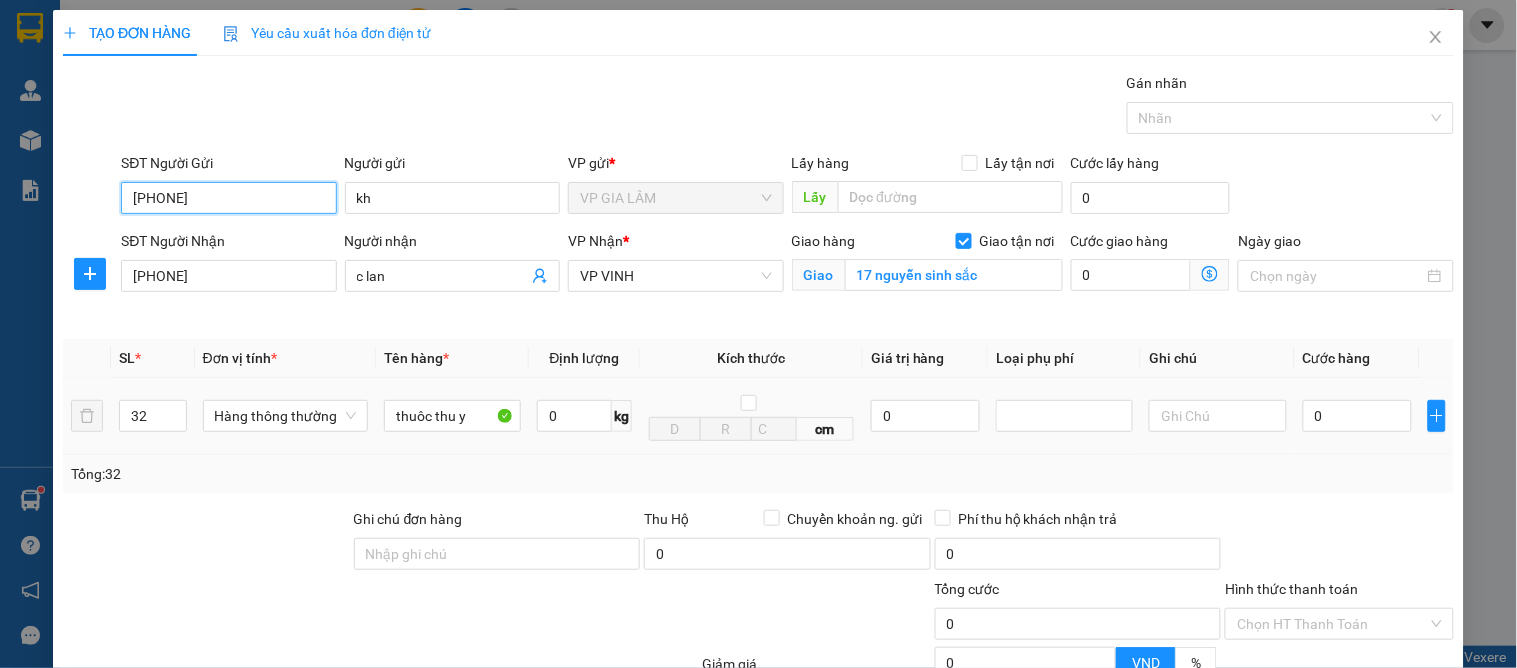 scroll, scrollTop: 207, scrollLeft: 0, axis: vertical 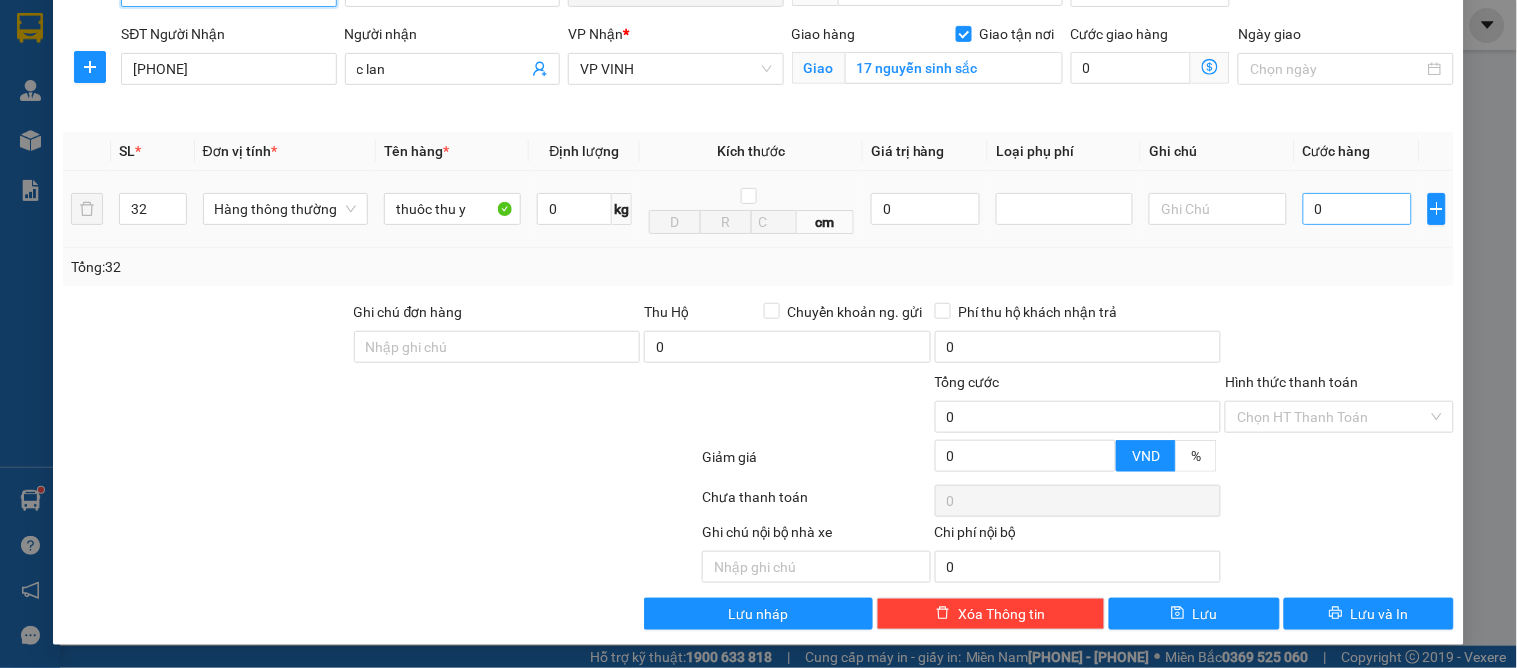 type on "0976813638" 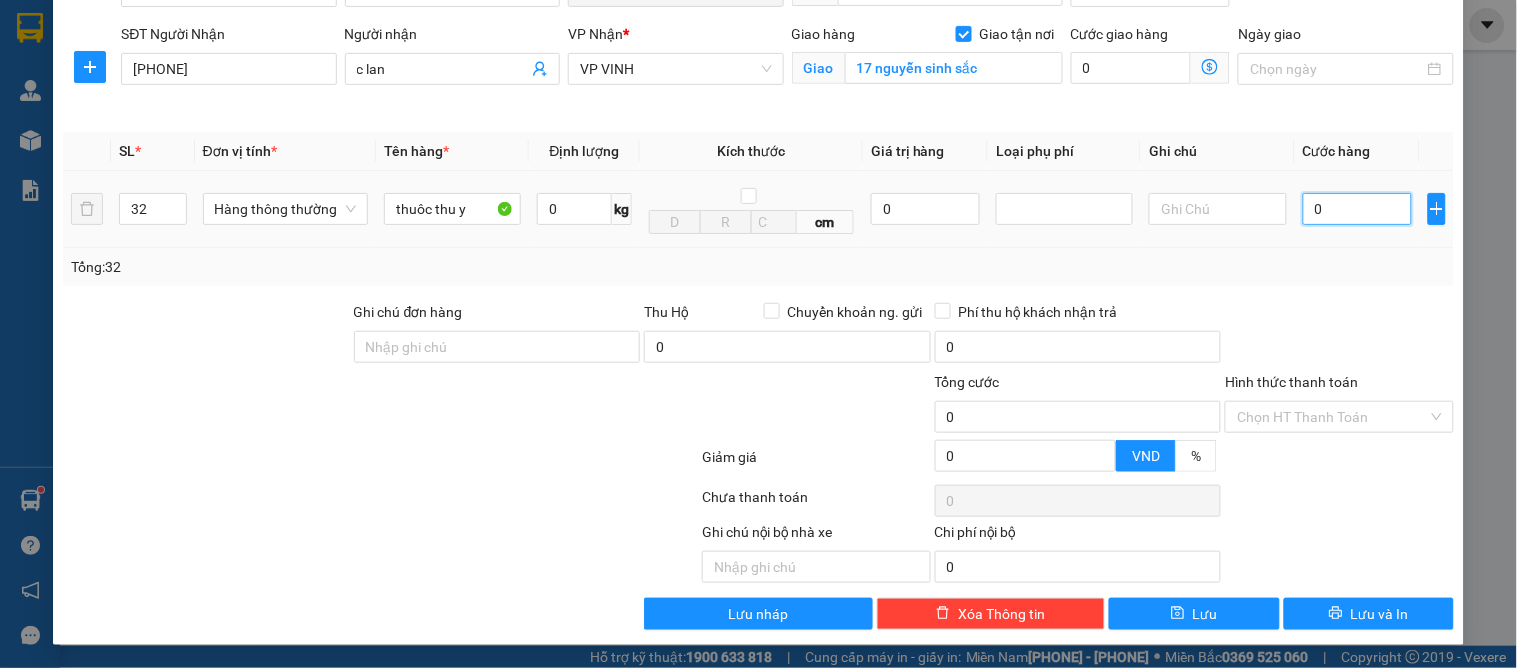 click on "0" at bounding box center [1357, 209] 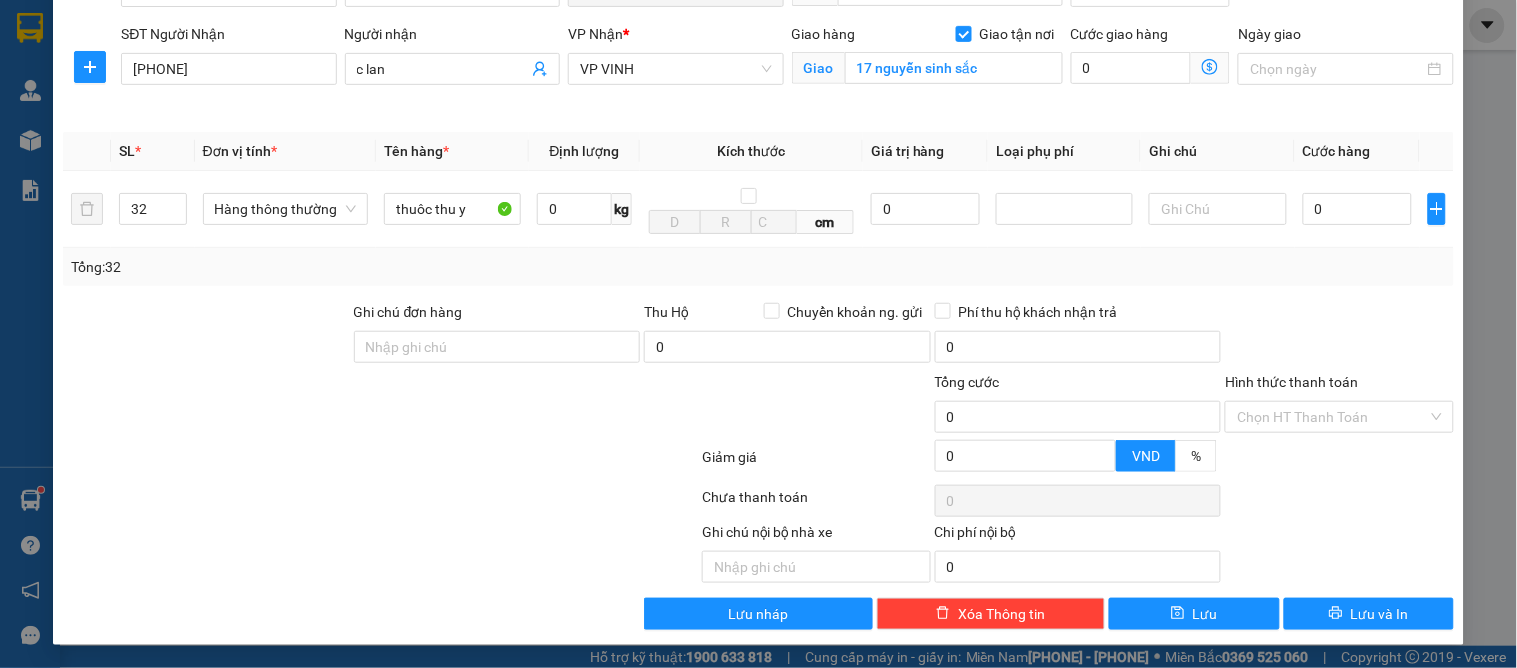 click at bounding box center [584, 406] 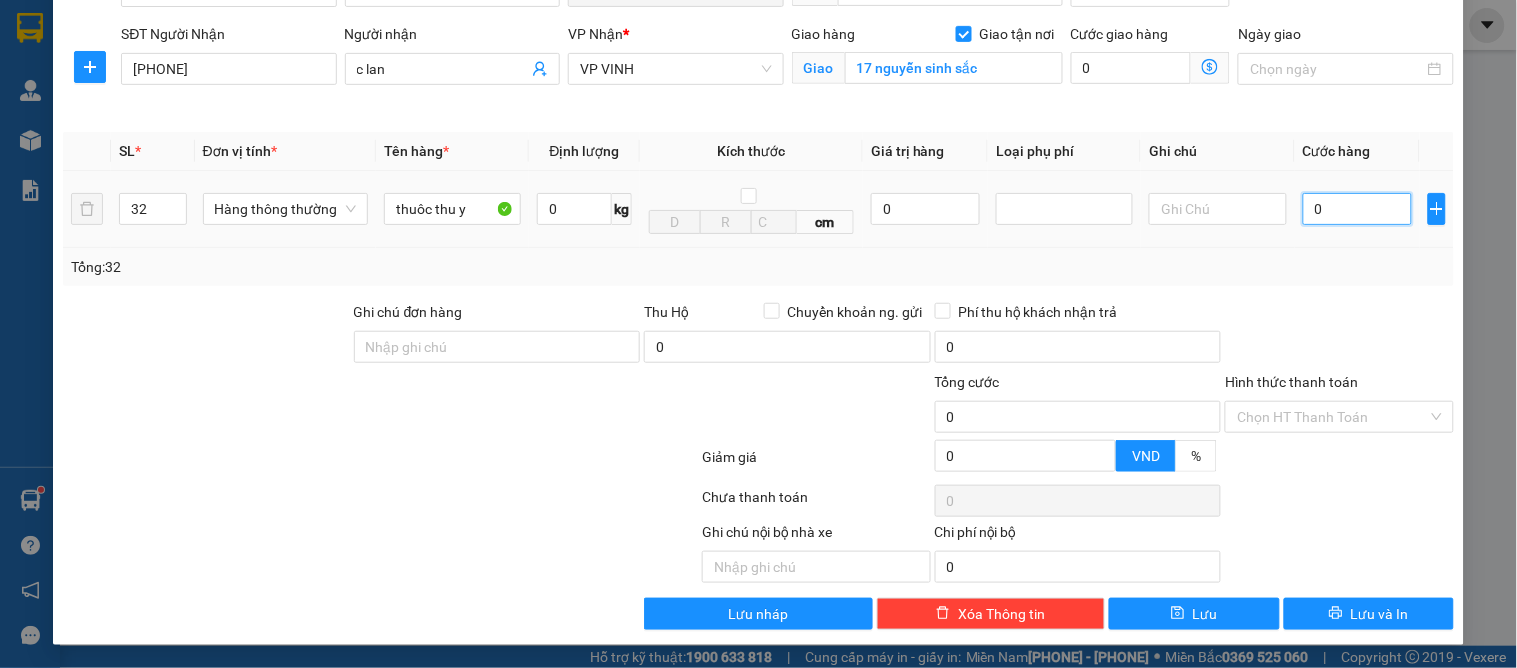 click on "0" at bounding box center [1357, 209] 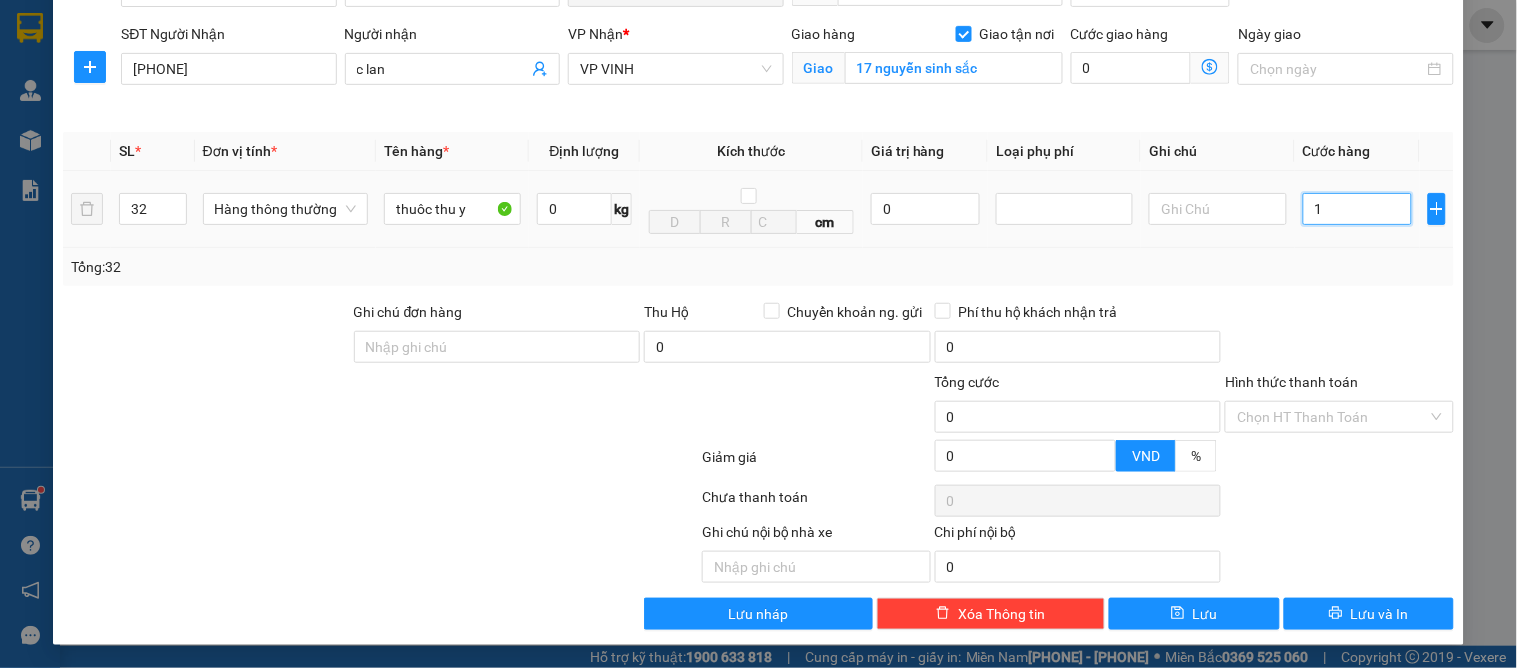 type on "1" 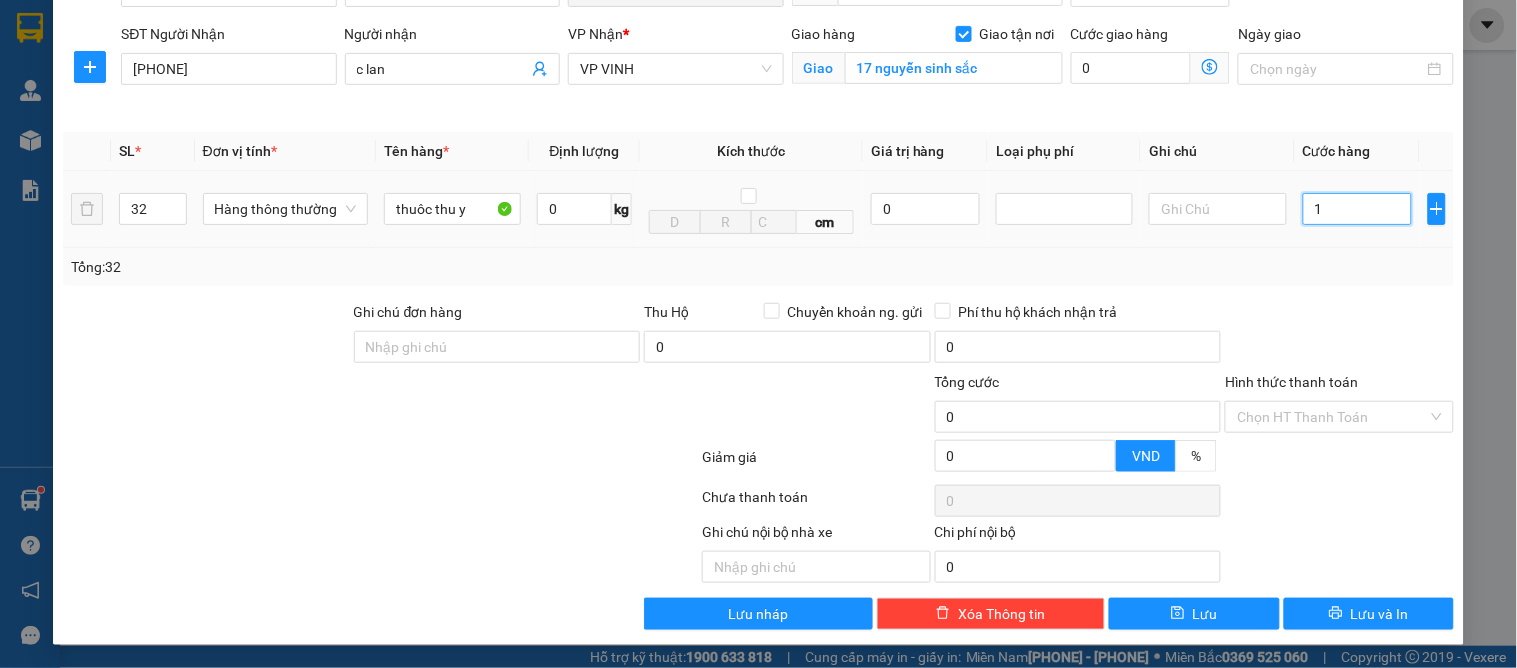 type on "1" 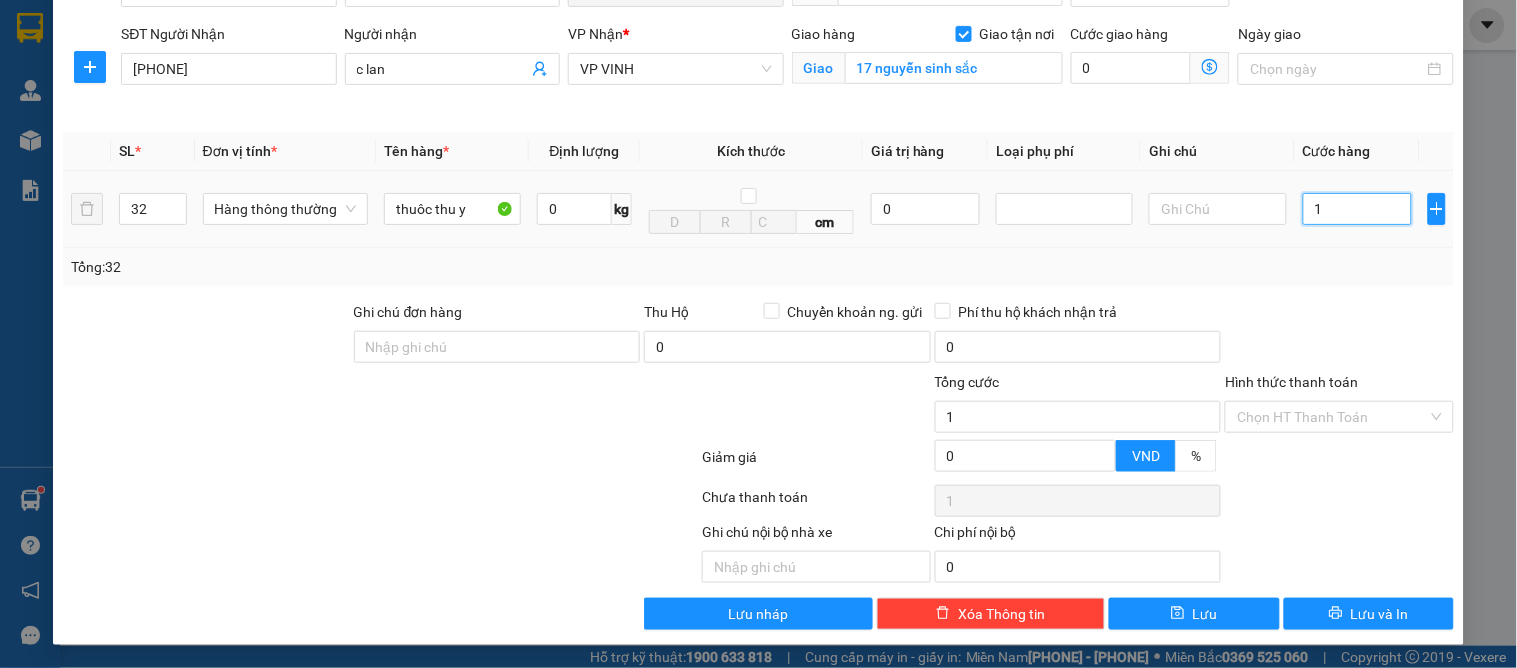 type on "15" 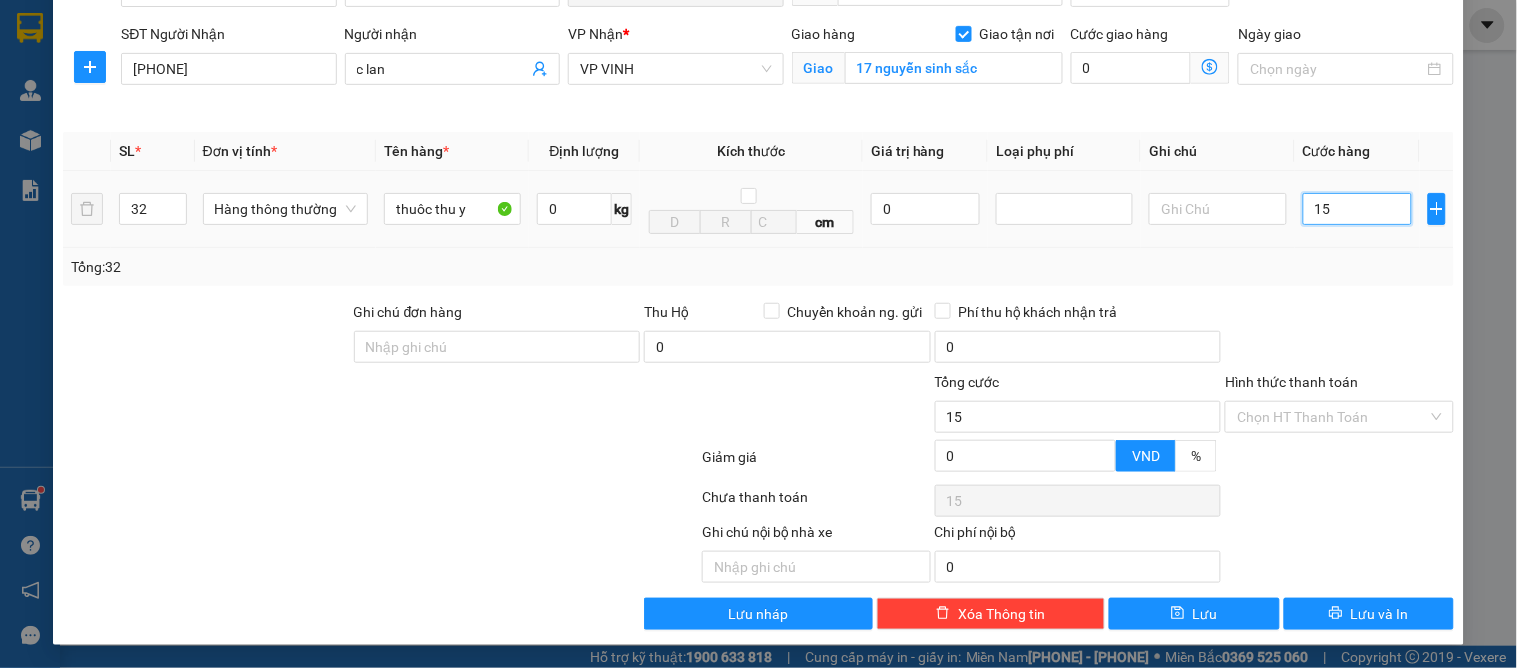 type on "150" 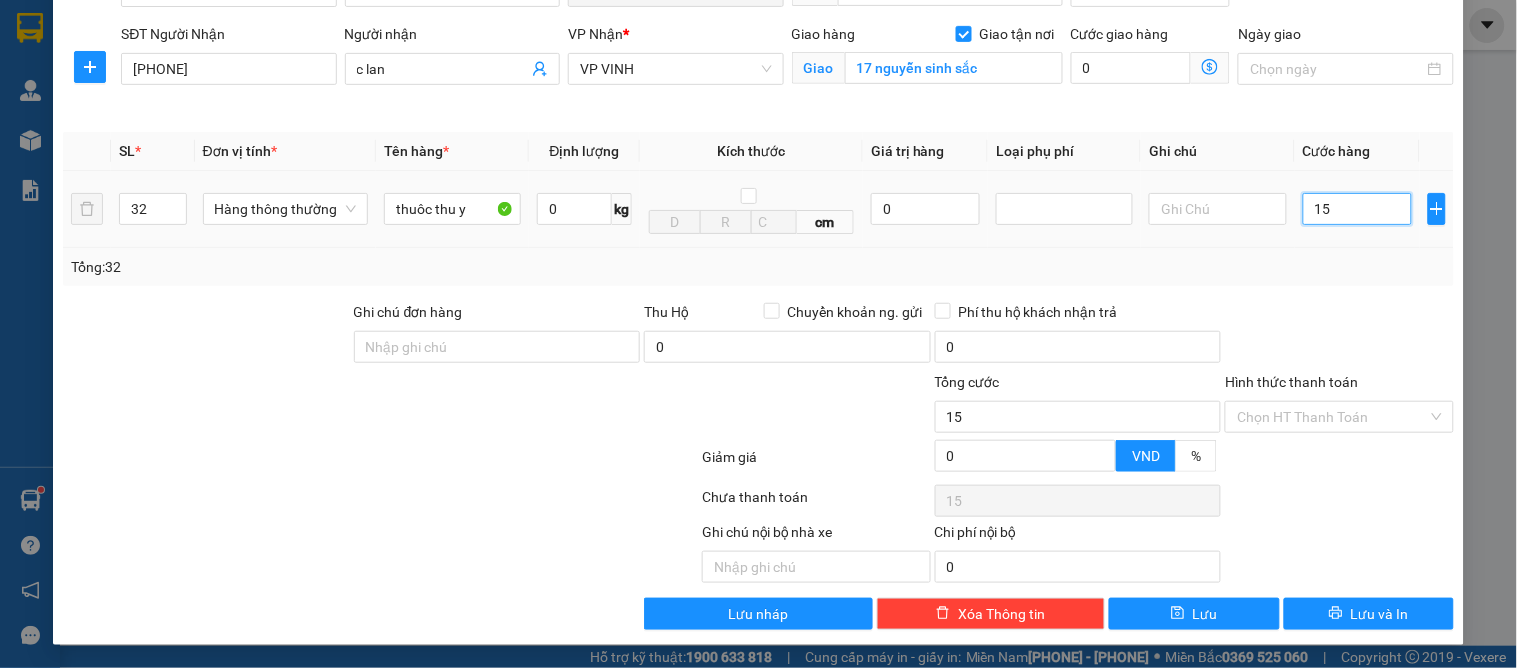 type on "150" 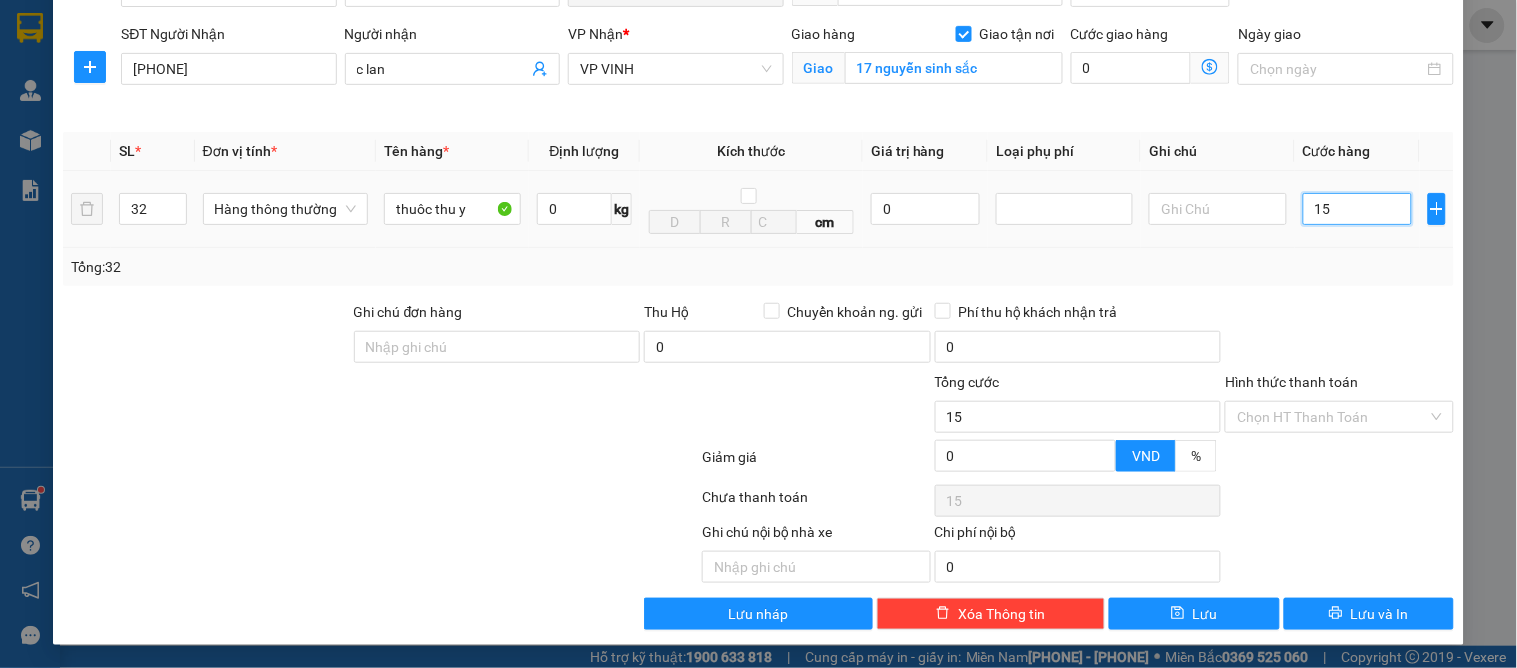 type on "150" 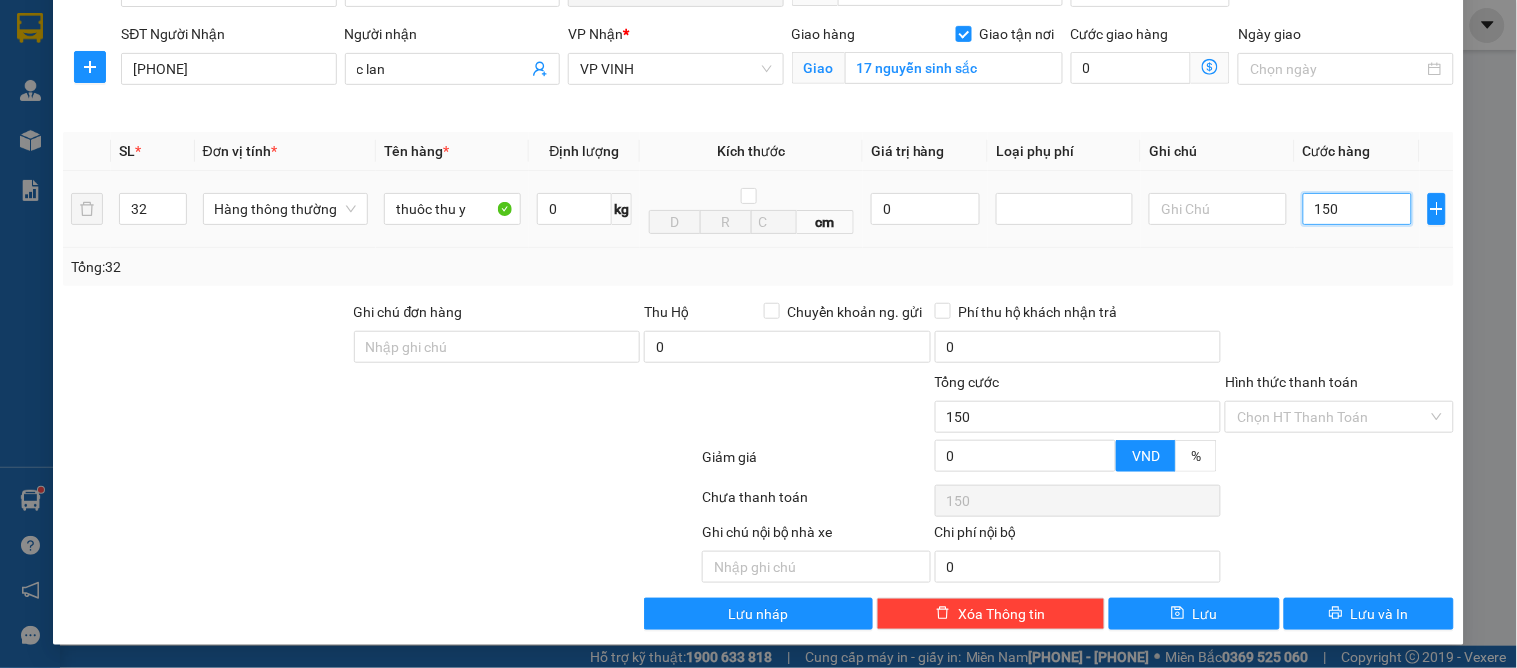 type on "1.500" 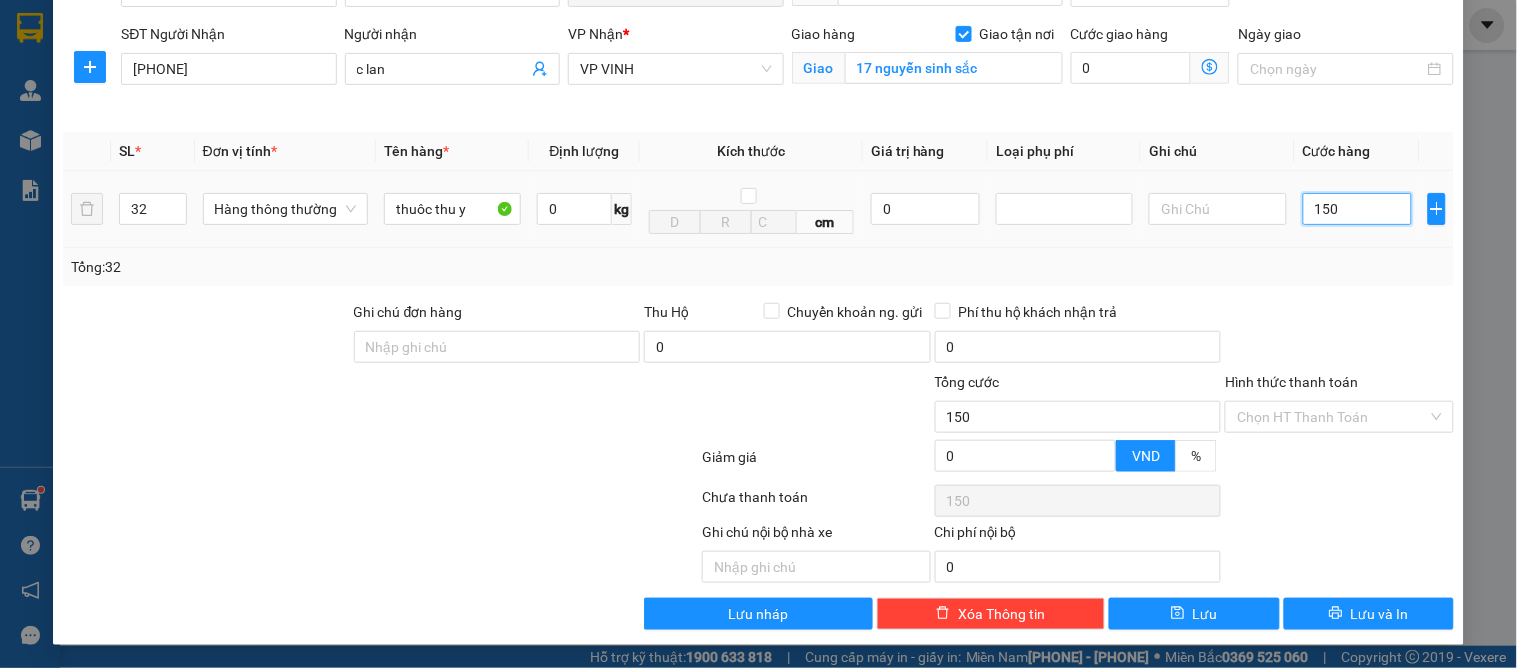 type on "1.500" 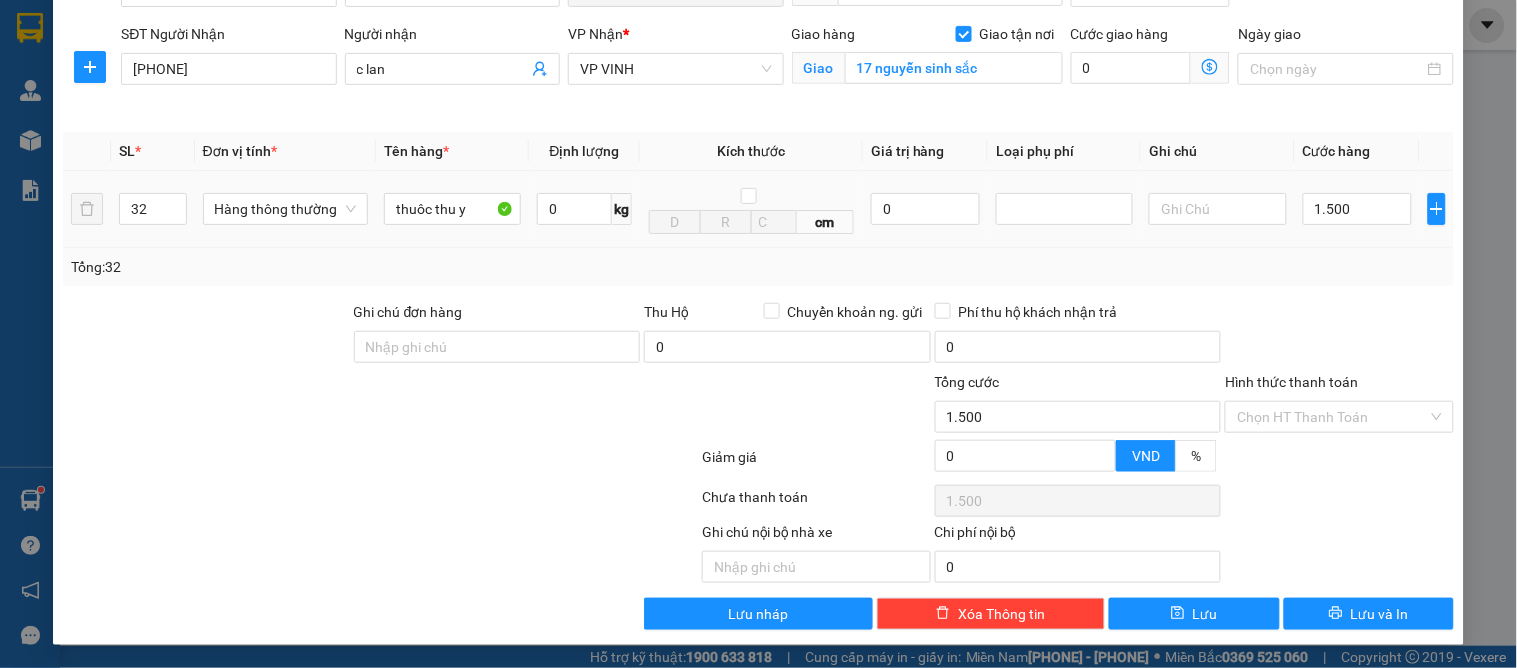 type on "1.500.000" 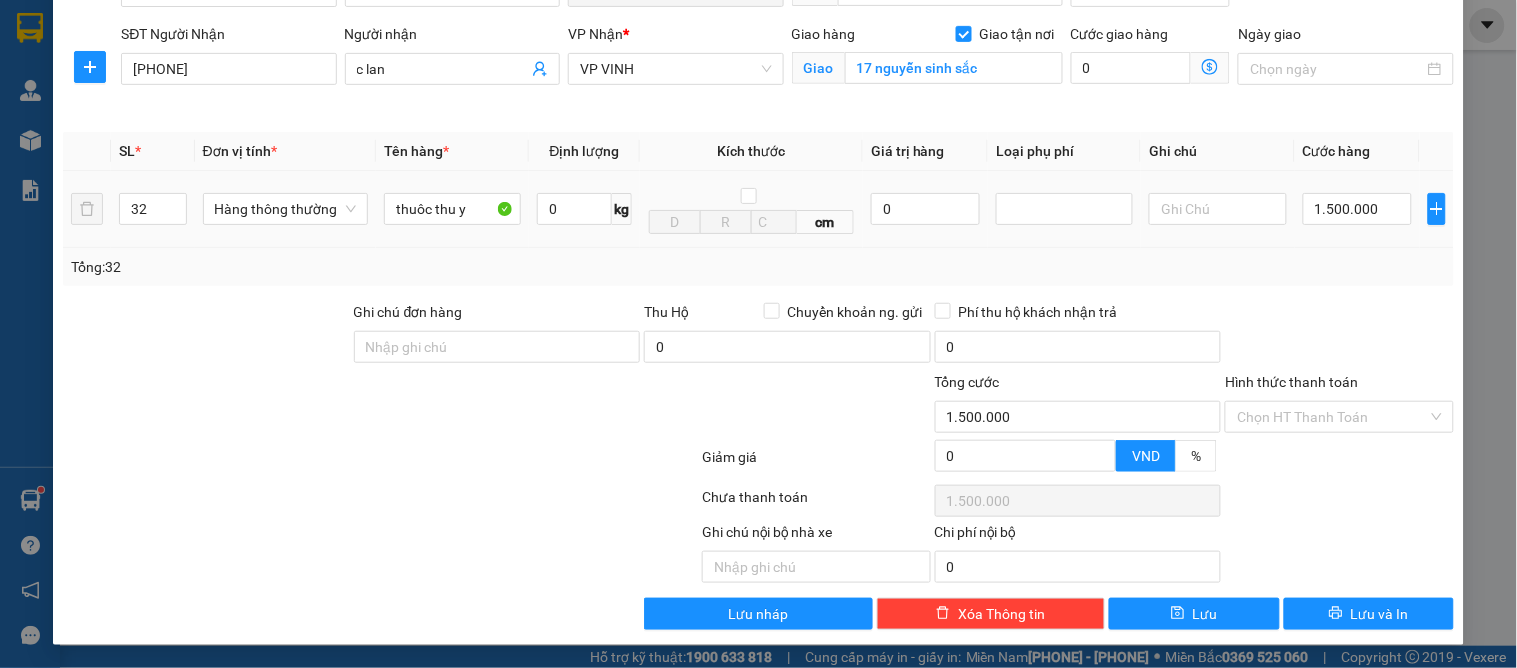click on "Transit Pickup Surcharge Ids Transit Deliver Surcharge Ids Transit Deliver Surcharge Transit Deliver Surcharge Gói vận chuyển  * Tiêu chuẩn Gán nhãn   Nhãn SĐT Người Gửi 0976813638 Người gửi kh VP gửi  * VP GIA LÂM Lấy hàng Lấy tận nơi Lấy Cước lấy hàng 0 SĐT Người Nhận 0972433371 Người nhận c lan VP Nhận  * VP VINH Giao hàng Giao tận nơi Giao 17 nguyễn sinh sắc Cước giao hàng 0 Ngày giao SL  * Đơn vị tính  * Tên hàng  * Định lượng Kích thước Giá trị hàng Loại phụ phí Ghi chú Cước hàng                       32 Hàng thông thường thuôc thu y 0 kg cm 0   1.500.000 Tổng:  32 Ghi chú đơn hàng Thu Hộ Chuyển khoản ng. gửi 0 Phí thu hộ khách nhận trả 0 Tổng cước 1.500.000 Hình thức thanh toán Chọn HT Thanh Toán Giảm giá 0 VND % Discount 0 Số tiền thu trước 0 Chưa thanh toán 1.500.000 Chọn HT Thanh Toán Ghi chú nội bộ nhà xe Chi phí nội bộ 0" at bounding box center (758, 247) 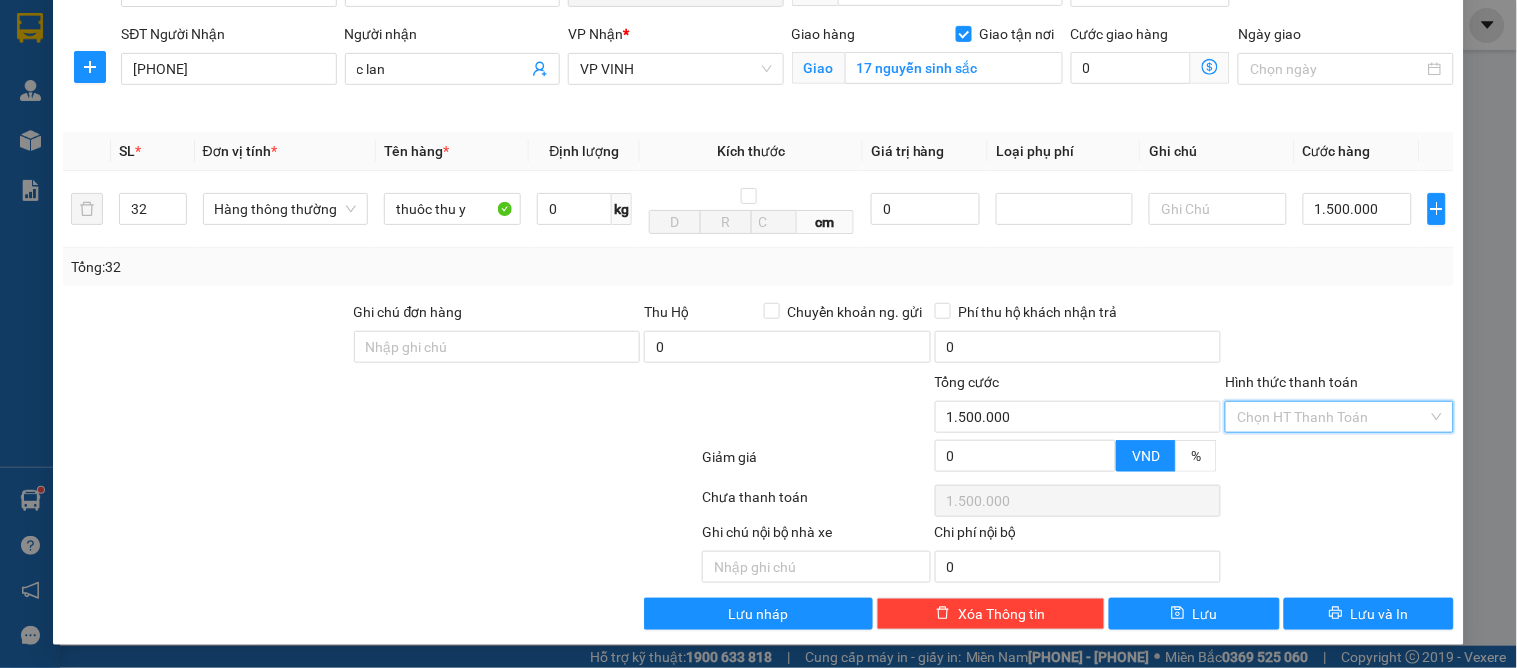 click on "Hình thức thanh toán" at bounding box center [1332, 417] 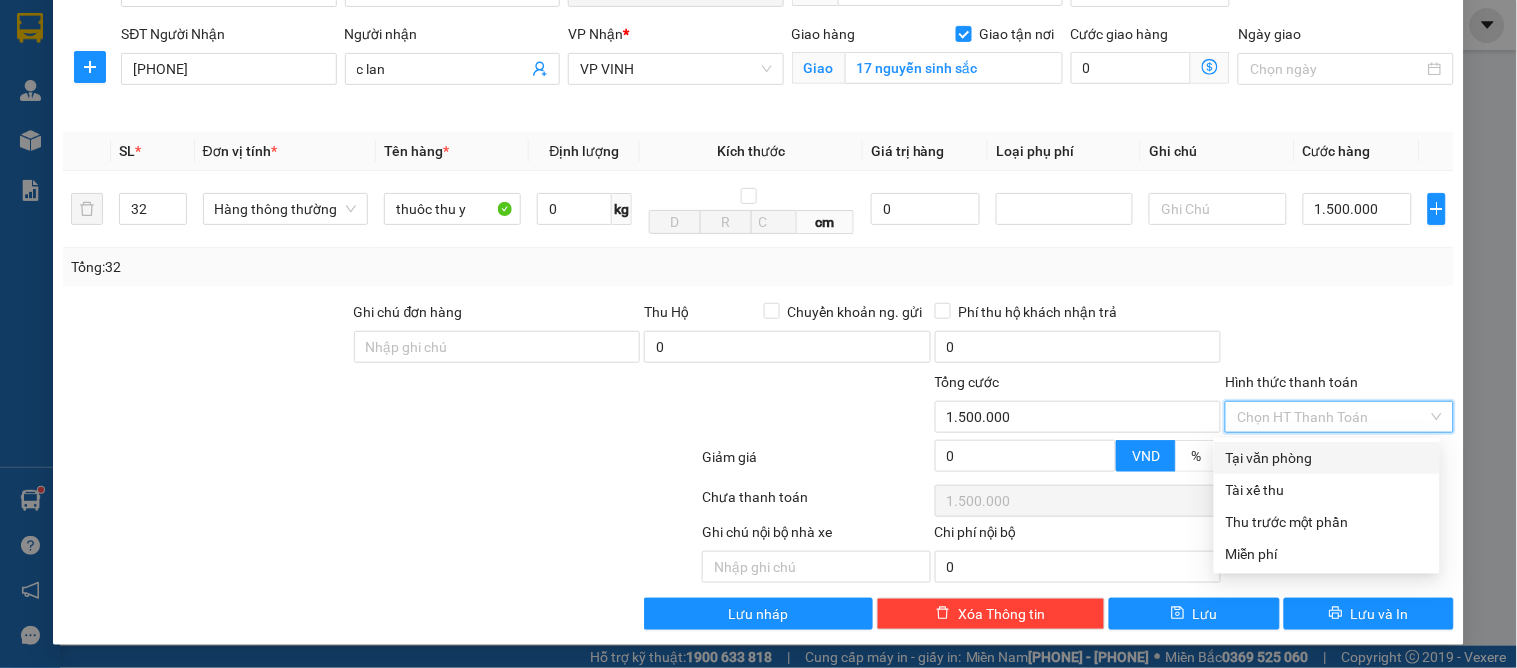 scroll, scrollTop: 0, scrollLeft: 0, axis: both 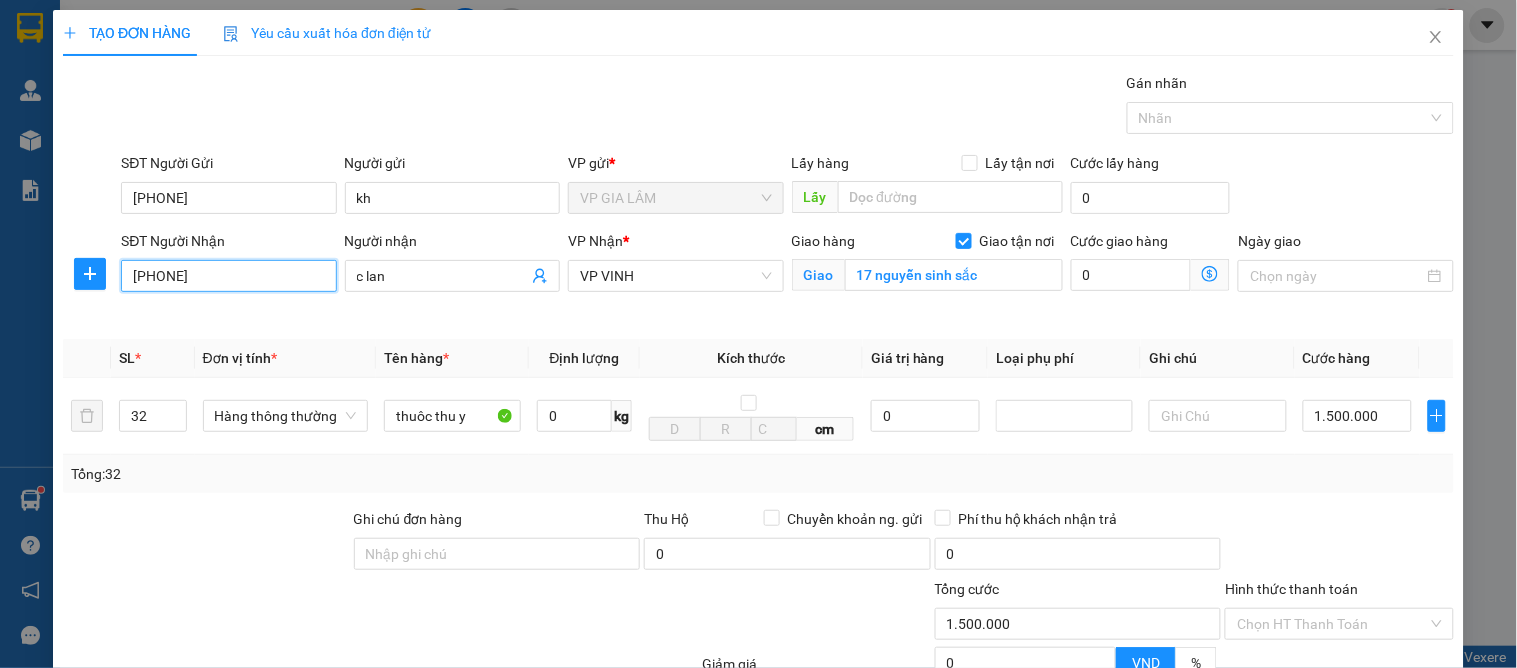 drag, startPoint x: 274, startPoint y: 273, endPoint x: 23, endPoint y: 275, distance: 251.00797 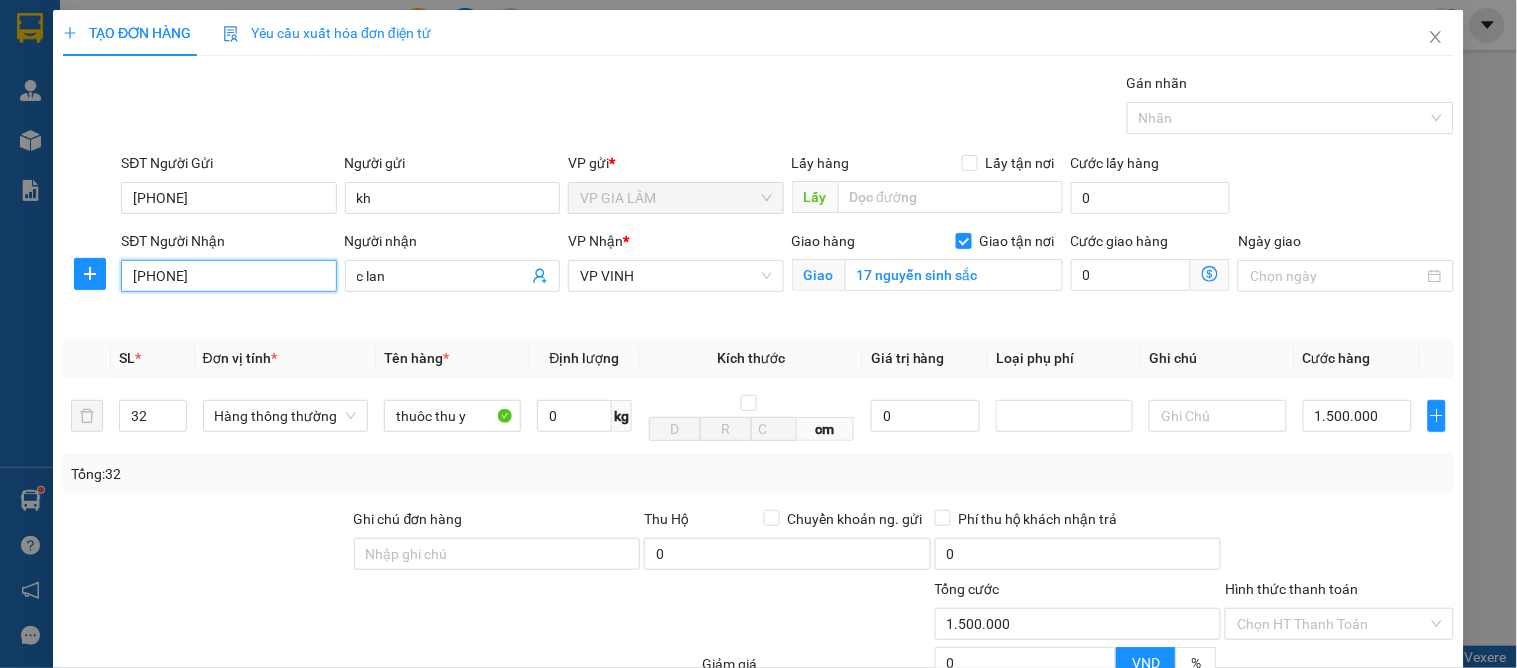 click on "TẠO ĐƠN HÀNG Yêu cầu xuất hóa đơn điện tử Transit Pickup Surcharge Ids Transit Deliver Surcharge Ids Transit Deliver Surcharge Transit Deliver Surcharge Gói vận chuyển  * Tiêu chuẩn Gán nhãn   Nhãn SĐT Người Gửi 0976813638 Người gửi kh VP gửi  * VP GIA LÂM Lấy hàng Lấy tận nơi Lấy Cước lấy hàng 0 SĐT Người Nhận 0972433371 0972433371 Người nhận c lan VP Nhận  * VP VINH Giao hàng Giao tận nơi Giao 17 nguyễn sinh sắc Cước giao hàng 0 Ngày giao SL  * Đơn vị tính  * Tên hàng  * Định lượng Kích thước Giá trị hàng Loại phụ phí Ghi chú Cước hàng                       32 Hàng thông thường thuôc thu y 0 kg cm 0   1.500.000 Tổng:  32 Ghi chú đơn hàng Thu Hộ Chuyển khoản ng. gửi 0 Phí thu hộ khách nhận trả 0 Tổng cước 1.500.000 Hình thức thanh toán Chọn HT Thanh Toán Giảm giá 0 VND % Discount 0 Số tiền thu trước 0 Chưa thanh toán 1.500.000" at bounding box center [758, 334] 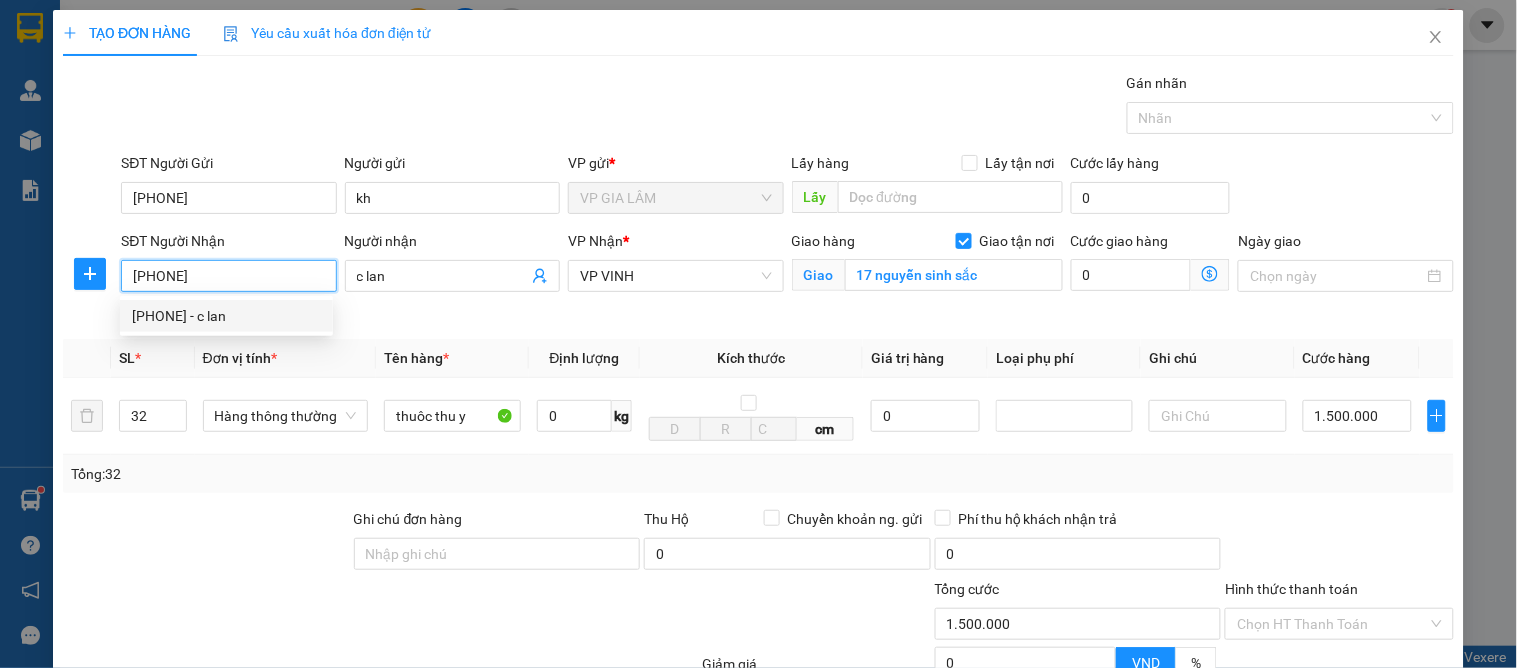 drag, startPoint x: 223, startPoint y: 272, endPoint x: 216, endPoint y: 282, distance: 12.206555 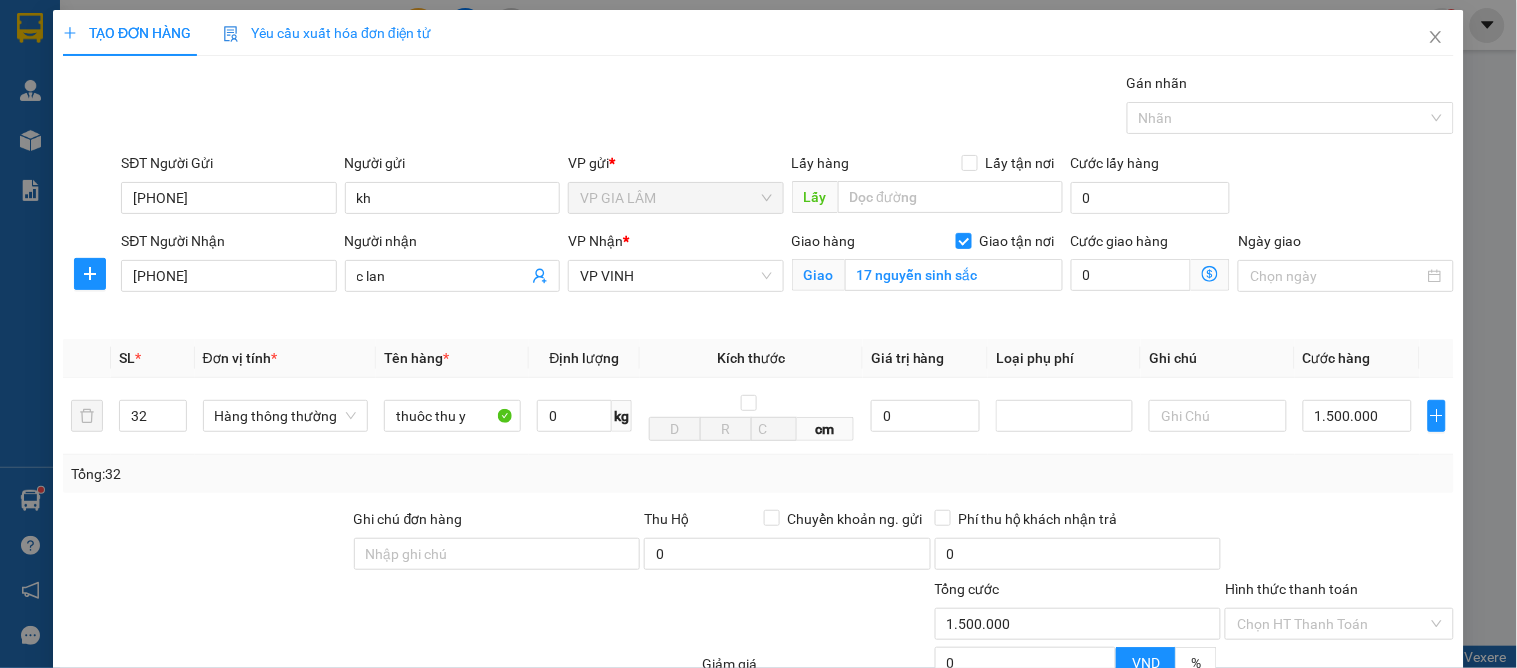 click on "Gói vận chuyển  * Tiêu chuẩn Gán nhãn   Nhãn" at bounding box center [787, 107] 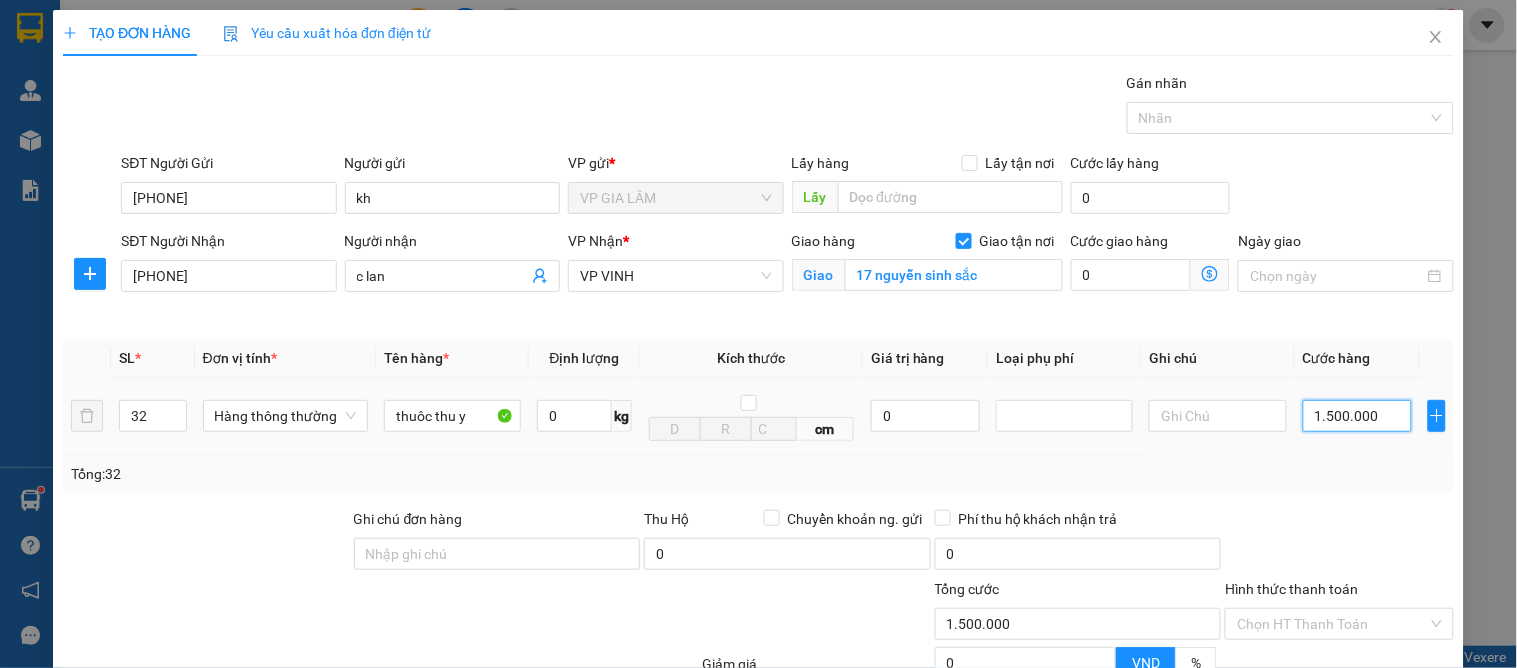 click on "1.500.000" at bounding box center (1357, 416) 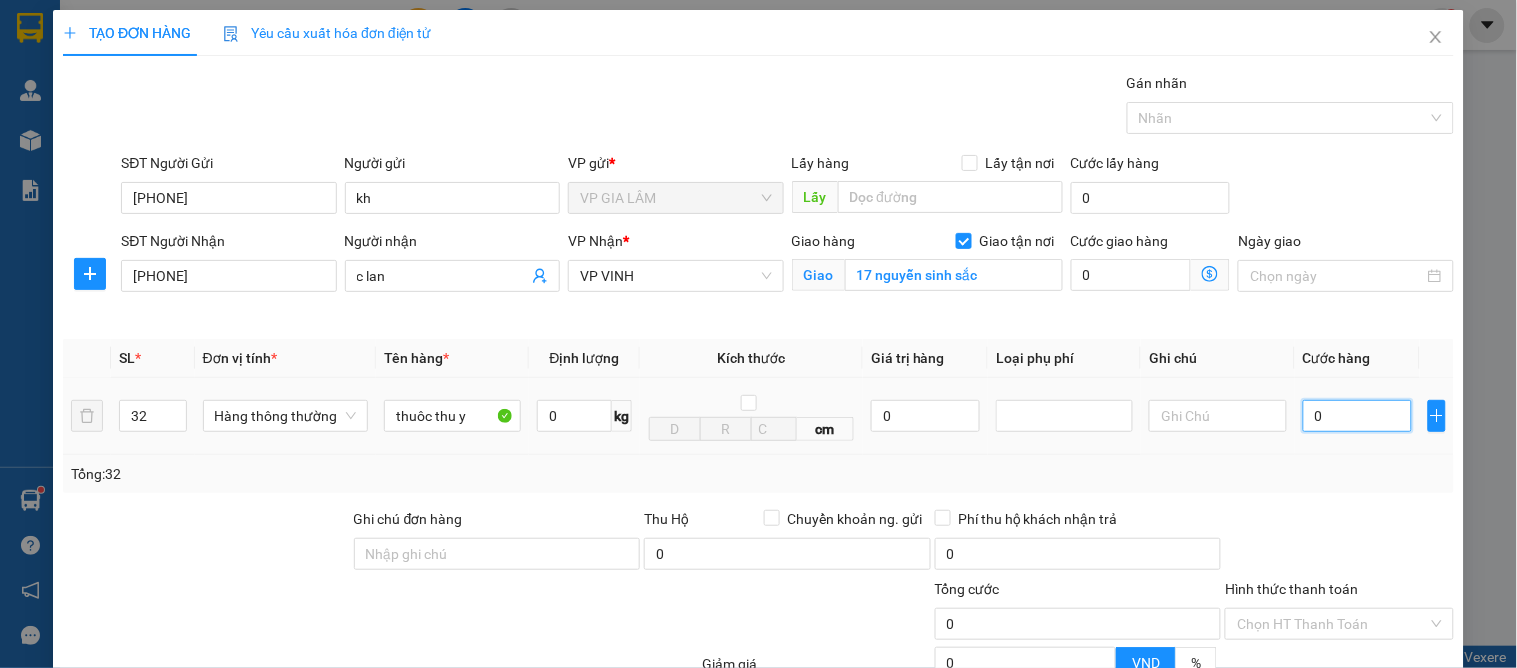 type on "01" 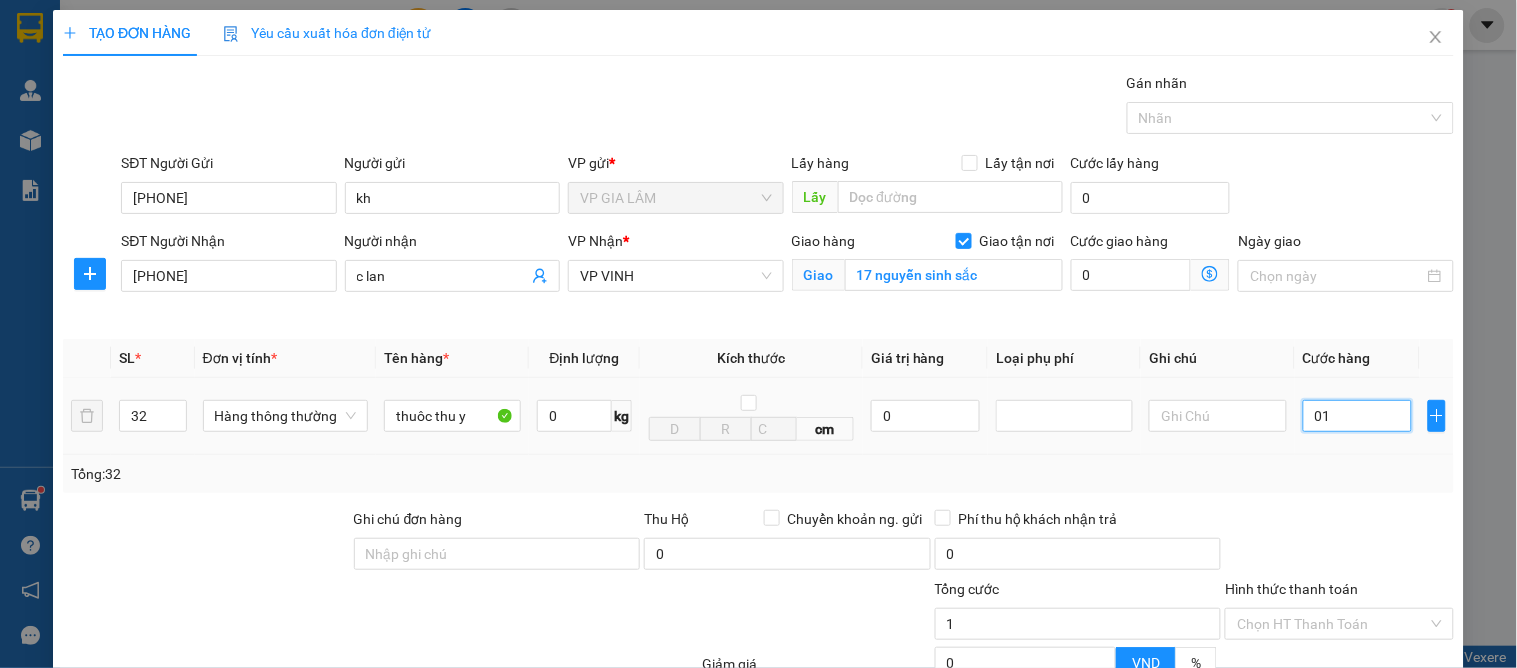 type on "014" 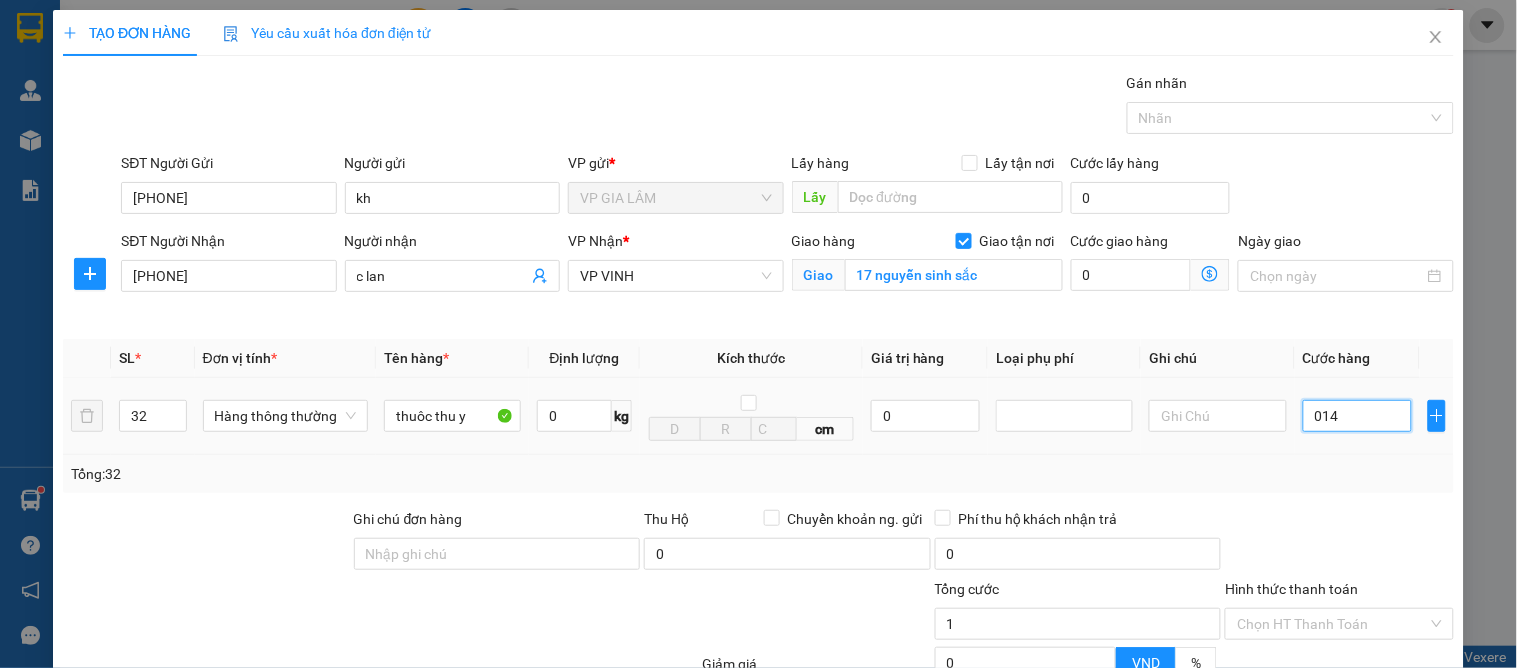 type on "14" 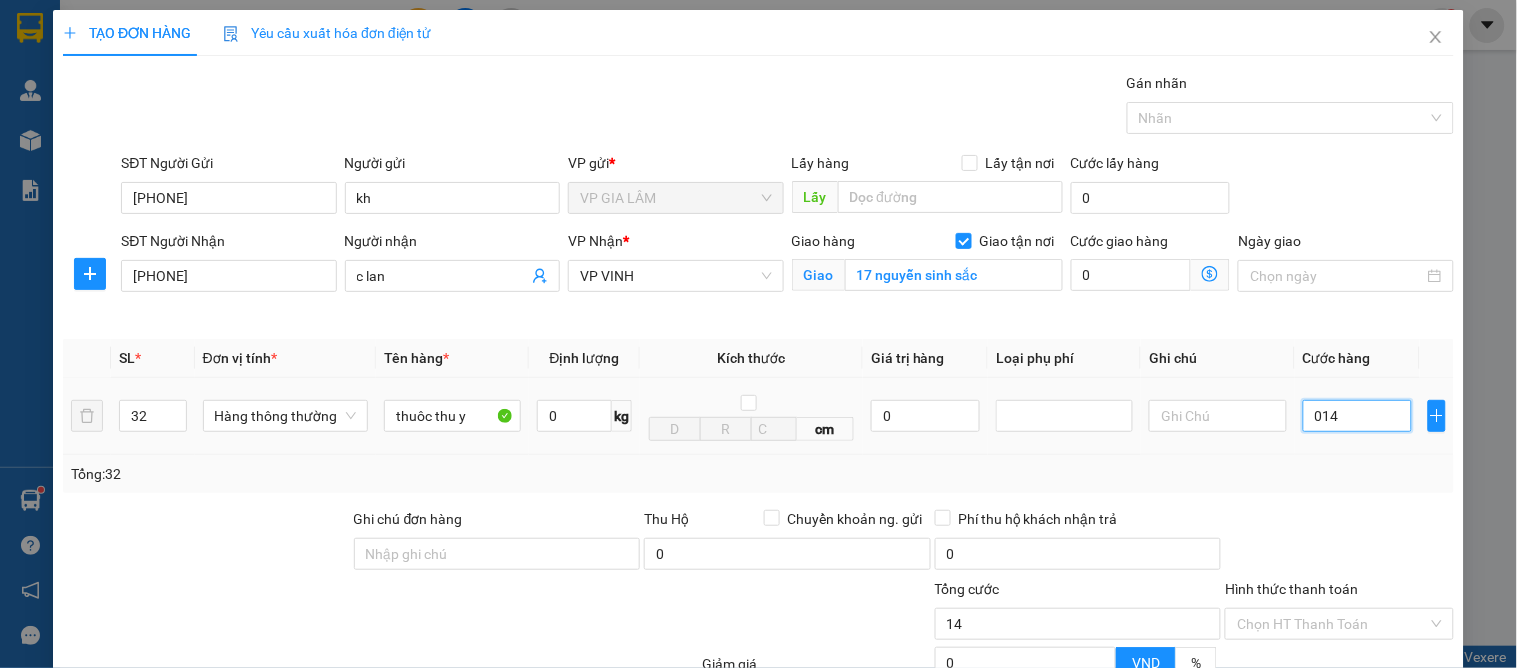 type on "0.145" 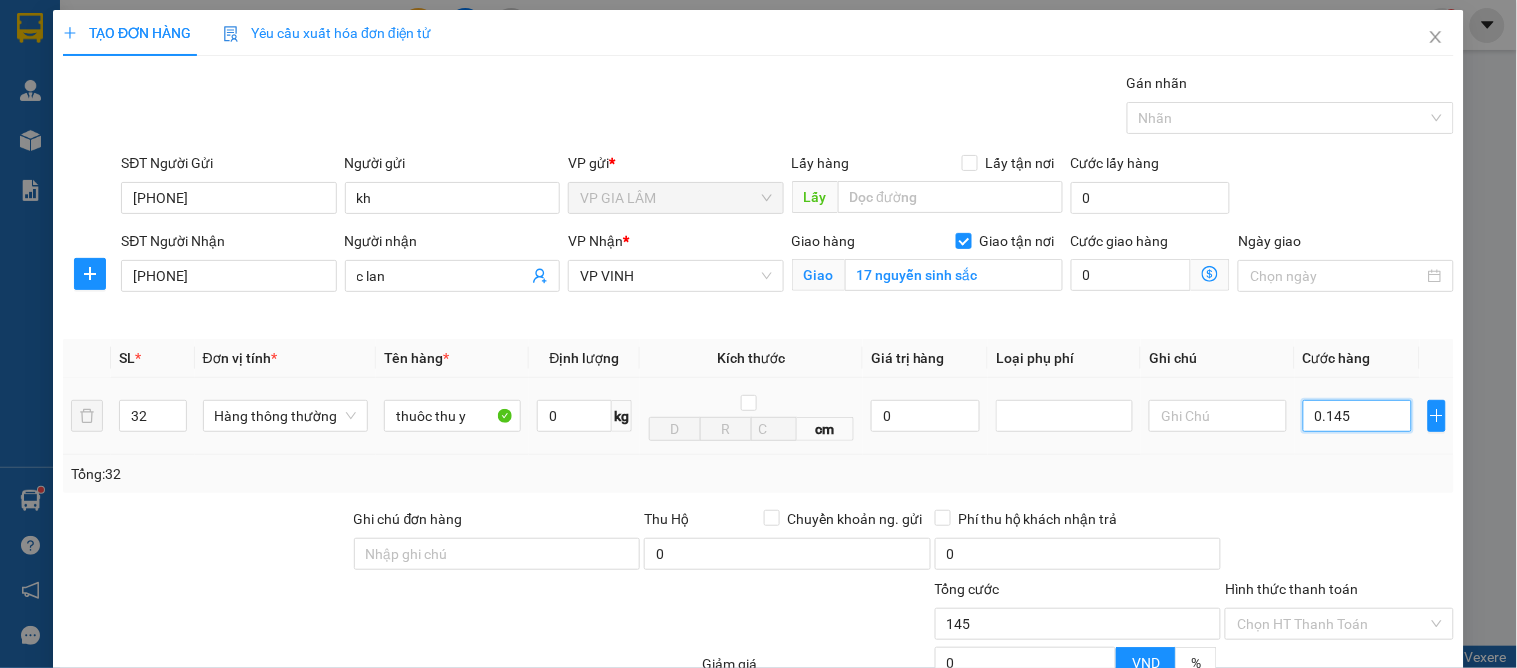 type on "01.450" 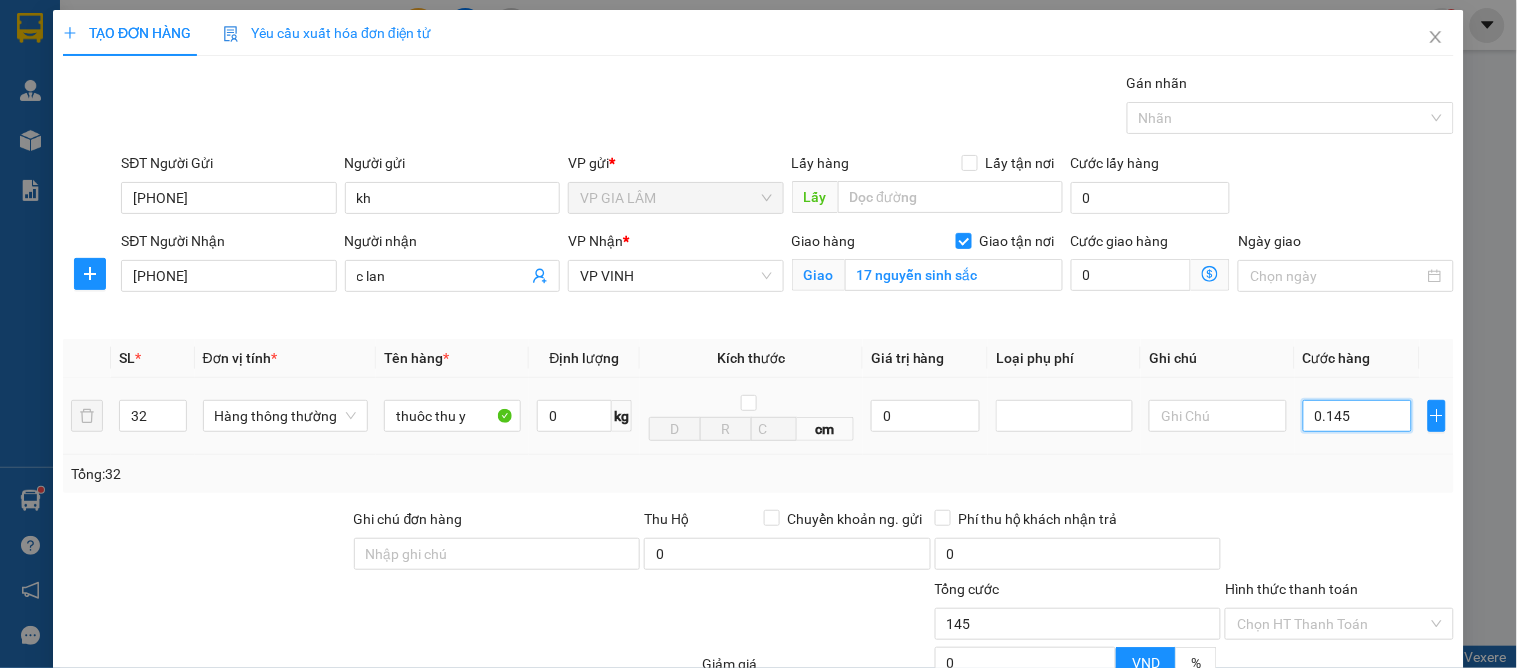 type on "1.450" 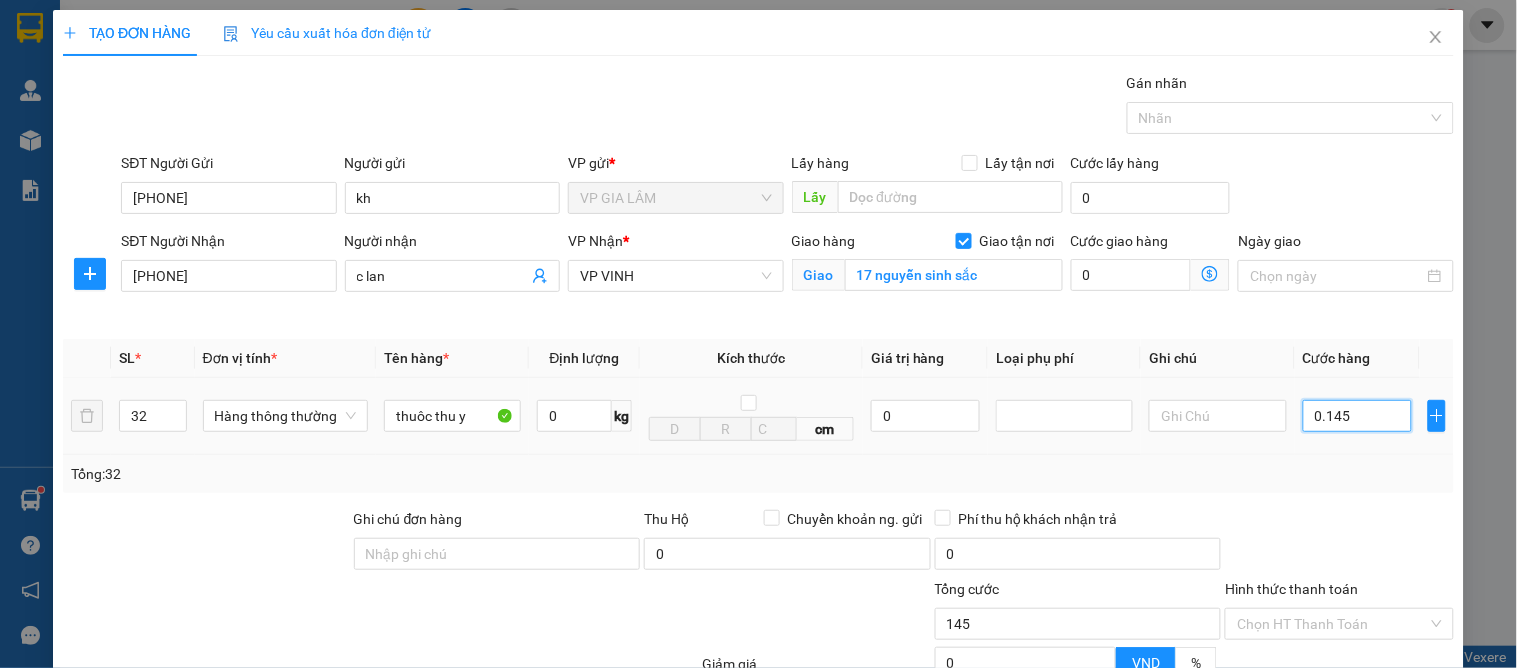 type on "1.450" 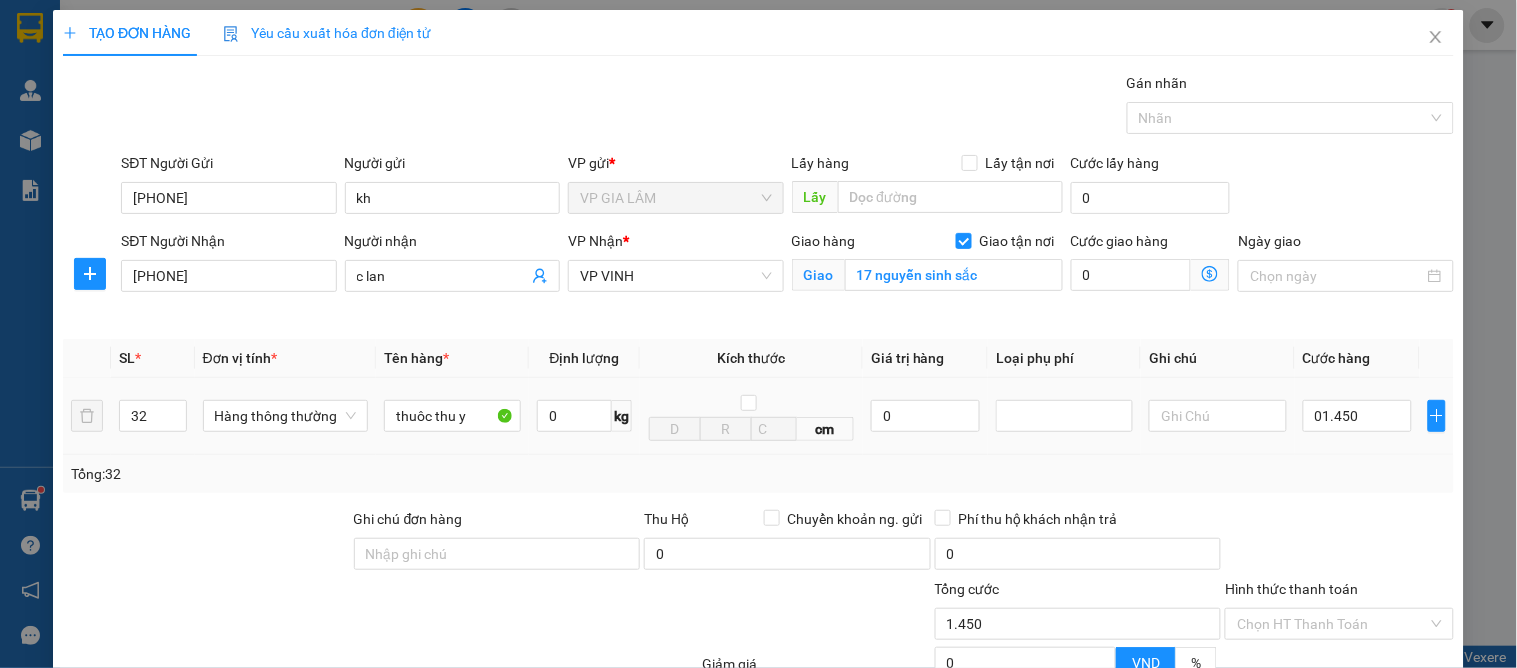 type on "1.450.000" 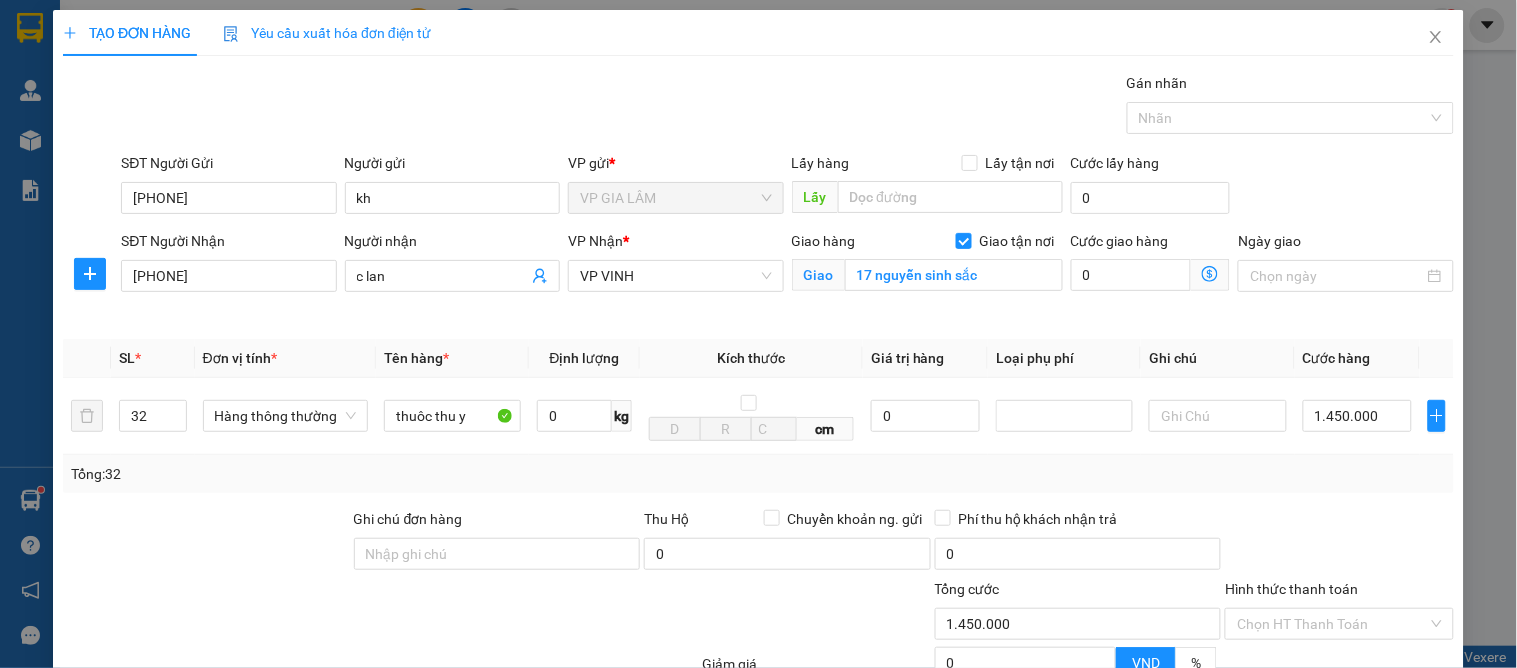 click on "Tổng:  32" at bounding box center (758, 474) 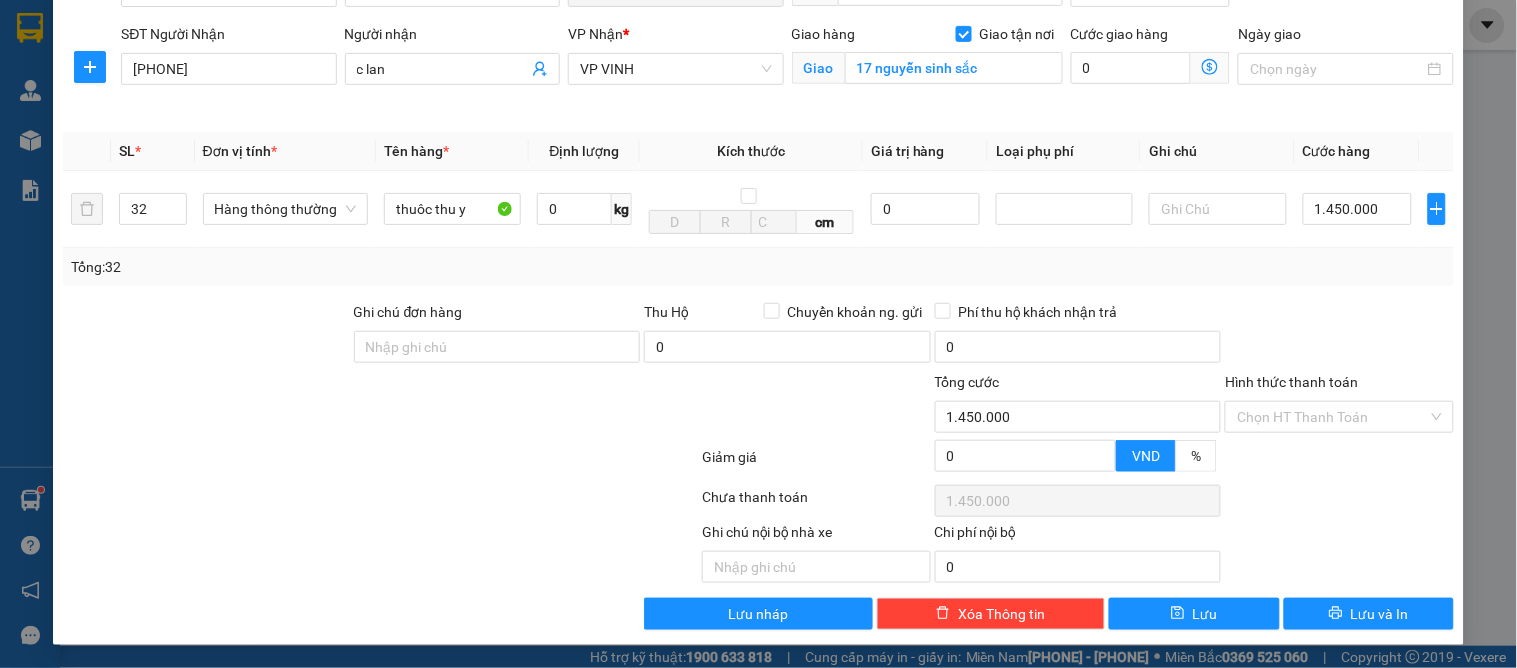 click at bounding box center (584, 406) 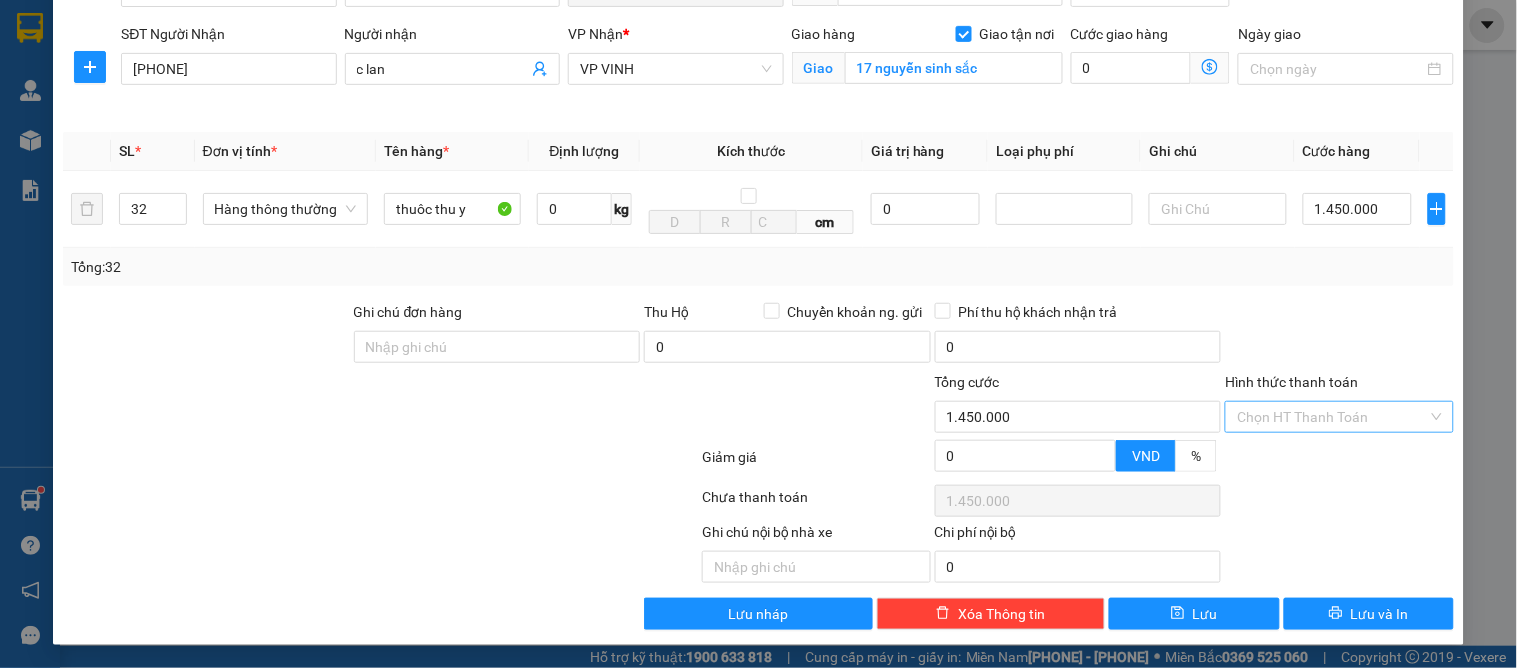 click on "Hình thức thanh toán" at bounding box center [1332, 417] 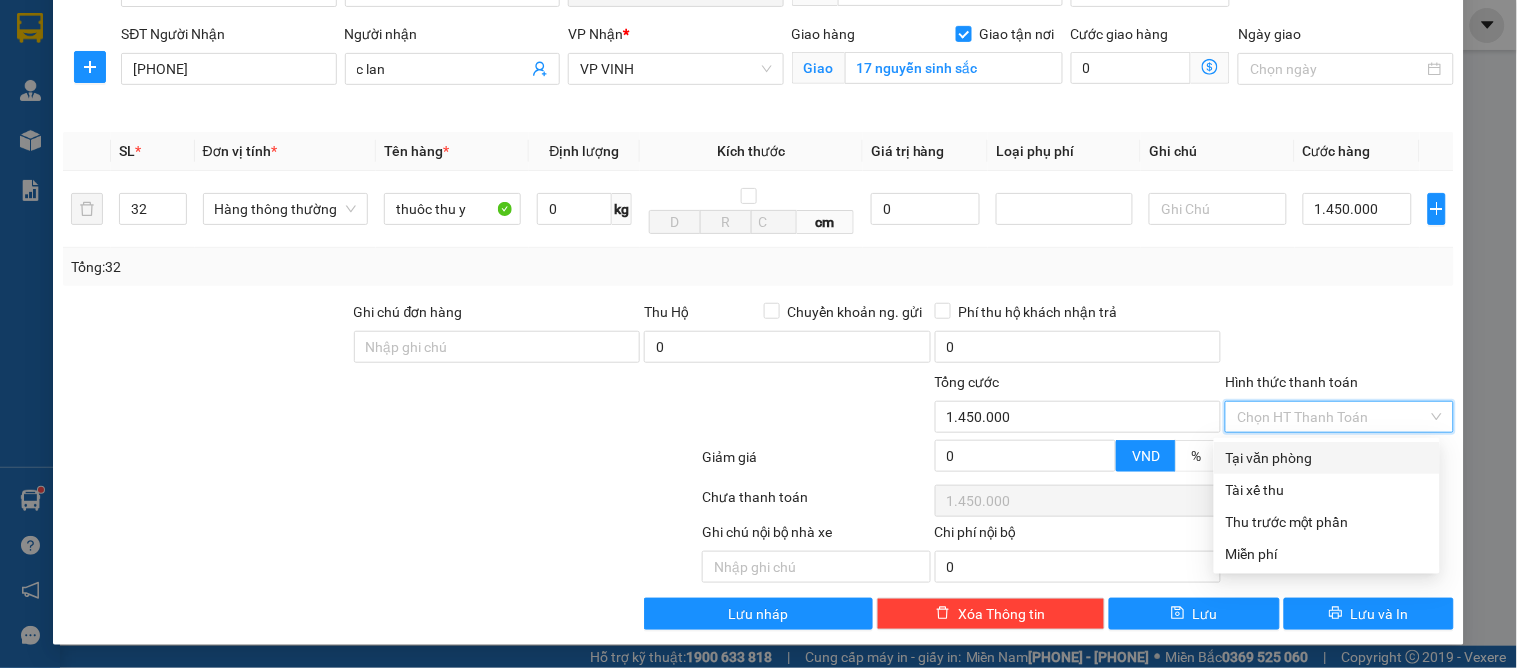 click on "Tại văn phòng" at bounding box center (1327, 458) 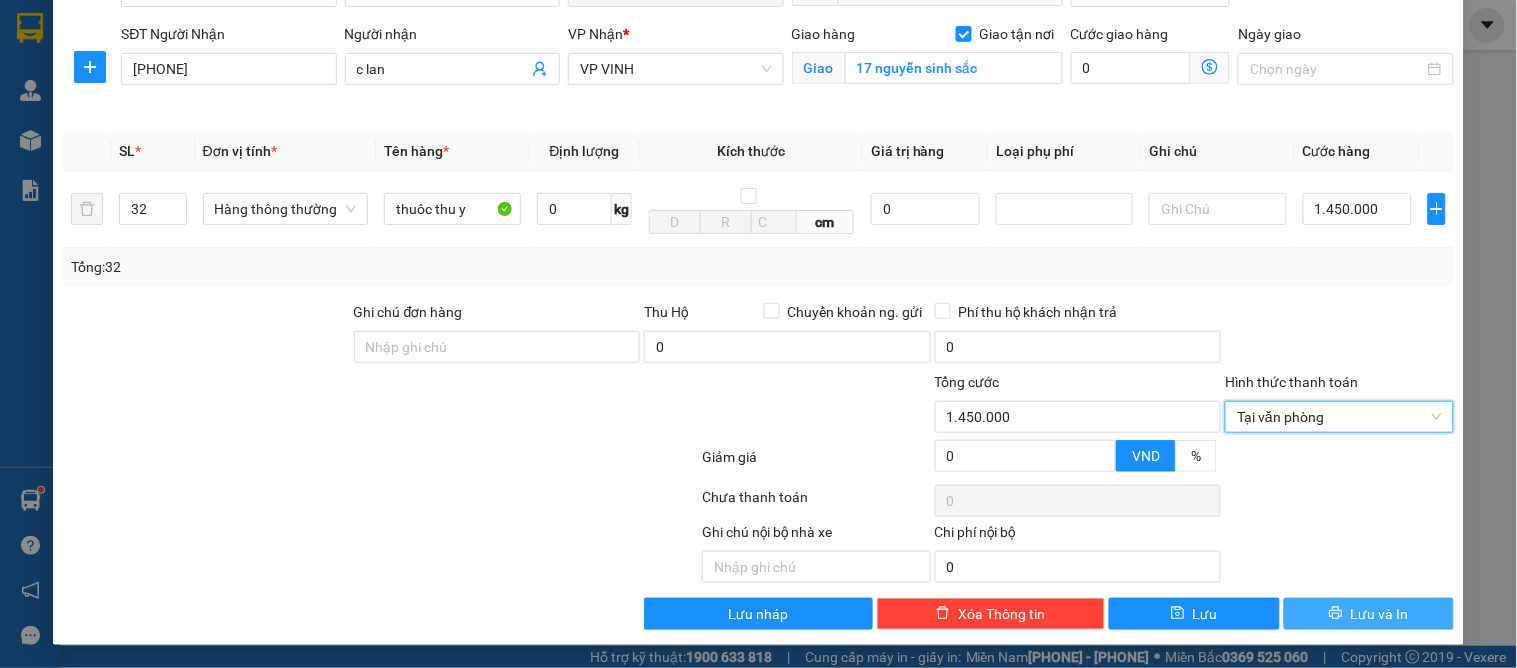 click on "Lưu và In" at bounding box center [1380, 614] 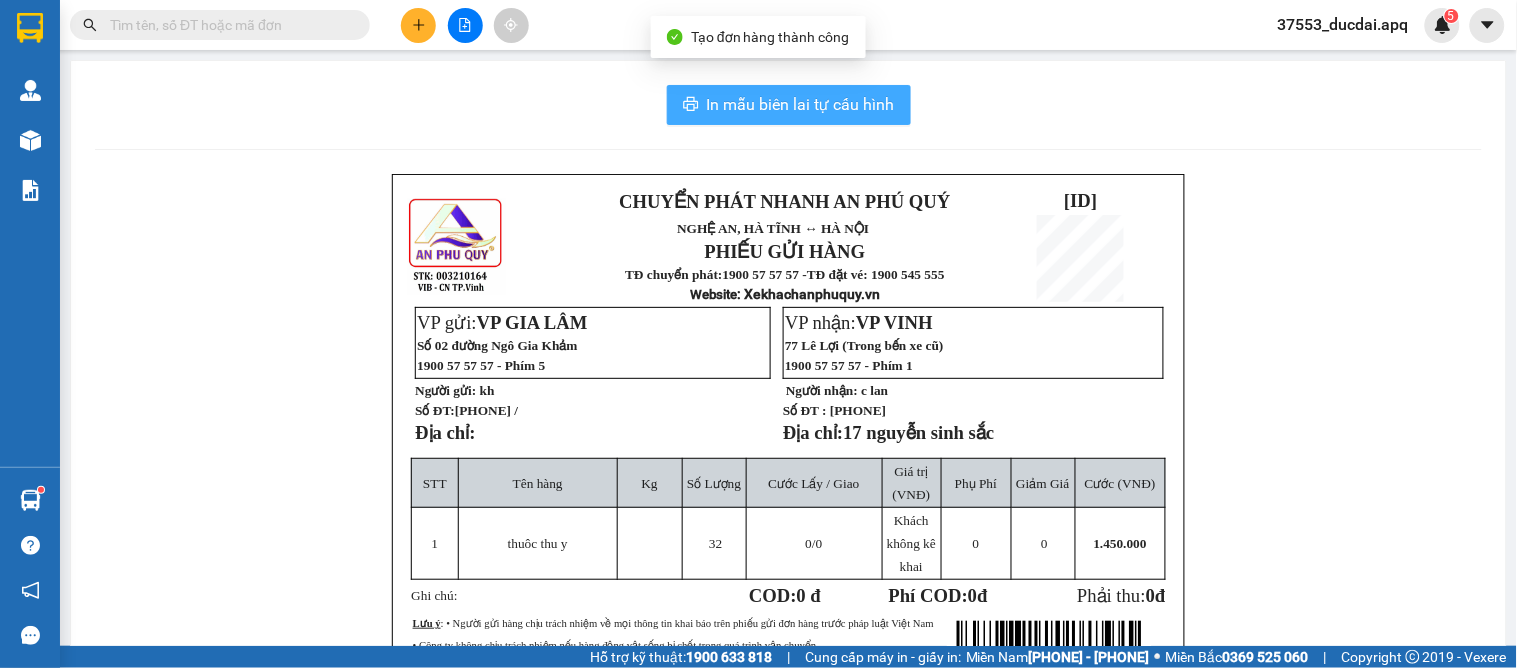 click on "In mẫu biên lai tự cấu hình" at bounding box center (801, 104) 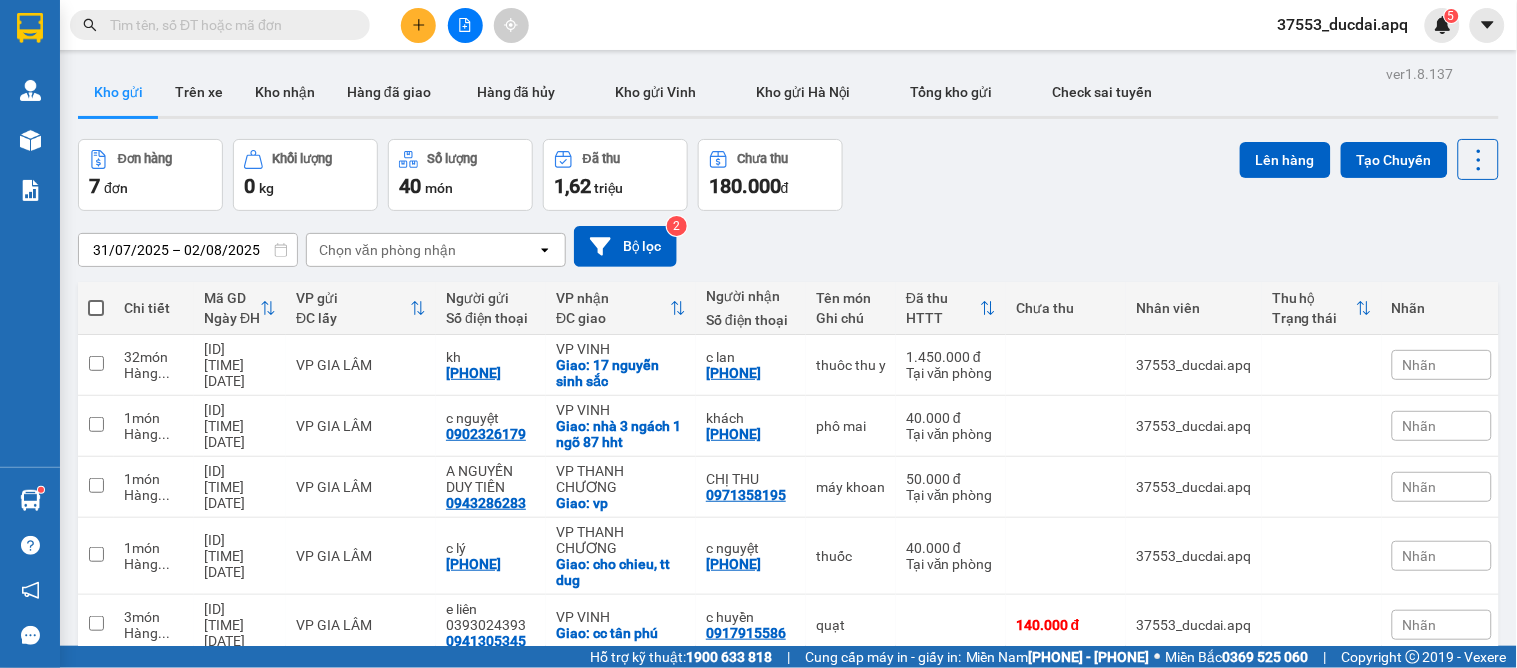 click on "Đơn hàng 7 đơn Khối lượng 0 kg Số lượng 40 món Đã thu 1,62   triệu Chưa thu 180.000  đ Lên hàng Tạo Chuyến" at bounding box center (788, 175) 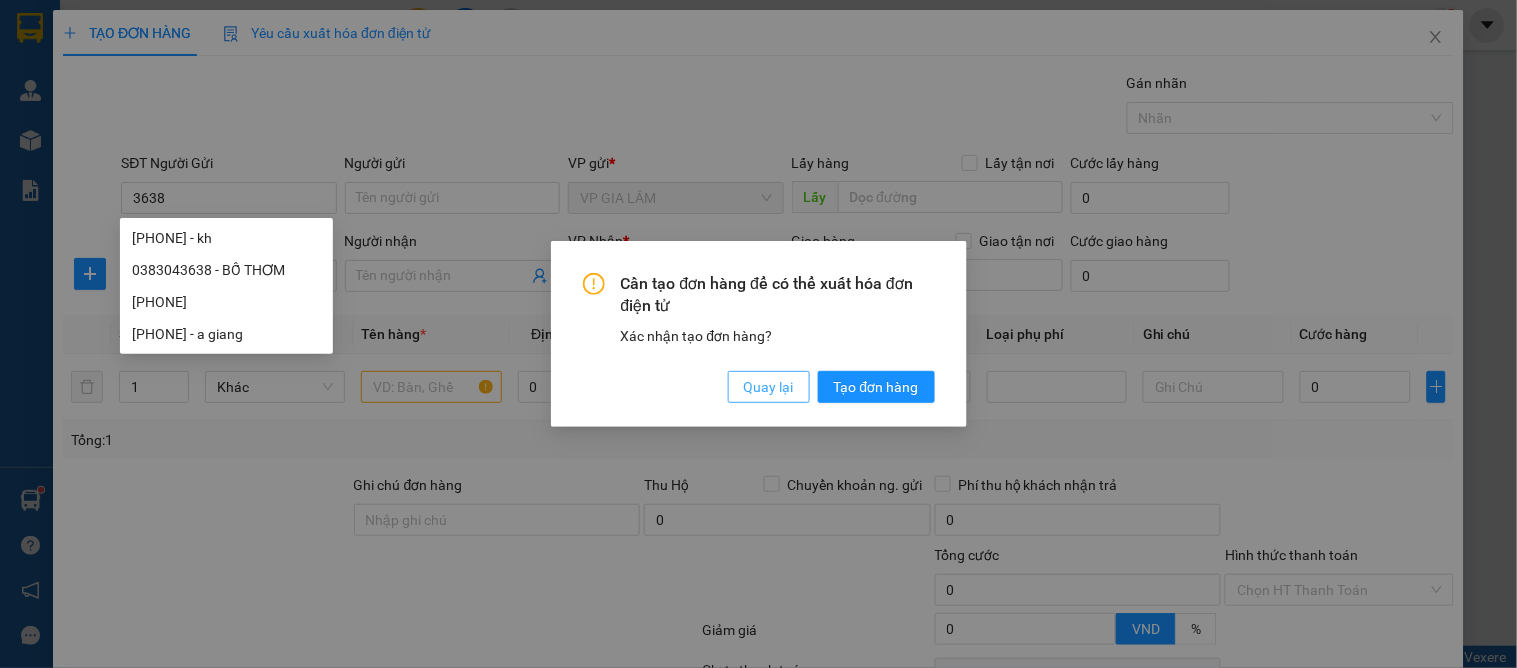 click on "Quay lại" at bounding box center (769, 387) 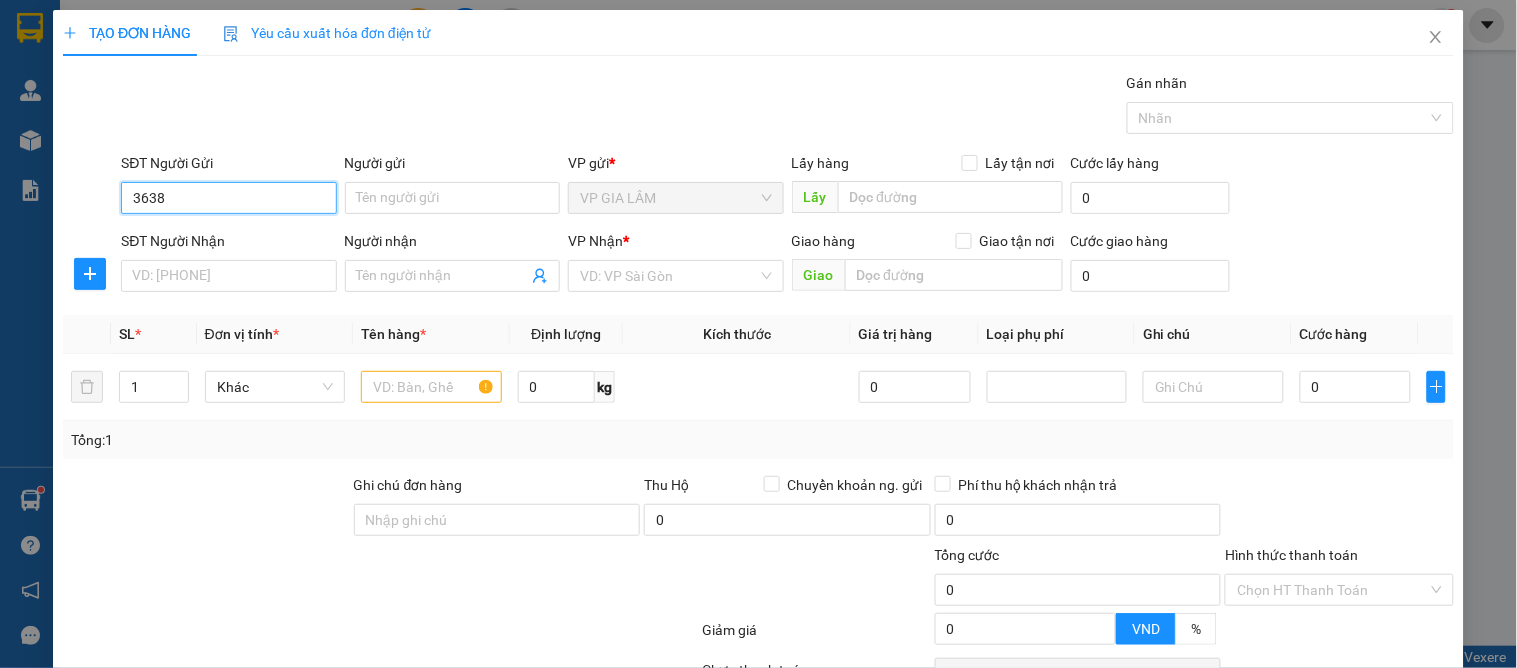 click on "3638" at bounding box center (228, 198) 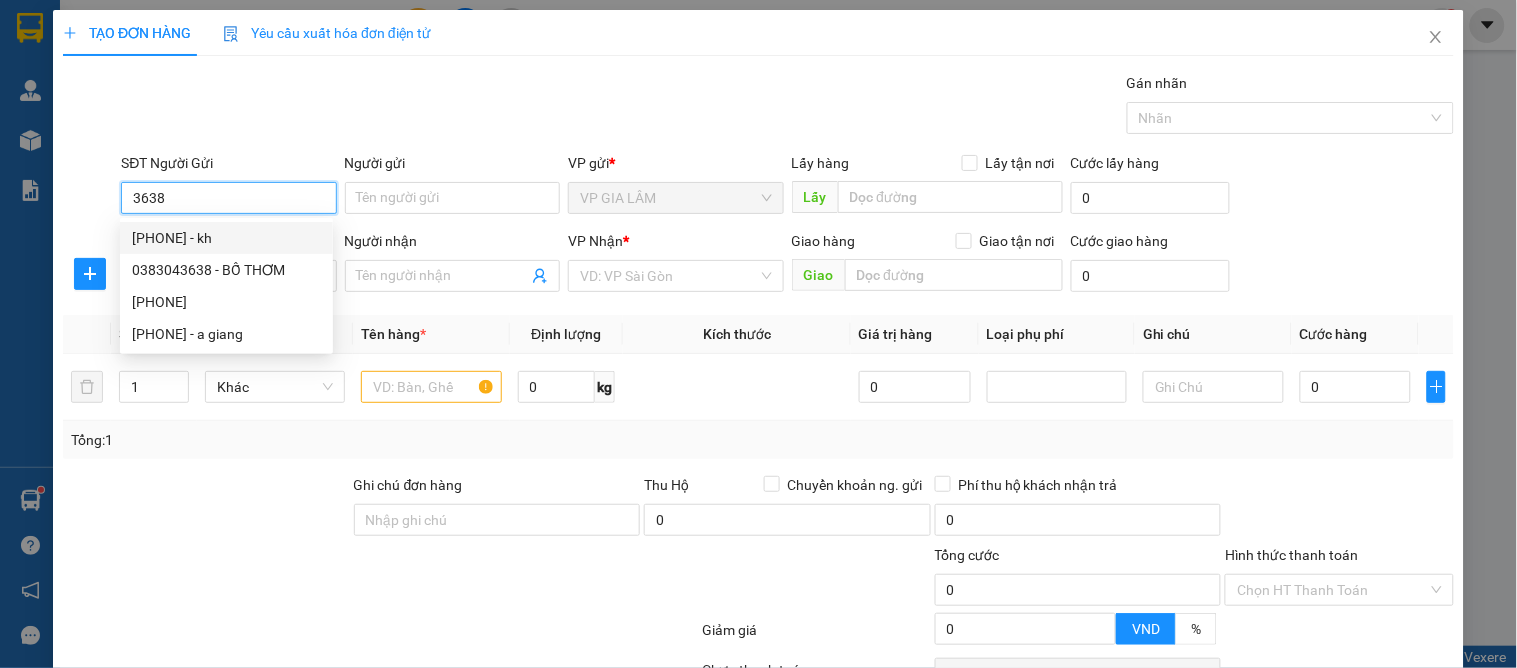 click on "0976813638 - kh" at bounding box center [226, 238] 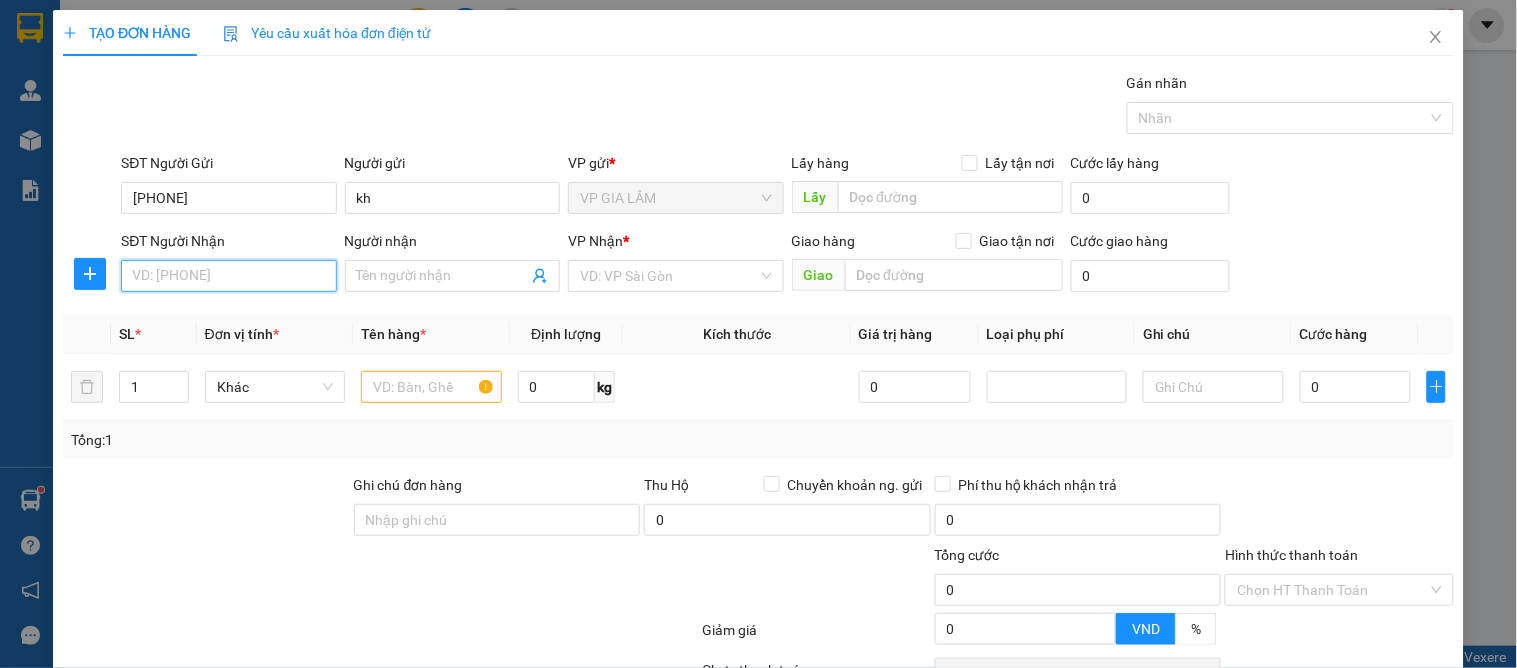 drag, startPoint x: 195, startPoint y: 266, endPoint x: 205, endPoint y: 280, distance: 17.20465 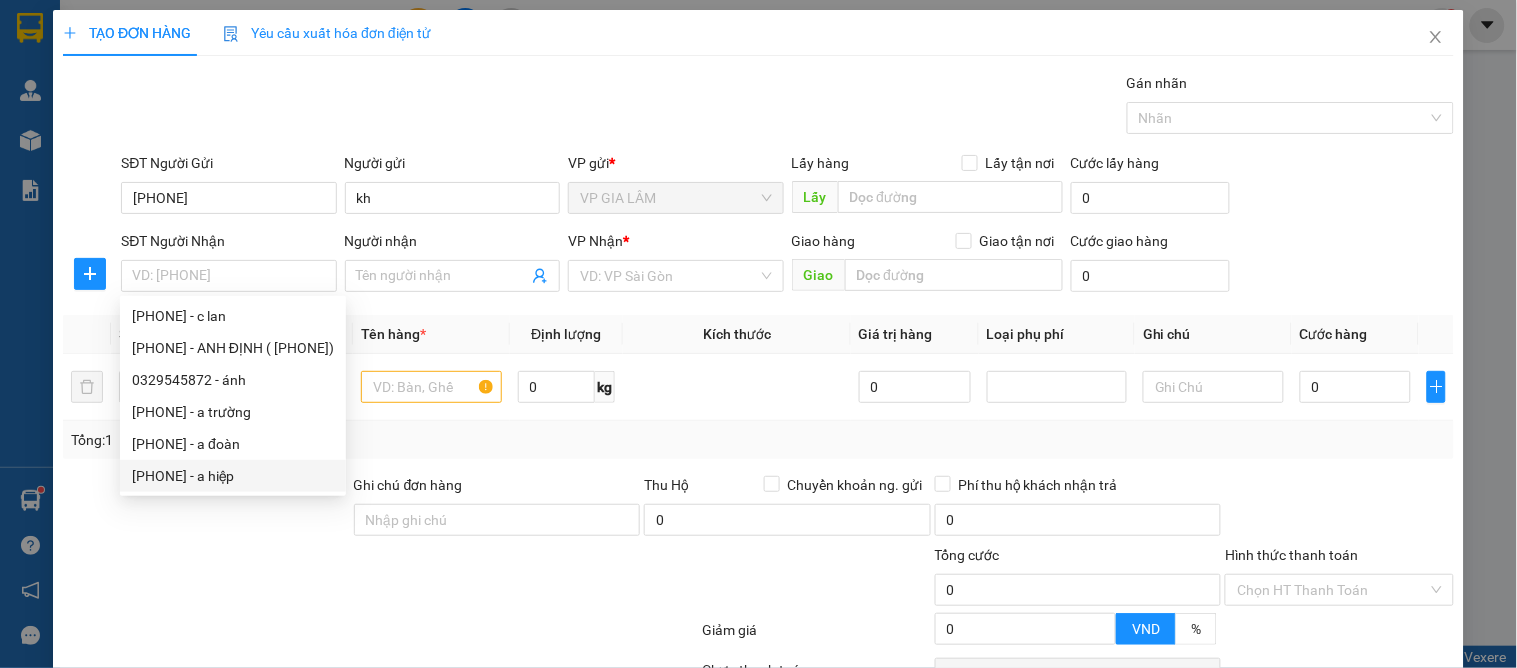 click at bounding box center (206, 509) 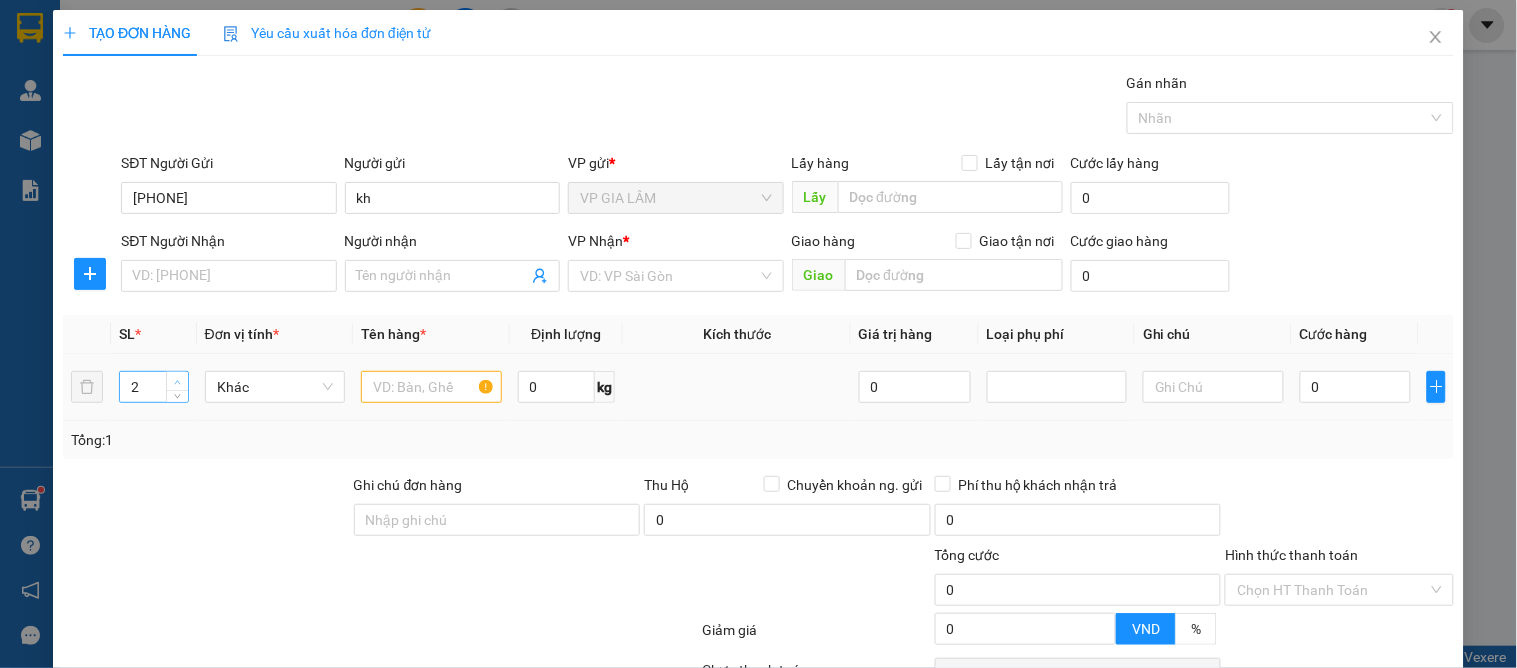 click 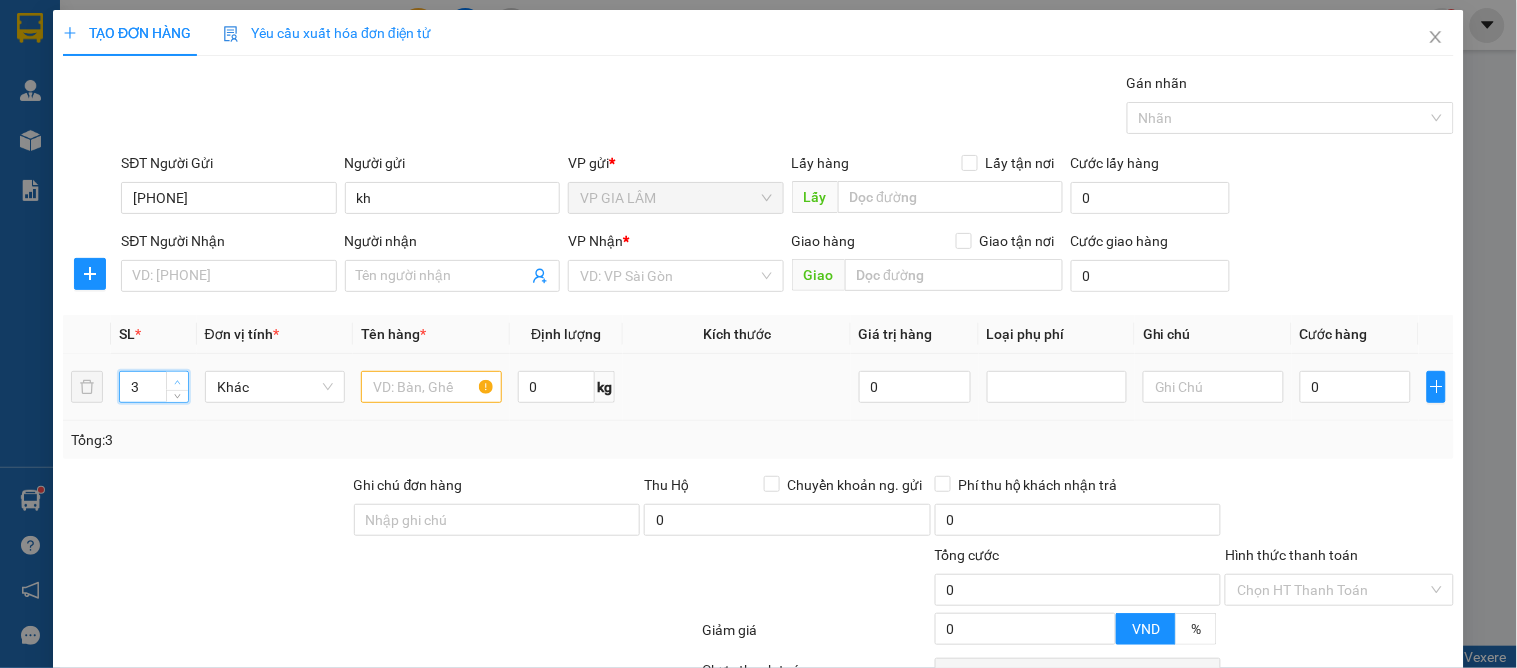 click 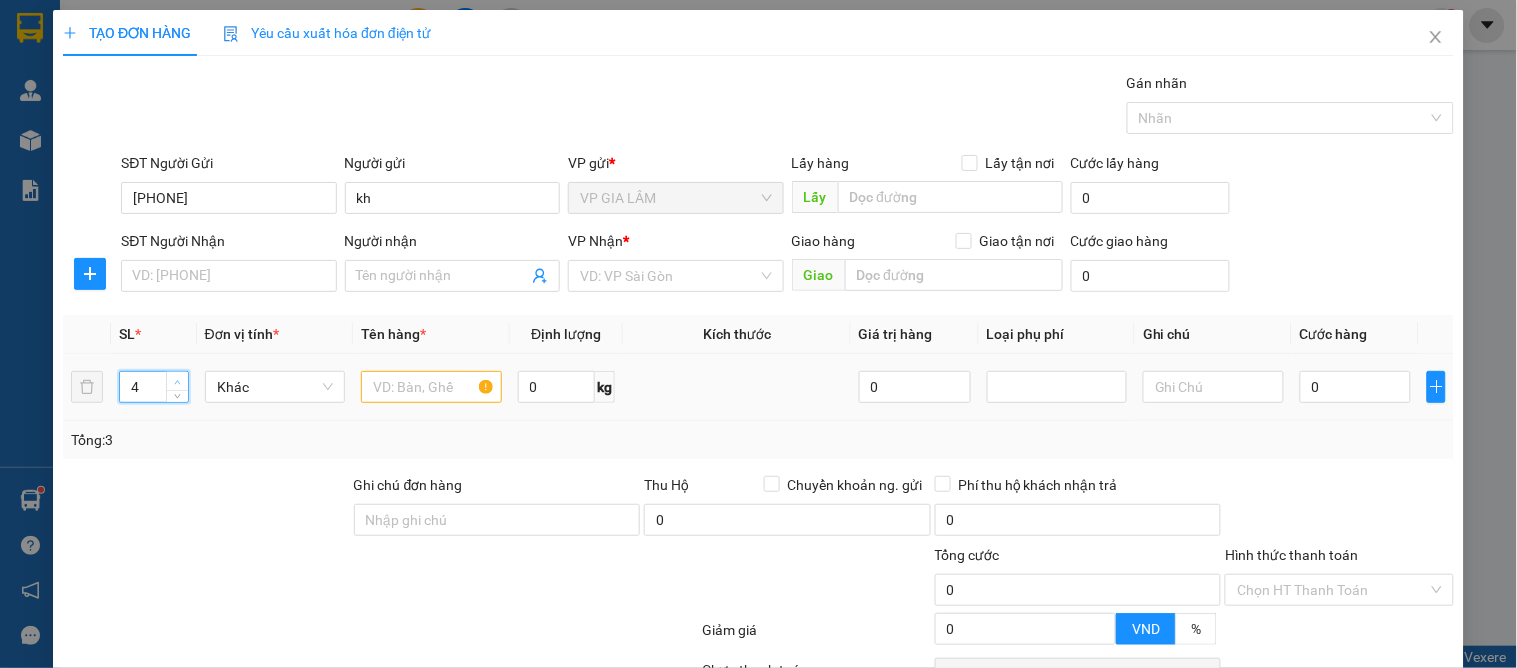 click 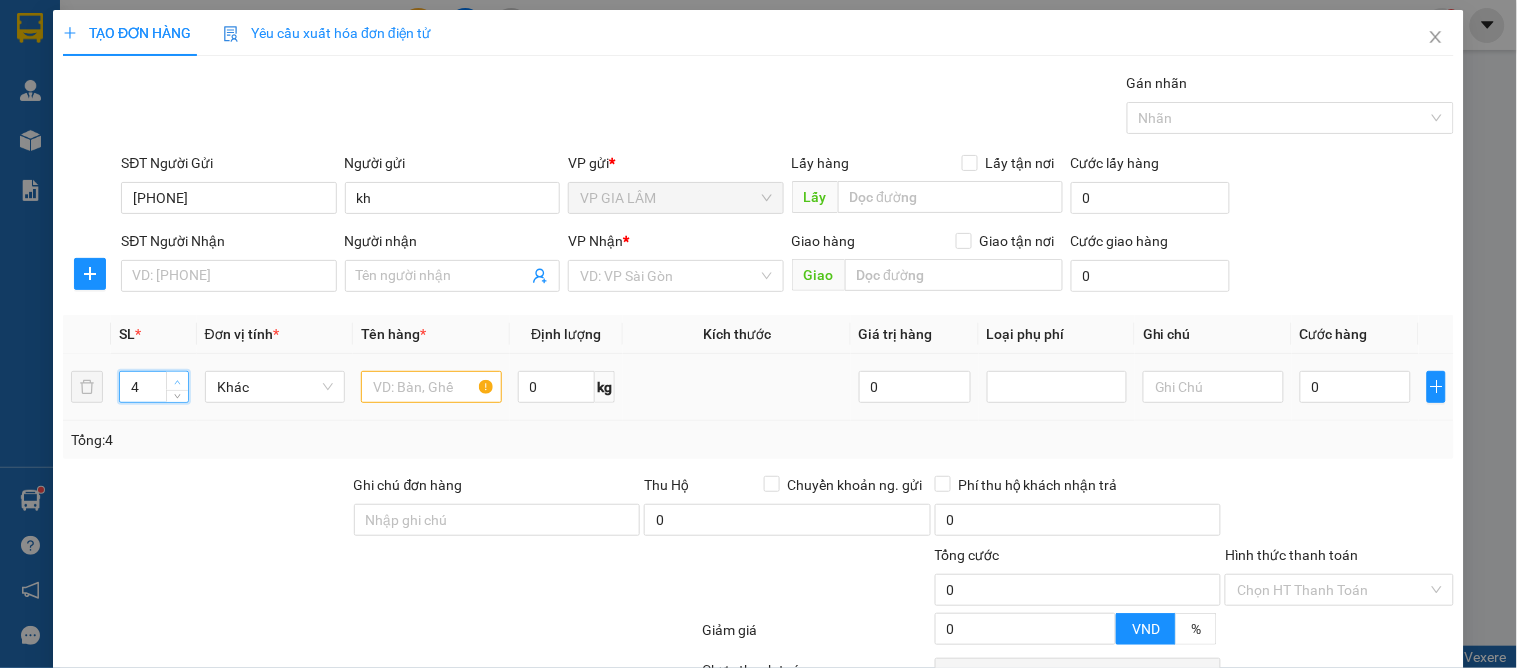type on "5" 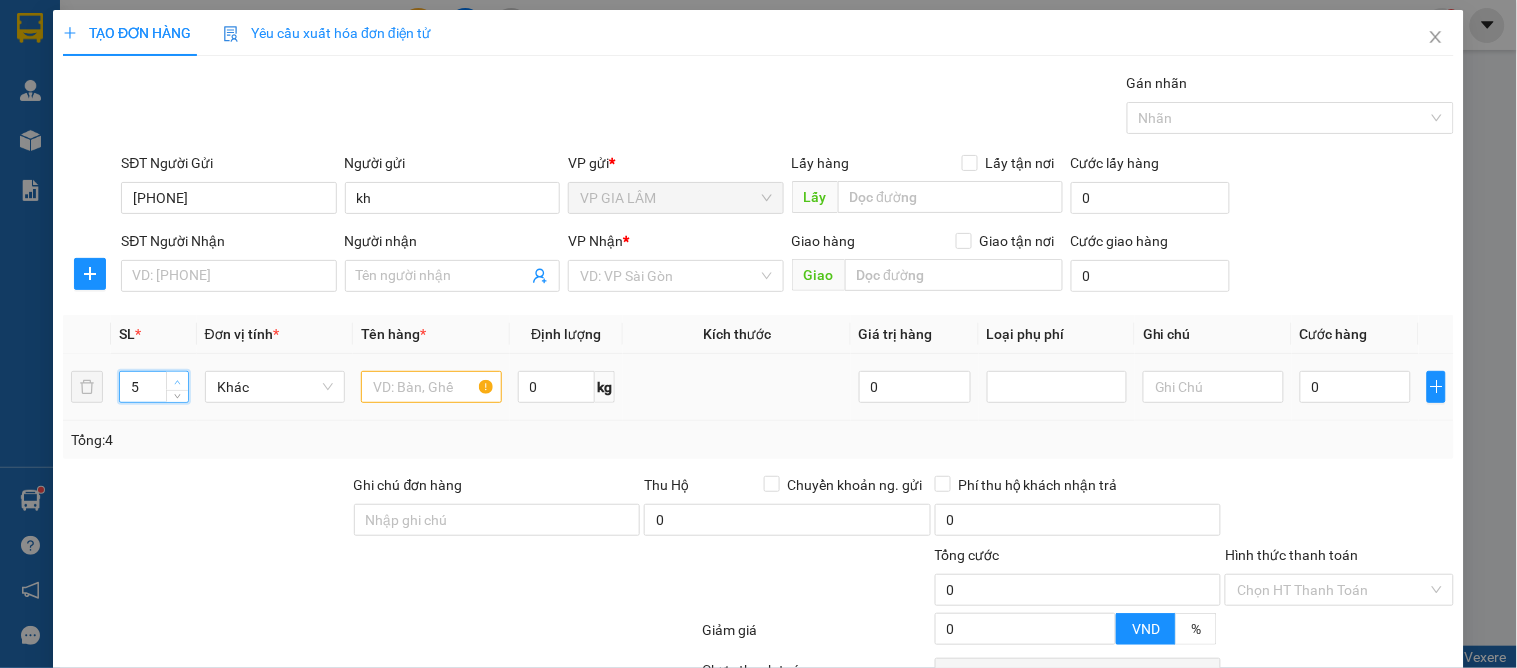 click 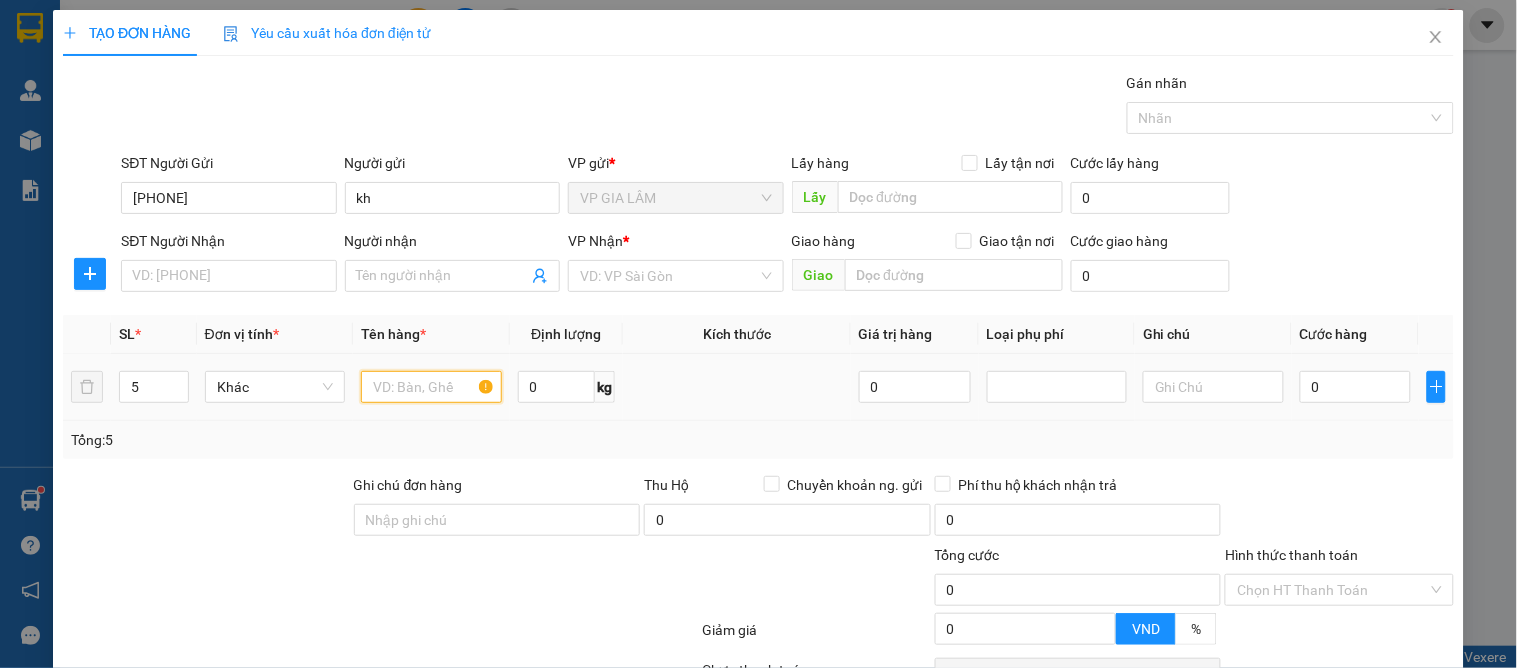click at bounding box center (431, 387) 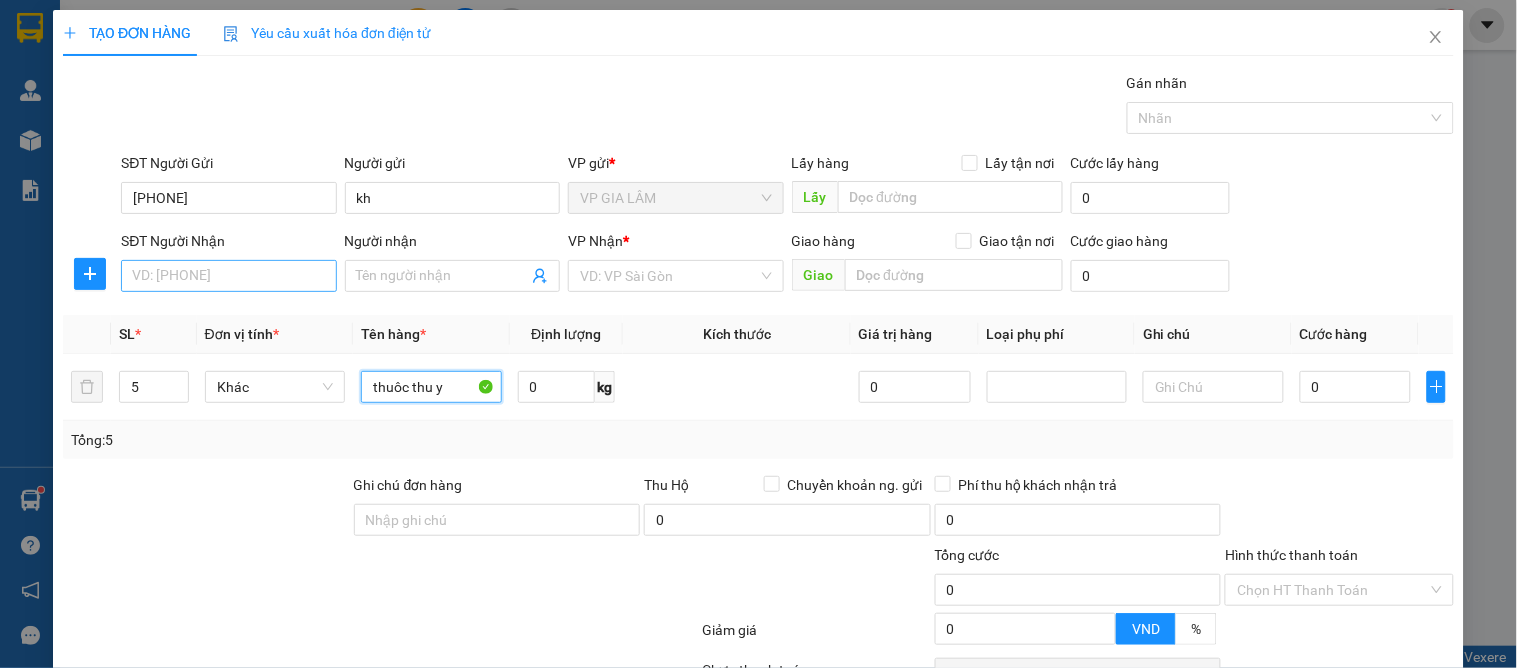 type on "thuôc thu y" 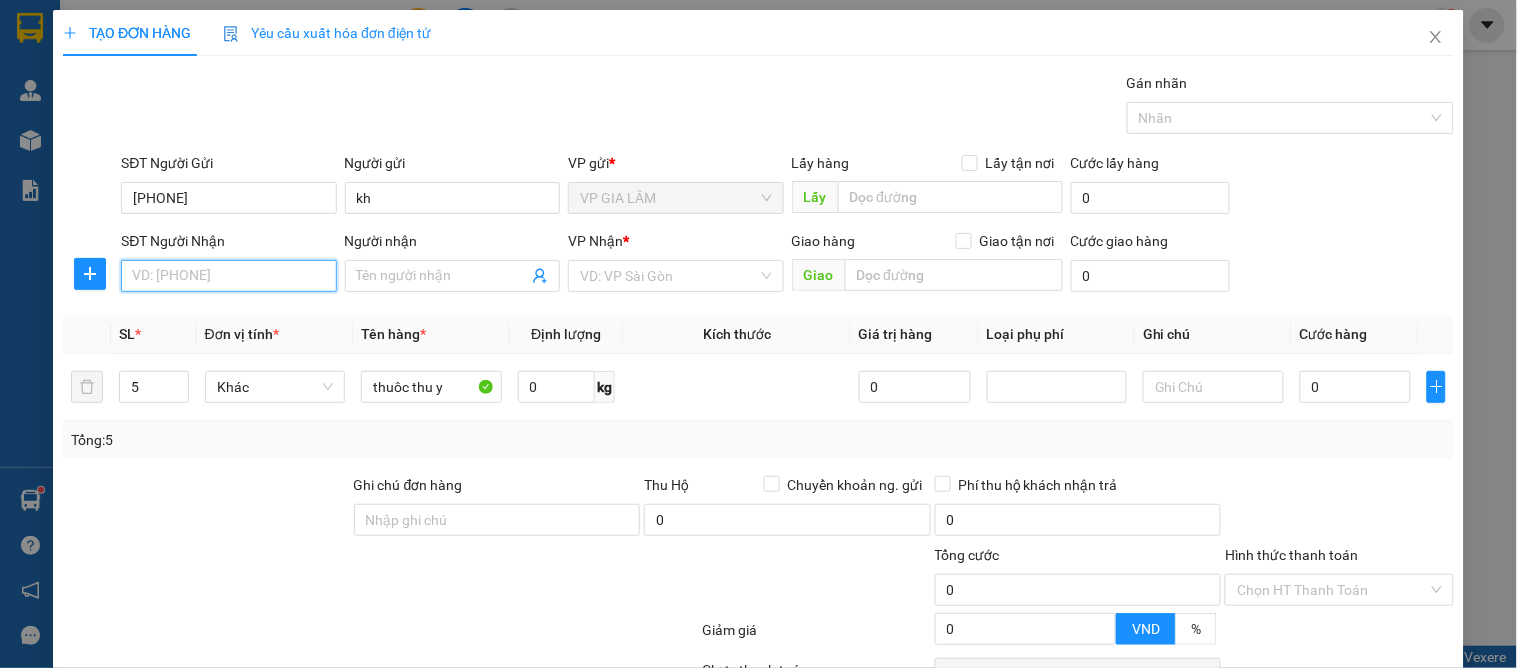 click on "SĐT Người Nhận" at bounding box center [228, 276] 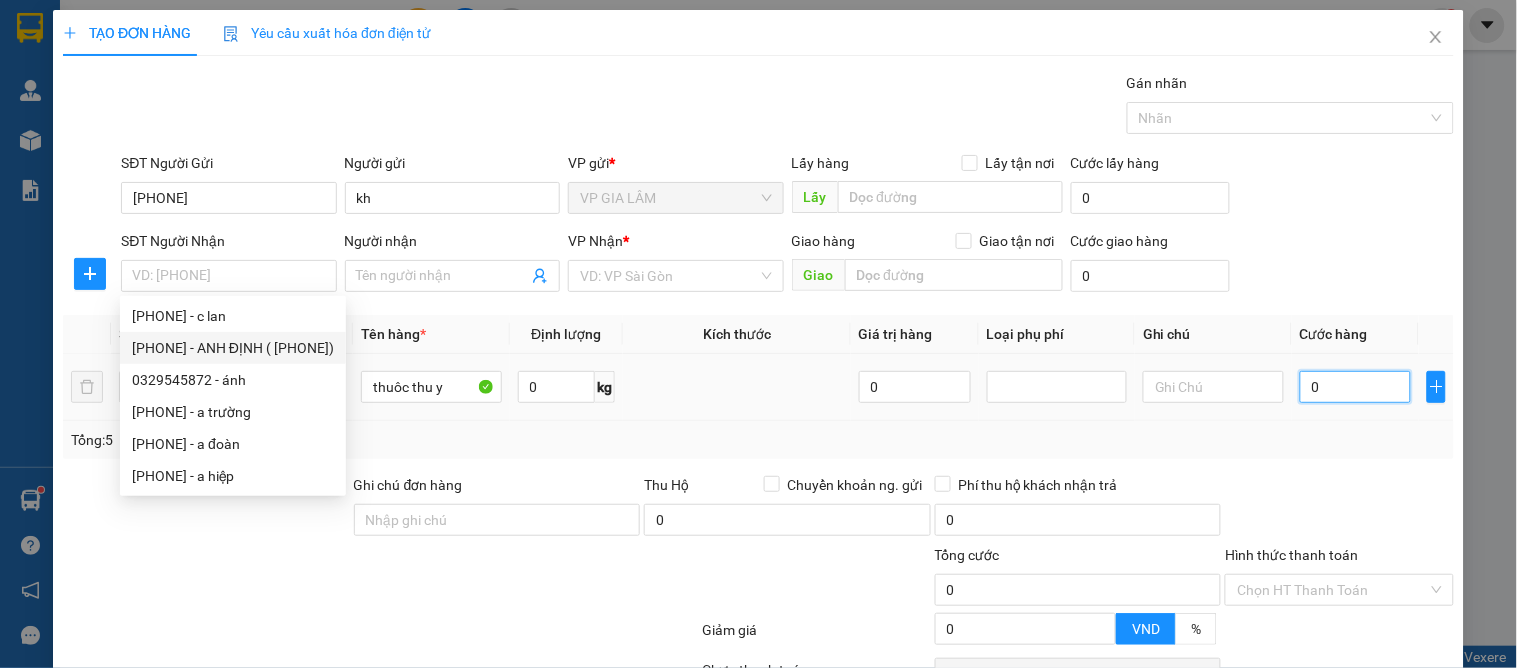 click on "0" at bounding box center [1356, 387] 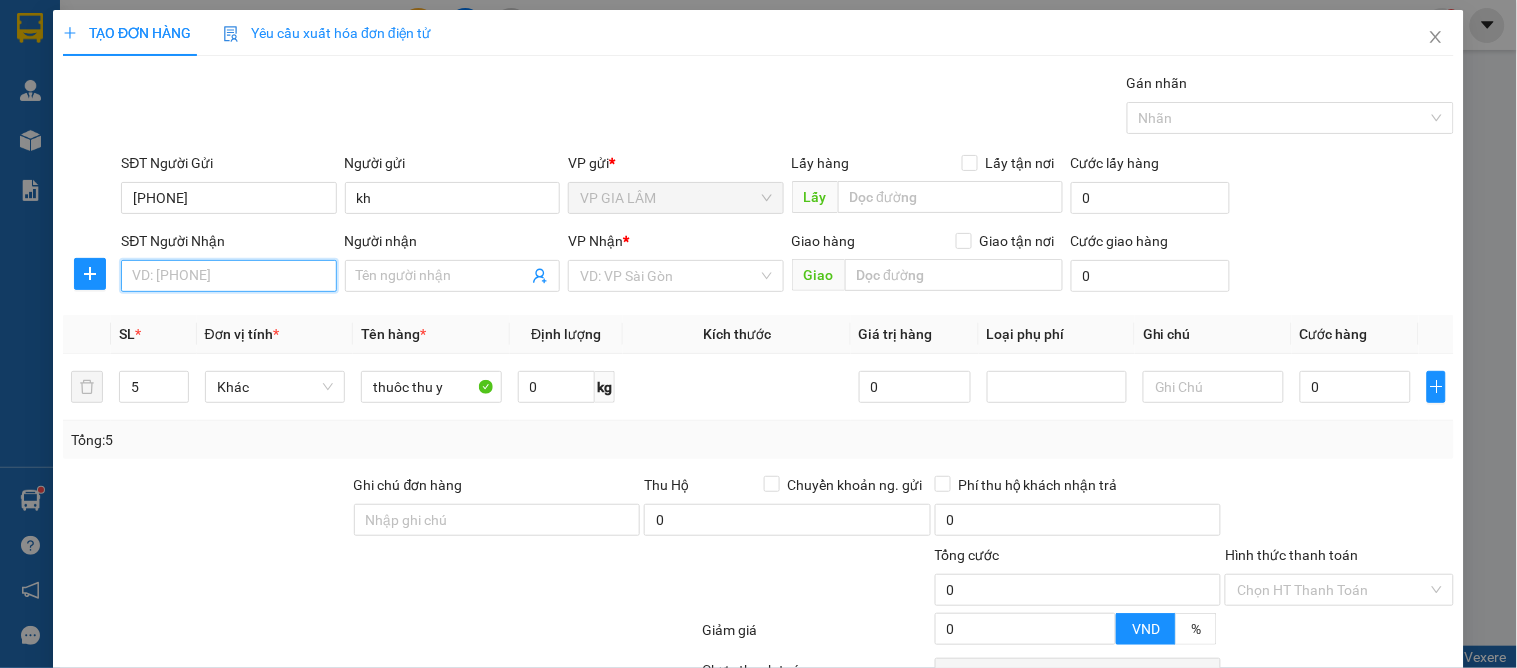 click on "SĐT Người Nhận" at bounding box center (228, 276) 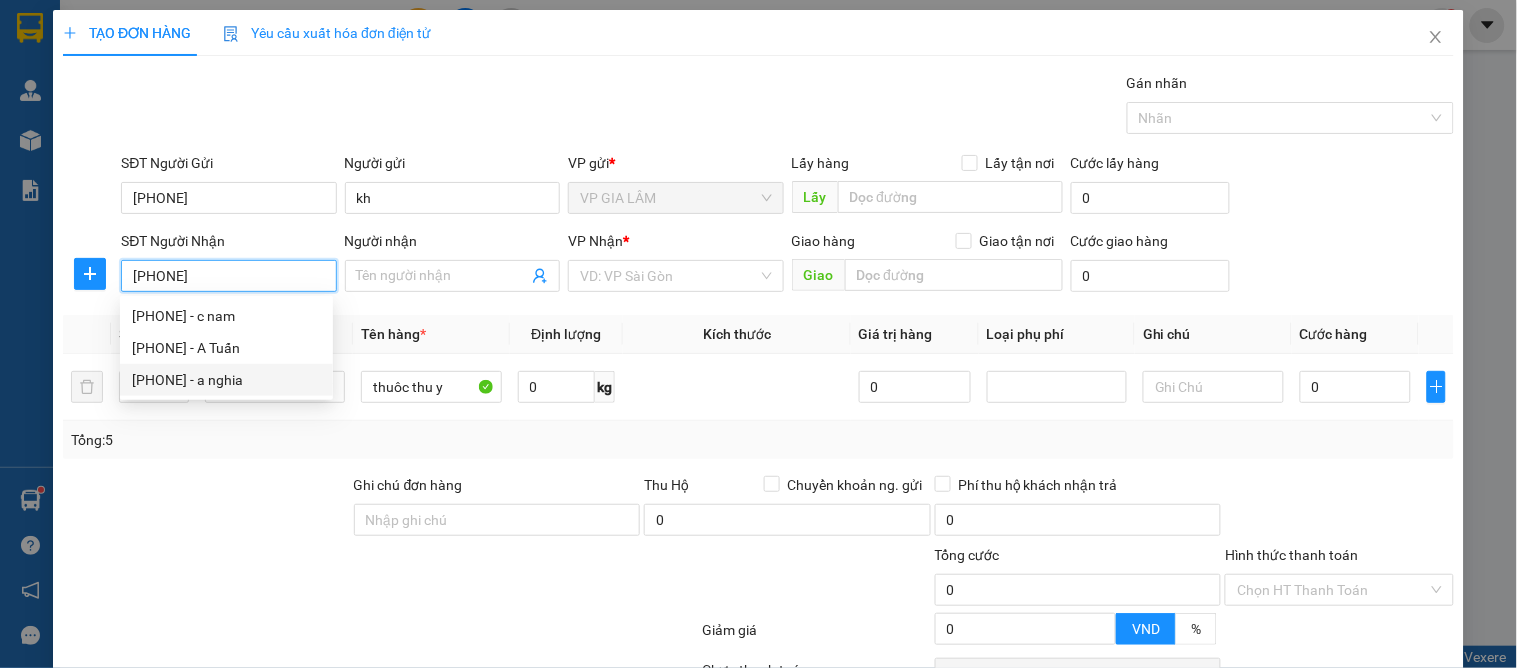 click on "0984910131 - a nghia" at bounding box center [226, 380] 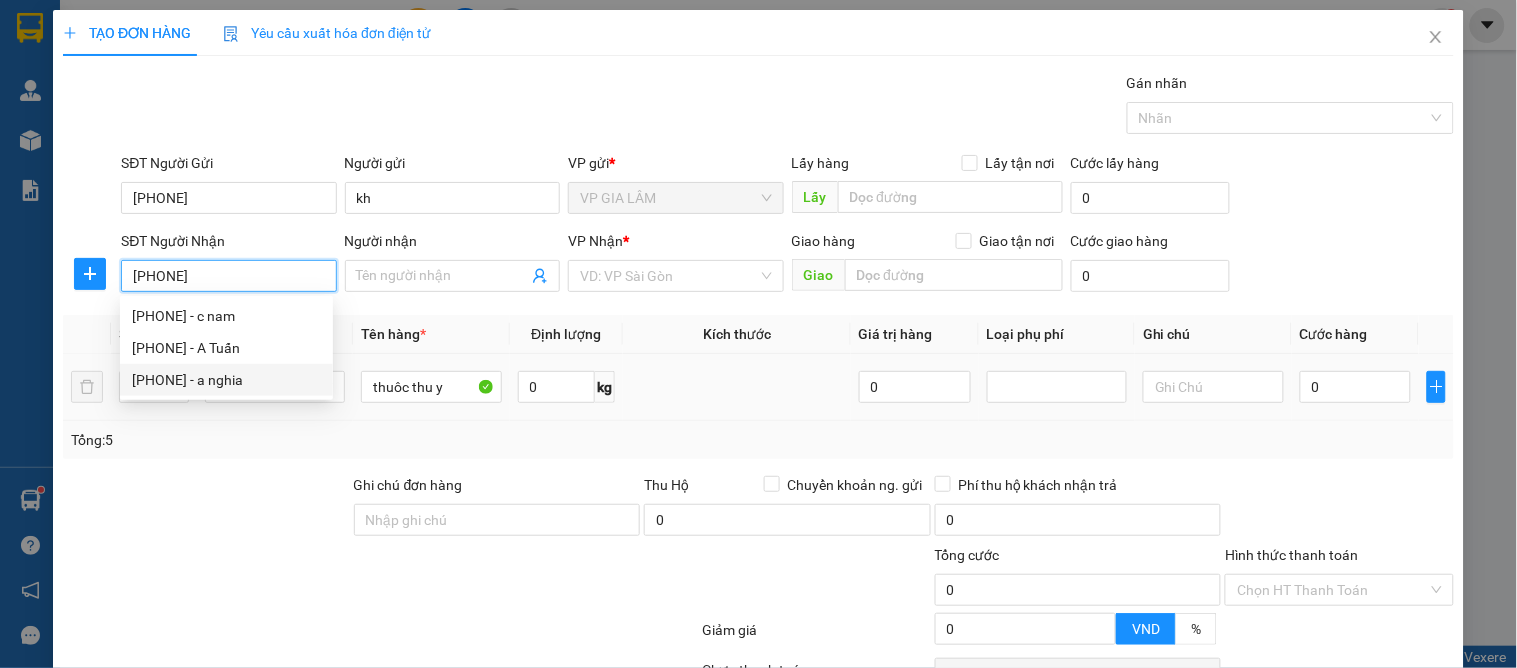type on "0984910131" 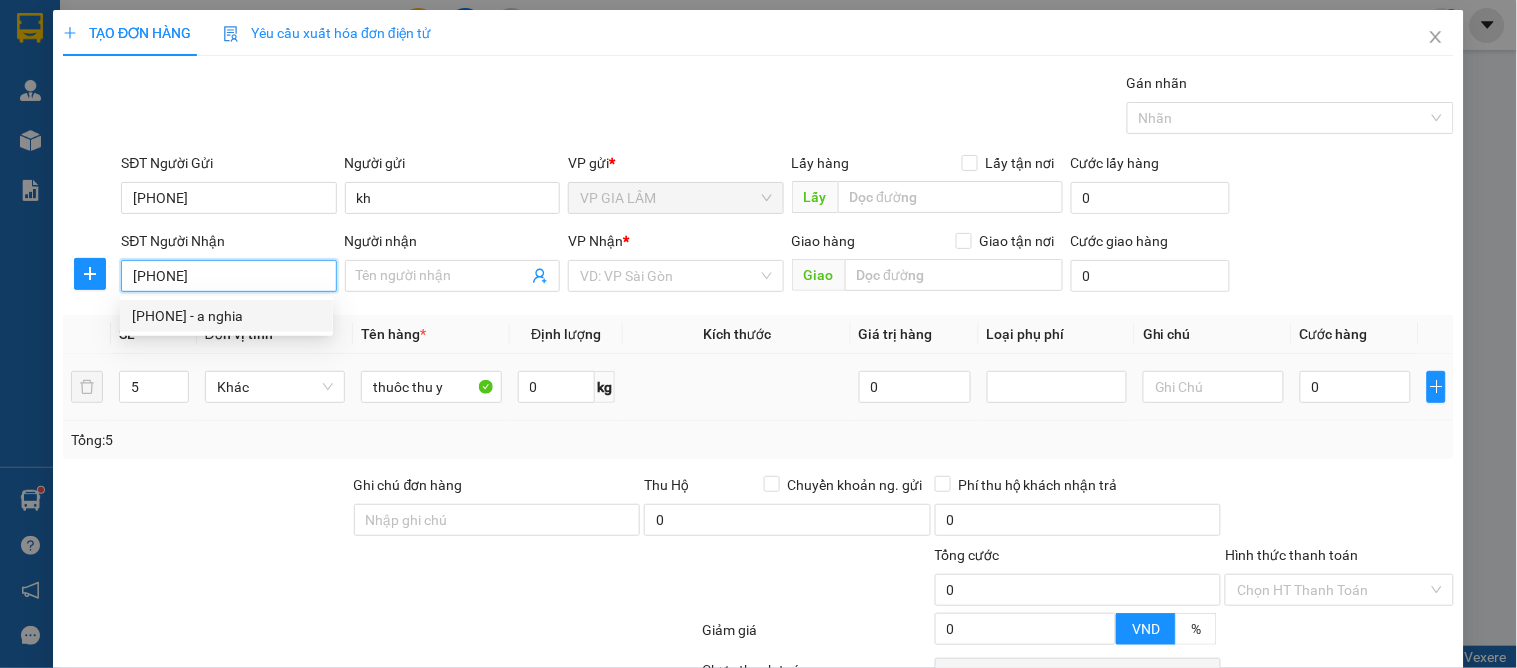 type on "a nghia" 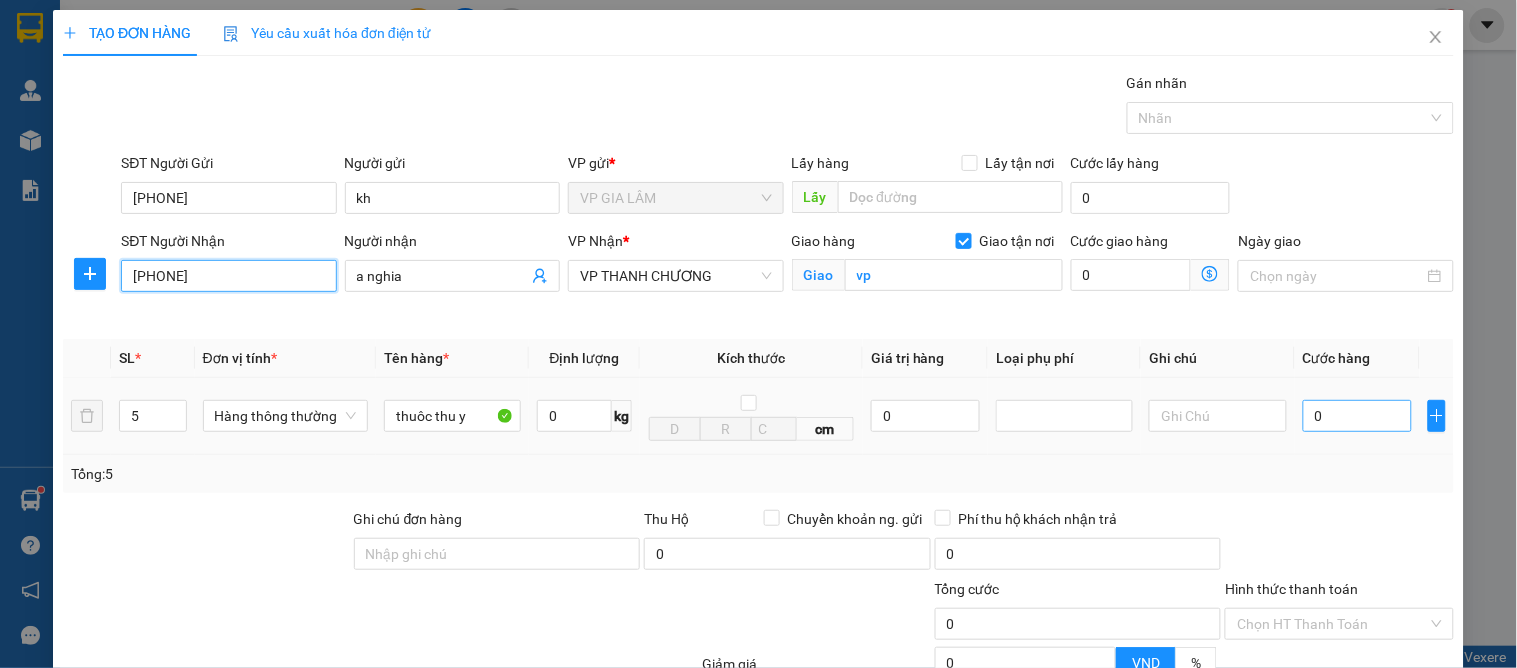 type on "0984910131" 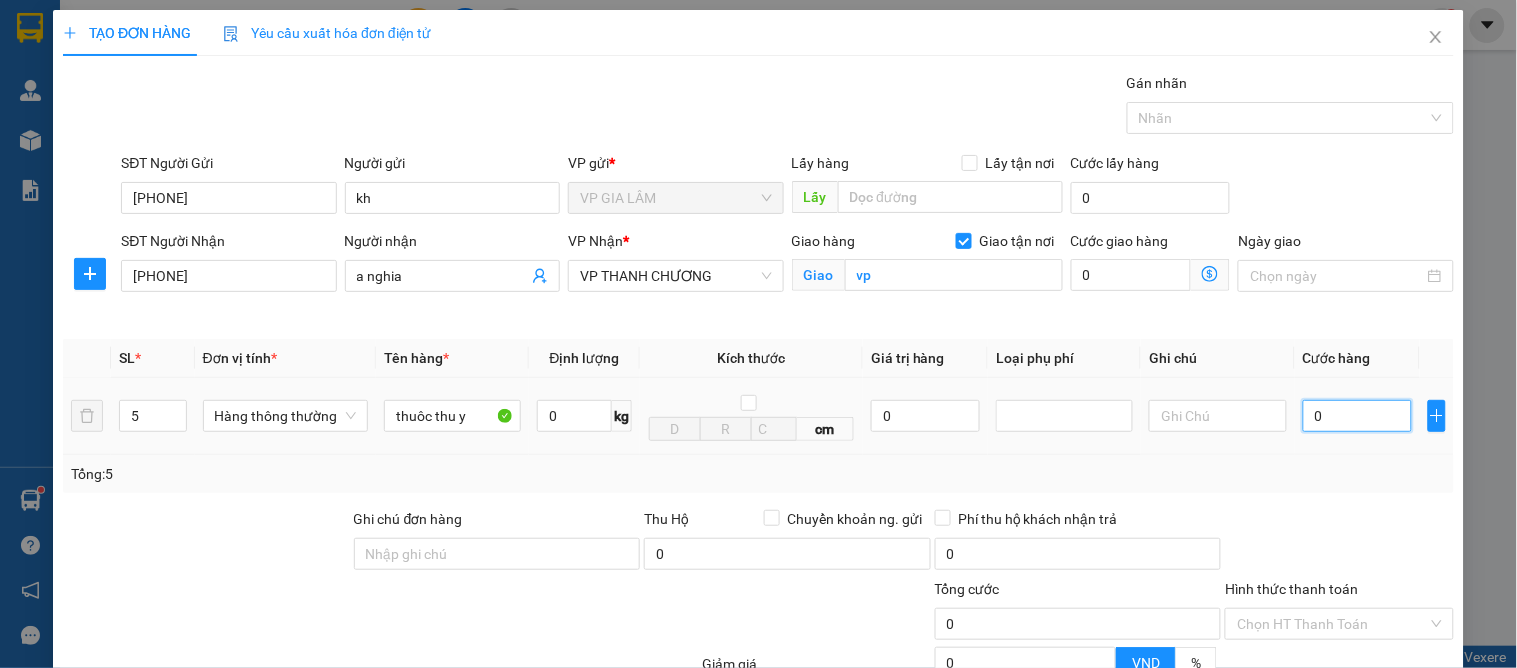 click on "0" at bounding box center [1357, 416] 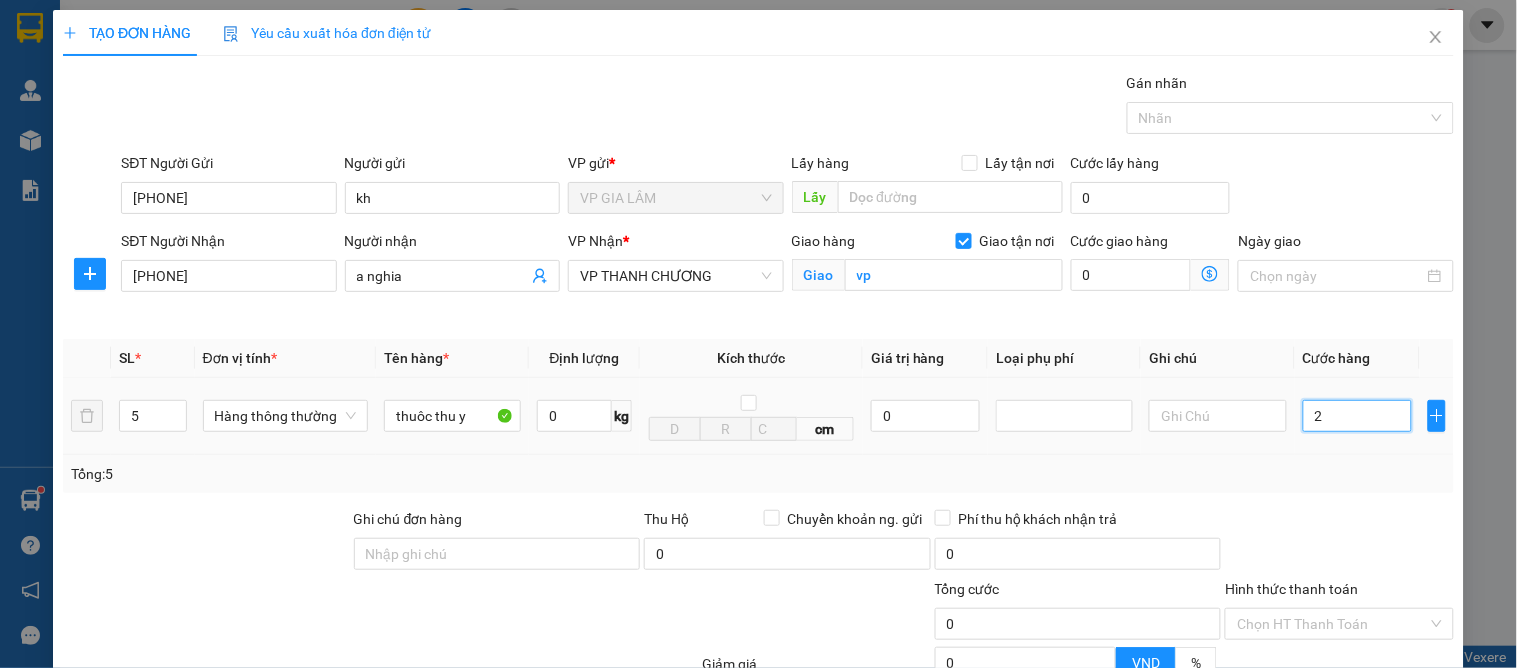 type on "2" 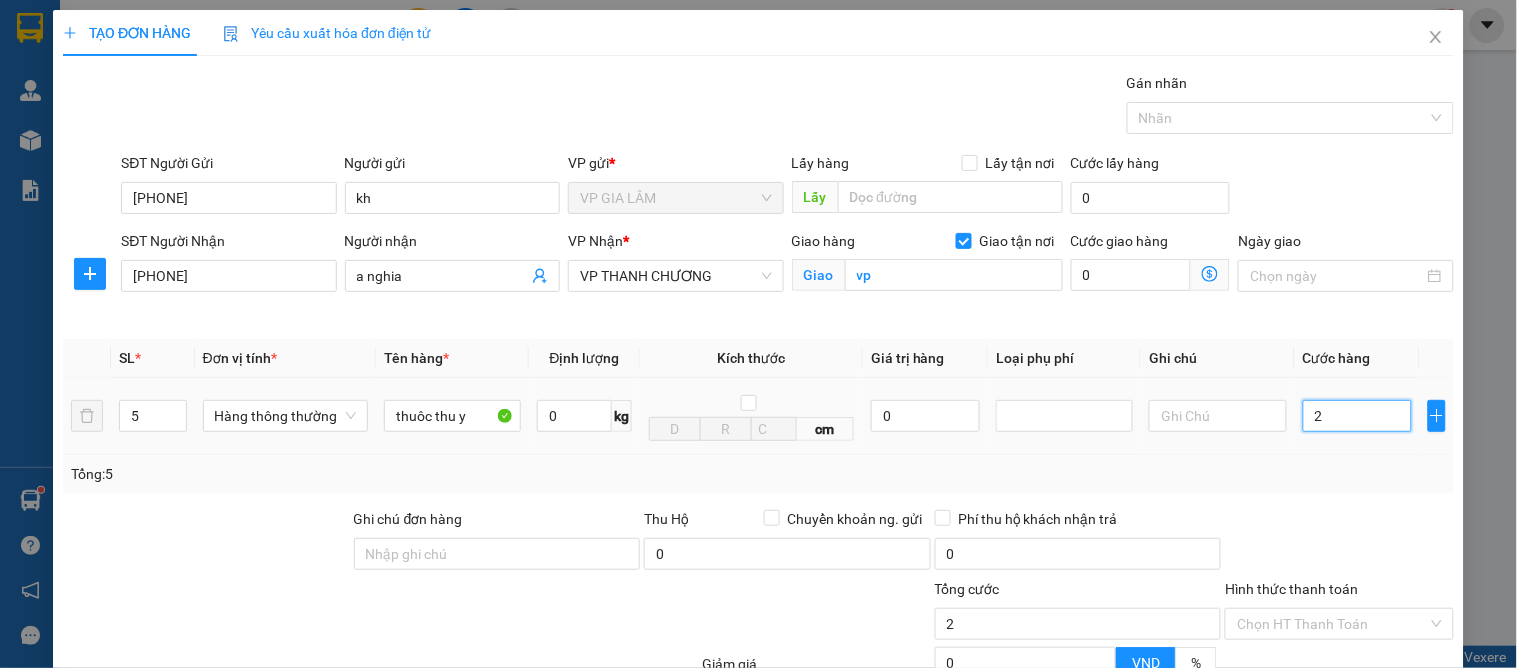 type on "25" 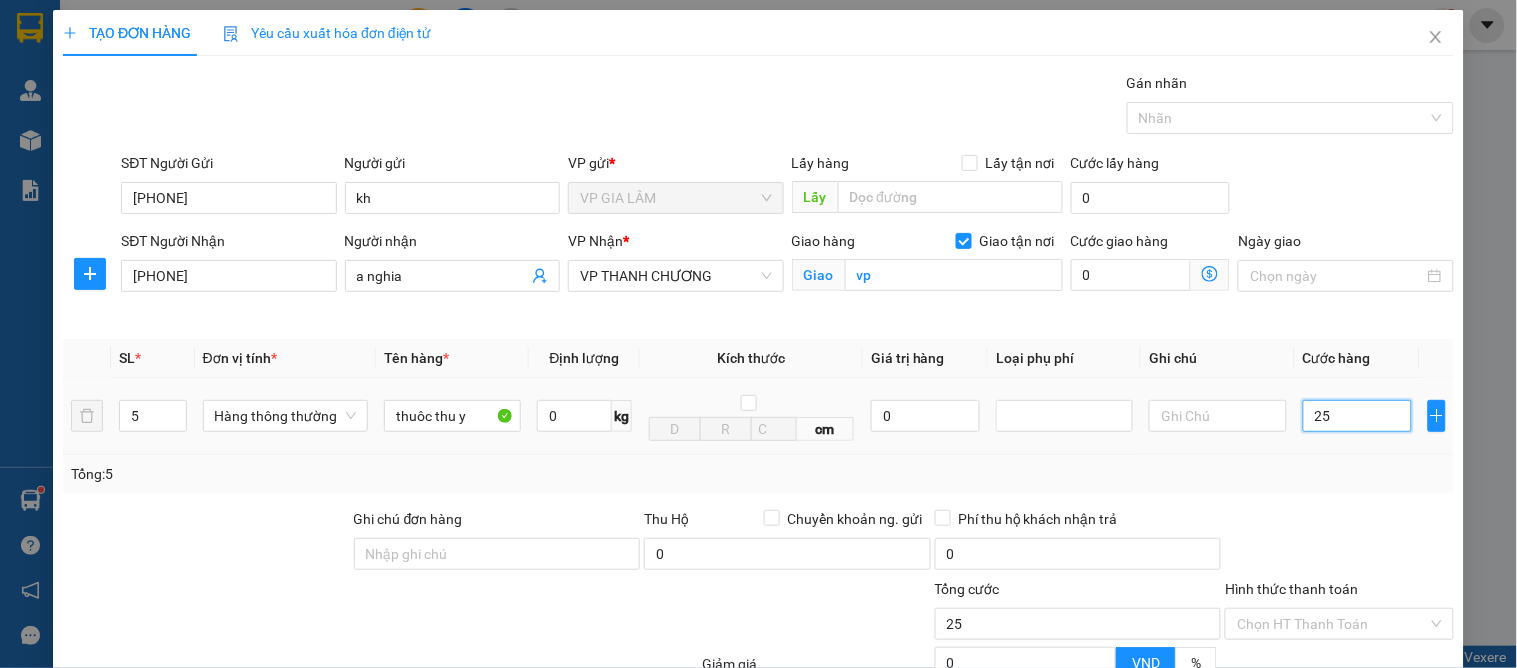 type on "250" 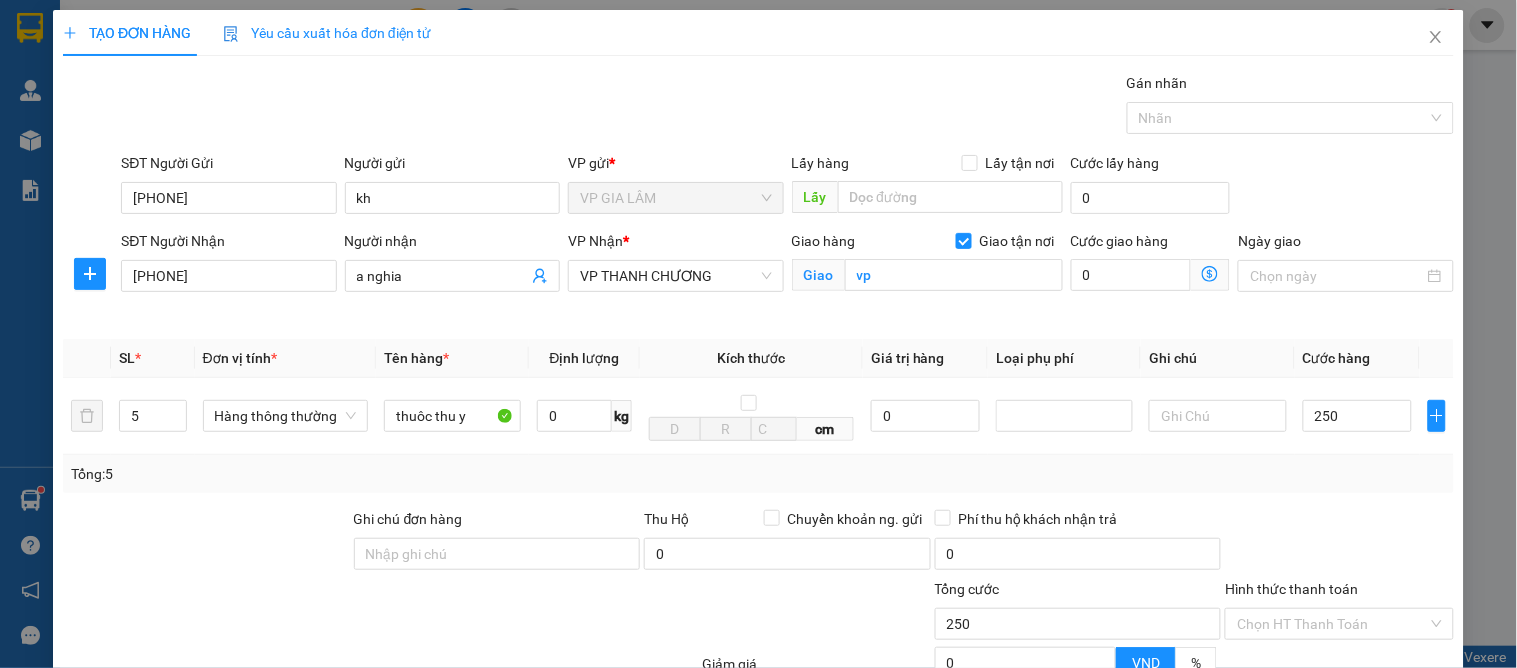type on "250.000" 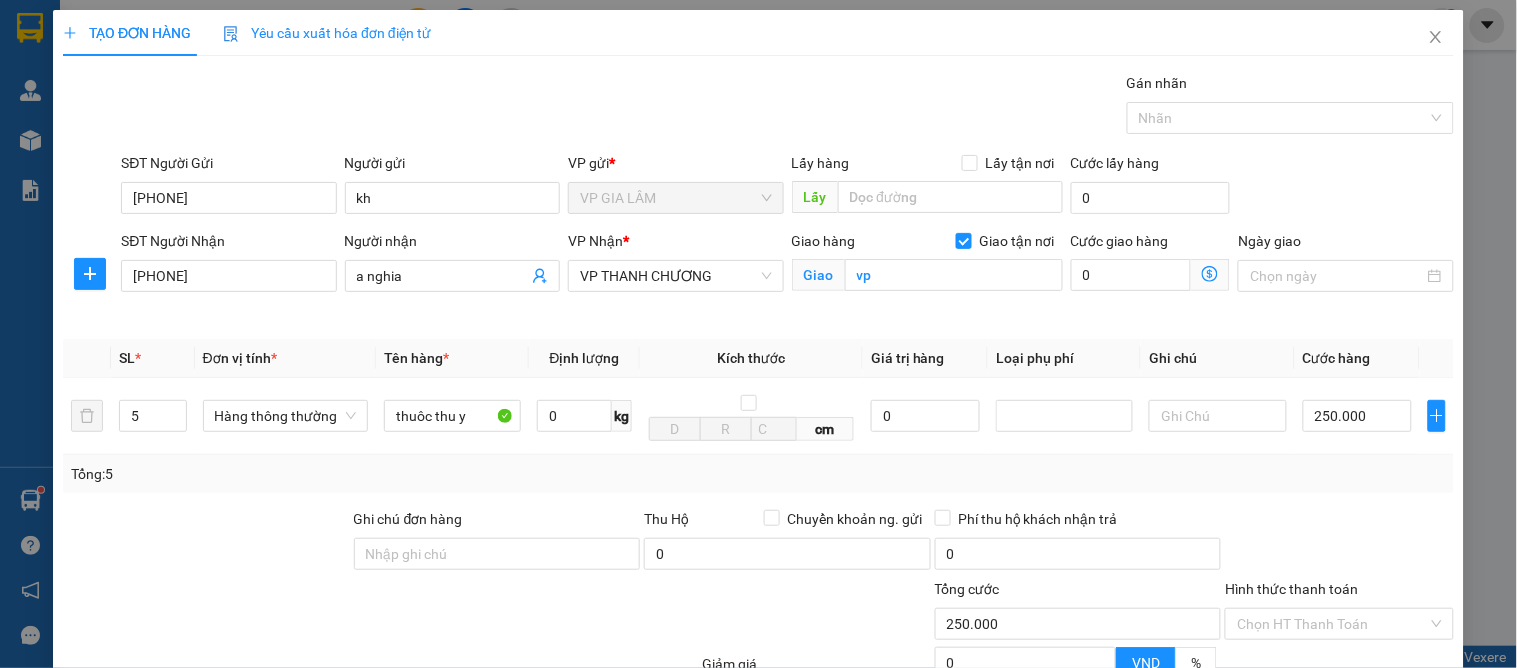 click on "Transit Pickup Surcharge Ids Transit Deliver Surcharge Ids Transit Deliver Surcharge Transit Deliver Surcharge Gói vận chuyển  * Tiêu chuẩn Gán nhãn   Nhãn SĐT Người Gửi 0976813638 Người gửi kh VP gửi  * VP GIA LÂM Lấy hàng Lấy tận nơi Lấy Cước lấy hàng 0 SĐT Người Nhận 0984910131 Người nhận a nghia VP Nhận  * VP THANH CHƯƠNG Giao hàng Giao tận nơi Giao vp Cước giao hàng 0 Ngày giao SL  * Đơn vị tính  * Tên hàng  * Định lượng Kích thước Giá trị hàng Loại phụ phí Ghi chú Cước hàng                       5 Hàng thông thường thuôc thu y 0 kg cm 0   250.000 Tổng:  5 Ghi chú đơn hàng Thu Hộ Chuyển khoản ng. gửi 0 Phí thu hộ khách nhận trả 0 Tổng cước 250.000 Hình thức thanh toán Chọn HT Thanh Toán Giảm giá 0 VND % Discount 0 Số tiền thu trước 0 Chưa thanh toán 250.000 Chọn HT Thanh Toán Ghi chú nội bộ nhà xe Chi phí nội bộ 0 Lưu nháp Lưu" at bounding box center [758, 454] 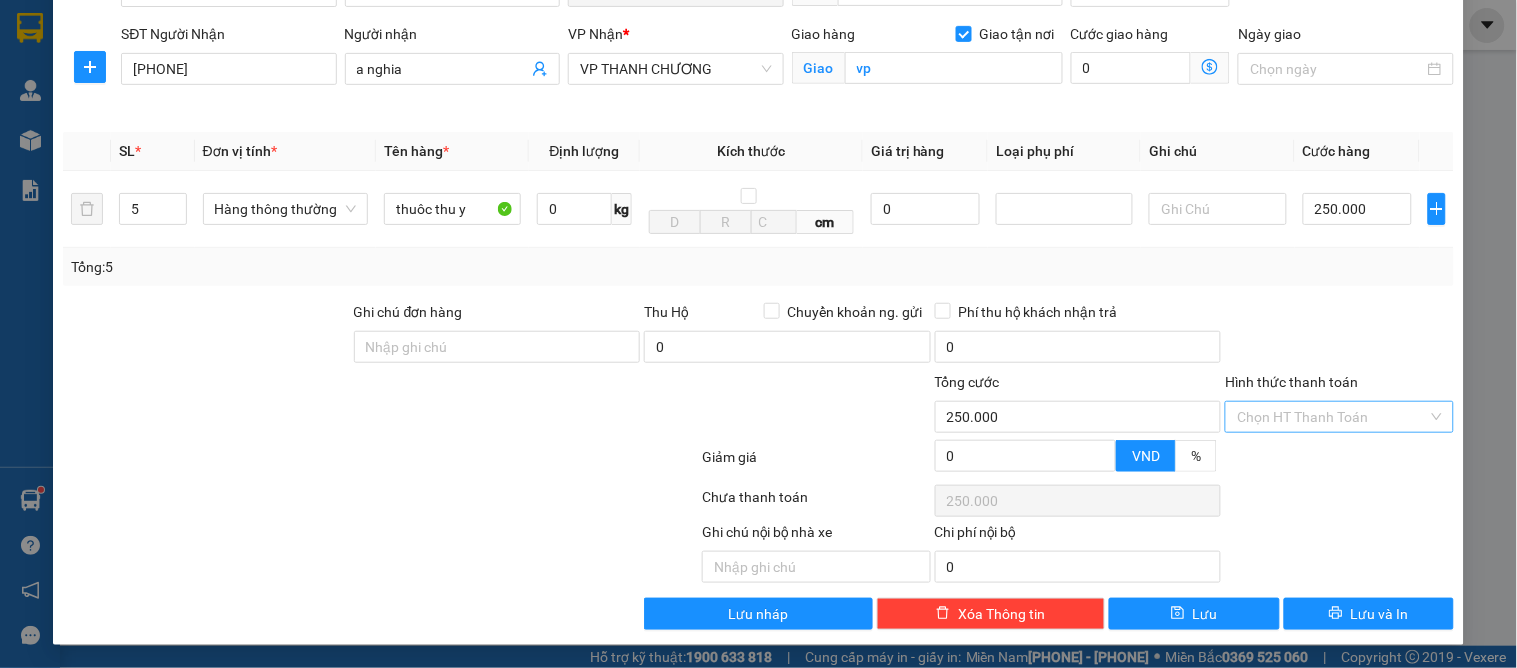 drag, startPoint x: 1313, startPoint y: 408, endPoint x: 1310, endPoint y: 421, distance: 13.341664 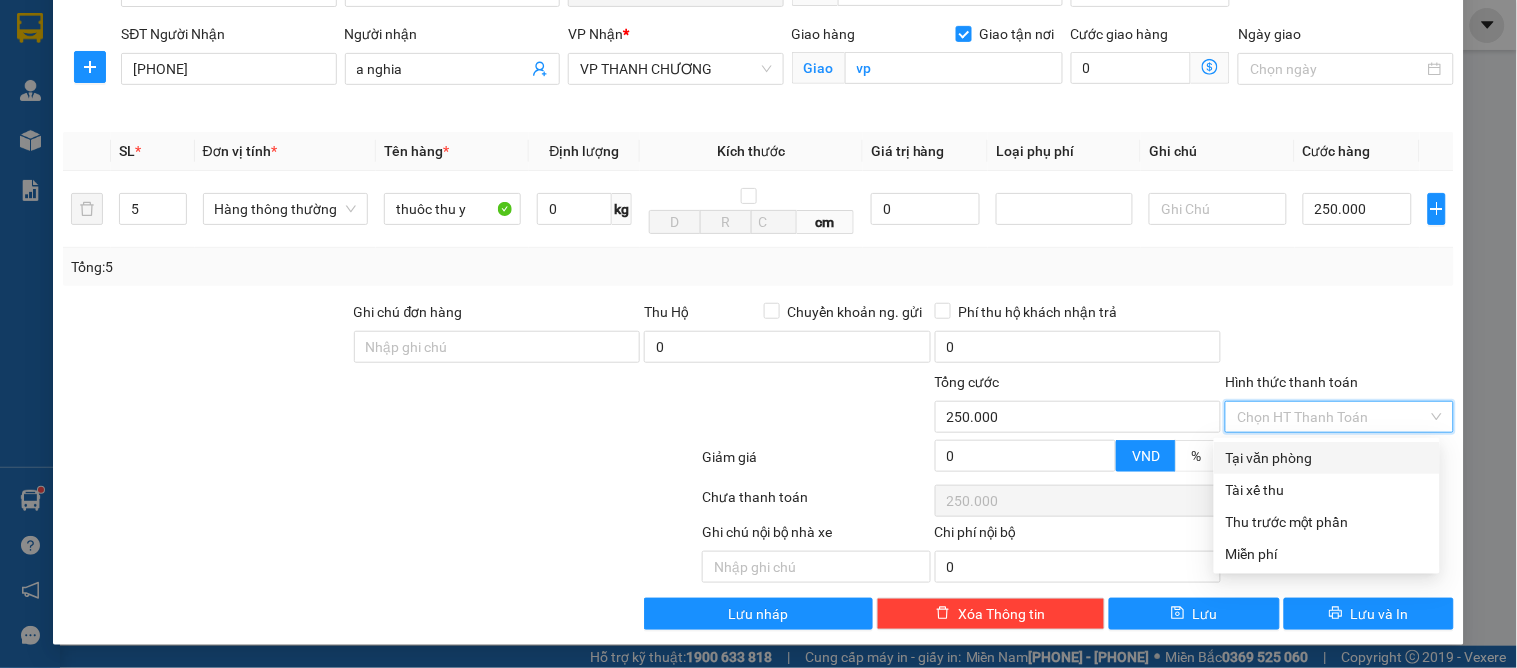 click on "Tại văn phòng" at bounding box center [1327, 458] 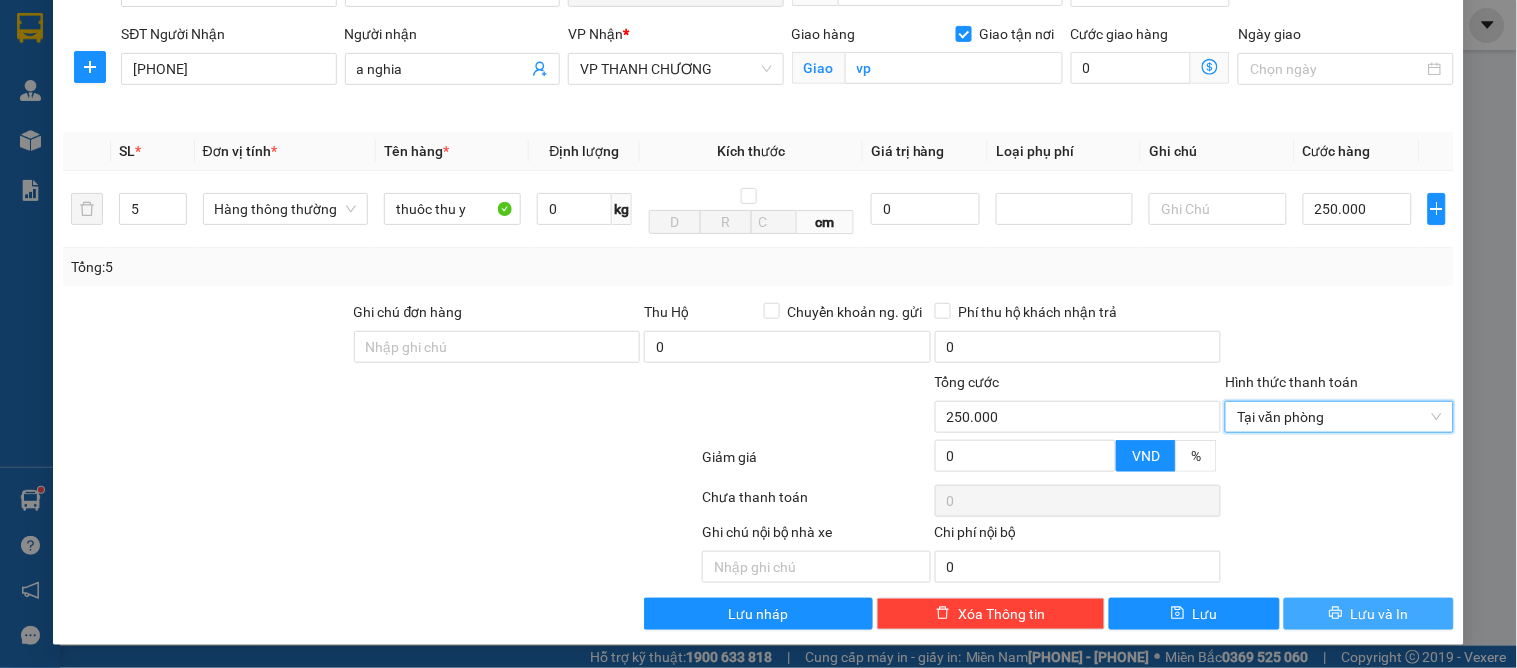click on "Lưu và In" at bounding box center [1380, 614] 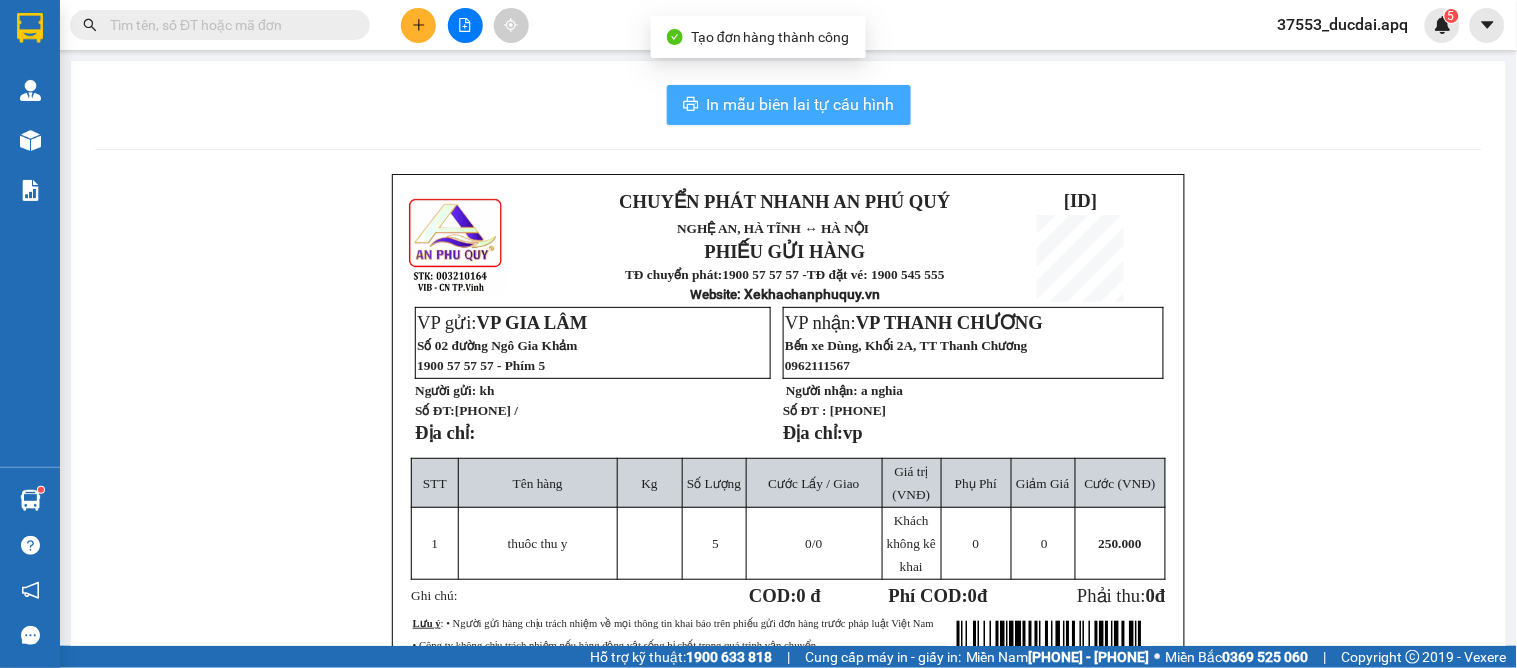 click on "In mẫu biên lai tự cấu hình" at bounding box center [789, 105] 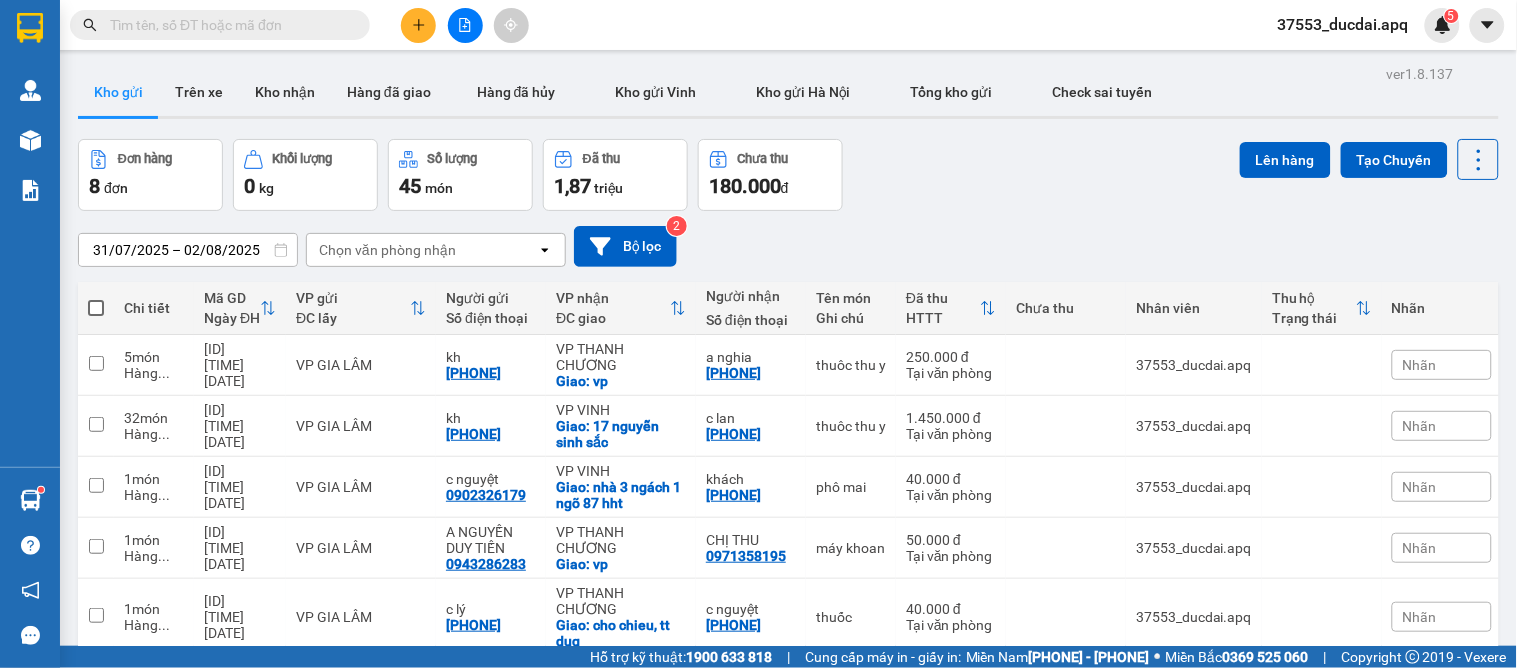 click on "Đơn hàng 8 đơn Khối lượng 0 kg Số lượng 45 món Đã thu 1,87   triệu Chưa thu 180.000  đ Lên hàng Tạo Chuyến" at bounding box center [788, 175] 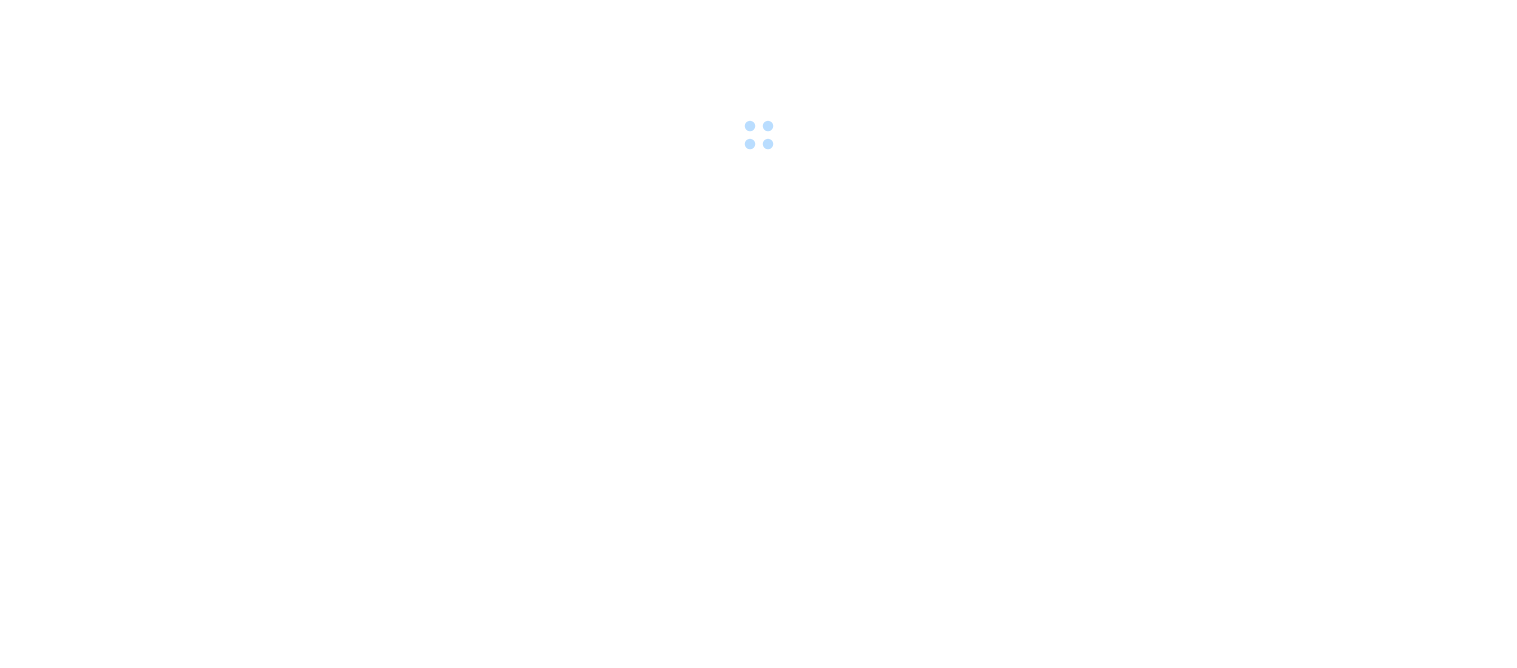 scroll, scrollTop: 0, scrollLeft: 0, axis: both 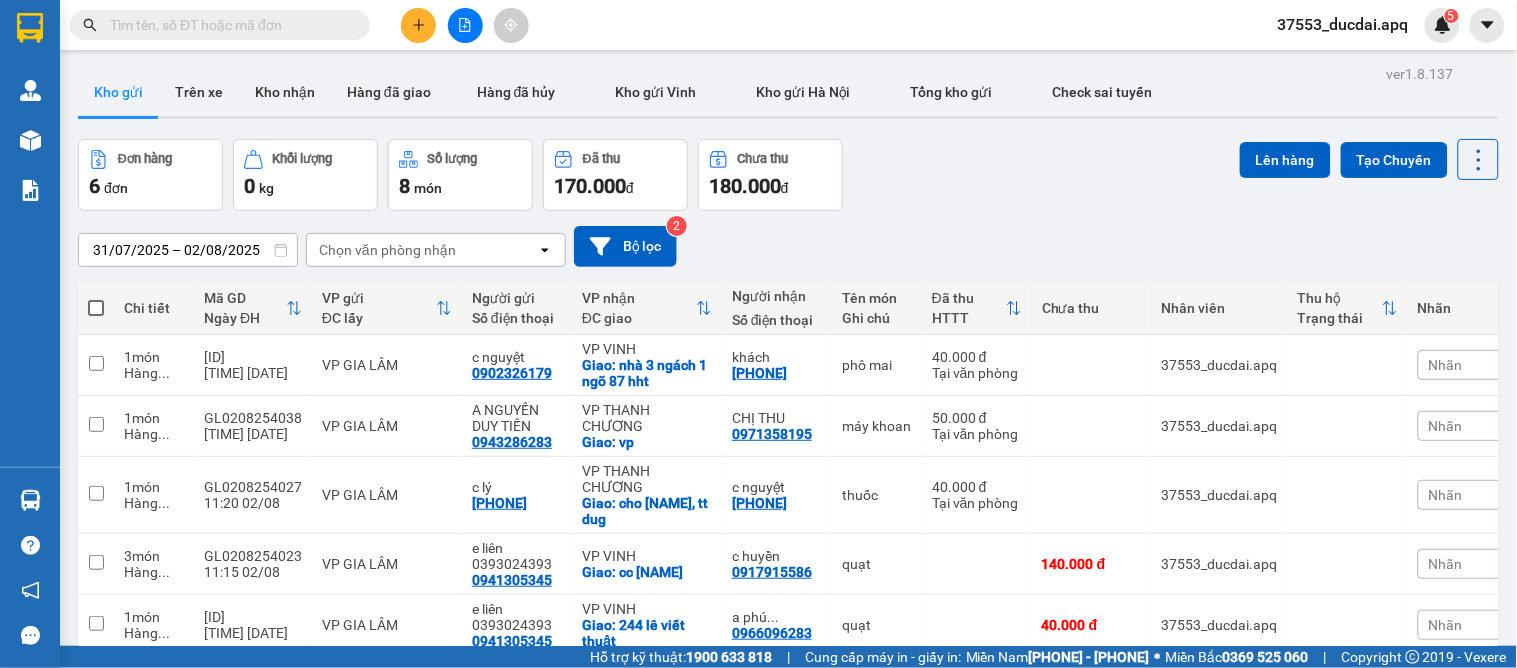 paste on "0972433371" 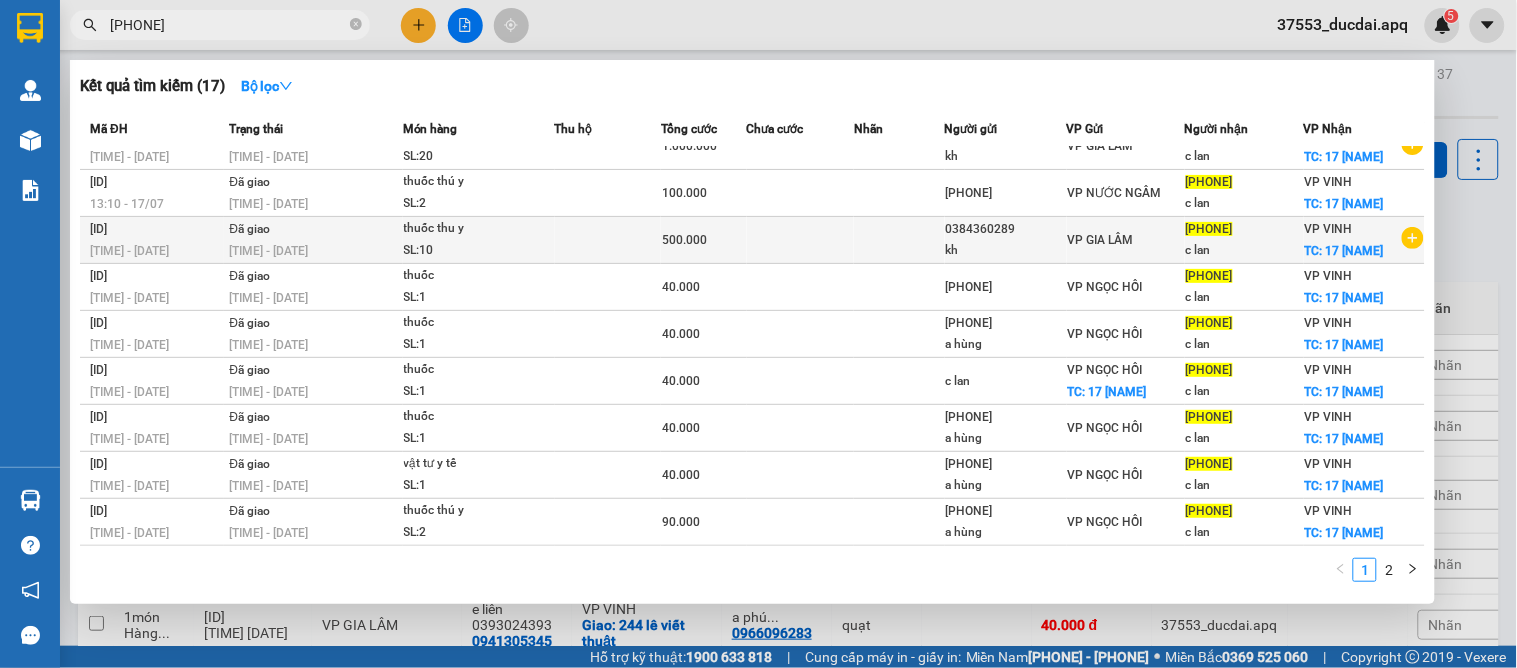 scroll, scrollTop: 0, scrollLeft: 0, axis: both 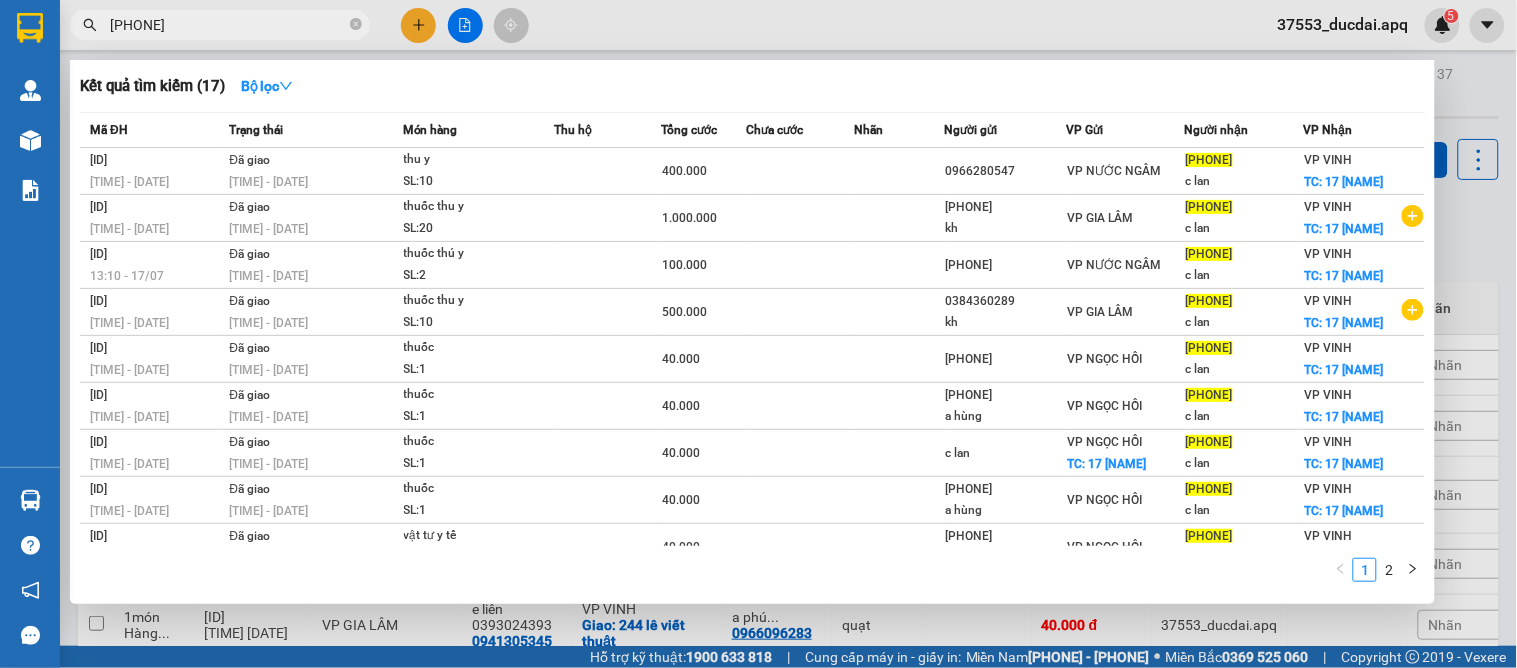 type on "0972433371" 